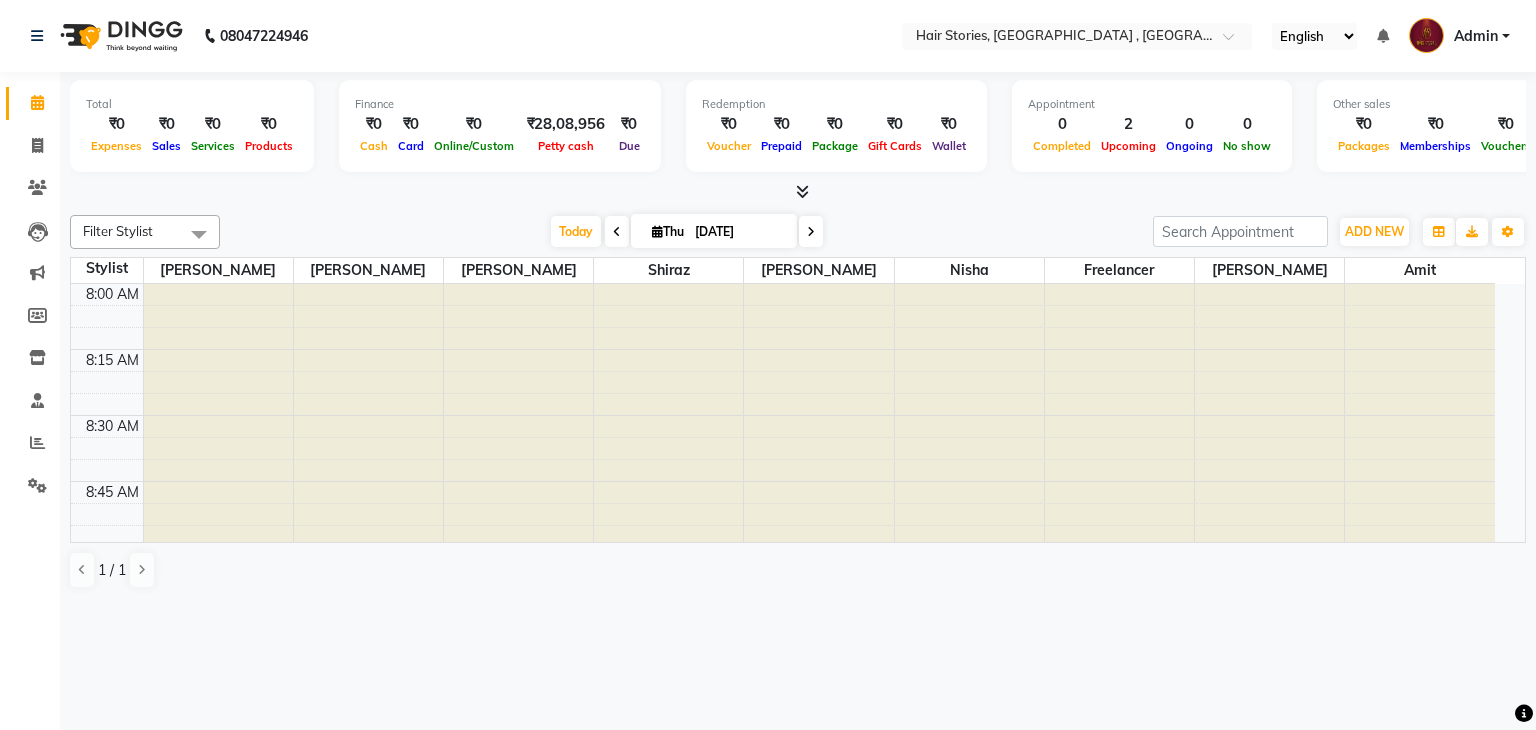 scroll, scrollTop: 0, scrollLeft: 0, axis: both 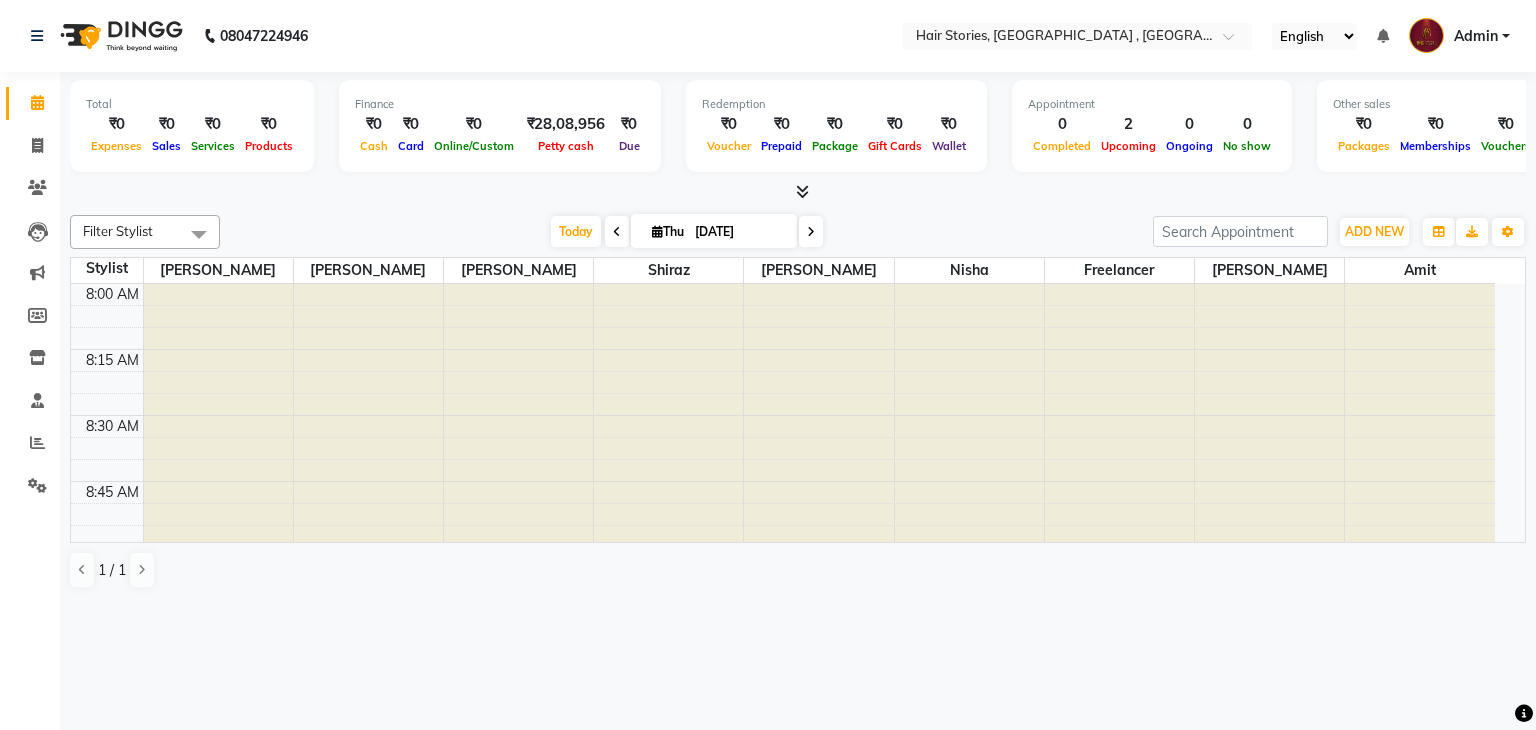 click at bounding box center [798, 192] 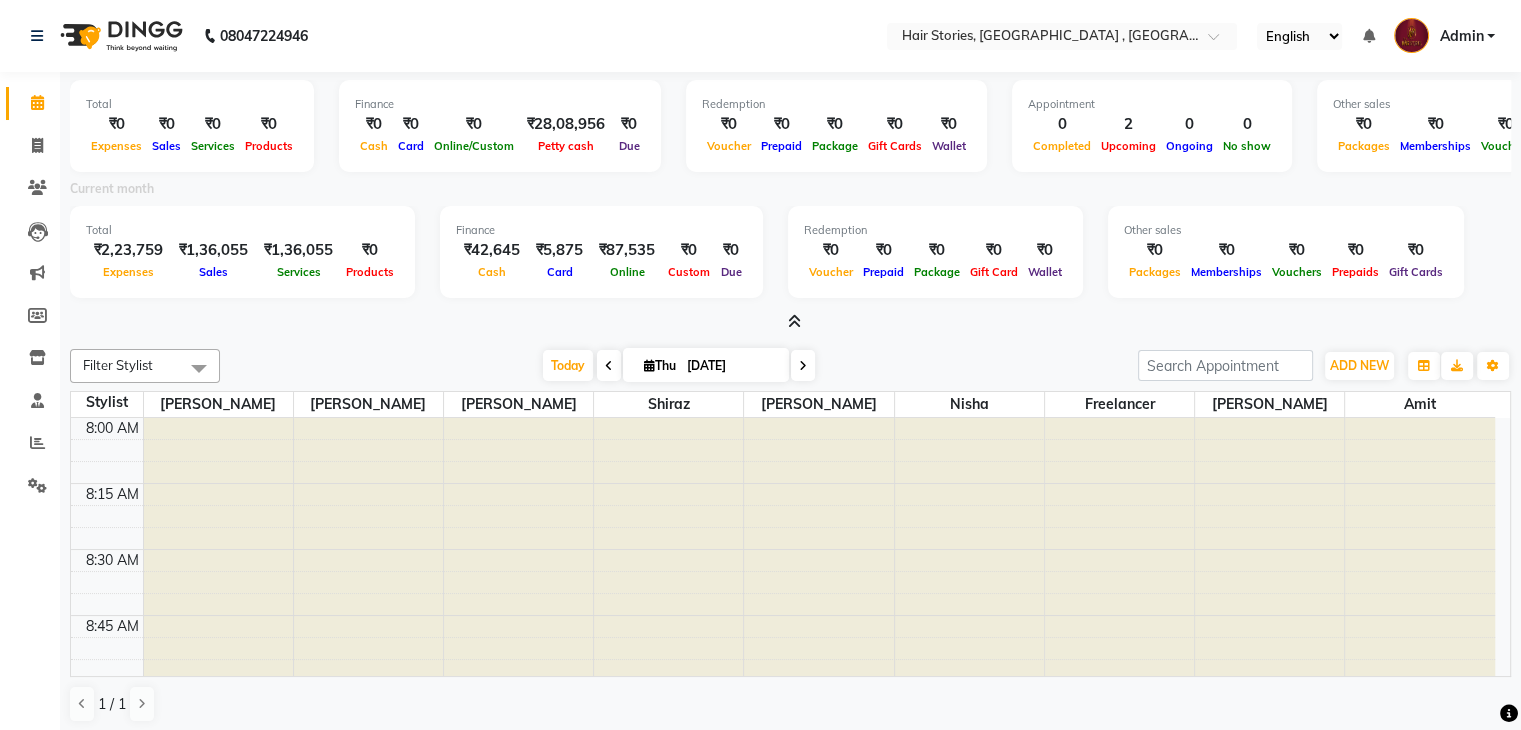 click at bounding box center [794, 321] 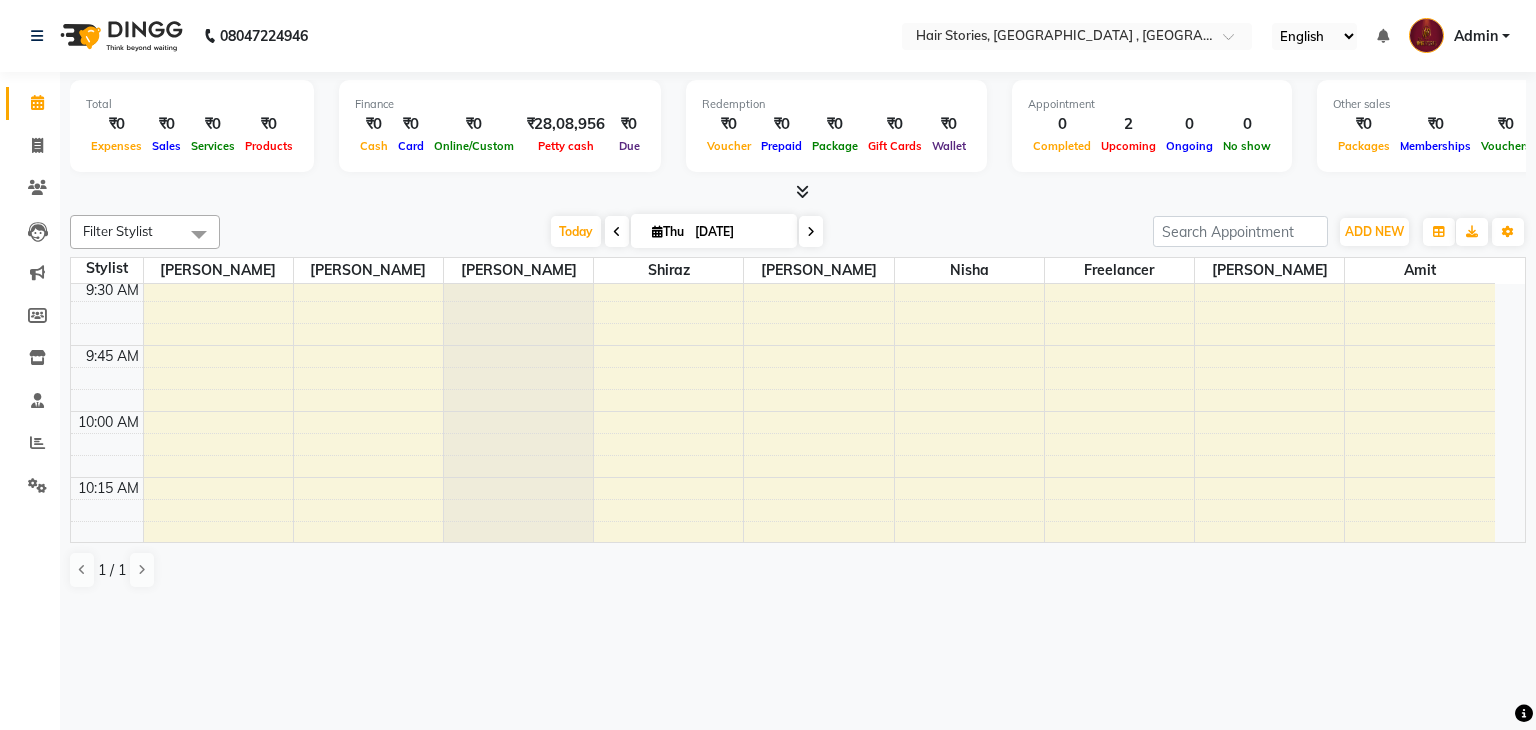 scroll, scrollTop: 440, scrollLeft: 0, axis: vertical 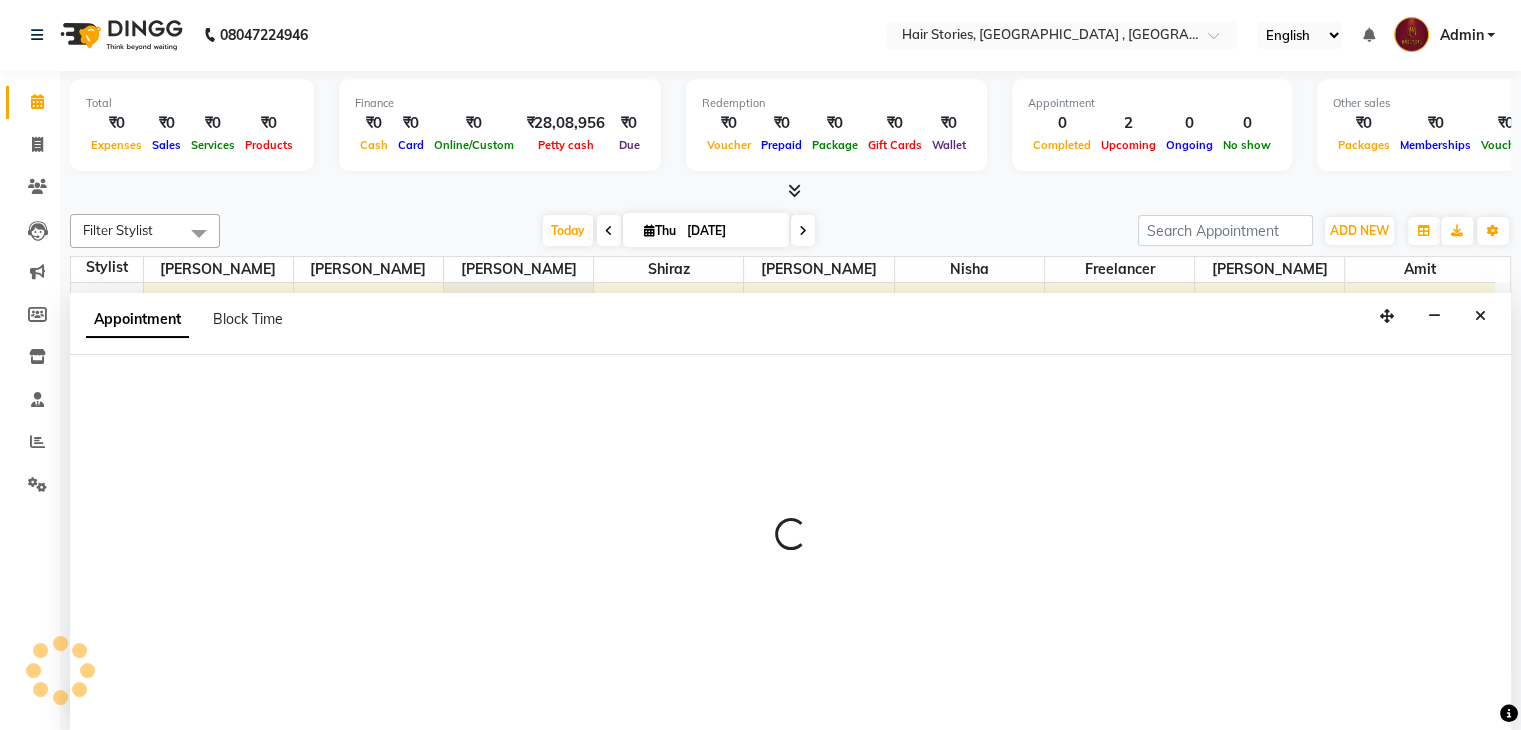 select on "7131" 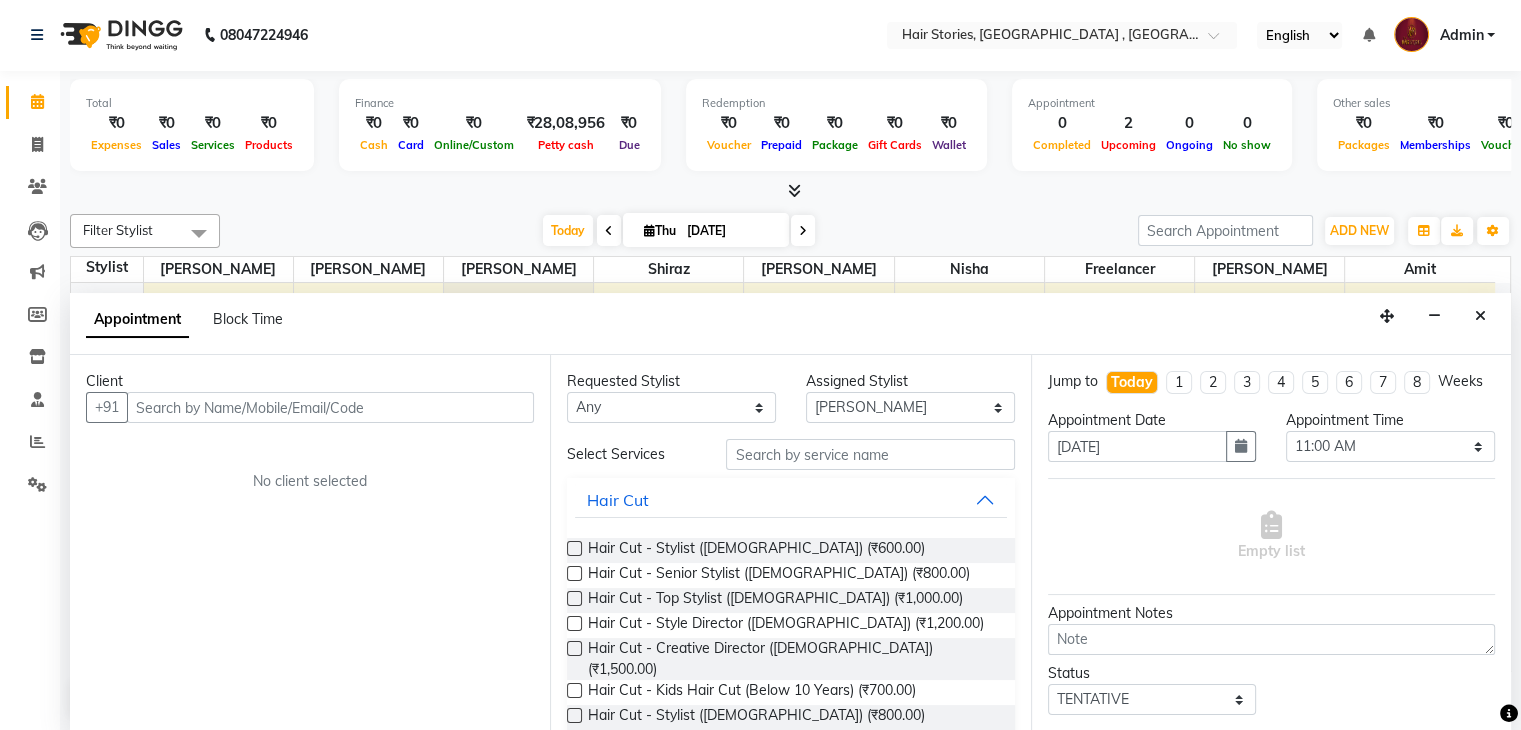 click at bounding box center (330, 407) 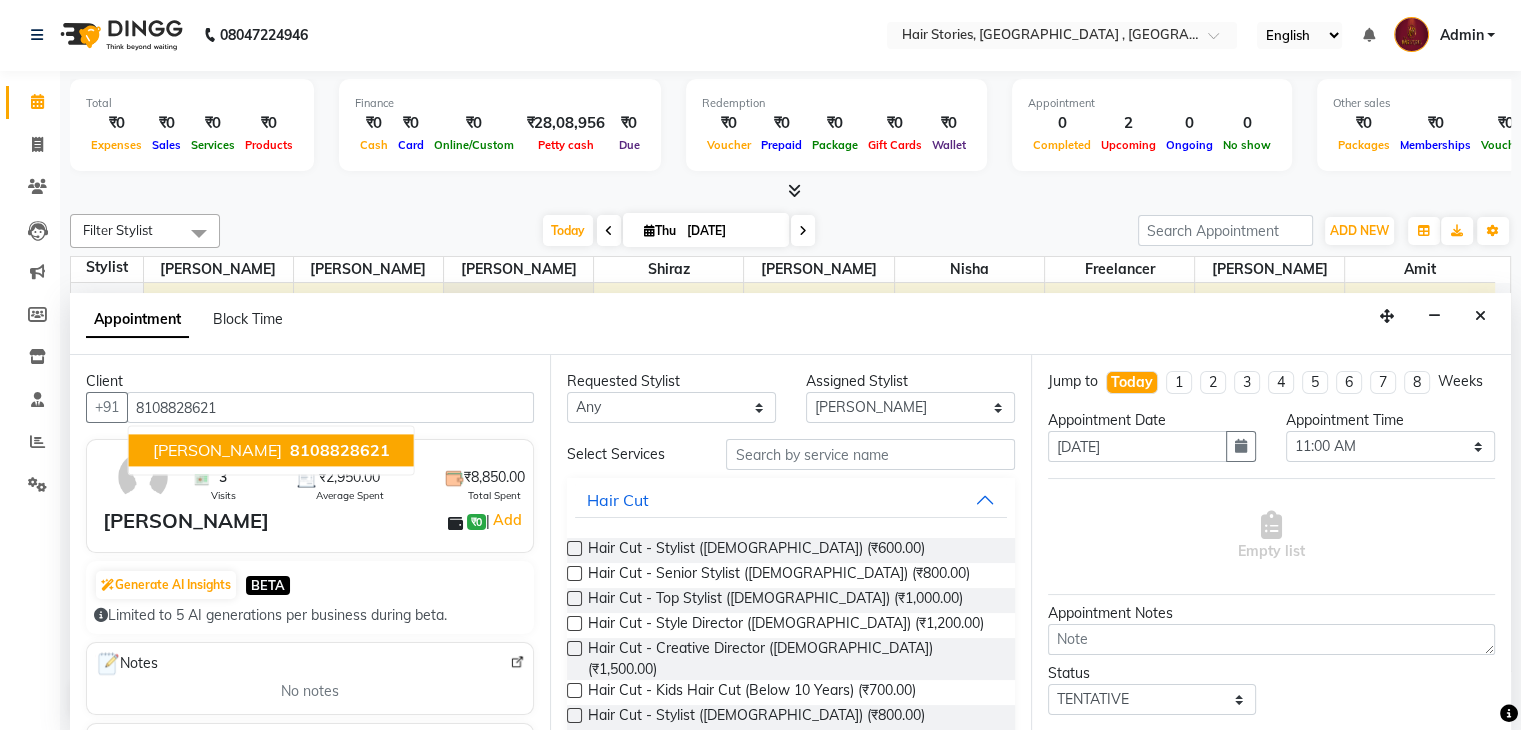click on "[PERSON_NAME]" at bounding box center [217, 451] 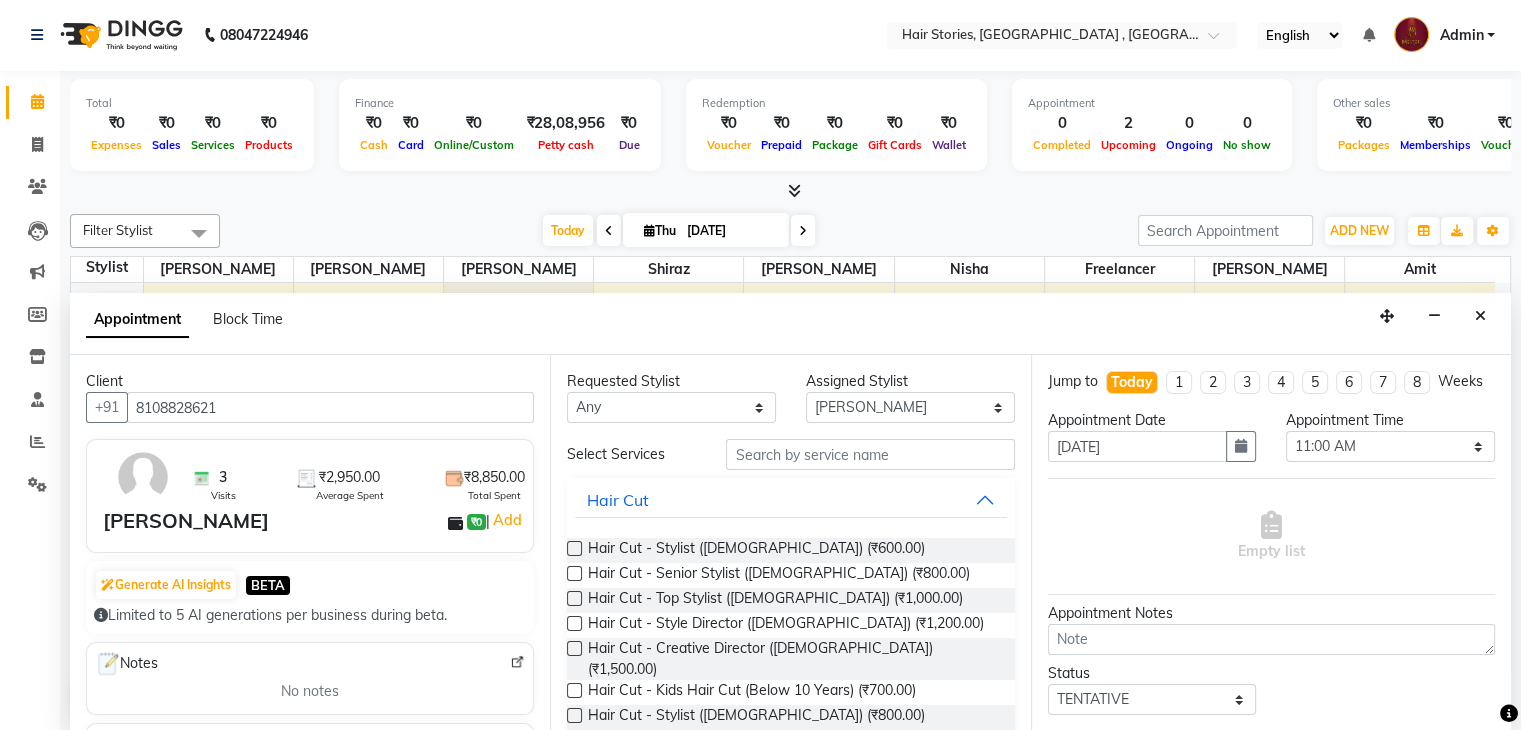 type on "8108828621" 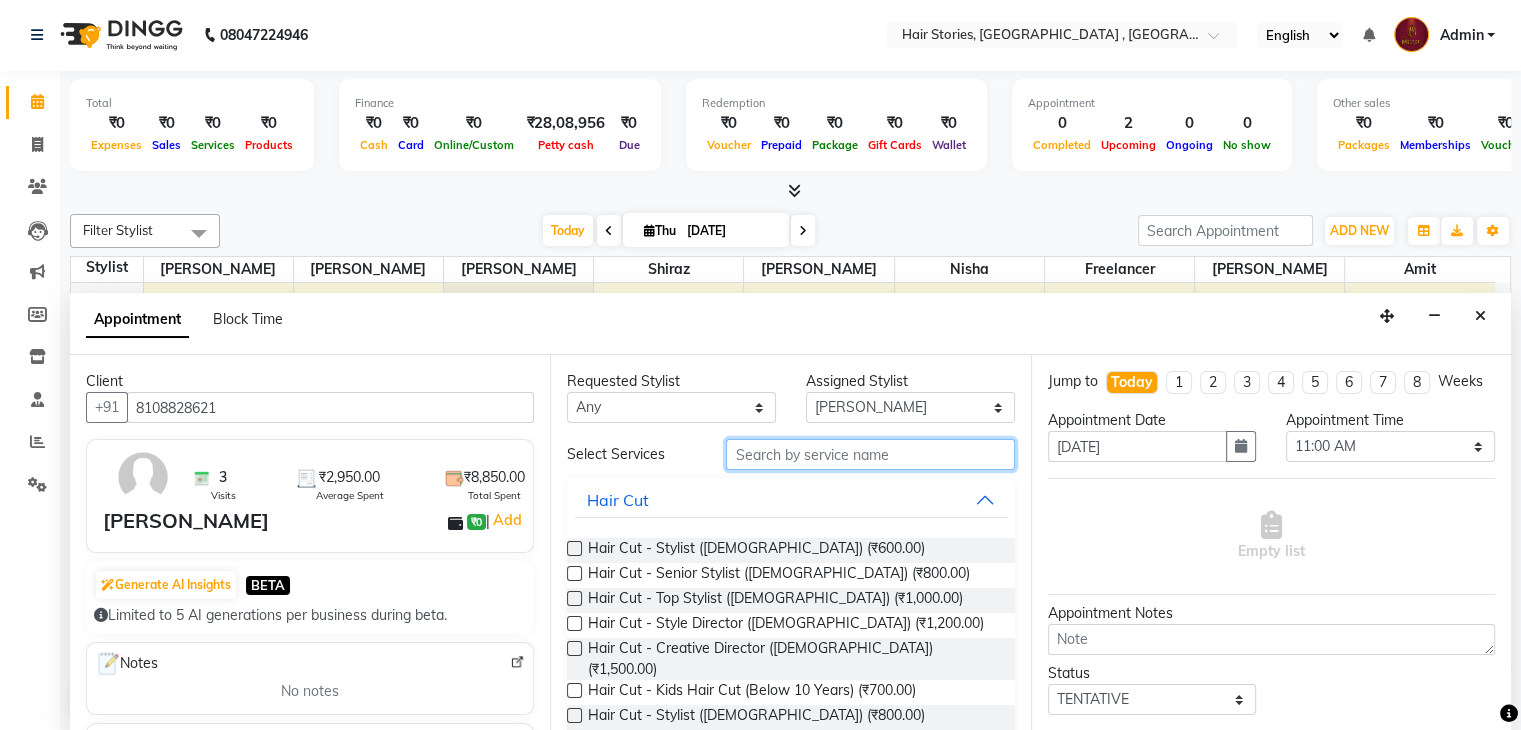 click at bounding box center [870, 454] 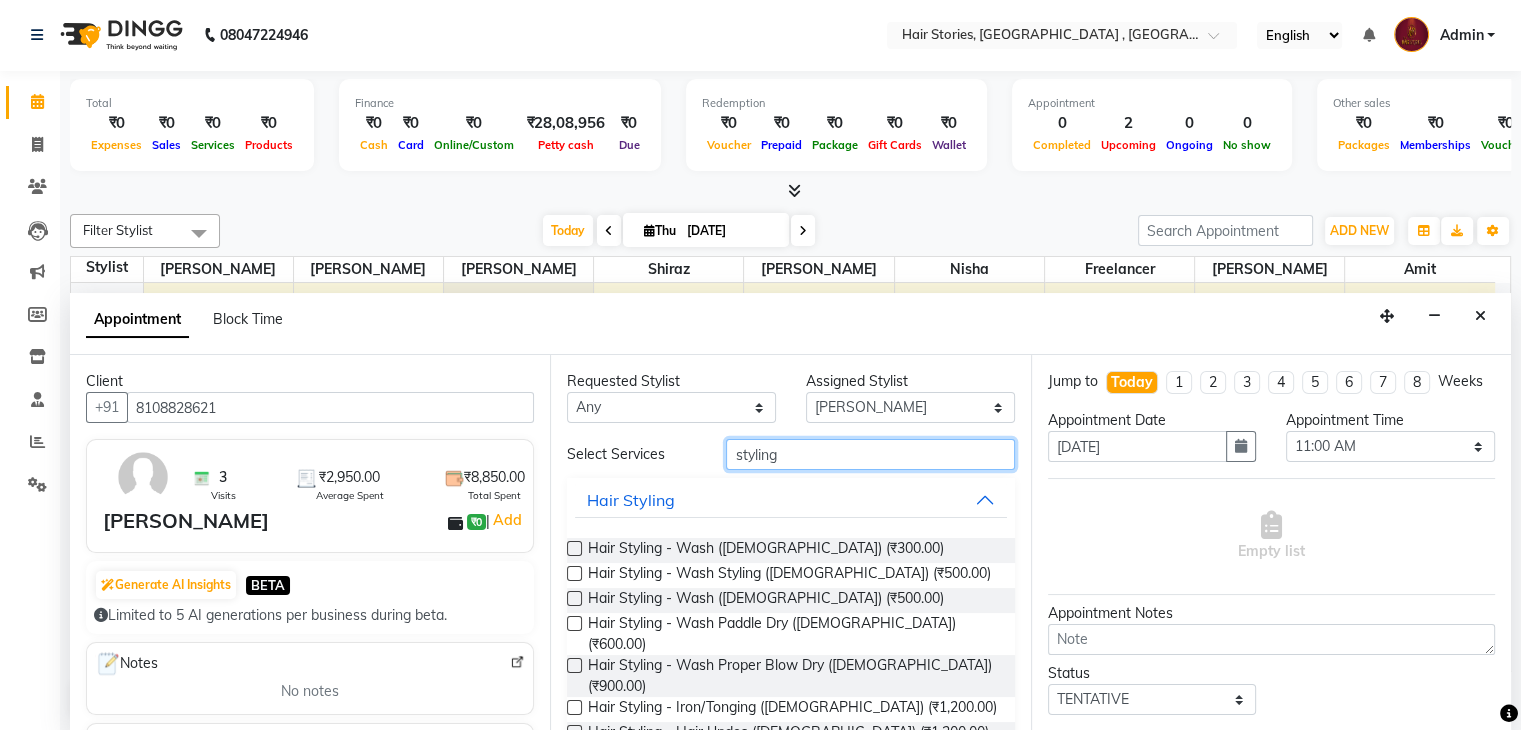 type on "styling" 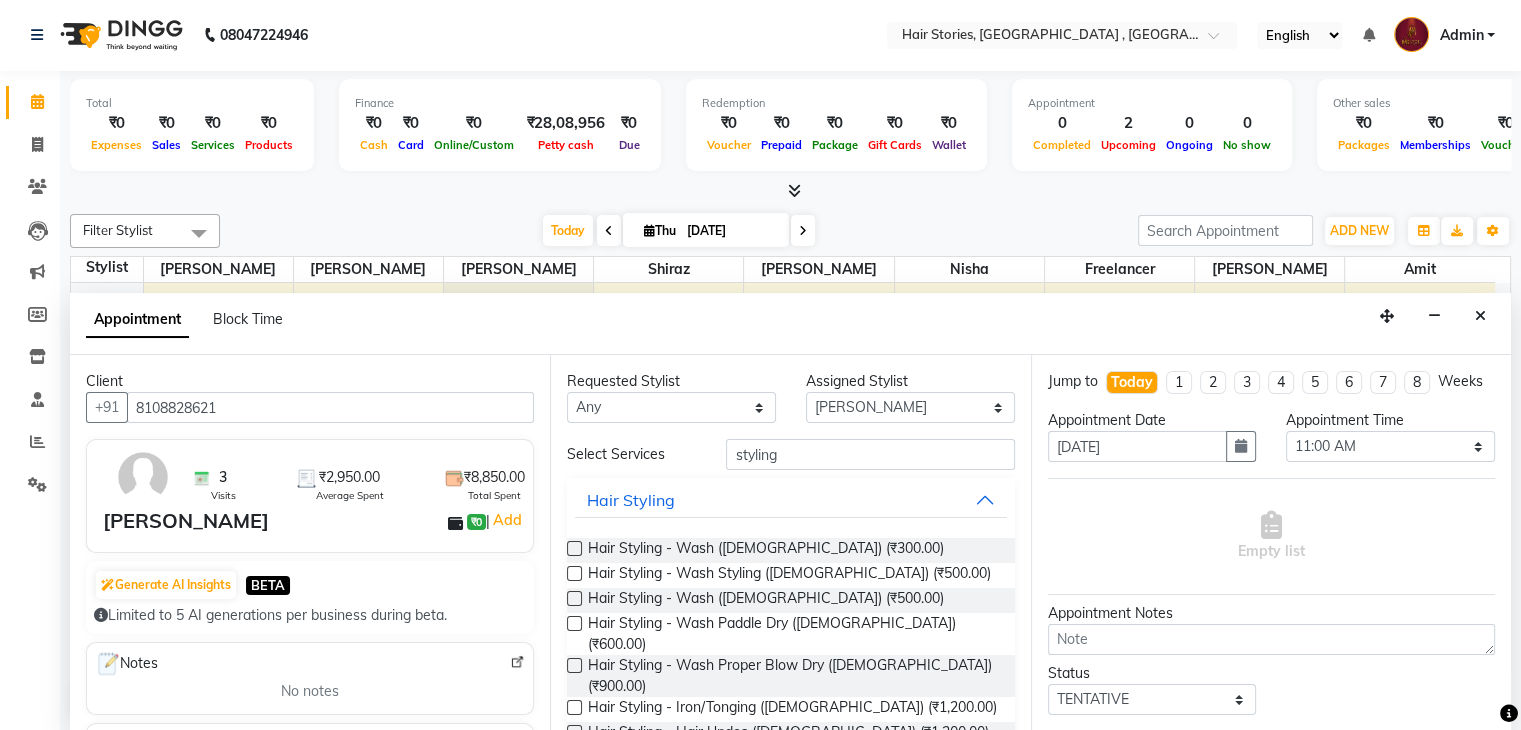 click at bounding box center [574, 573] 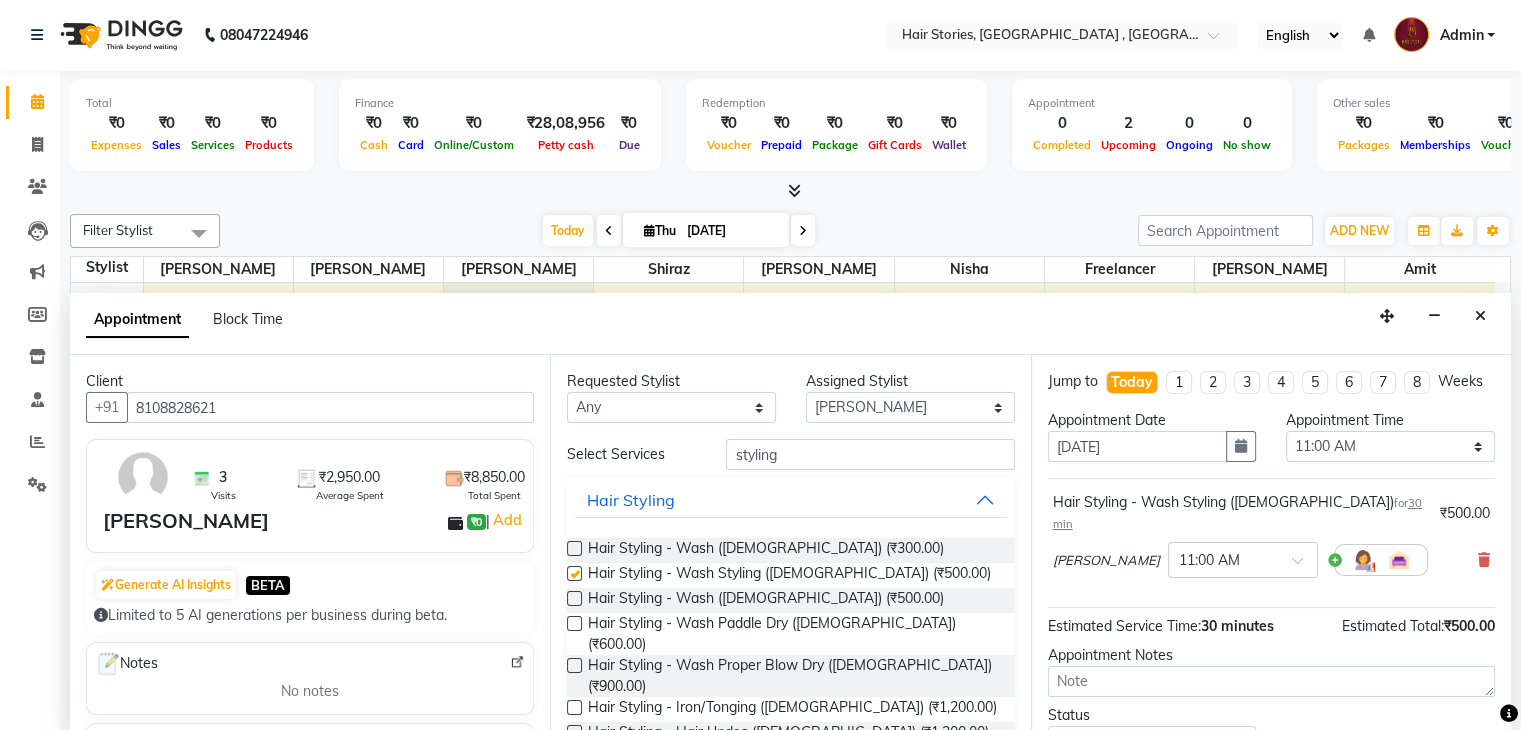 checkbox on "false" 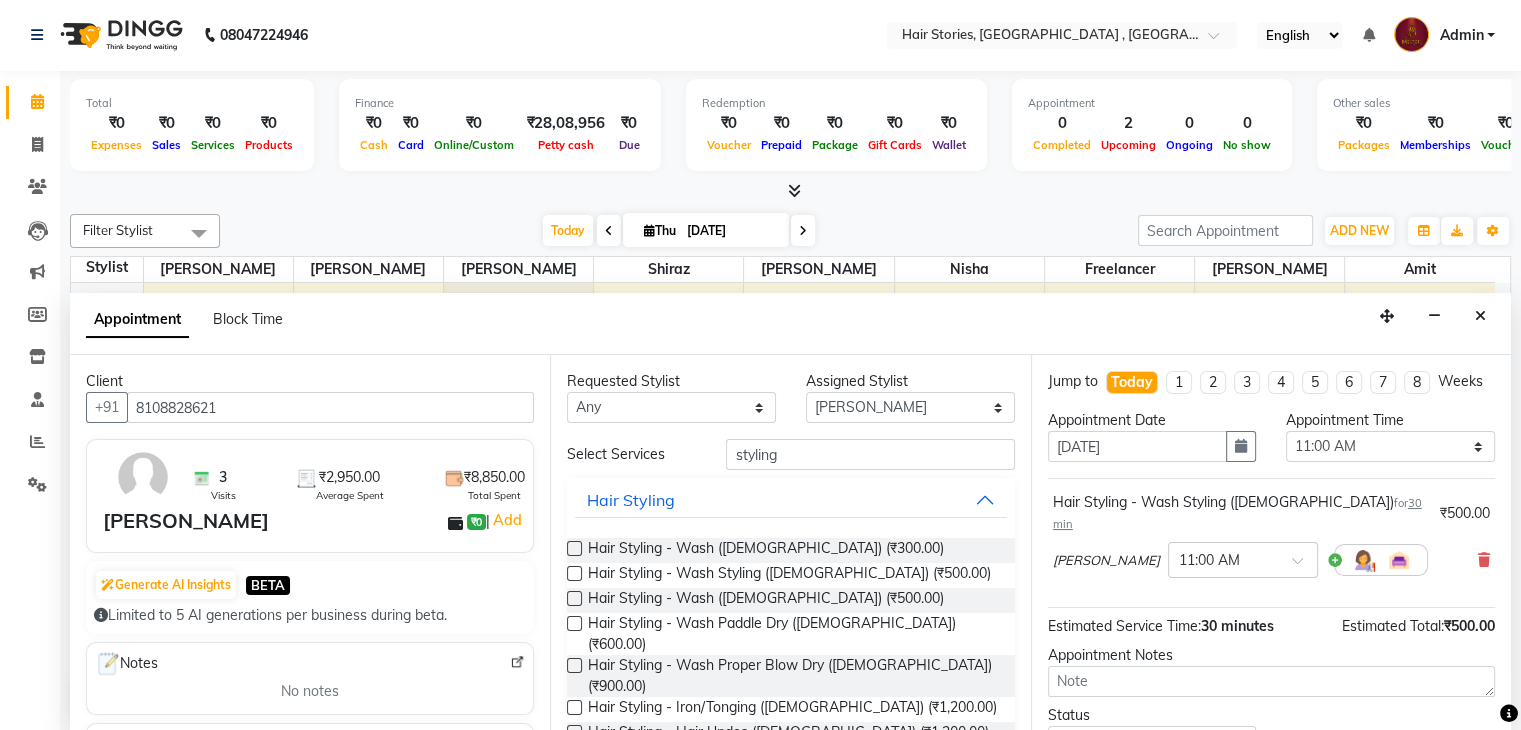 scroll, scrollTop: 149, scrollLeft: 0, axis: vertical 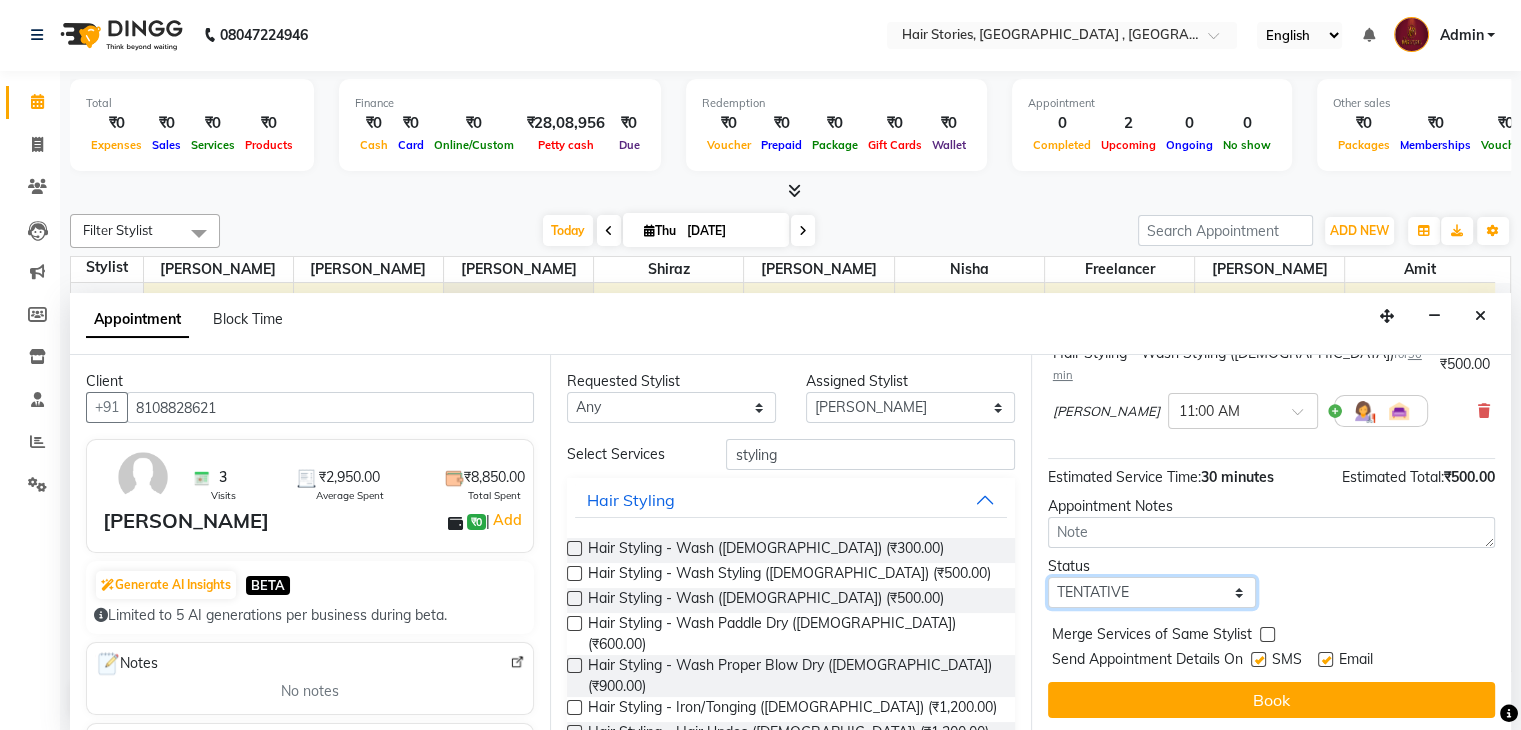 click on "Select TENTATIVE CONFIRM CHECK-IN UPCOMING" at bounding box center (1152, 592) 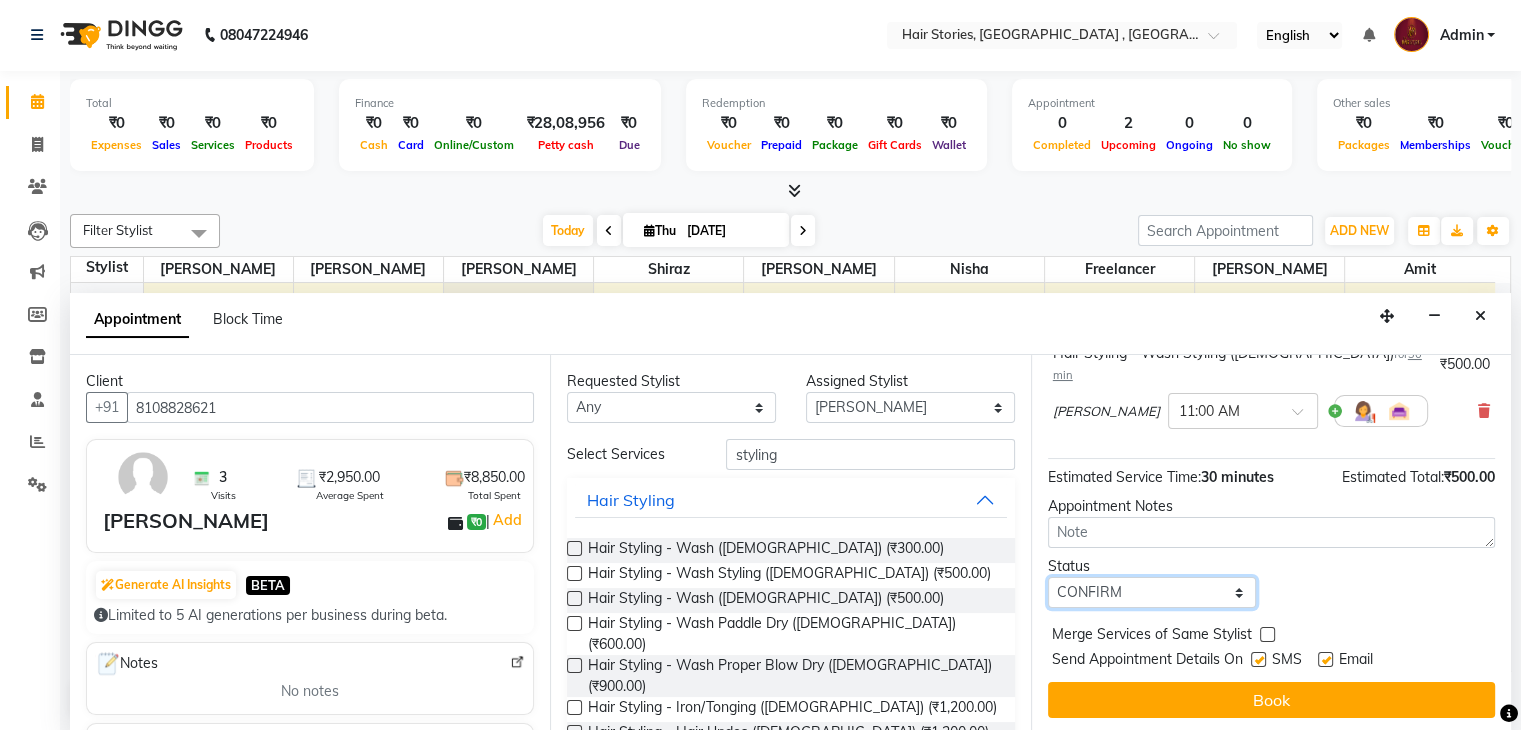 click on "Select TENTATIVE CONFIRM CHECK-IN UPCOMING" at bounding box center (1152, 592) 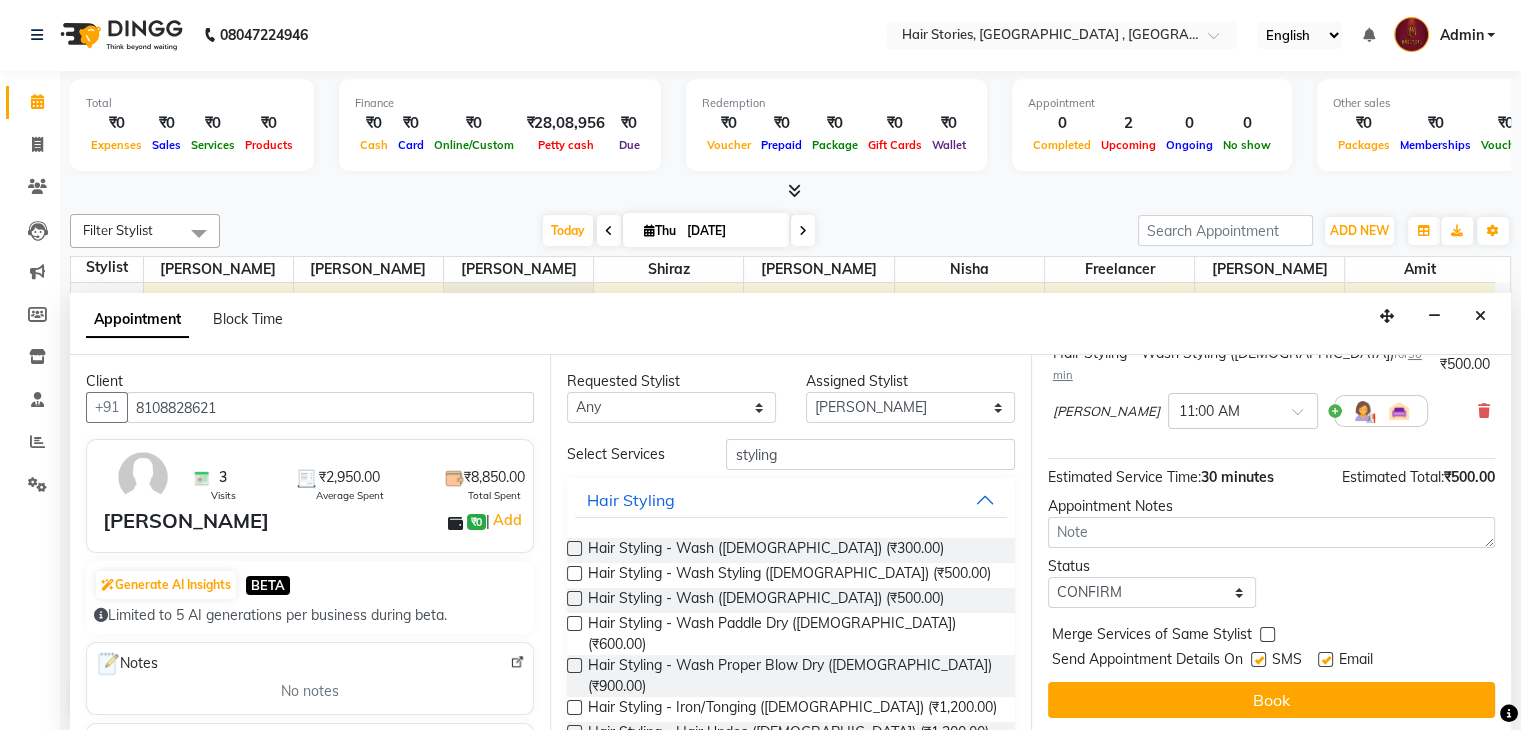 drag, startPoint x: 1264, startPoint y: 651, endPoint x: 1256, endPoint y: 658, distance: 10.630146 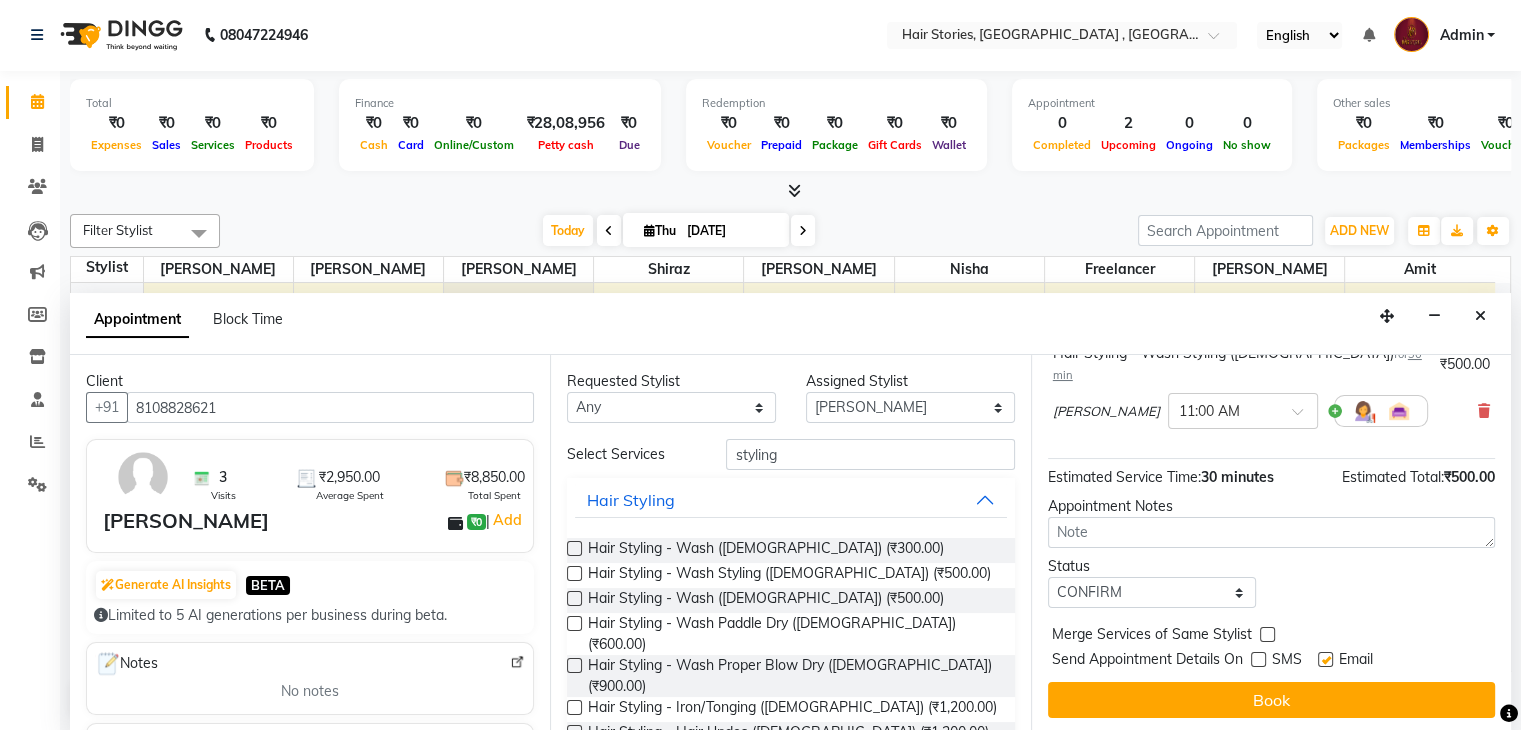 click on "Email" at bounding box center (1353, 661) 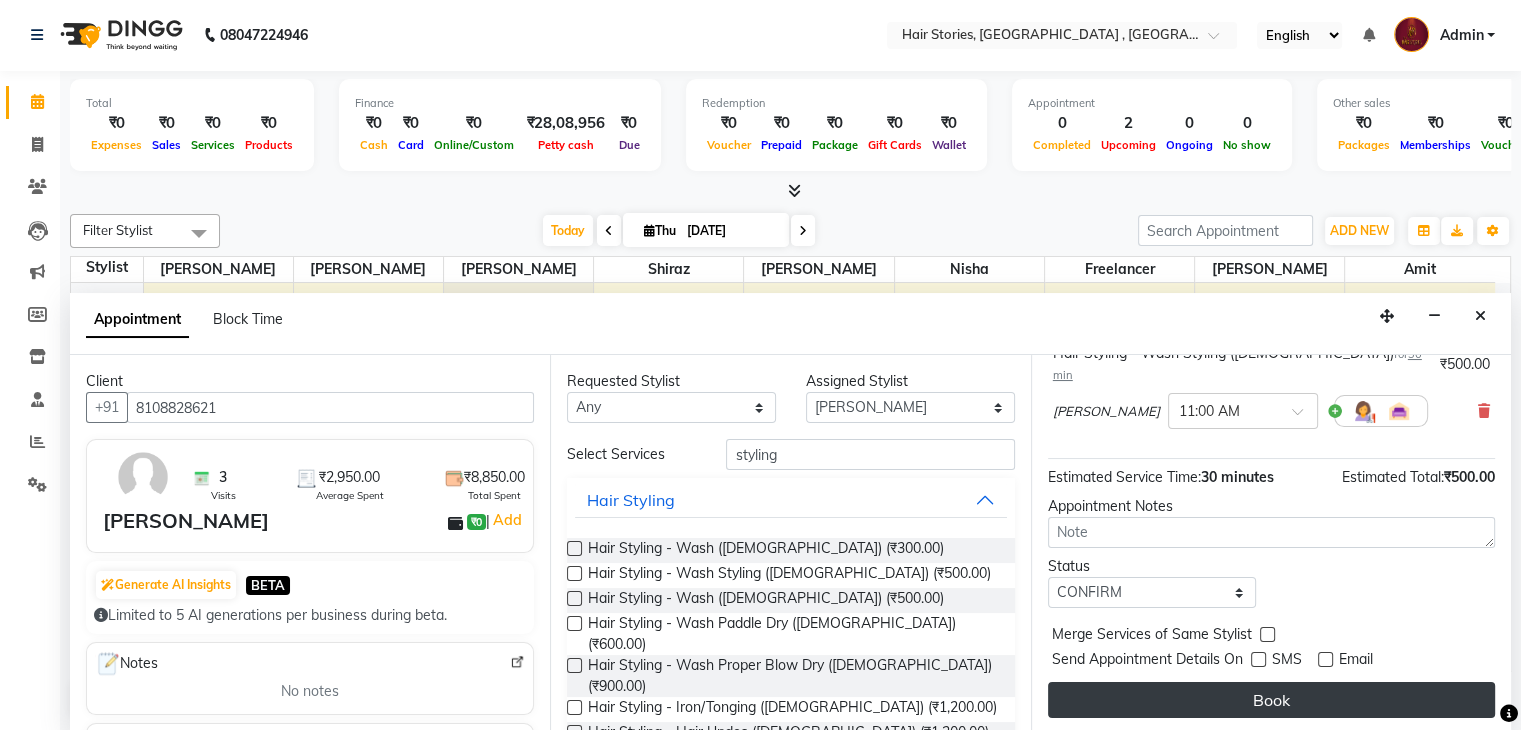 click on "Book" at bounding box center (1271, 700) 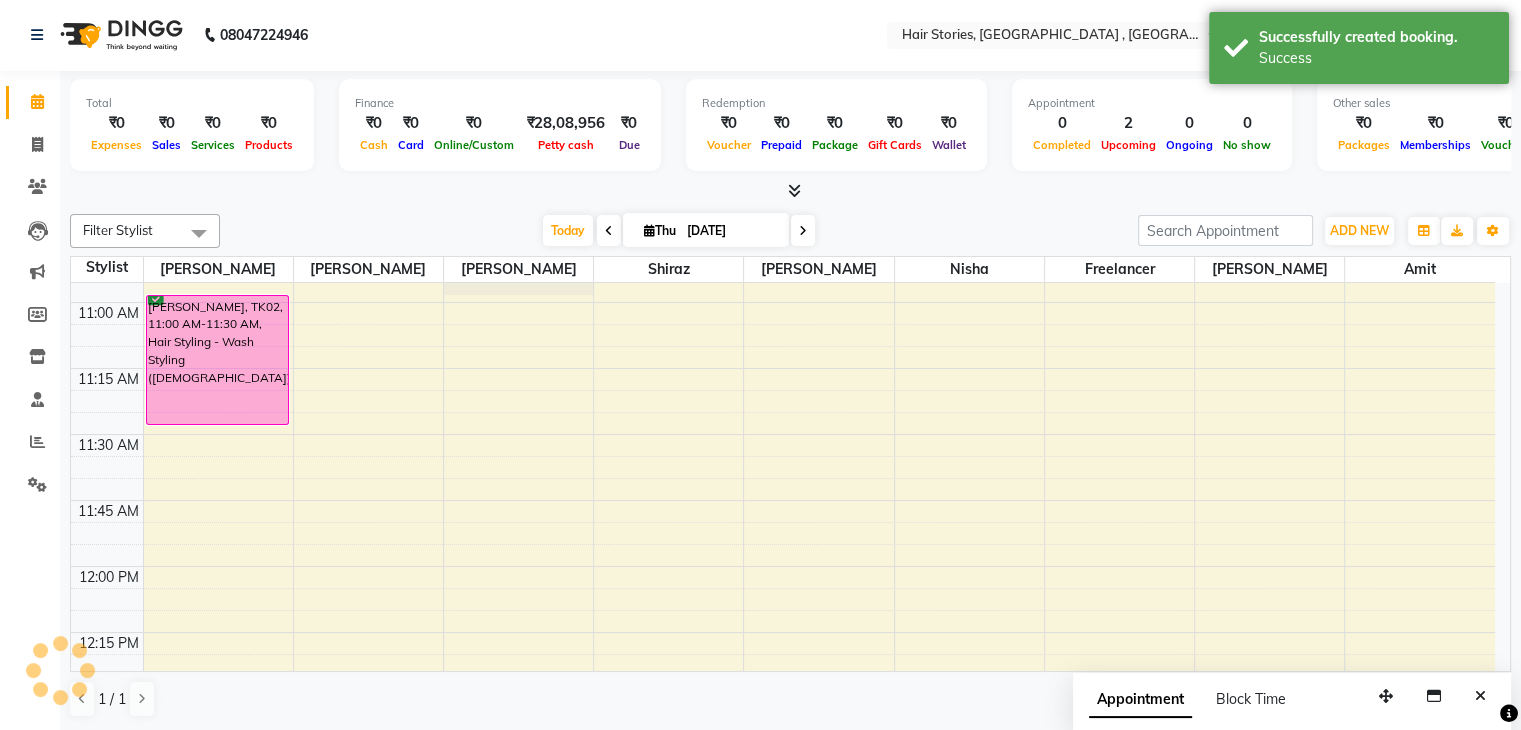 scroll, scrollTop: 0, scrollLeft: 0, axis: both 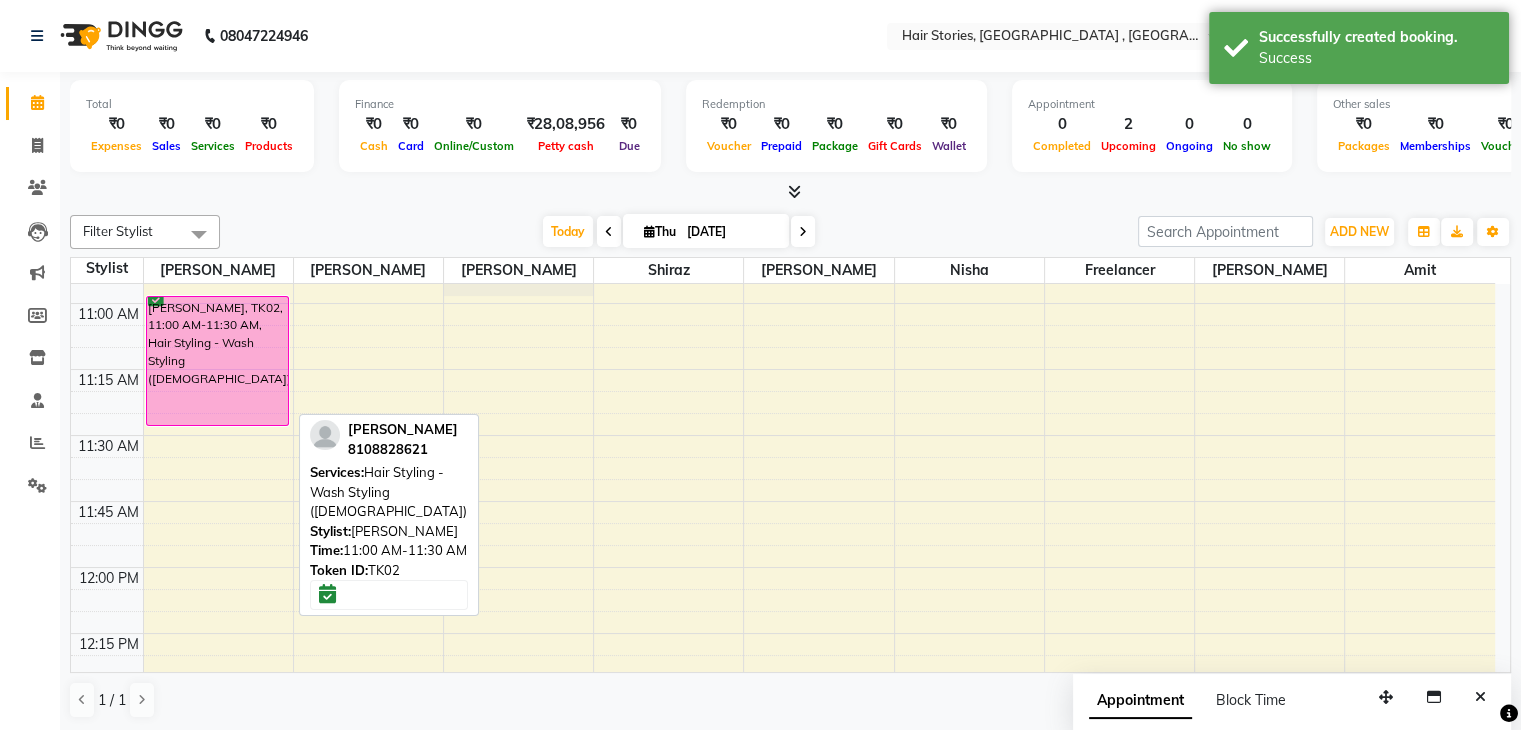 click on "[PERSON_NAME], TK02, 11:00 AM-11:30 AM, Hair Styling - Wash Styling ([DEMOGRAPHIC_DATA])" at bounding box center (218, 361) 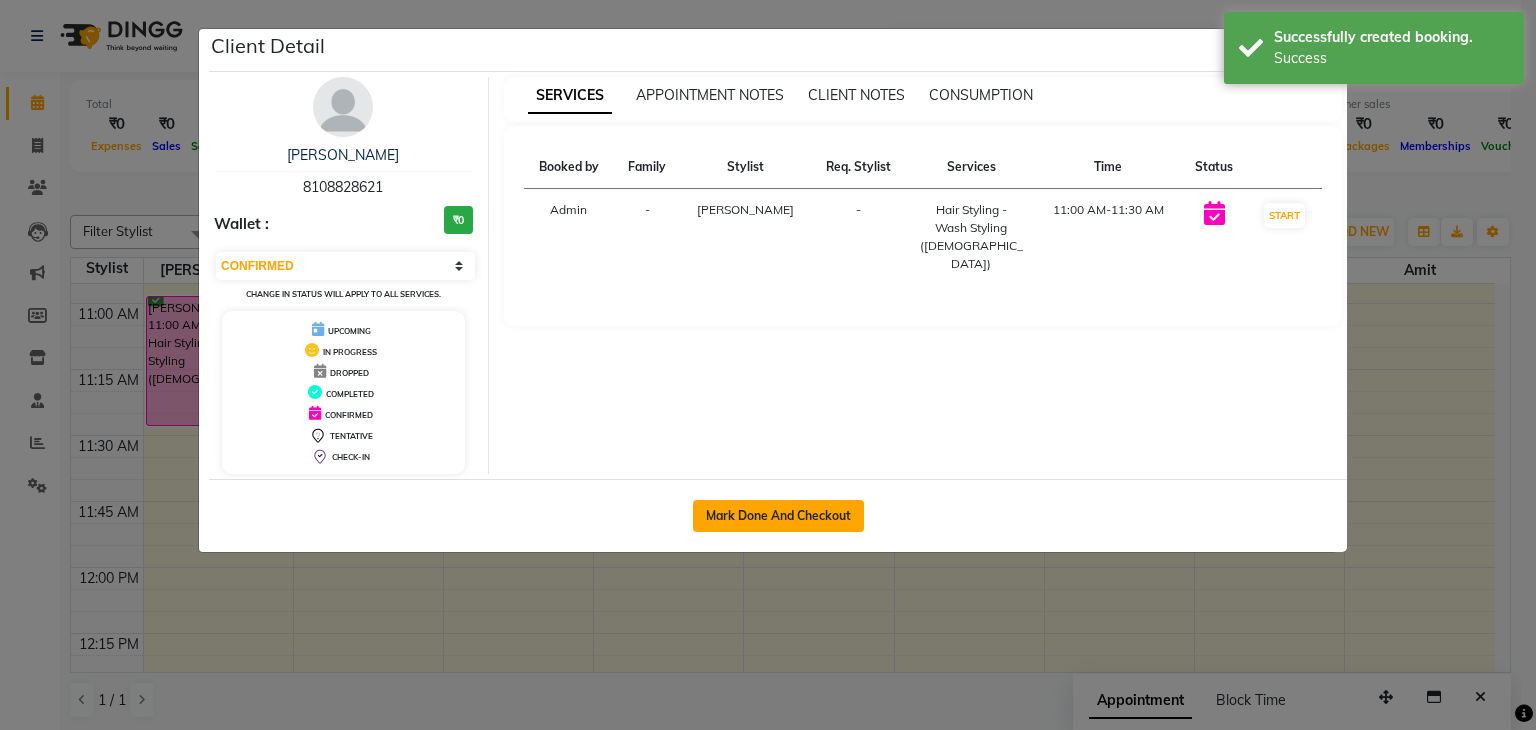 click on "Mark Done And Checkout" 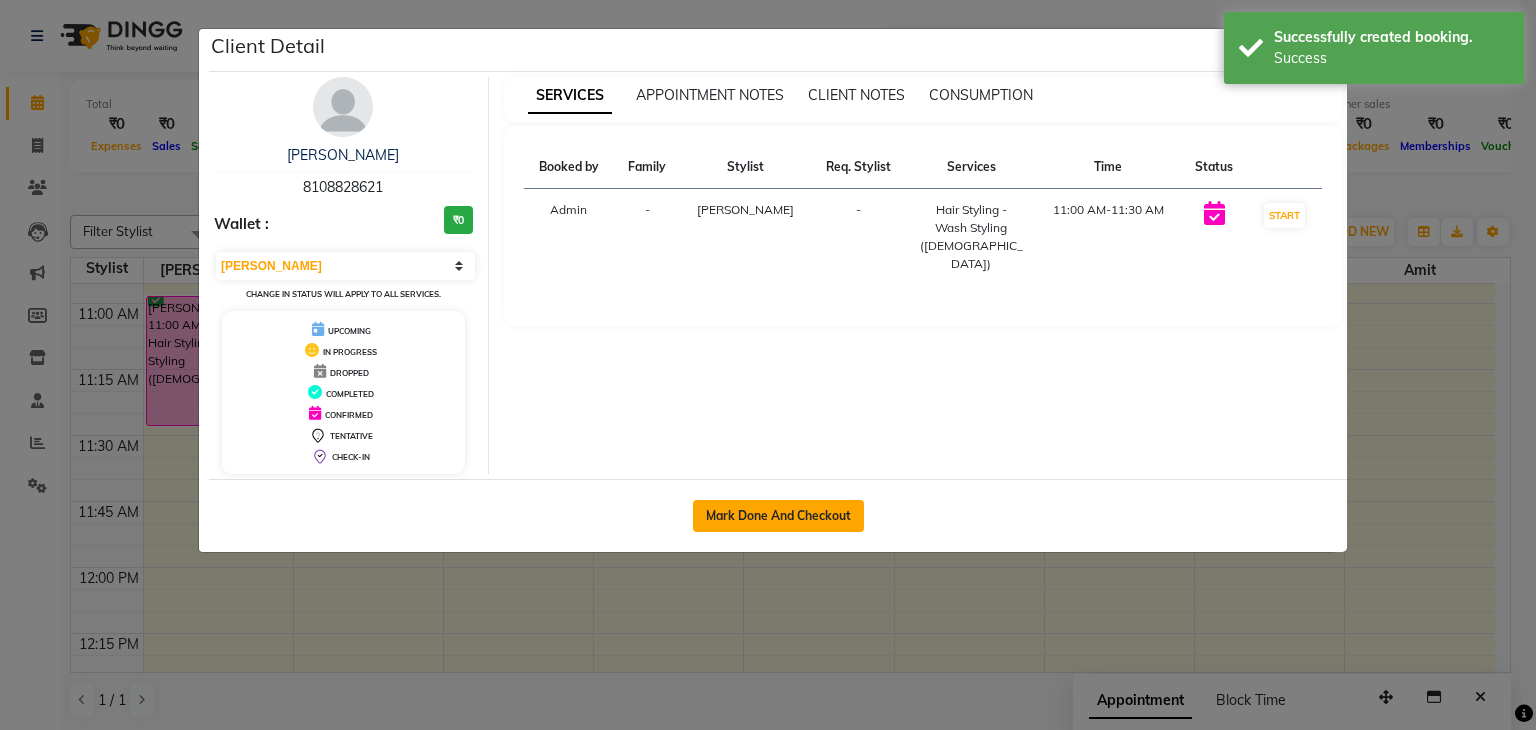 select on "550" 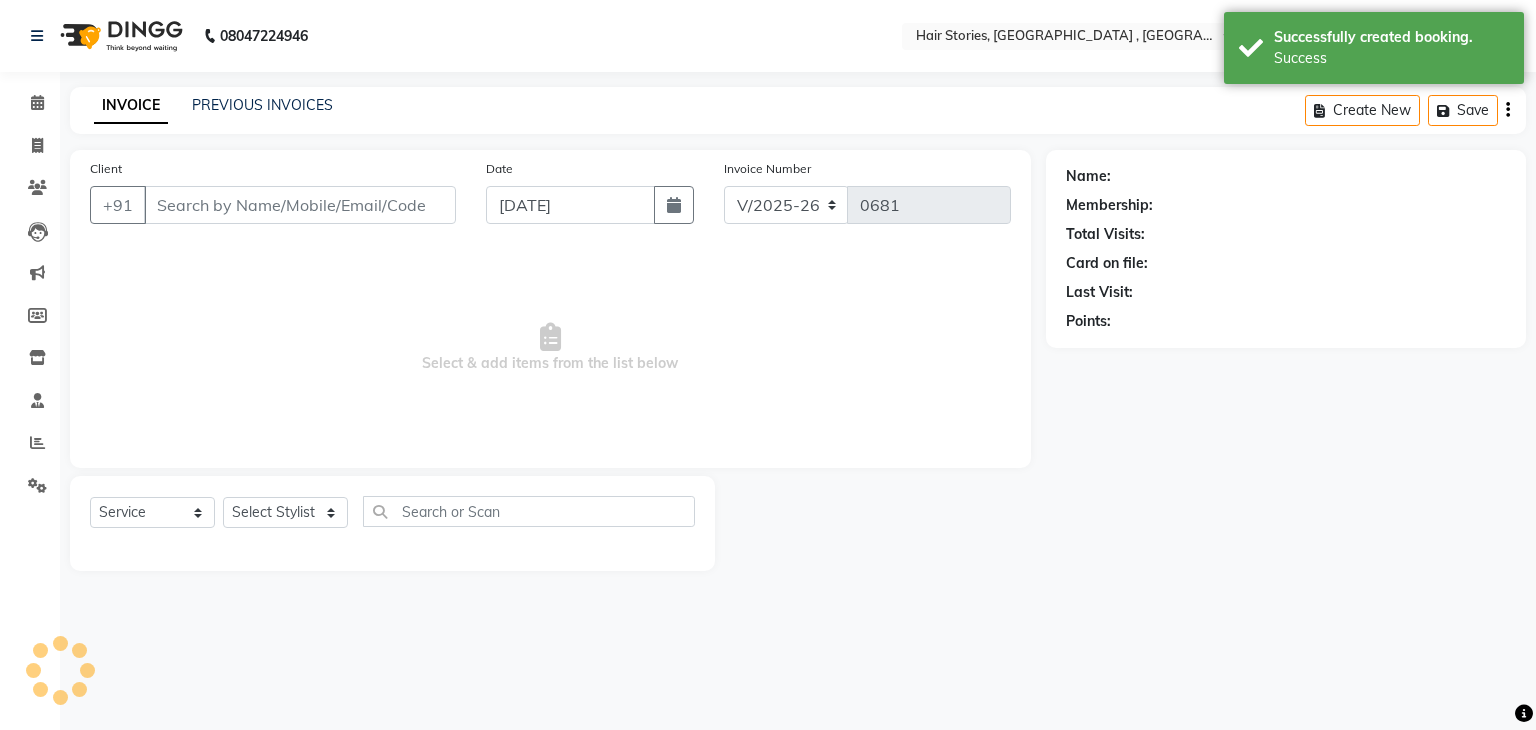 type on "8108828621" 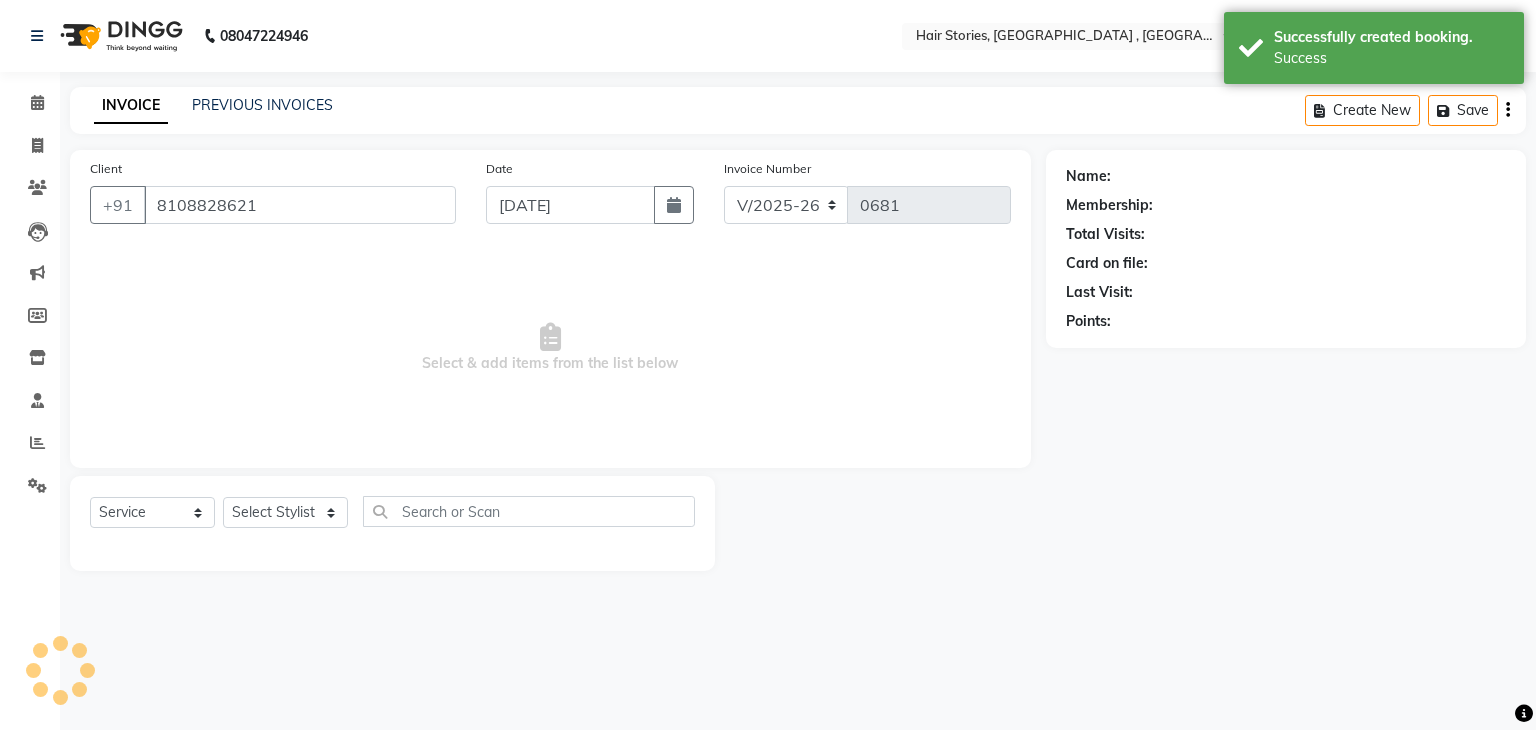 select on "7131" 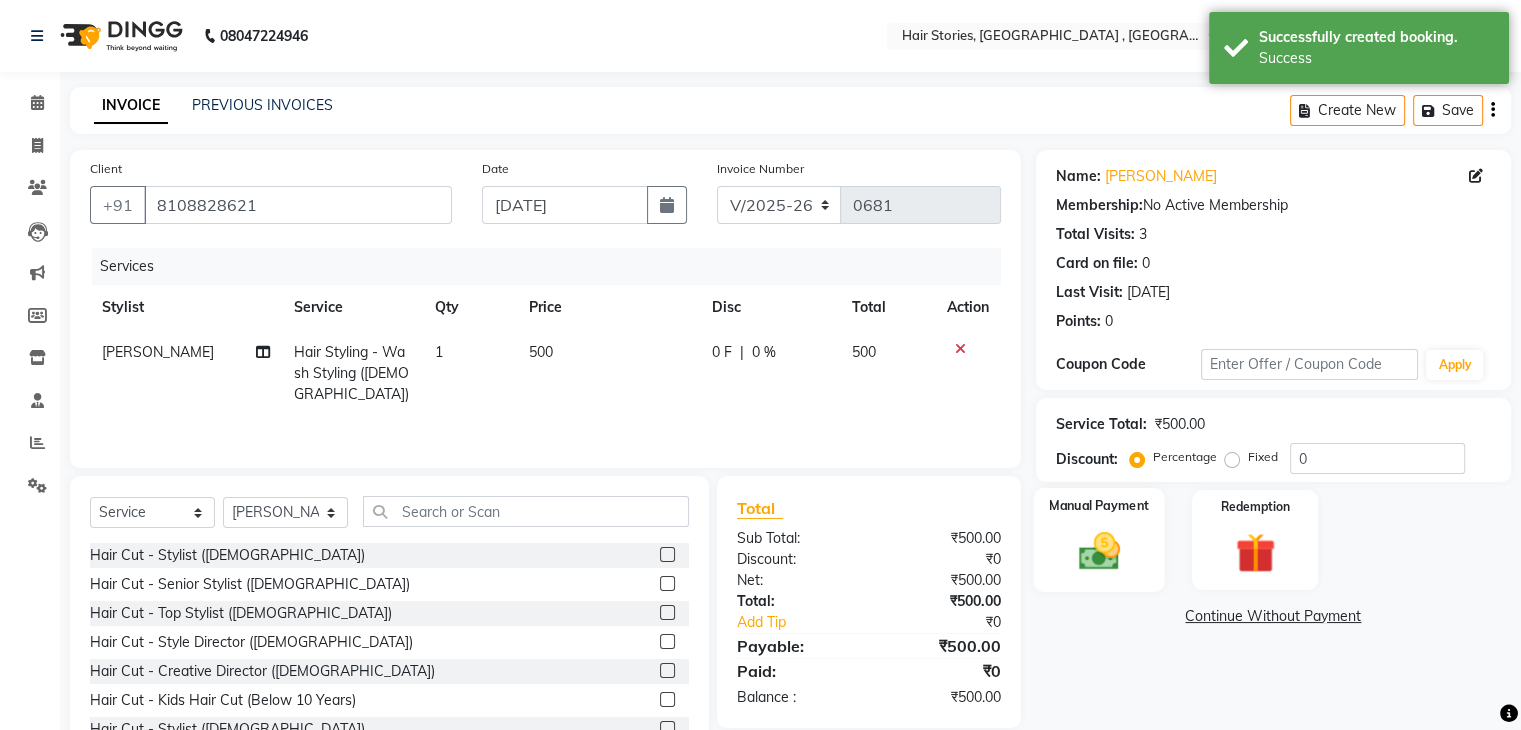 click on "Manual Payment" 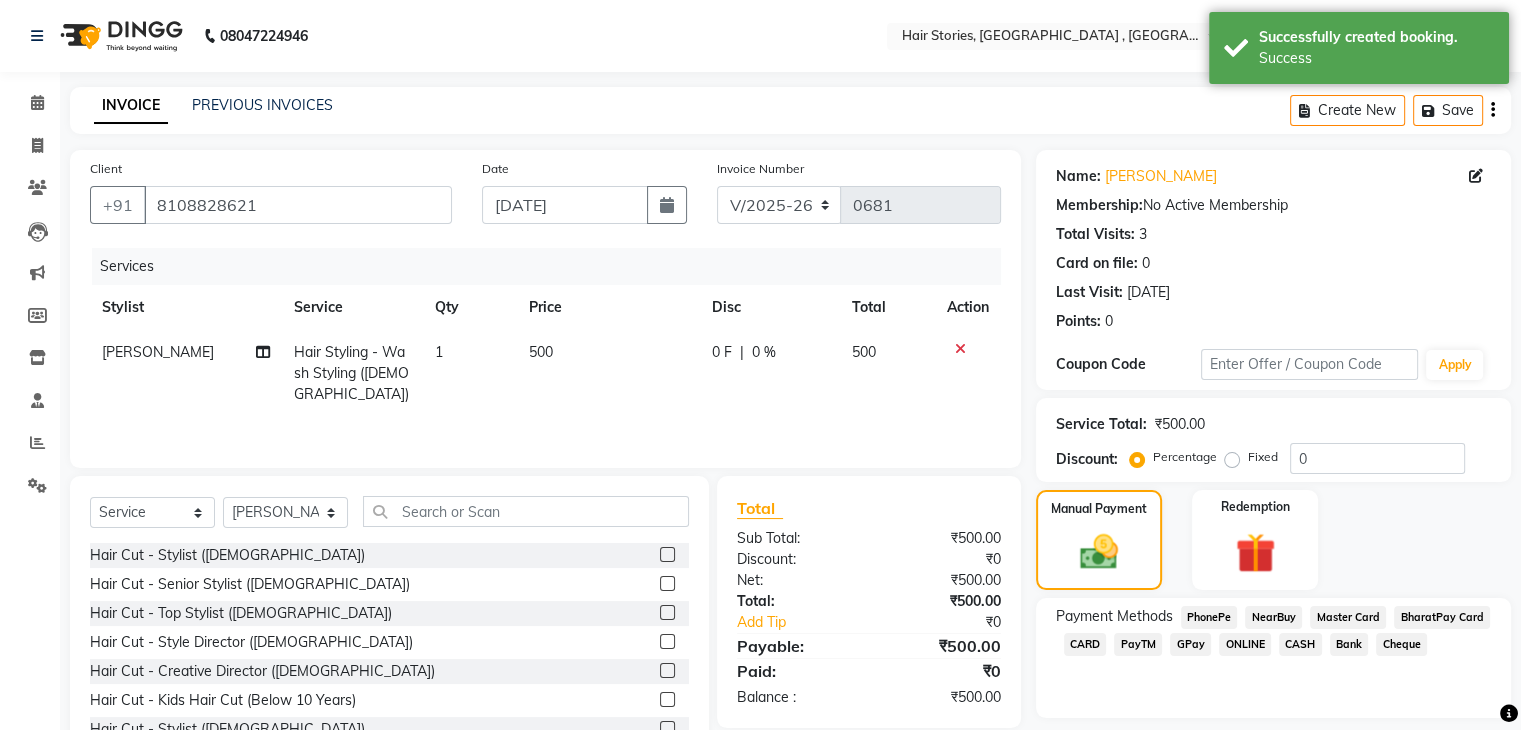 click on "CASH" 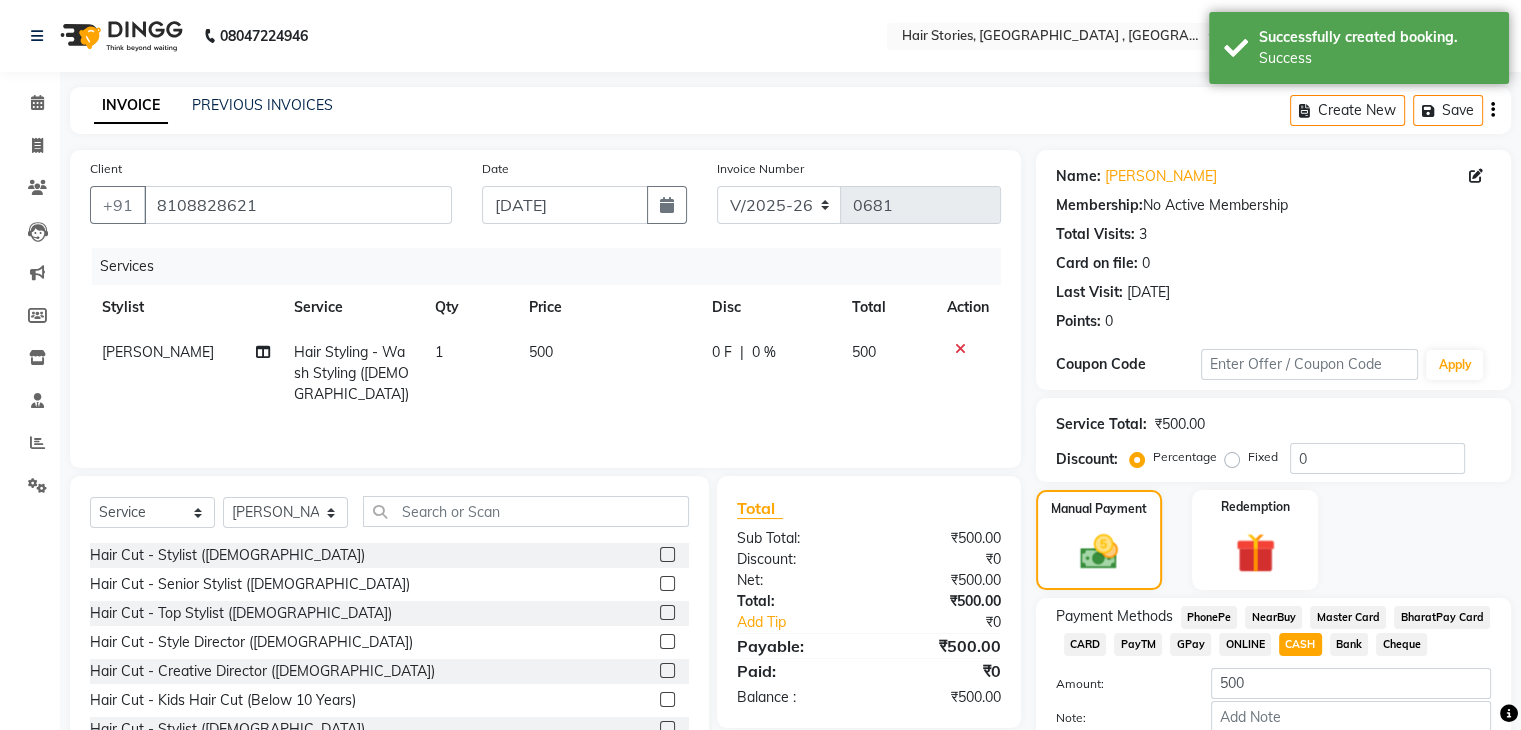 scroll, scrollTop: 117, scrollLeft: 0, axis: vertical 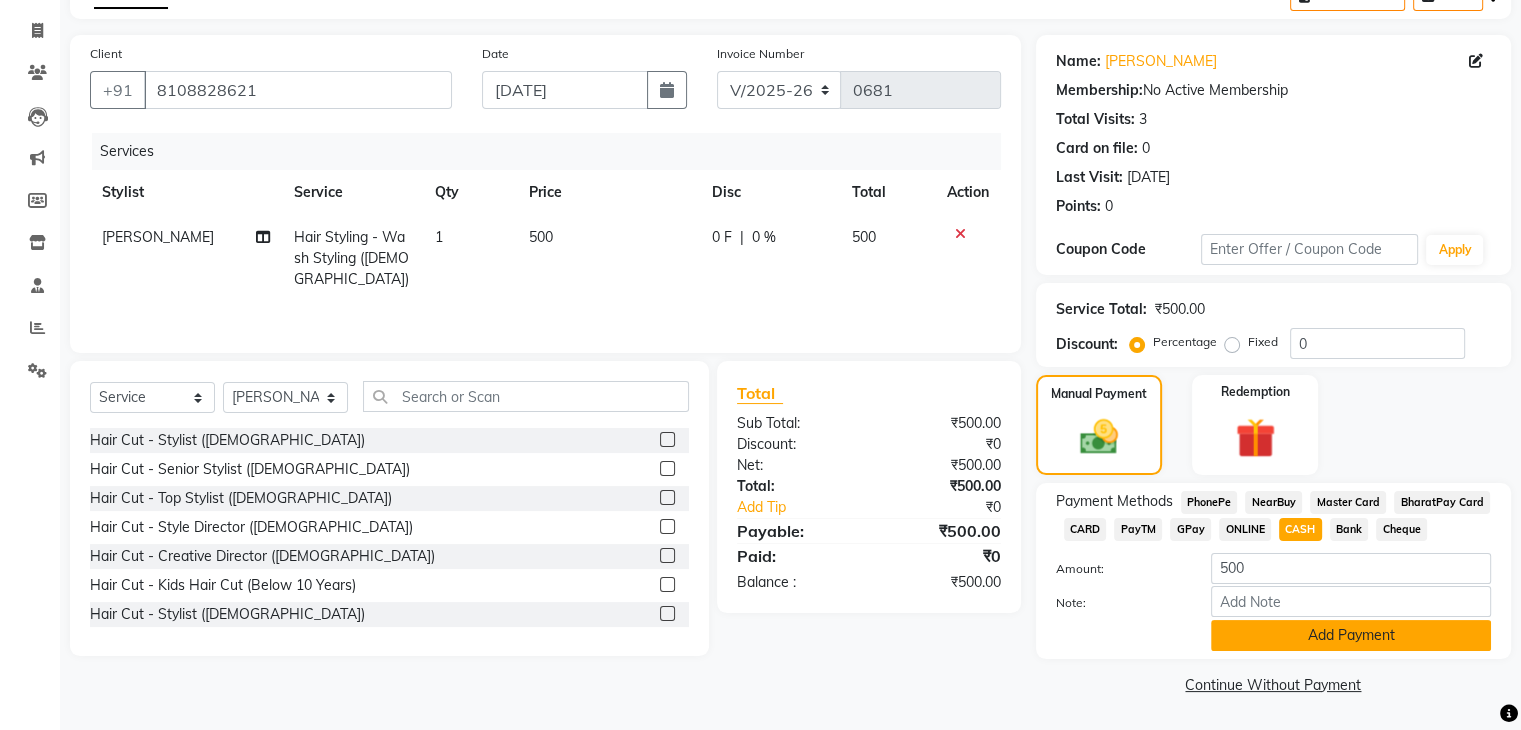 click on "Add Payment" 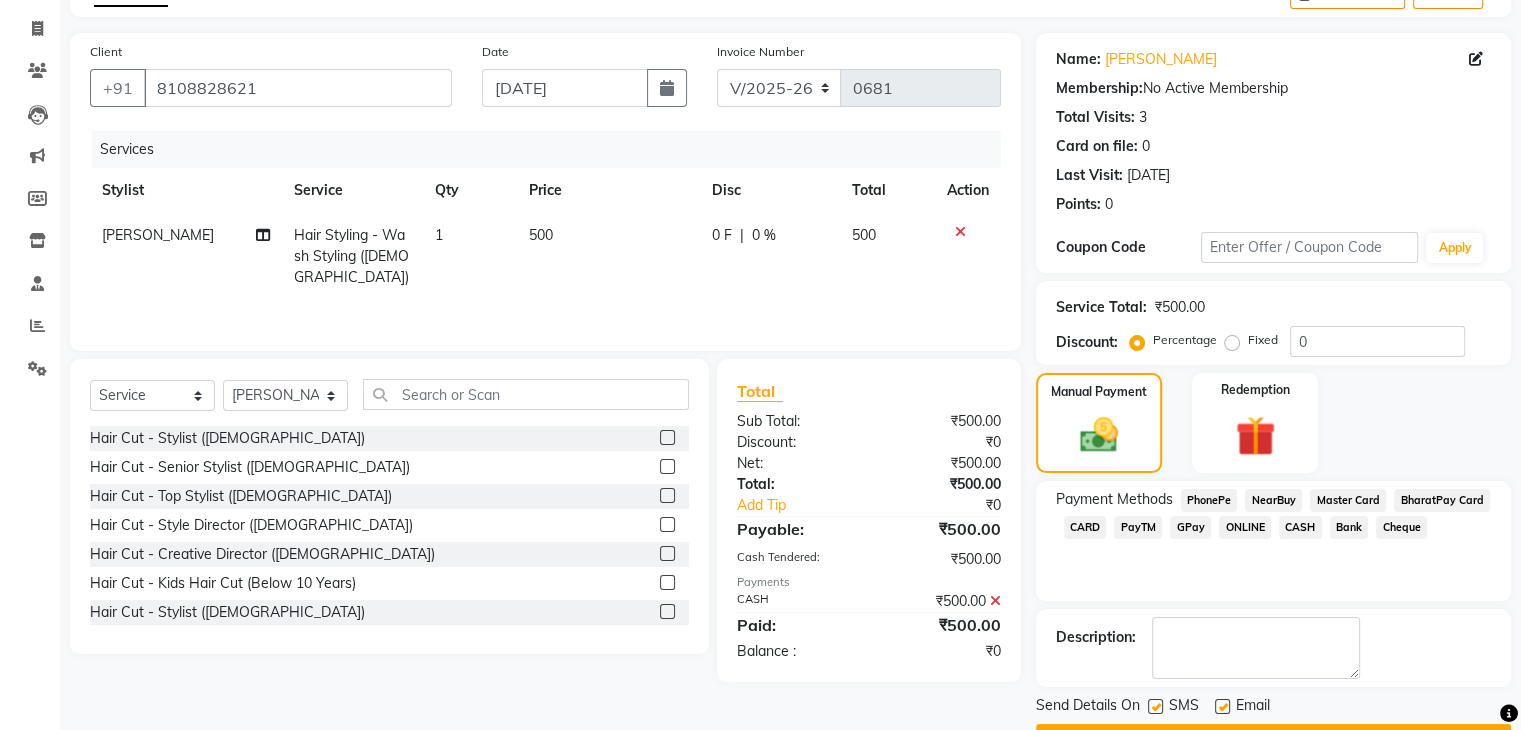 scroll, scrollTop: 171, scrollLeft: 0, axis: vertical 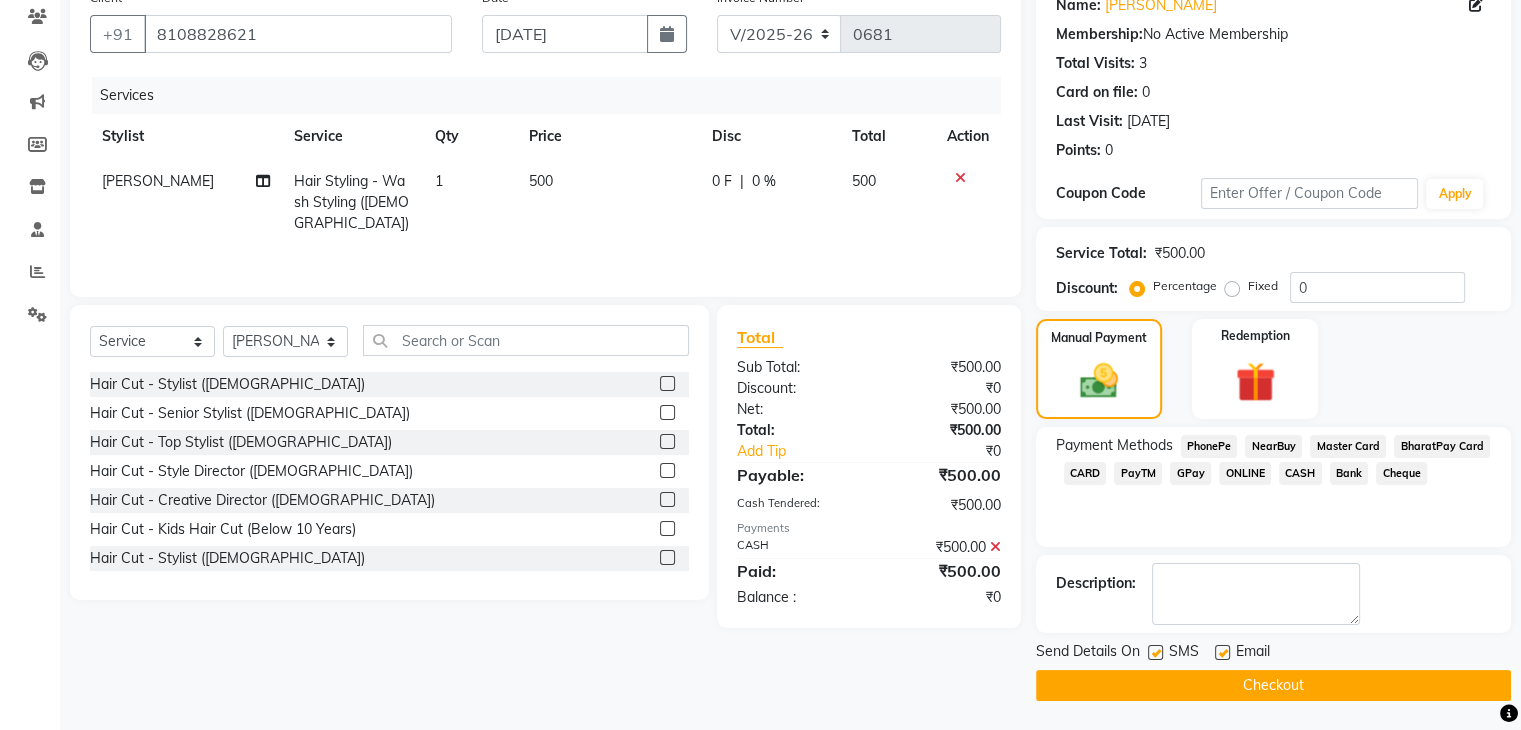 click 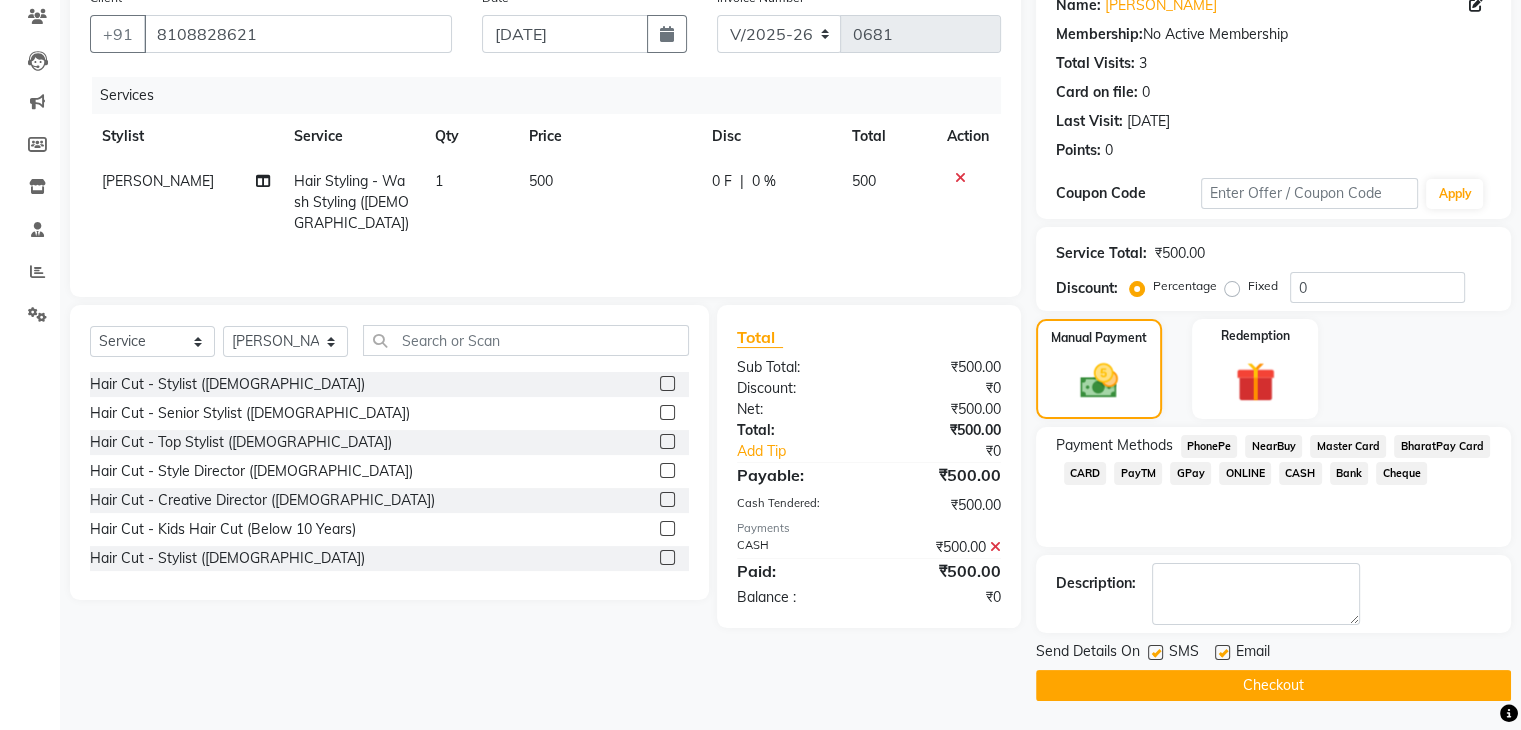click at bounding box center (1221, 653) 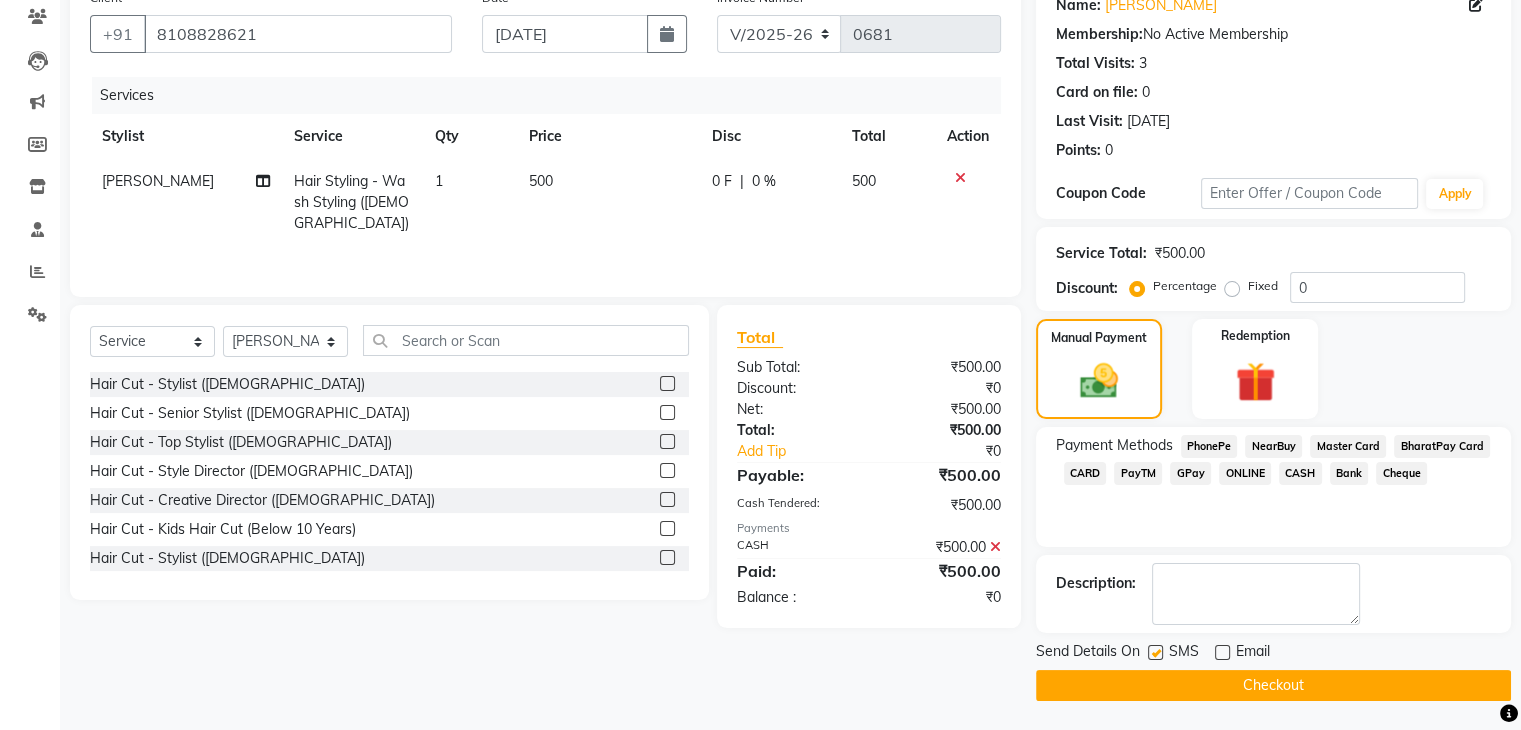 click 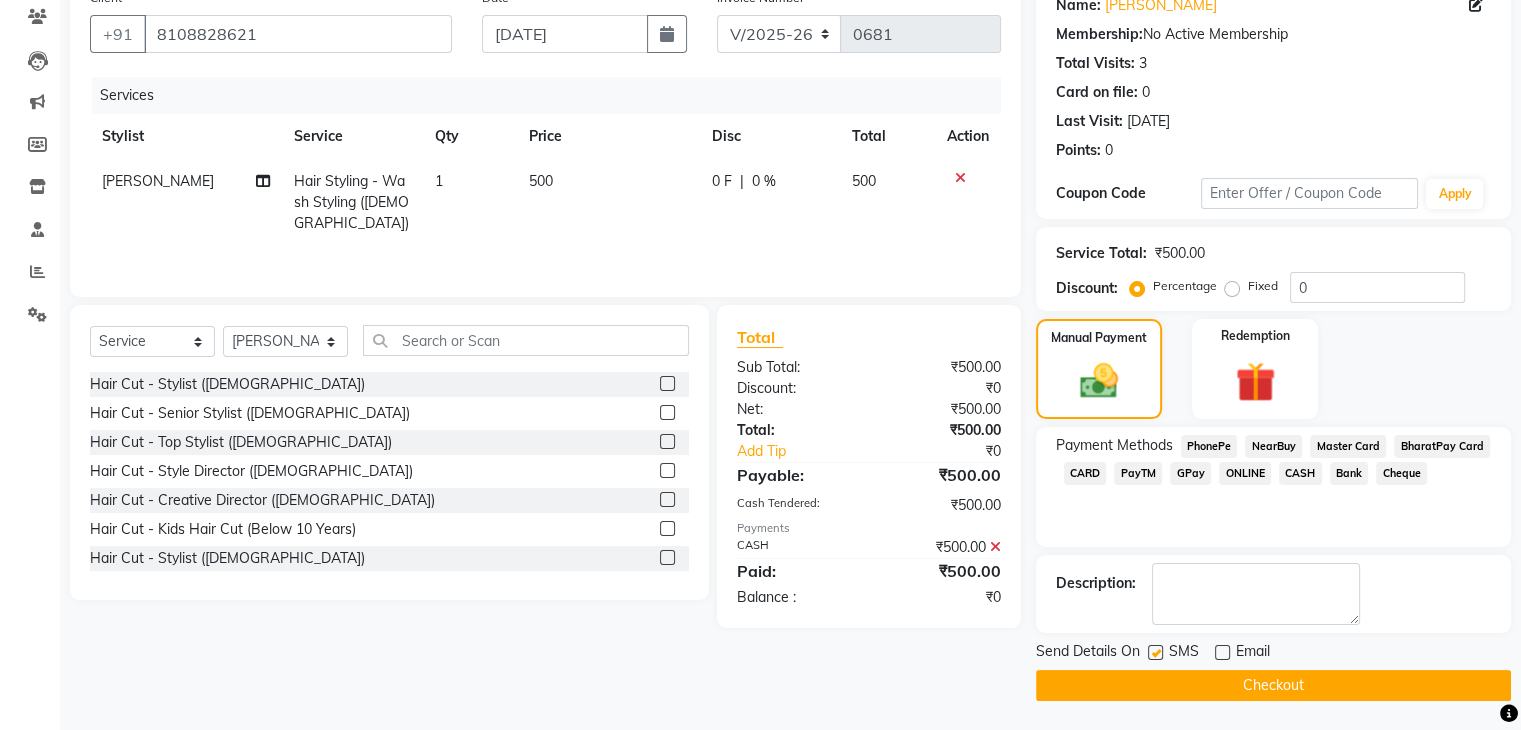 click at bounding box center (1154, 653) 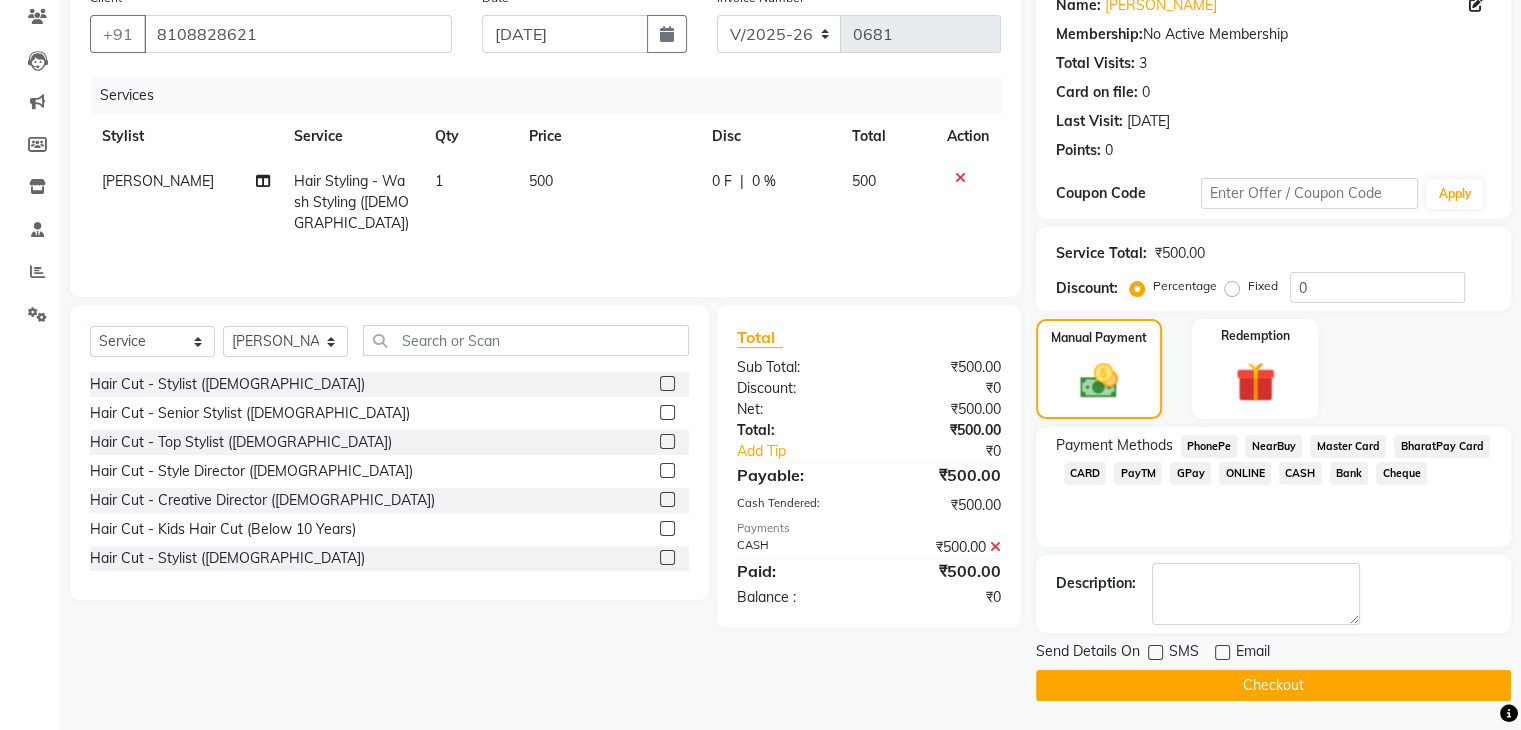 click on "Checkout" 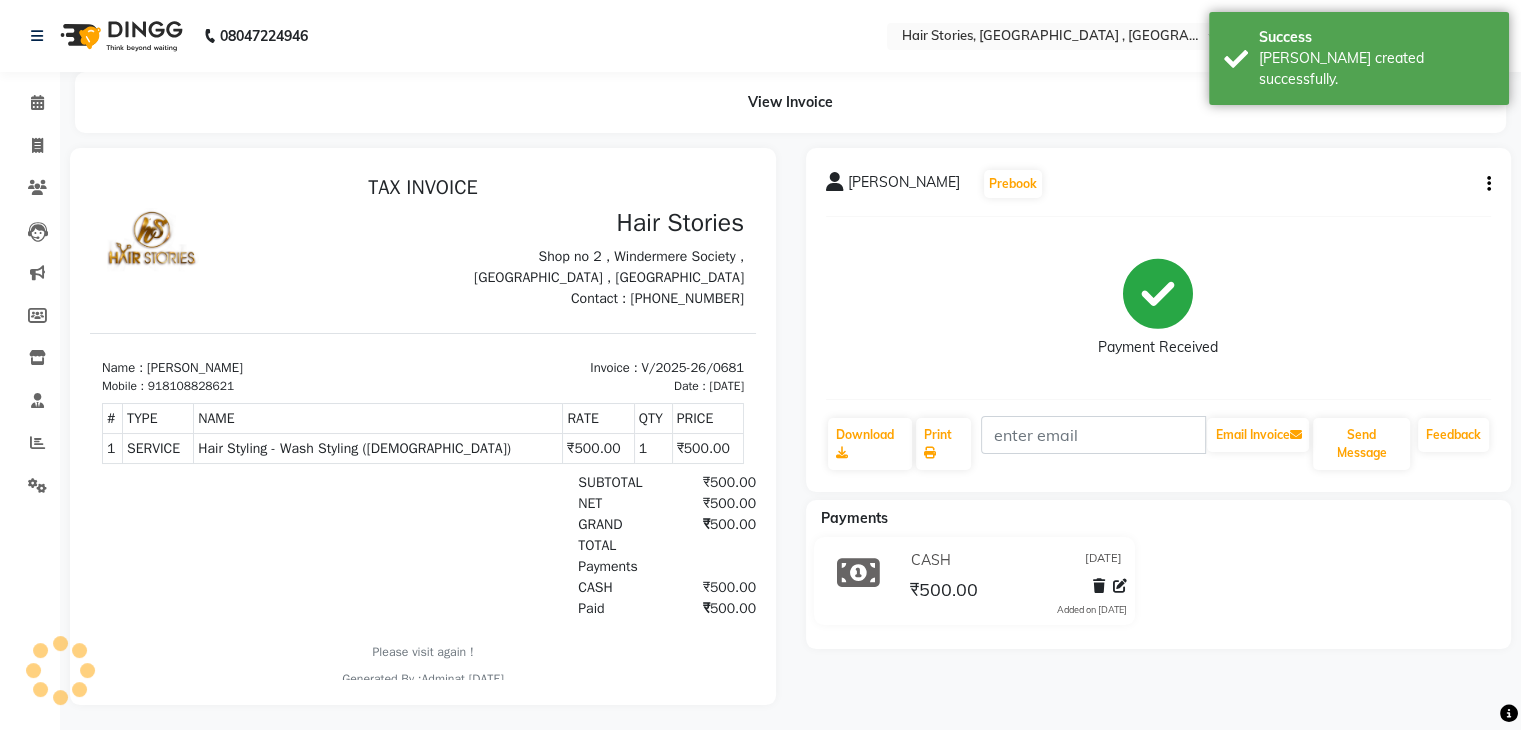 scroll, scrollTop: 0, scrollLeft: 0, axis: both 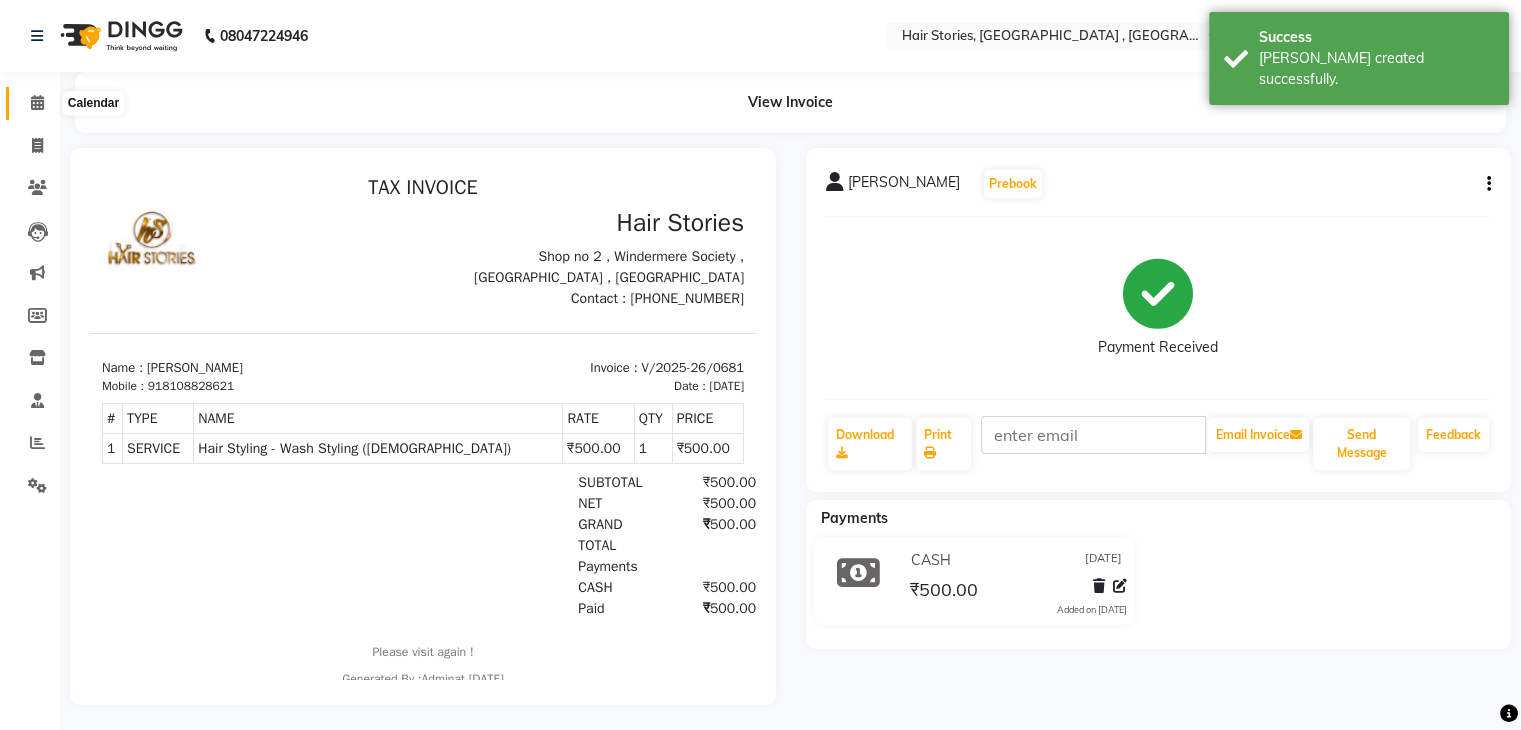 click 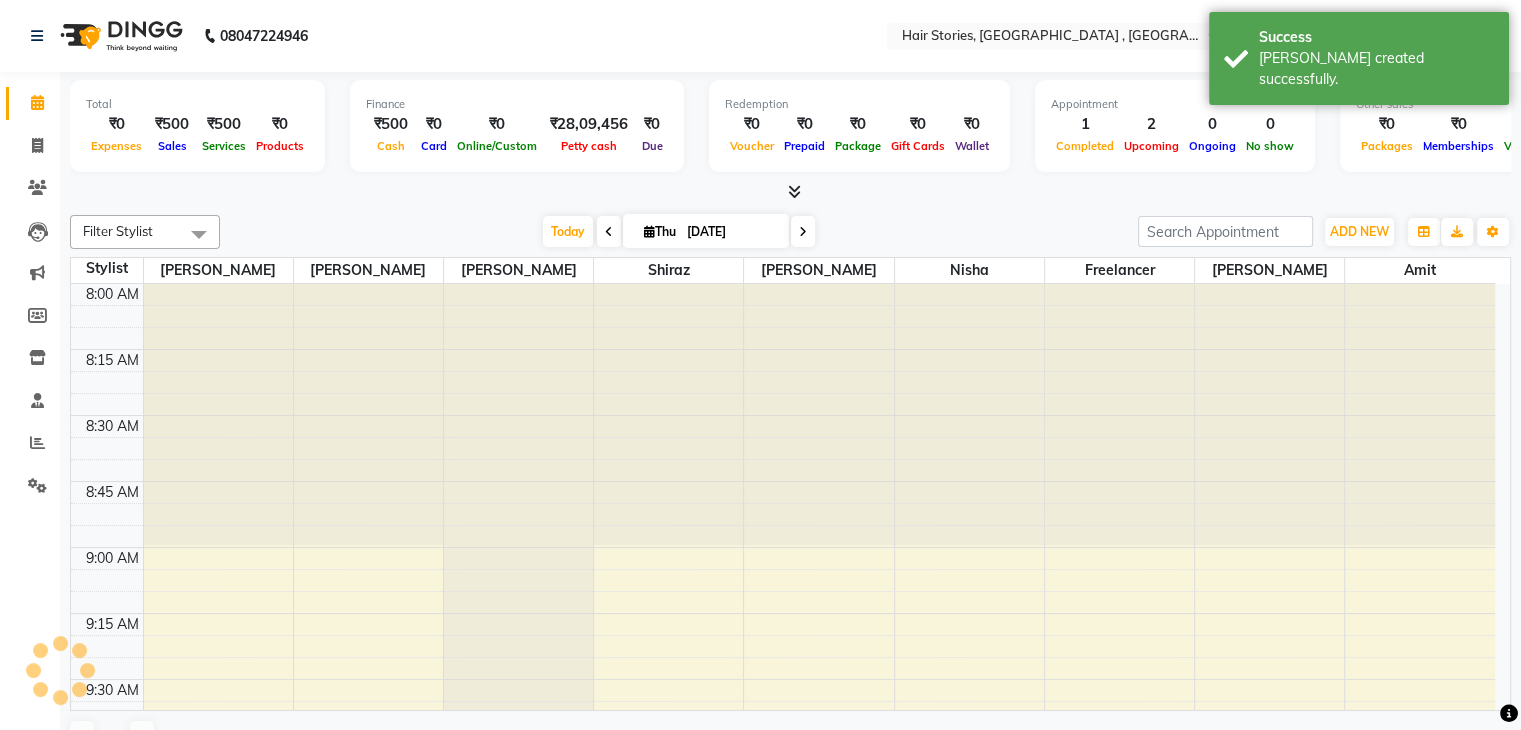 scroll, scrollTop: 2879, scrollLeft: 0, axis: vertical 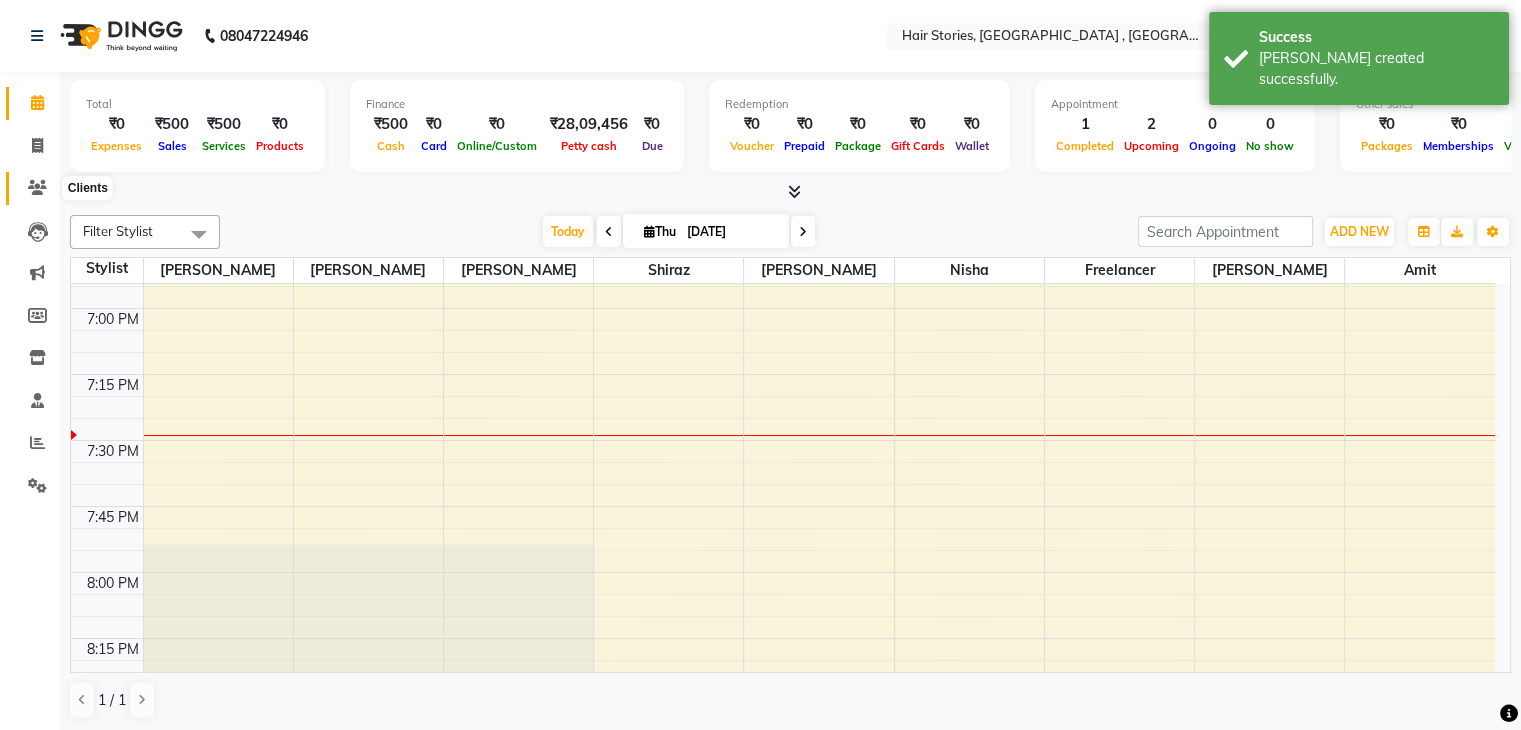 click 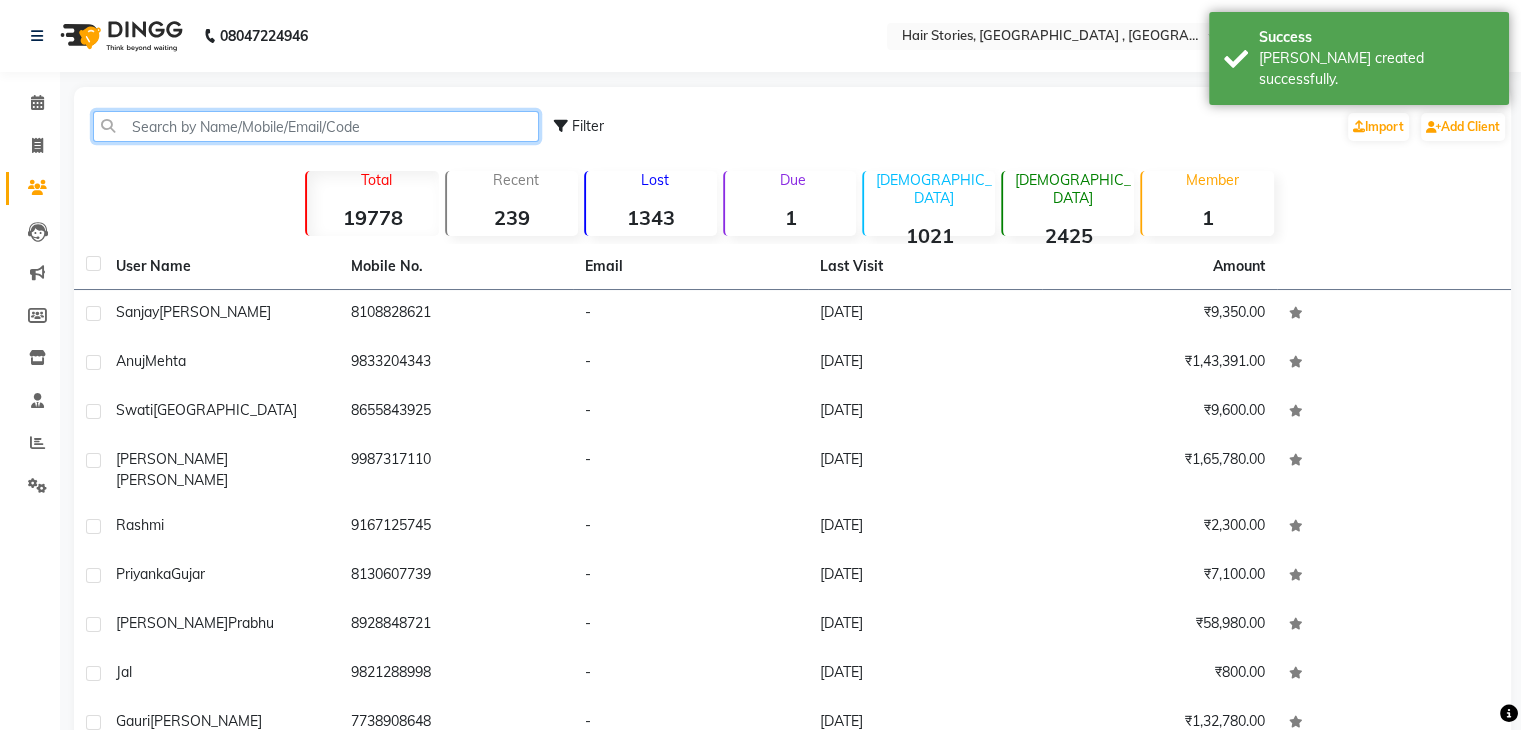 click 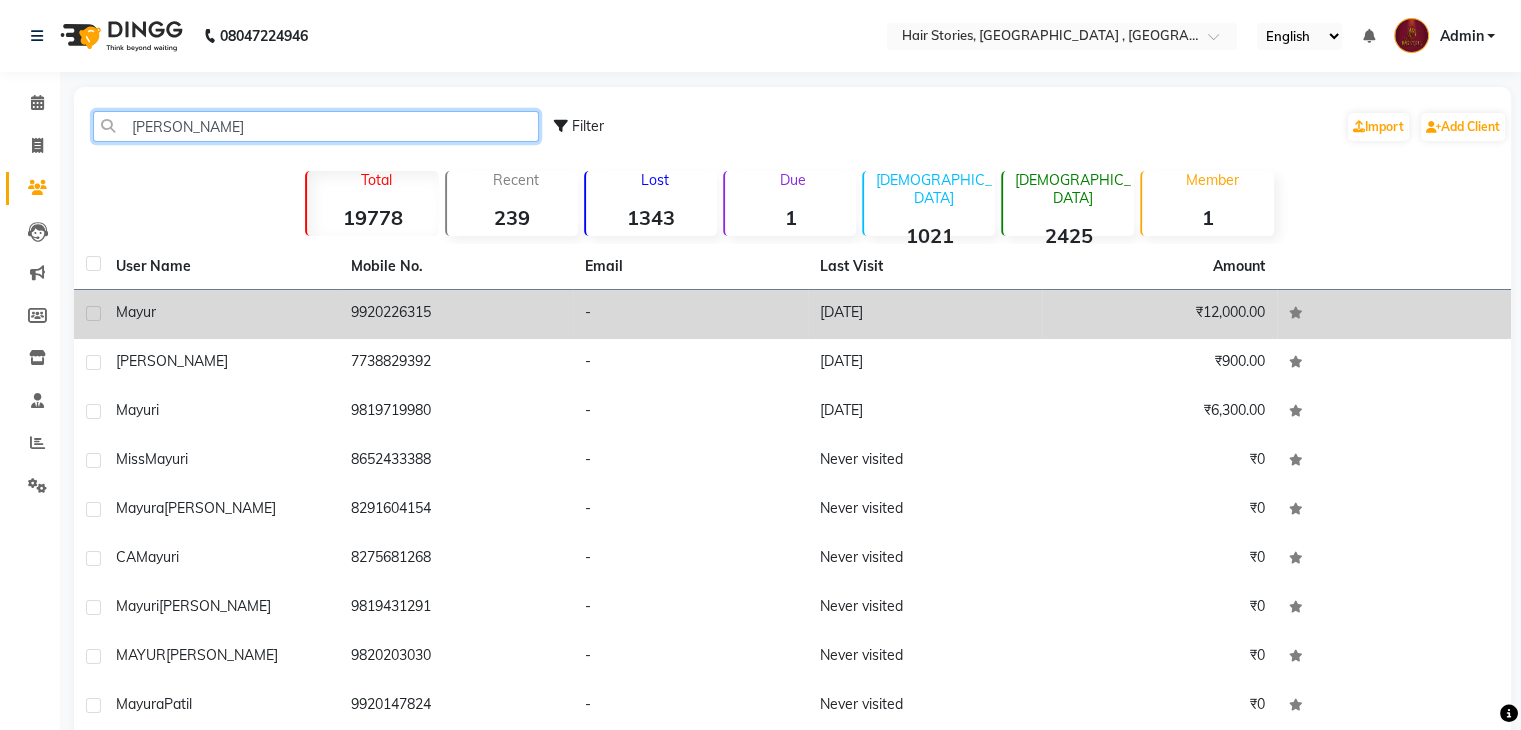 type on "[PERSON_NAME]" 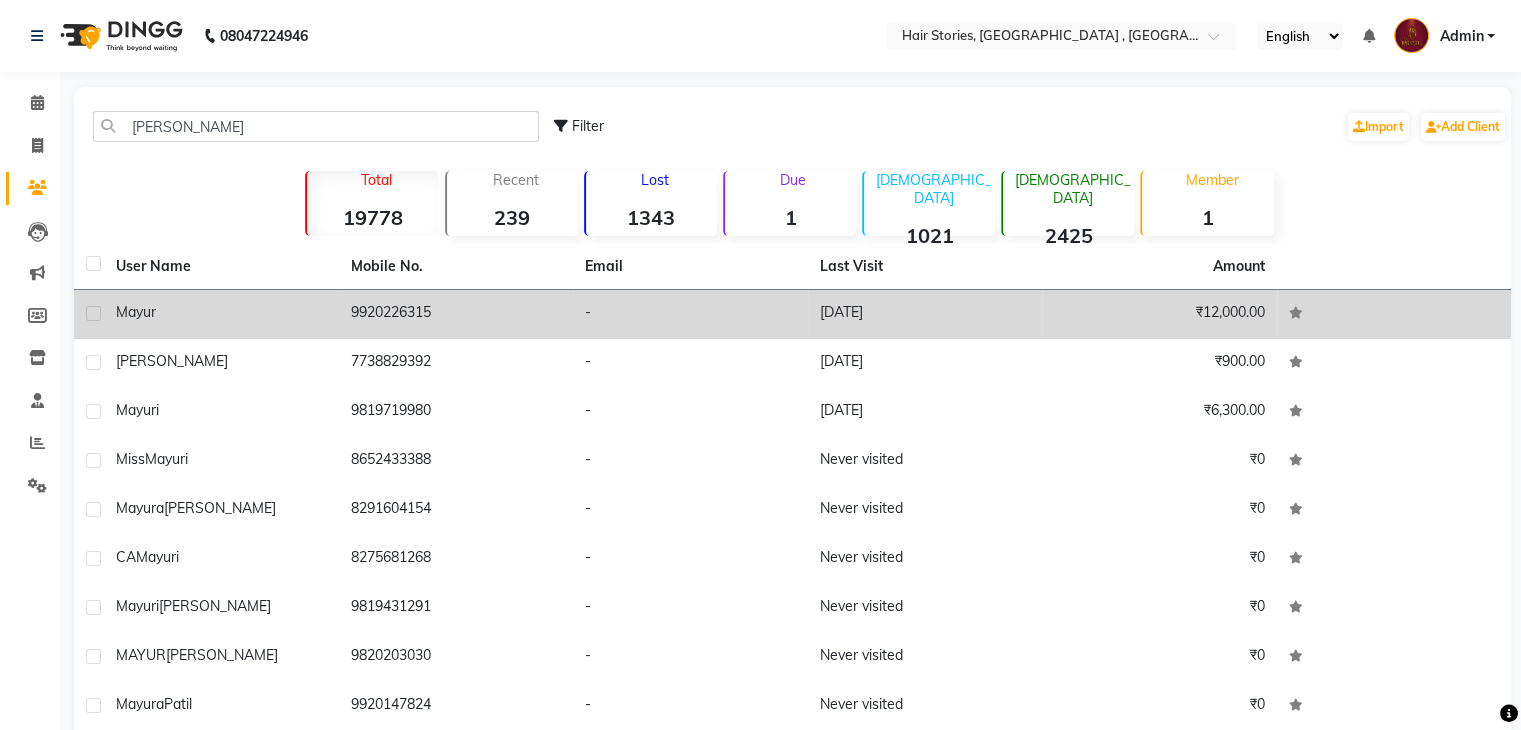 click on "Mayur" 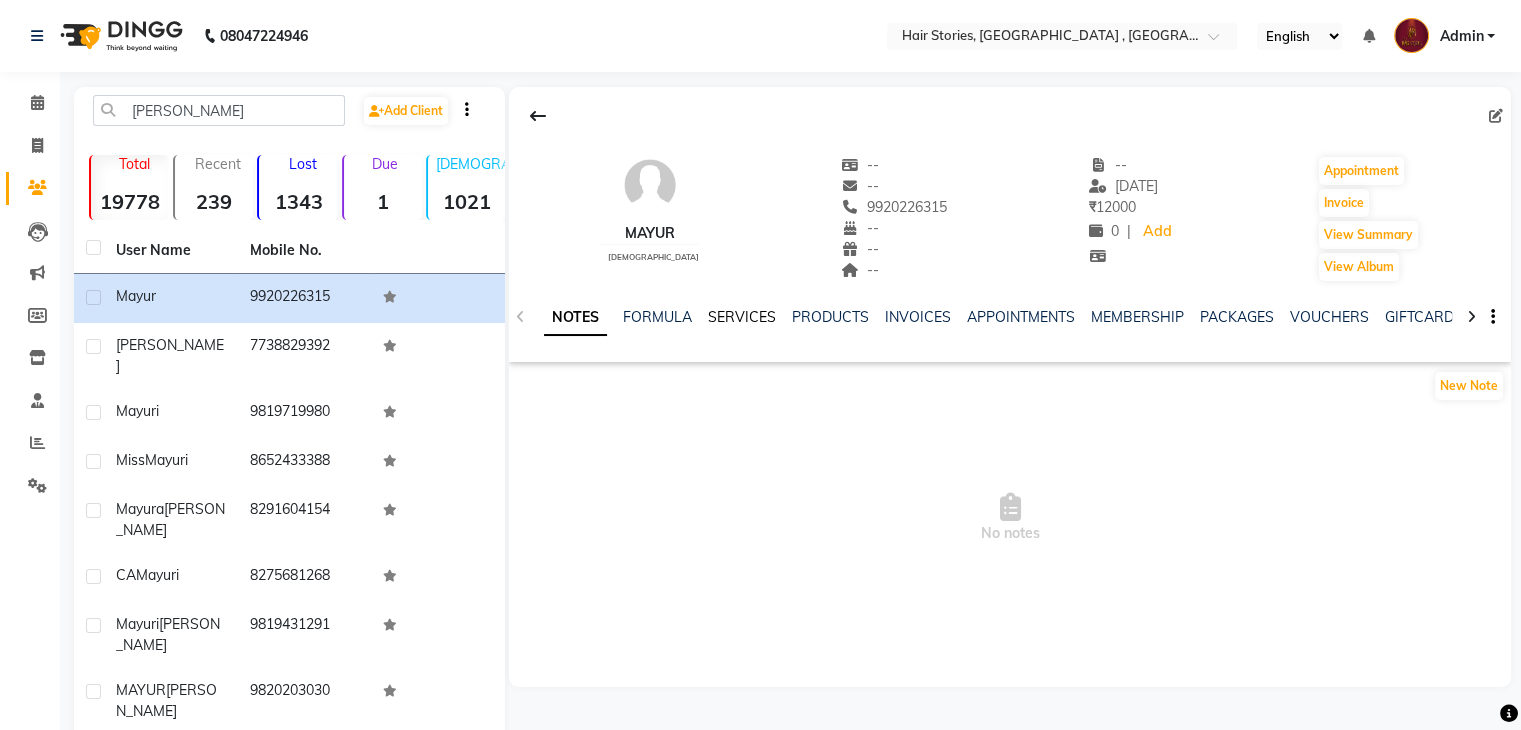 click on "SERVICES" 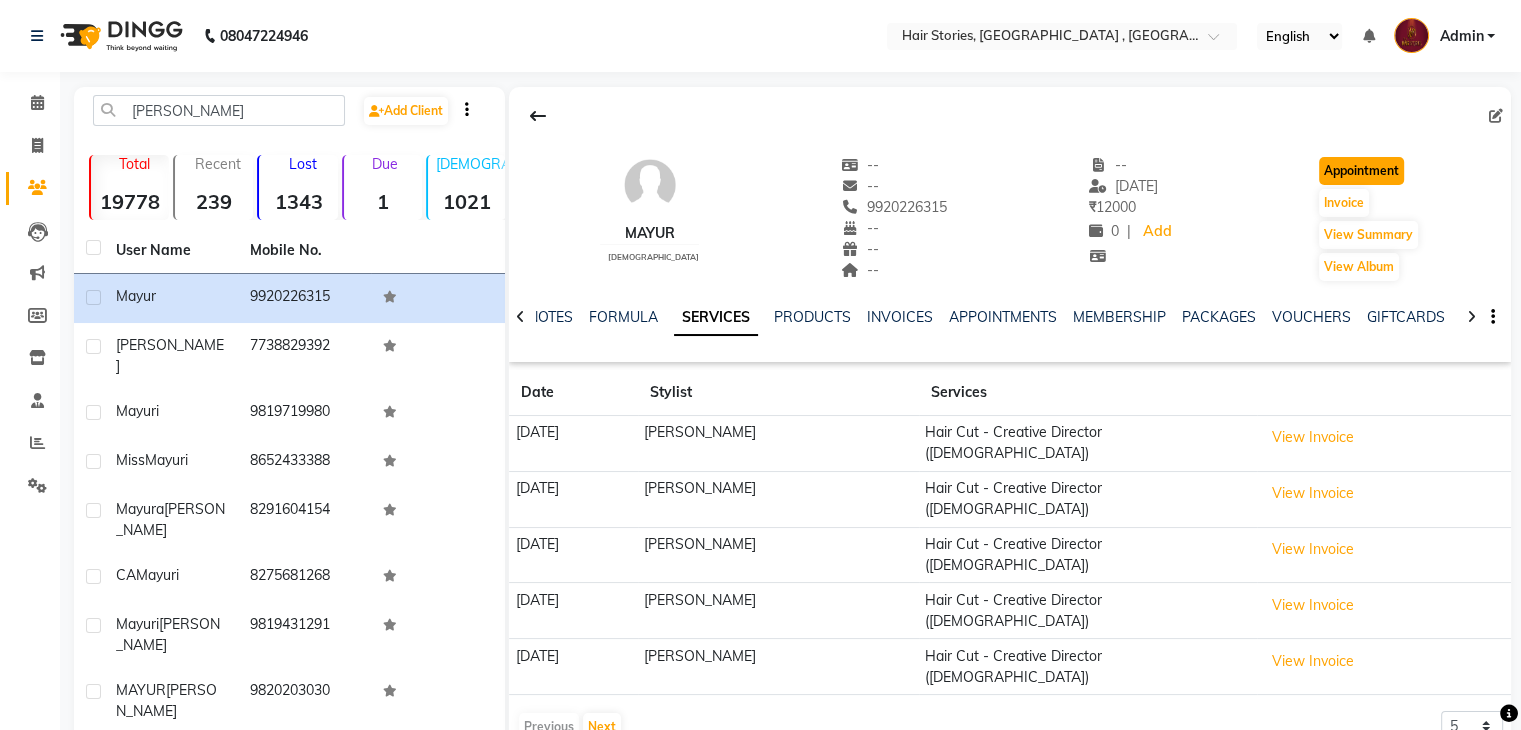 click on "Appointment" 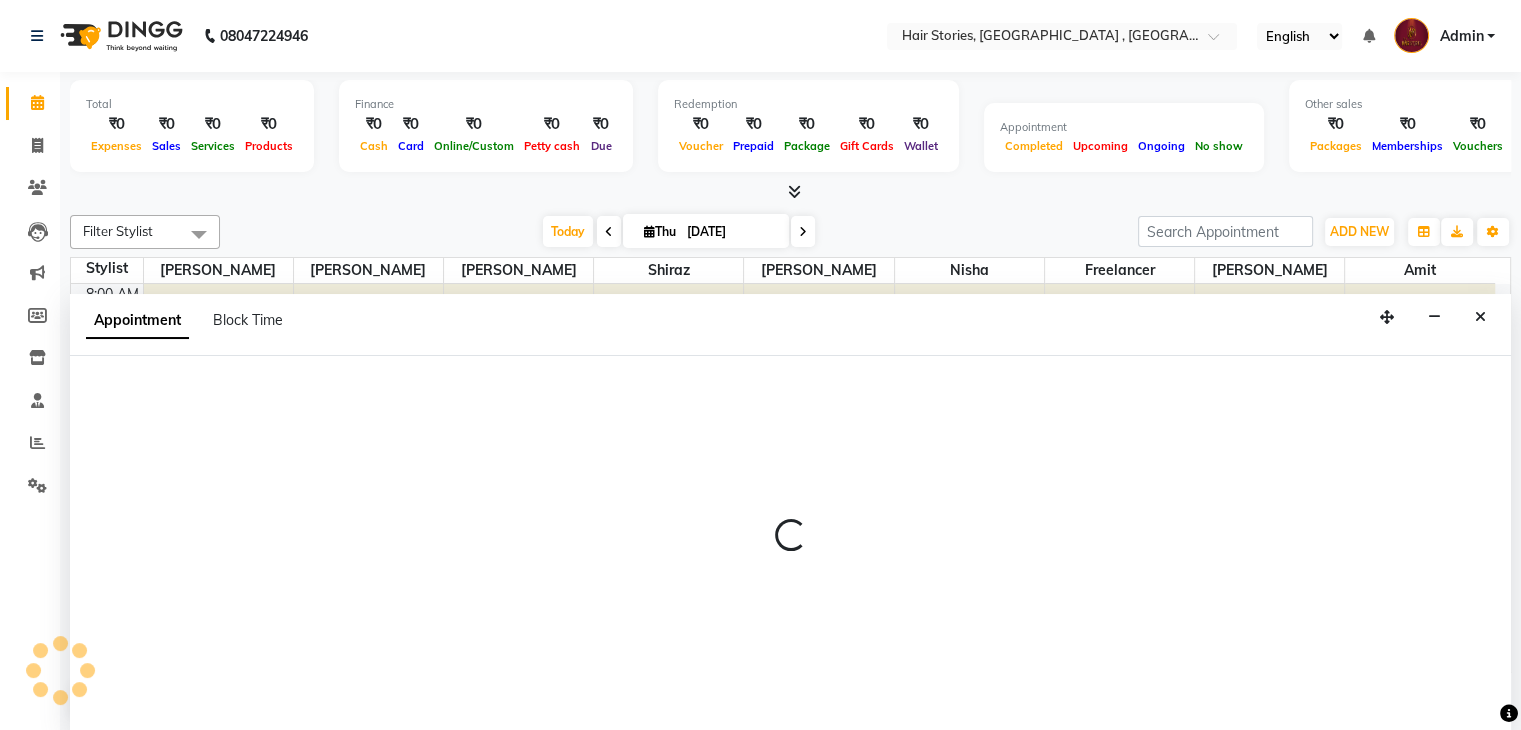 select on "540" 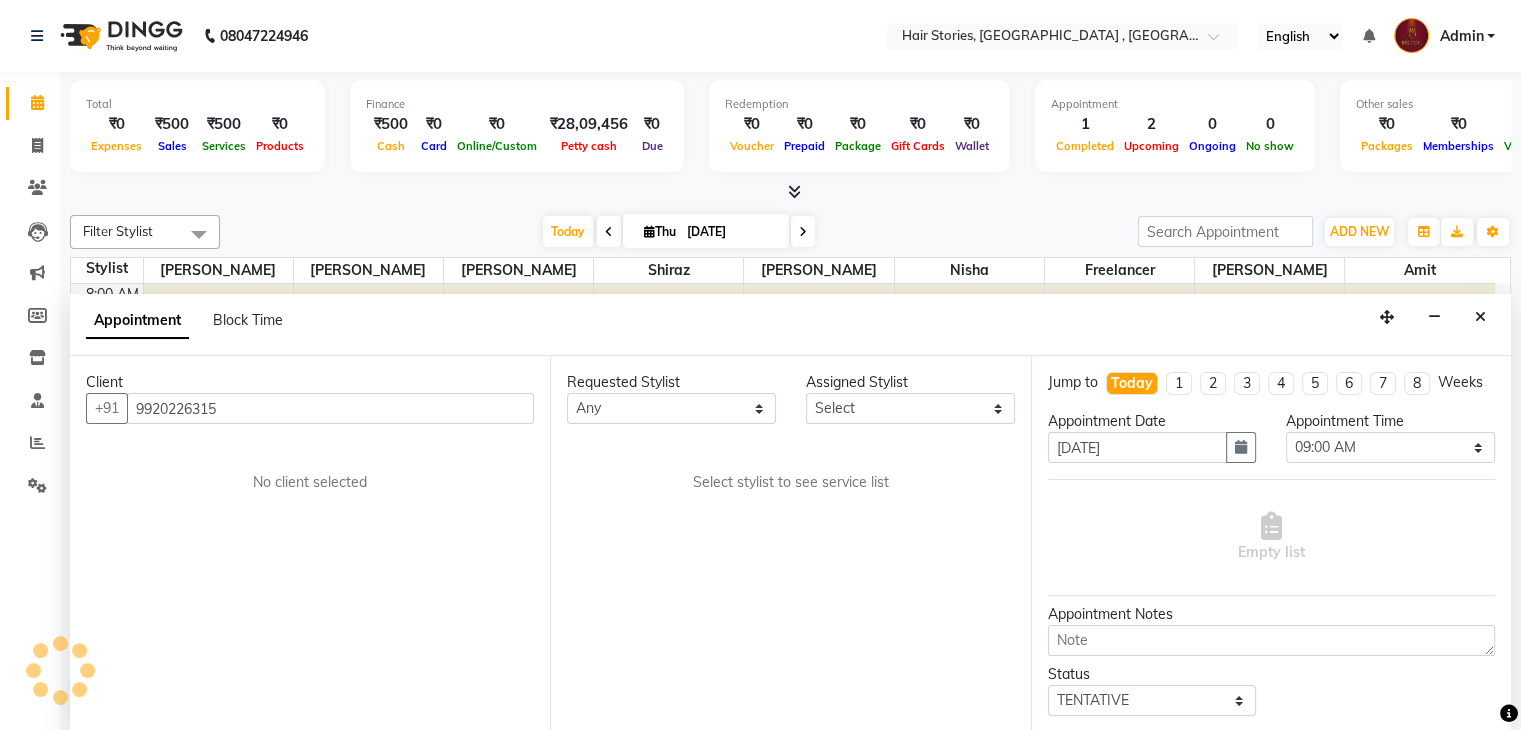 scroll, scrollTop: 1, scrollLeft: 0, axis: vertical 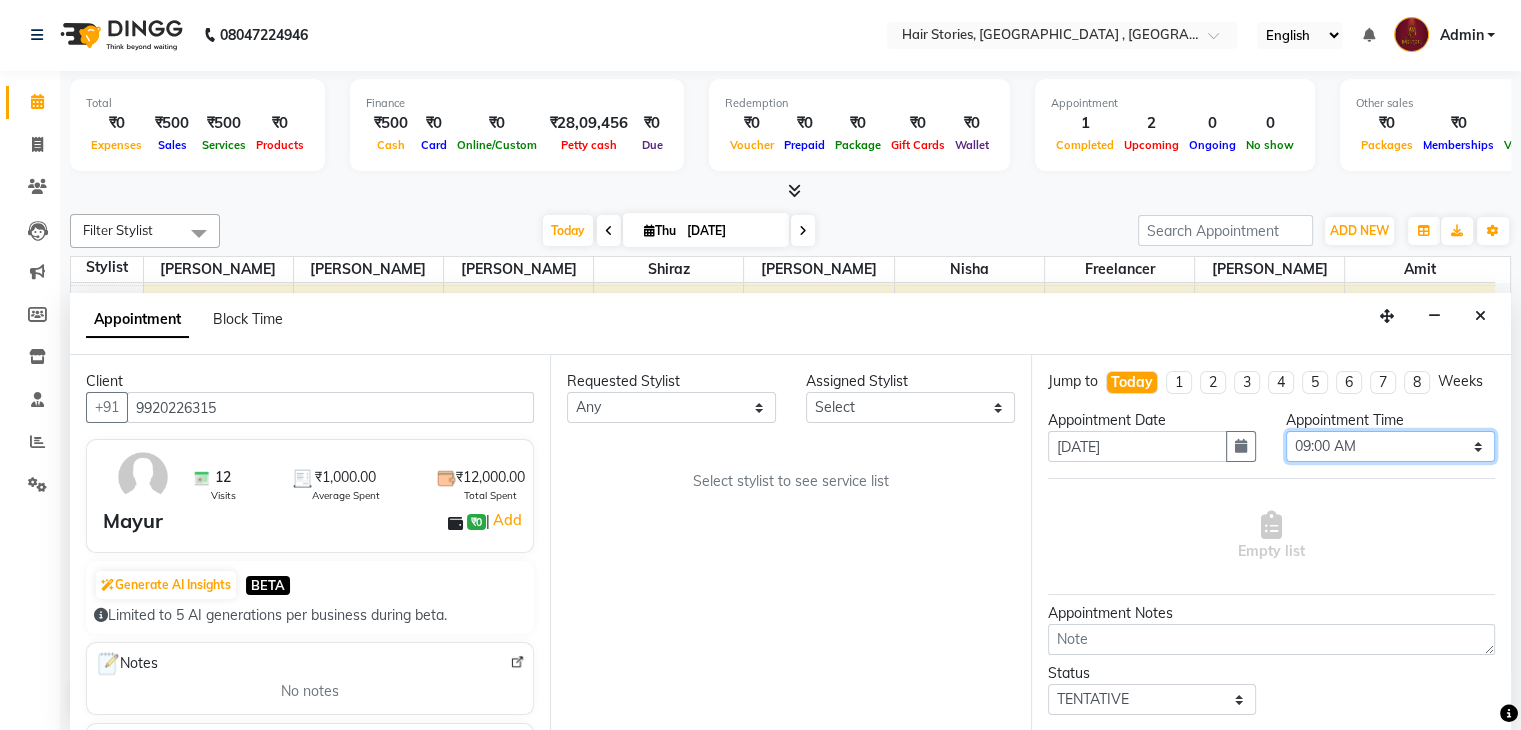click on "Select 09:00 AM 09:15 AM 09:30 AM 09:45 AM 10:00 AM 10:15 AM 10:30 AM 10:45 AM 11:00 AM 11:15 AM 11:30 AM 11:45 AM 12:00 PM 12:15 PM 12:30 PM 12:45 PM 01:00 PM 01:15 PM 01:30 PM 01:45 PM 02:00 PM 02:15 PM 02:30 PM 02:45 PM 03:00 PM 03:15 PM 03:30 PM 03:45 PM 04:00 PM 04:15 PM 04:30 PM 04:45 PM 05:00 PM 05:15 PM 05:30 PM 05:45 PM 06:00 PM 06:15 PM 06:30 PM 06:45 PM 07:00 PM 07:15 PM 07:30 PM 07:45 PM 08:00 PM 08:15 PM 08:30 PM 08:45 PM 09:00 PM 09:15 PM 09:30 PM 09:45 PM 10:00 PM 10:15 PM 10:30 PM" at bounding box center (1390, 446) 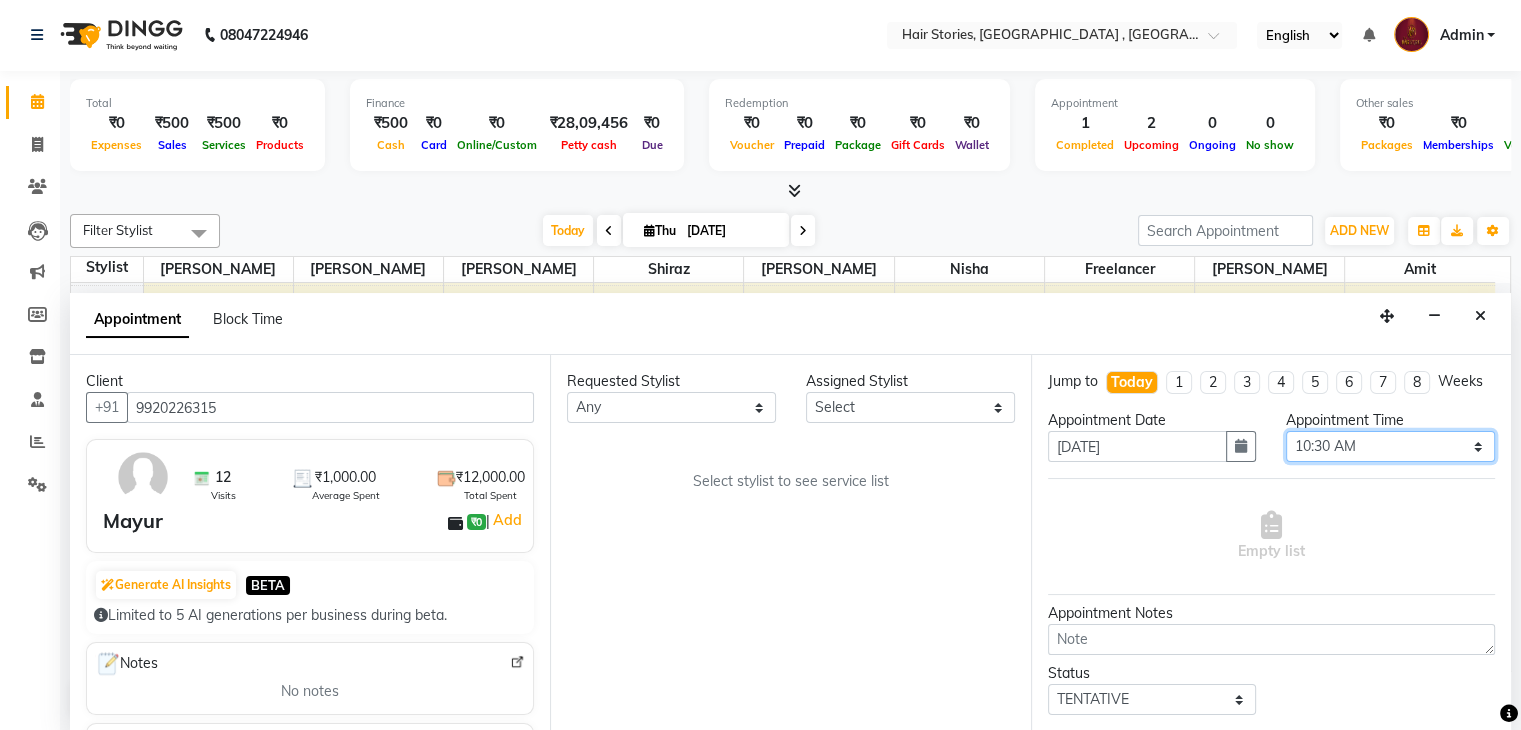 click on "Select 09:00 AM 09:15 AM 09:30 AM 09:45 AM 10:00 AM 10:15 AM 10:30 AM 10:45 AM 11:00 AM 11:15 AM 11:30 AM 11:45 AM 12:00 PM 12:15 PM 12:30 PM 12:45 PM 01:00 PM 01:15 PM 01:30 PM 01:45 PM 02:00 PM 02:15 PM 02:30 PM 02:45 PM 03:00 PM 03:15 PM 03:30 PM 03:45 PM 04:00 PM 04:15 PM 04:30 PM 04:45 PM 05:00 PM 05:15 PM 05:30 PM 05:45 PM 06:00 PM 06:15 PM 06:30 PM 06:45 PM 07:00 PM 07:15 PM 07:30 PM 07:45 PM 08:00 PM 08:15 PM 08:30 PM 08:45 PM 09:00 PM 09:15 PM 09:30 PM 09:45 PM 10:00 PM 10:15 PM 10:30 PM" at bounding box center (1390, 446) 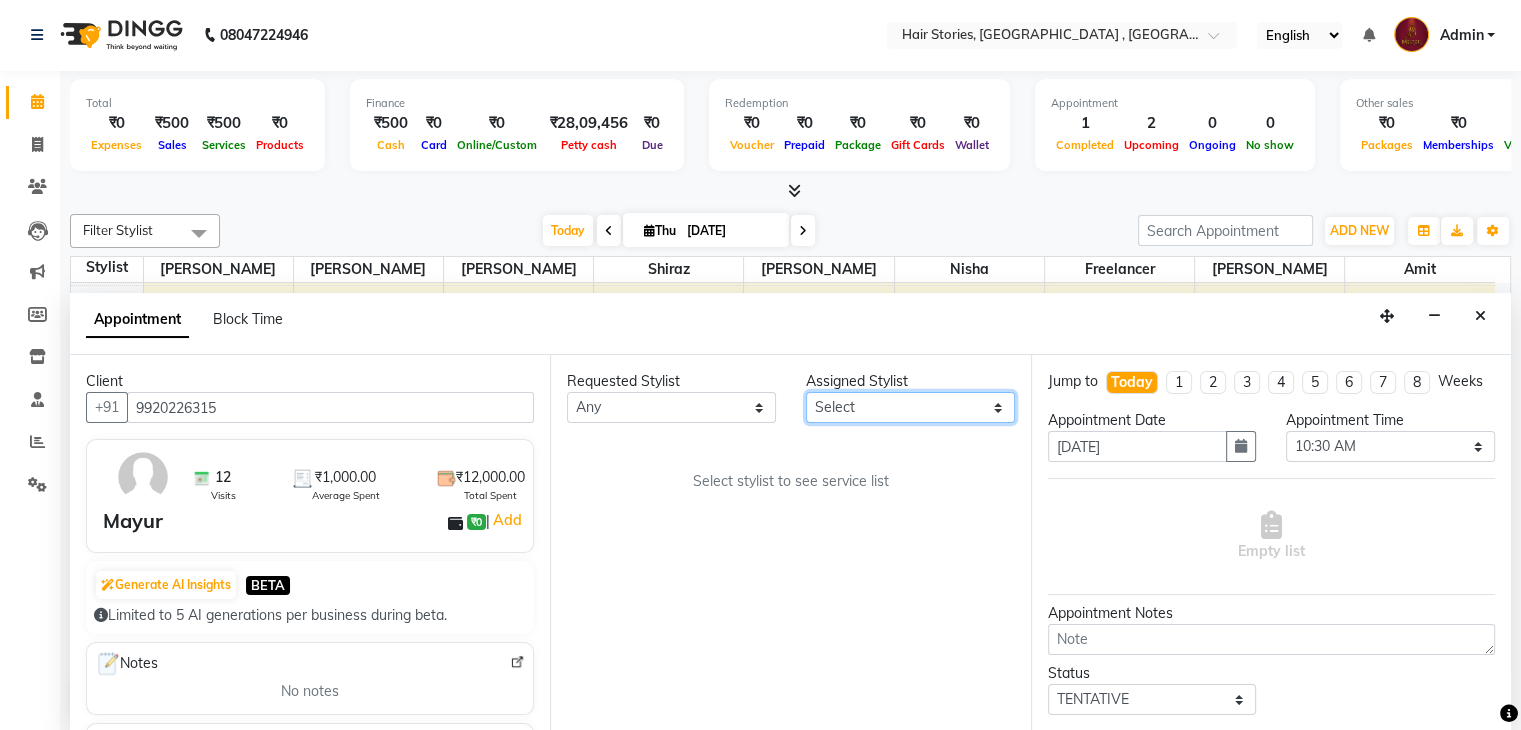 click on "Select [PERSON_NAME] [PERSON_NAME] Freelancer [PERSON_NAME] Neha [PERSON_NAME] [PERSON_NAME] Shiraz" at bounding box center [910, 407] 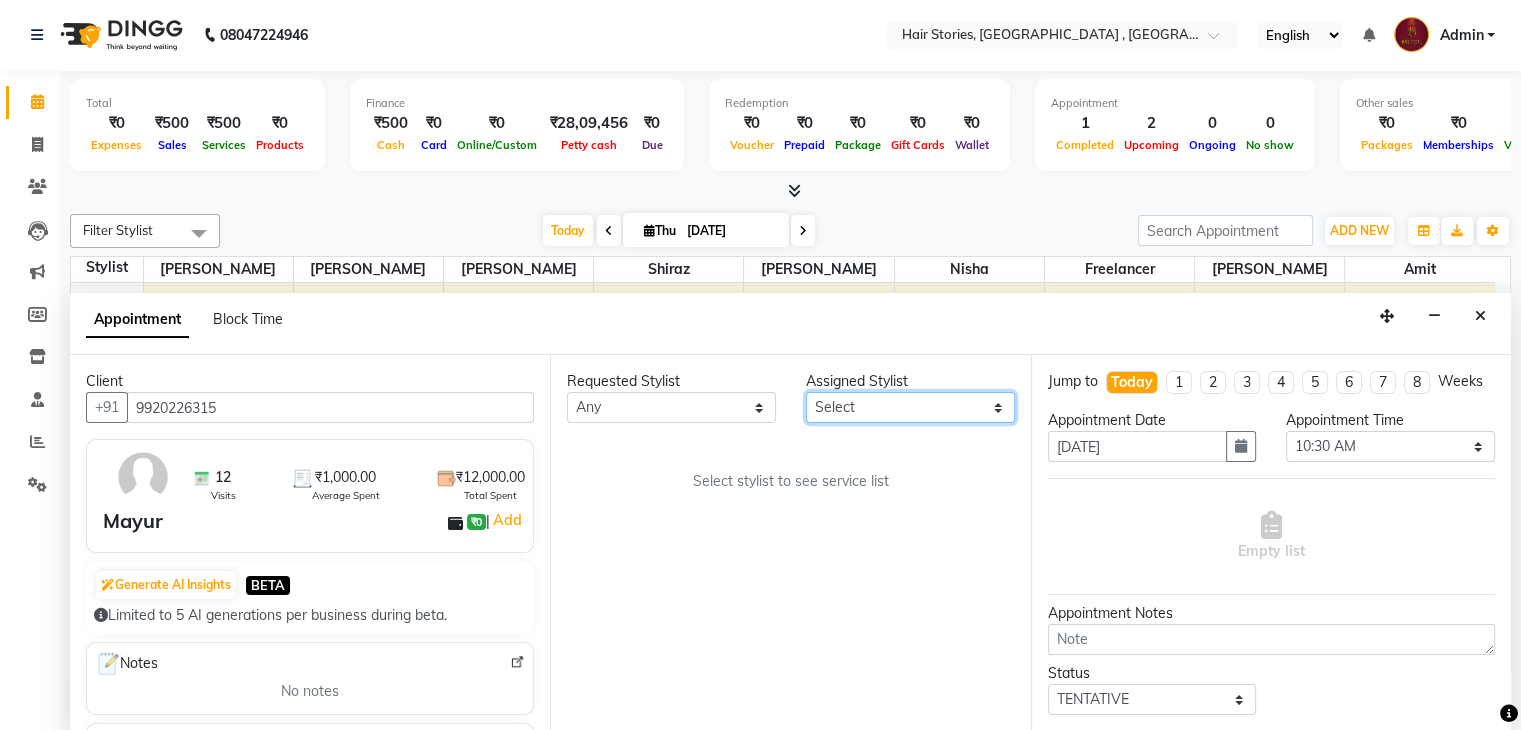 select on "7131" 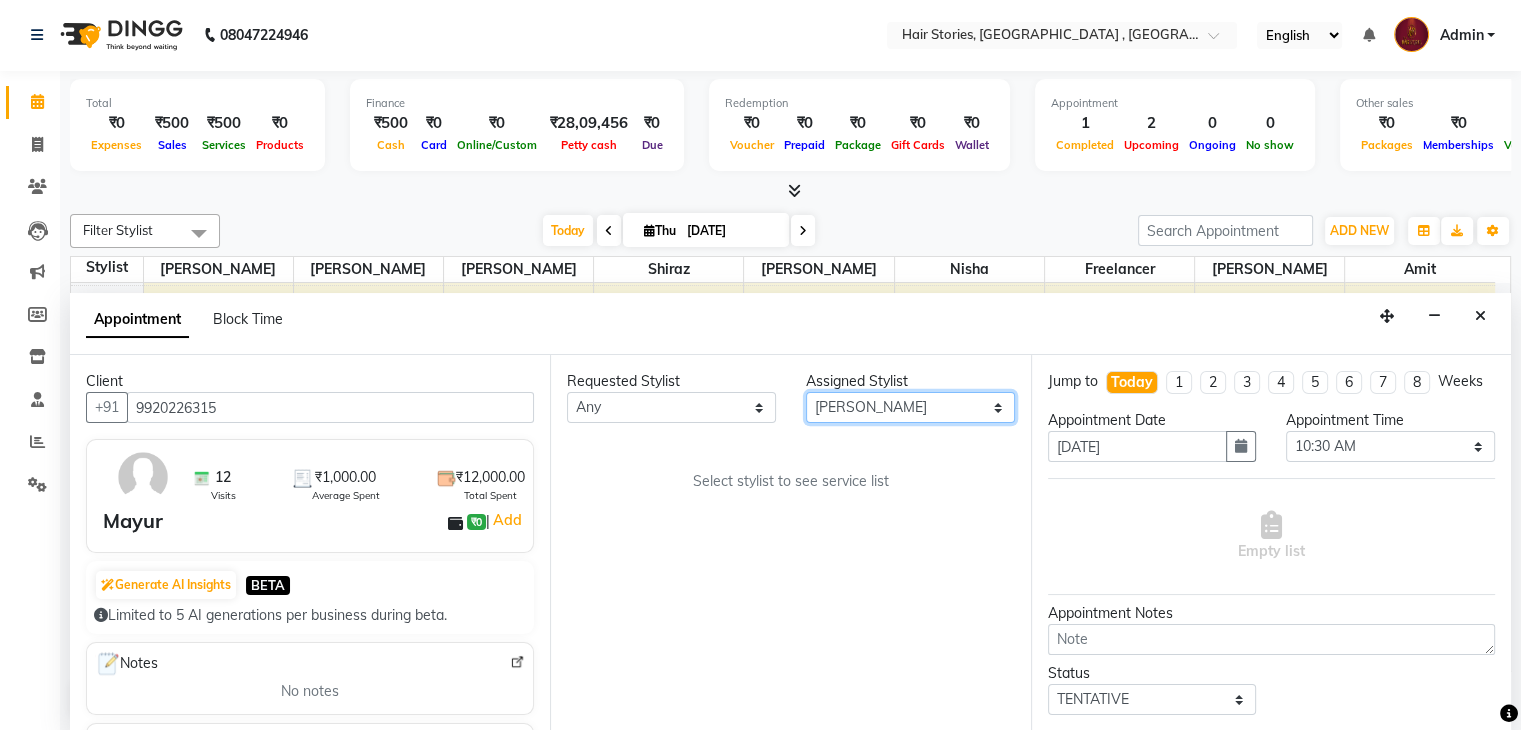 click on "Select [PERSON_NAME] [PERSON_NAME] Freelancer [PERSON_NAME] Neha [PERSON_NAME] [PERSON_NAME] Shiraz" at bounding box center (910, 407) 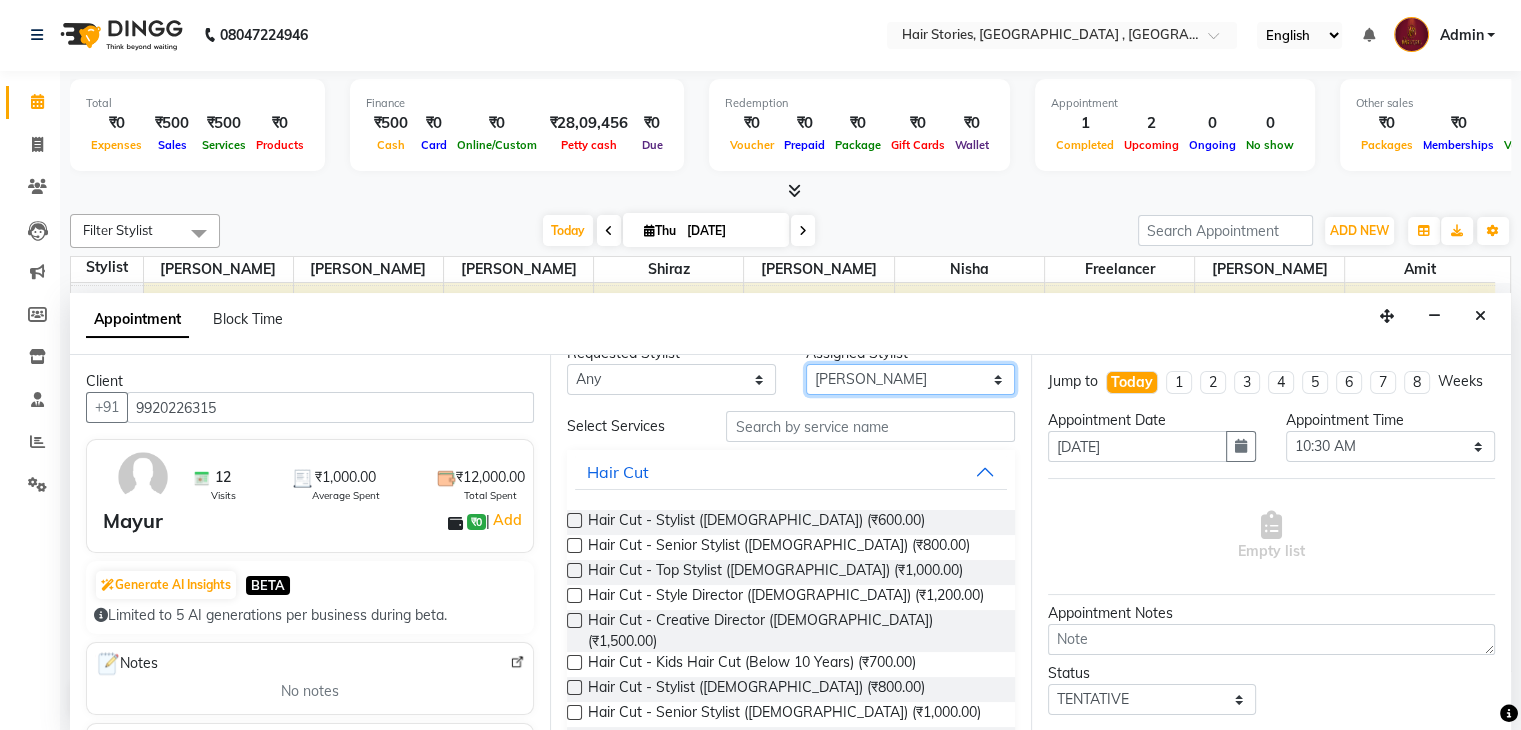scroll, scrollTop: 36, scrollLeft: 0, axis: vertical 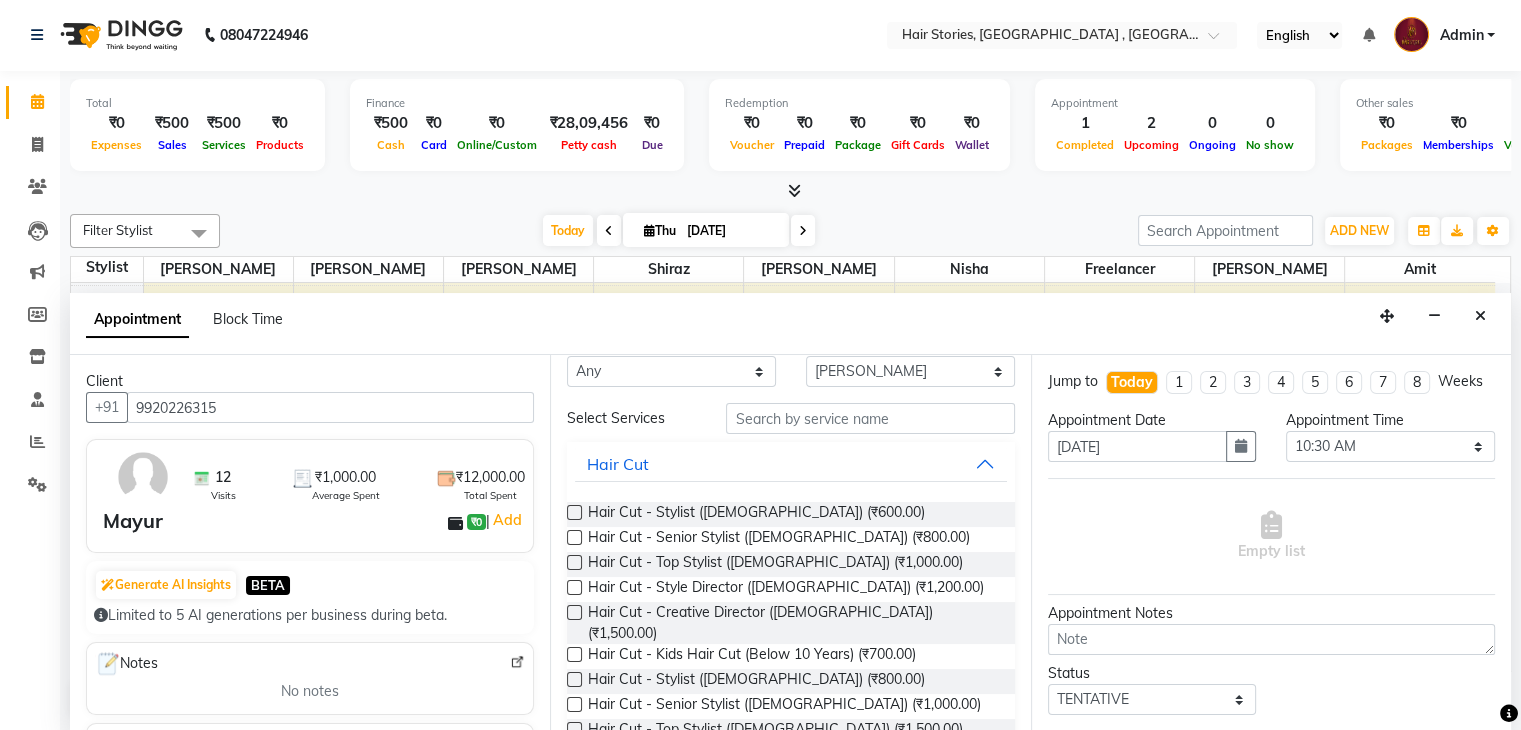 click at bounding box center [574, 612] 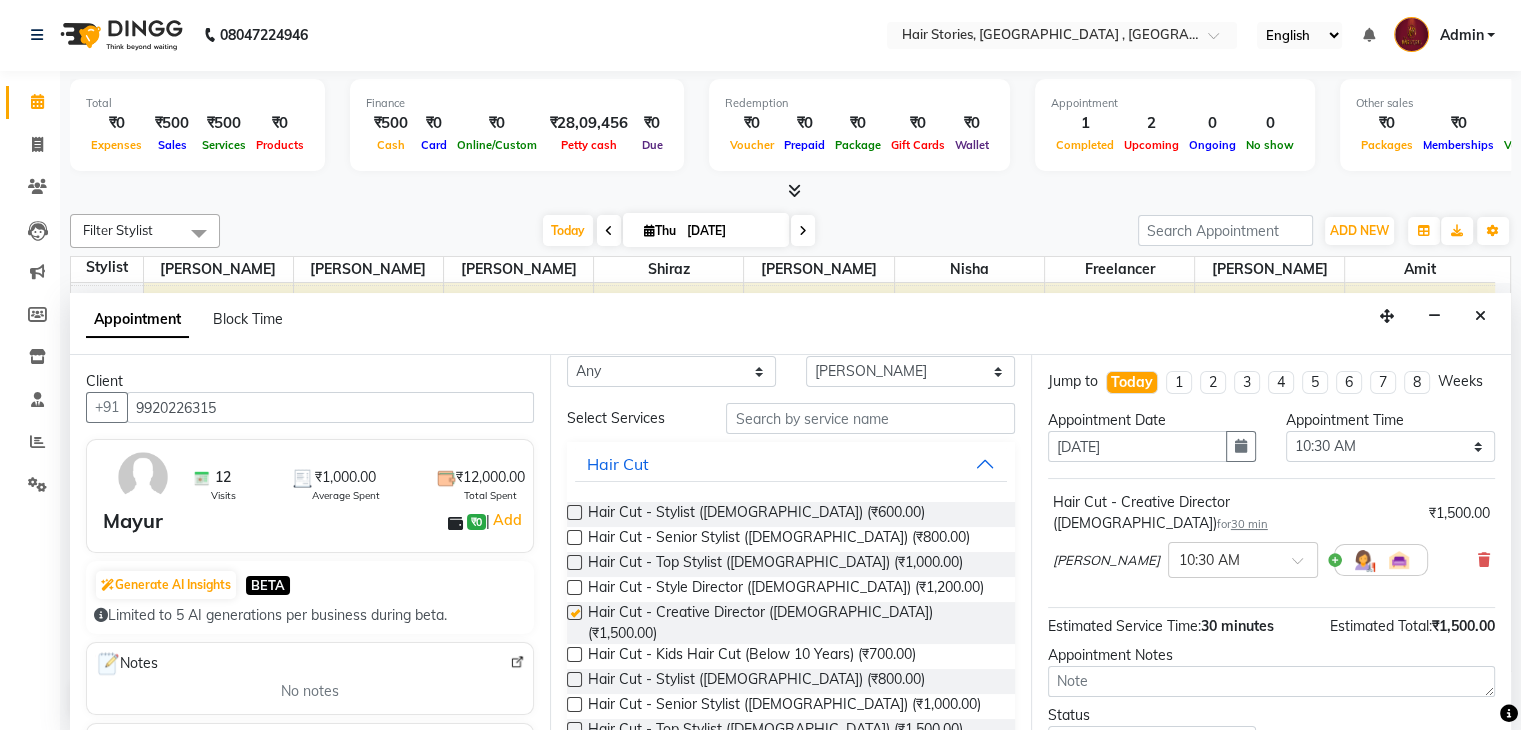 checkbox on "false" 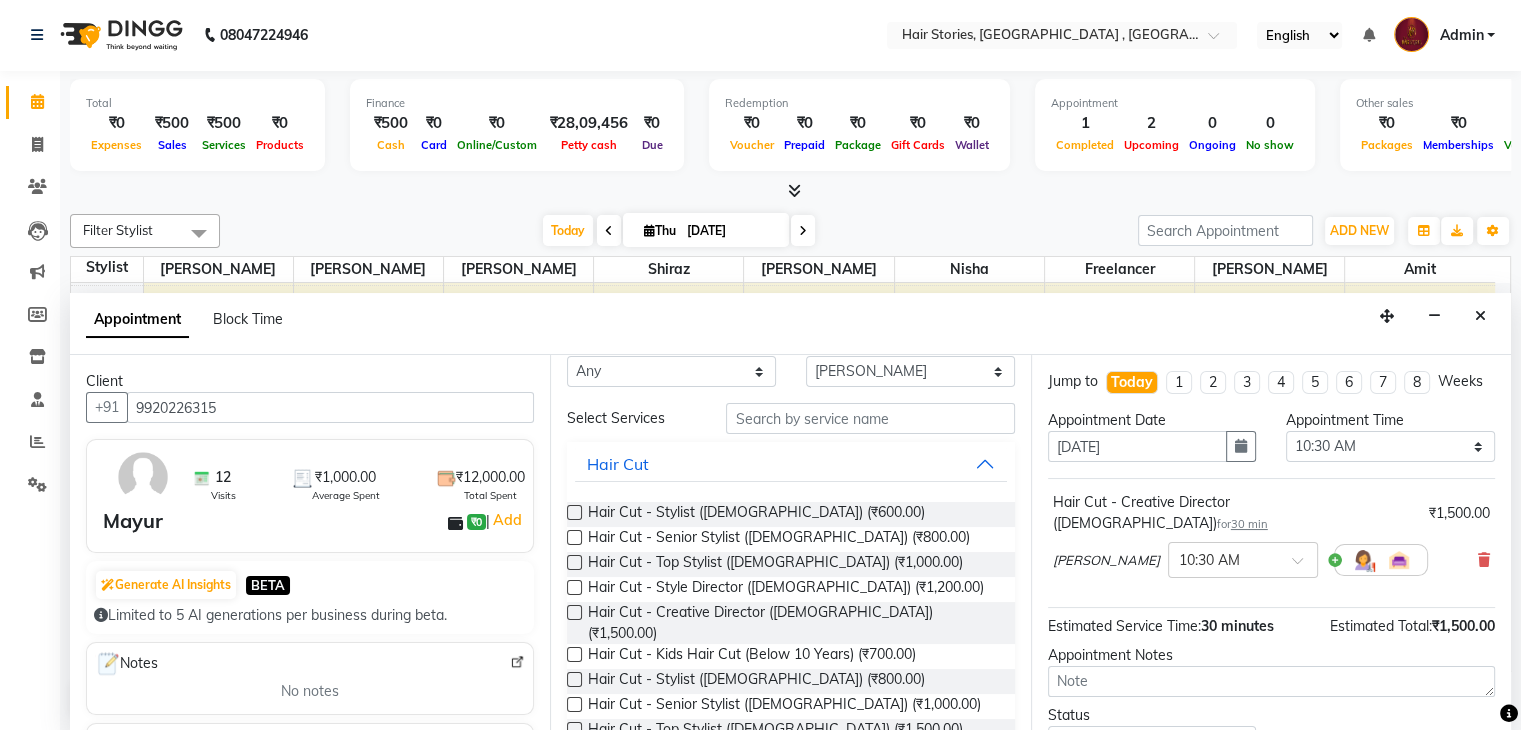 scroll, scrollTop: 149, scrollLeft: 0, axis: vertical 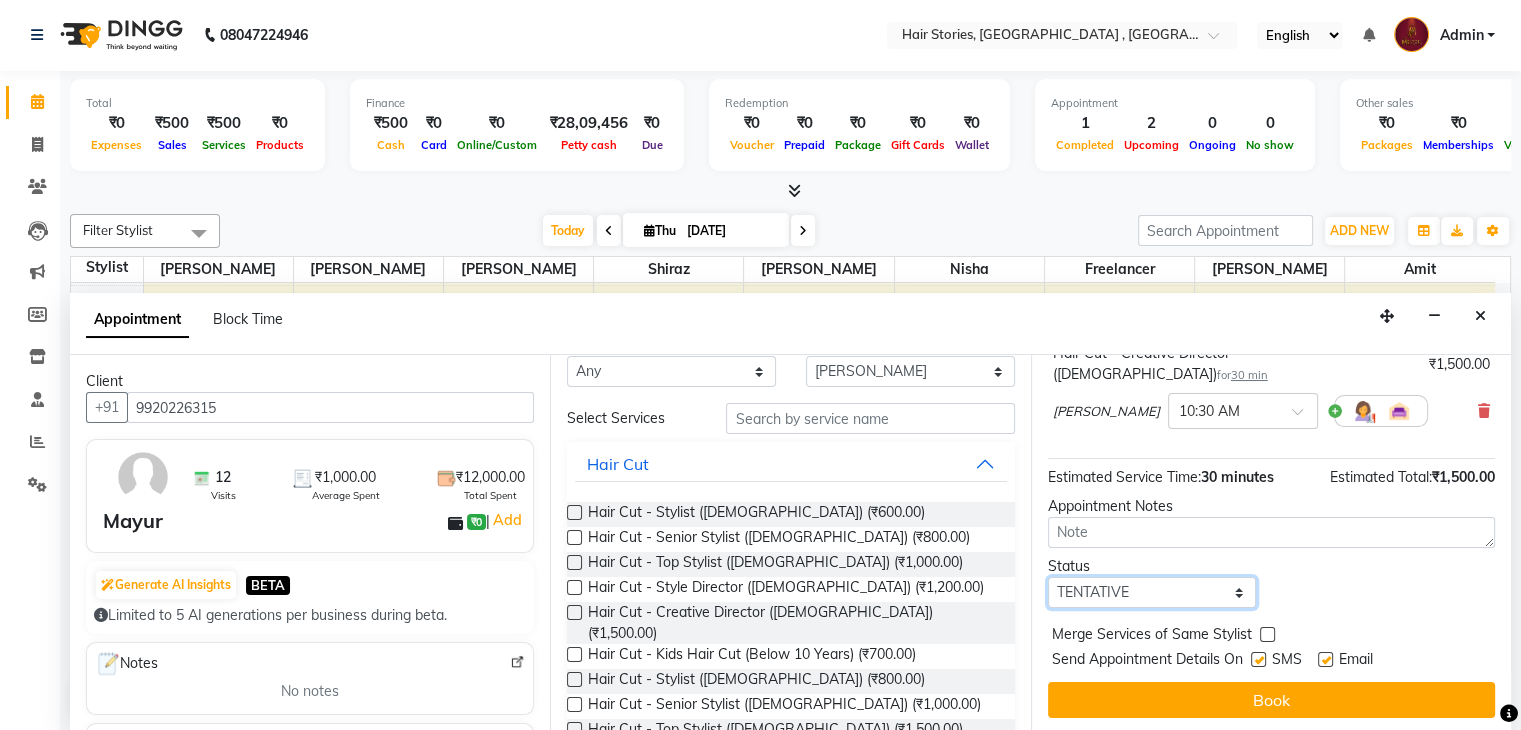click on "Select TENTATIVE CONFIRM CHECK-IN UPCOMING" at bounding box center (1152, 592) 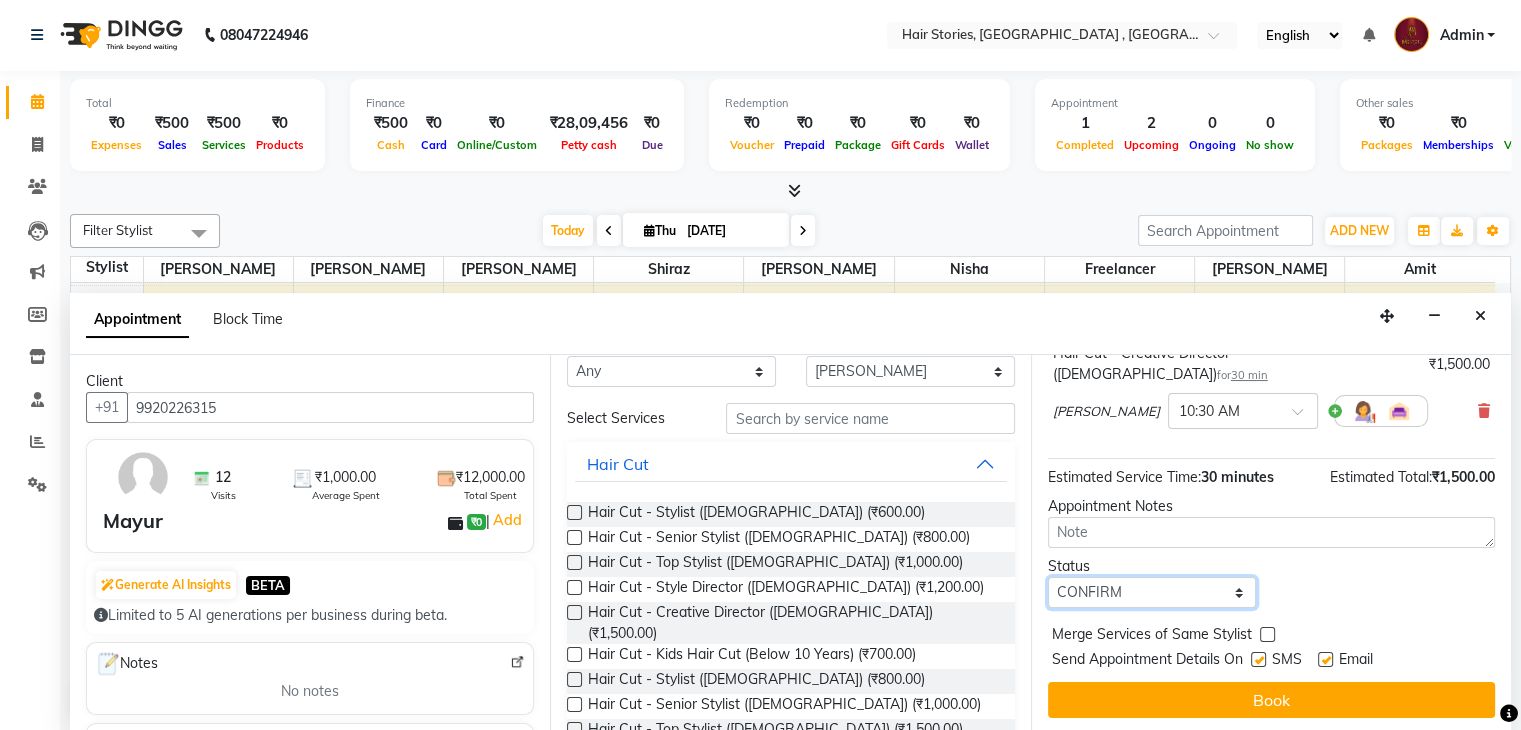 click on "Select TENTATIVE CONFIRM CHECK-IN UPCOMING" at bounding box center (1152, 592) 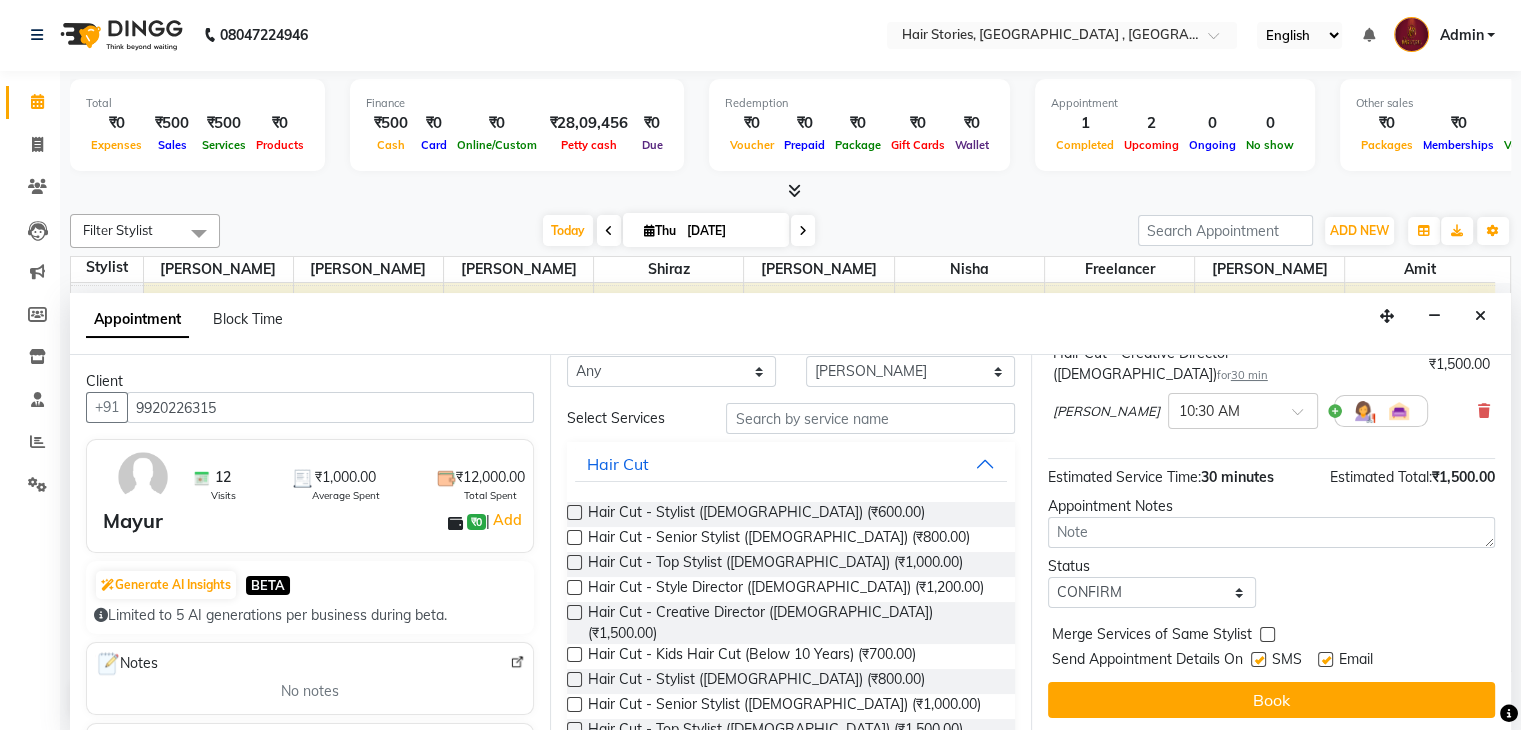 click at bounding box center (1258, 659) 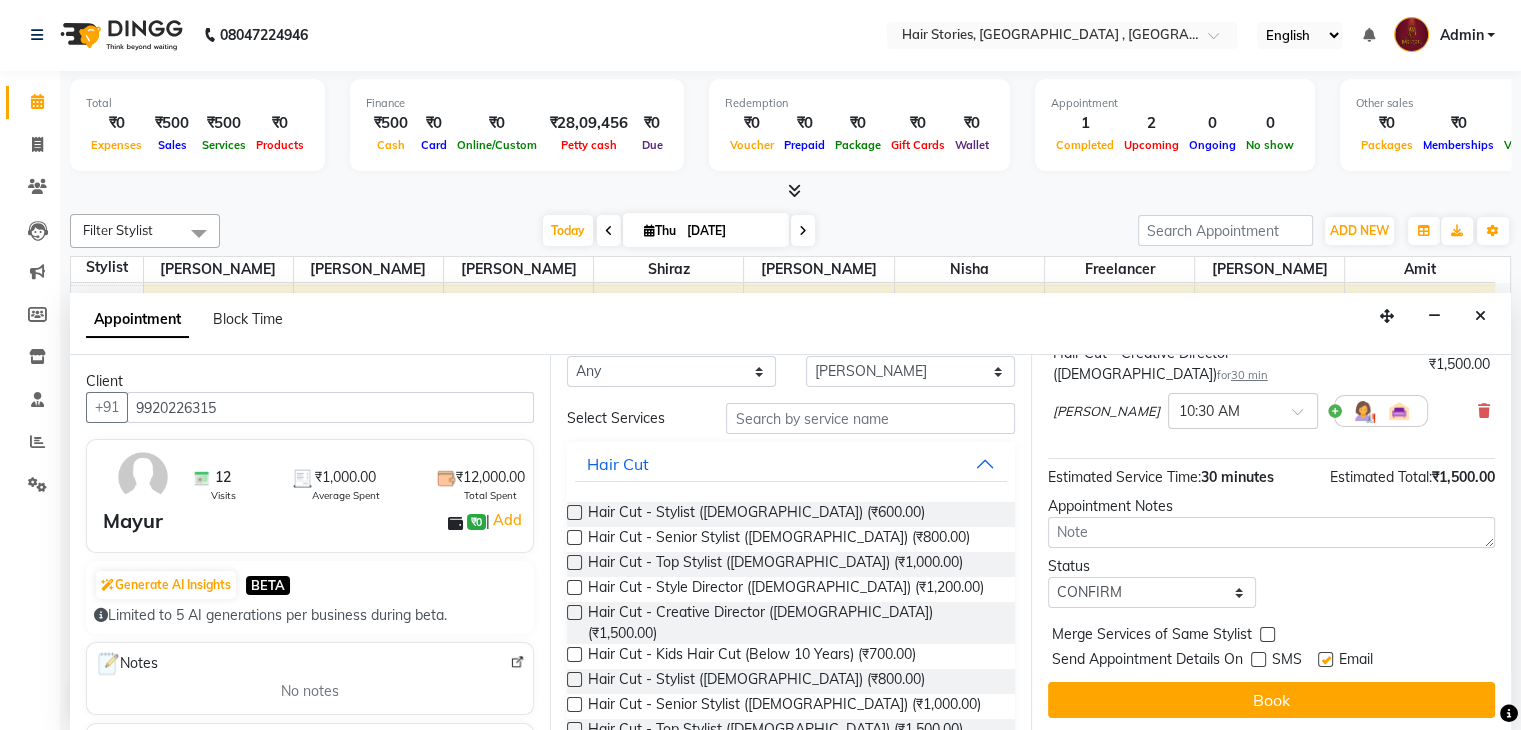 click at bounding box center (1325, 659) 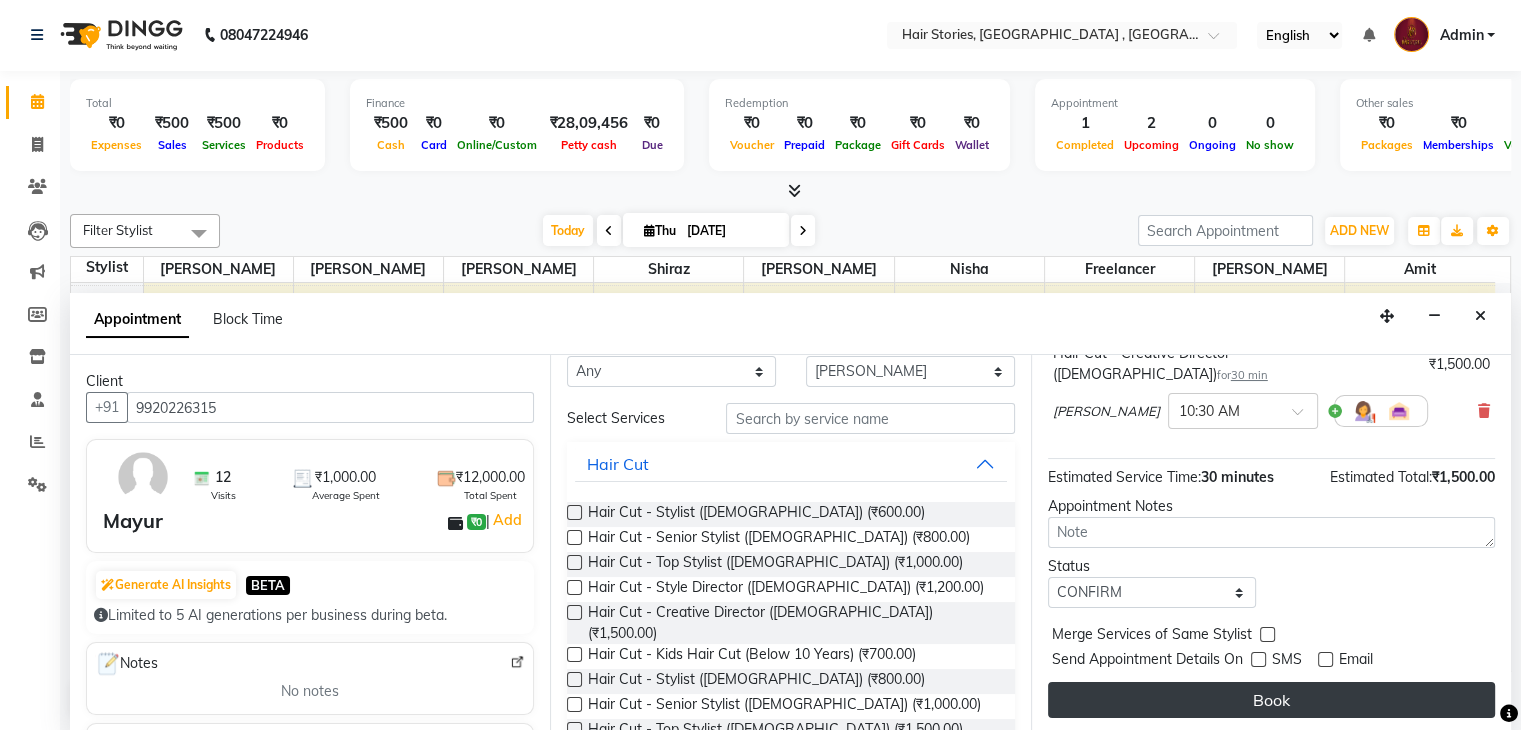 click on "Book" at bounding box center (1271, 700) 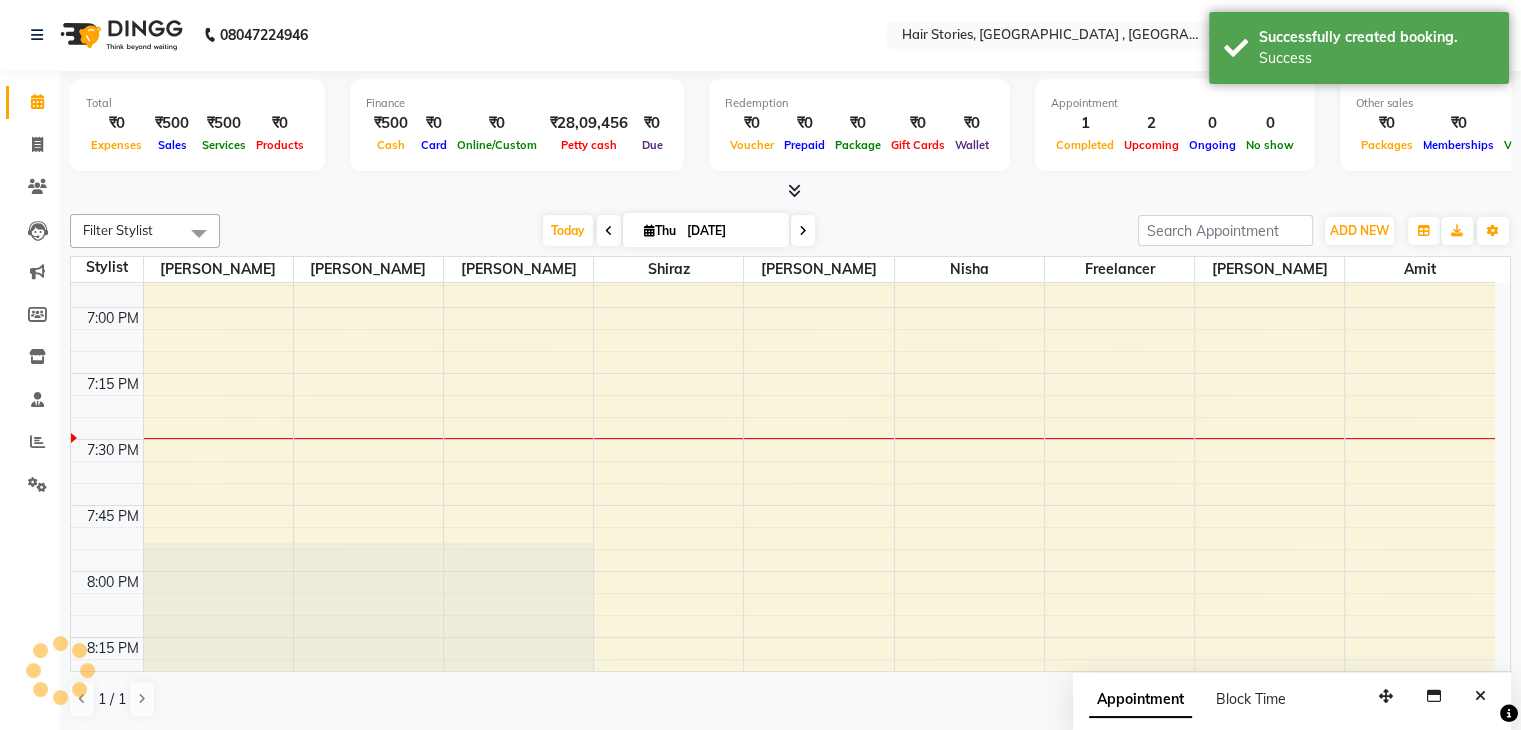 scroll, scrollTop: 0, scrollLeft: 0, axis: both 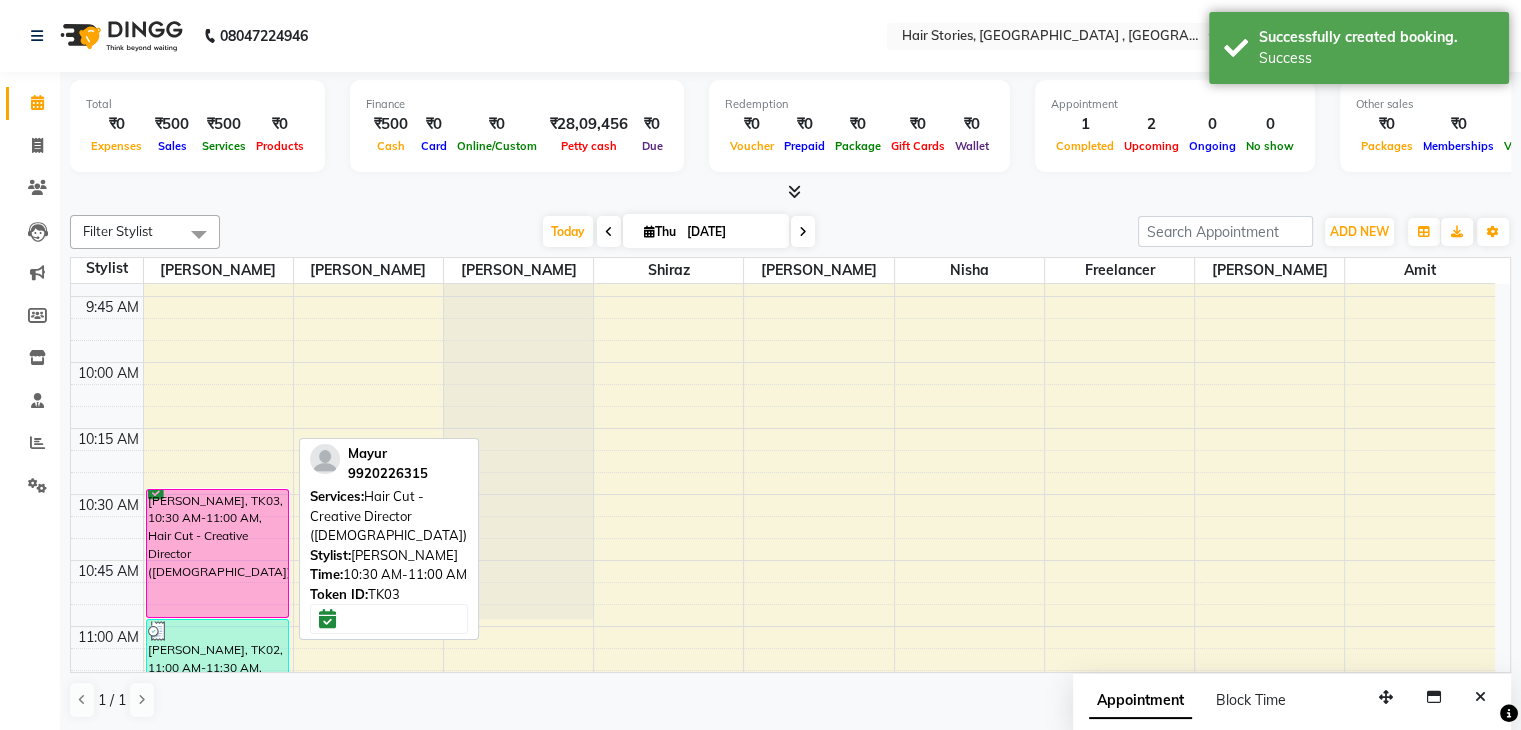 click at bounding box center (218, 617) 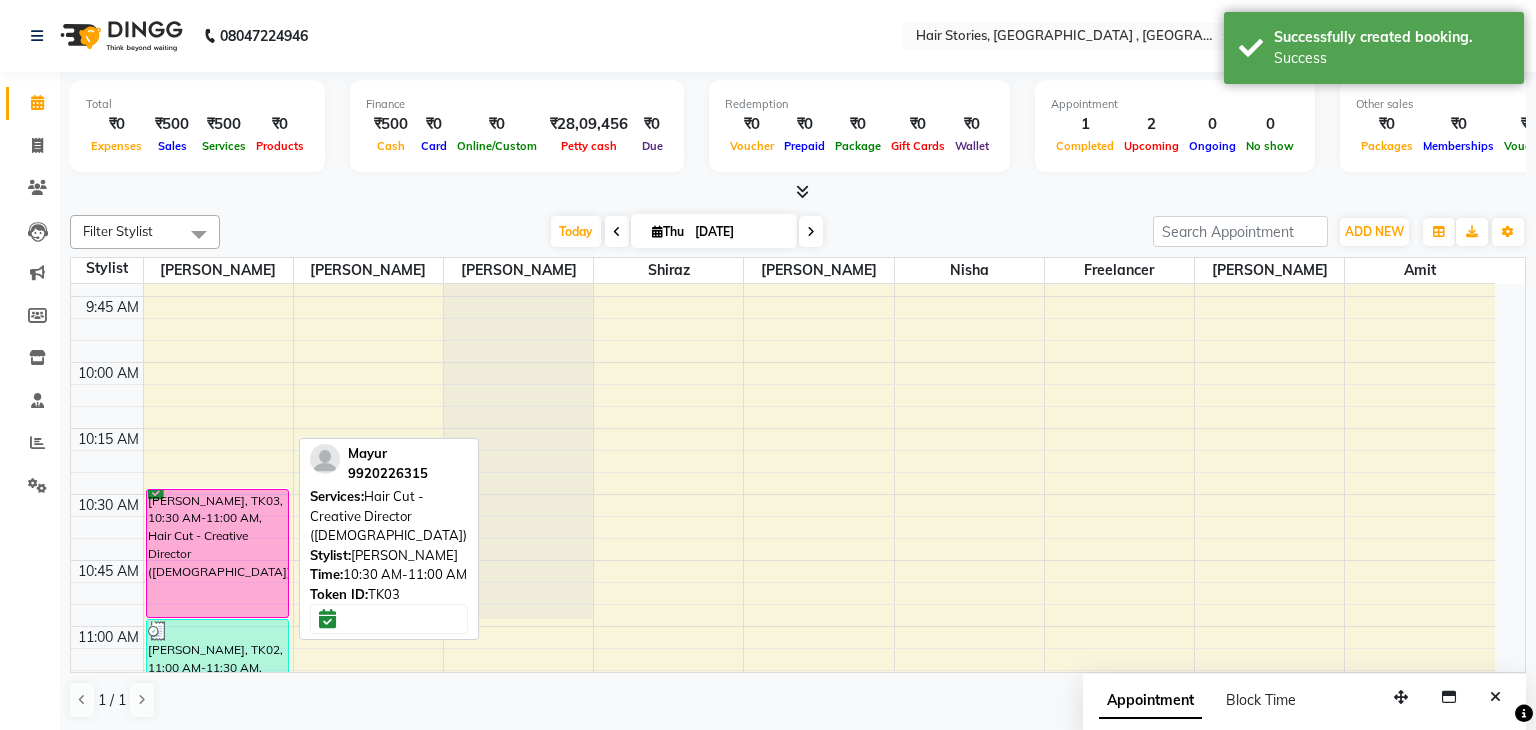 select on "6" 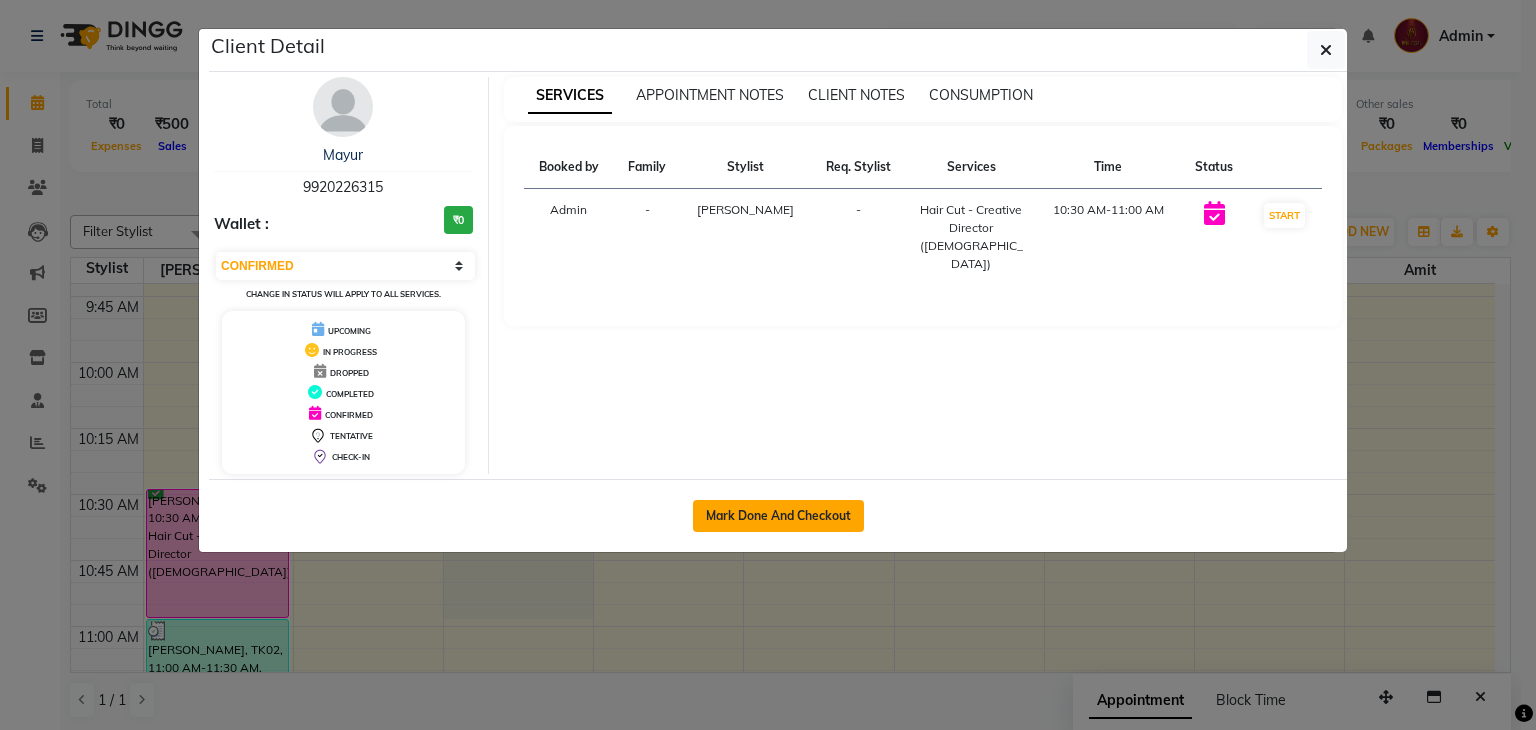 click on "Mark Done And Checkout" 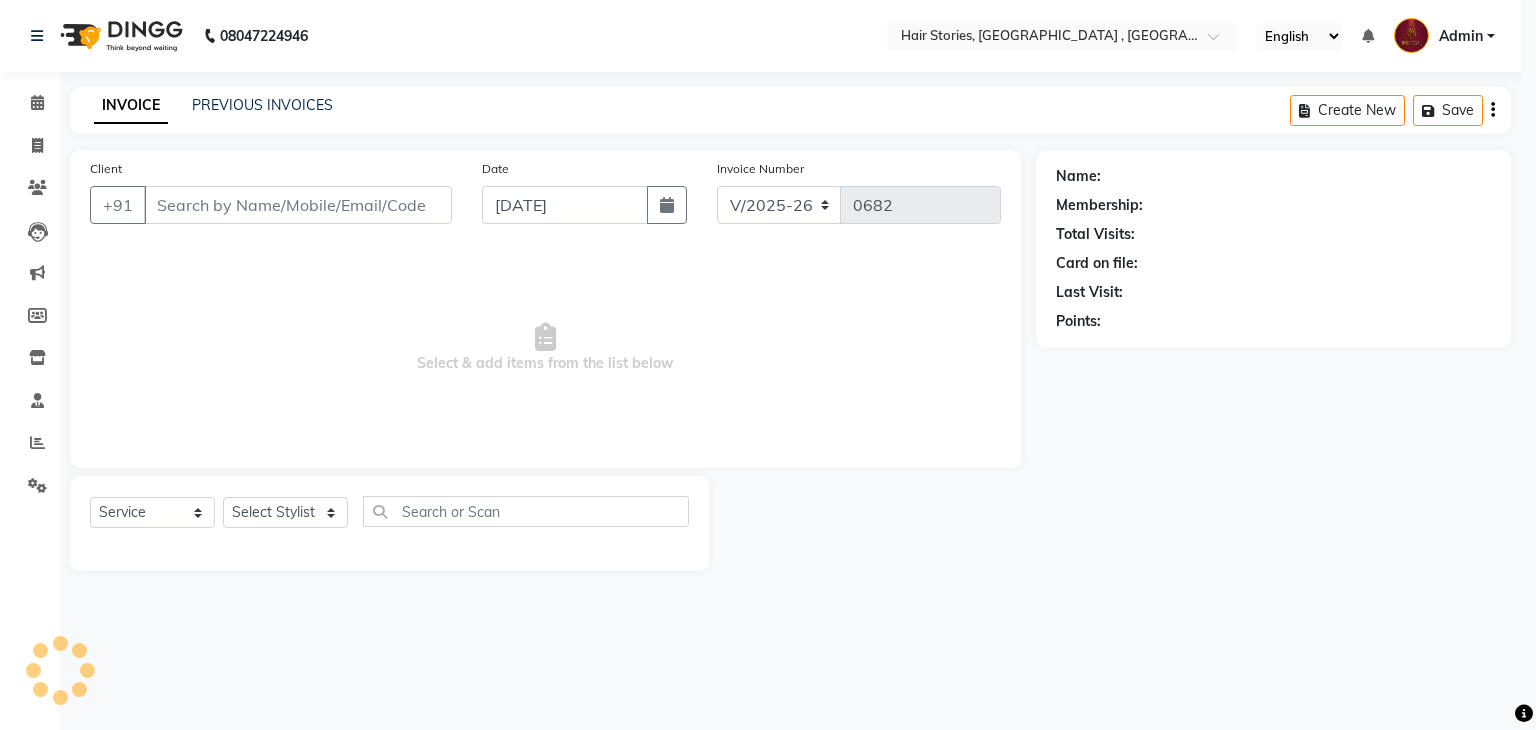 select on "3" 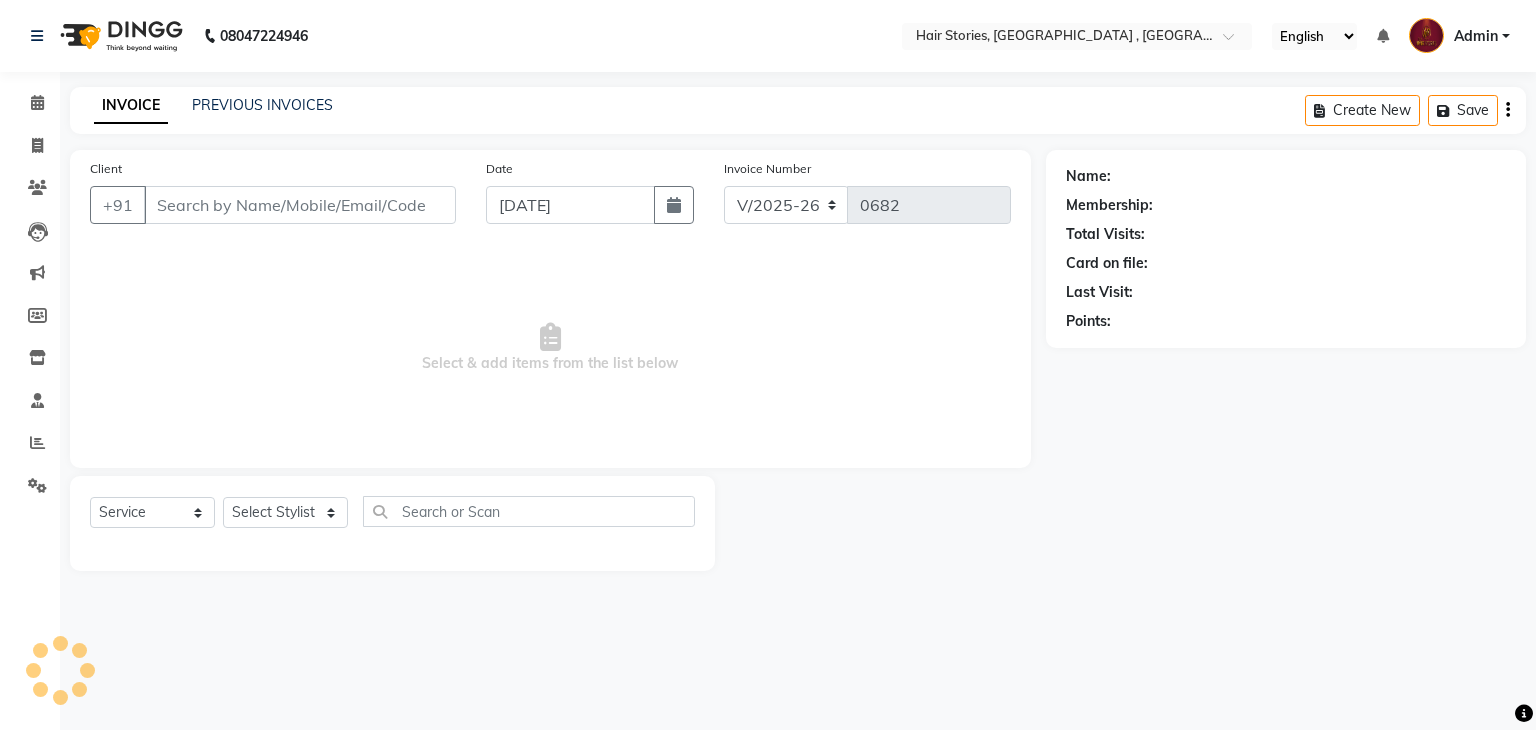 type on "9920226315" 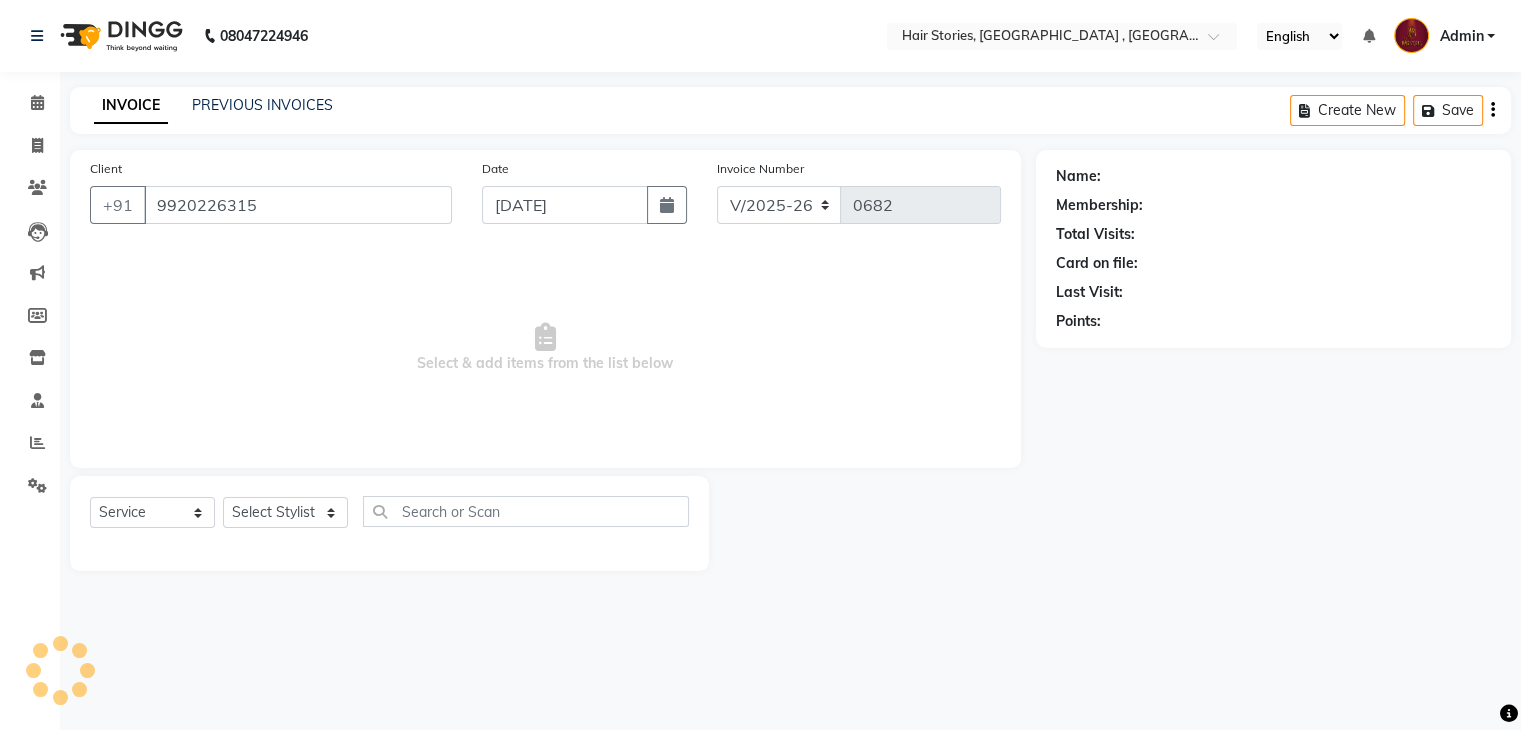 select on "7131" 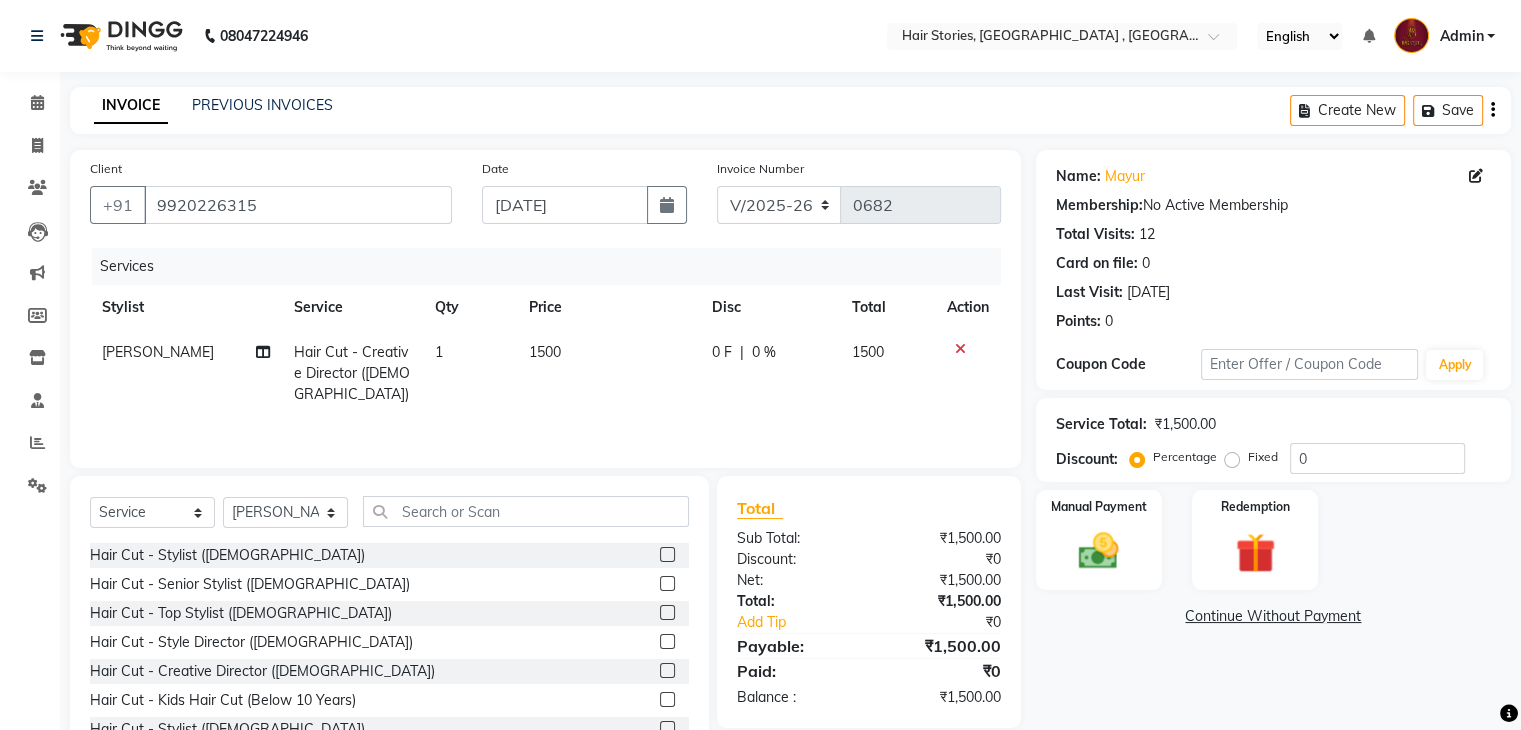 click on "0 F" 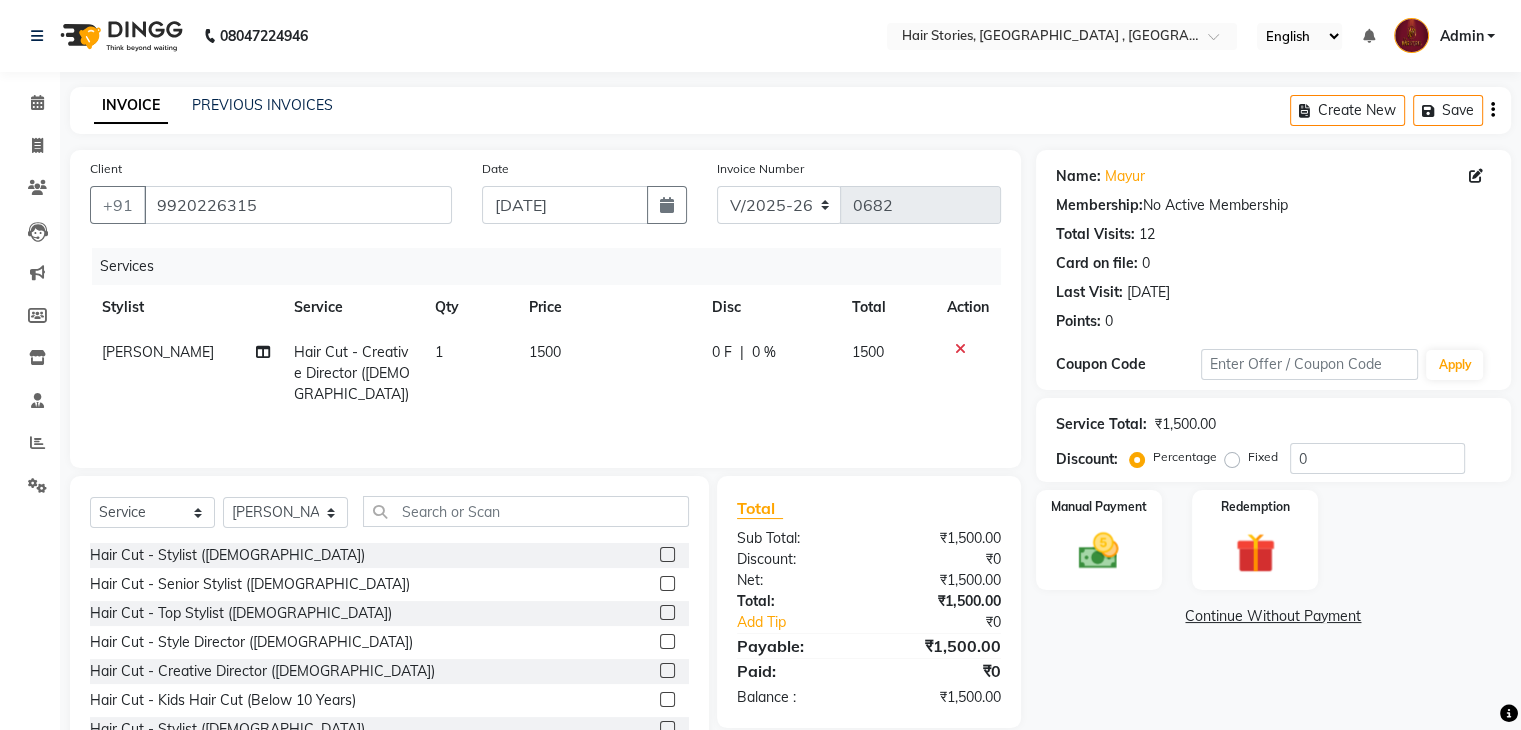 select on "7131" 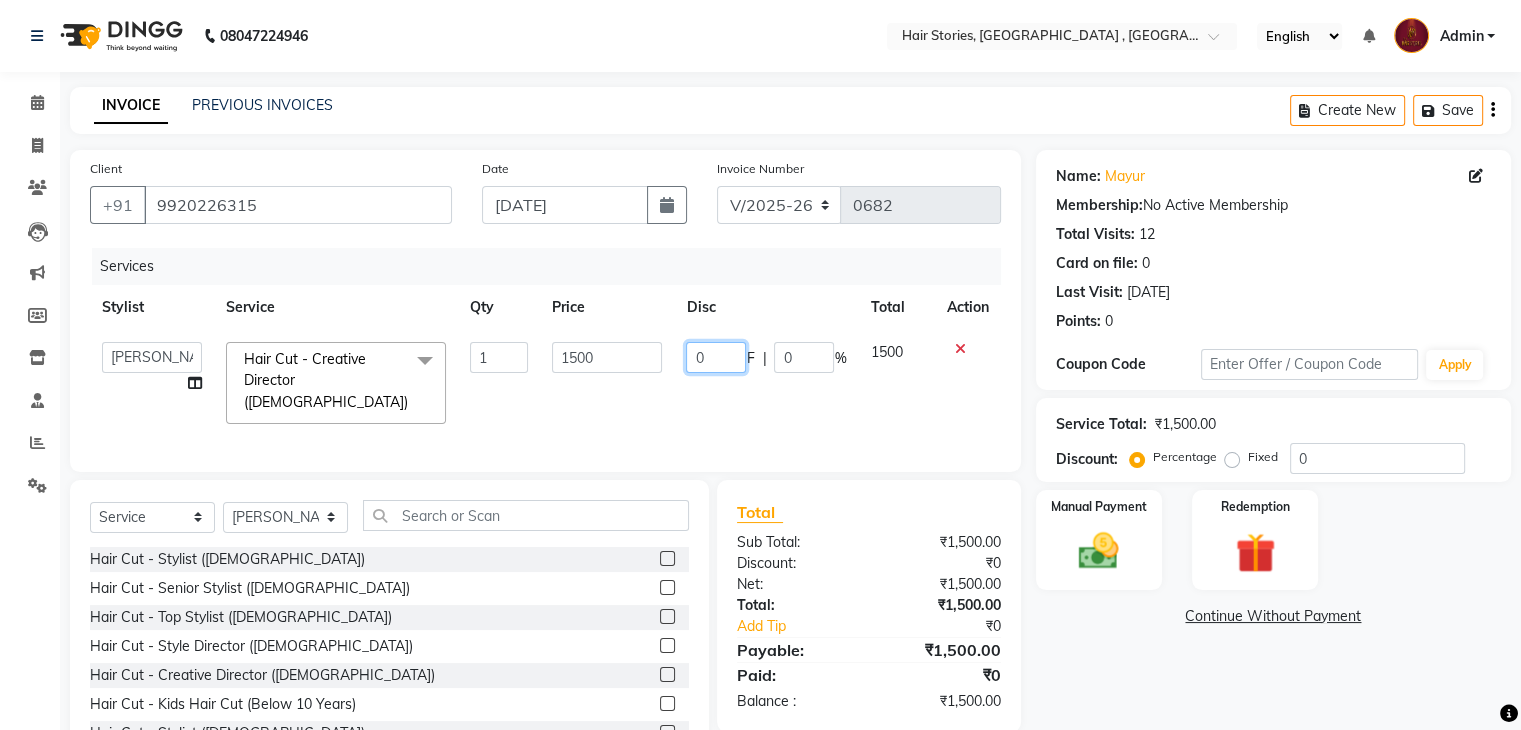 drag, startPoint x: 726, startPoint y: 357, endPoint x: 684, endPoint y: 369, distance: 43.68066 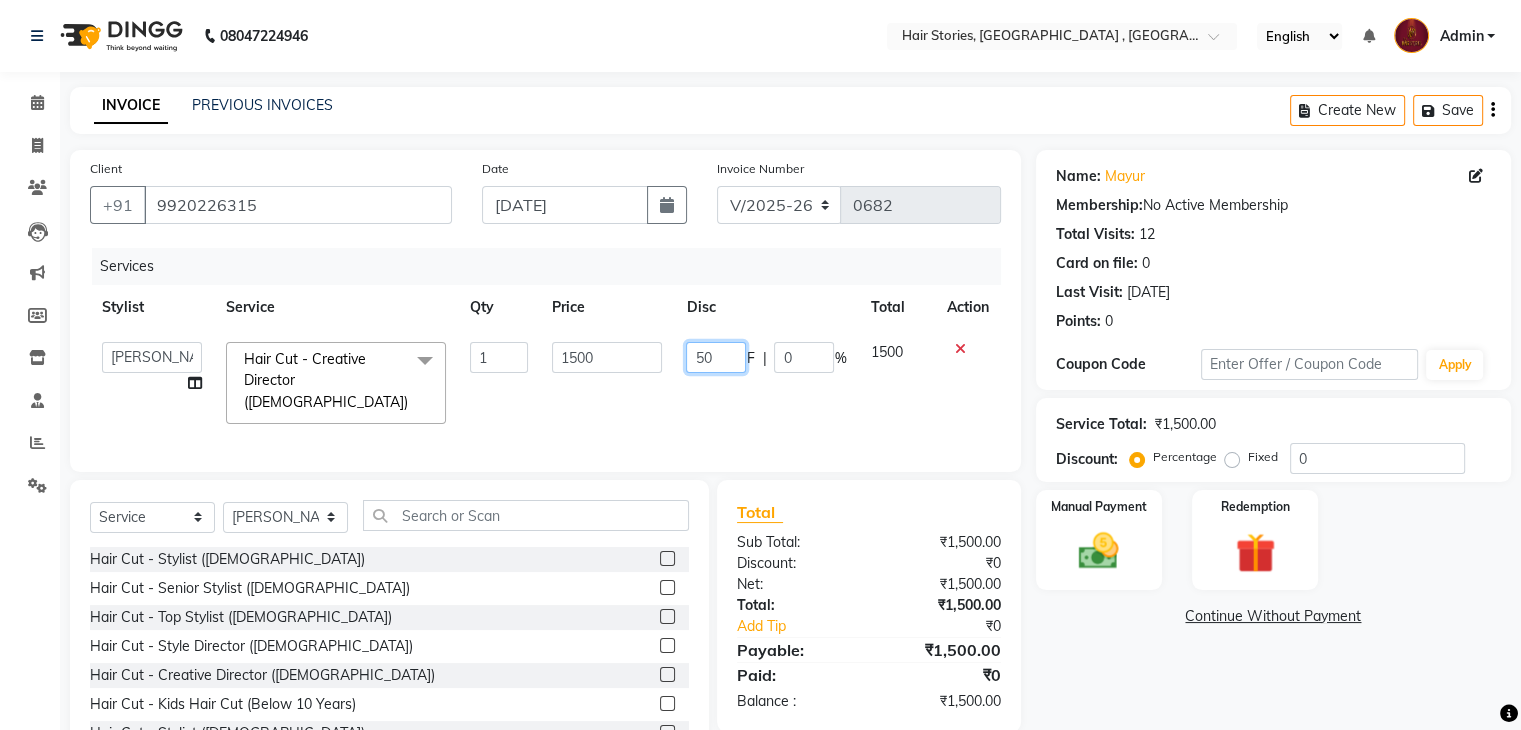 type on "500" 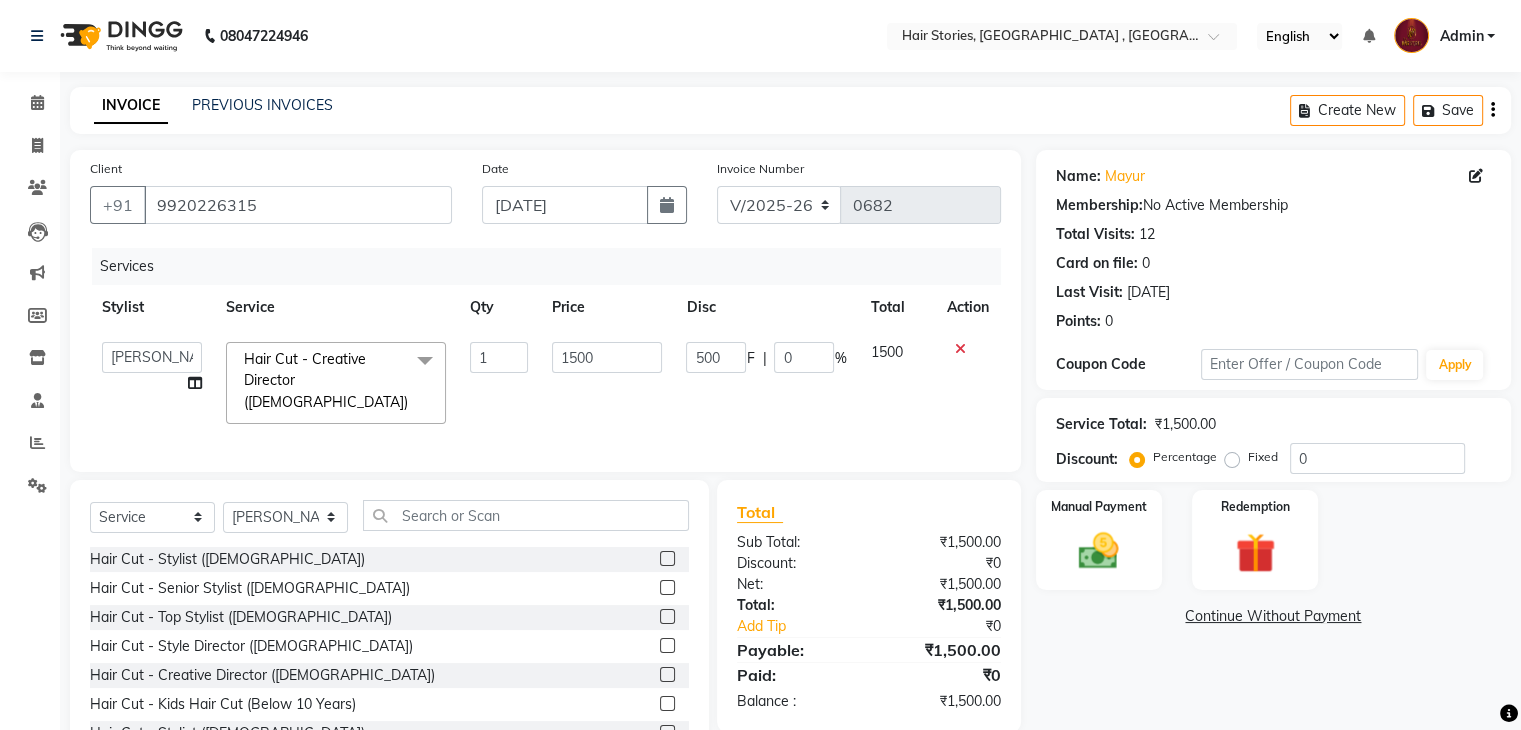 click on "Name: [PERSON_NAME]  Membership:  No Active Membership  Total Visits:  12 Card on file:  0 Last Visit:   [DATE] Points:   0  Coupon Code Apply Service Total:  ₹1,500.00  Discount:  Percentage   Fixed  0 Manual Payment Redemption  Continue Without Payment" 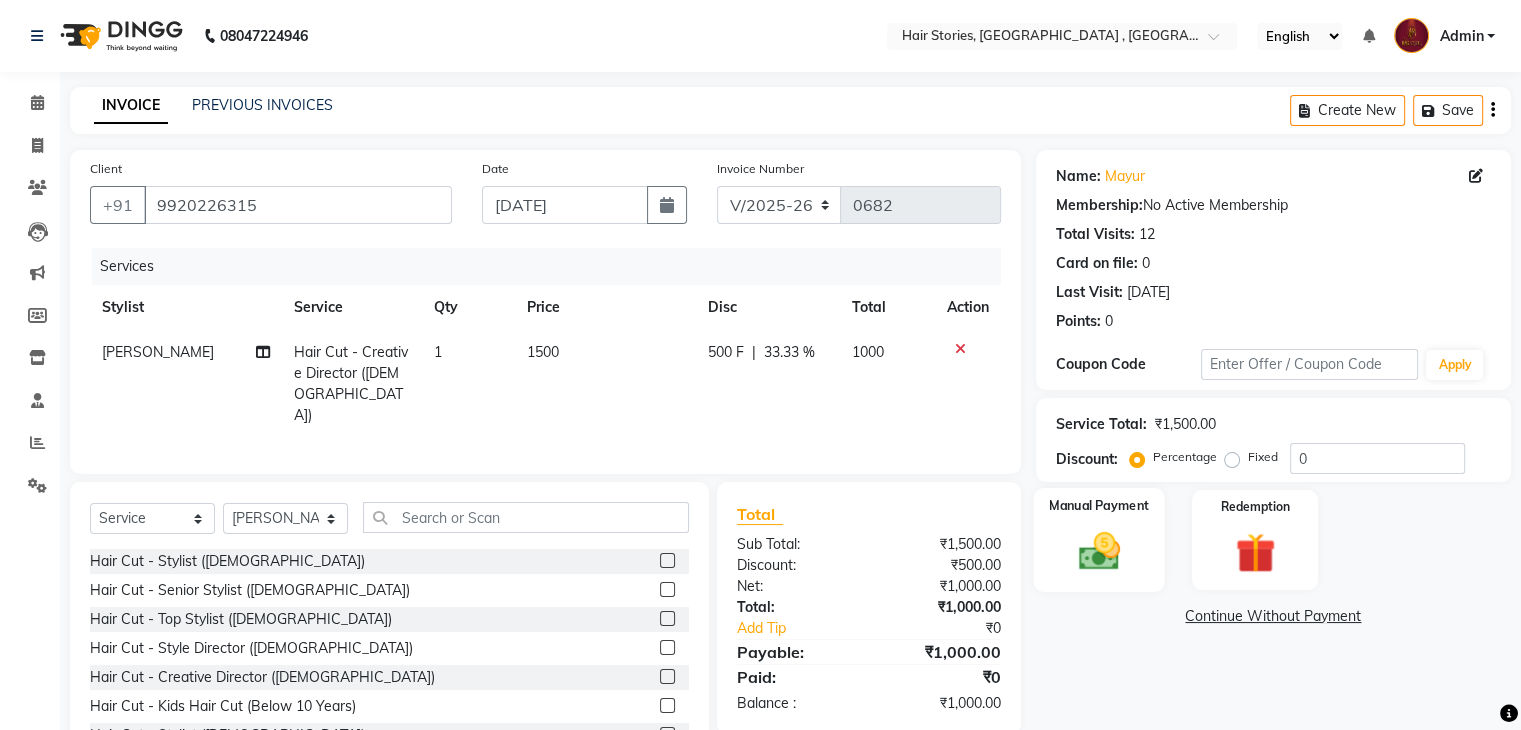 click on "Manual Payment" 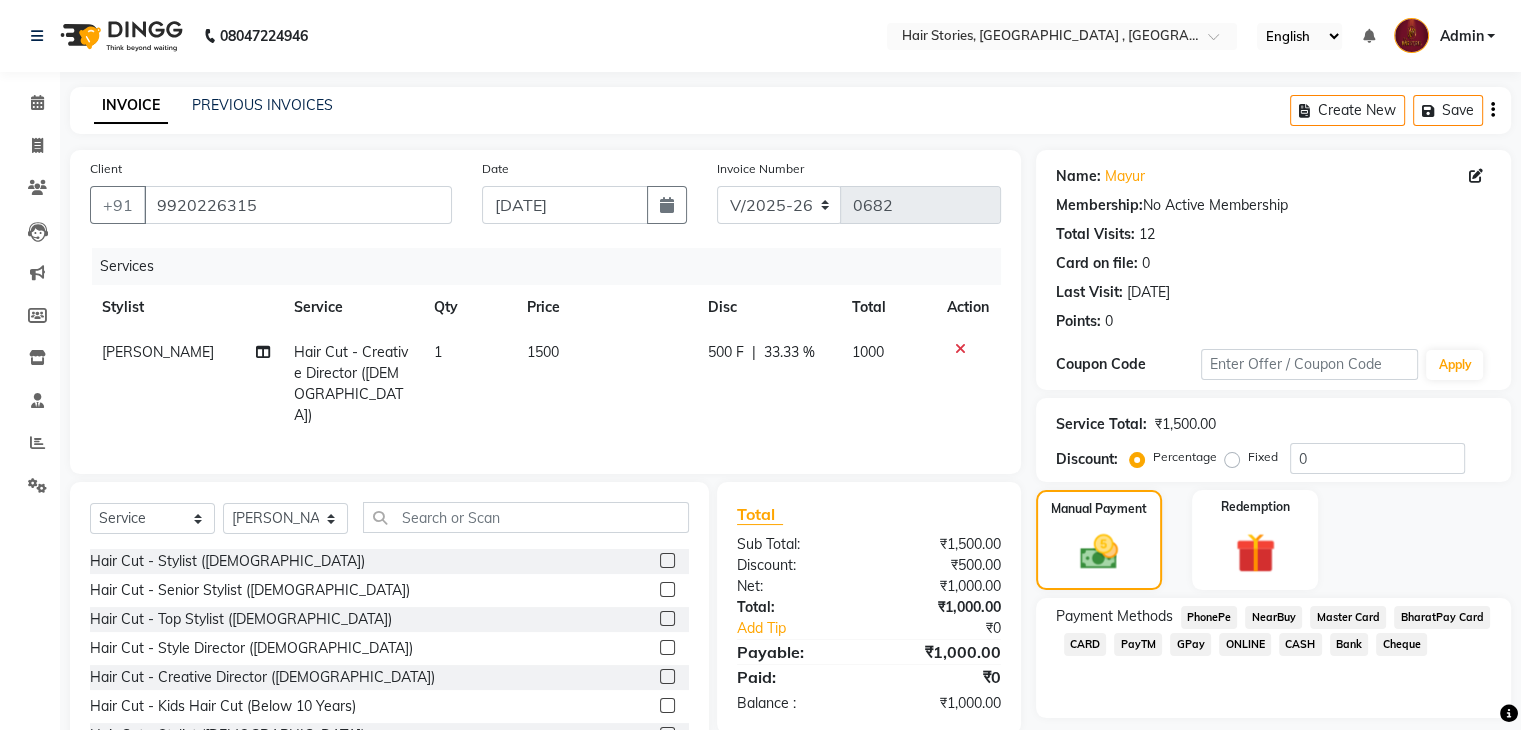 click on "GPay" 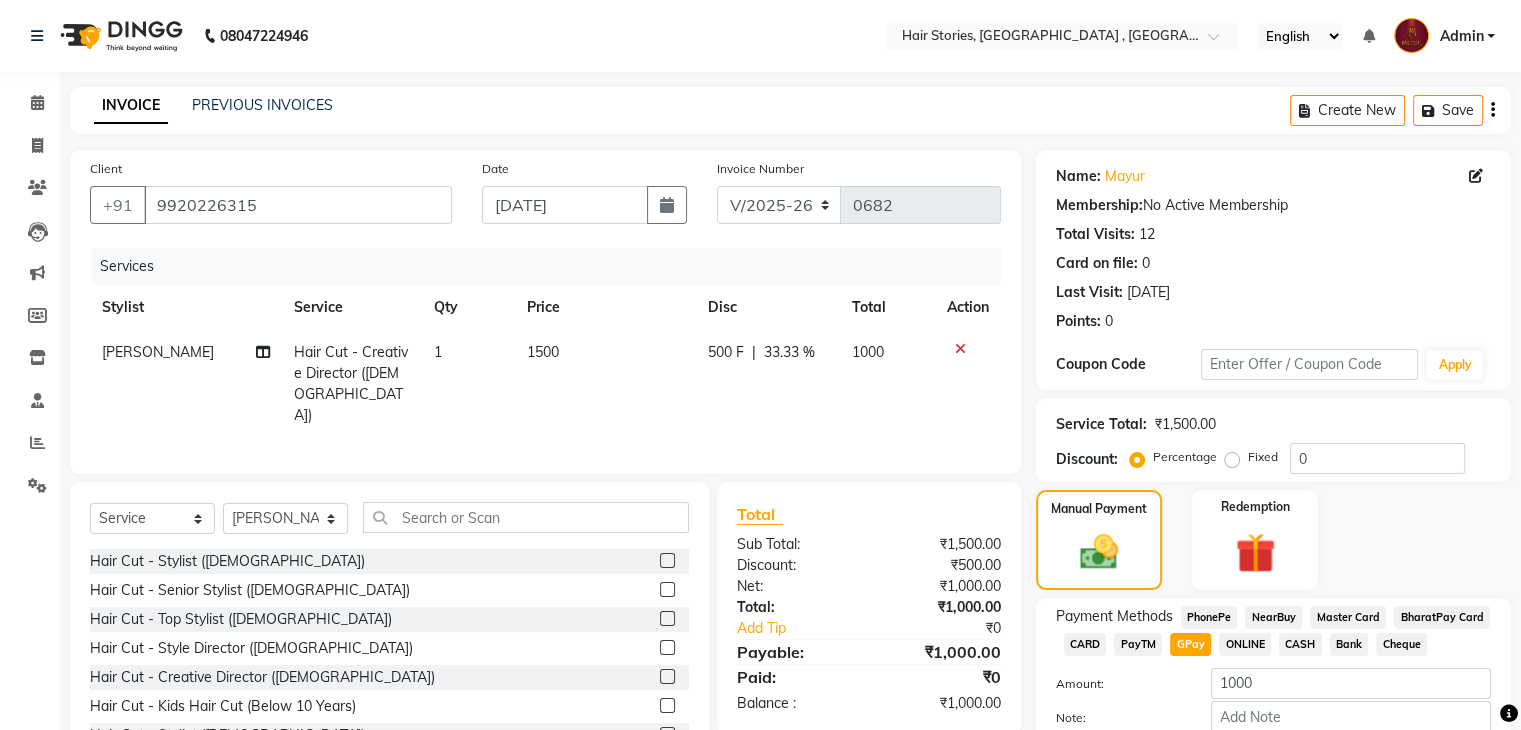 scroll, scrollTop: 117, scrollLeft: 0, axis: vertical 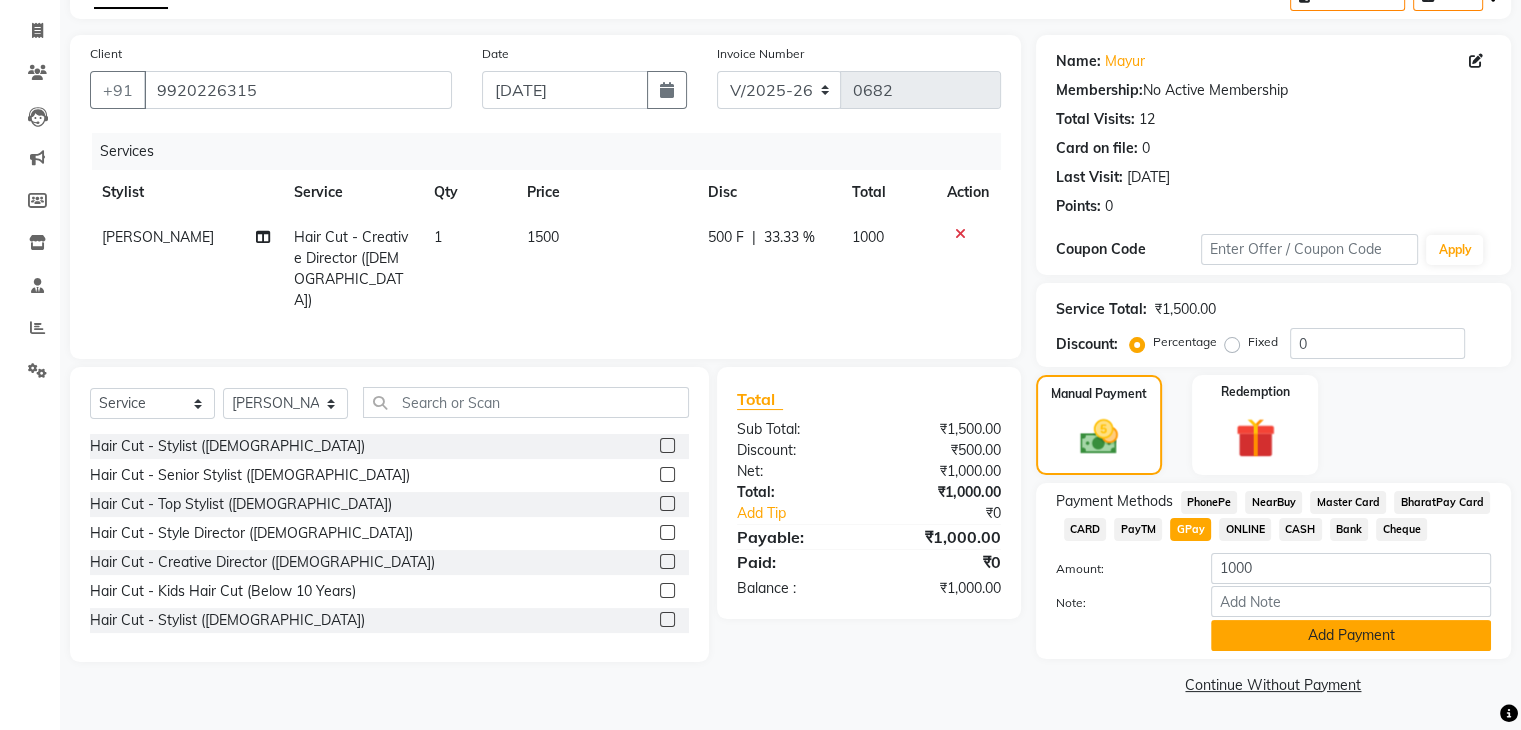 click on "Add Payment" 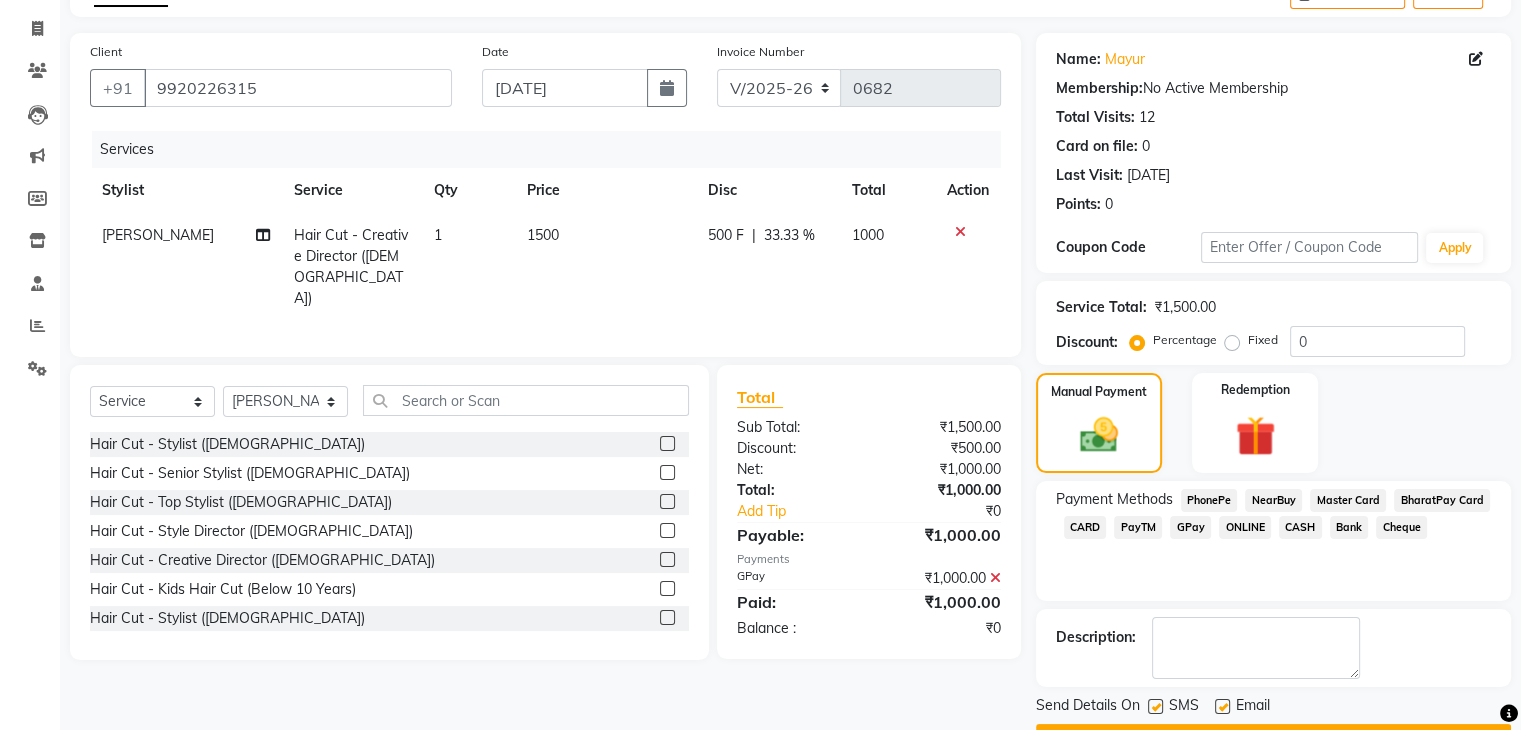 scroll, scrollTop: 171, scrollLeft: 0, axis: vertical 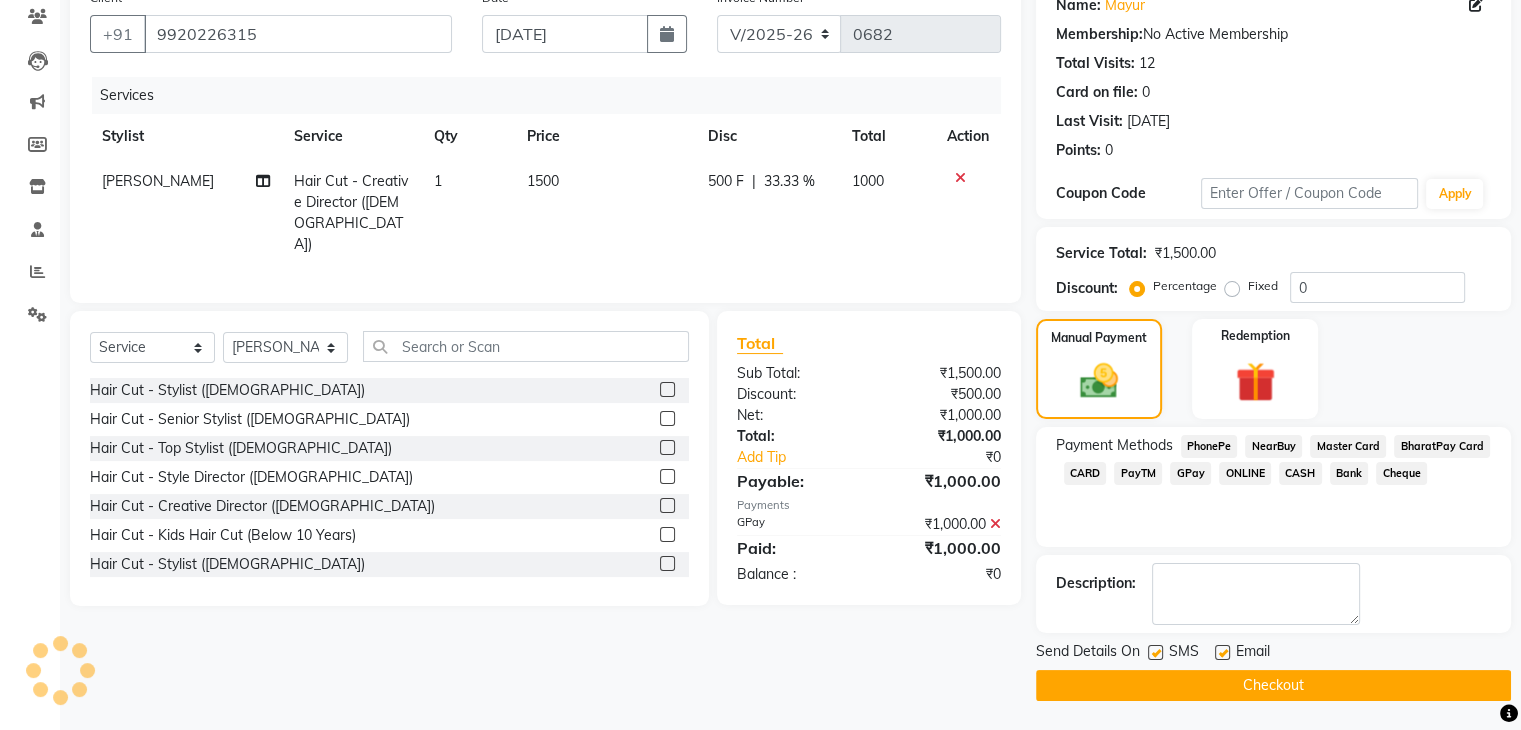 click 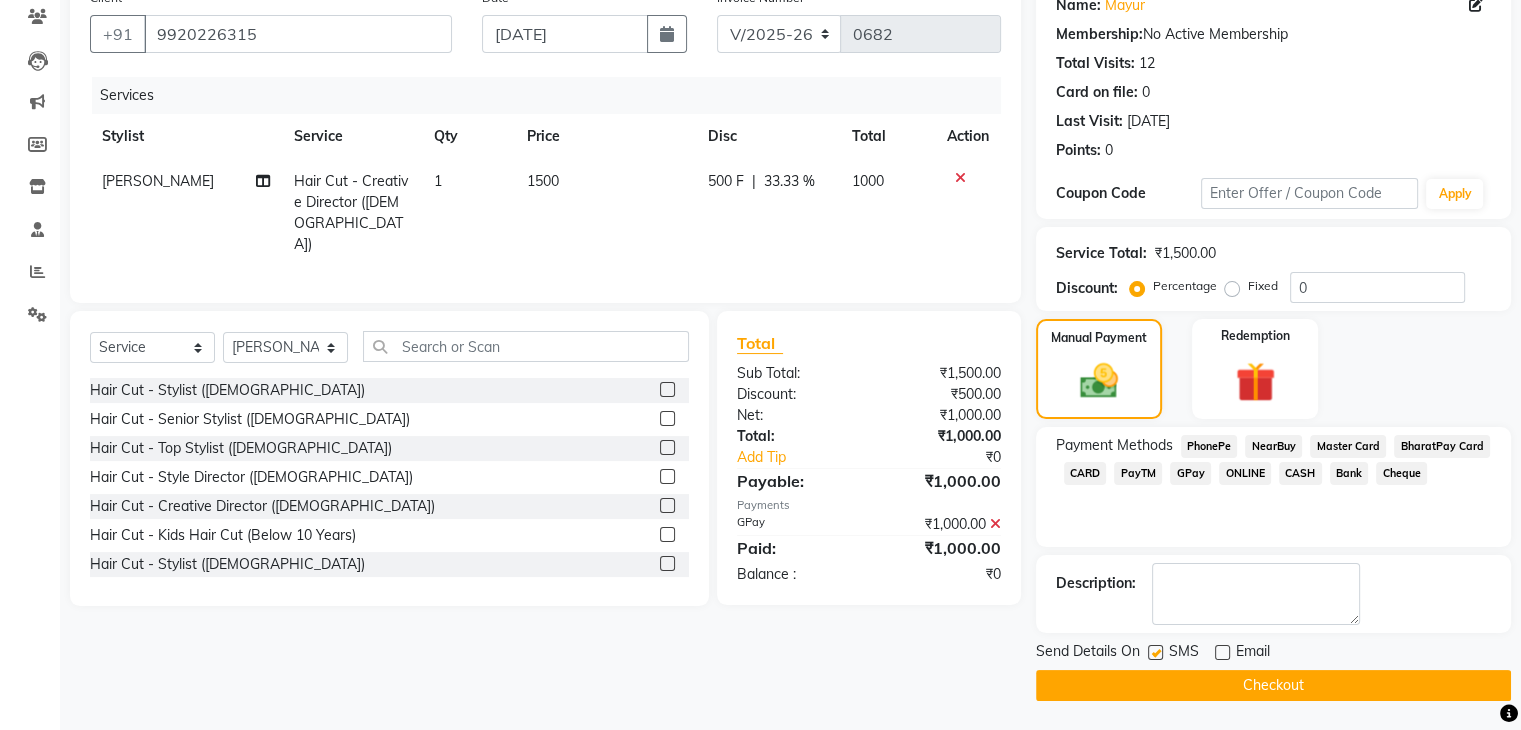 click 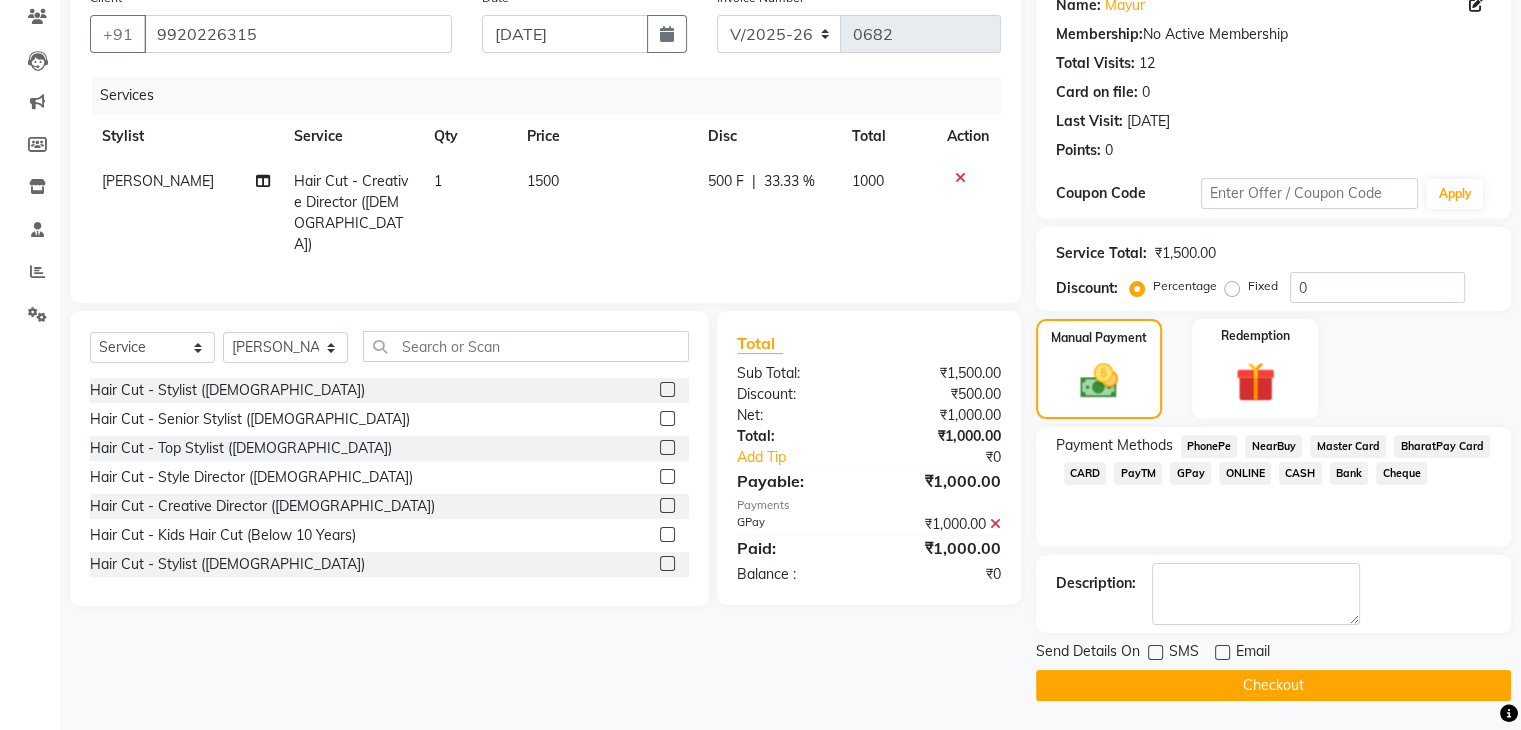 click on "Checkout" 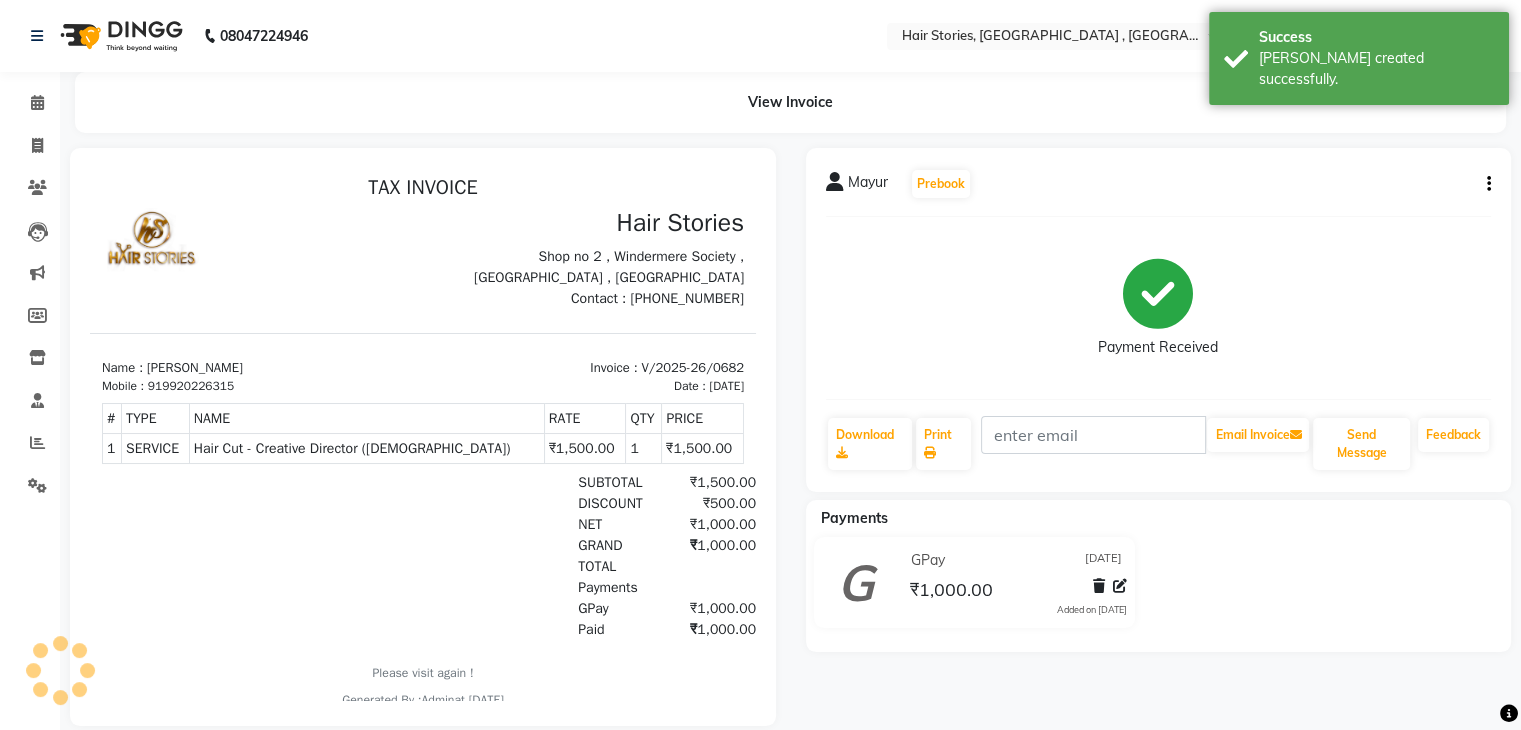 scroll, scrollTop: 0, scrollLeft: 0, axis: both 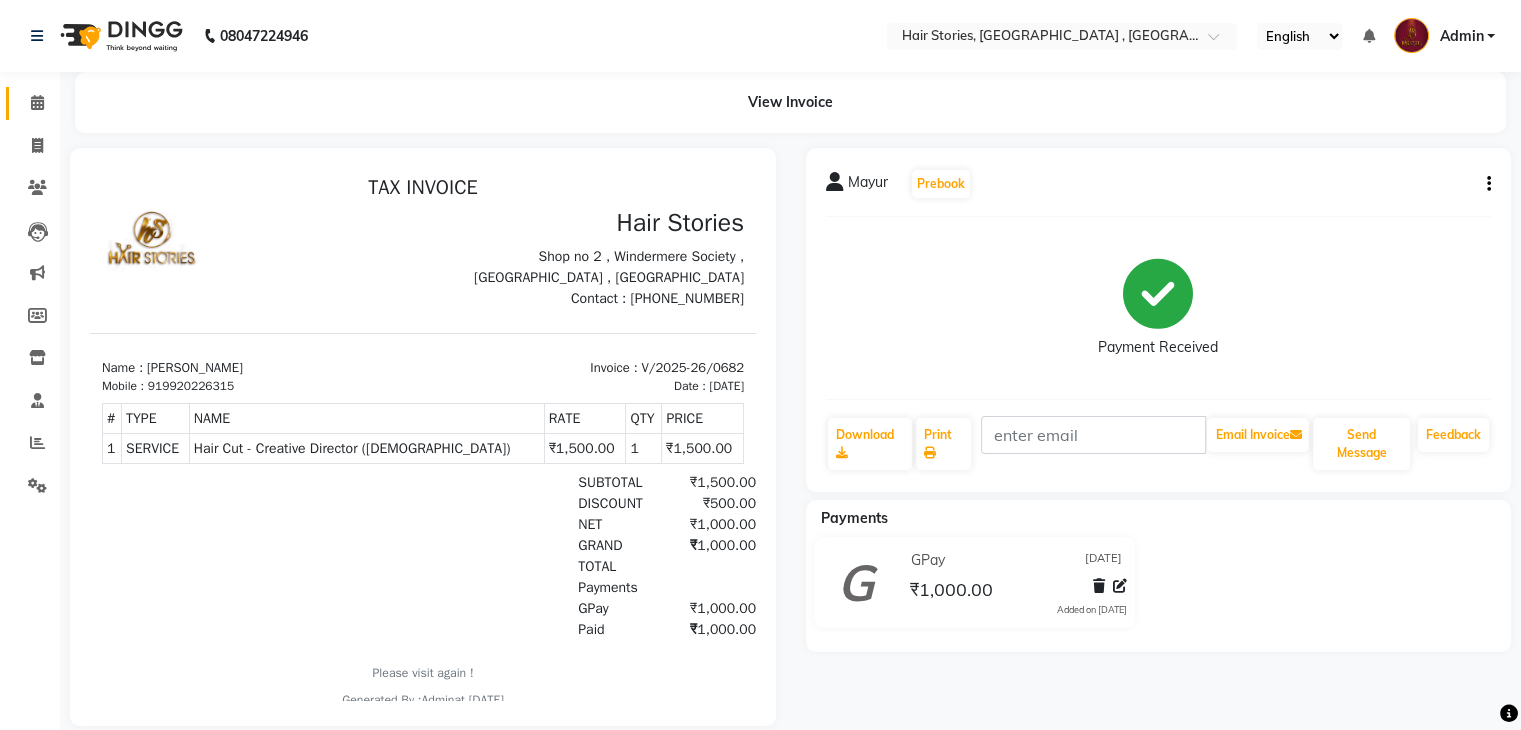 click on "Calendar" at bounding box center [93, 103] 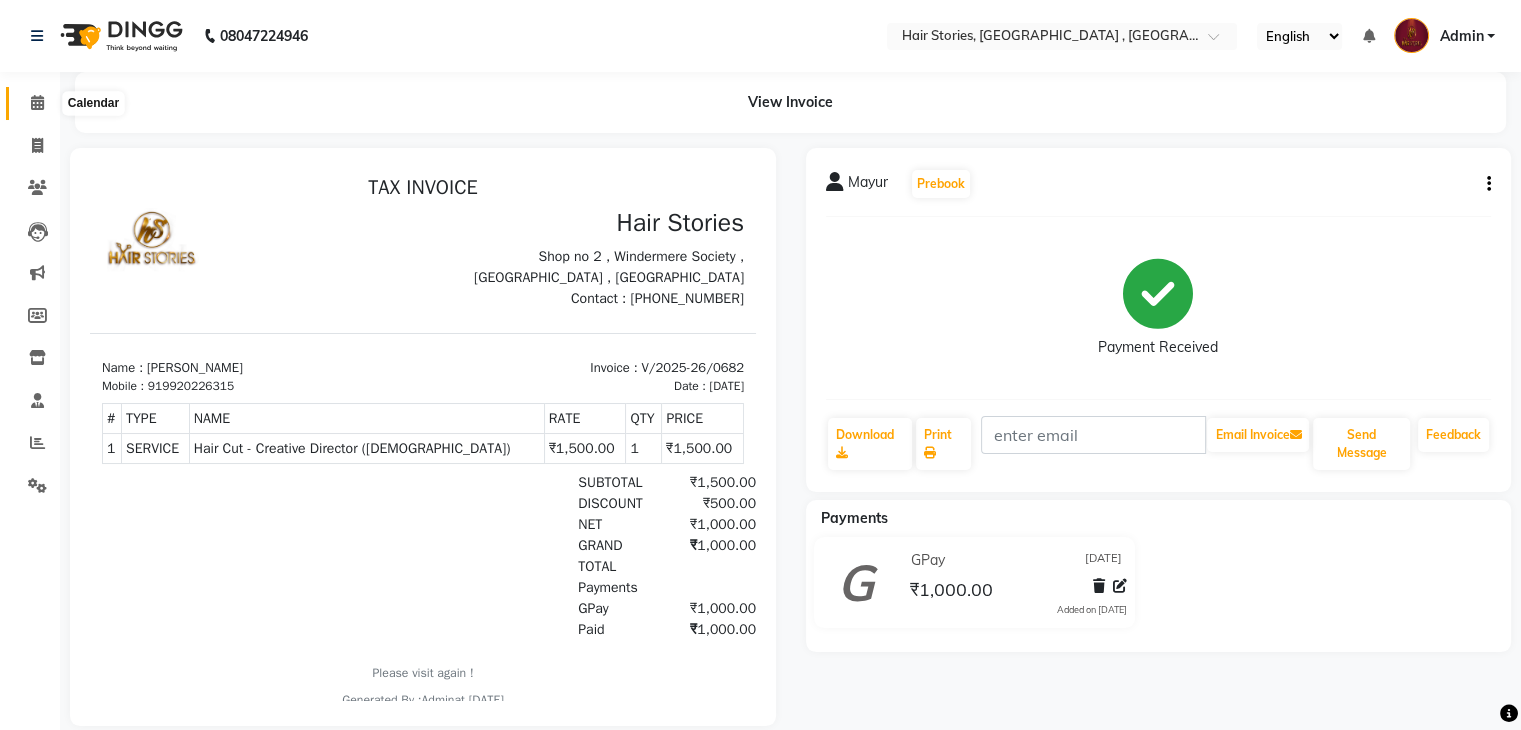 click 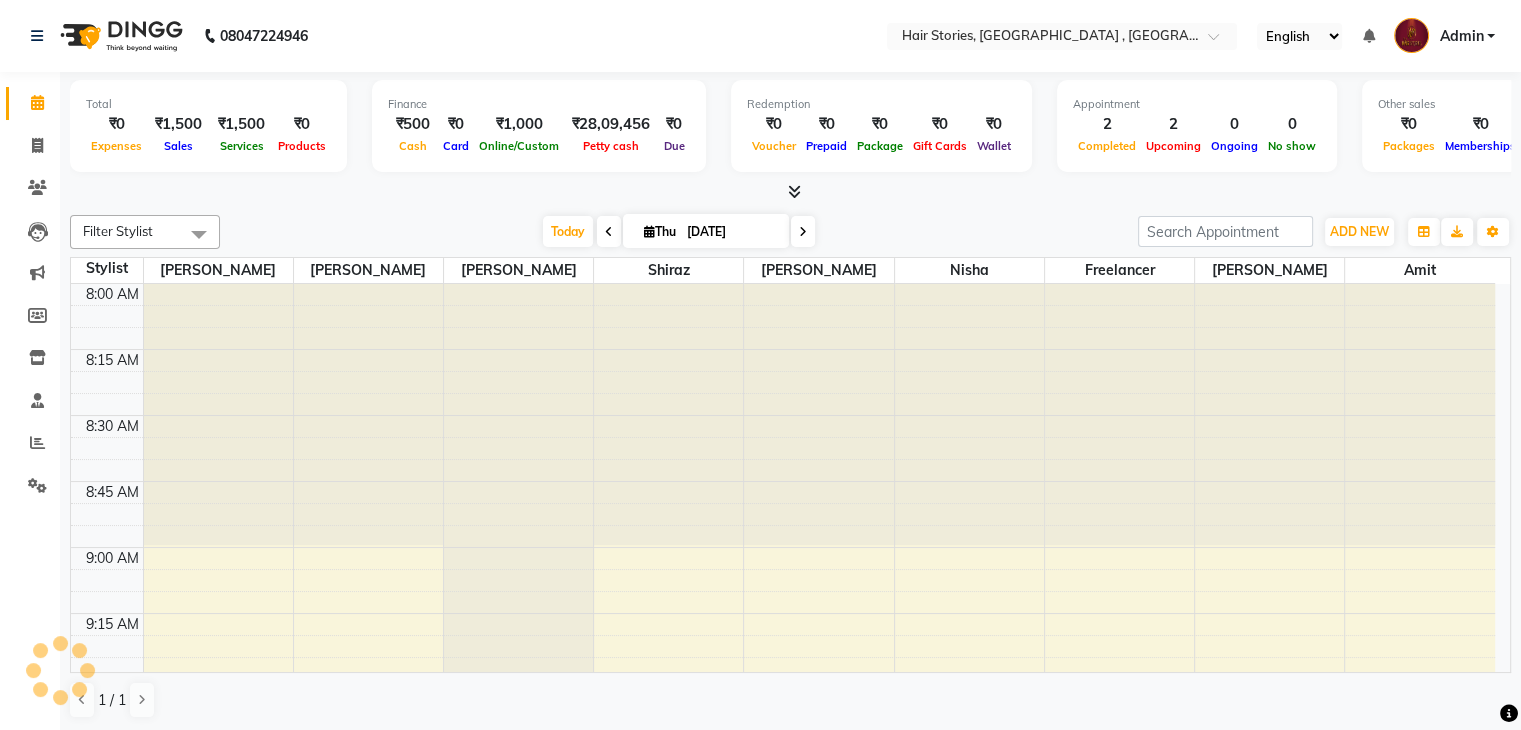 scroll, scrollTop: 0, scrollLeft: 0, axis: both 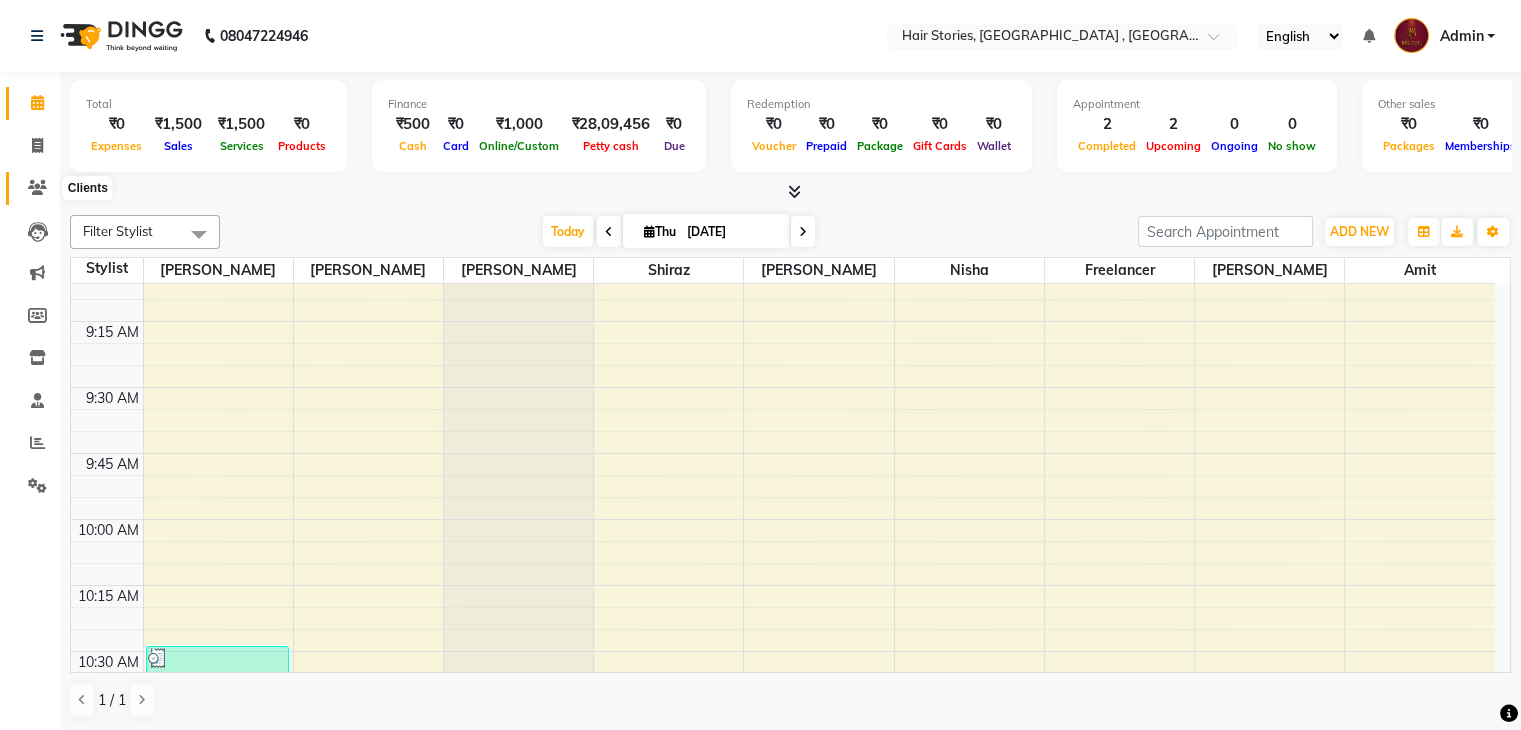 click 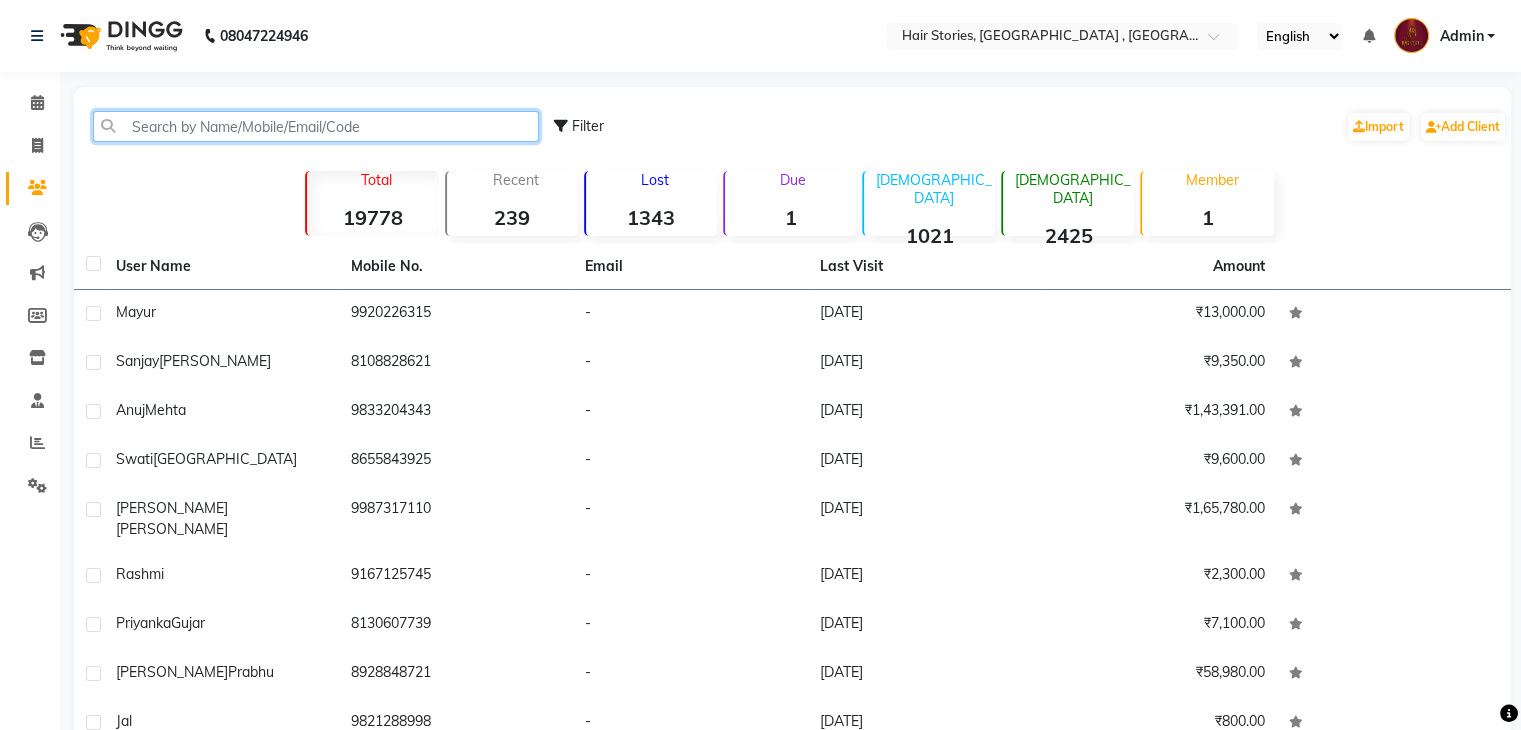 click 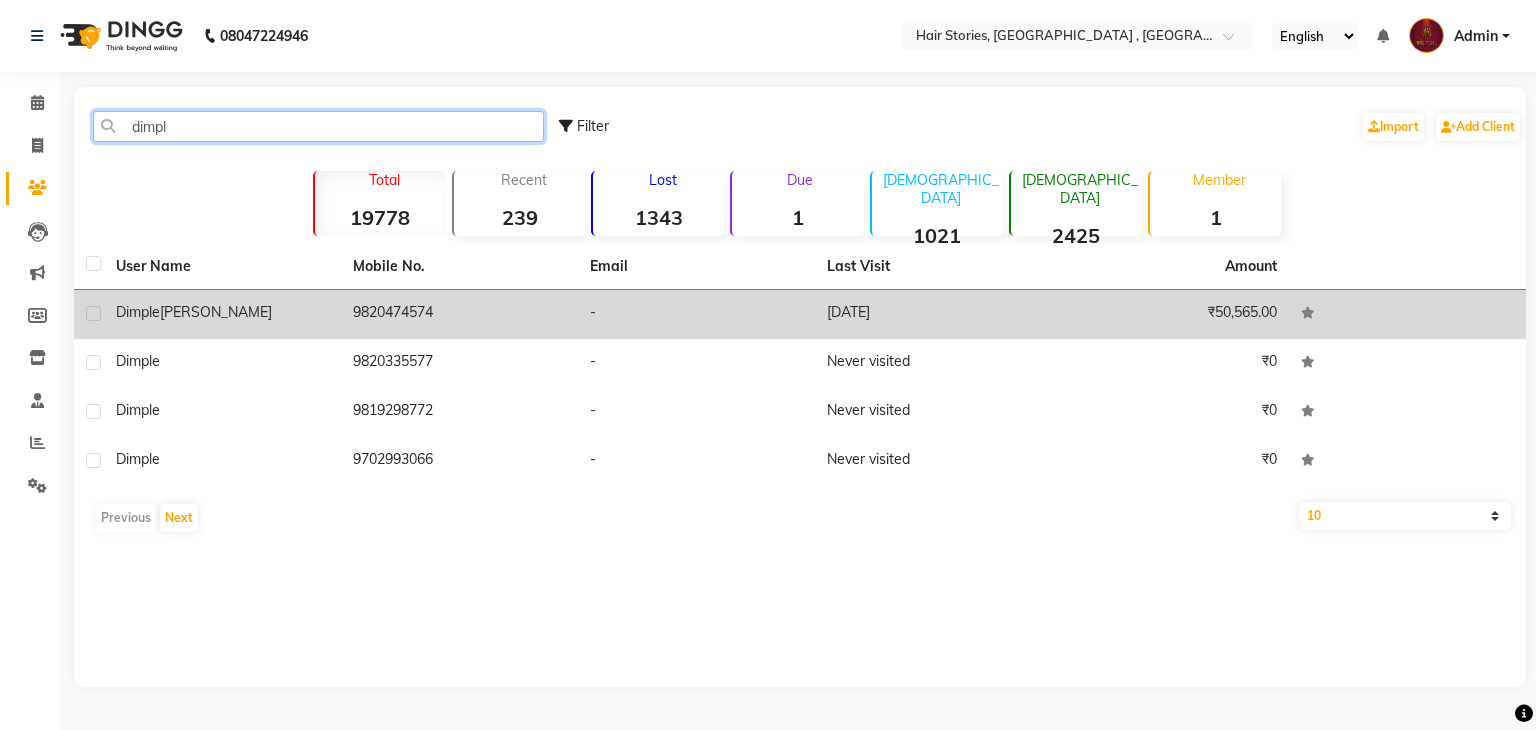 type on "dimpl" 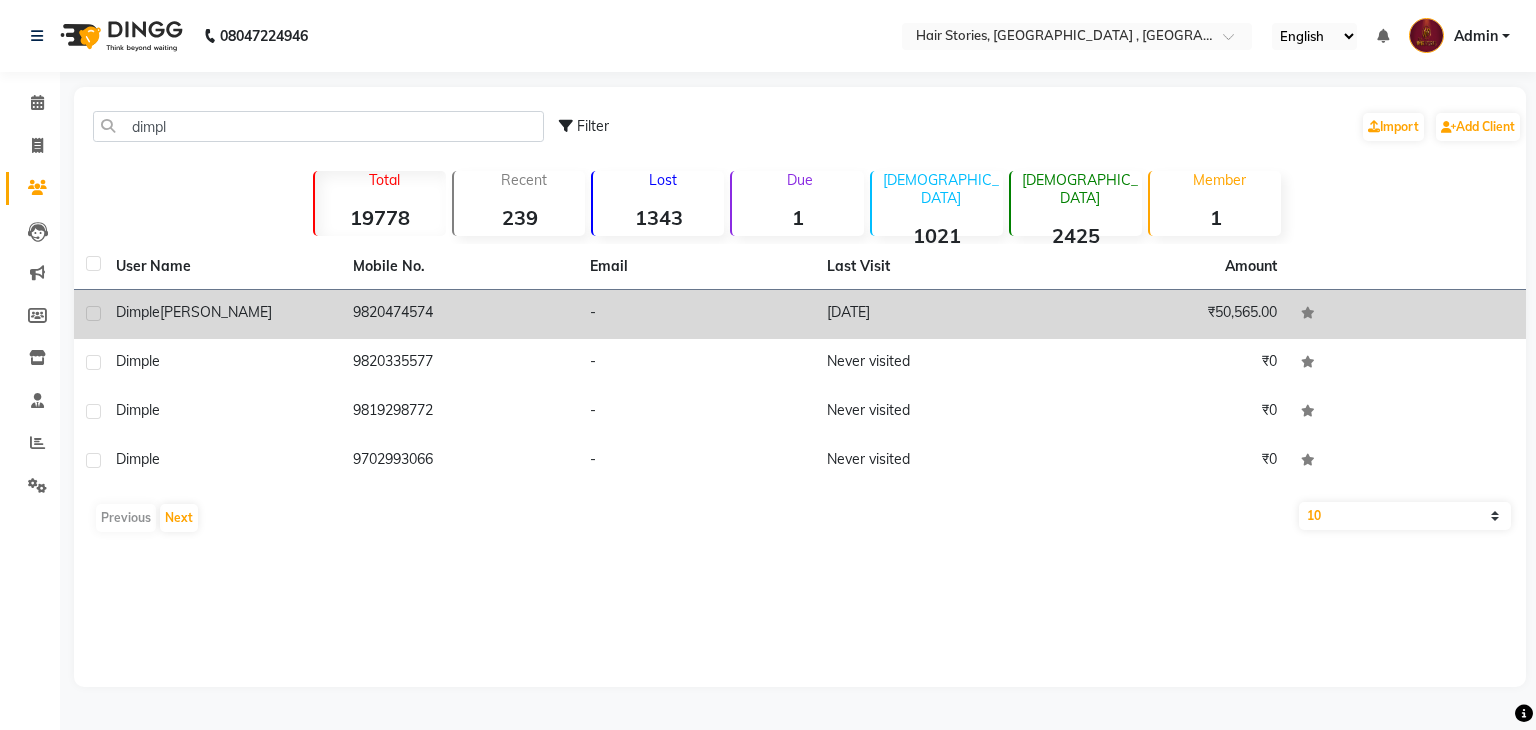 click on "[PERSON_NAME]" 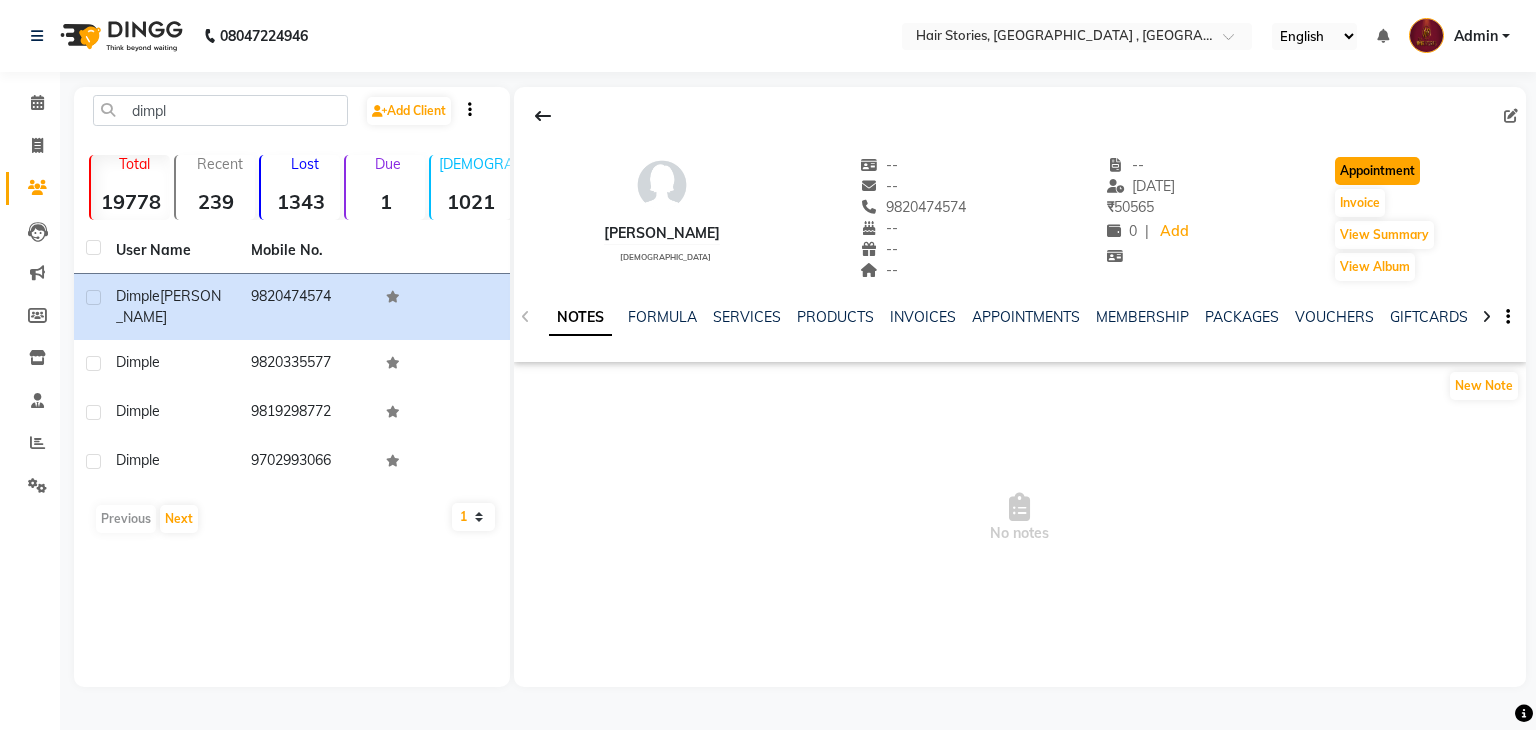 click on "Appointment" 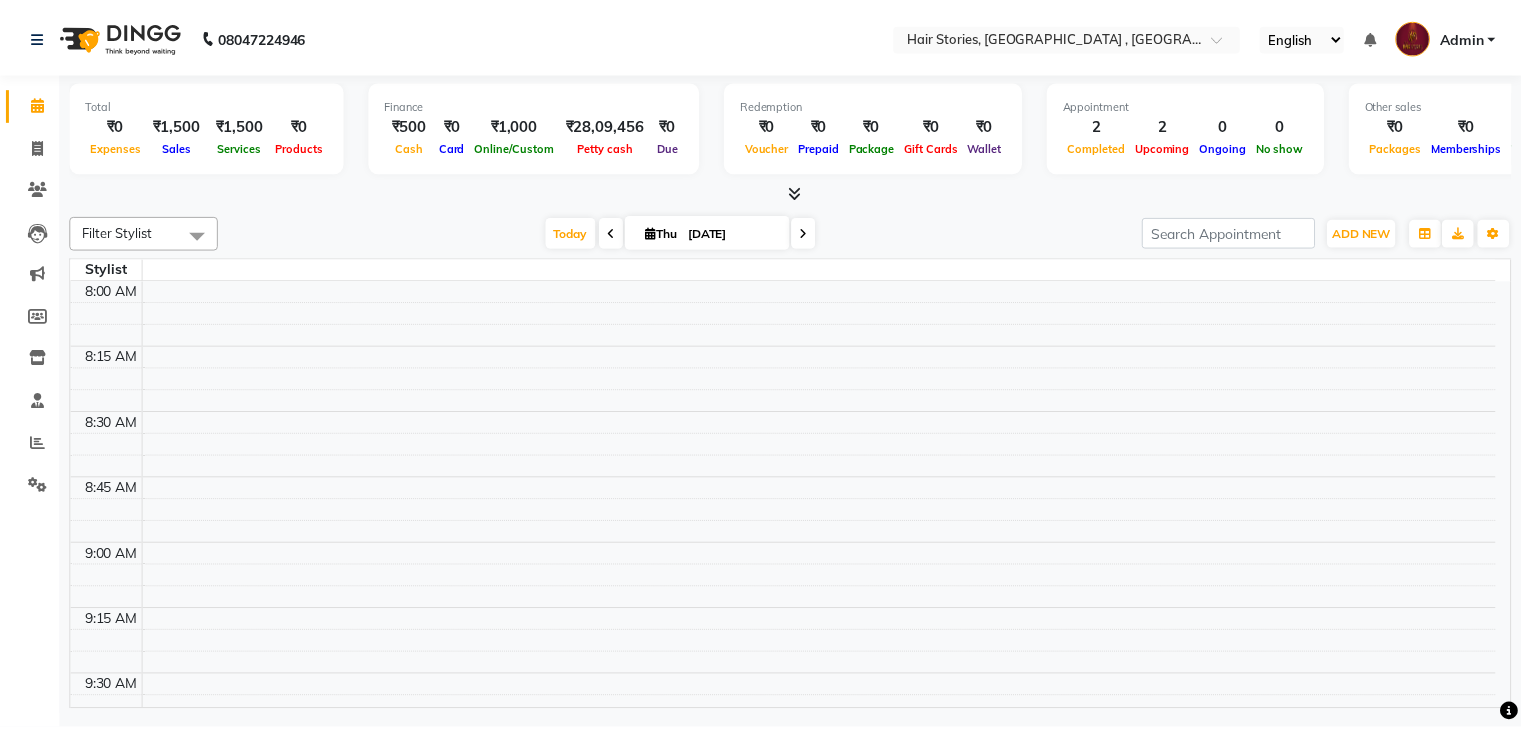 scroll, scrollTop: 0, scrollLeft: 0, axis: both 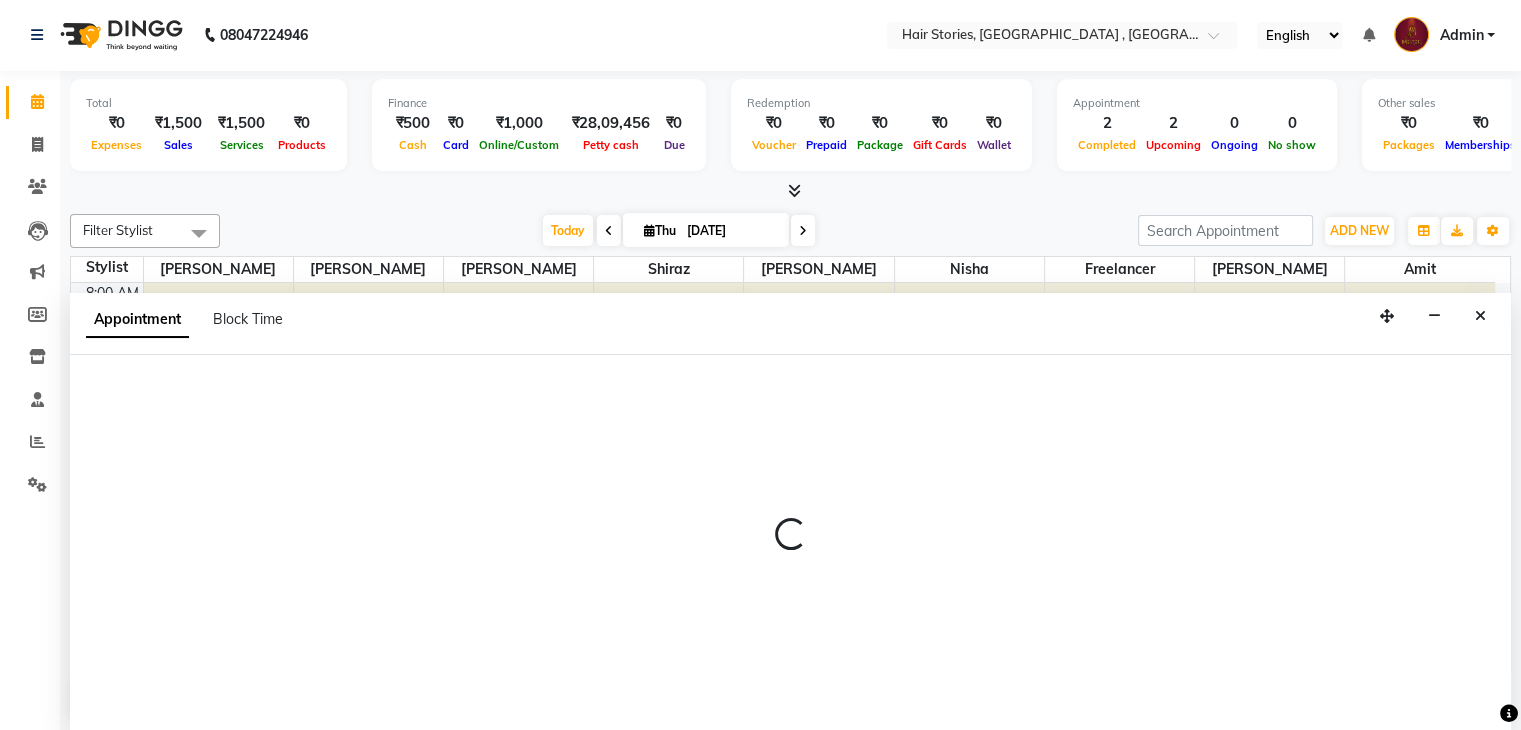 select on "tentative" 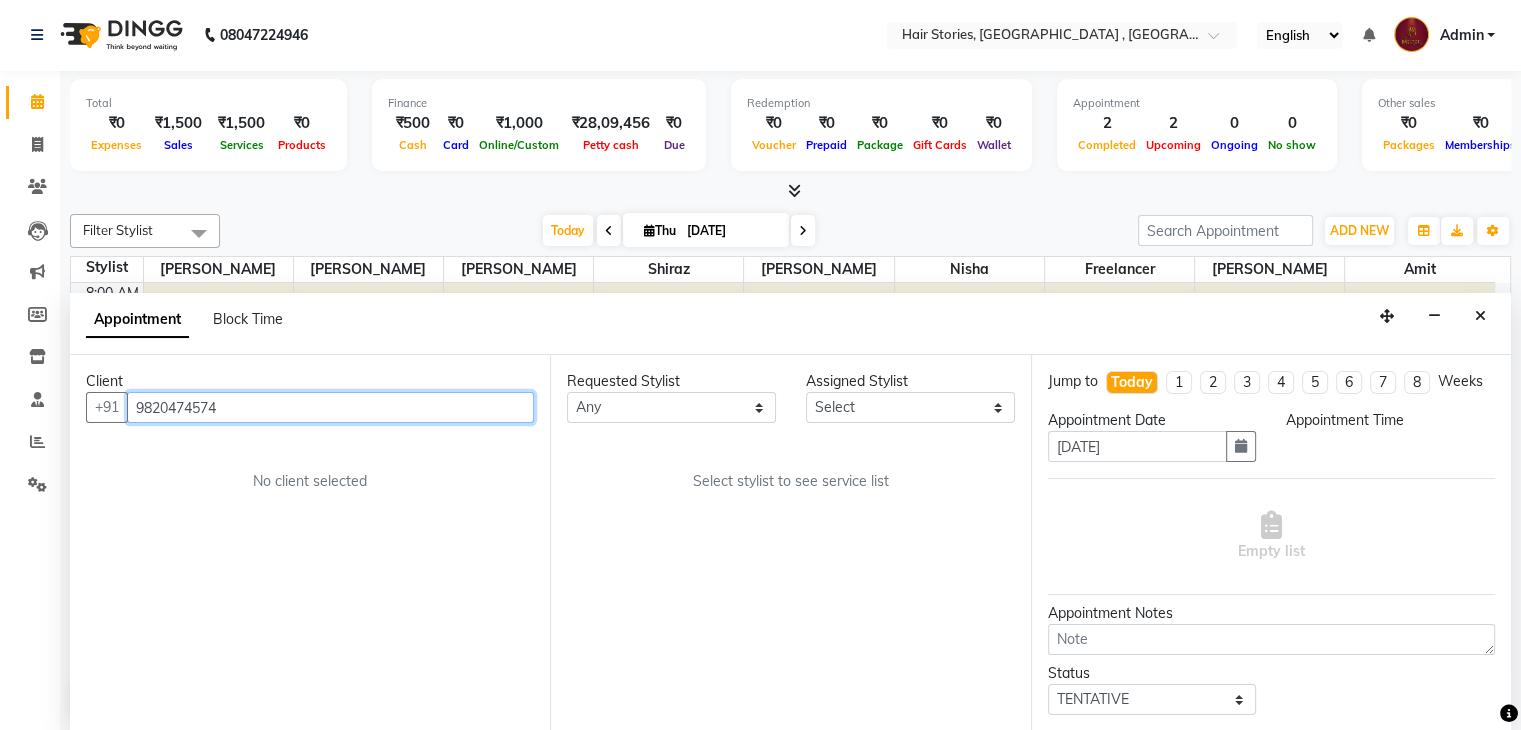scroll, scrollTop: 2879, scrollLeft: 0, axis: vertical 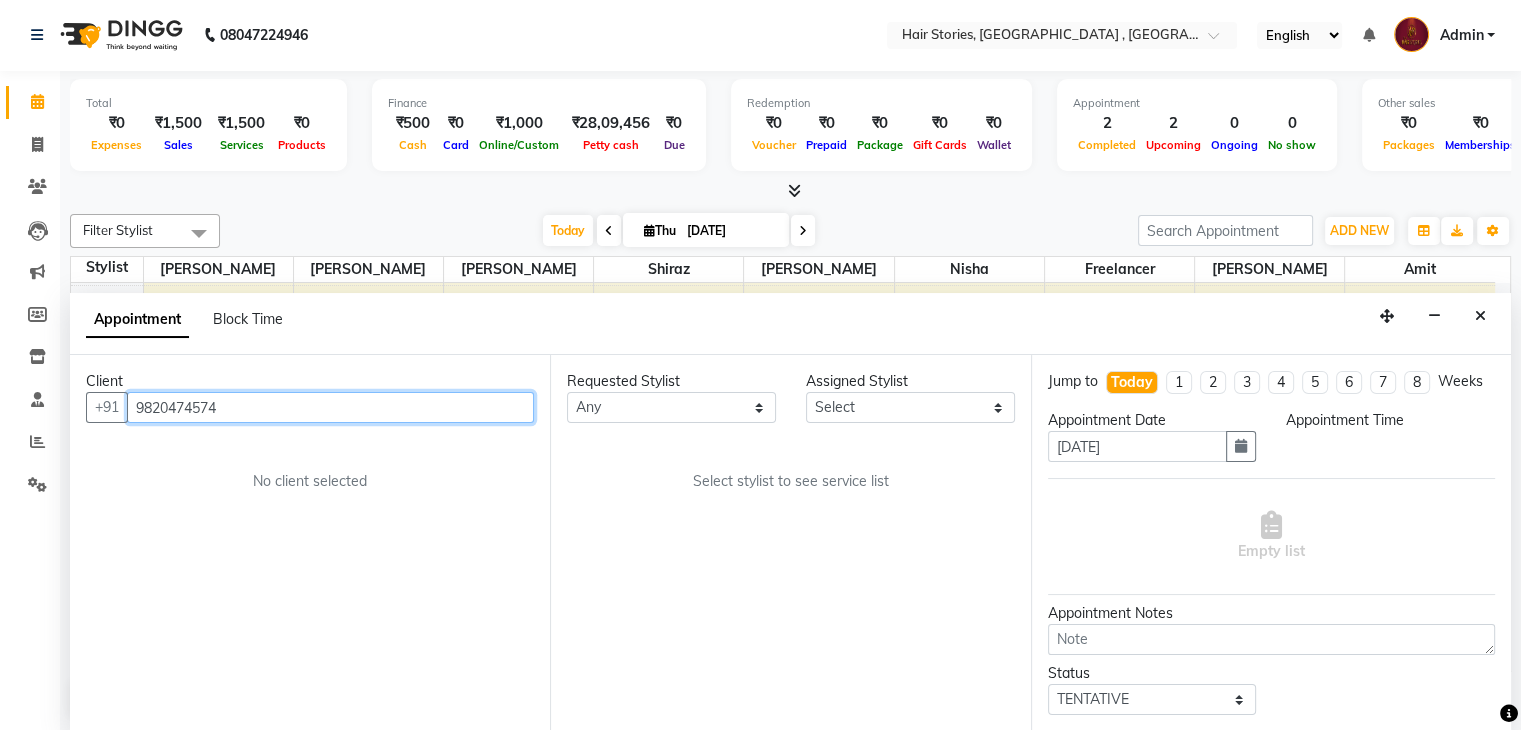 select on "540" 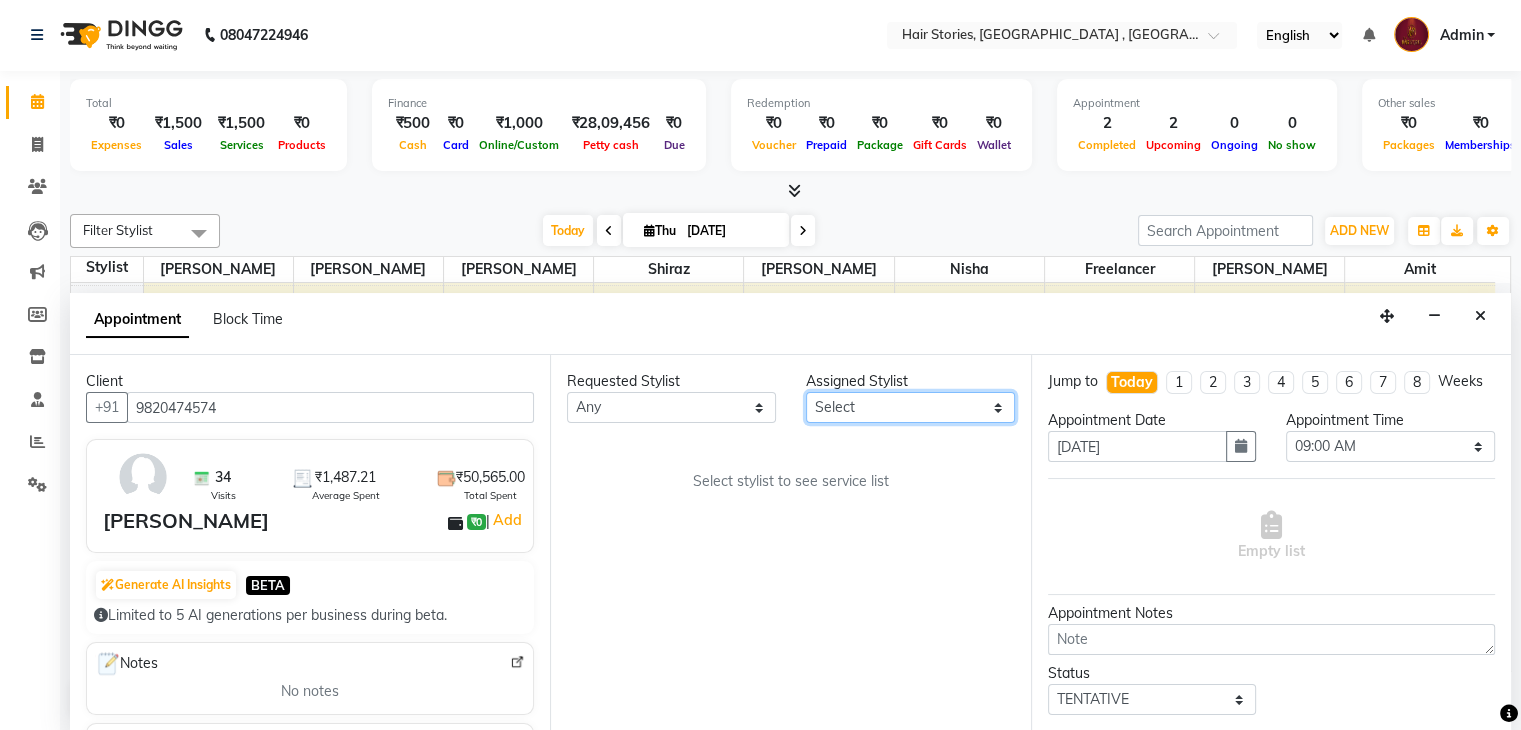 click on "Select [PERSON_NAME] [PERSON_NAME] Freelancer [PERSON_NAME] Neha [PERSON_NAME] [PERSON_NAME] Shiraz" at bounding box center [910, 407] 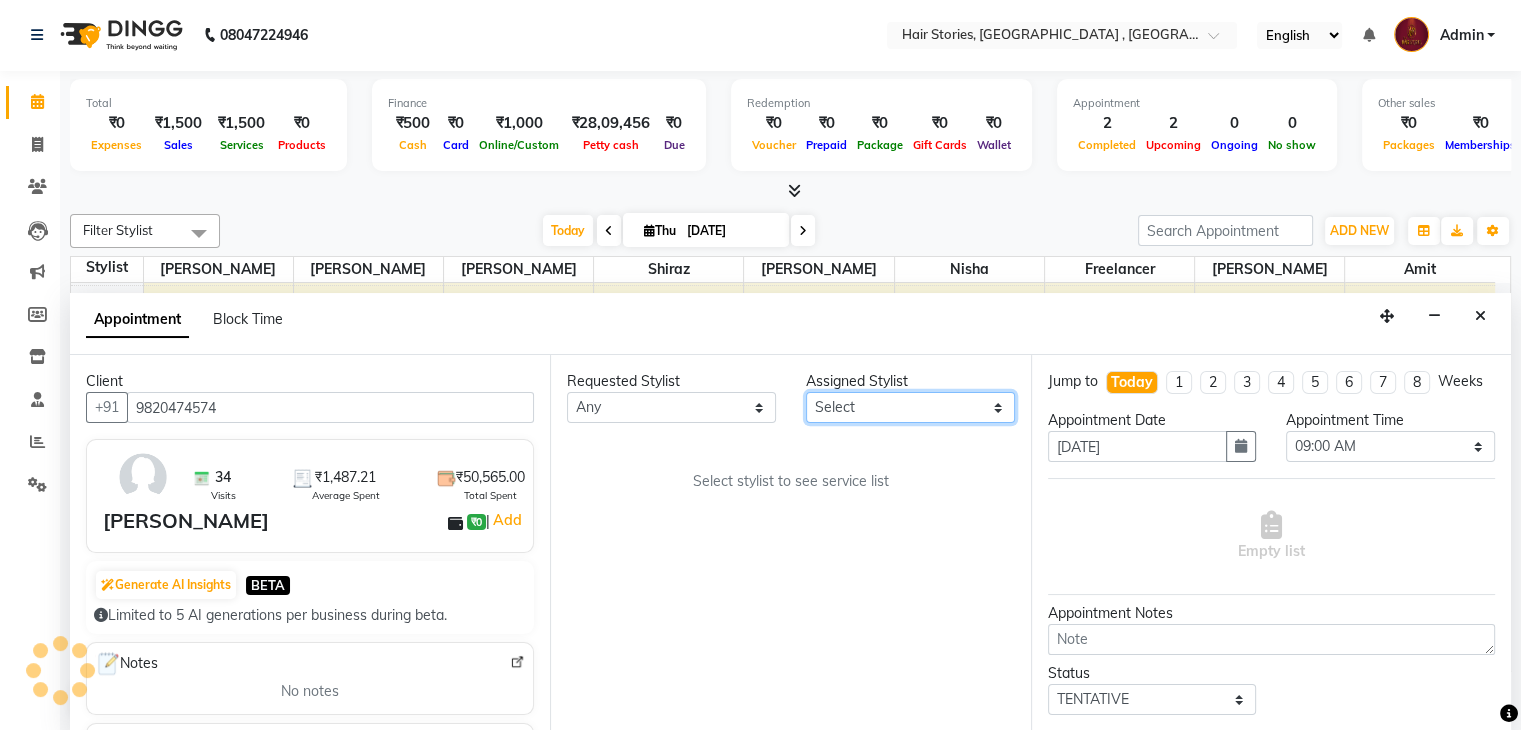 select on "47604" 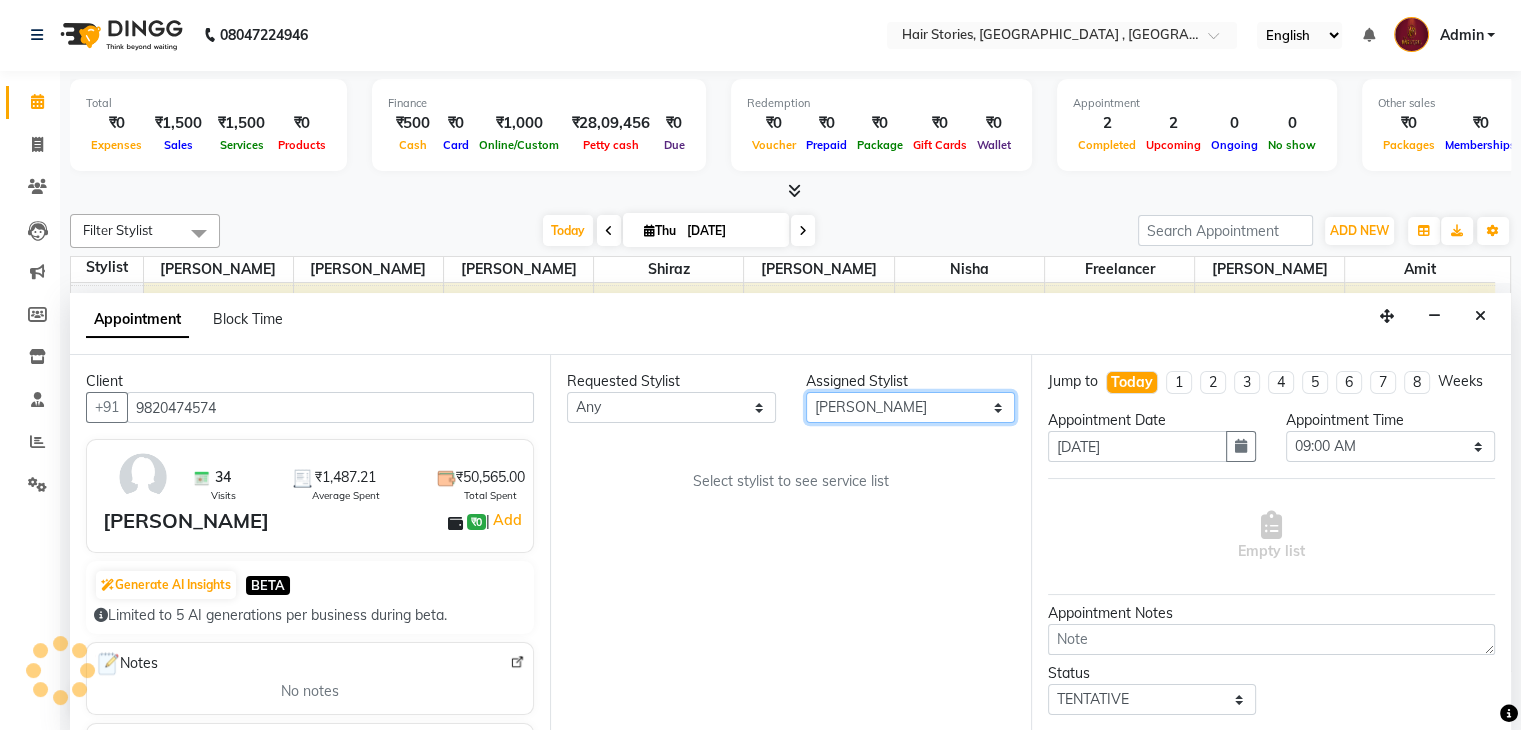 click on "Select [PERSON_NAME] [PERSON_NAME] Freelancer [PERSON_NAME] Neha [PERSON_NAME] [PERSON_NAME] Shiraz" at bounding box center (910, 407) 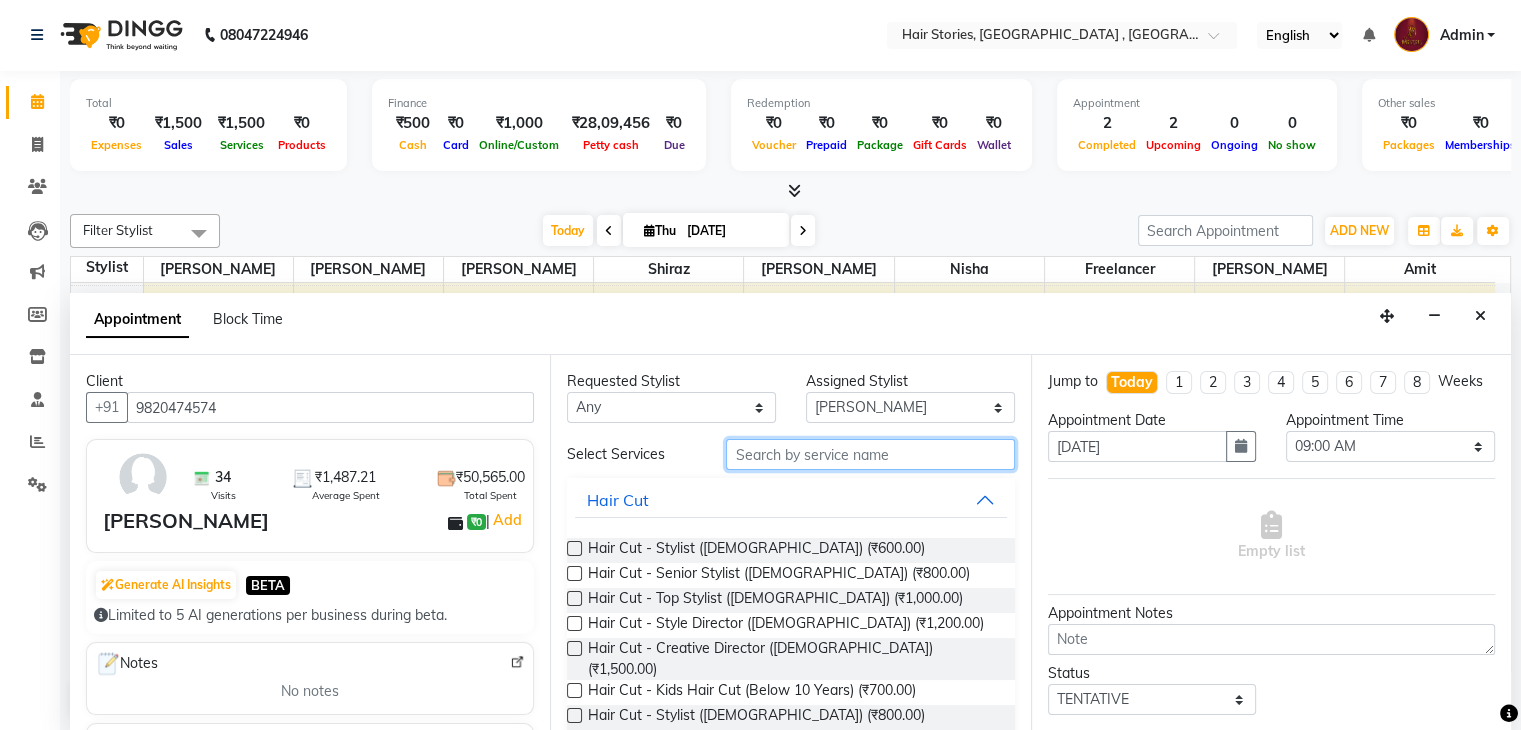 click at bounding box center [870, 454] 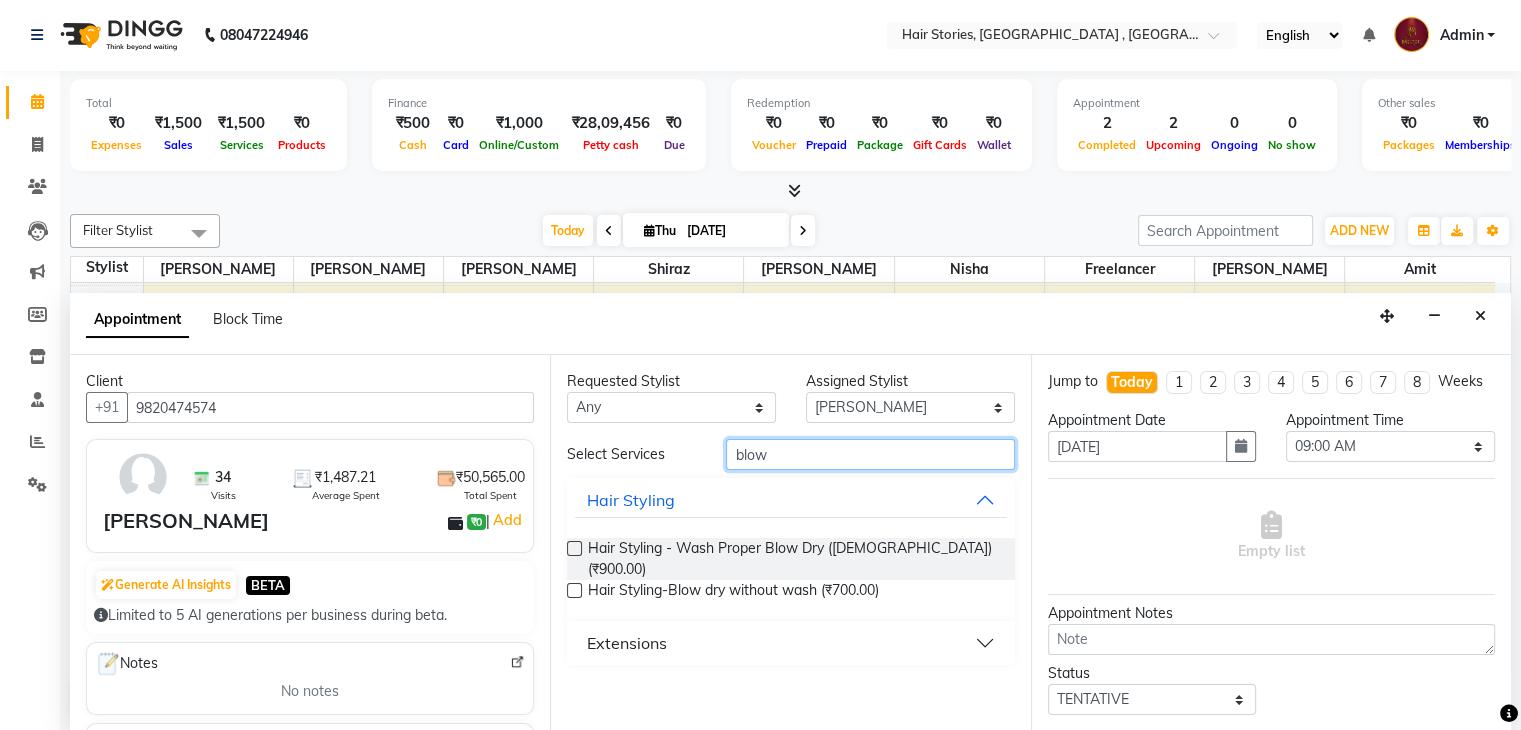 type on "blow" 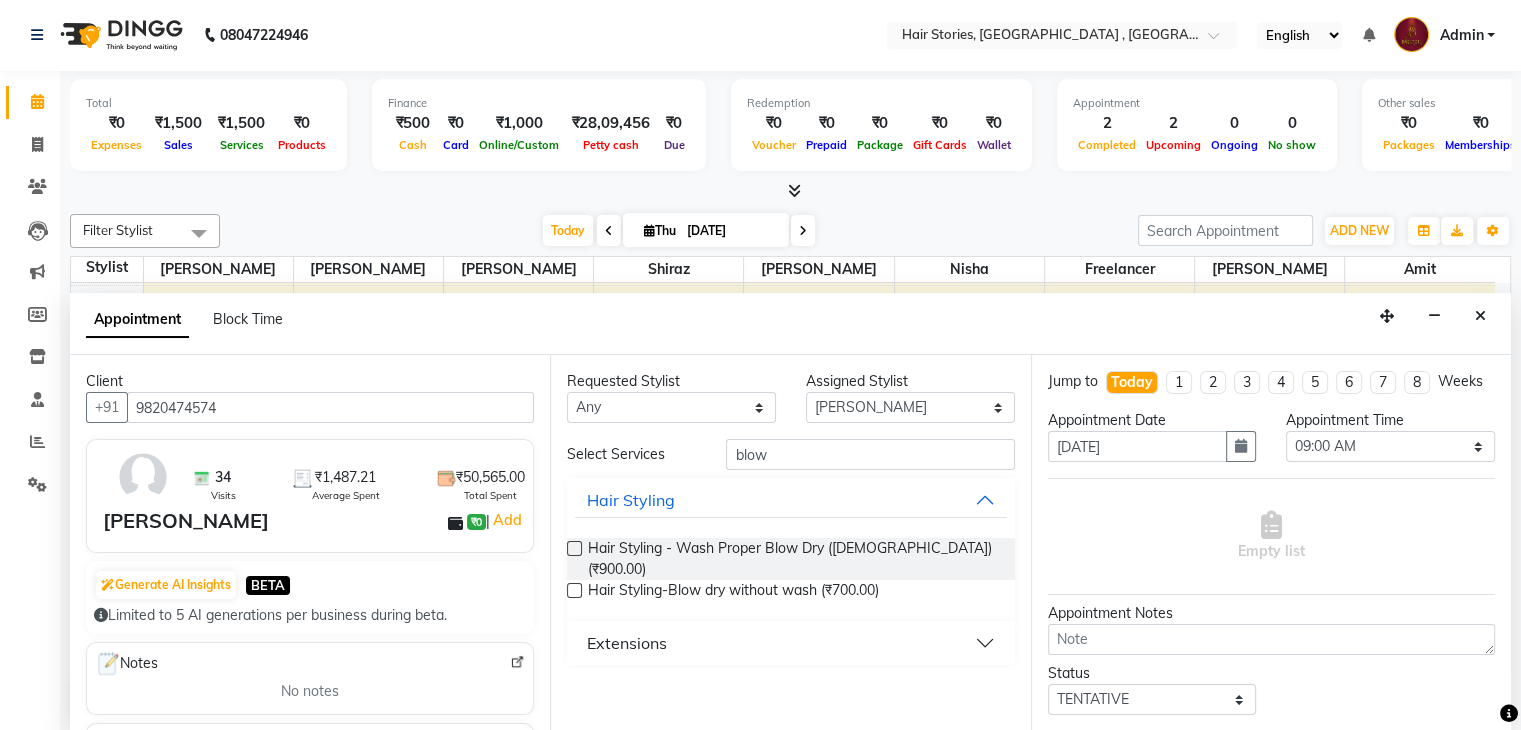 click at bounding box center [574, 548] 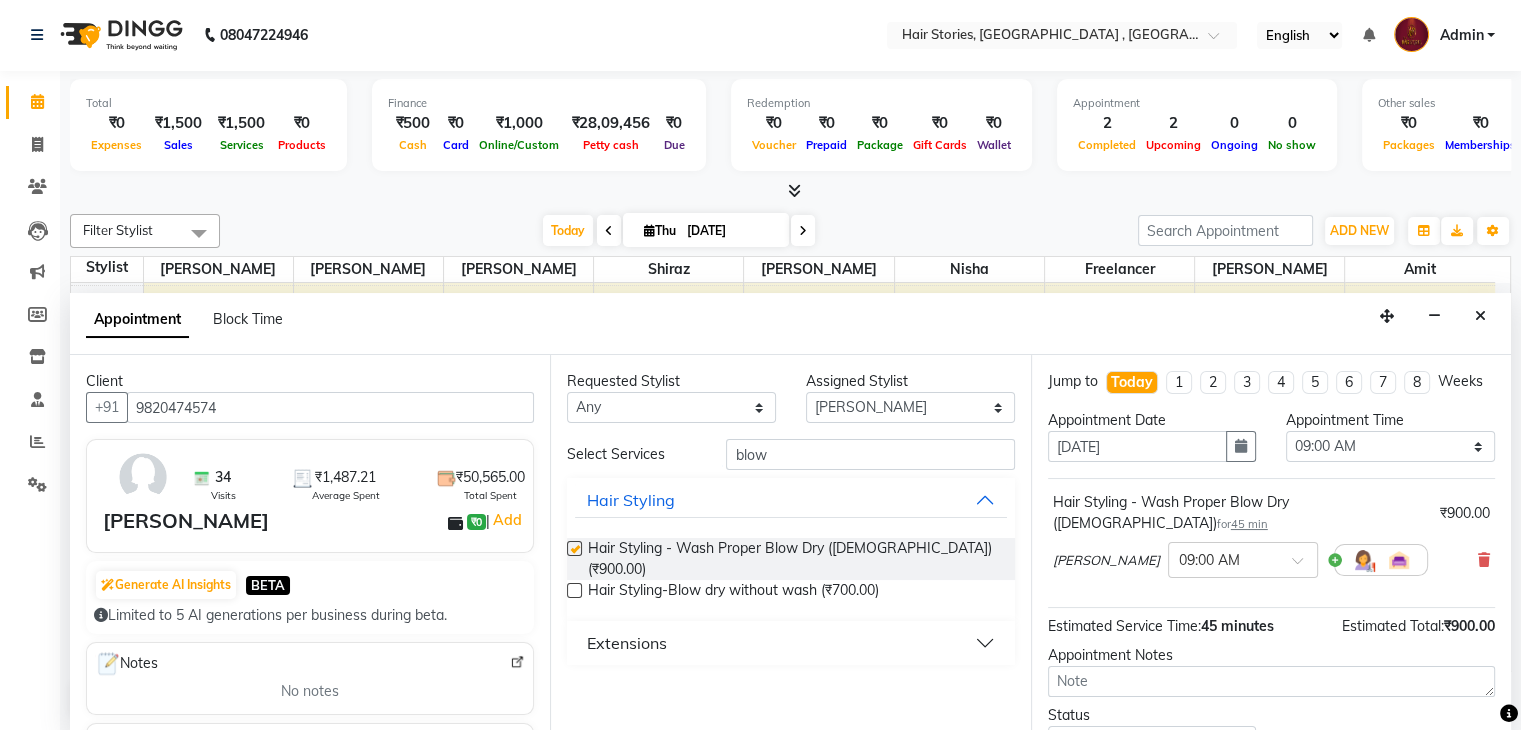 checkbox on "false" 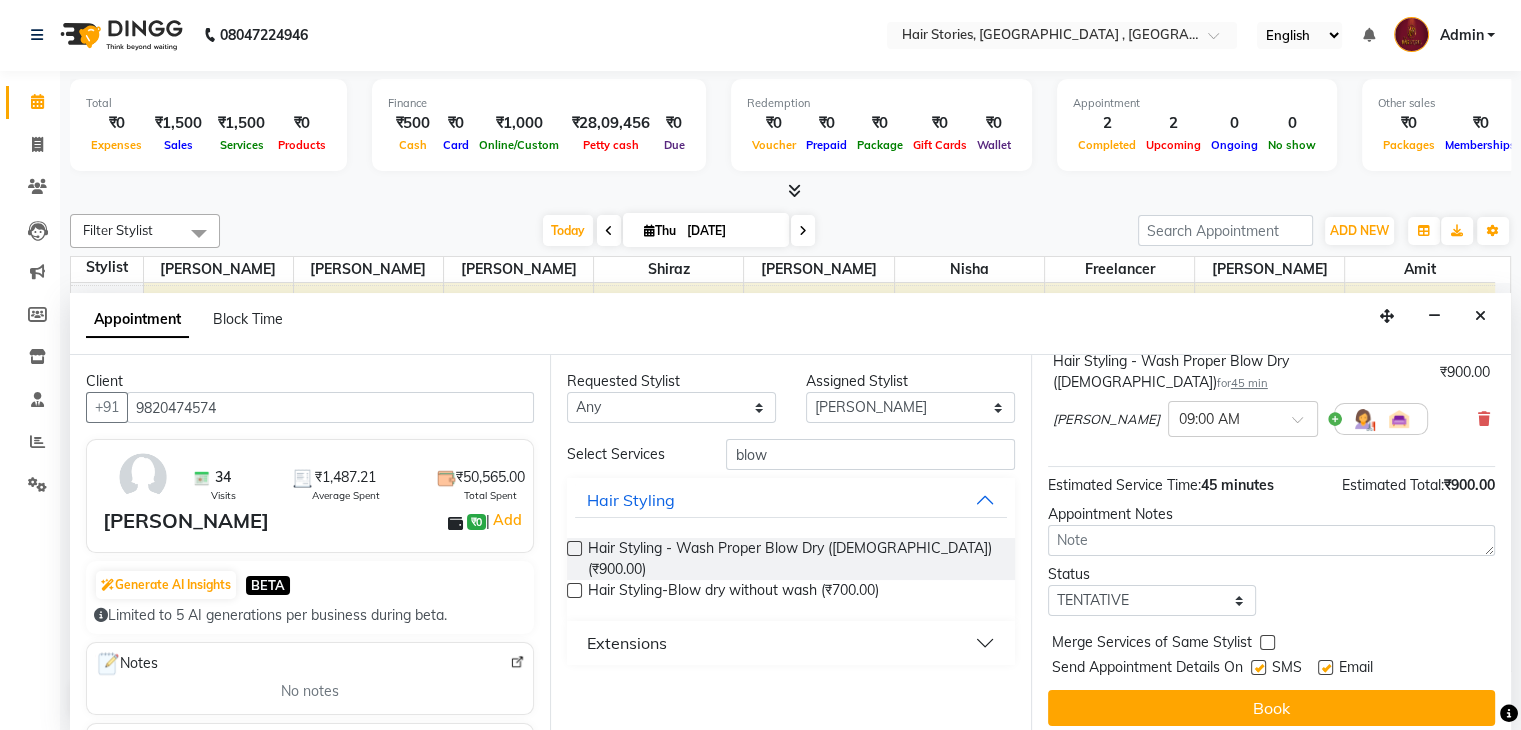 scroll, scrollTop: 149, scrollLeft: 0, axis: vertical 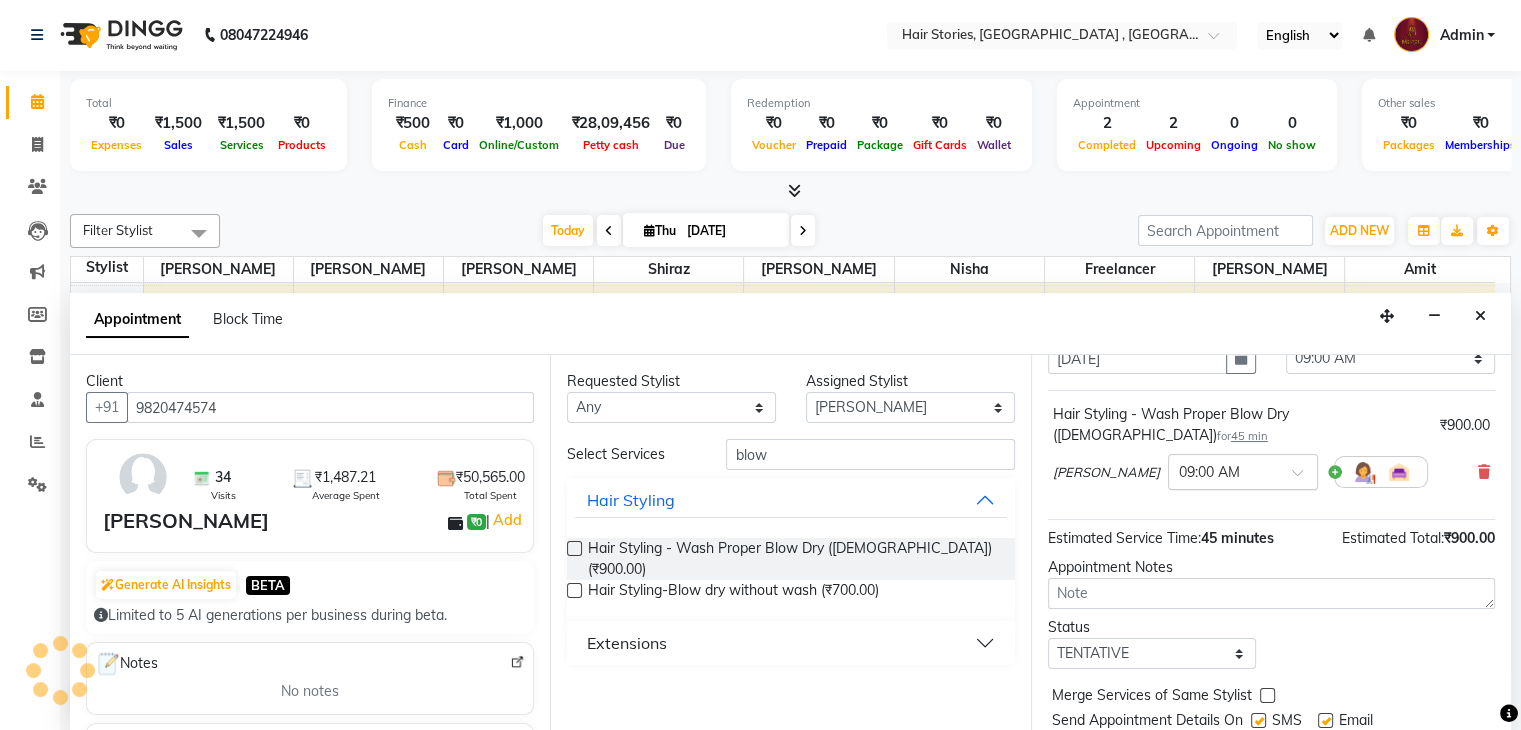 click at bounding box center (1243, 470) 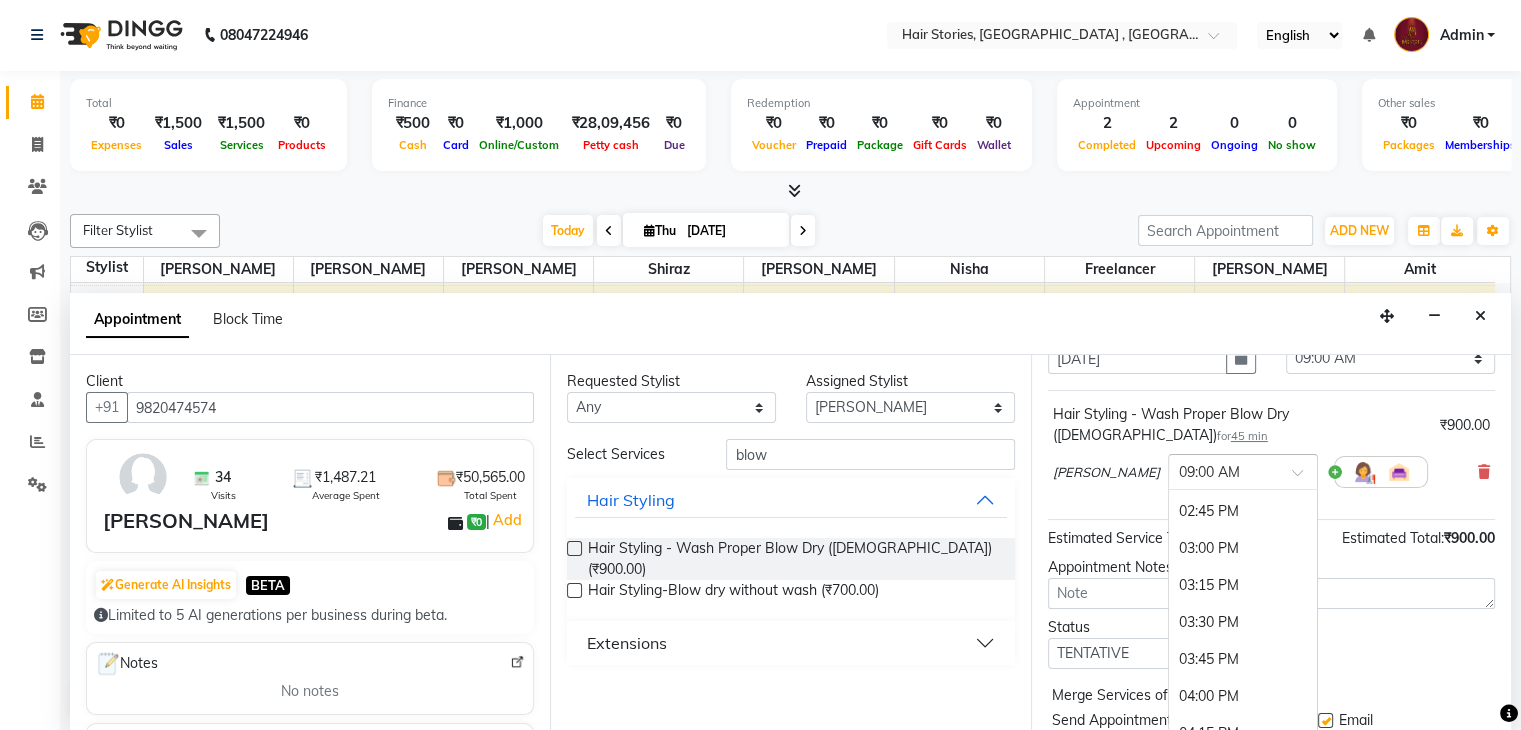 scroll, scrollTop: 912, scrollLeft: 0, axis: vertical 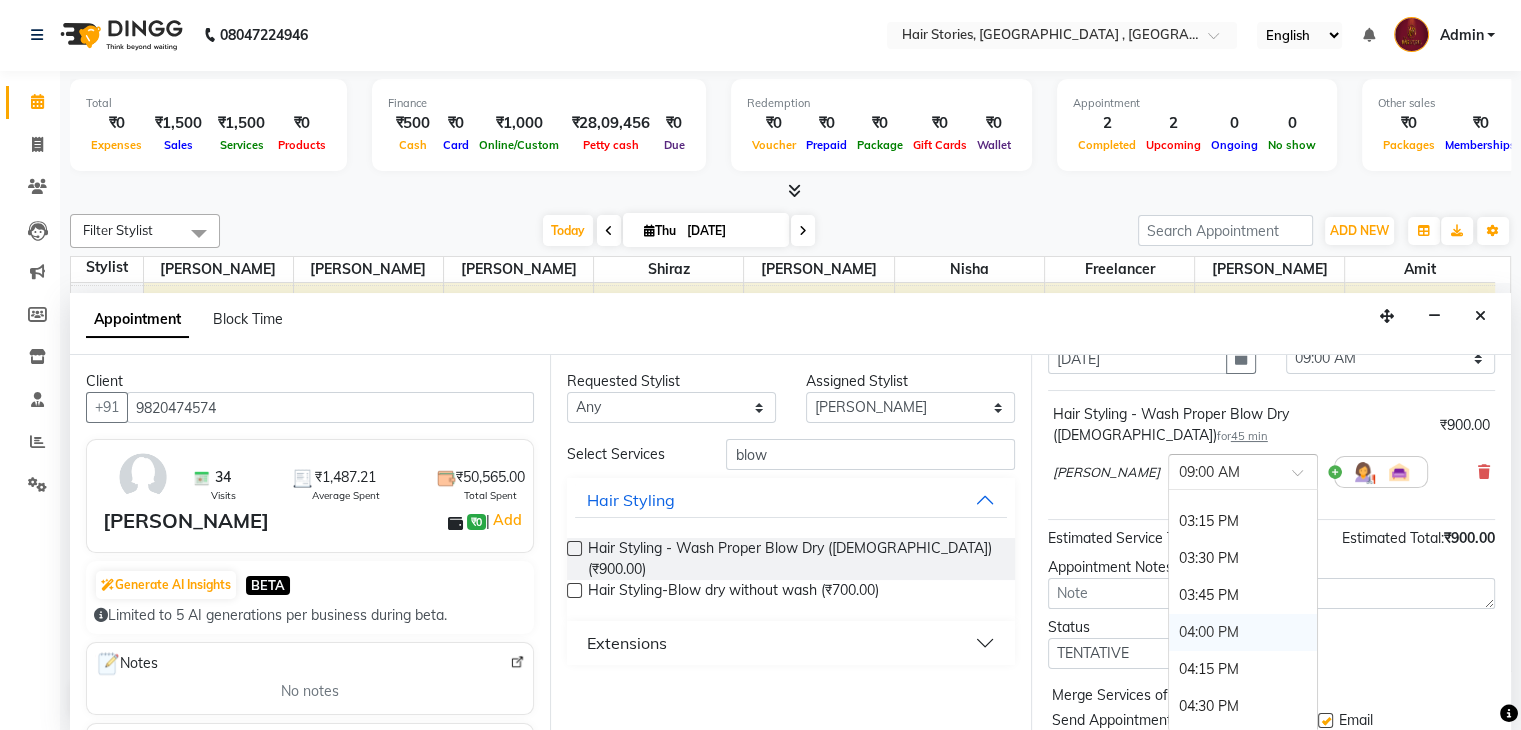 click on "04:00 PM" at bounding box center [1243, 632] 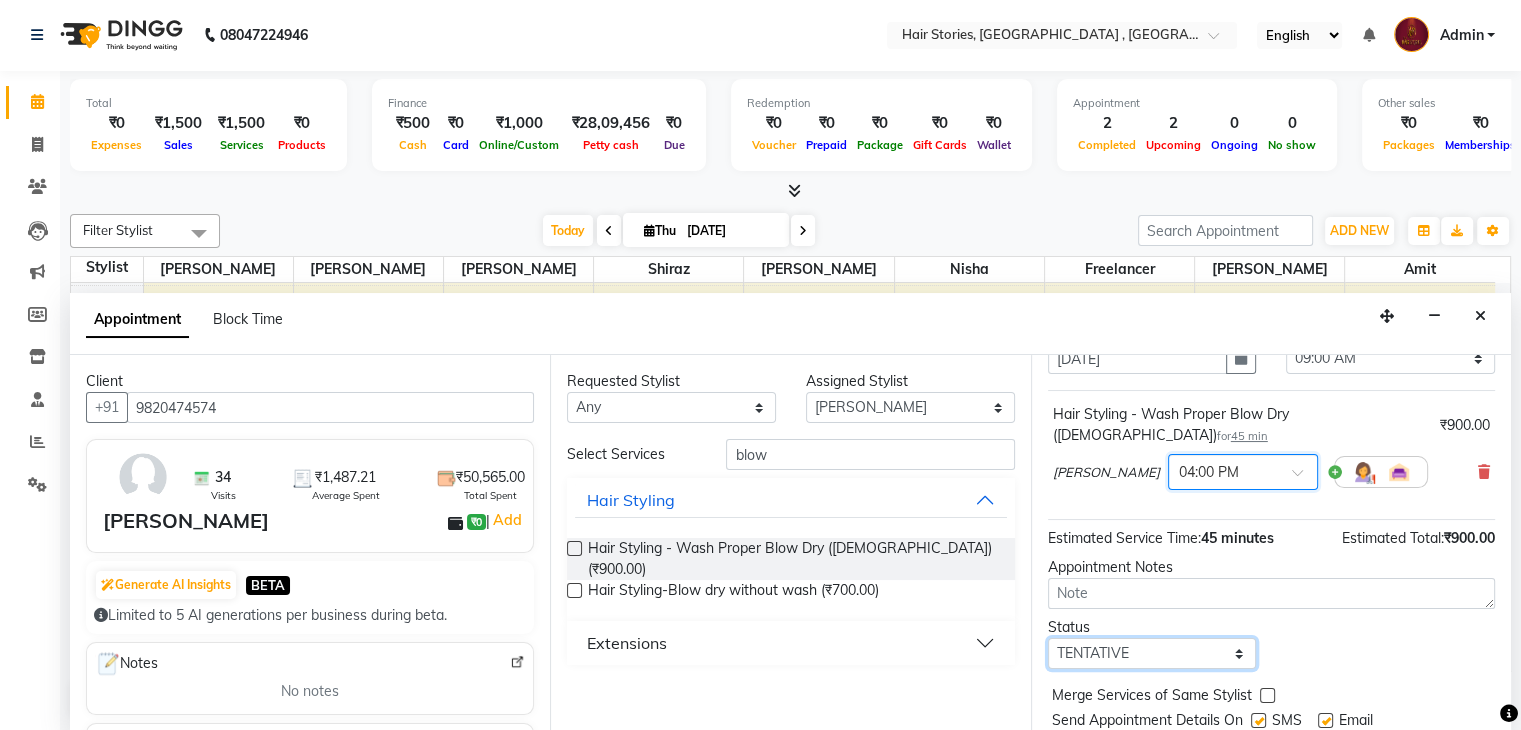click on "Select TENTATIVE CONFIRM CHECK-IN UPCOMING" at bounding box center (1152, 653) 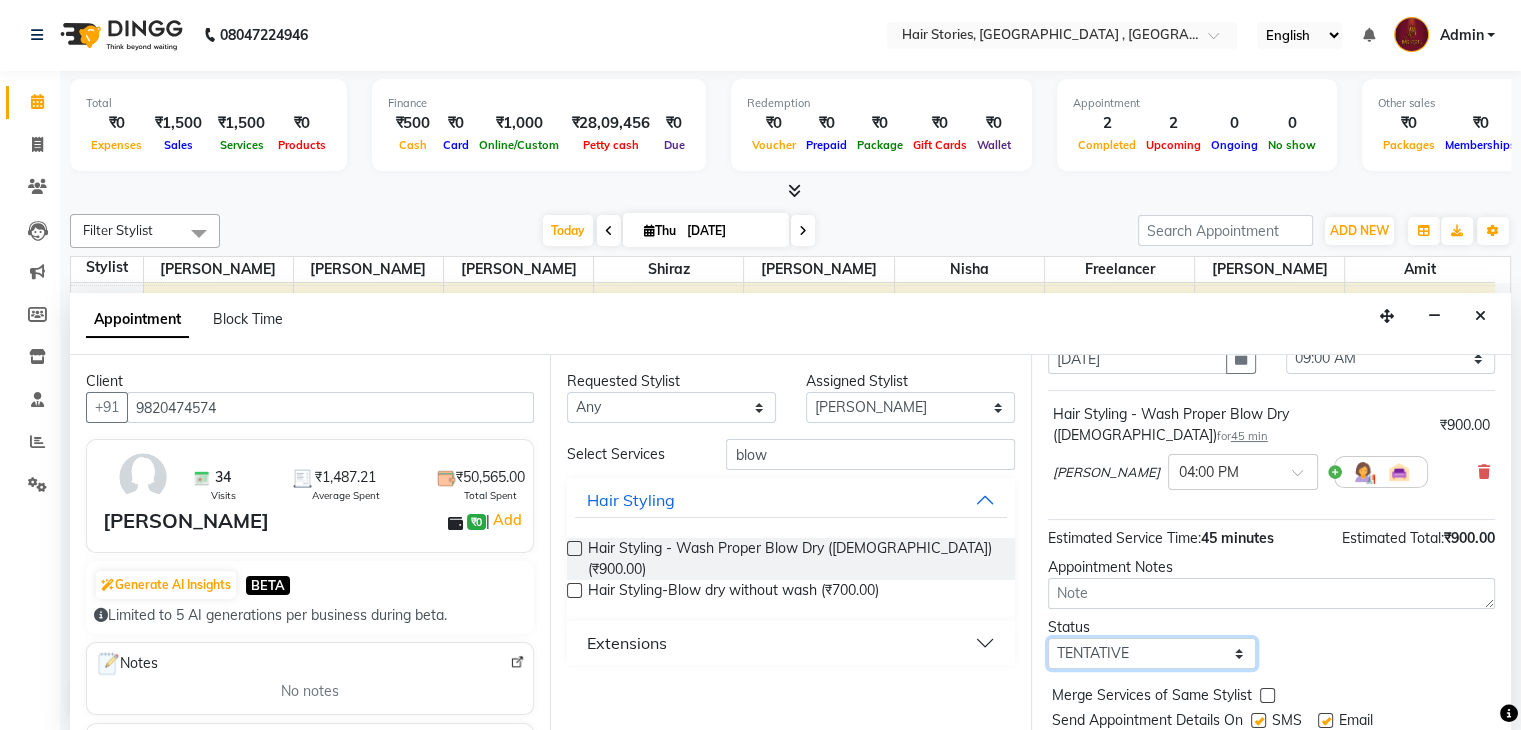 select on "confirm booking" 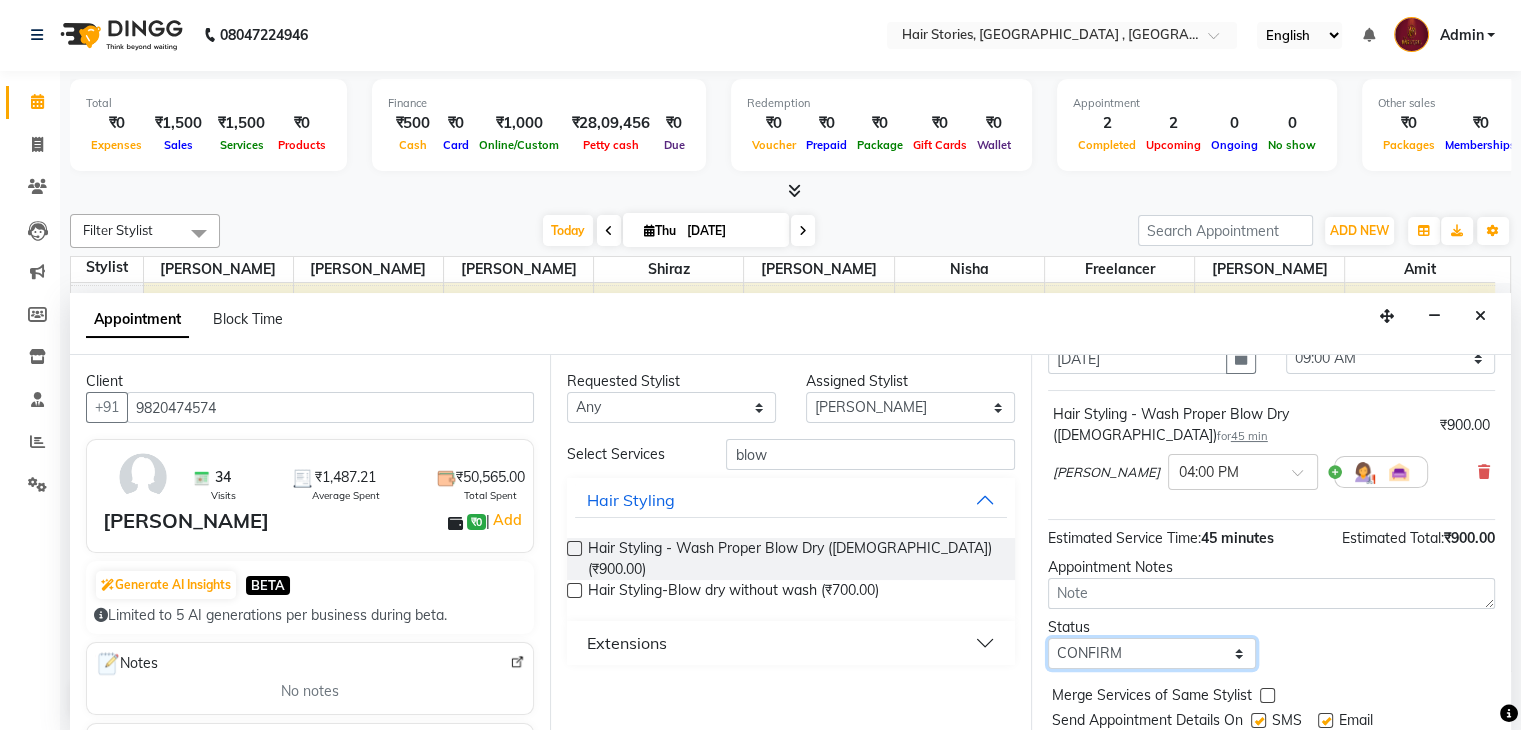 click on "Select TENTATIVE CONFIRM CHECK-IN UPCOMING" at bounding box center (1152, 653) 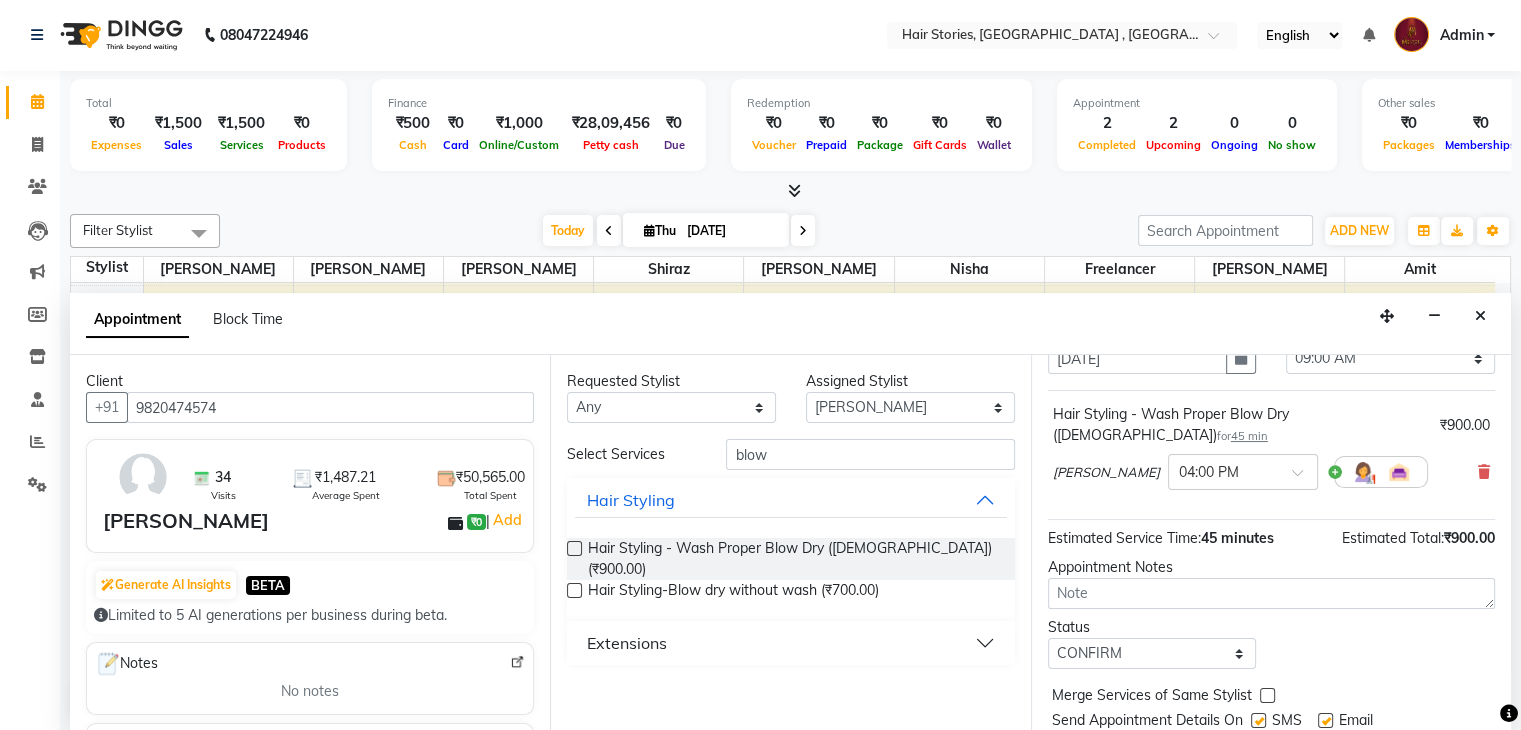 click at bounding box center (1258, 720) 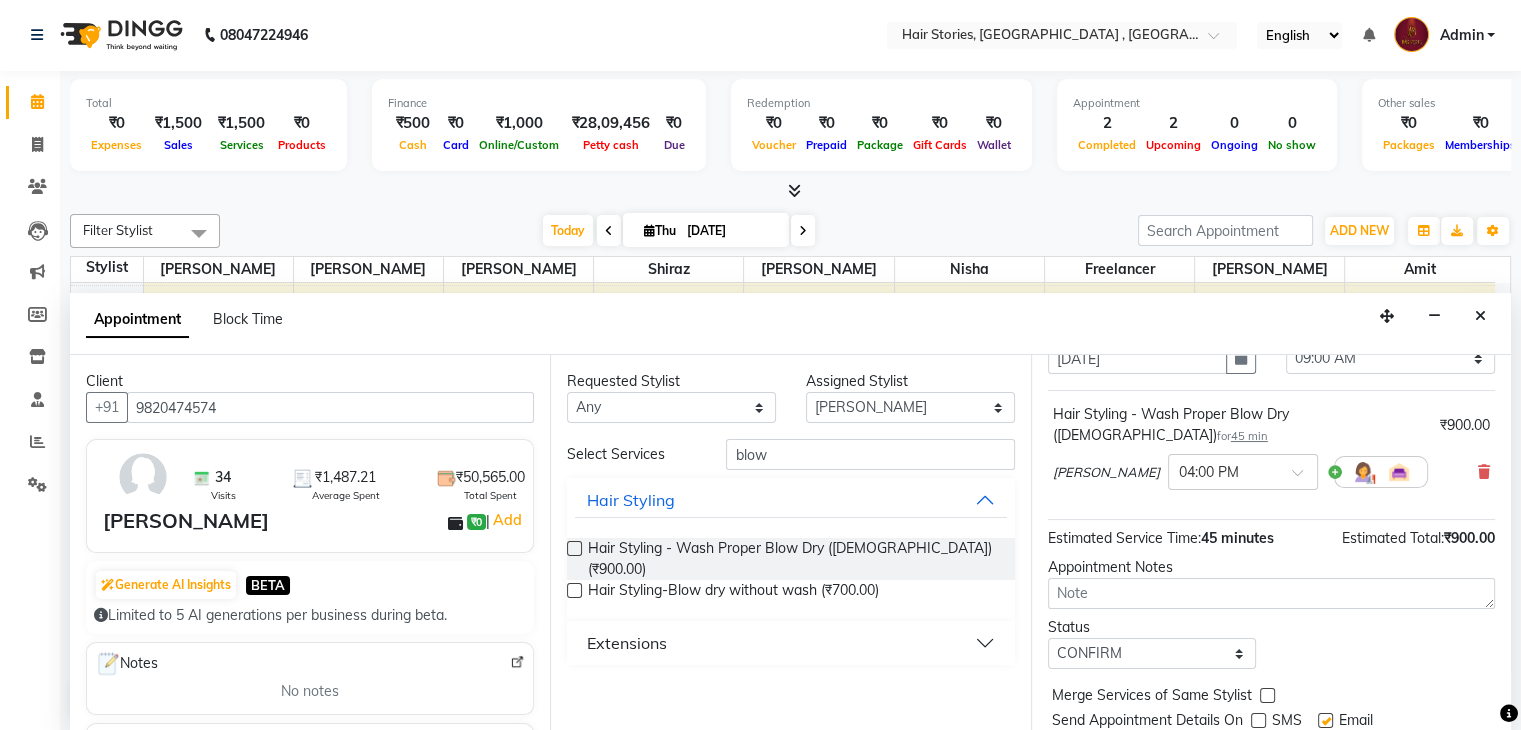 click at bounding box center (1325, 720) 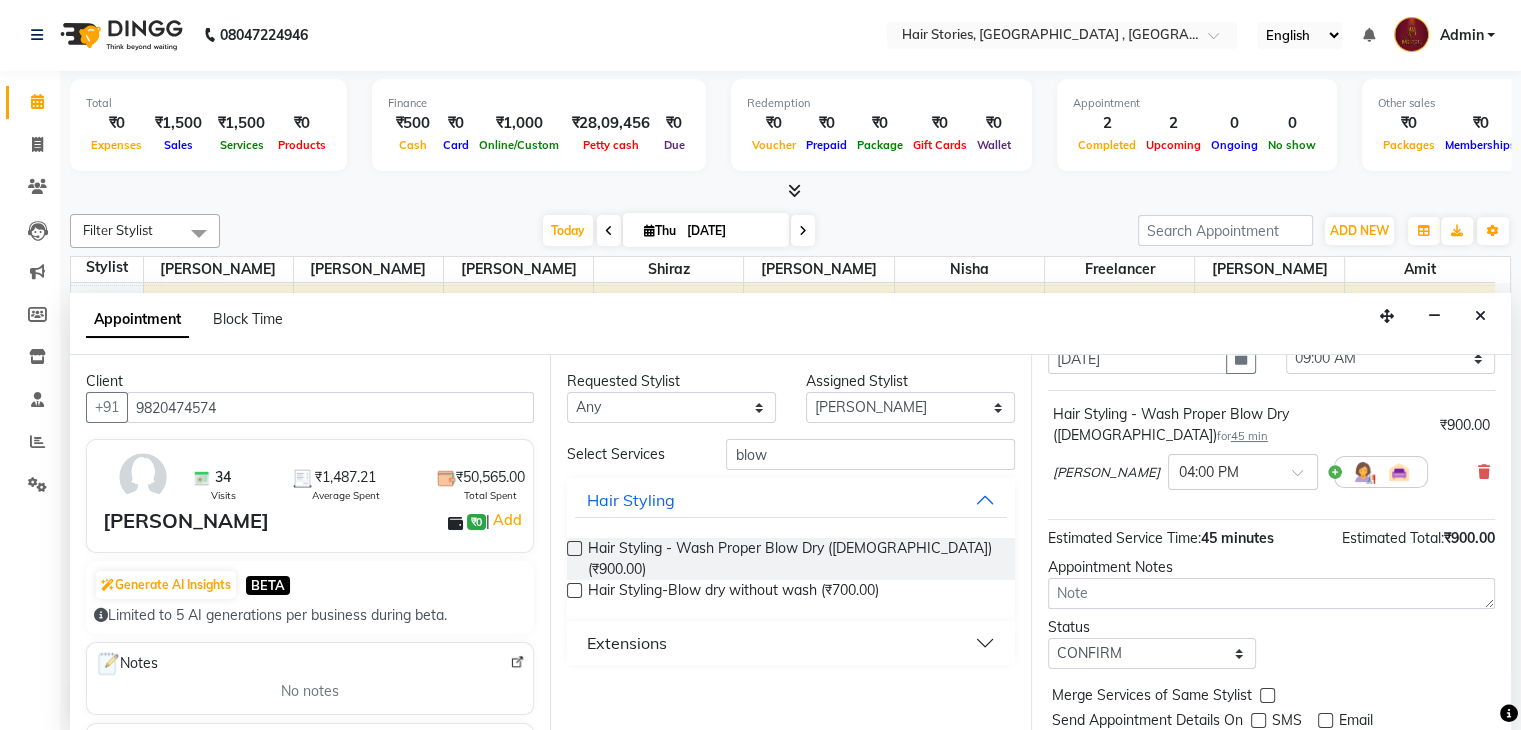 scroll, scrollTop: 149, scrollLeft: 0, axis: vertical 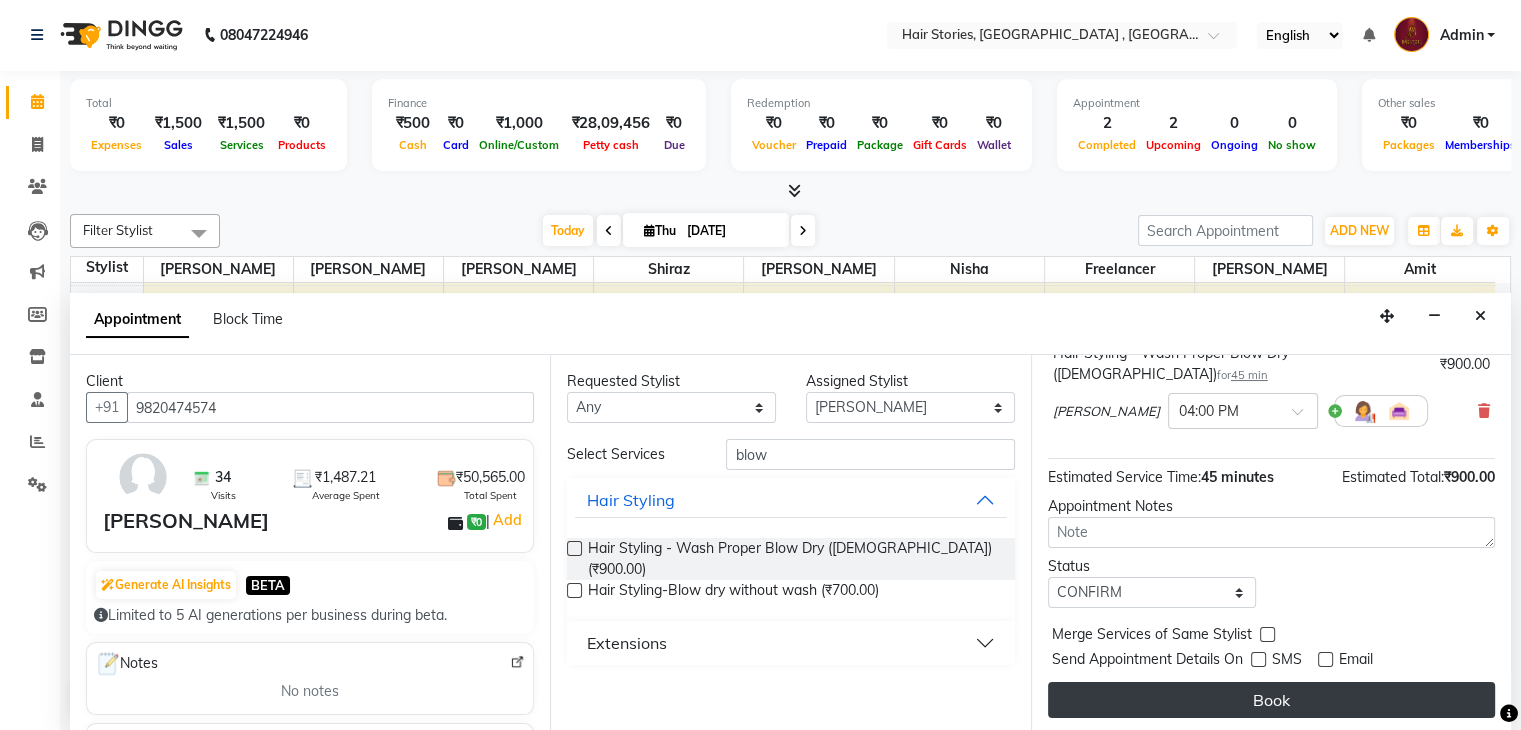 click on "Book" at bounding box center [1271, 700] 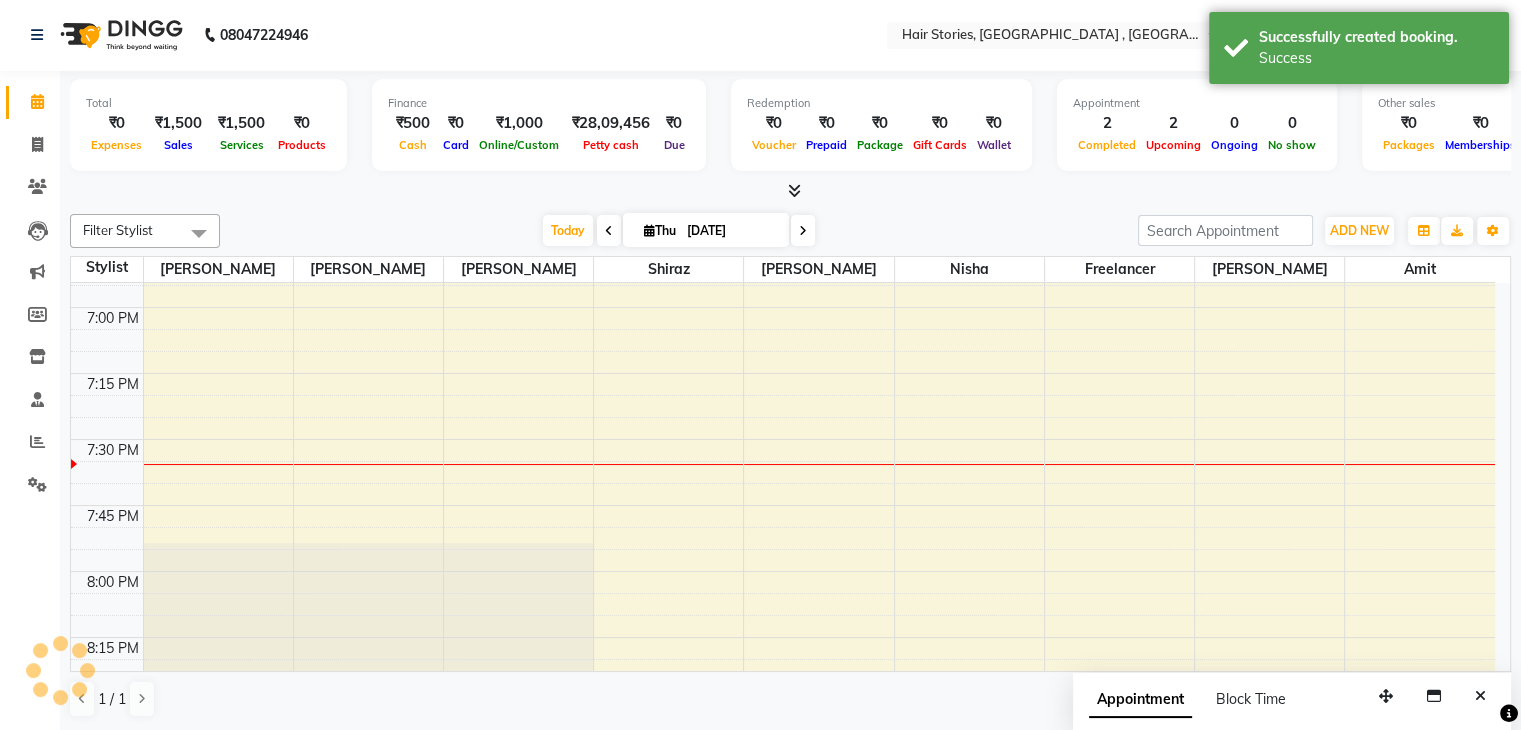 scroll, scrollTop: 0, scrollLeft: 0, axis: both 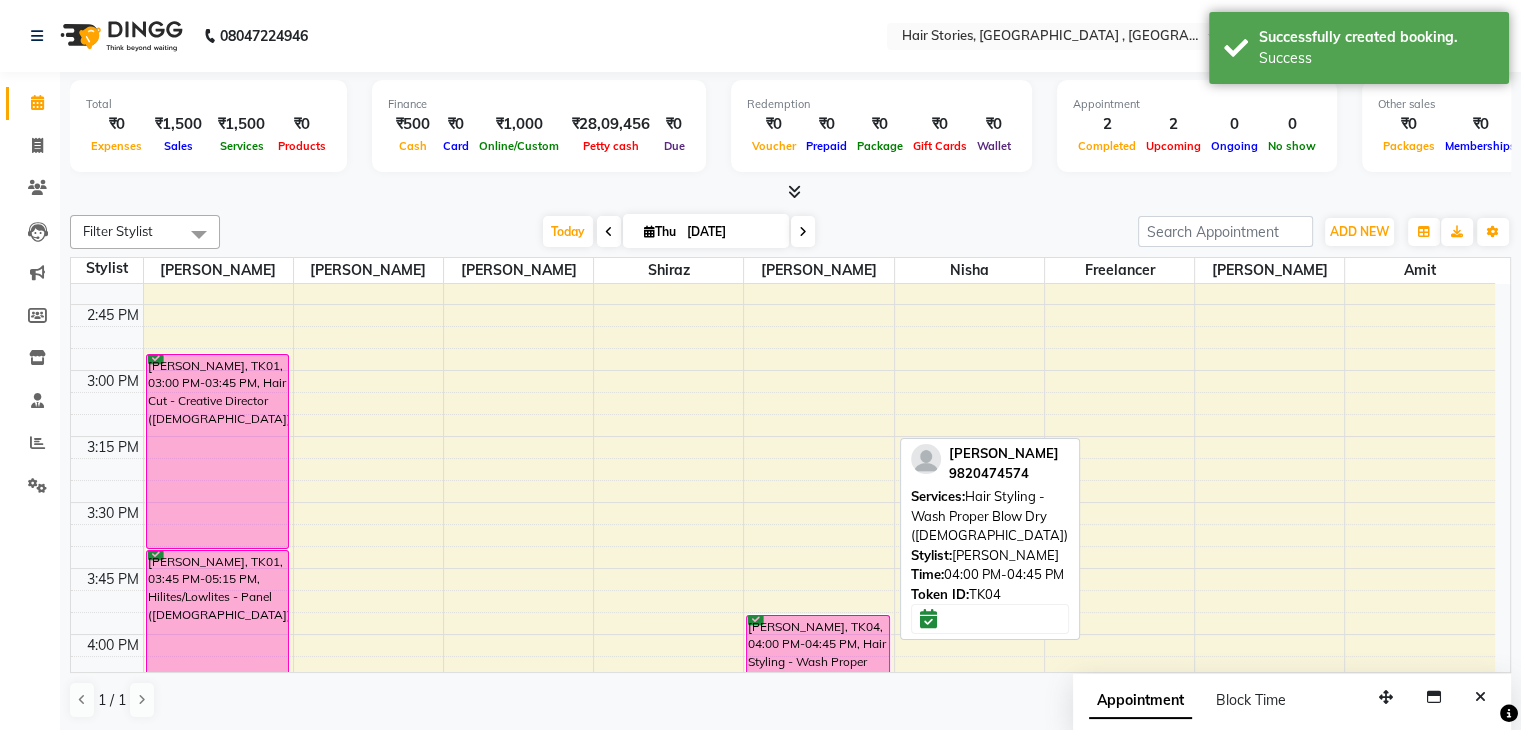 click on "[PERSON_NAME], TK04, 04:00 PM-04:45 PM, Hair Styling - Wash Proper Blow Dry ([DEMOGRAPHIC_DATA])" at bounding box center (818, 713) 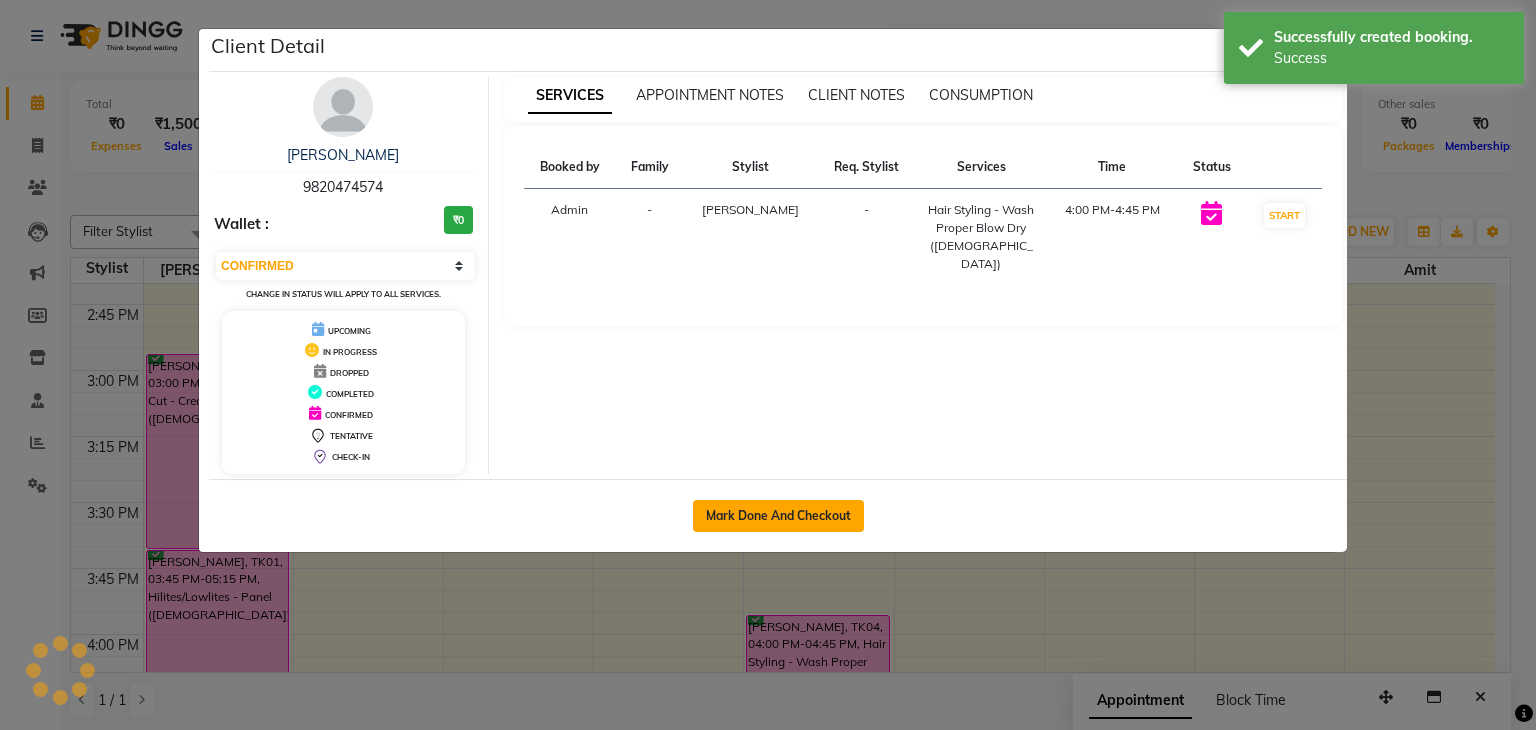 click on "Mark Done And Checkout" 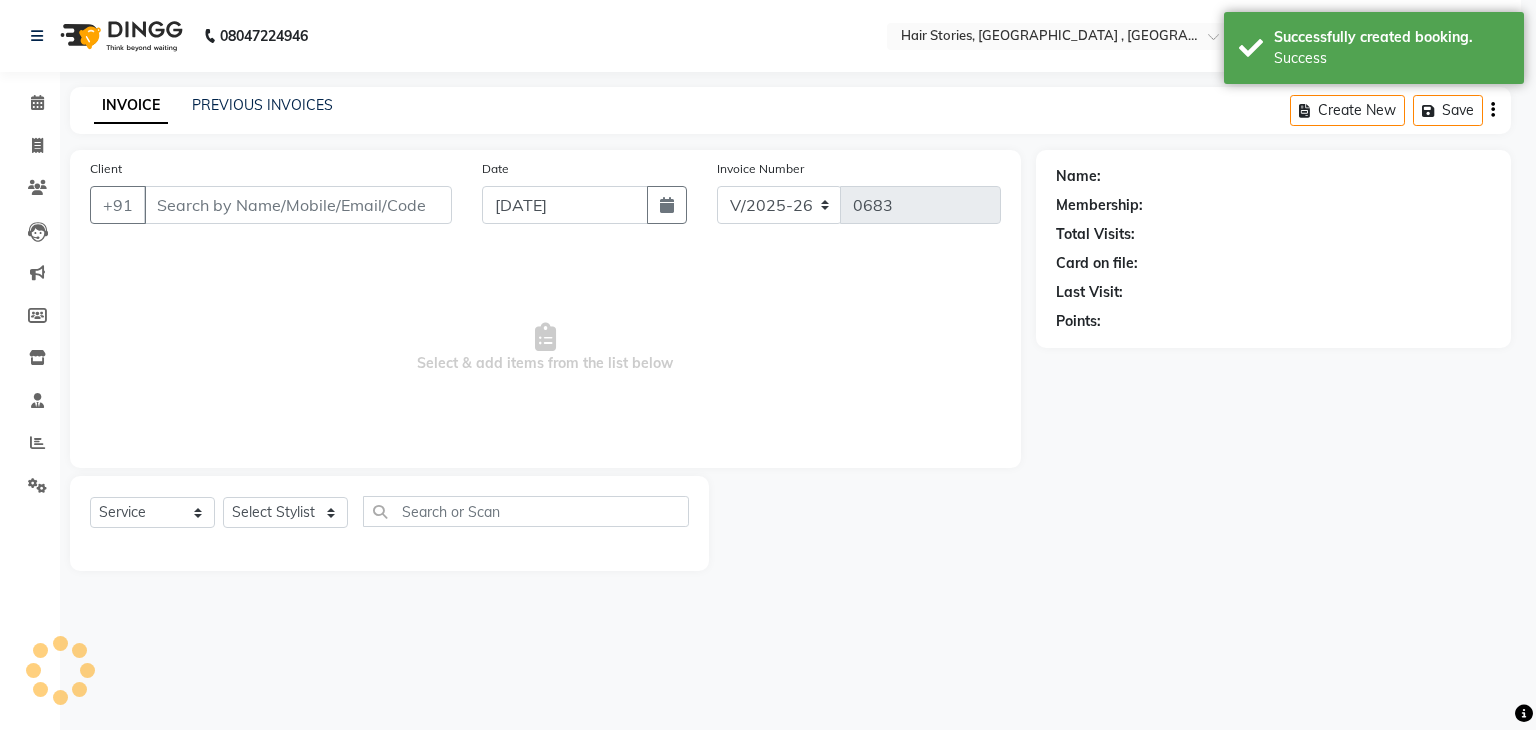select on "3" 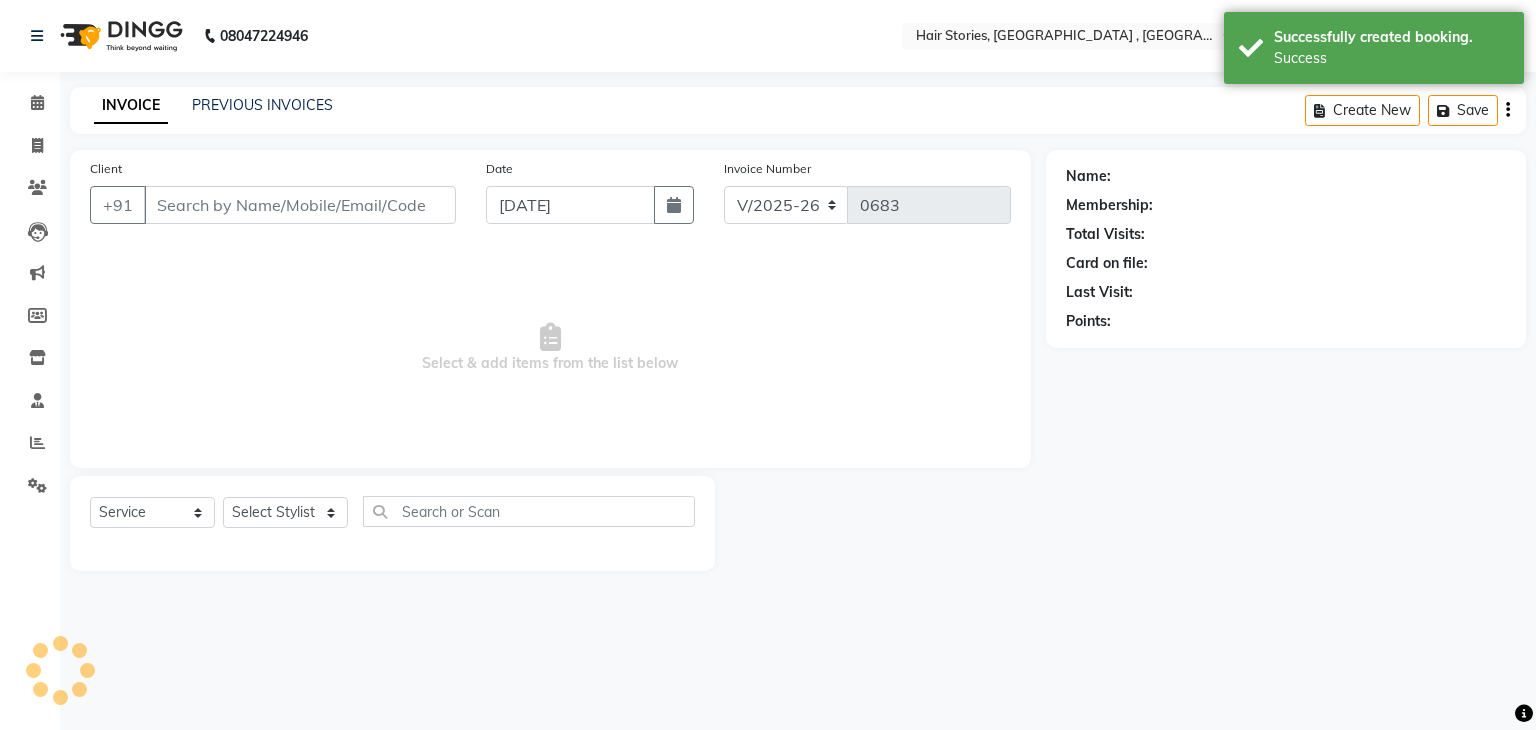 type on "9820474574" 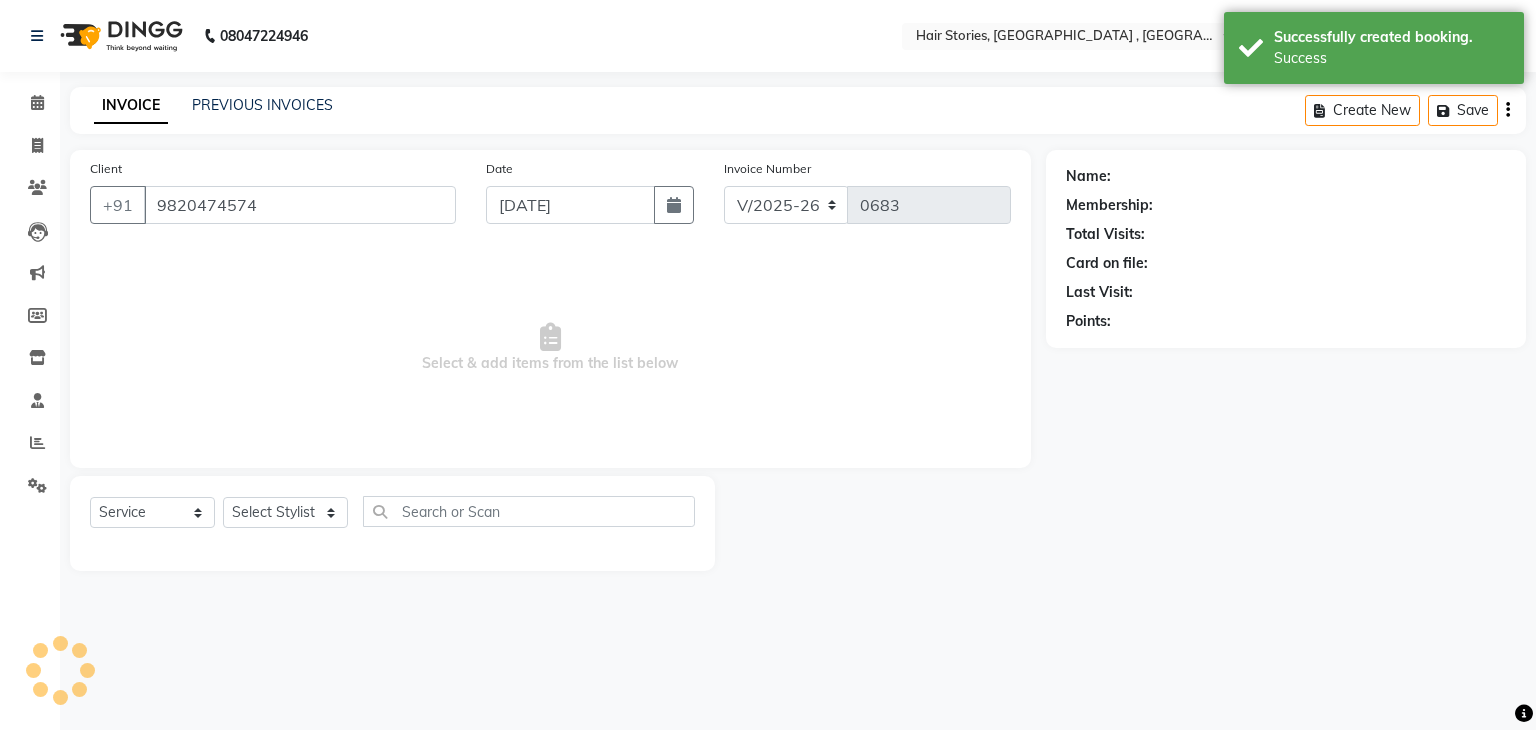 select on "47604" 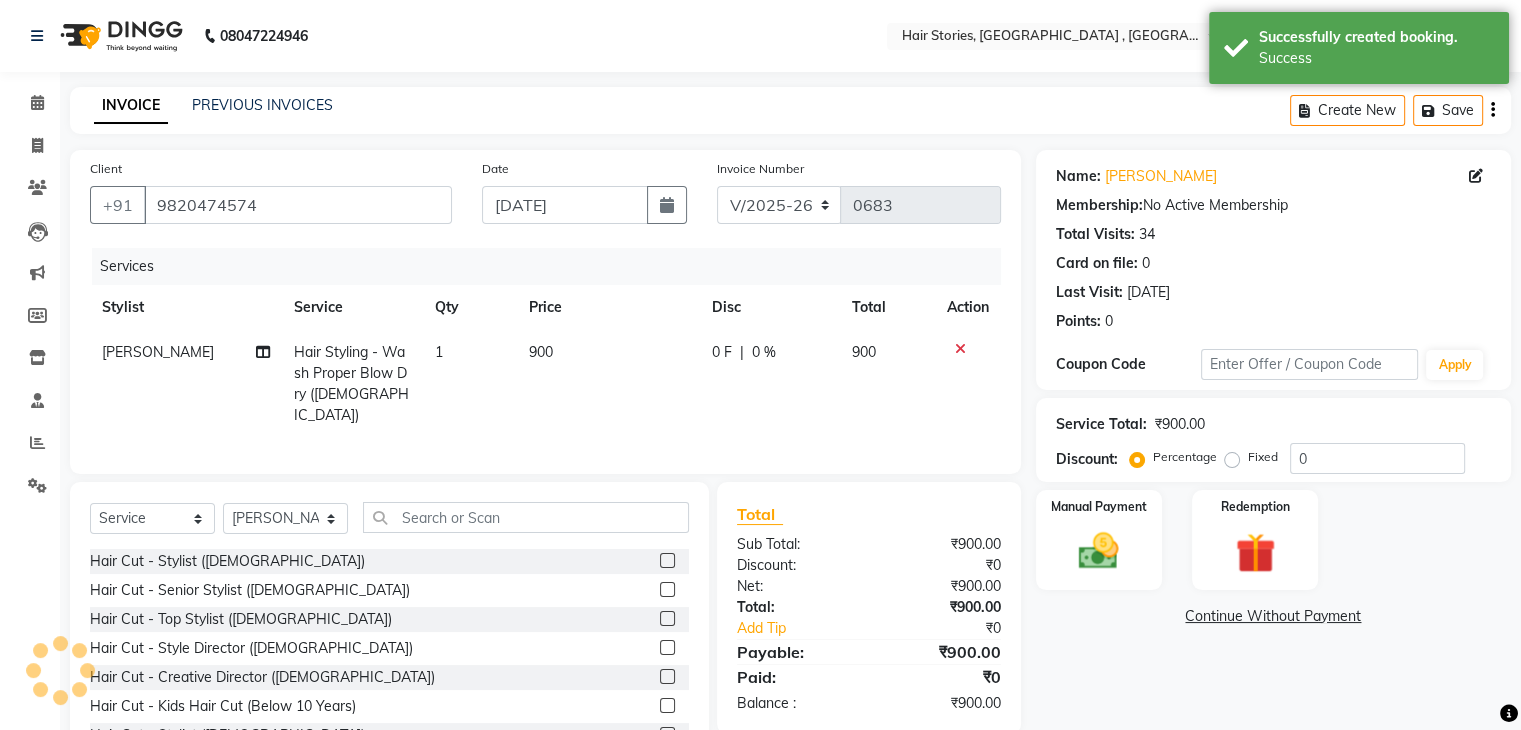 click on "900" 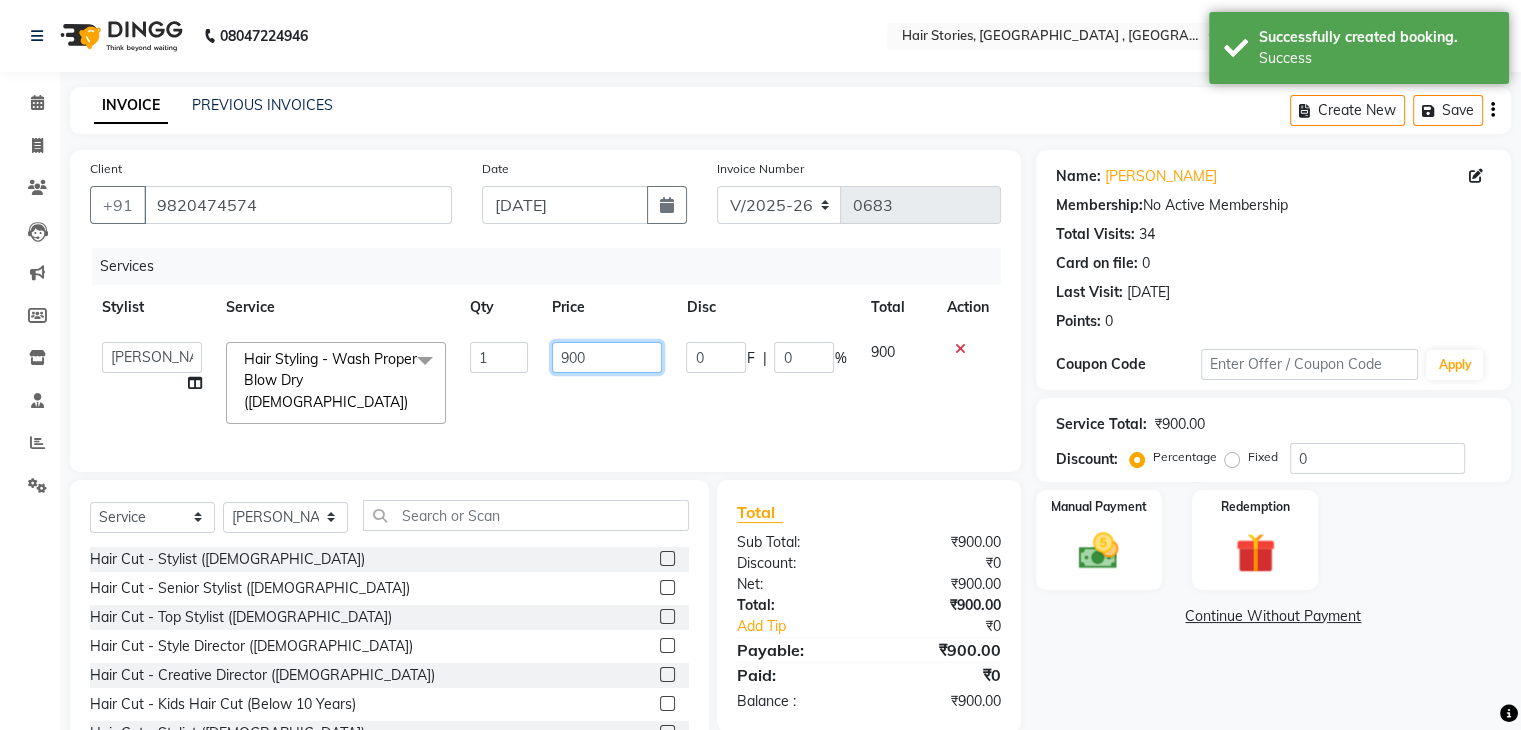 drag, startPoint x: 591, startPoint y: 357, endPoint x: 508, endPoint y: 366, distance: 83.48653 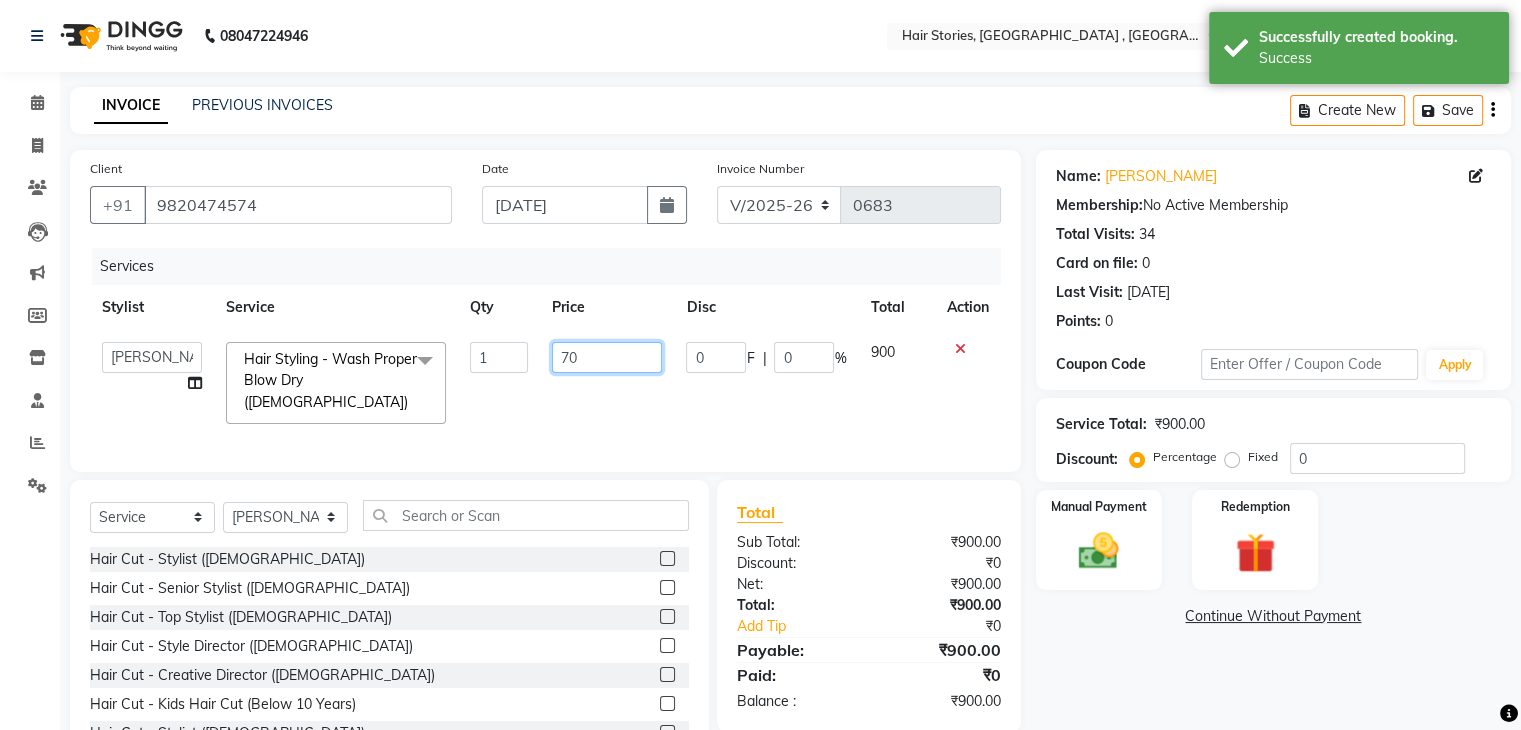 type on "700" 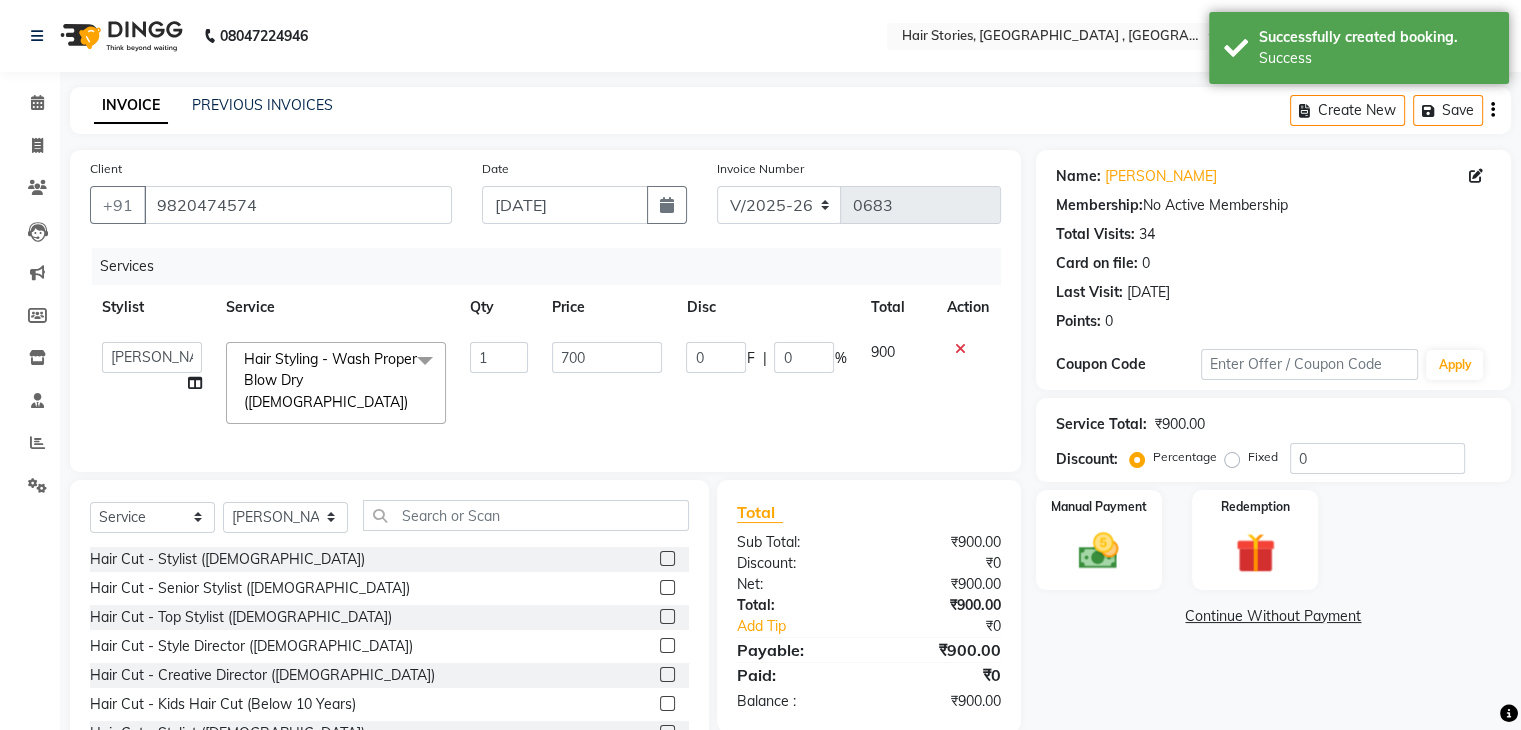 click on "Name: [PERSON_NAME] Membership:  No Active Membership  Total Visits:  34 Card on file:  0 Last Visit:   [DATE] Points:   0  Coupon Code Apply Service Total:  ₹900.00  Discount:  Percentage   Fixed  0 Manual Payment Redemption  Continue Without Payment" 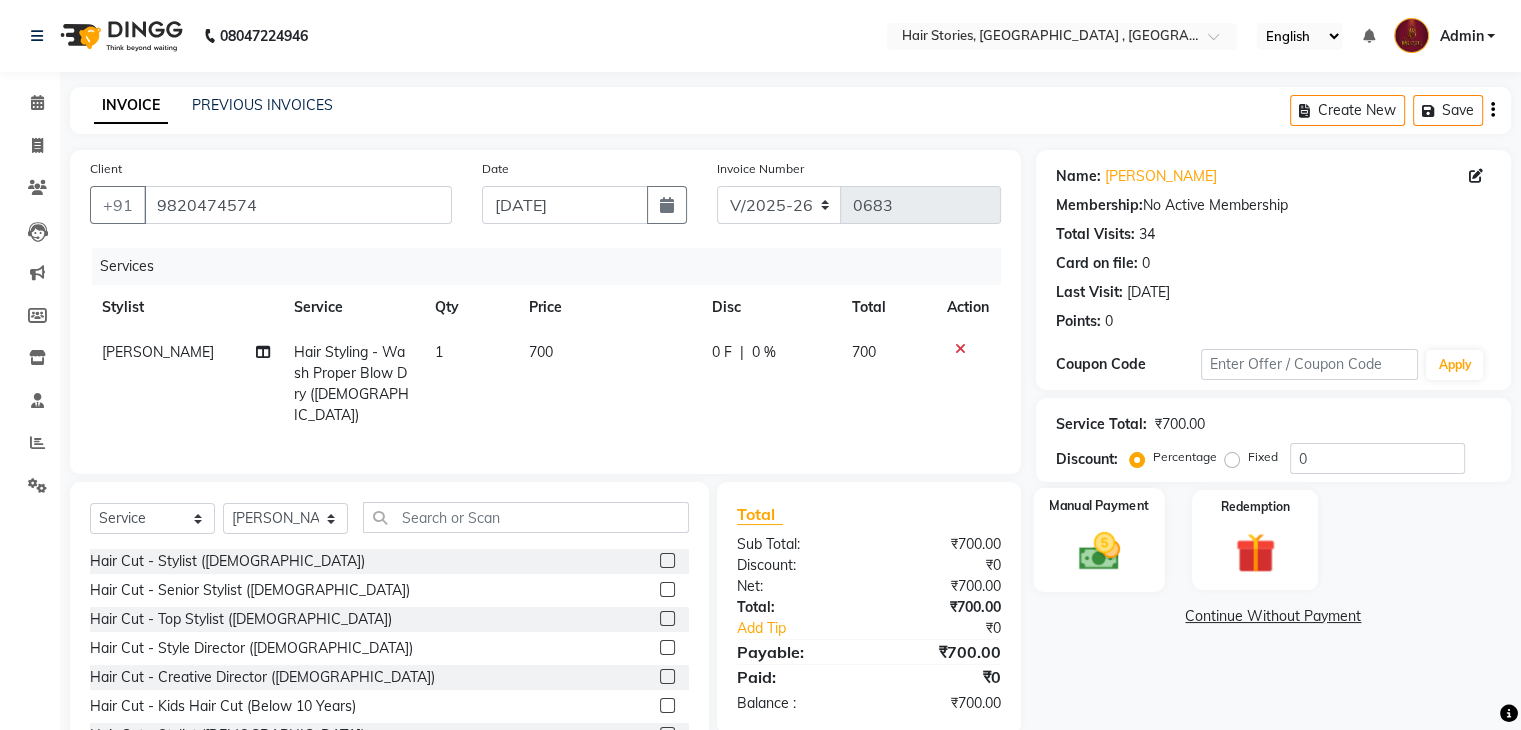 click 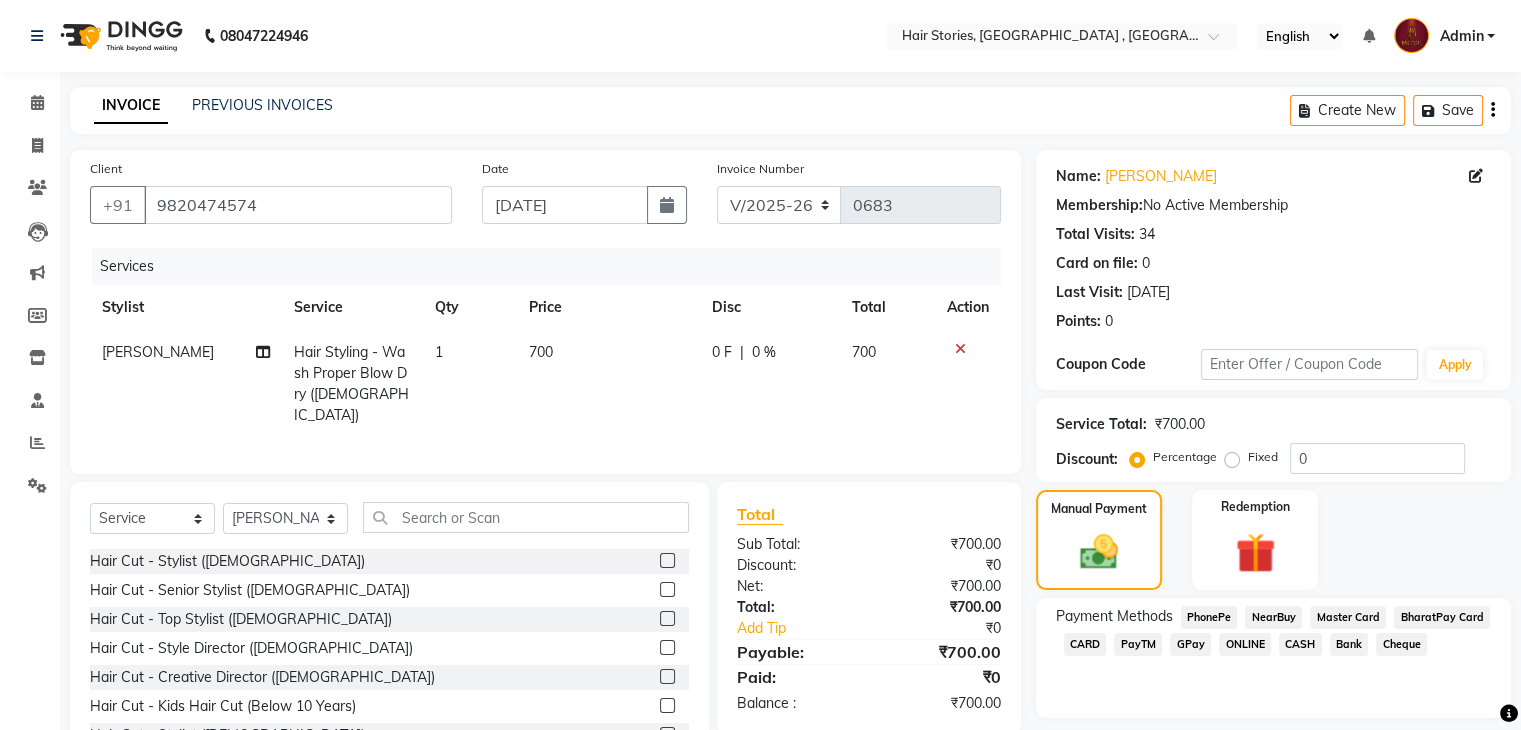 click on "GPay" 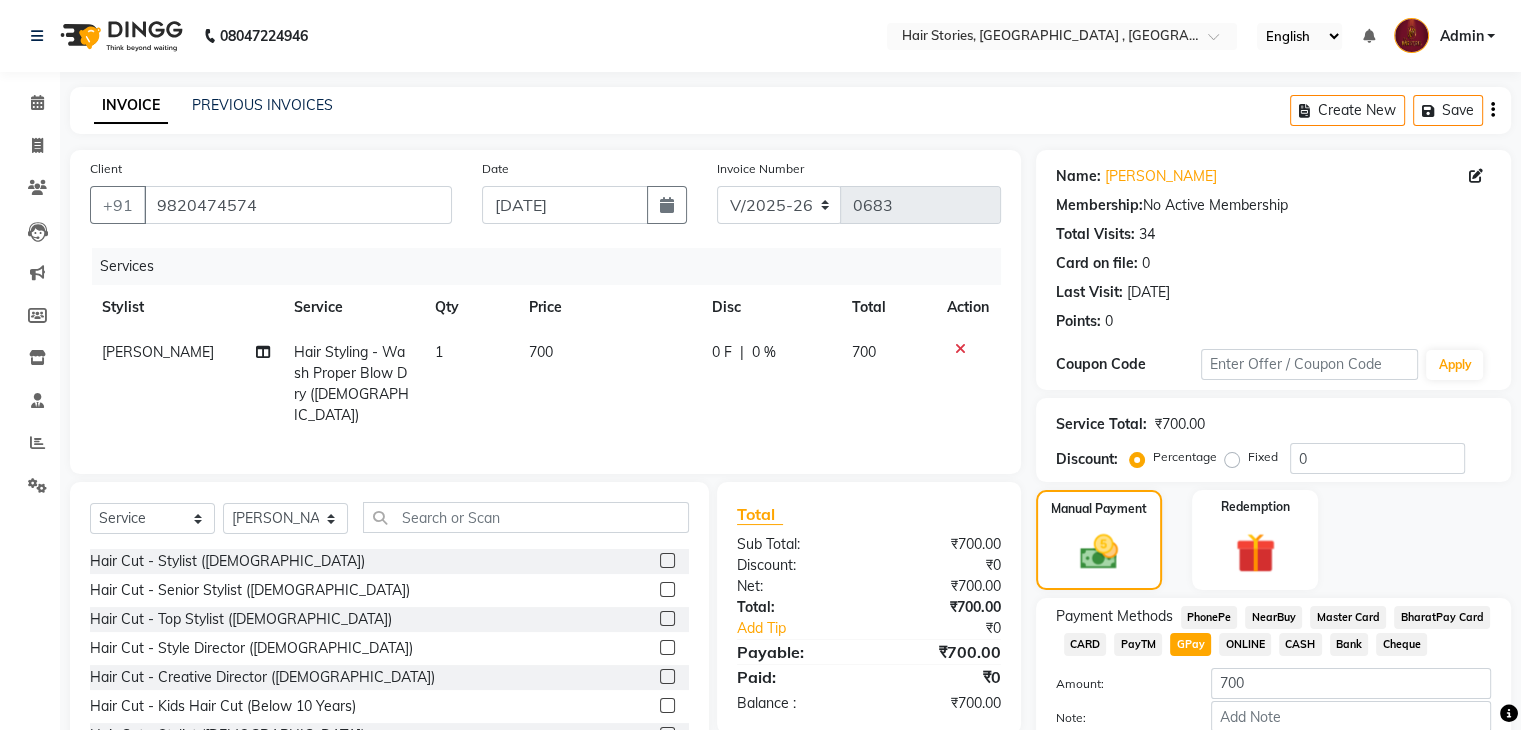 scroll, scrollTop: 117, scrollLeft: 0, axis: vertical 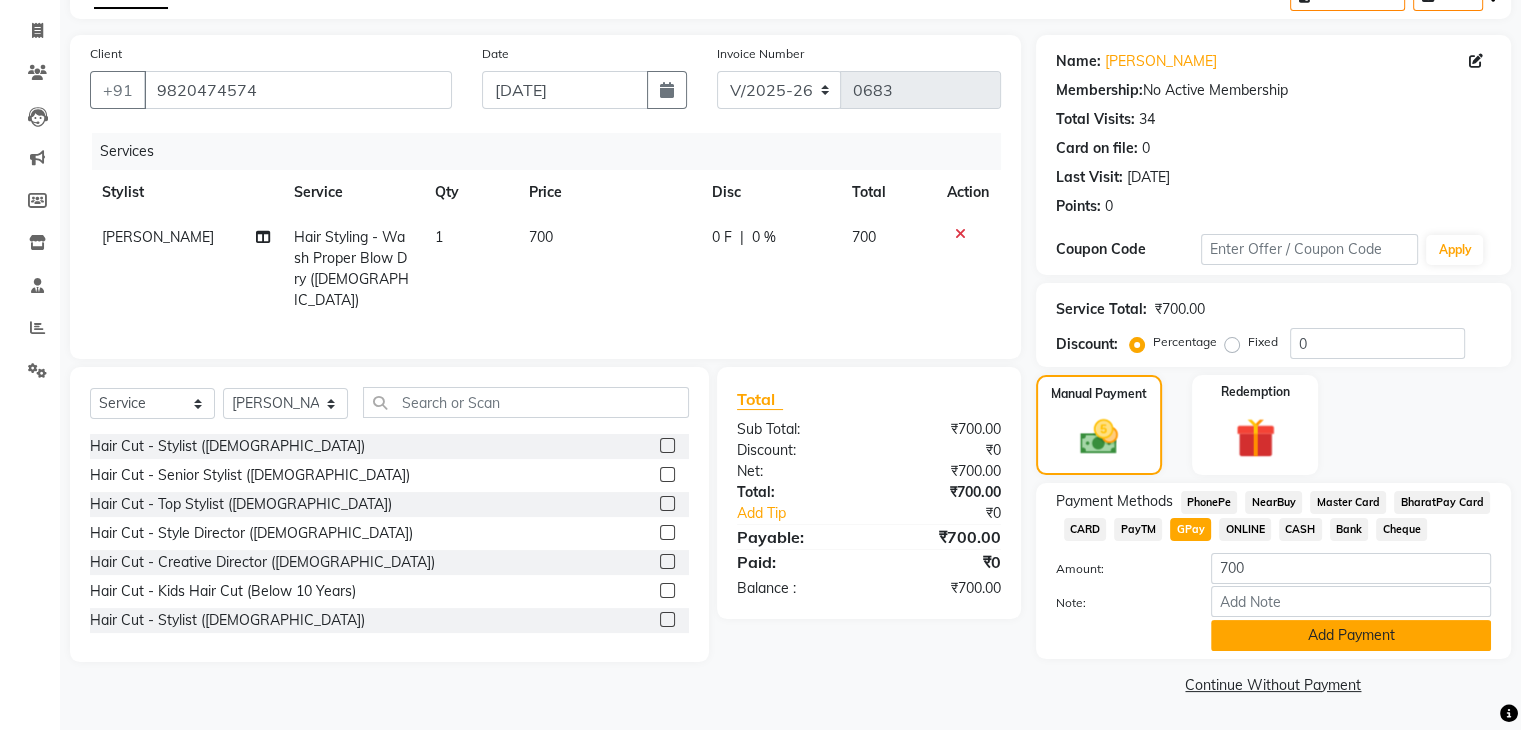 click on "Add Payment" 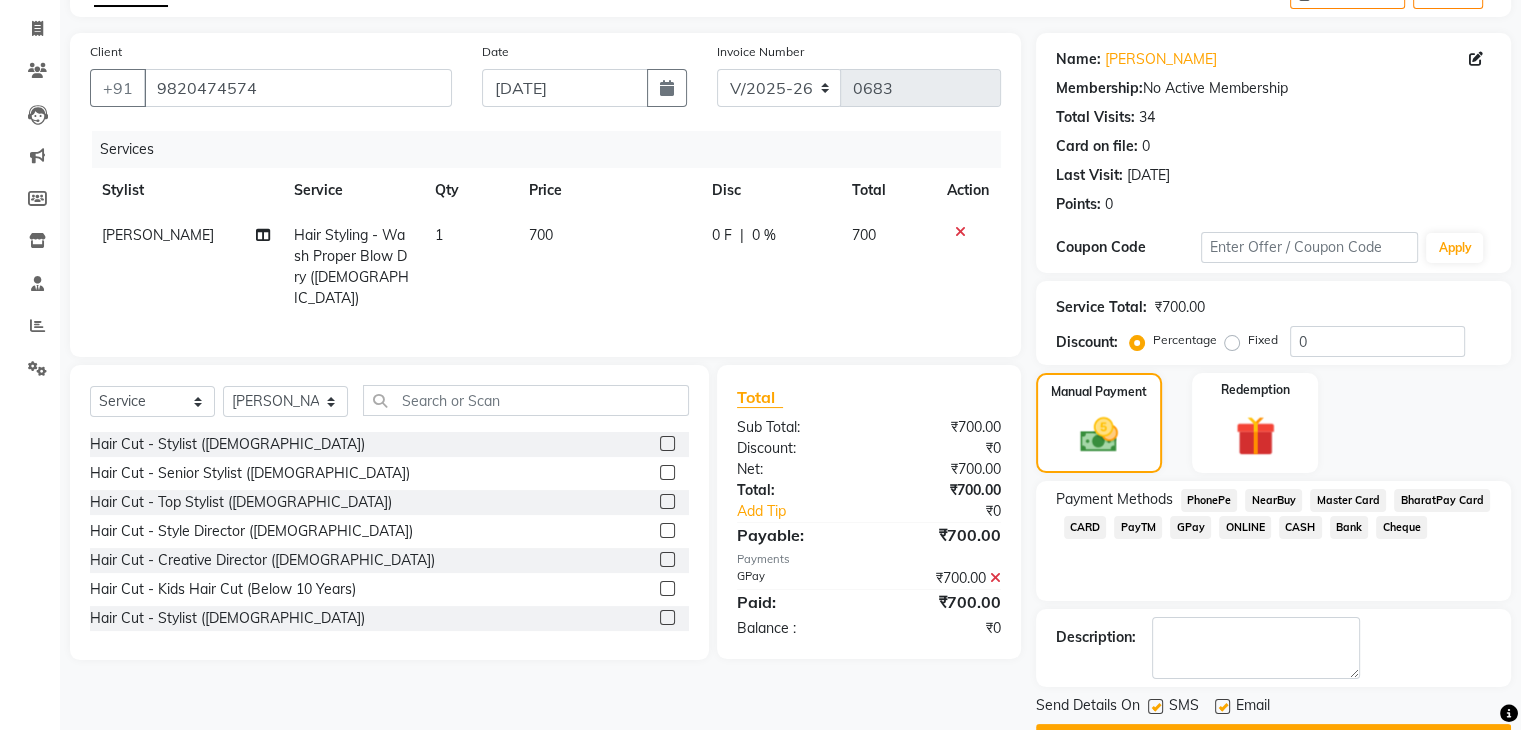scroll, scrollTop: 171, scrollLeft: 0, axis: vertical 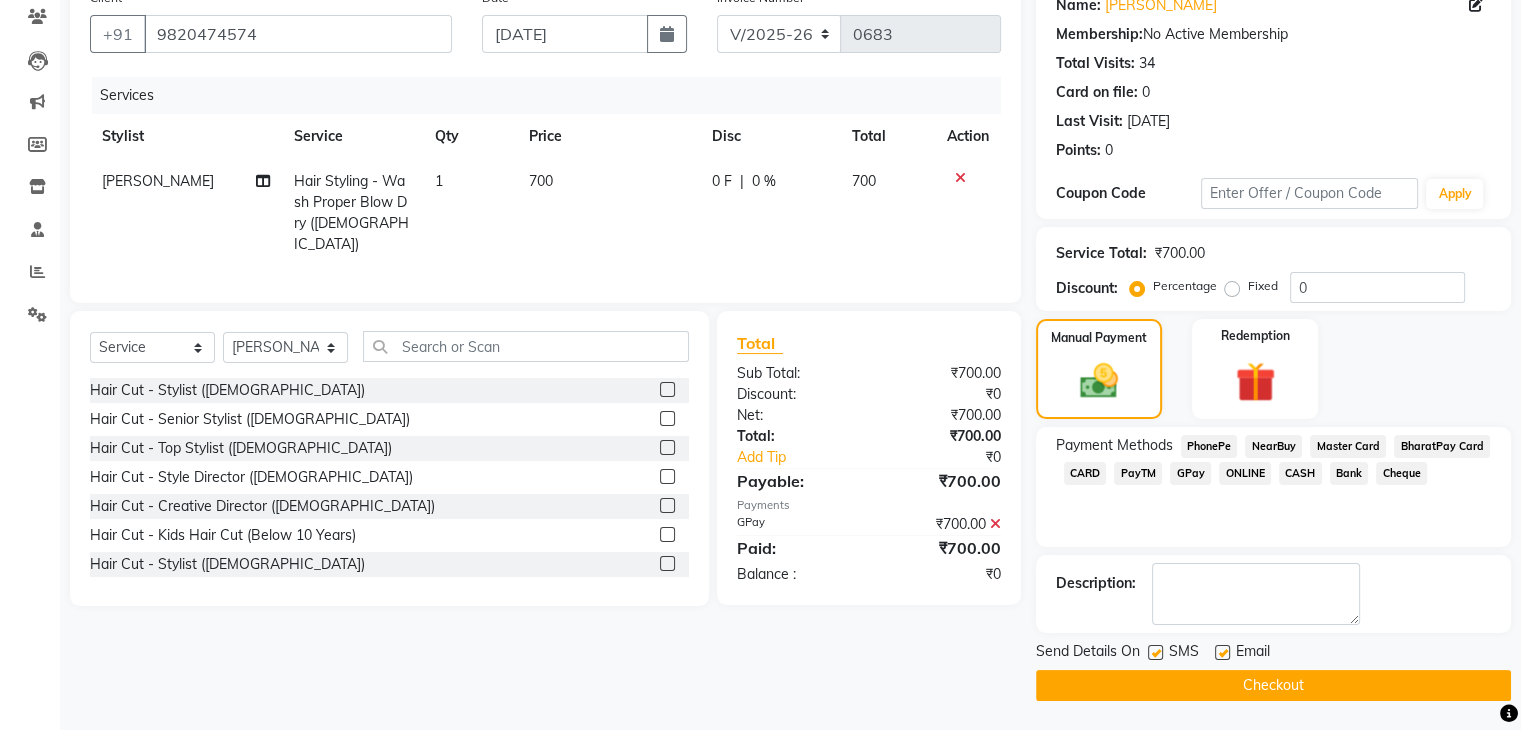 click 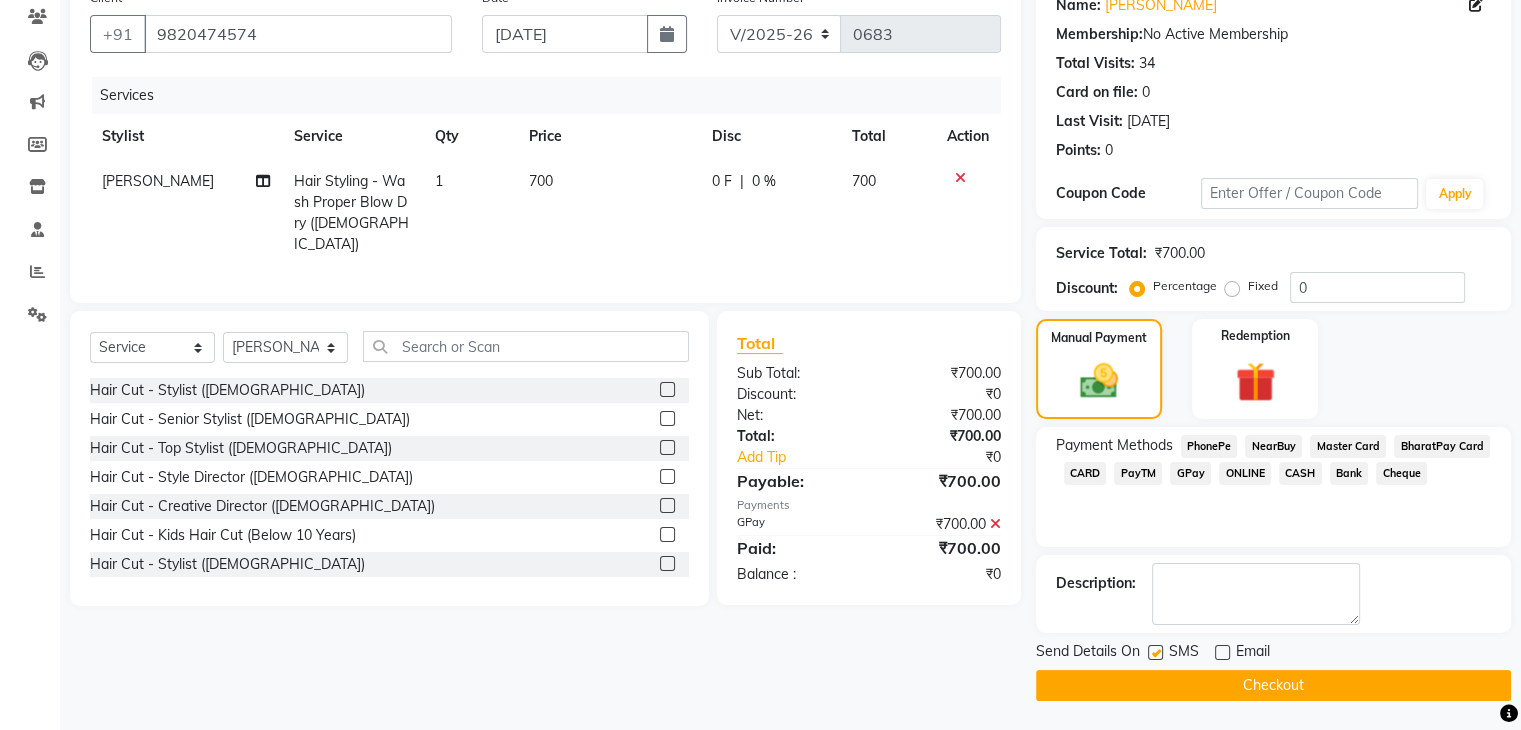 click 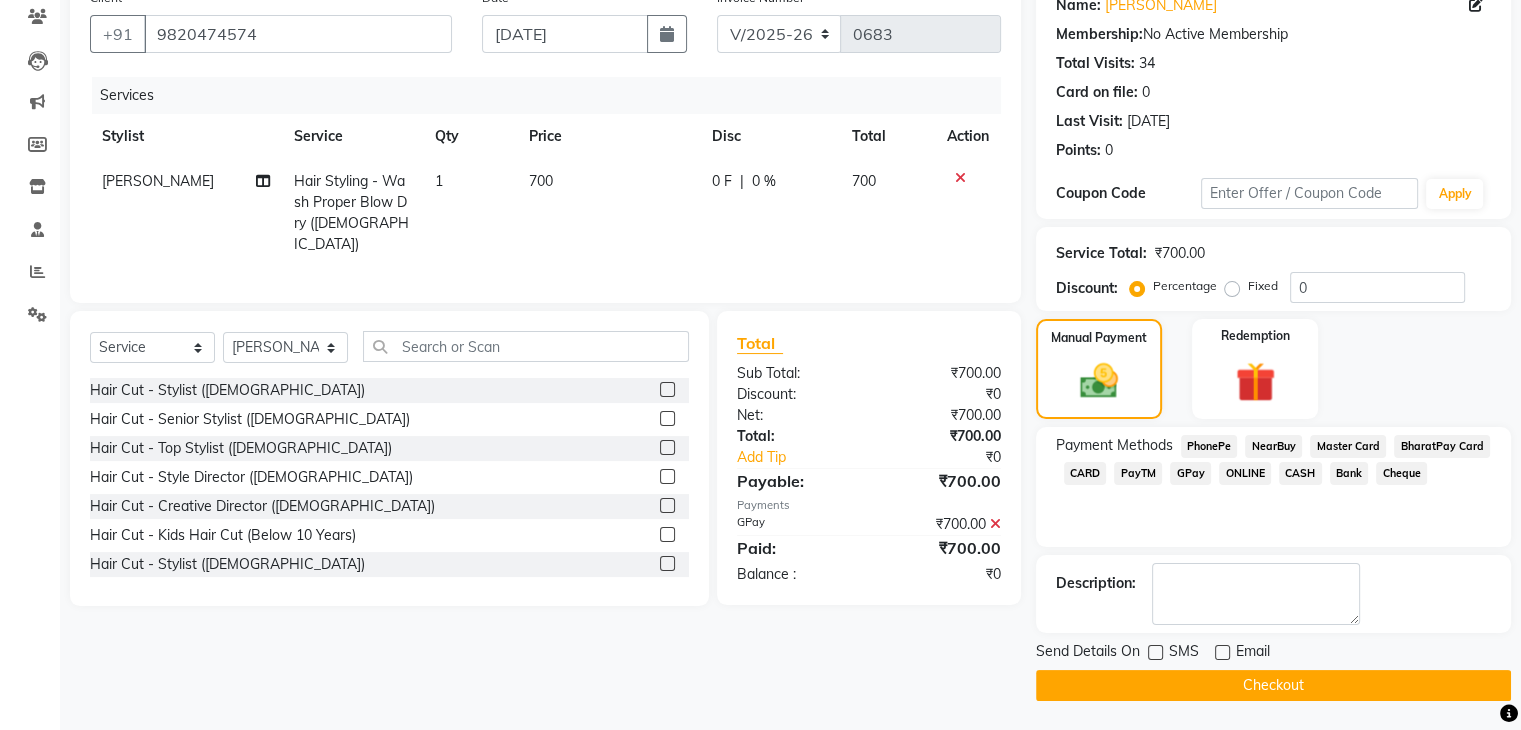 click on "Checkout" 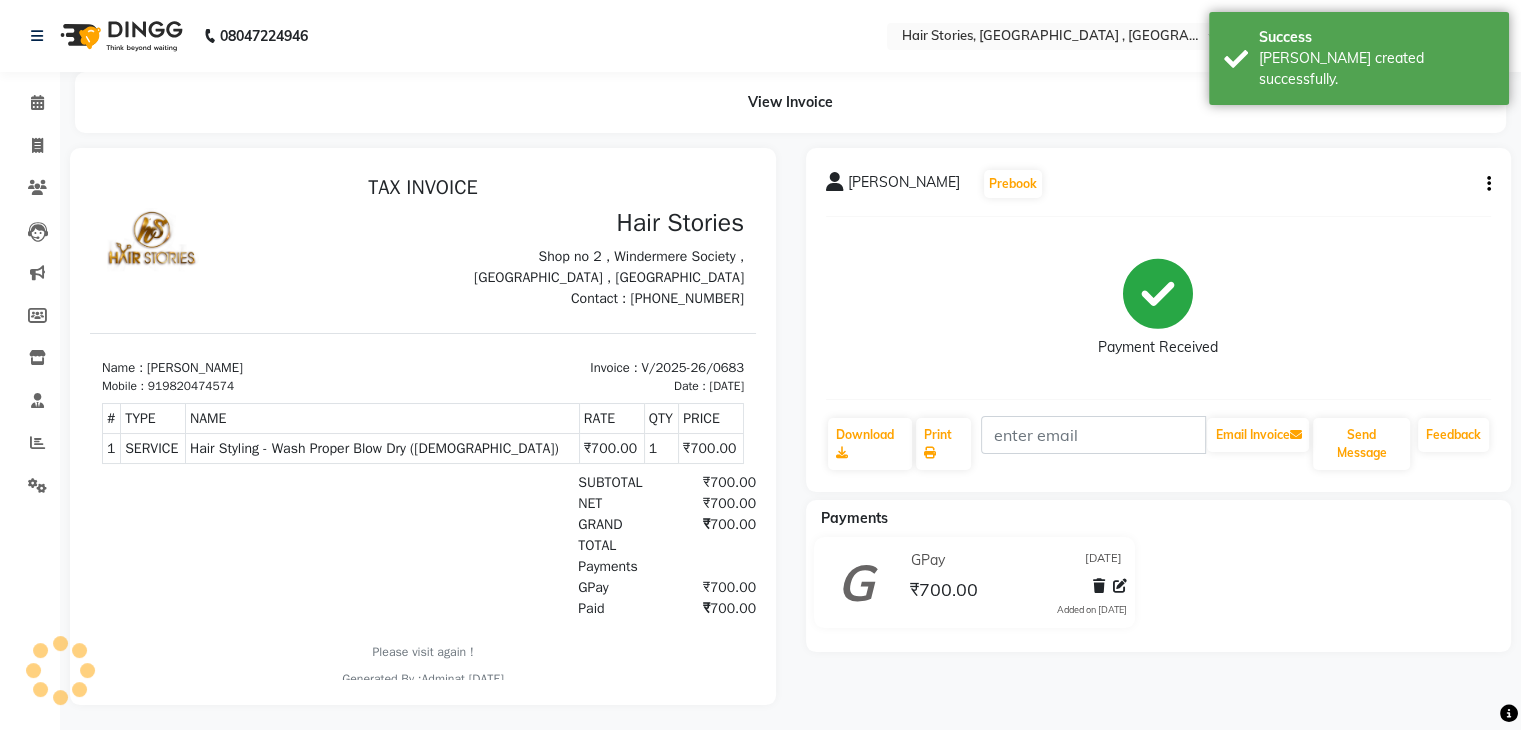 scroll, scrollTop: 0, scrollLeft: 0, axis: both 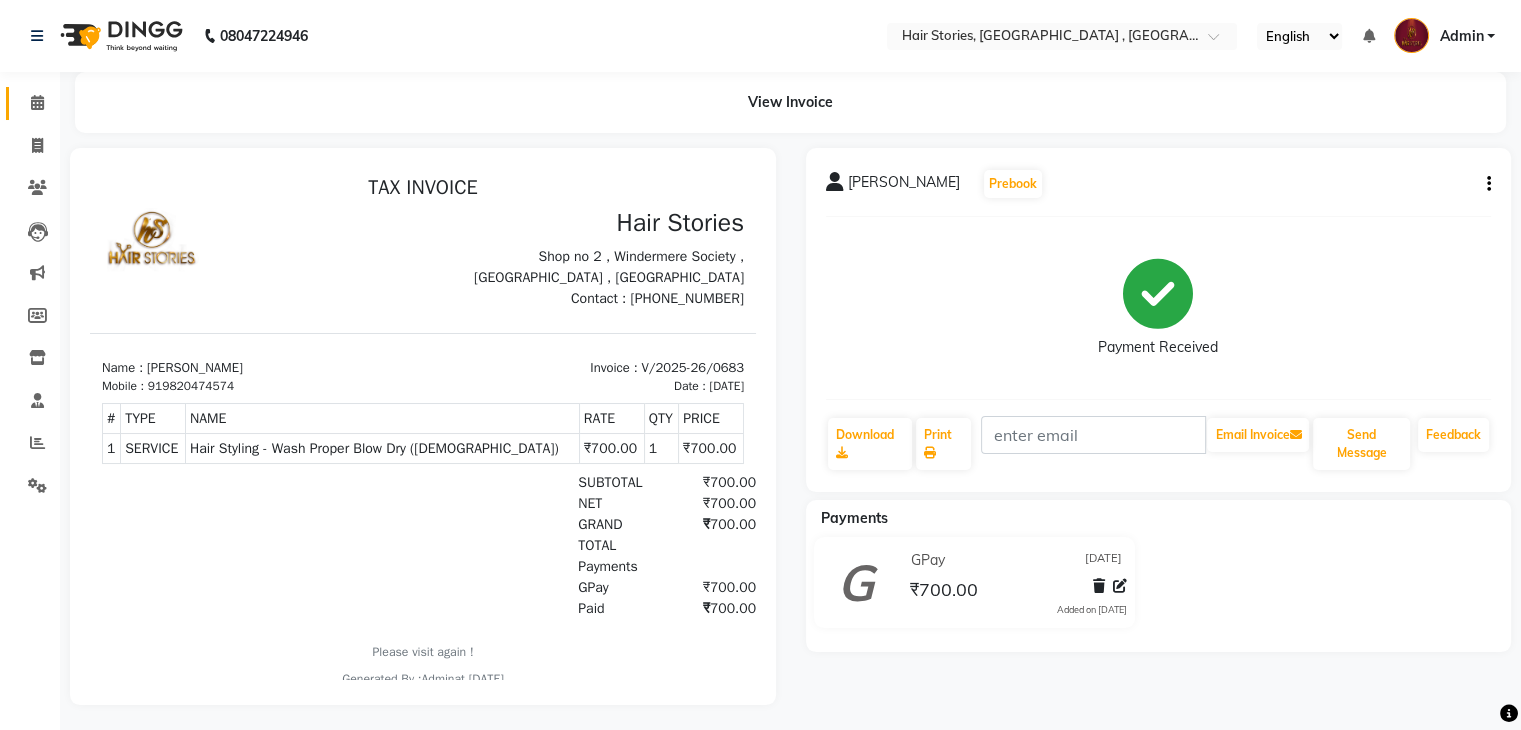 drag, startPoint x: 1159, startPoint y: 683, endPoint x: 31, endPoint y: 112, distance: 1264.2883 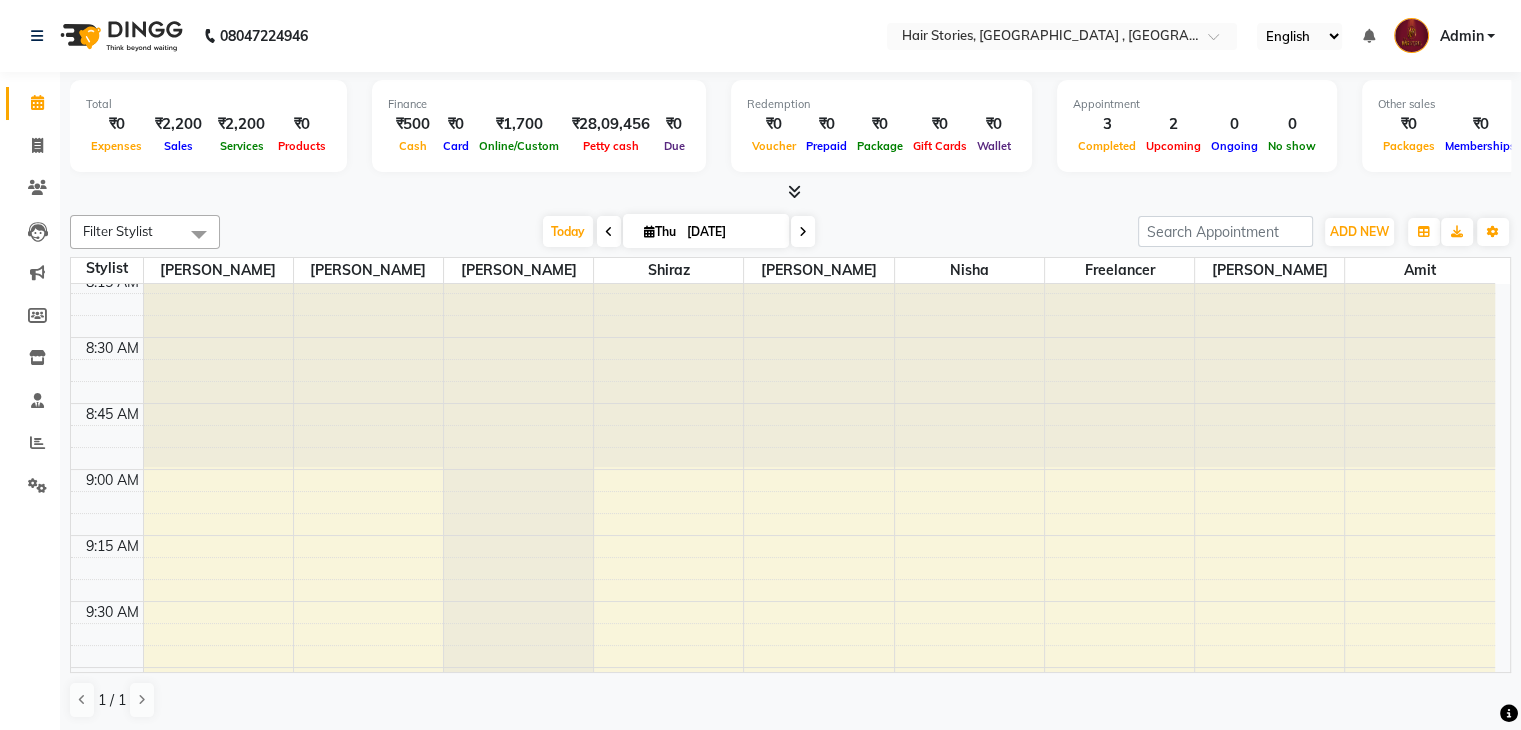 scroll, scrollTop: 0, scrollLeft: 0, axis: both 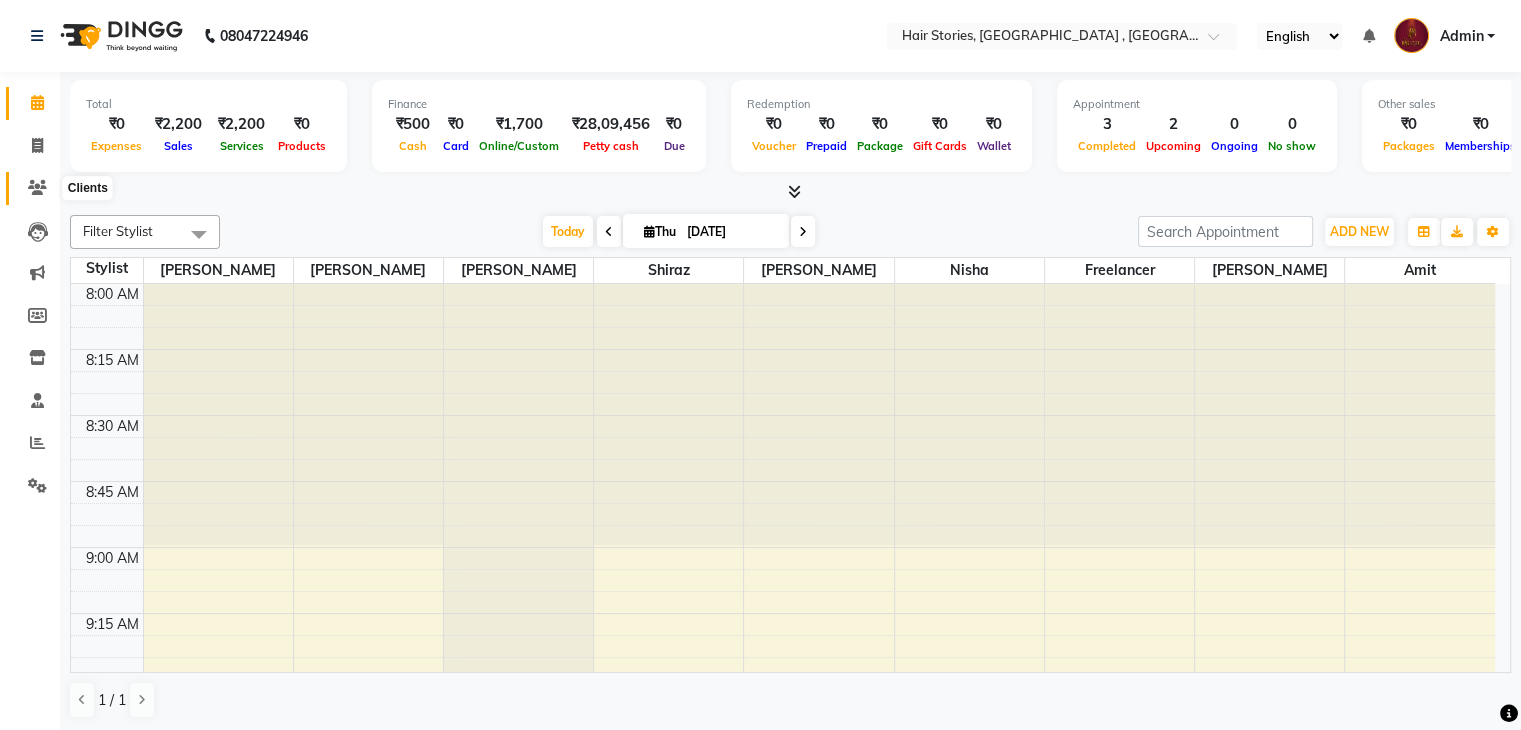 click 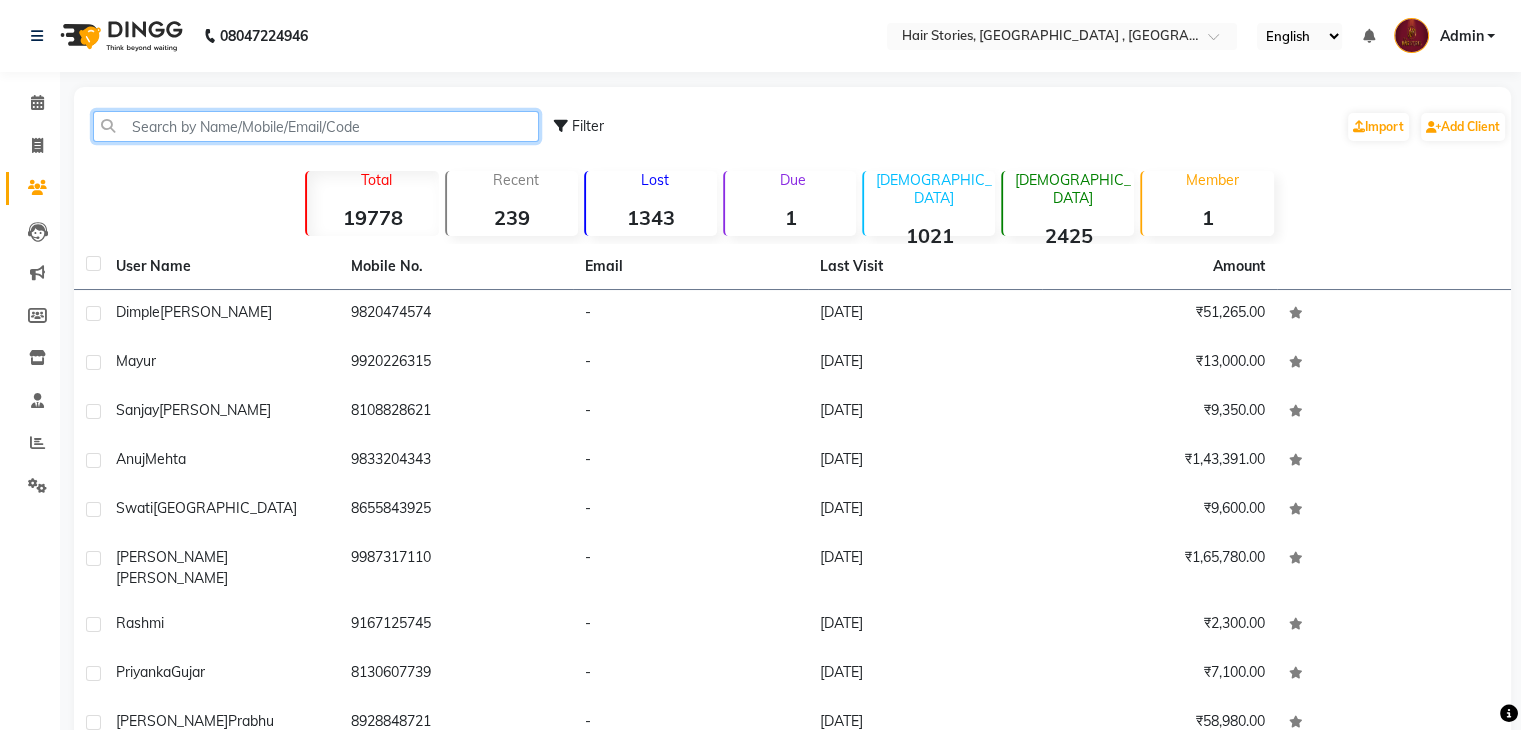 click 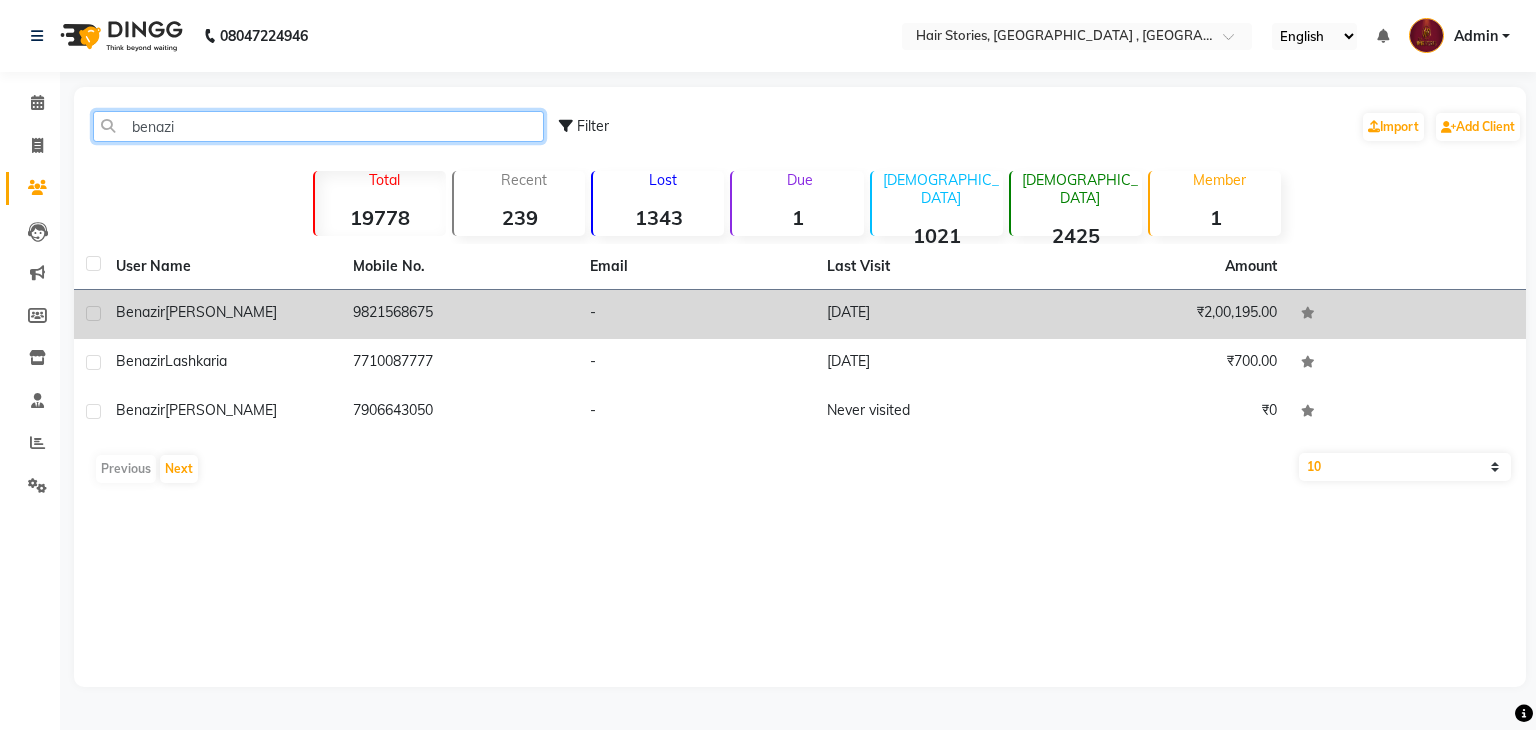 type on "benazi" 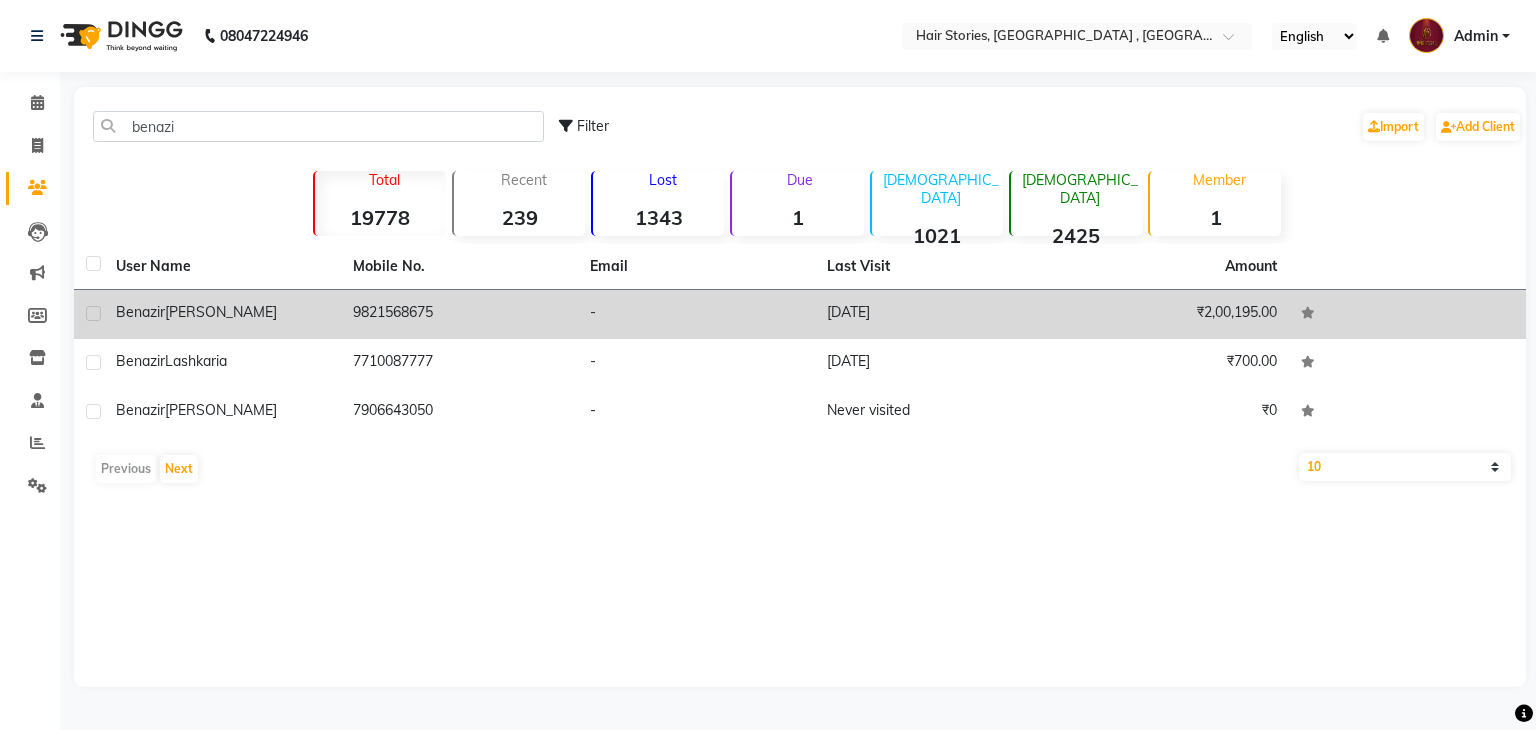 click on "[PERSON_NAME]" 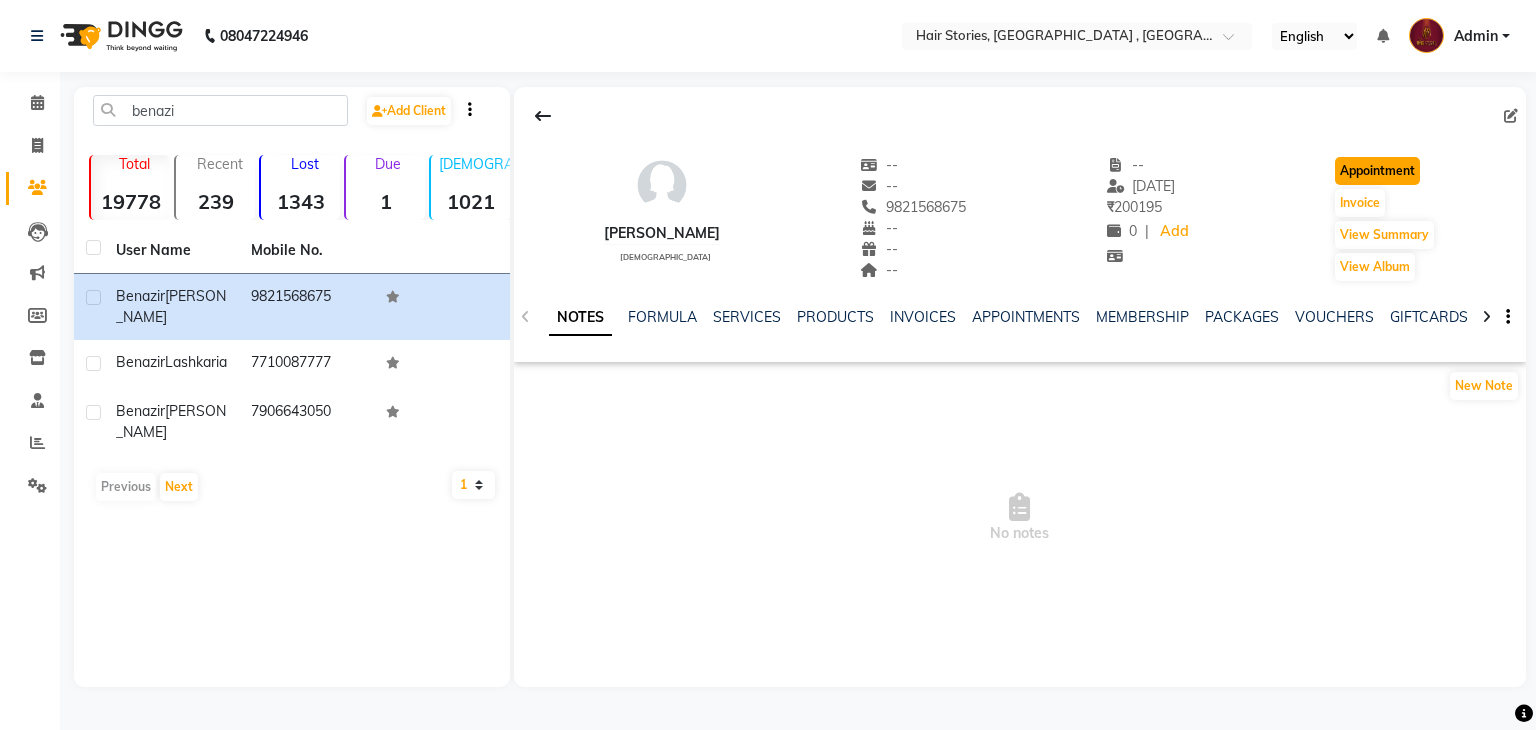 click on "Appointment" 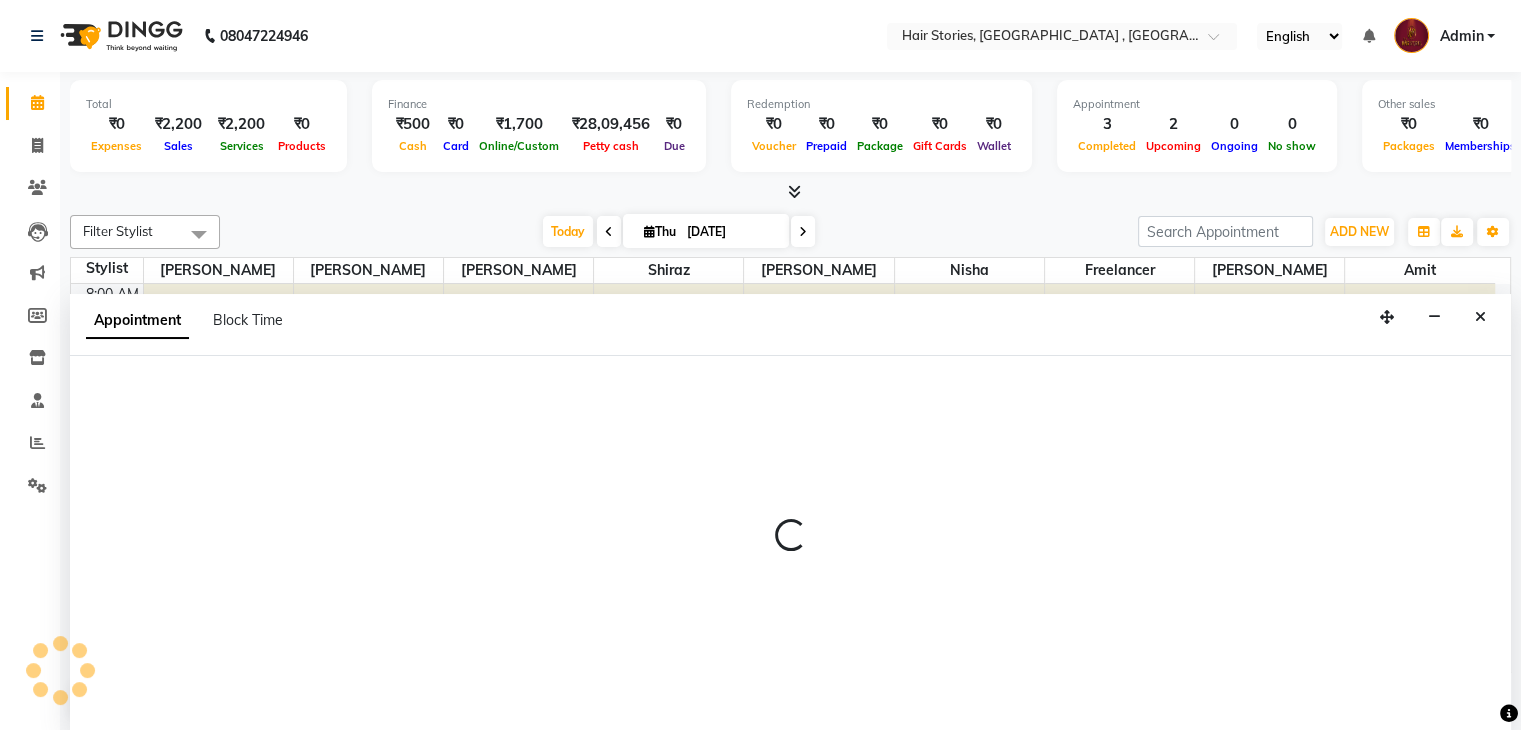 scroll, scrollTop: 2879, scrollLeft: 0, axis: vertical 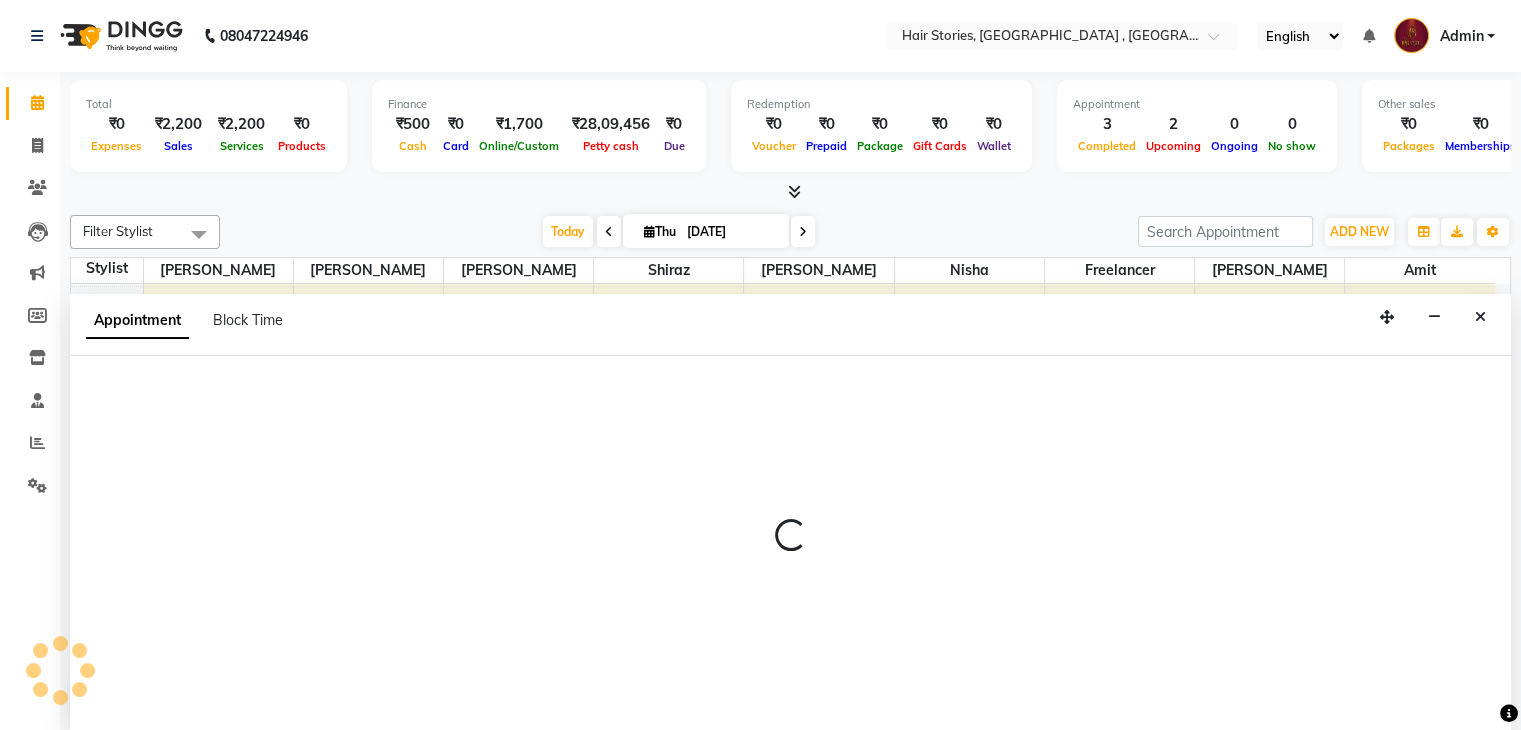 select on "540" 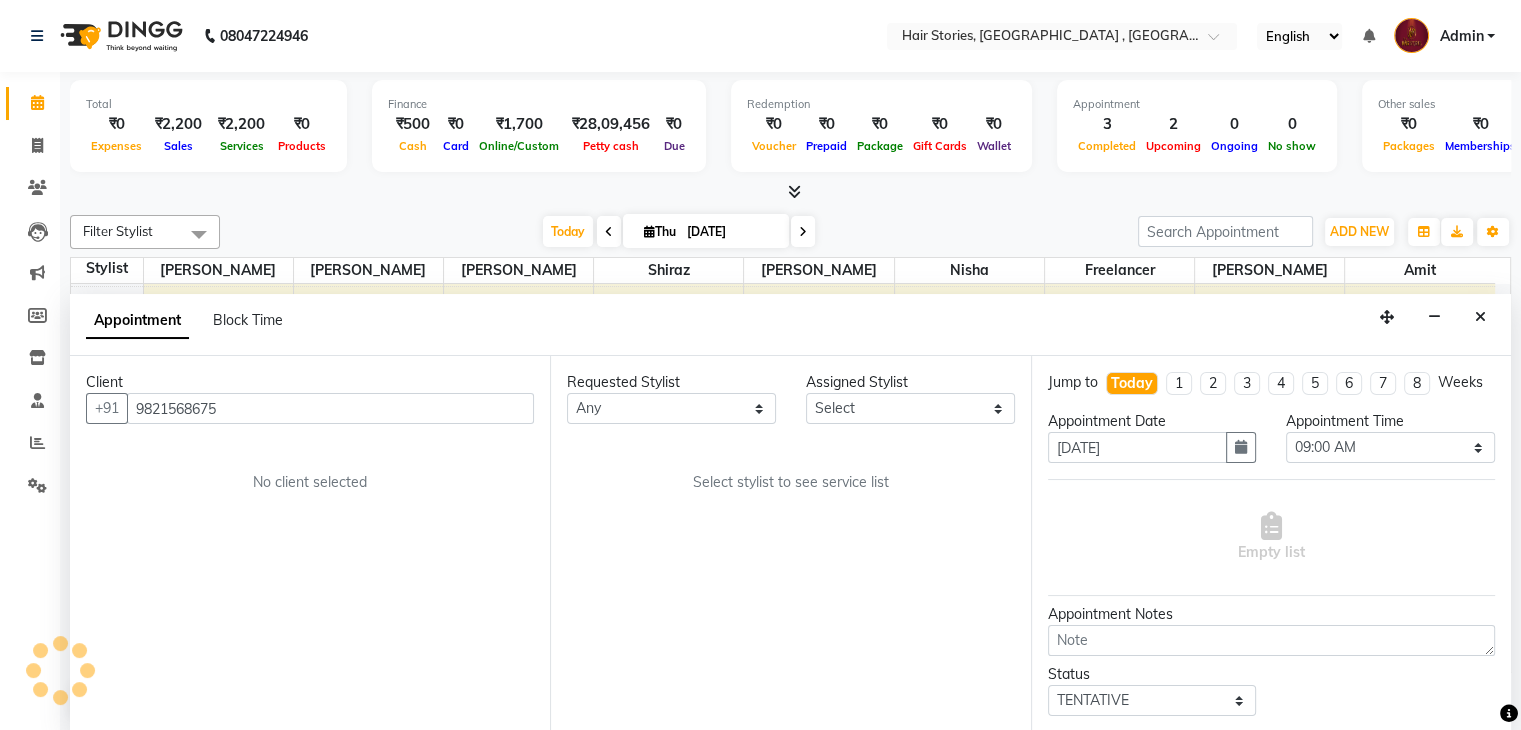 scroll, scrollTop: 1, scrollLeft: 0, axis: vertical 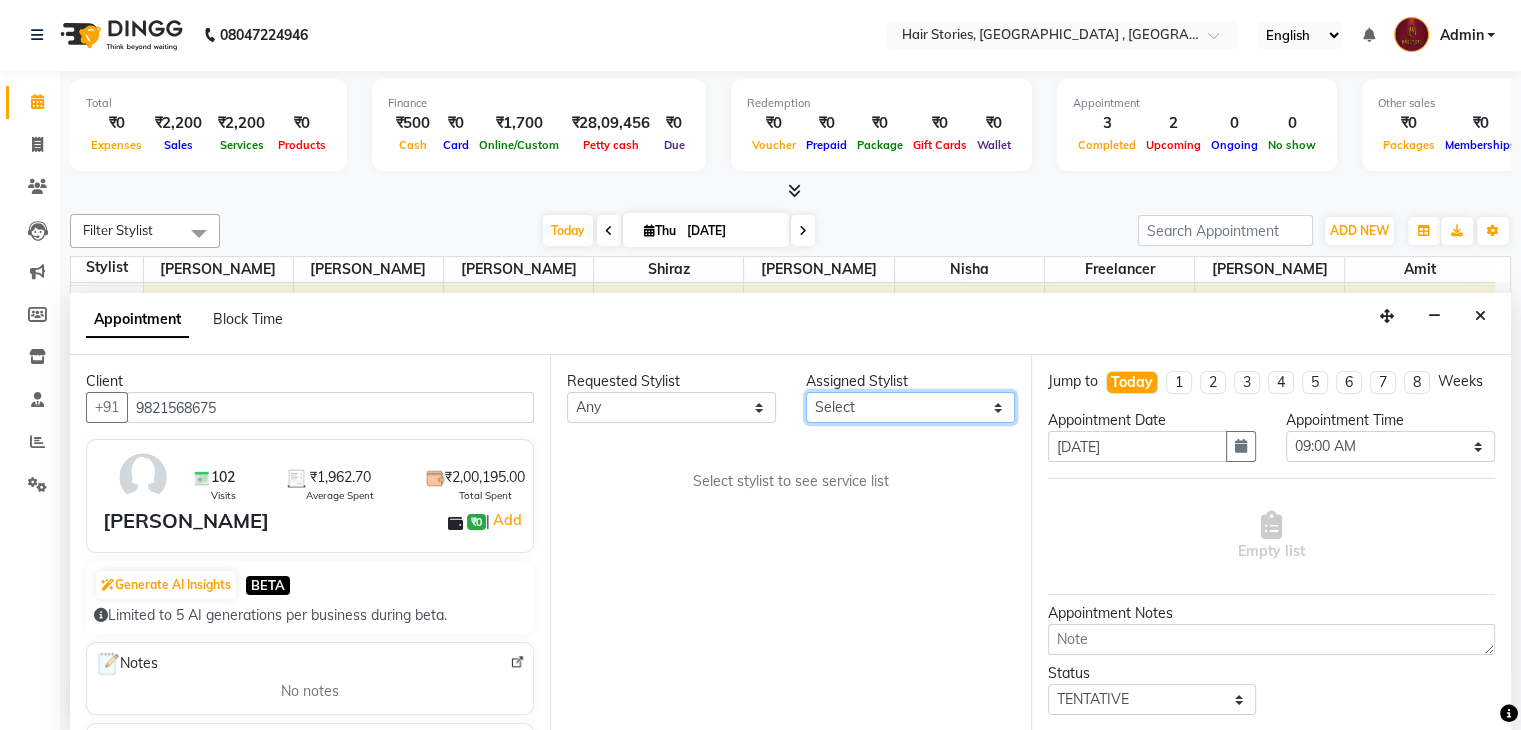 click on "Select [PERSON_NAME] [PERSON_NAME] Freelancer [PERSON_NAME] Neha [PERSON_NAME] [PERSON_NAME] Shiraz" at bounding box center [910, 407] 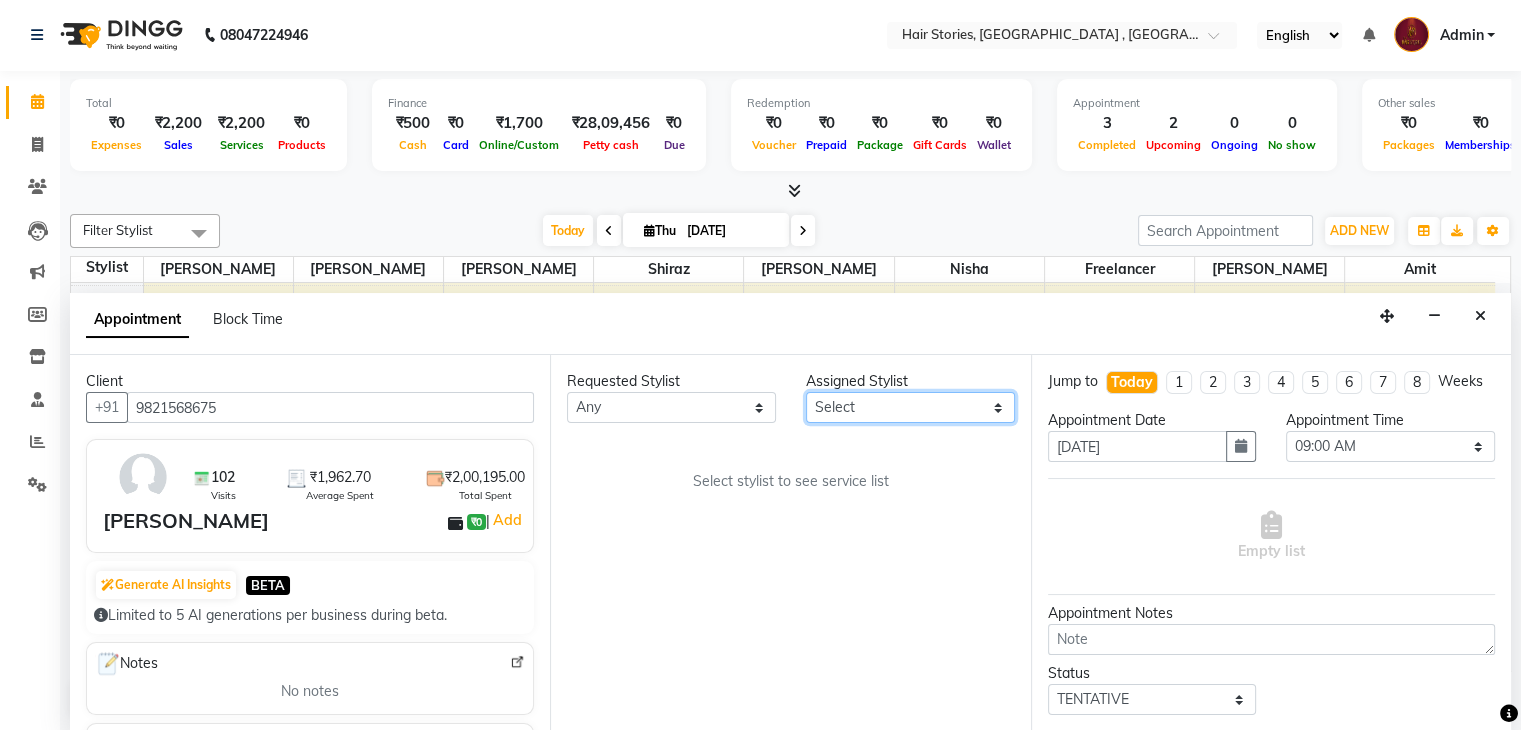 select on "7131" 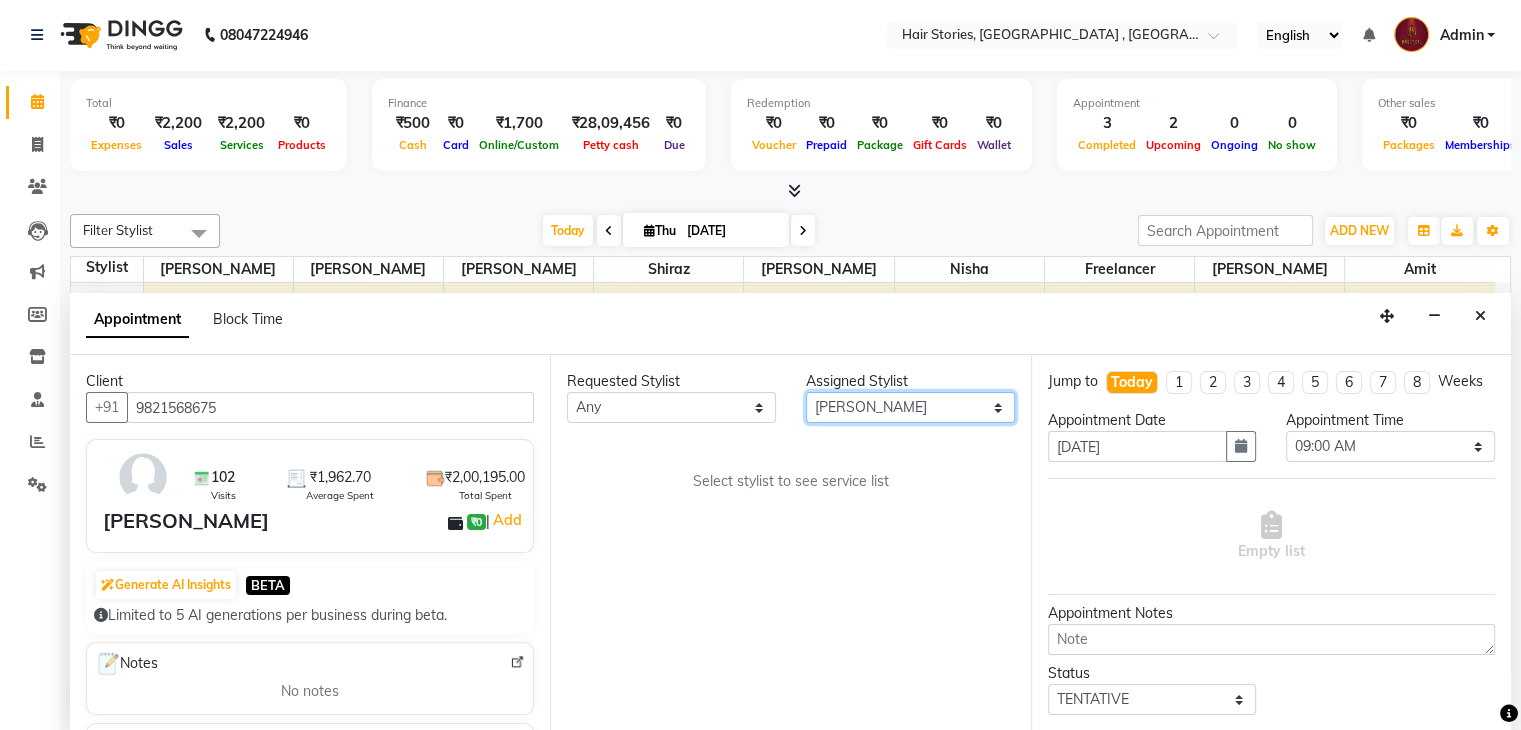 click on "Select [PERSON_NAME] [PERSON_NAME] Freelancer [PERSON_NAME] Neha [PERSON_NAME] [PERSON_NAME] Shiraz" at bounding box center (910, 407) 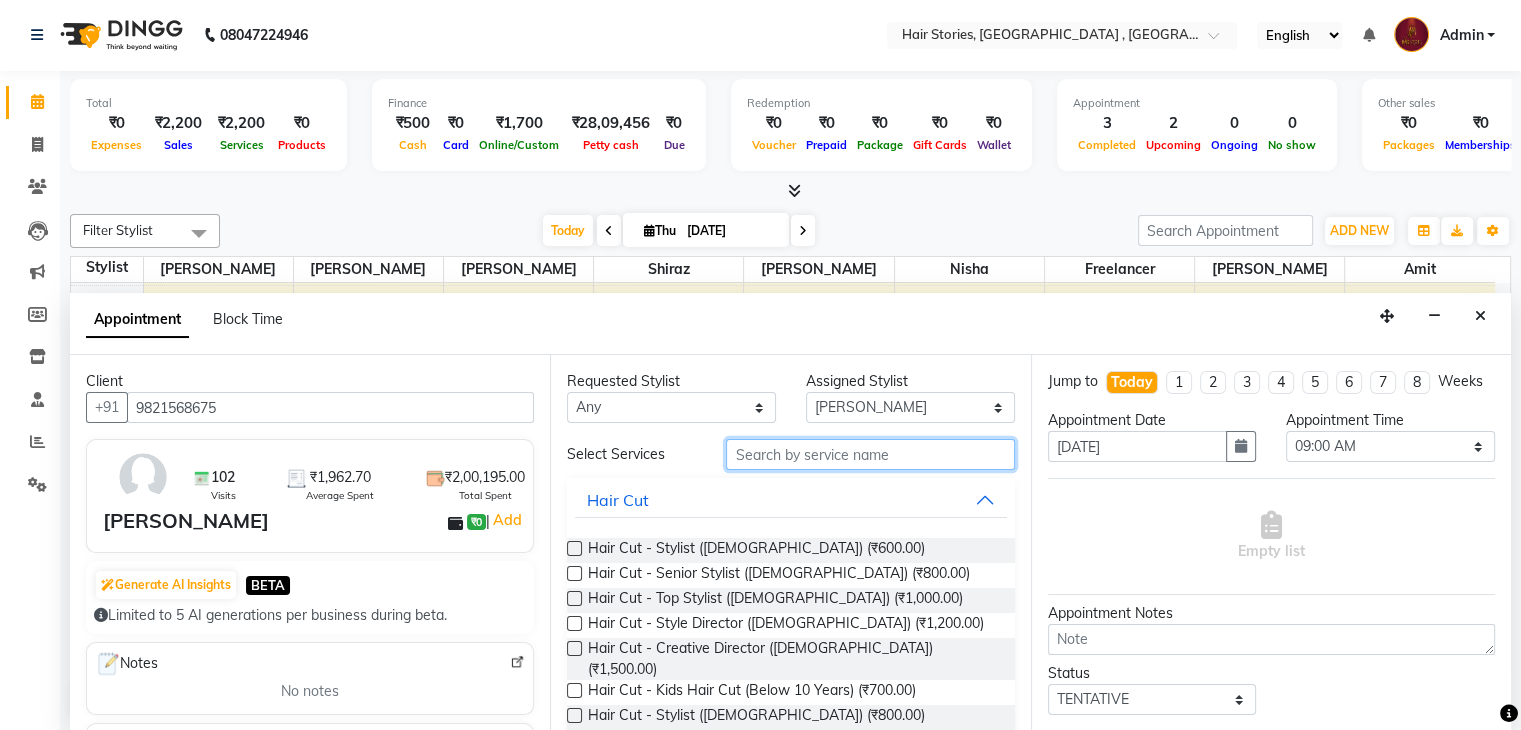 click at bounding box center (870, 454) 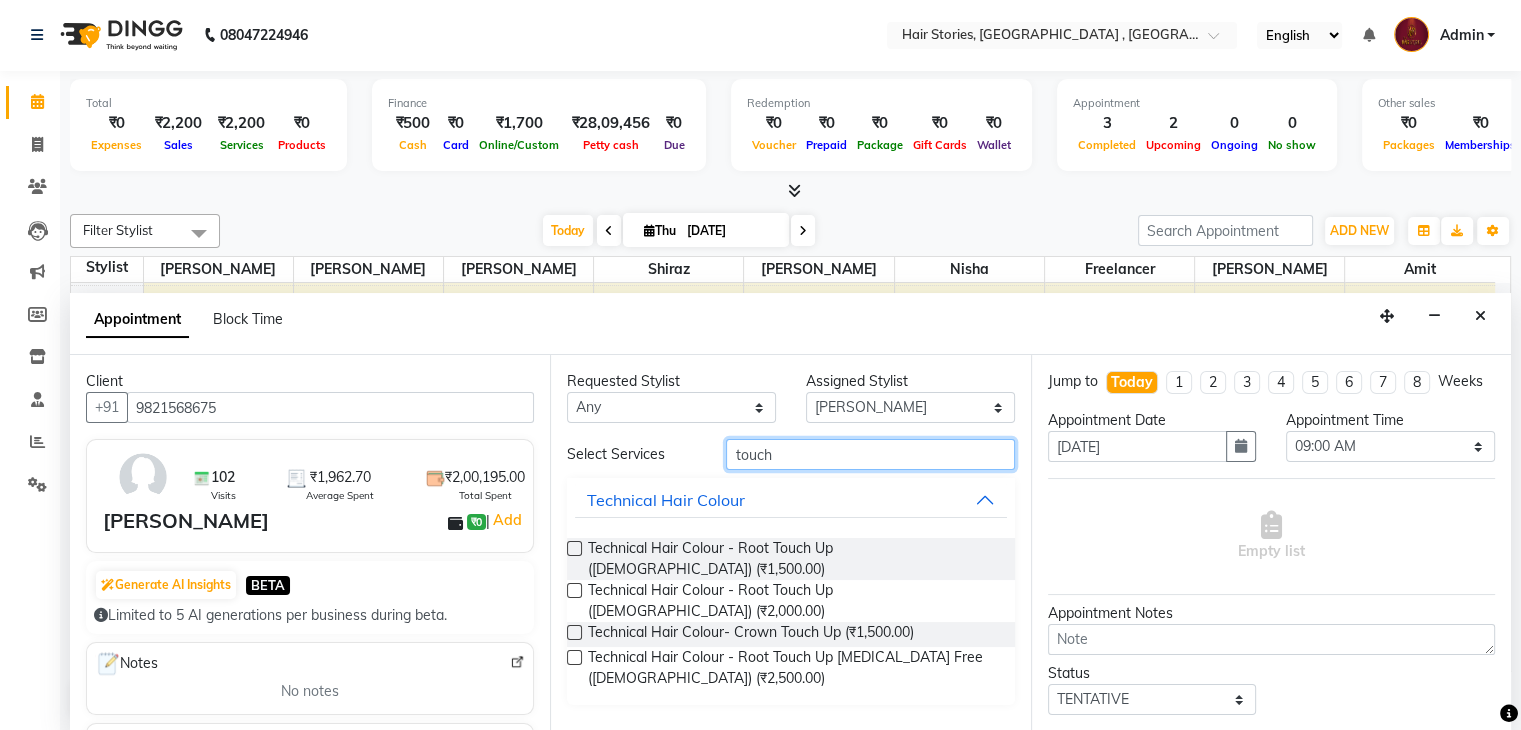 type on "touch" 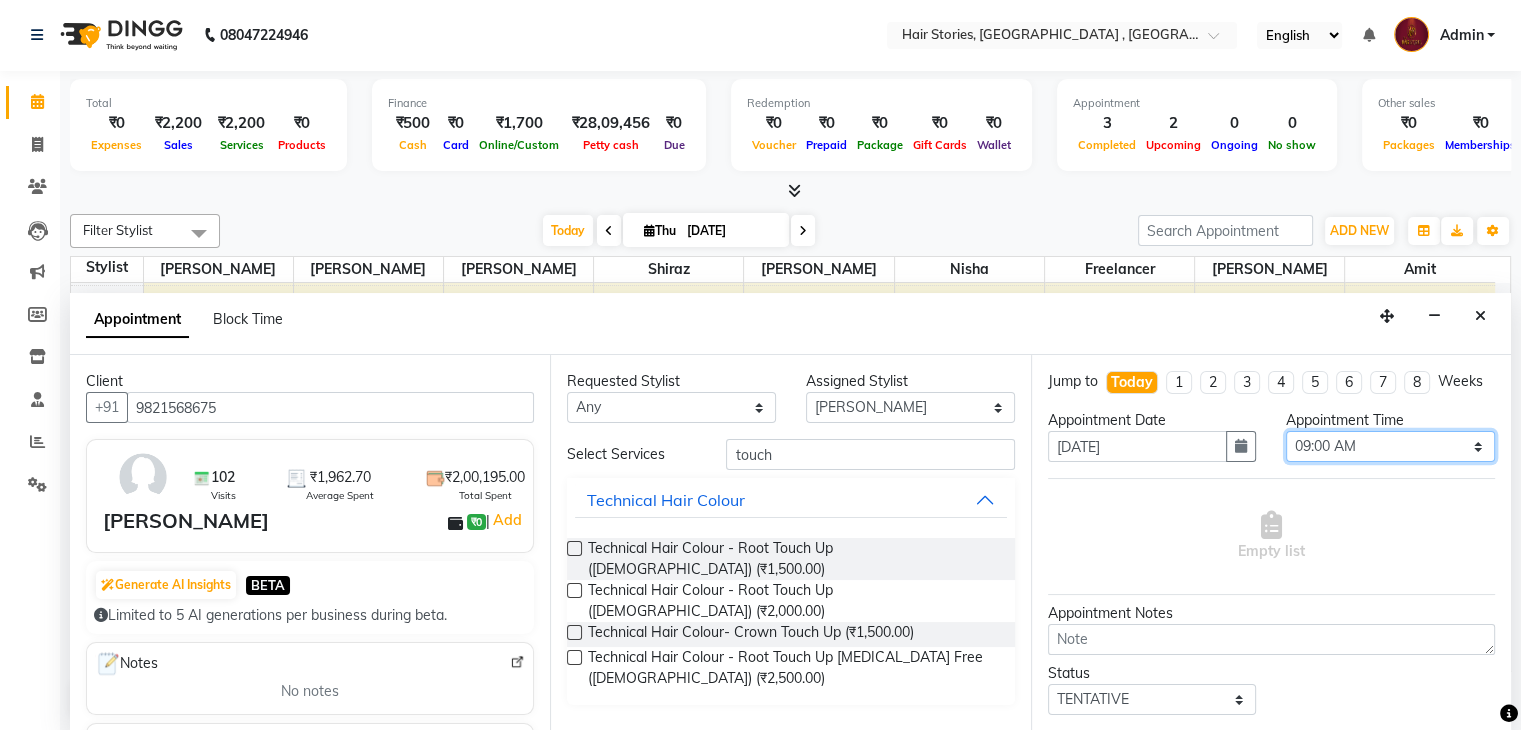 click on "Select 09:00 AM 09:15 AM 09:30 AM 09:45 AM 10:00 AM 10:15 AM 10:30 AM 10:45 AM 11:00 AM 11:15 AM 11:30 AM 11:45 AM 12:00 PM 12:15 PM 12:30 PM 12:45 PM 01:00 PM 01:15 PM 01:30 PM 01:45 PM 02:00 PM 02:15 PM 02:30 PM 02:45 PM 03:00 PM 03:15 PM 03:30 PM 03:45 PM 04:00 PM 04:15 PM 04:30 PM 04:45 PM 05:00 PM 05:15 PM 05:30 PM 05:45 PM 06:00 PM 06:15 PM 06:30 PM 06:45 PM 07:00 PM 07:15 PM 07:30 PM 07:45 PM 08:00 PM 08:15 PM 08:30 PM 08:45 PM 09:00 PM 09:15 PM 09:30 PM 09:45 PM 10:00 PM 10:15 PM 10:30 PM" at bounding box center (1390, 446) 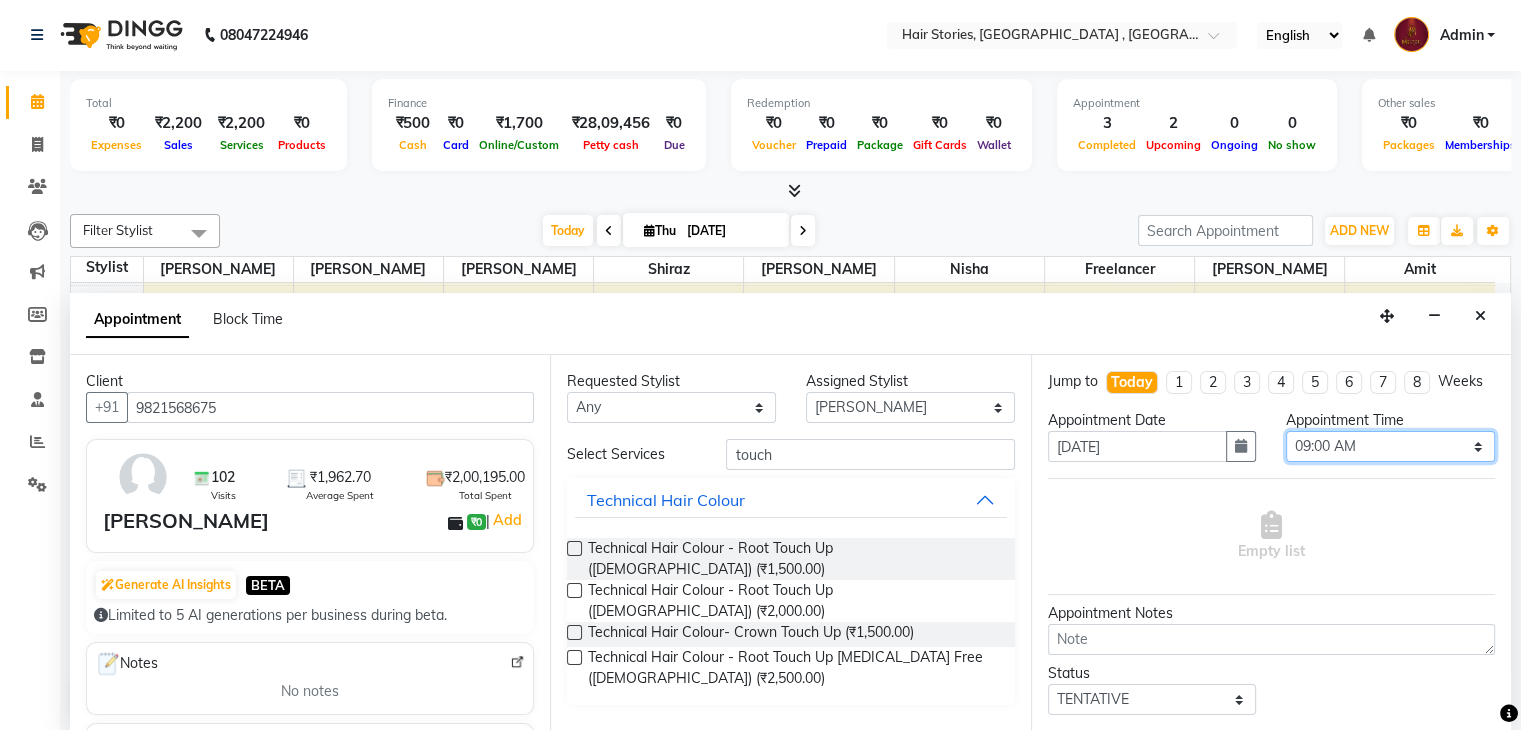select on "810" 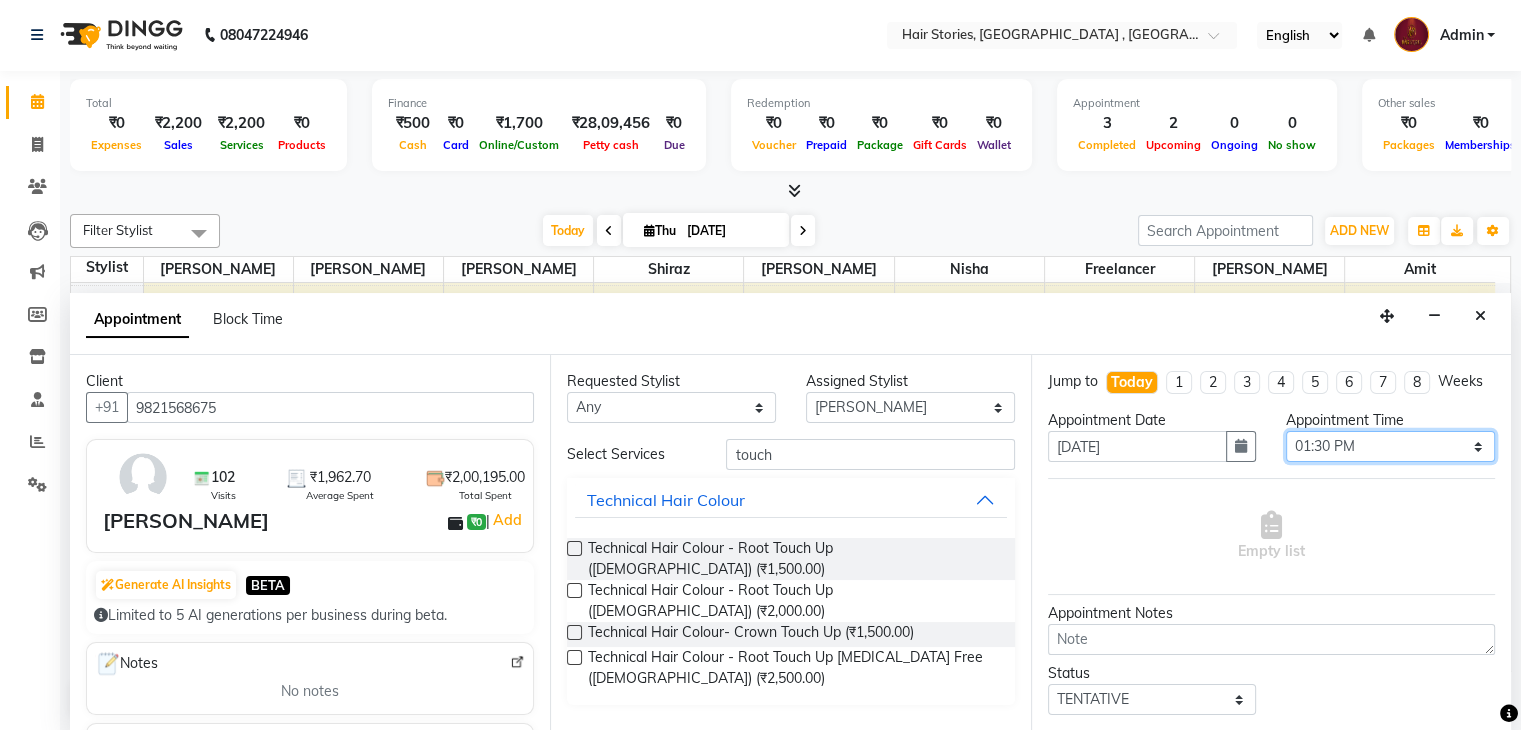 click on "Select 09:00 AM 09:15 AM 09:30 AM 09:45 AM 10:00 AM 10:15 AM 10:30 AM 10:45 AM 11:00 AM 11:15 AM 11:30 AM 11:45 AM 12:00 PM 12:15 PM 12:30 PM 12:45 PM 01:00 PM 01:15 PM 01:30 PM 01:45 PM 02:00 PM 02:15 PM 02:30 PM 02:45 PM 03:00 PM 03:15 PM 03:30 PM 03:45 PM 04:00 PM 04:15 PM 04:30 PM 04:45 PM 05:00 PM 05:15 PM 05:30 PM 05:45 PM 06:00 PM 06:15 PM 06:30 PM 06:45 PM 07:00 PM 07:15 PM 07:30 PM 07:45 PM 08:00 PM 08:15 PM 08:30 PM 08:45 PM 09:00 PM 09:15 PM 09:30 PM 09:45 PM 10:00 PM 10:15 PM 10:30 PM" at bounding box center [1390, 446] 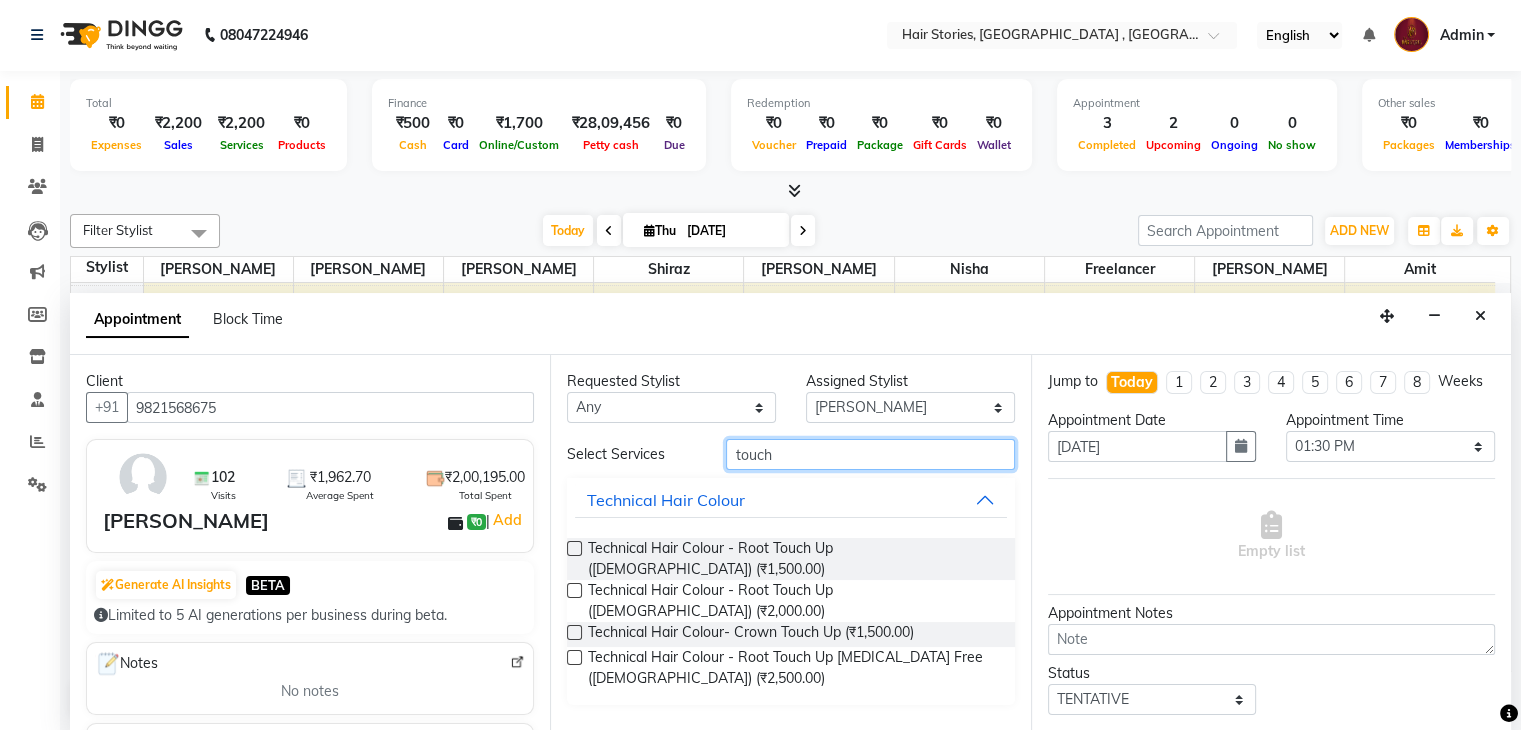 click on "touch" at bounding box center (870, 454) 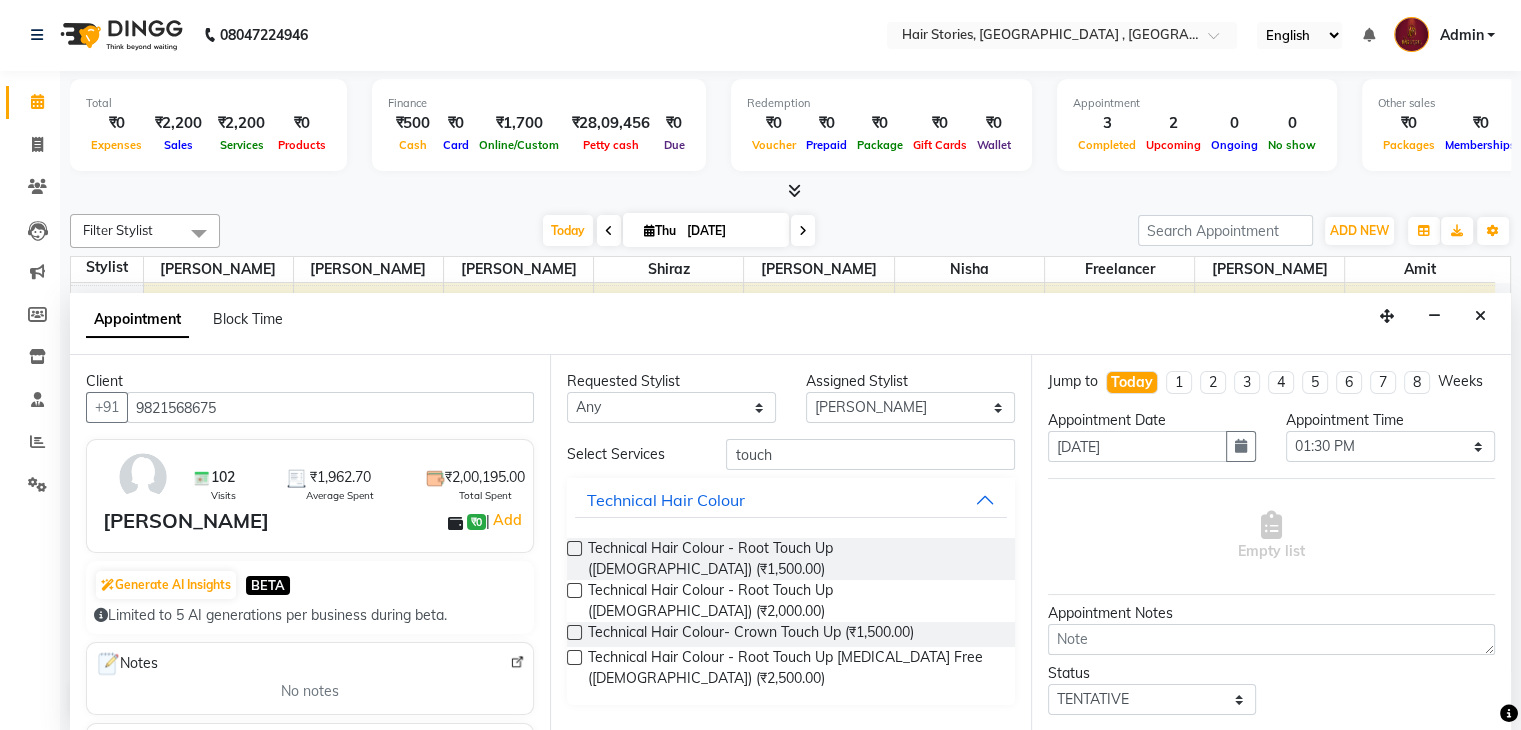 click at bounding box center [574, 590] 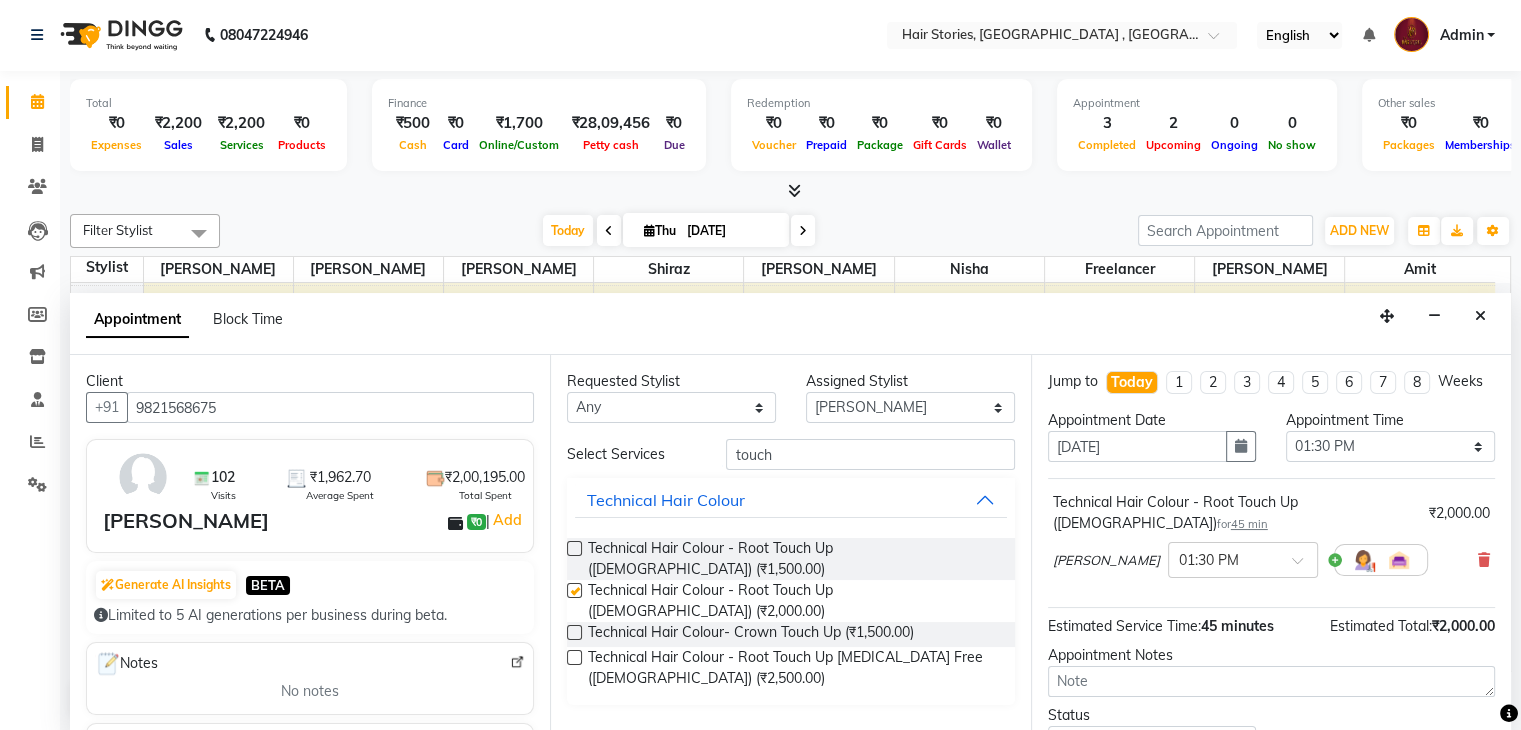 checkbox on "false" 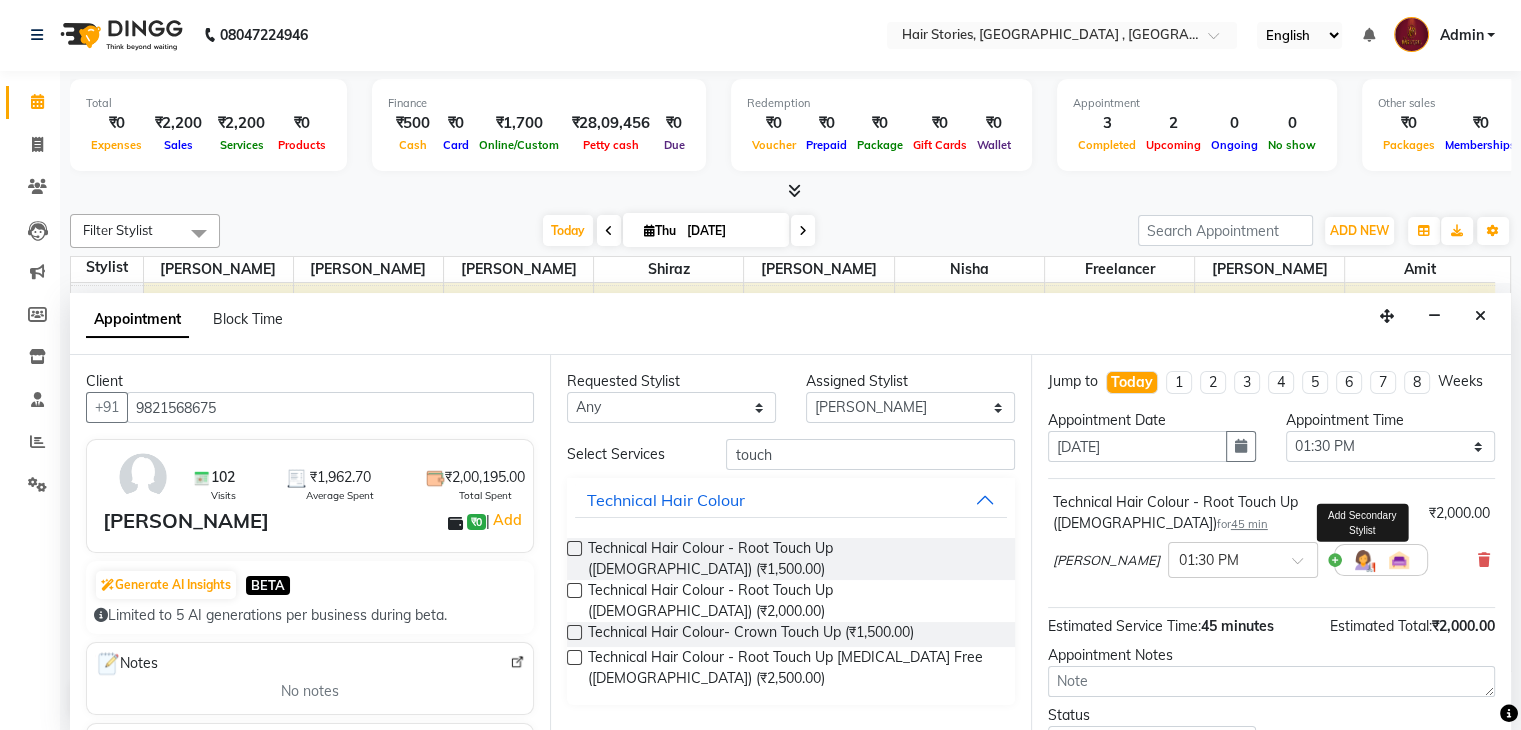 click at bounding box center (1363, 560) 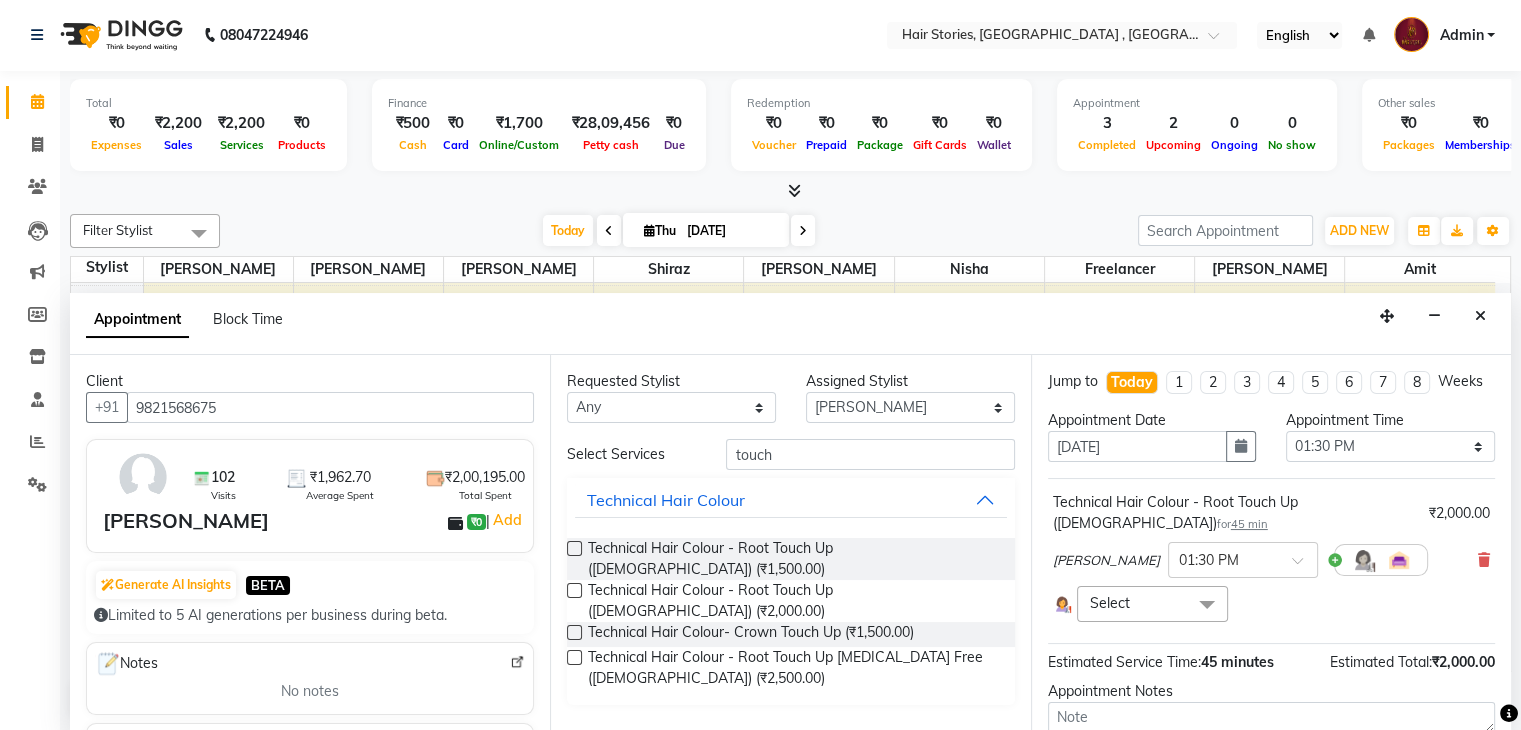 click at bounding box center [1207, 605] 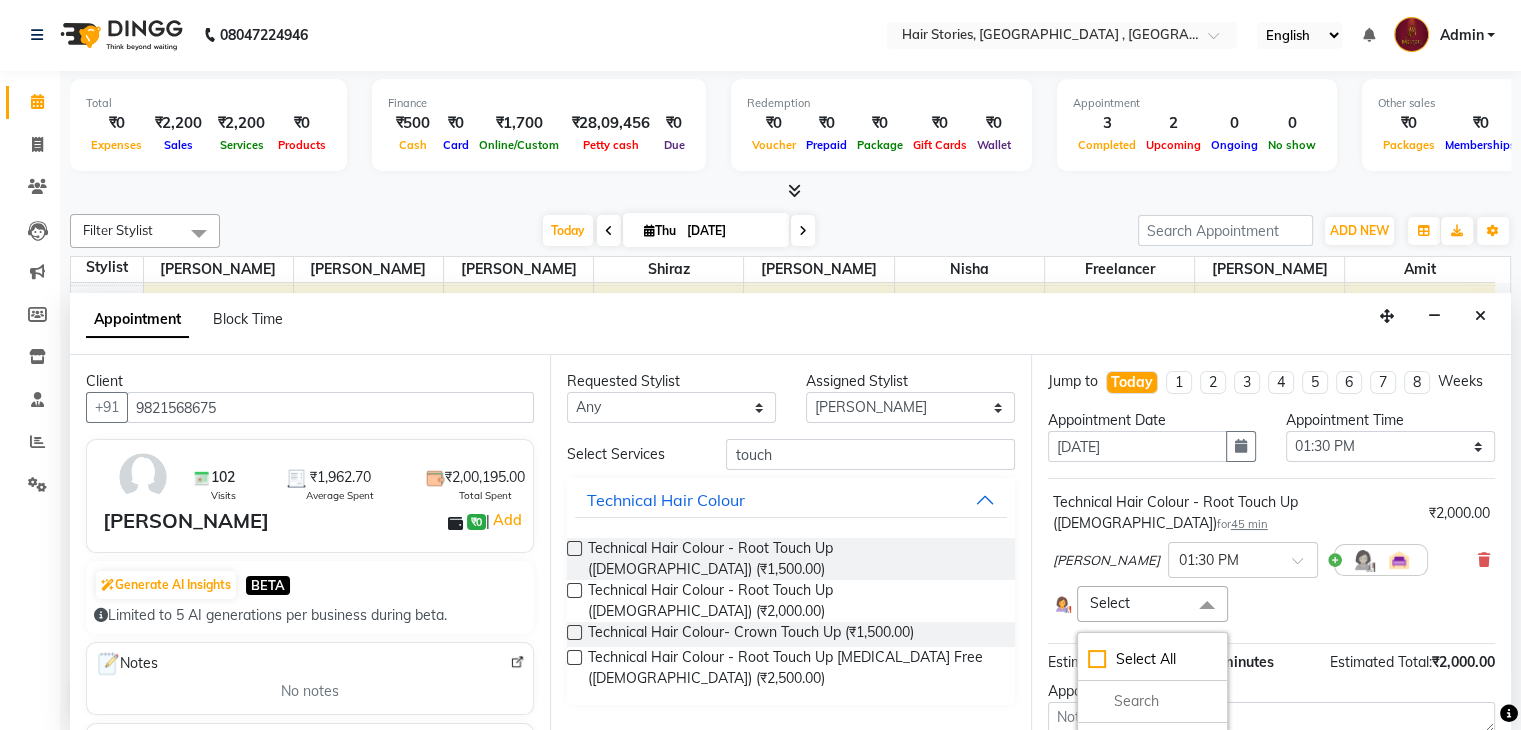 scroll, scrollTop: 246, scrollLeft: 0, axis: vertical 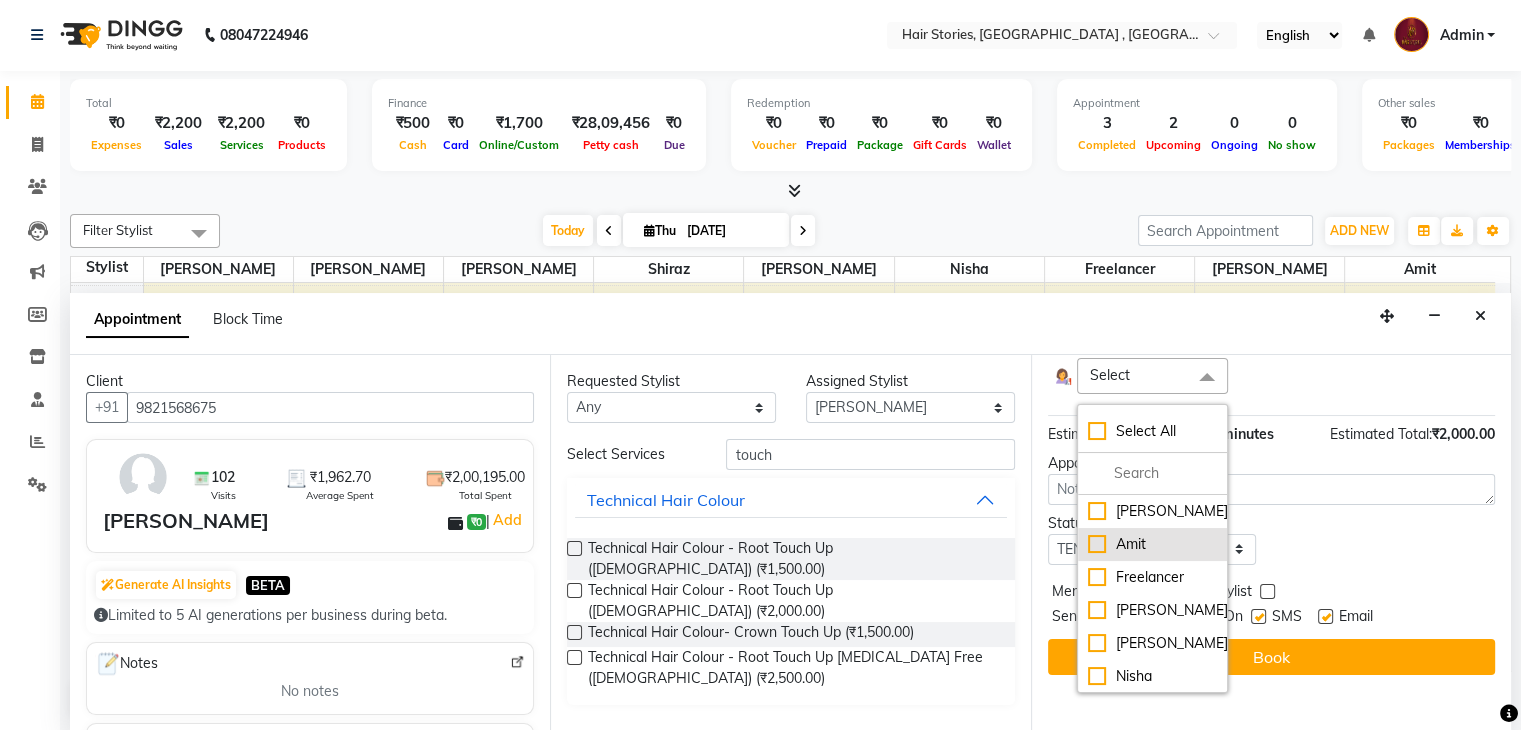 click on "Amit" at bounding box center (1152, 544) 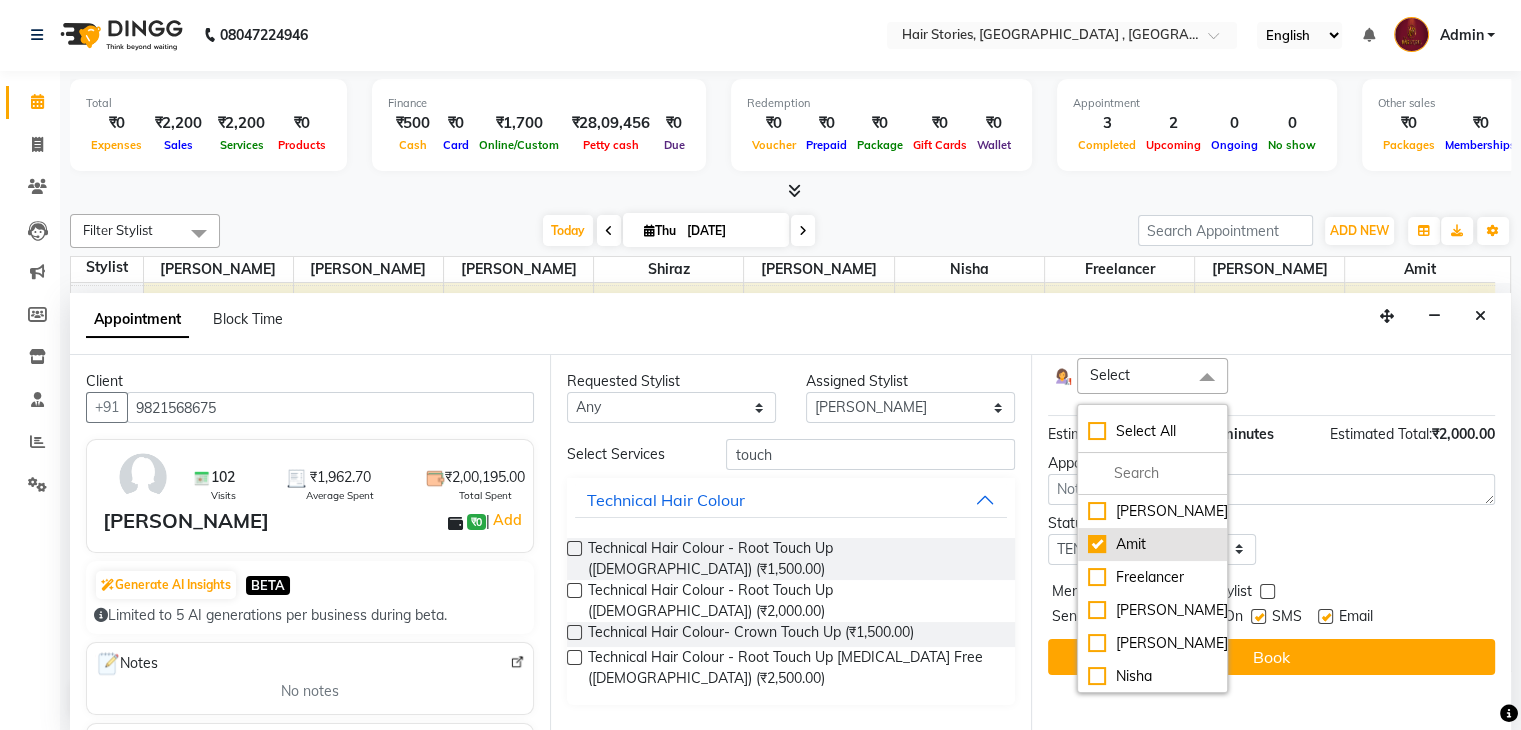 checkbox on "true" 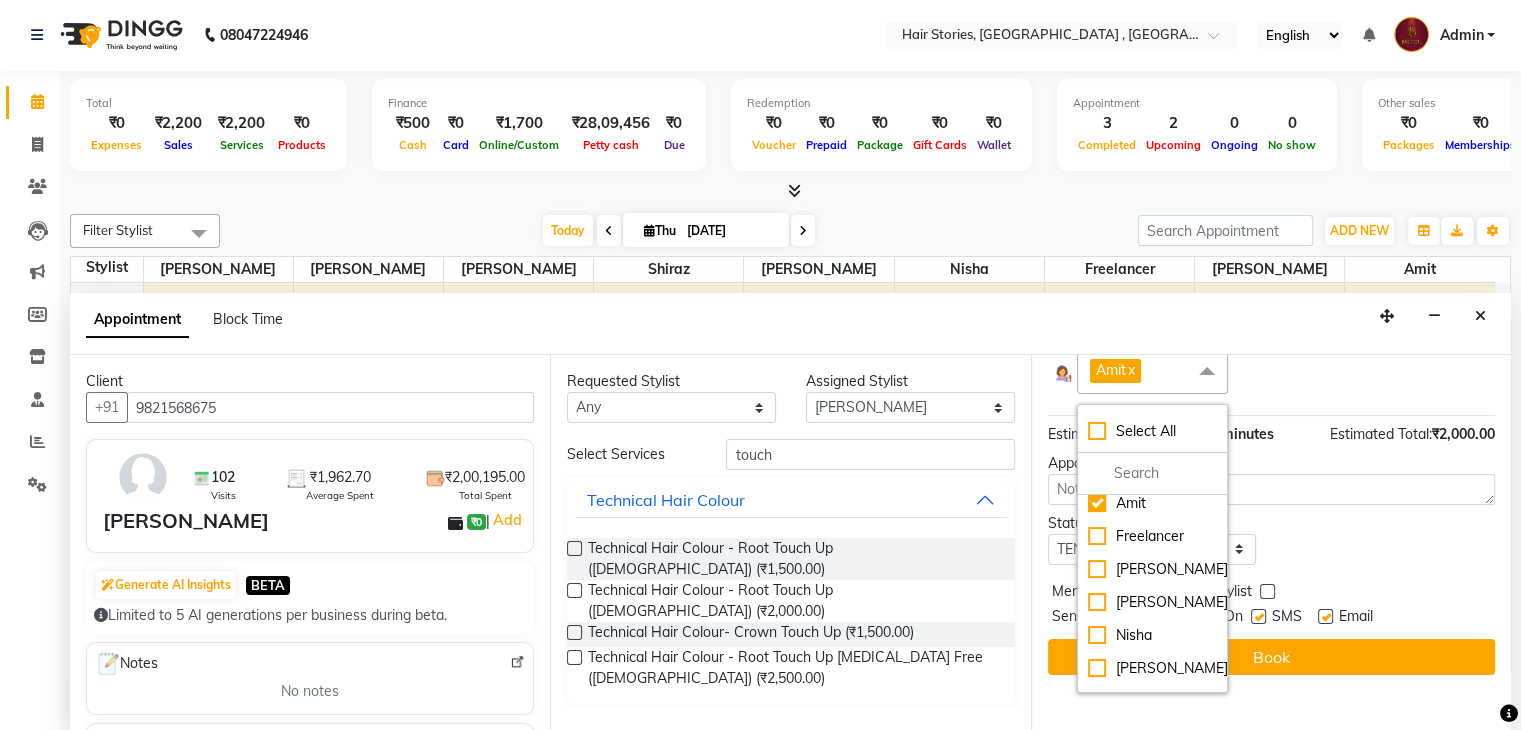 scroll, scrollTop: 45, scrollLeft: 0, axis: vertical 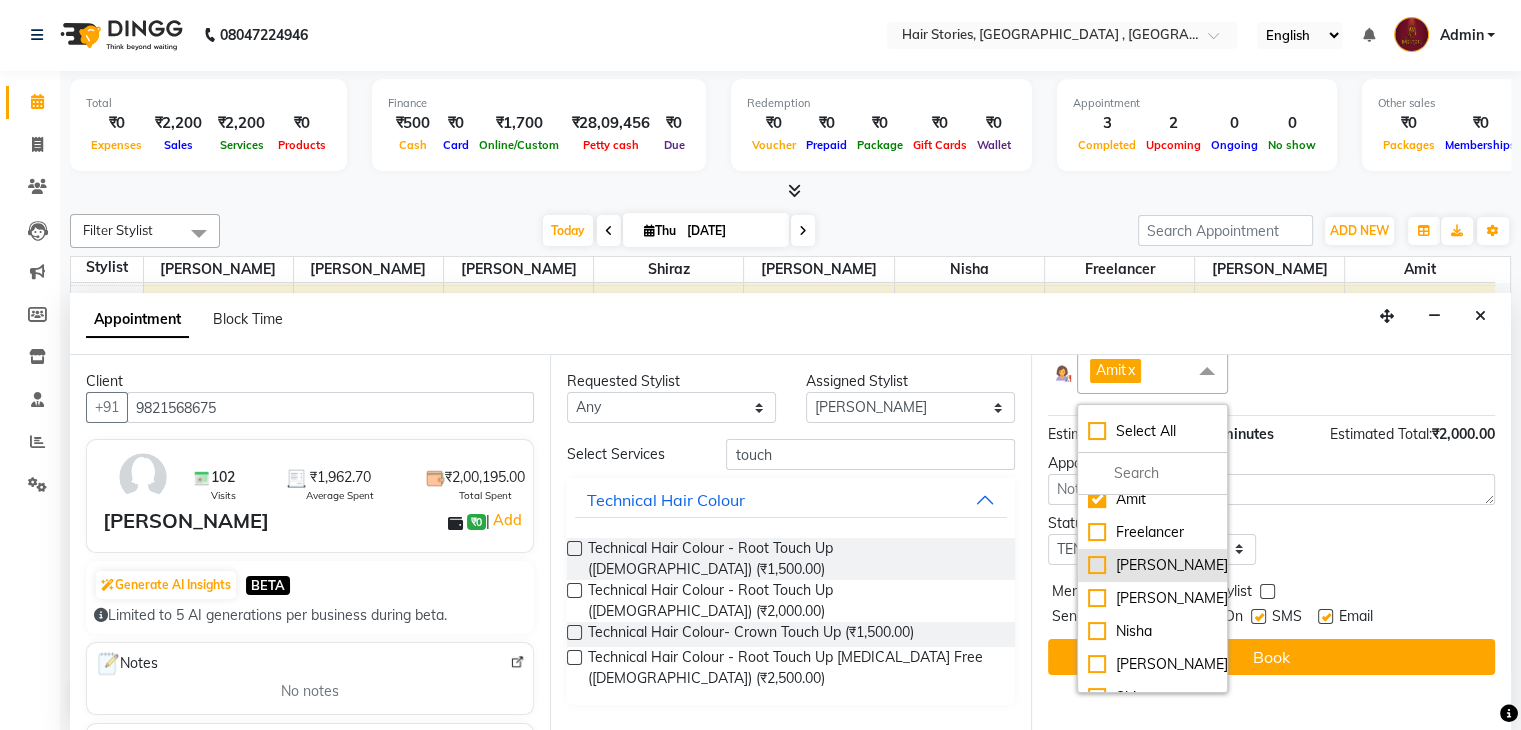 click on "[PERSON_NAME]" at bounding box center (1152, 565) 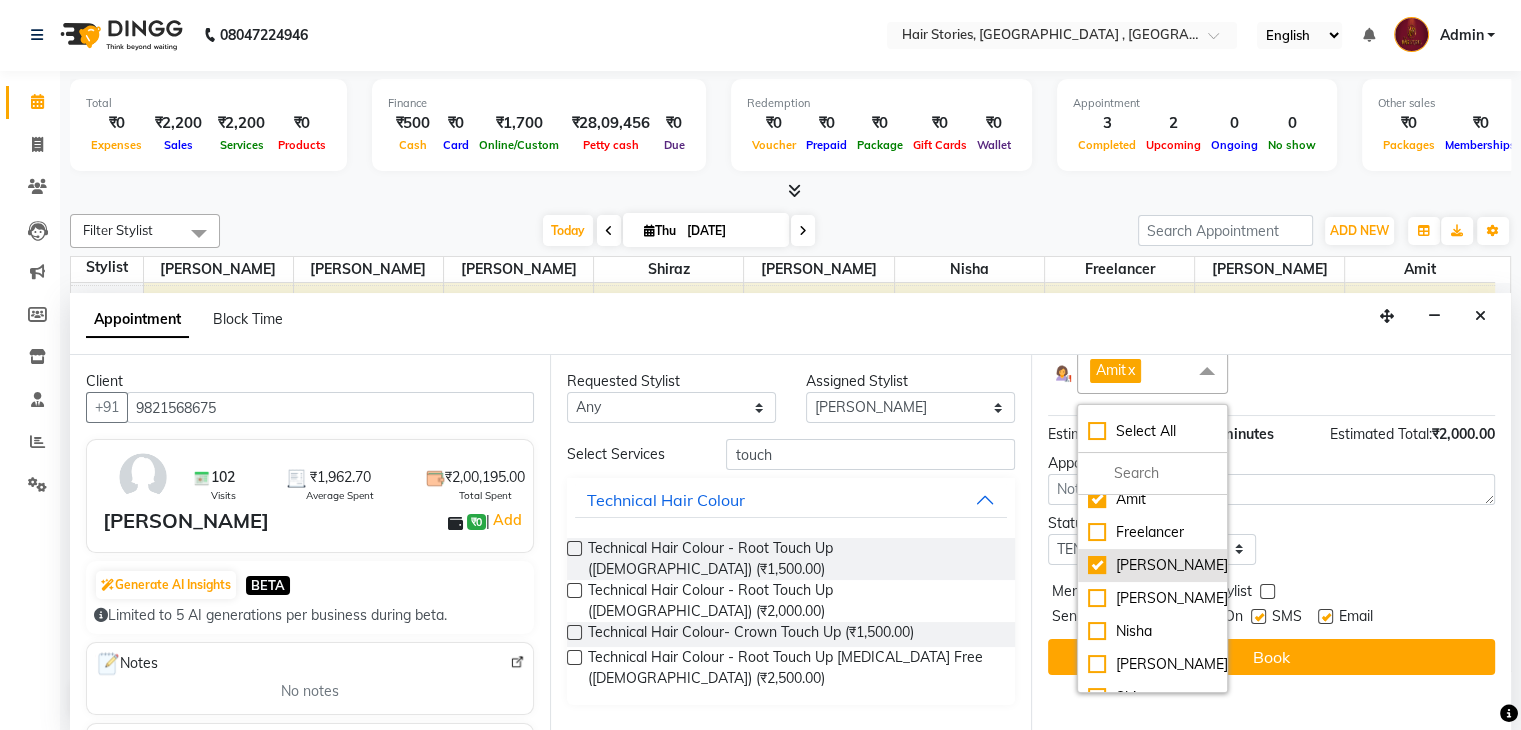 checkbox on "true" 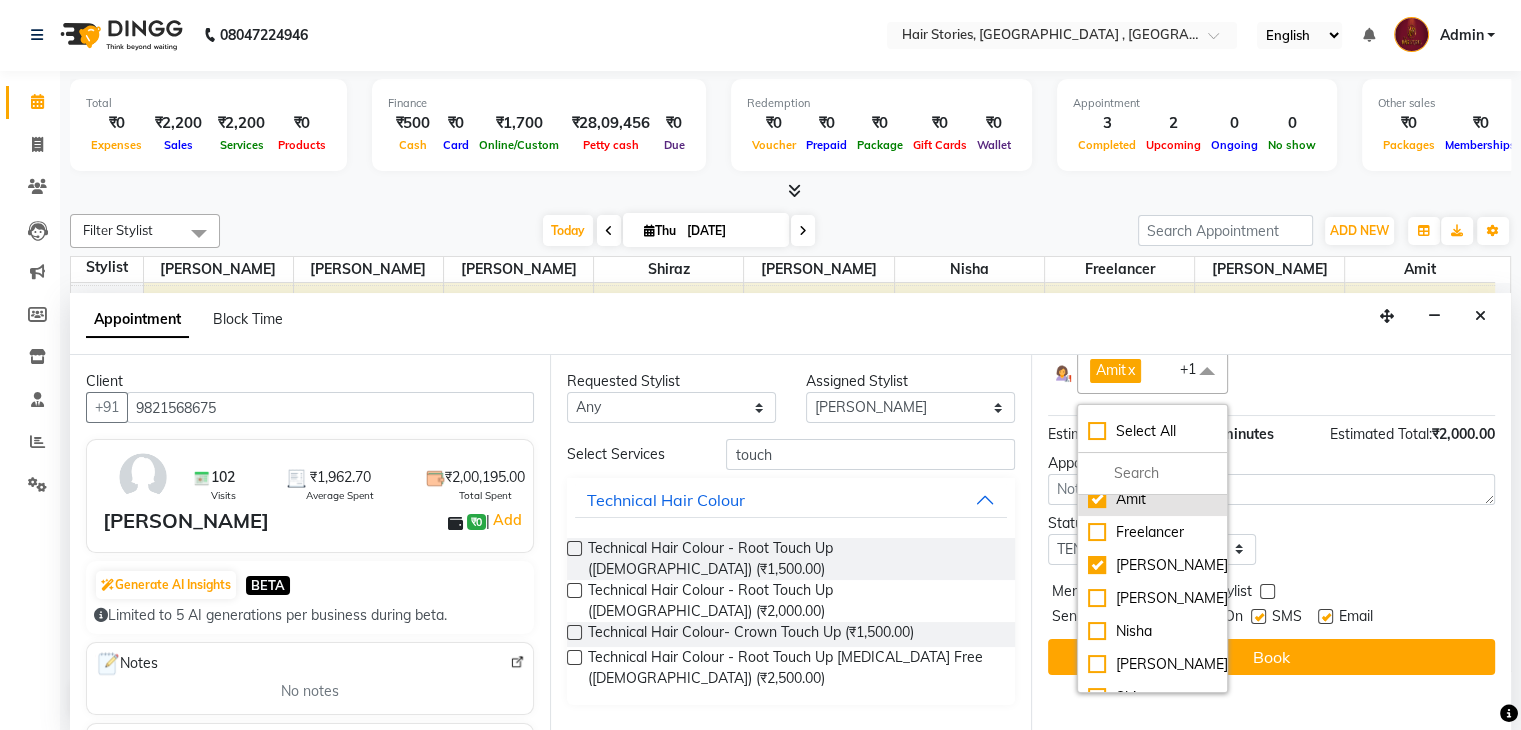 click on "Amit" at bounding box center (1152, 499) 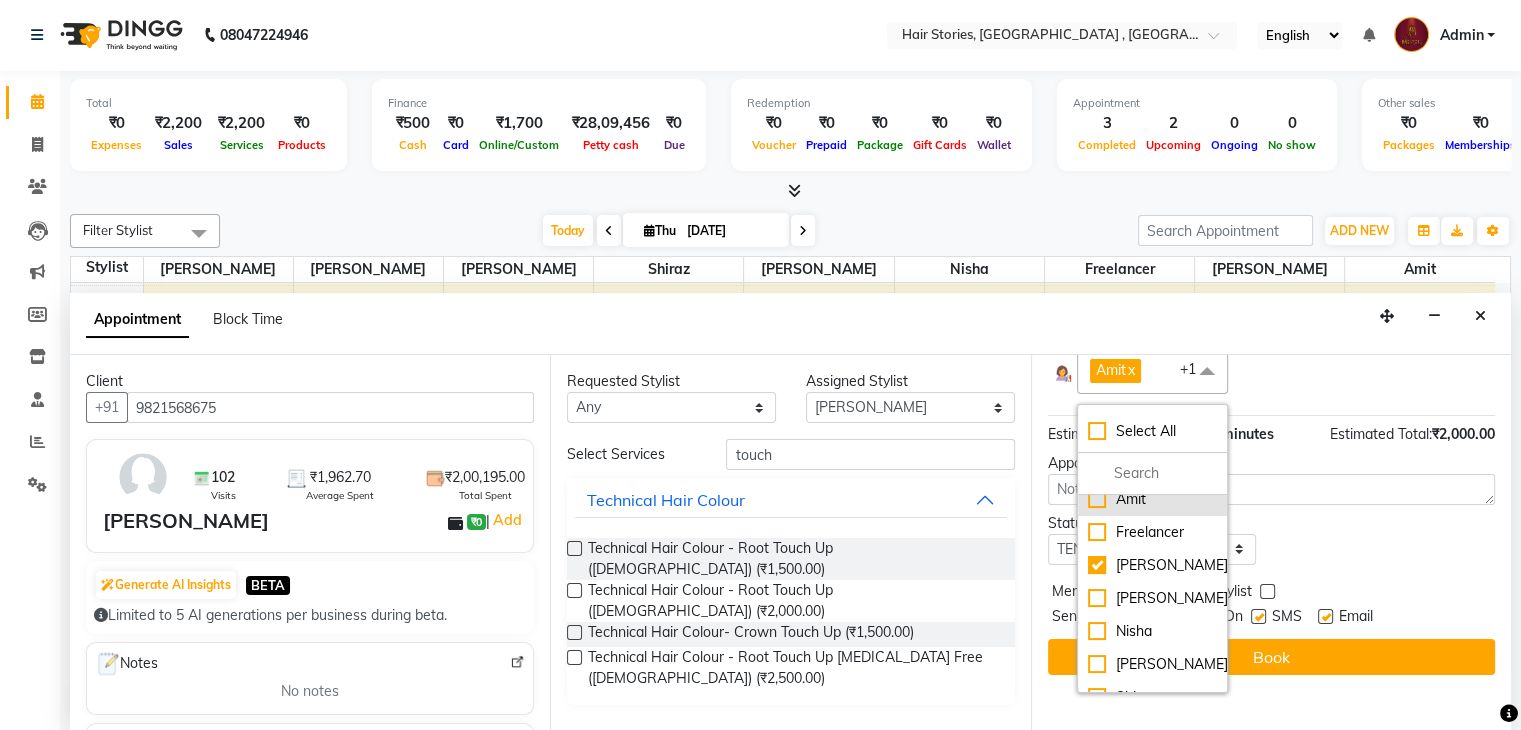 checkbox on "false" 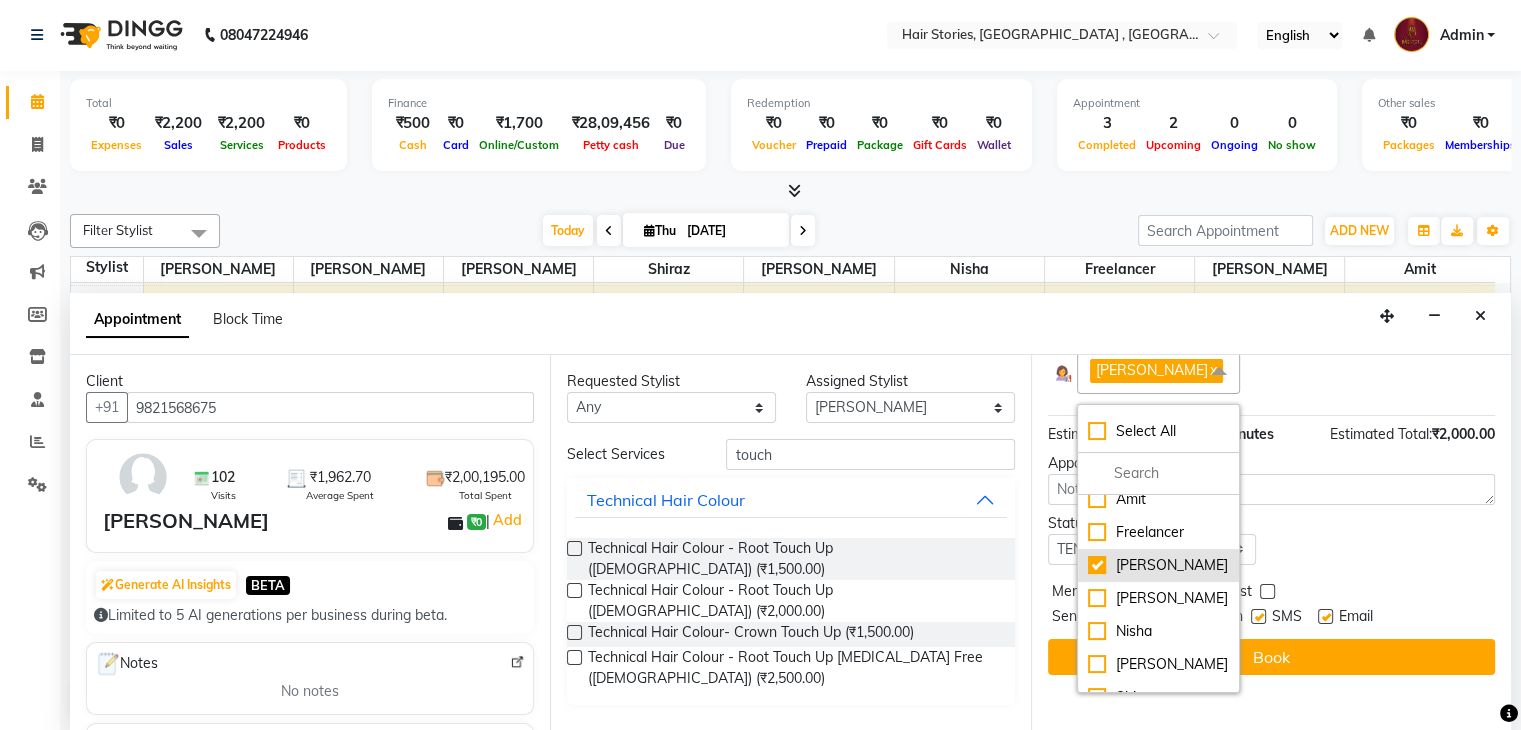 click on "[PERSON_NAME]" at bounding box center [1158, 565] 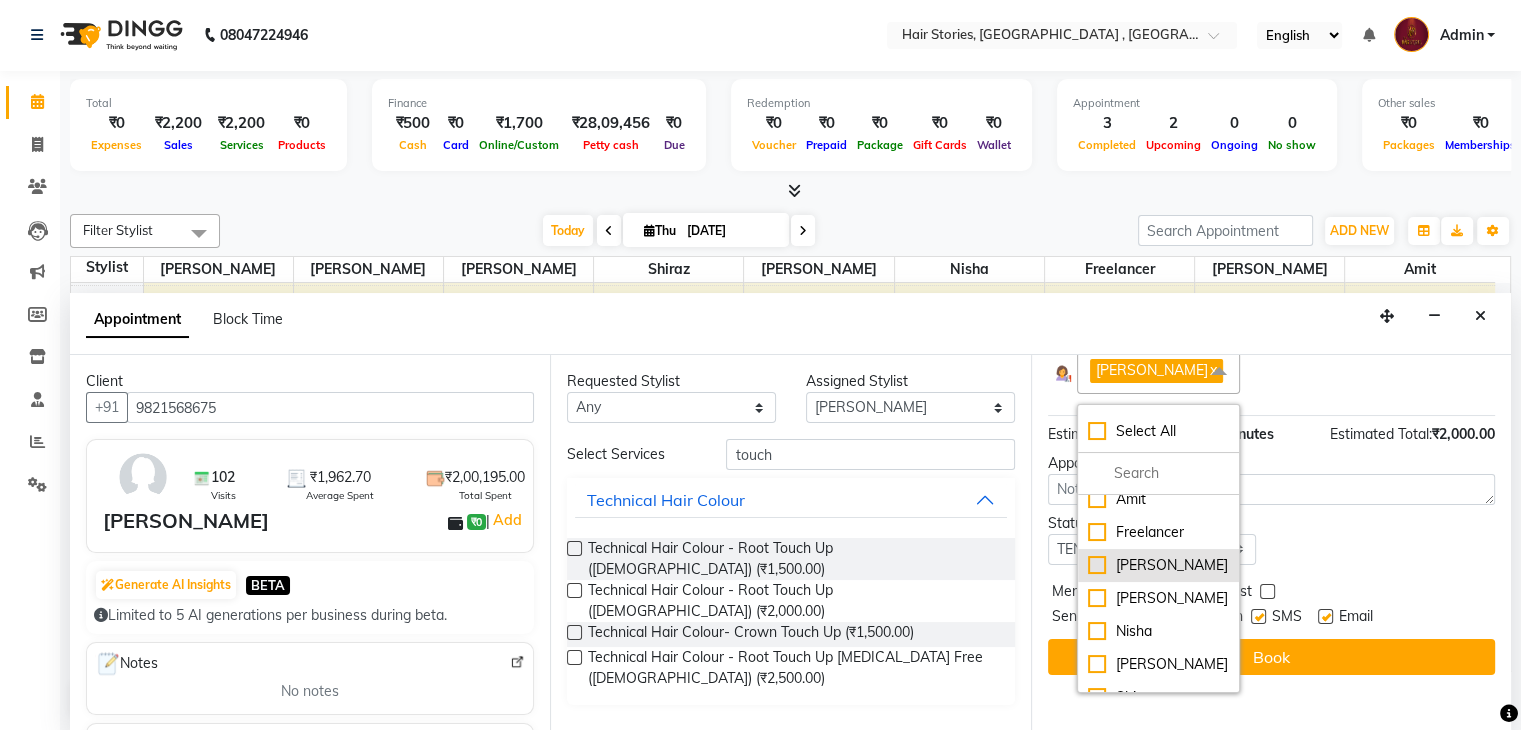 checkbox on "false" 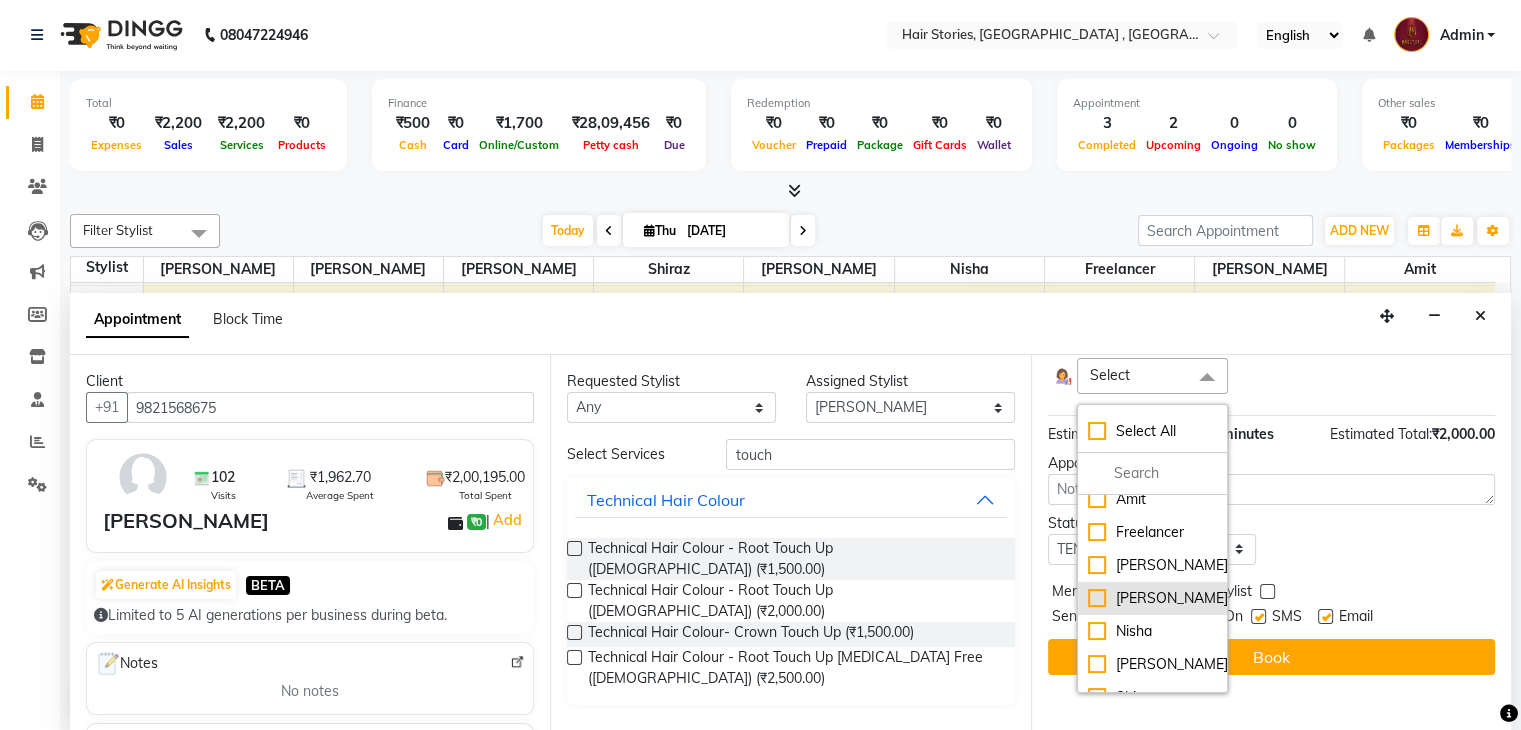 click on "[PERSON_NAME]" at bounding box center [1152, 598] 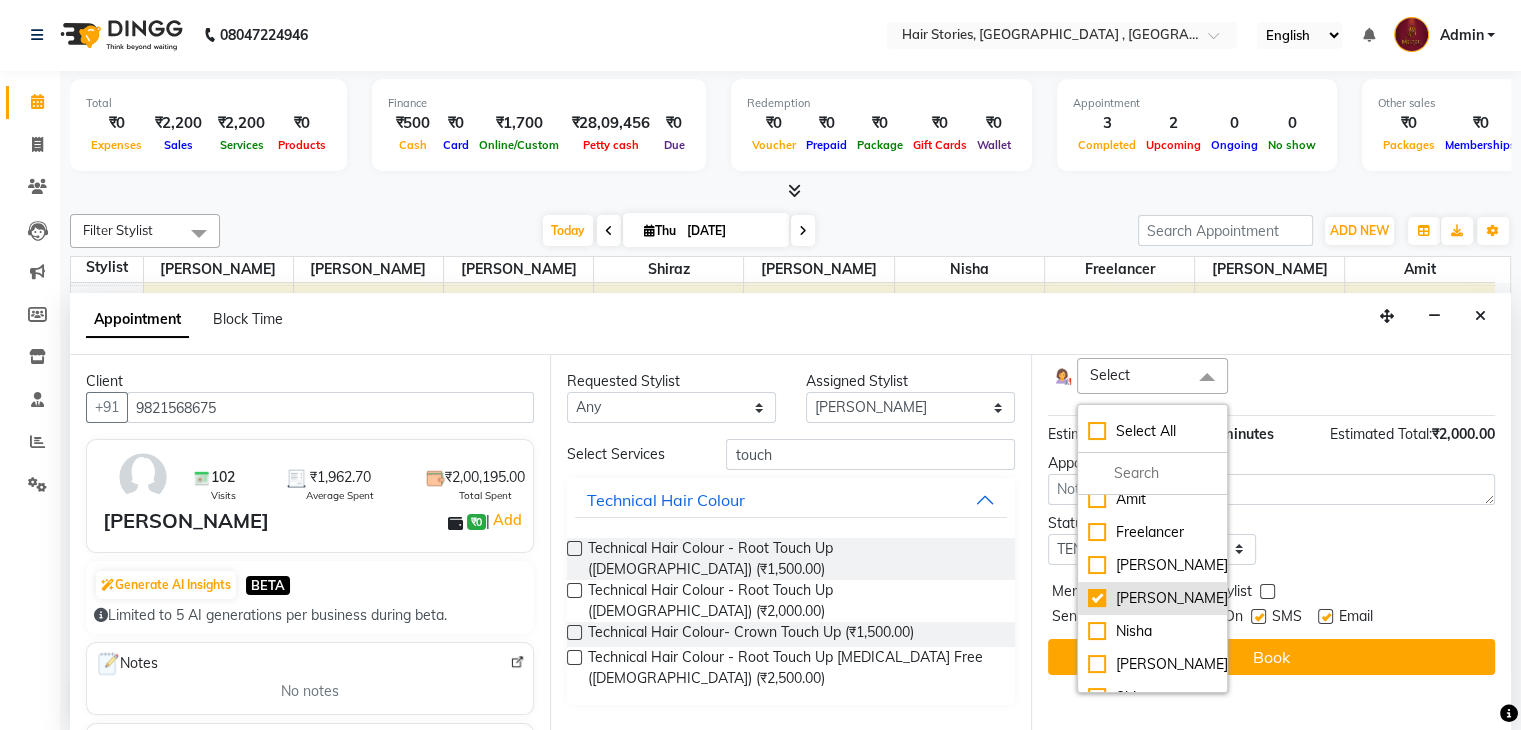 checkbox on "true" 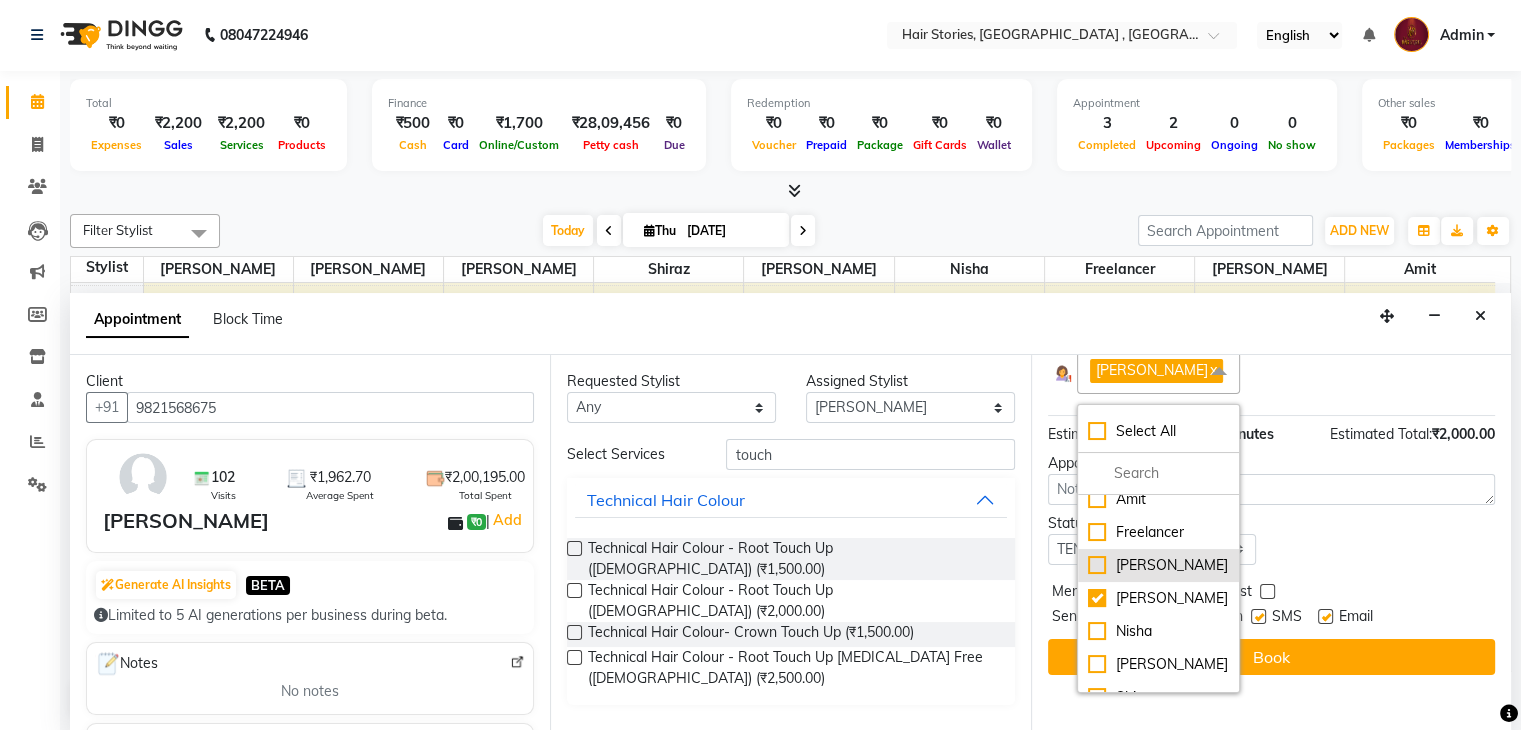 click on "[PERSON_NAME]" at bounding box center [1158, 565] 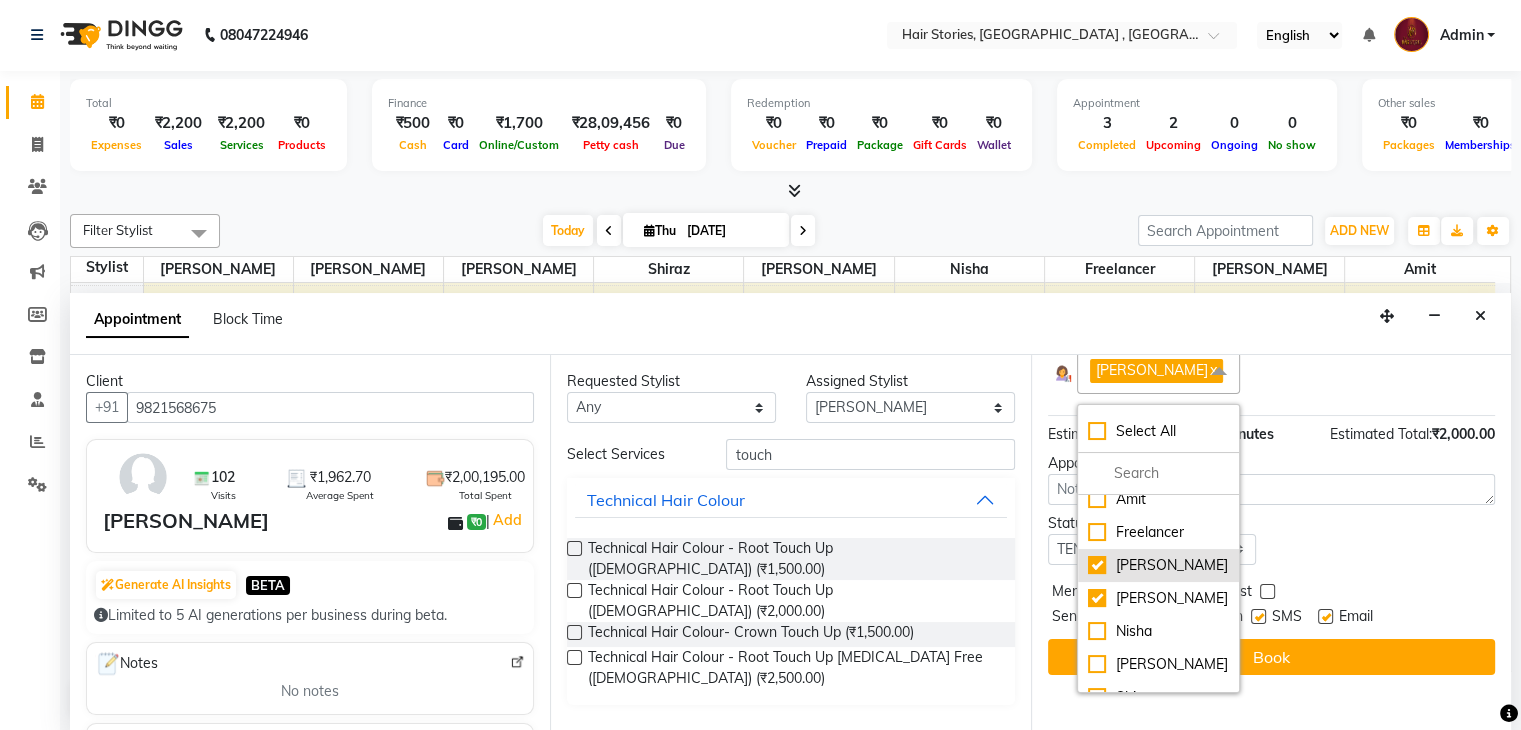 checkbox on "true" 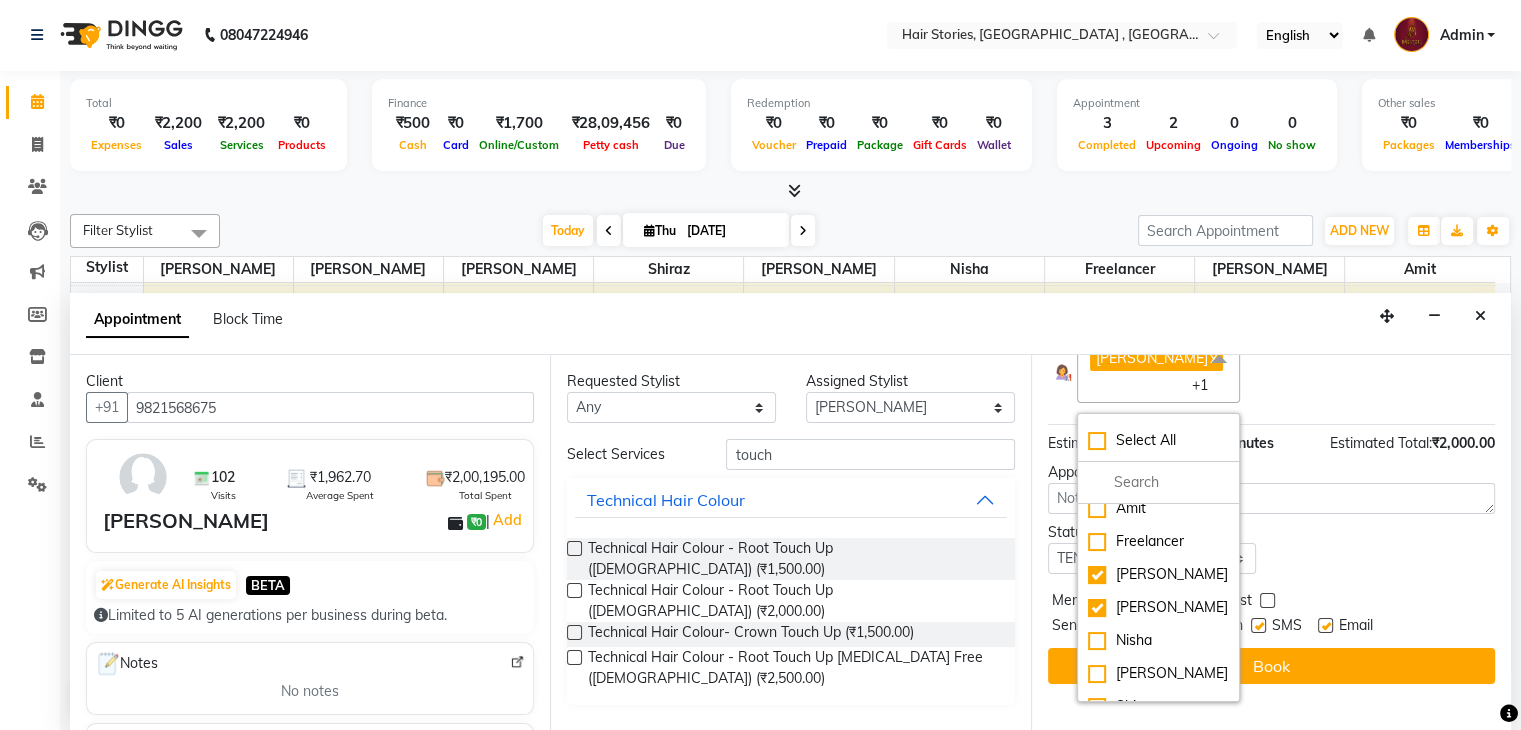 click on "Status Select TENTATIVE CONFIRM CHECK-IN UPCOMING" at bounding box center [1271, 548] 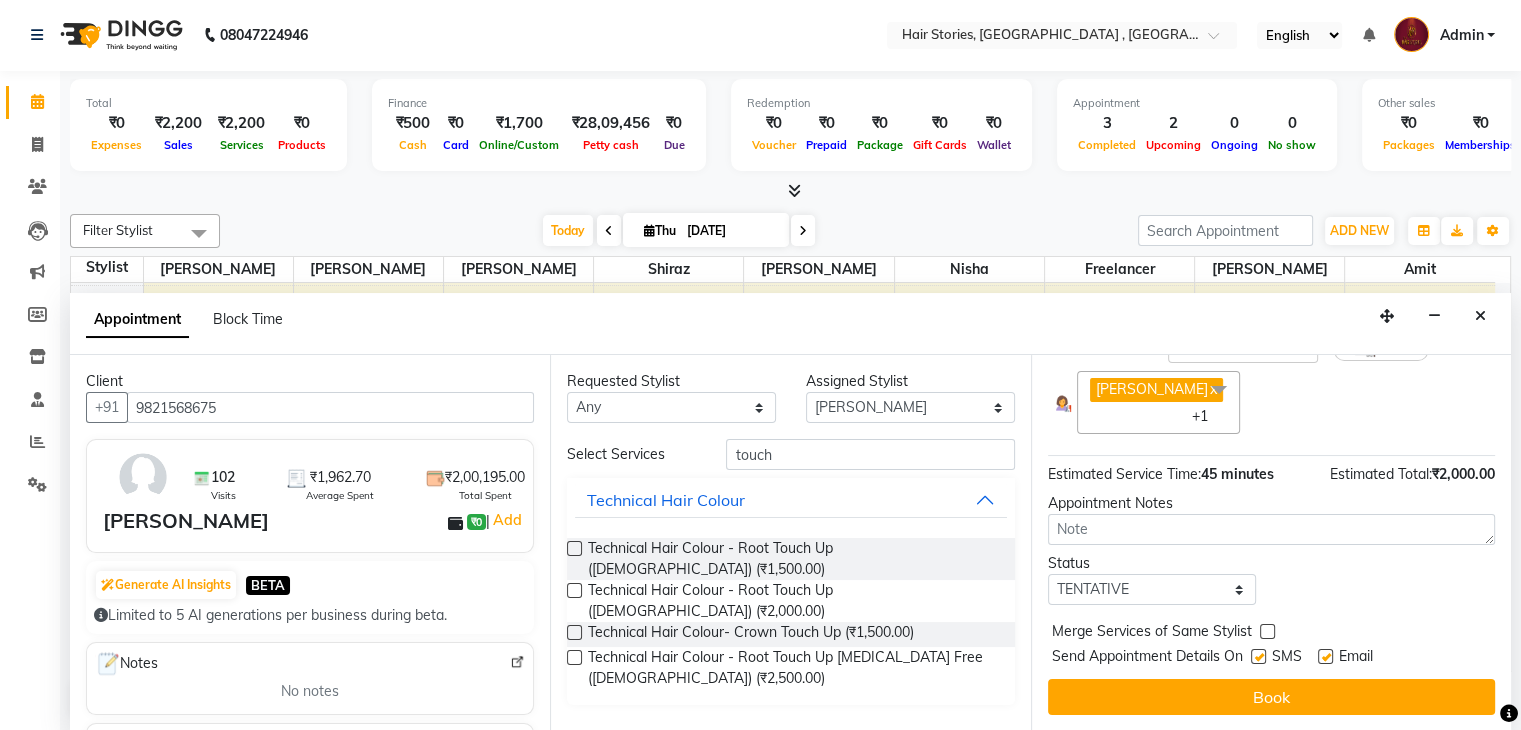 scroll, scrollTop: 232, scrollLeft: 0, axis: vertical 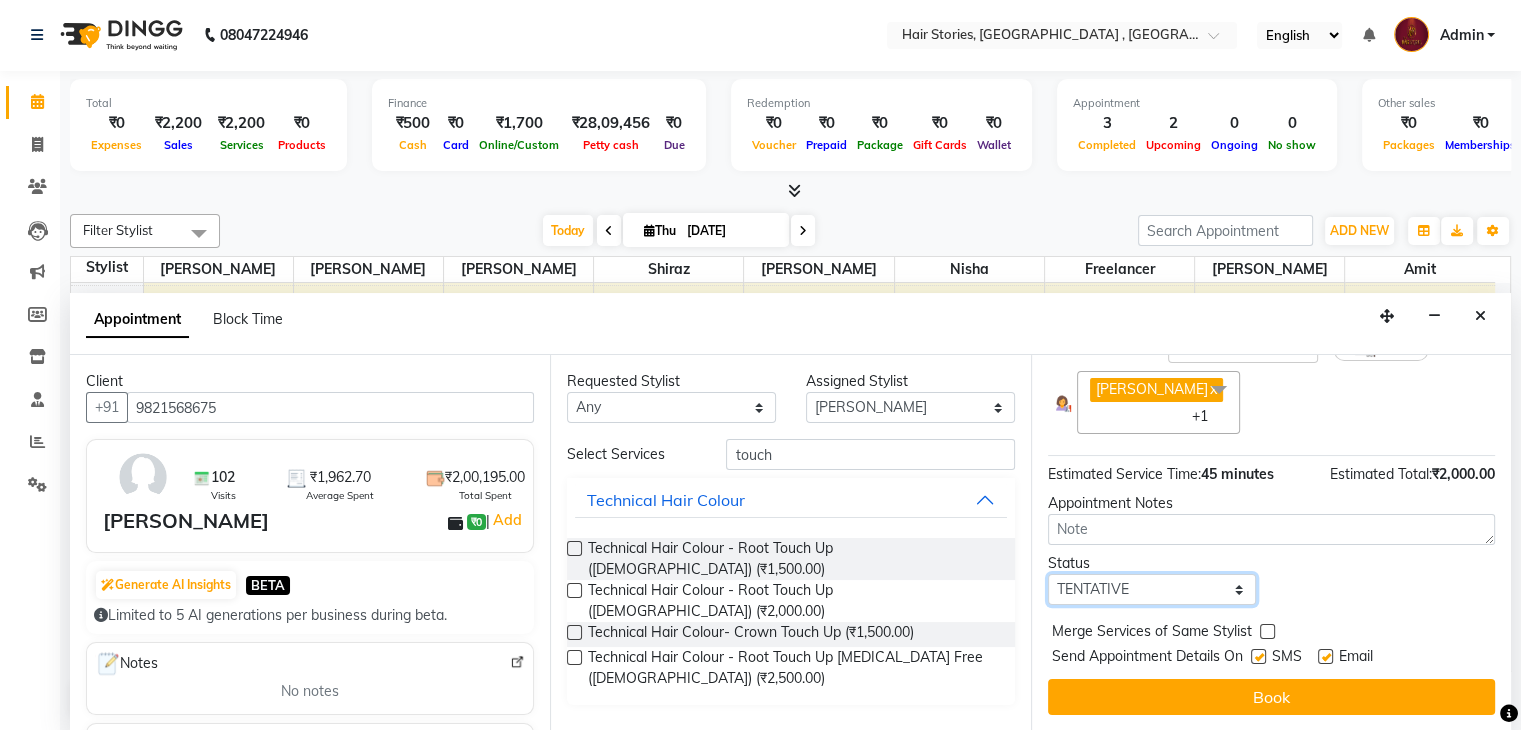 click on "Select TENTATIVE CONFIRM CHECK-IN UPCOMING" at bounding box center (1152, 589) 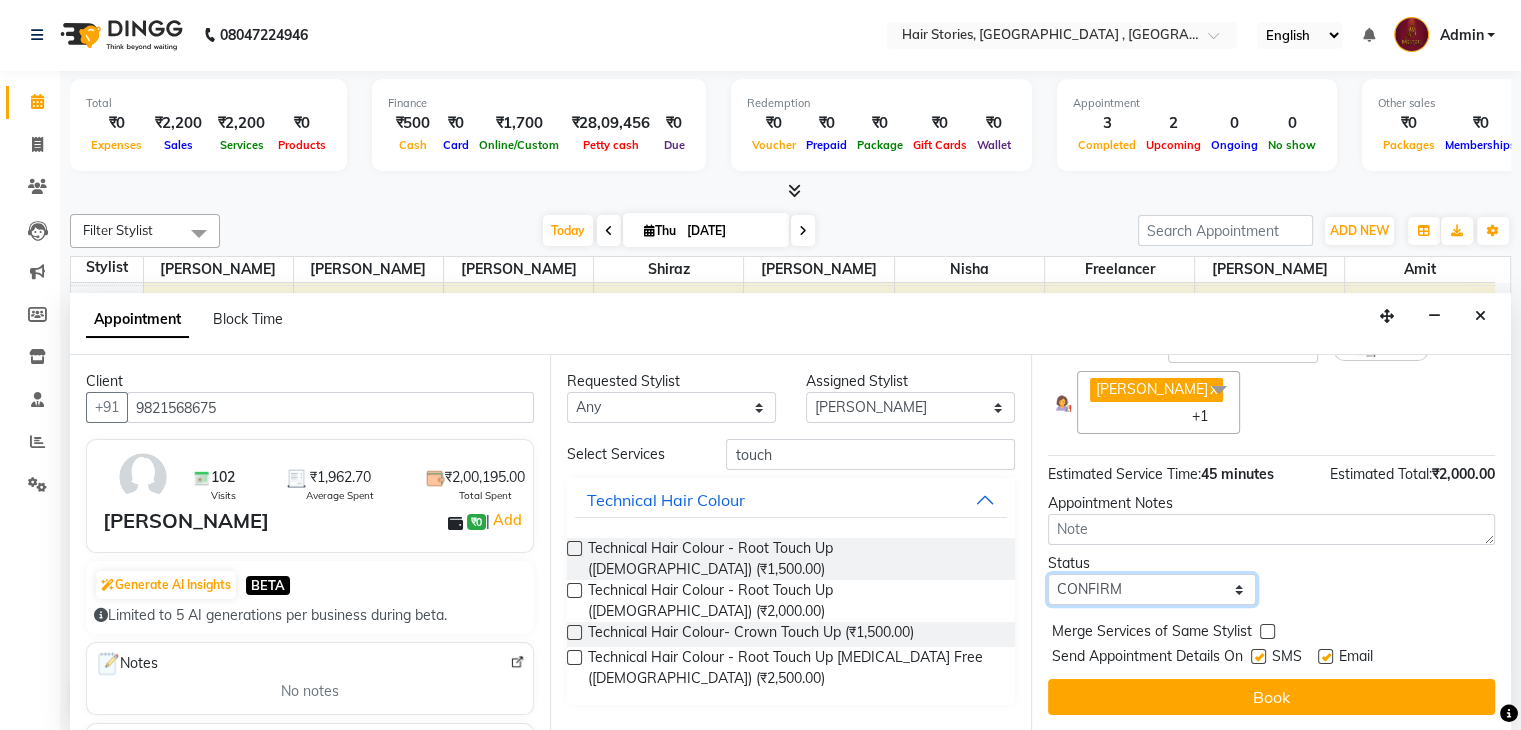 click on "Select TENTATIVE CONFIRM CHECK-IN UPCOMING" at bounding box center (1152, 589) 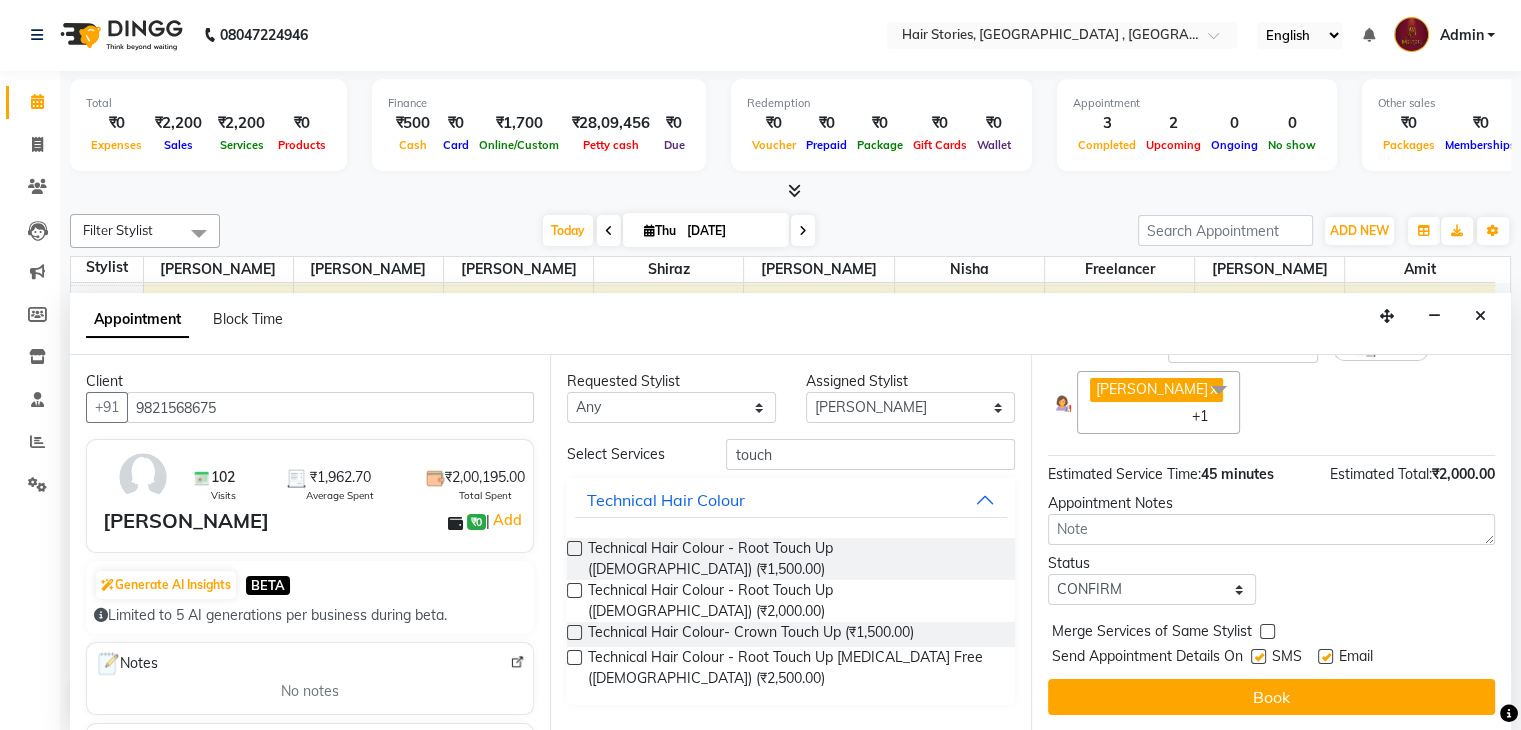 click at bounding box center [1258, 656] 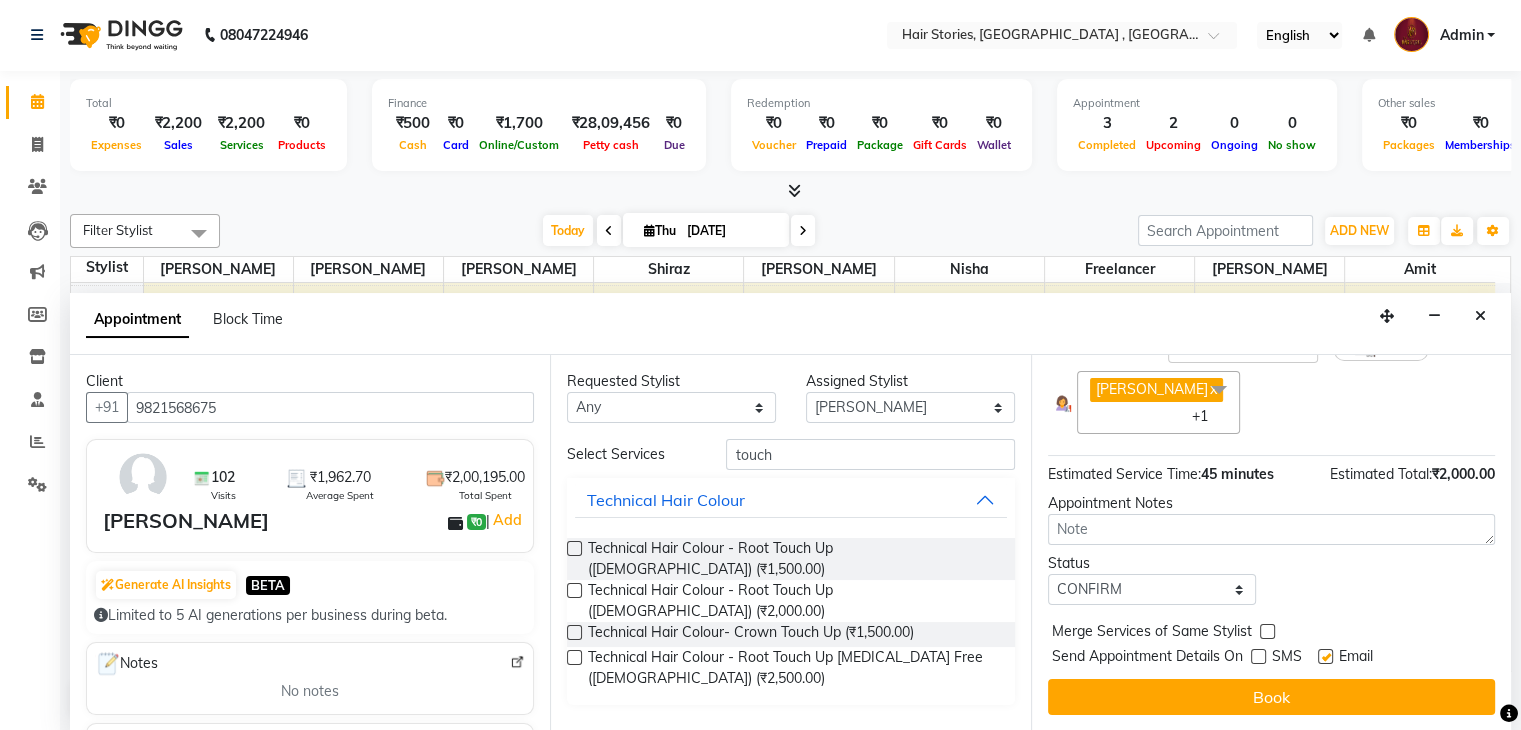 click at bounding box center [1325, 656] 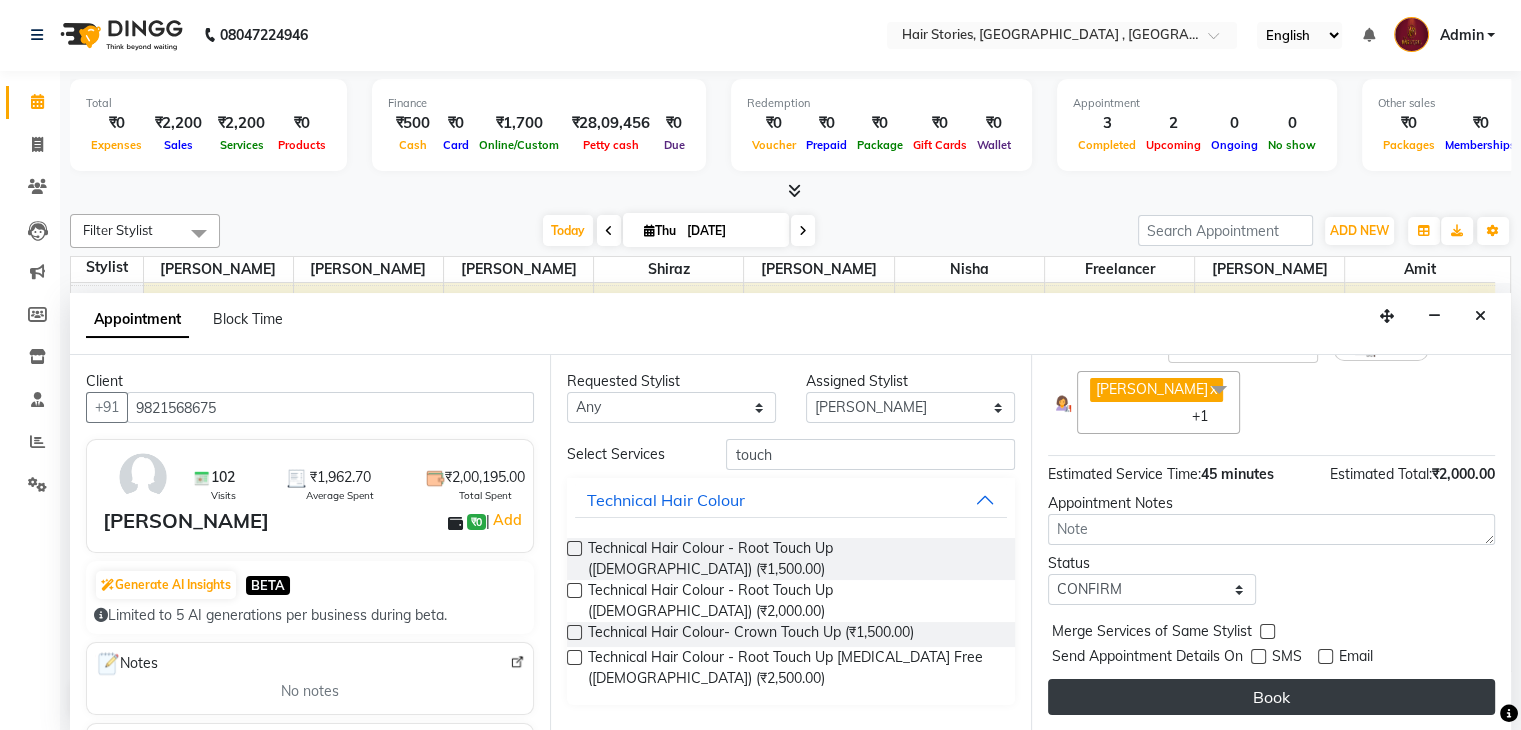 click on "Book" at bounding box center [1271, 697] 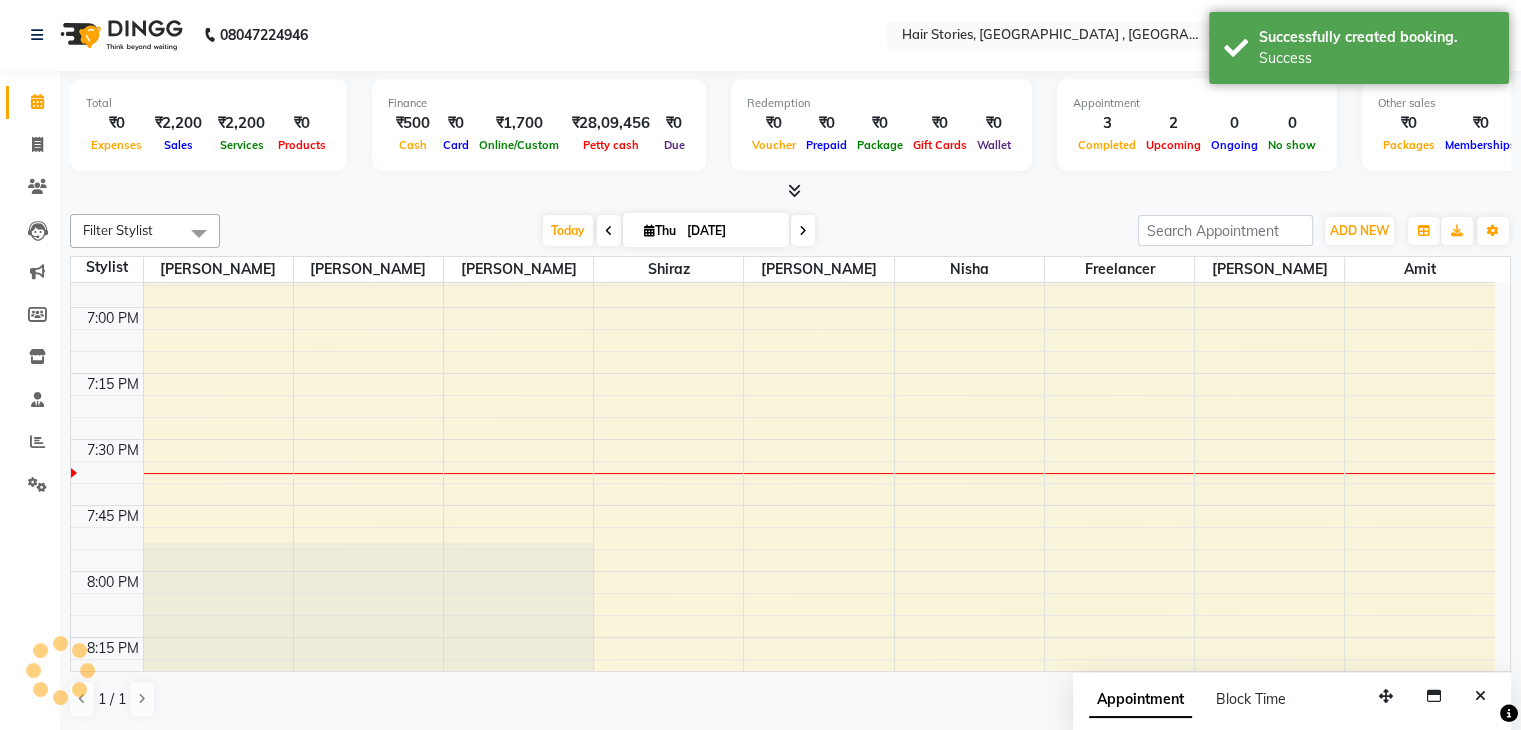 scroll, scrollTop: 0, scrollLeft: 0, axis: both 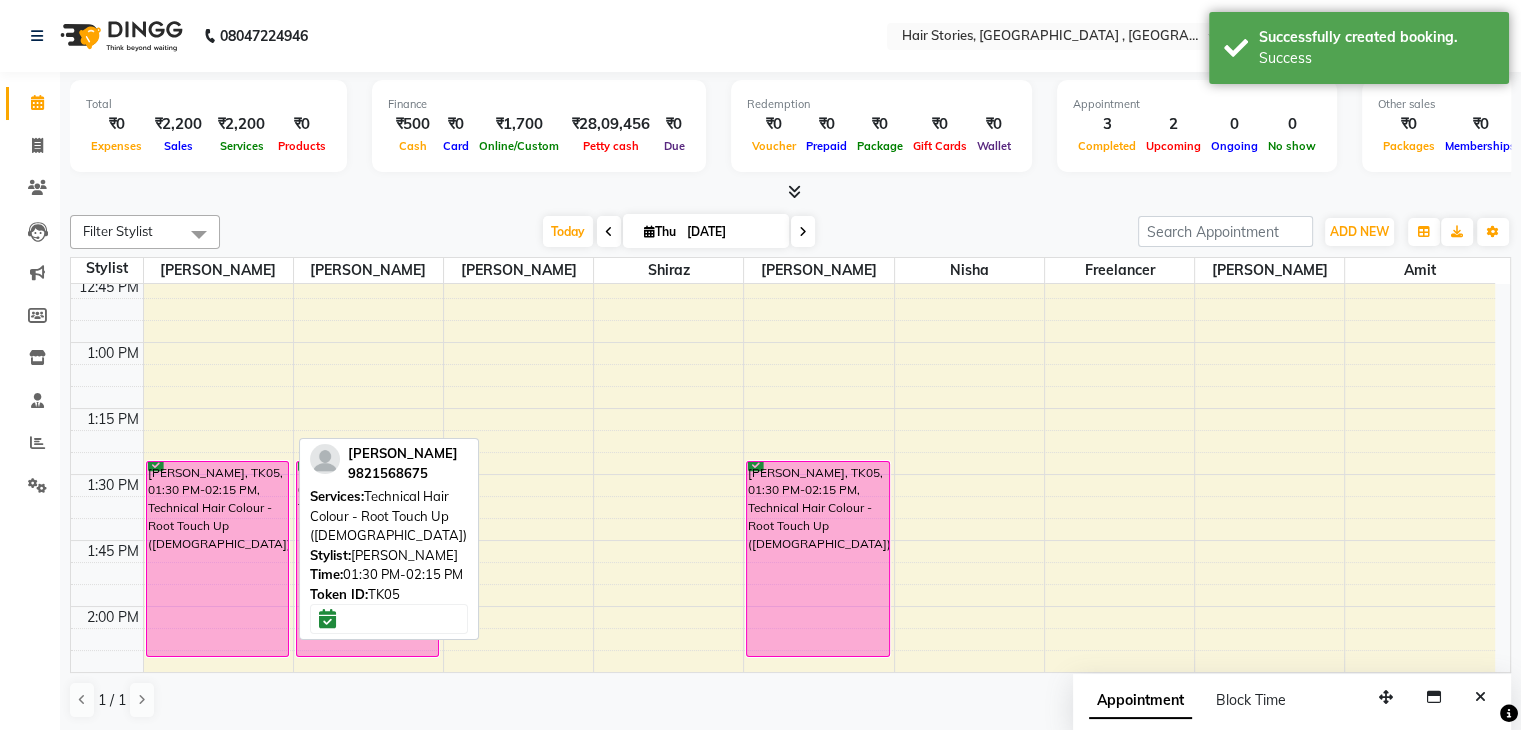 click on "[PERSON_NAME], TK05, 01:30 PM-02:15 PM, Technical Hair Colour - Root Touch Up ([DEMOGRAPHIC_DATA])" at bounding box center [218, 559] 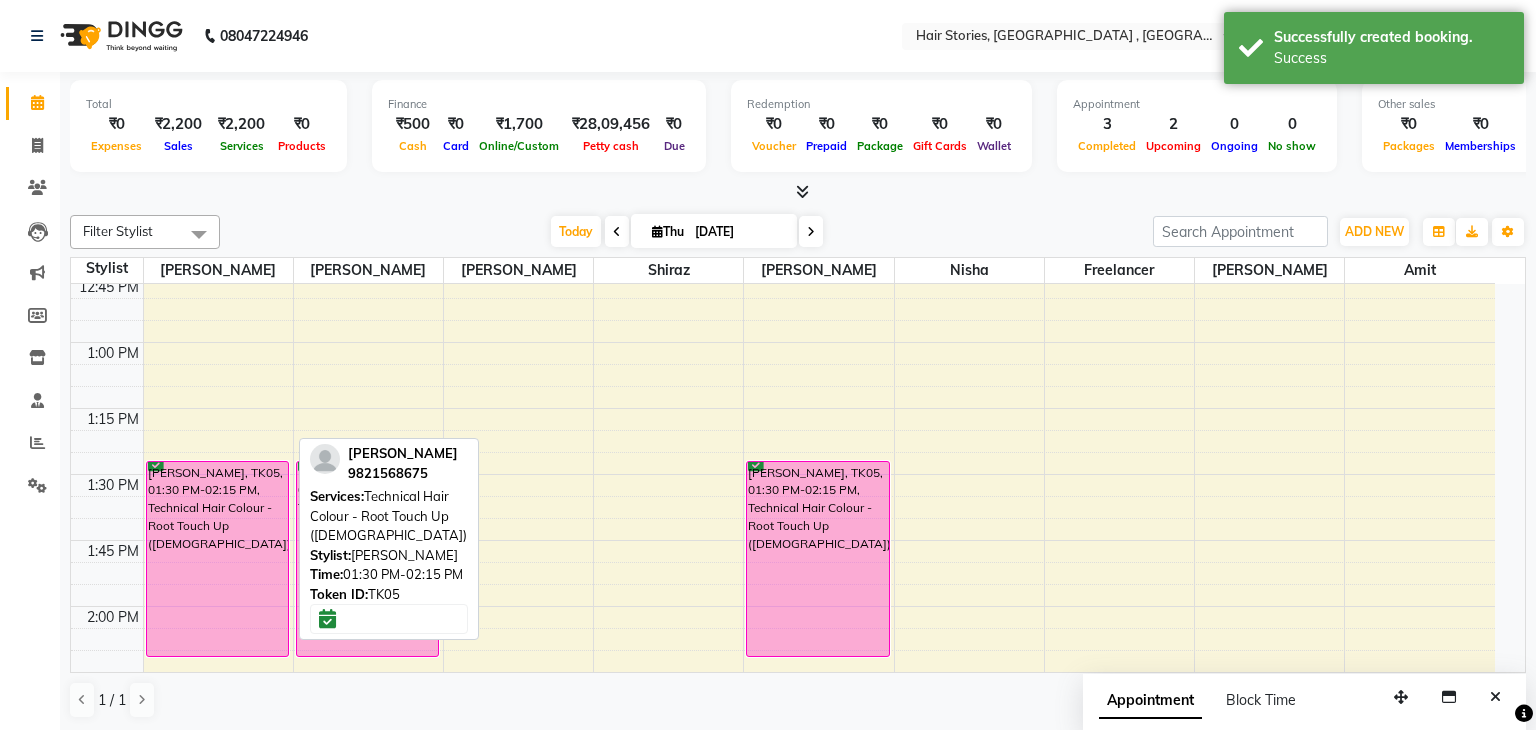select on "6" 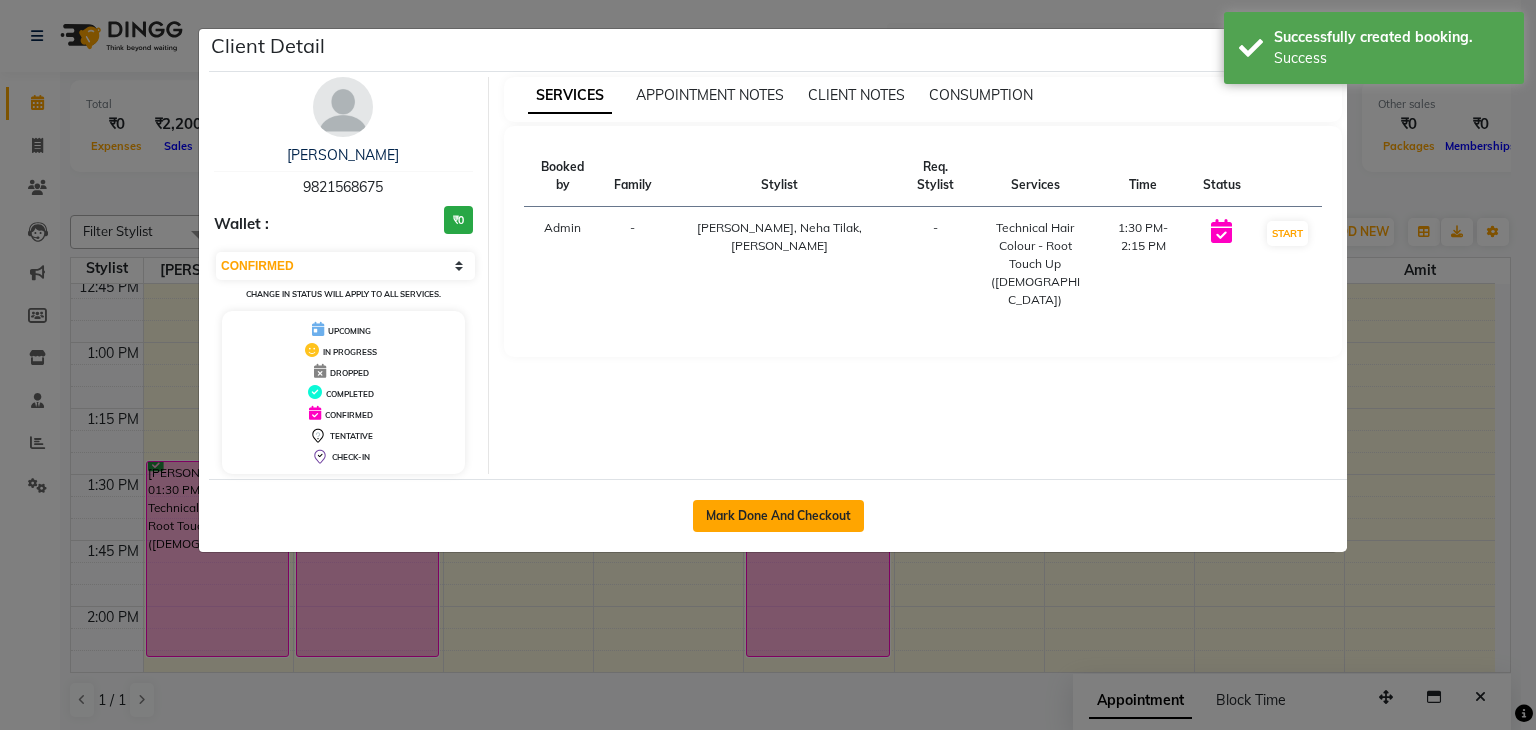 click on "Mark Done And Checkout" 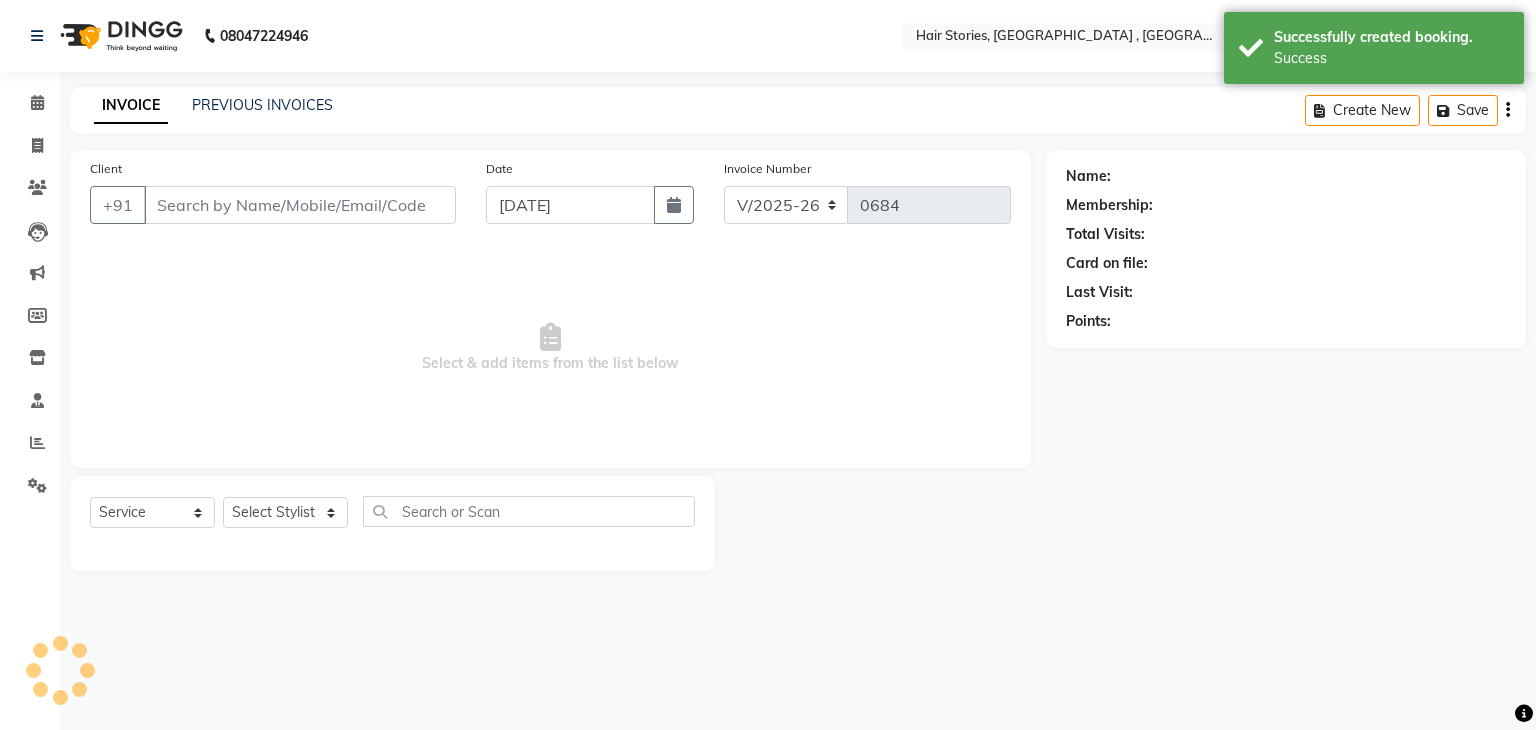 type on "9821568675" 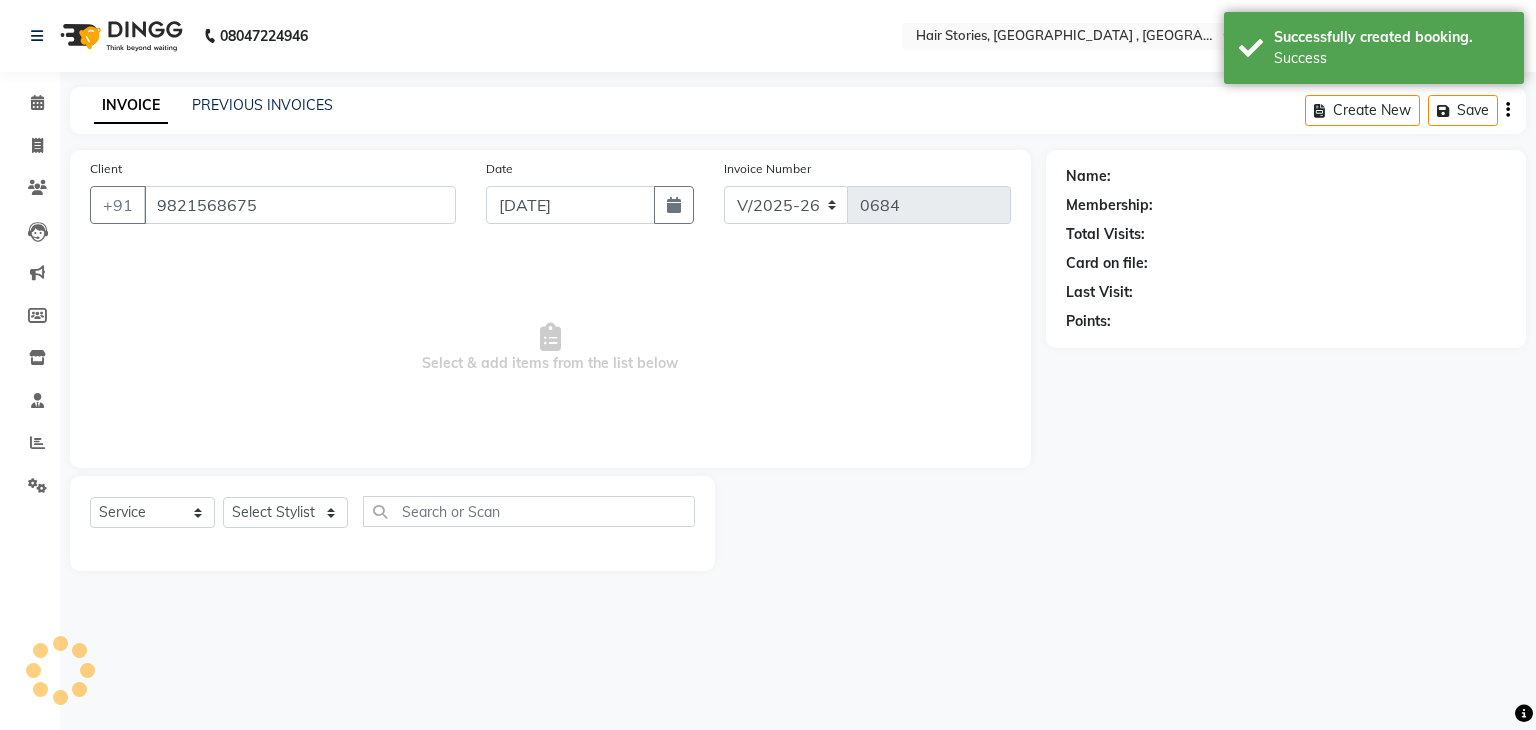 select on "7131" 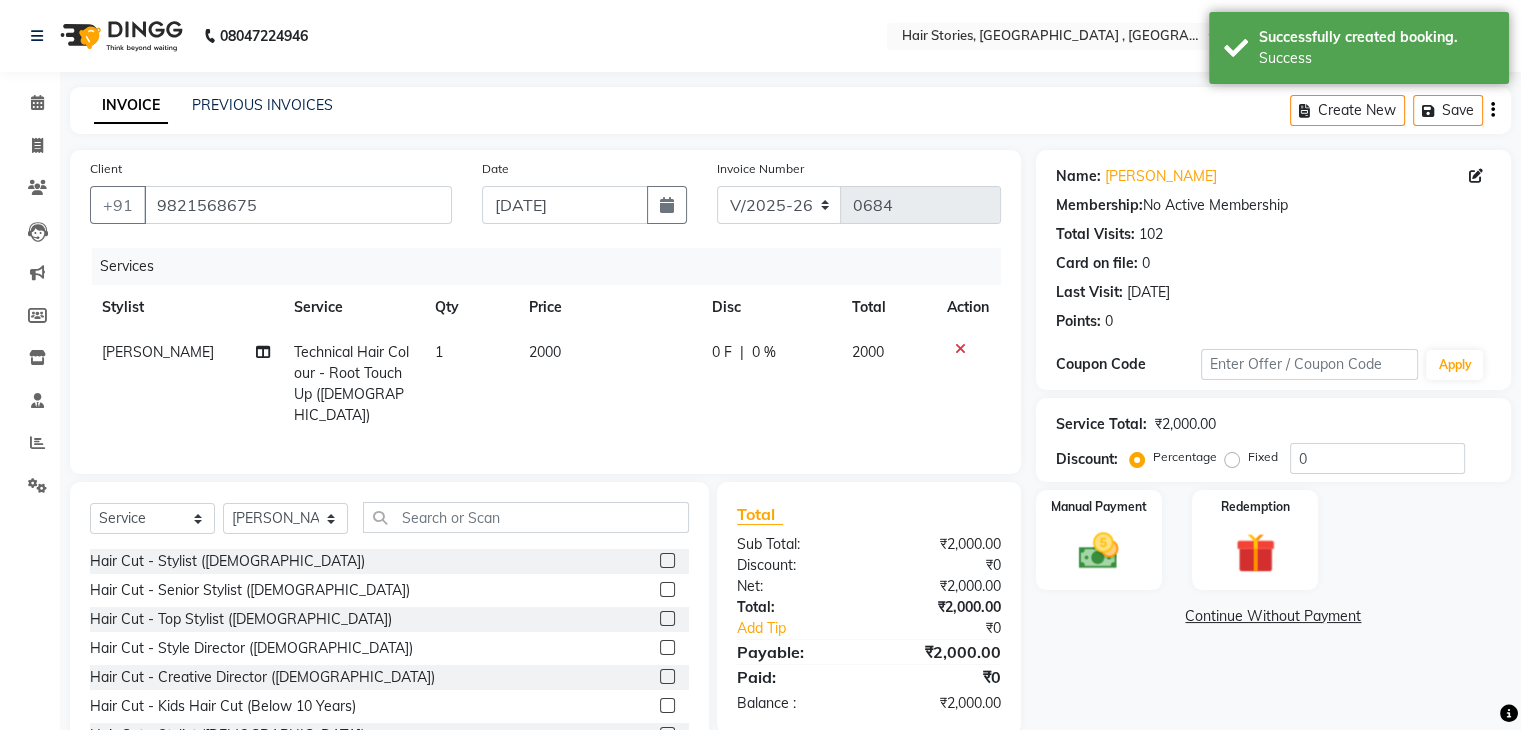 click on "2000" 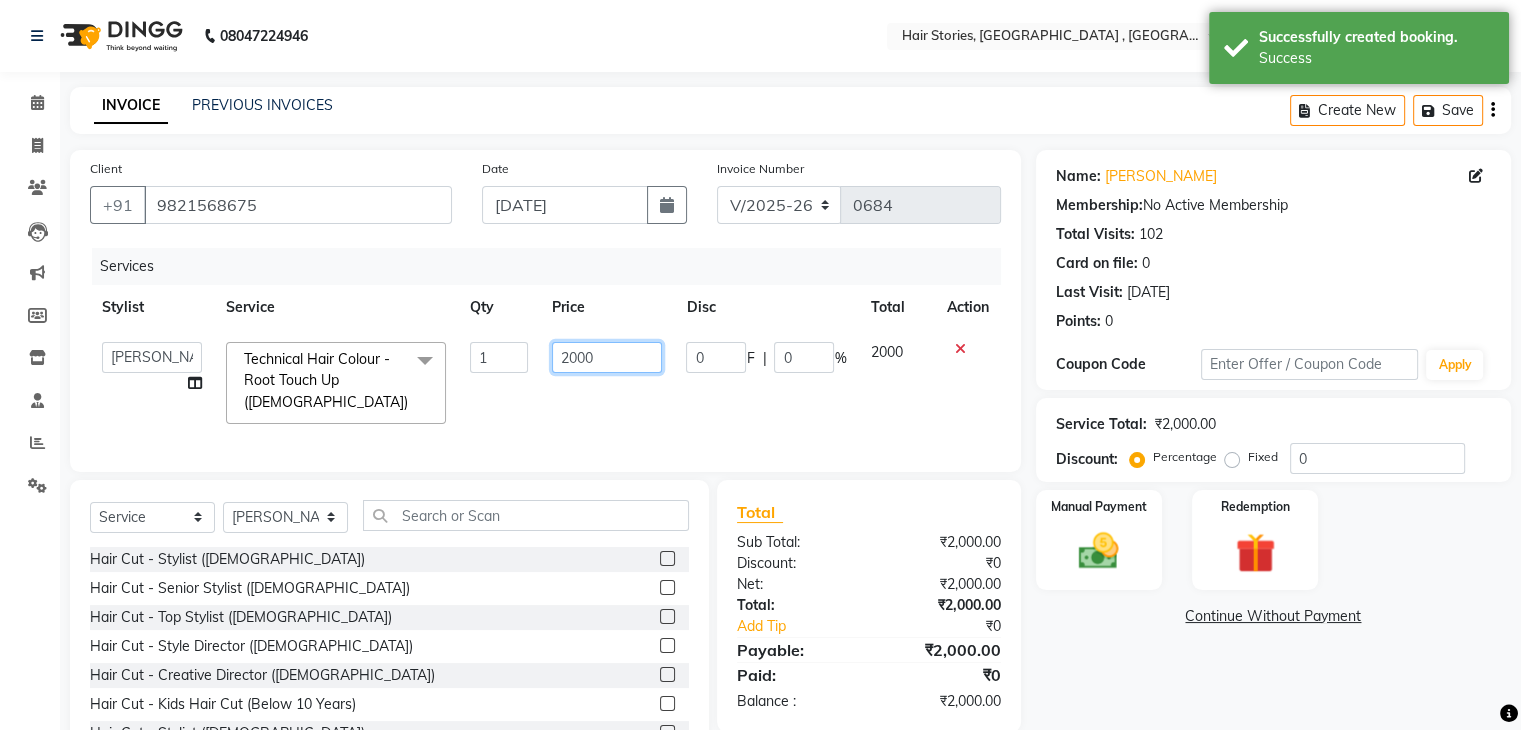 drag, startPoint x: 616, startPoint y: 361, endPoint x: 540, endPoint y: 360, distance: 76.00658 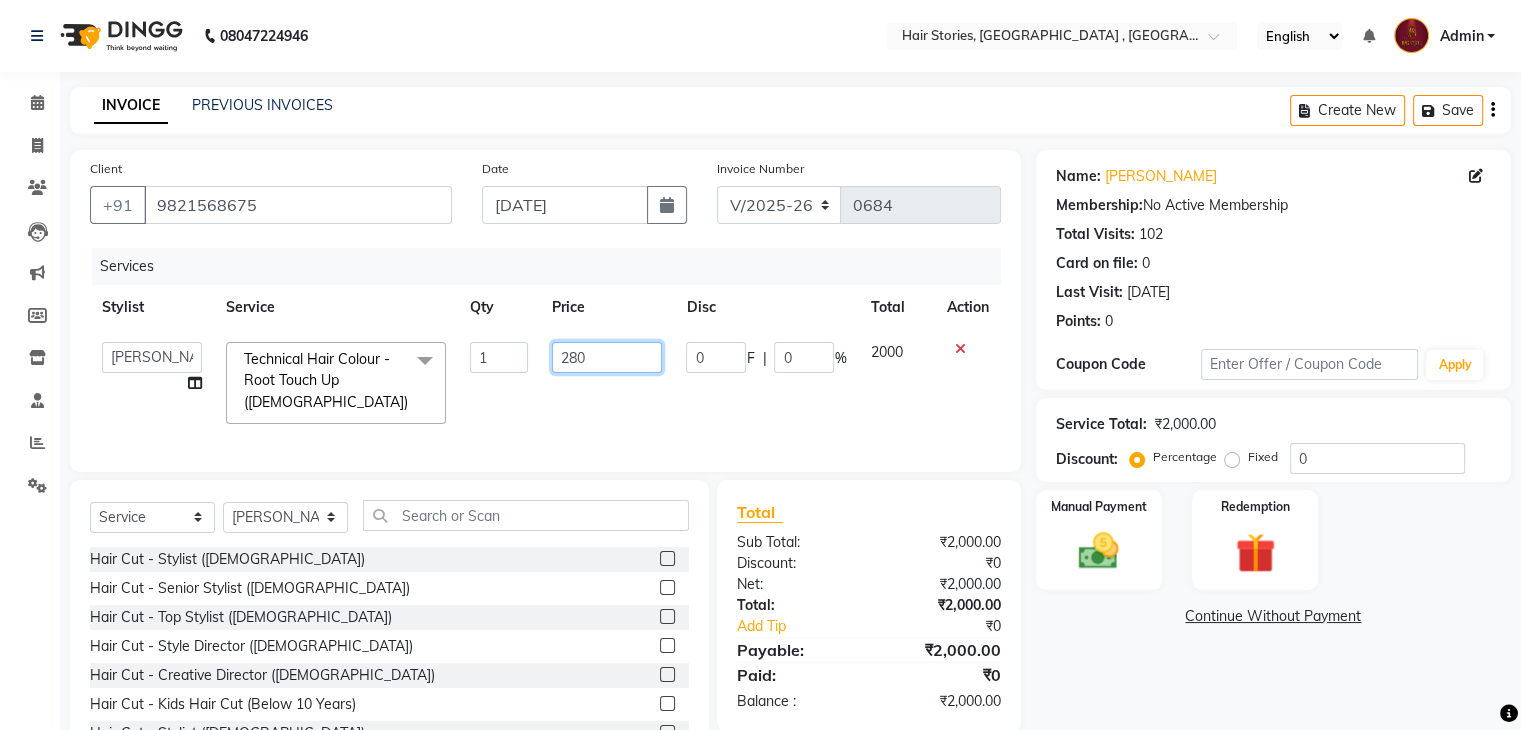 type on "2800" 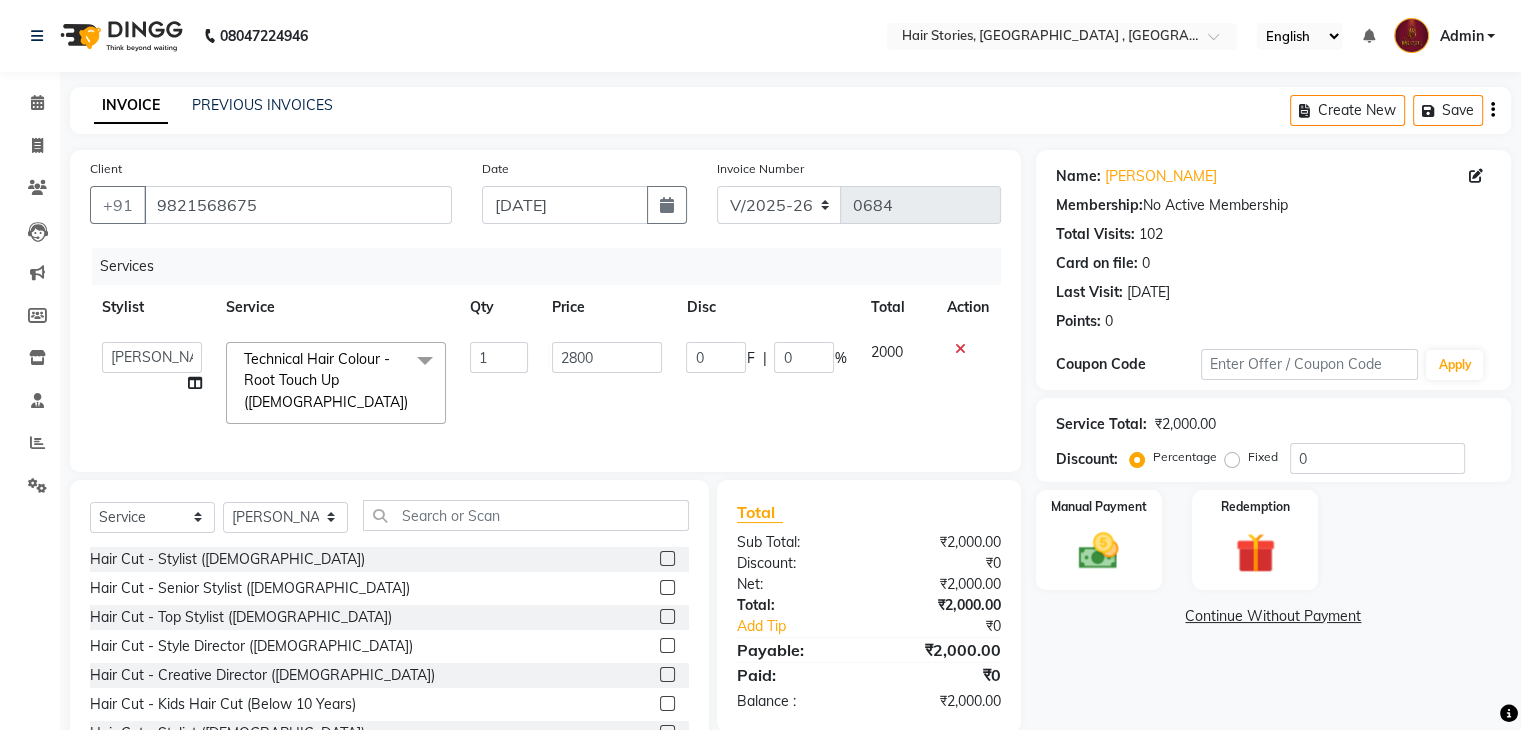 click on "2800" 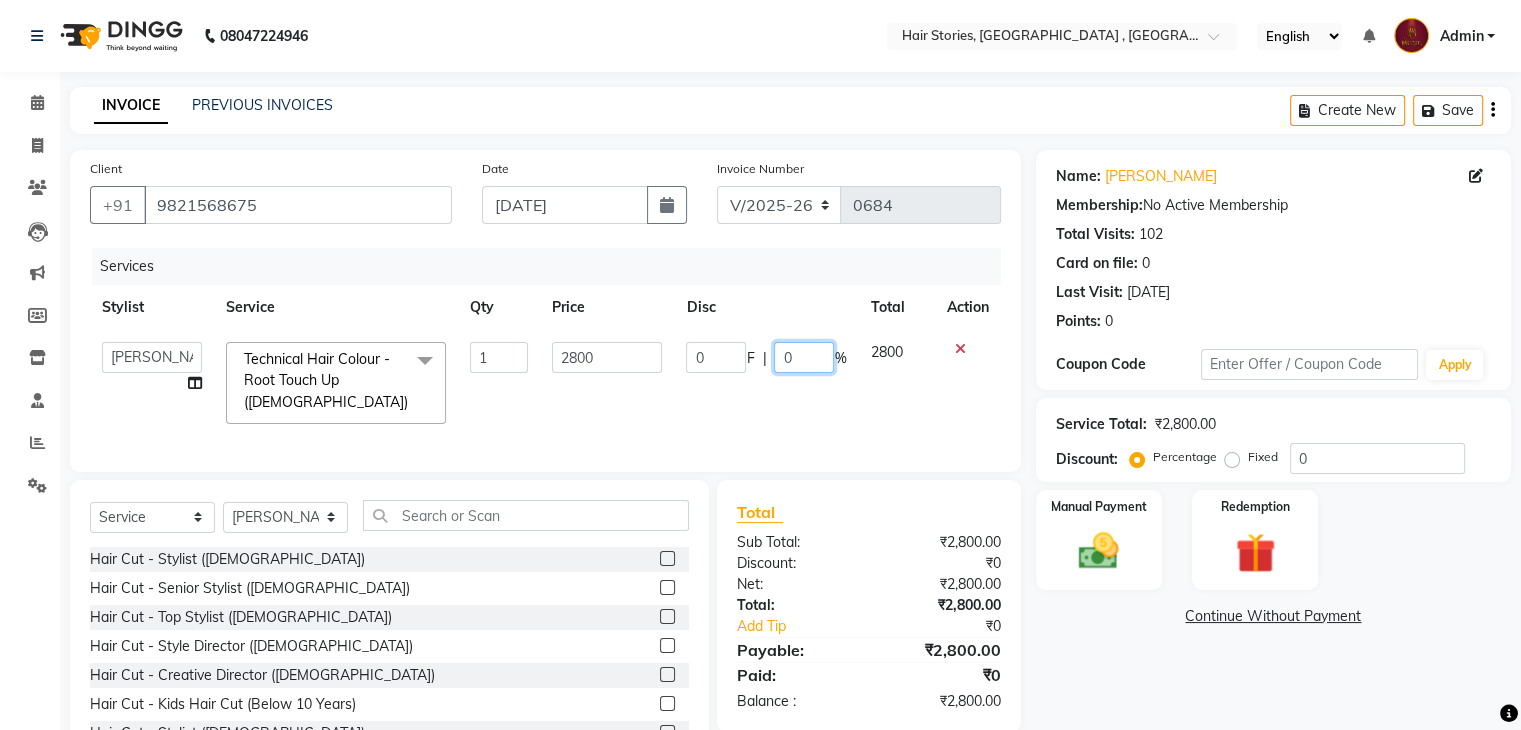 drag, startPoint x: 790, startPoint y: 361, endPoint x: 760, endPoint y: 363, distance: 30.066593 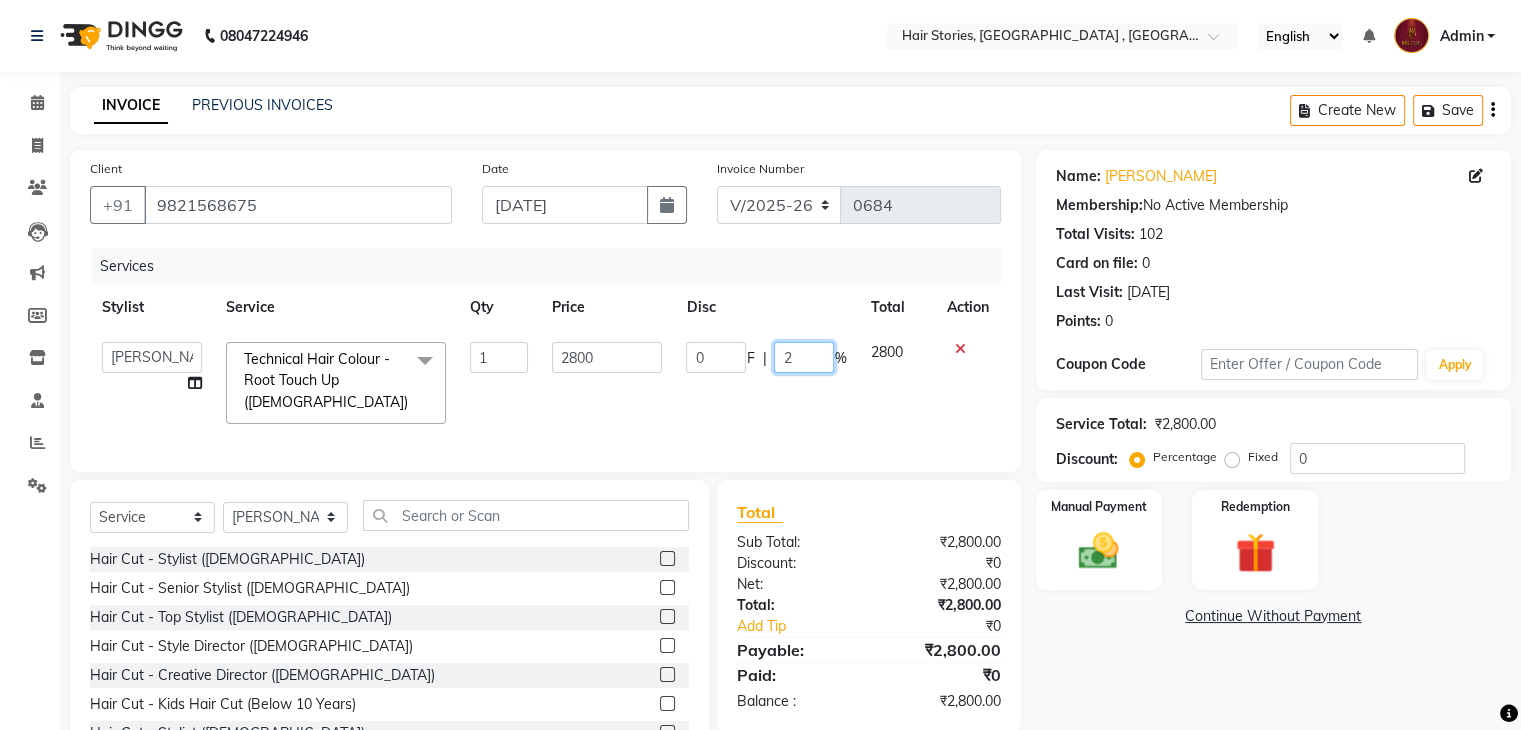 type on "20" 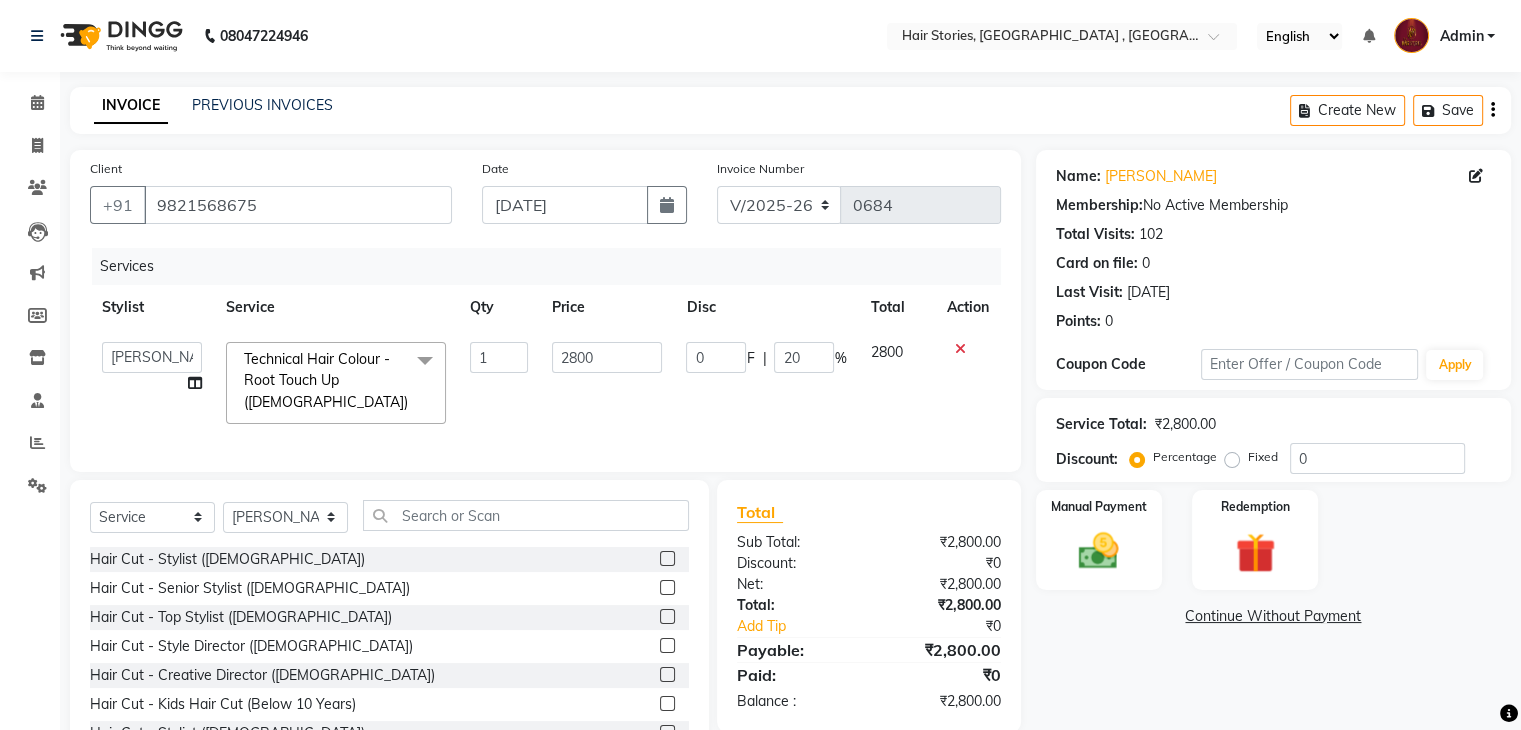 click on "Name: [PERSON_NAME] Membership:  No Active Membership  Total Visits:  102 Card on file:  0 Last Visit:   [DATE] Points:   0  Coupon Code Apply Service Total:  ₹2,800.00  Discount:  Percentage   Fixed  0 Manual Payment Redemption  Continue Without Payment" 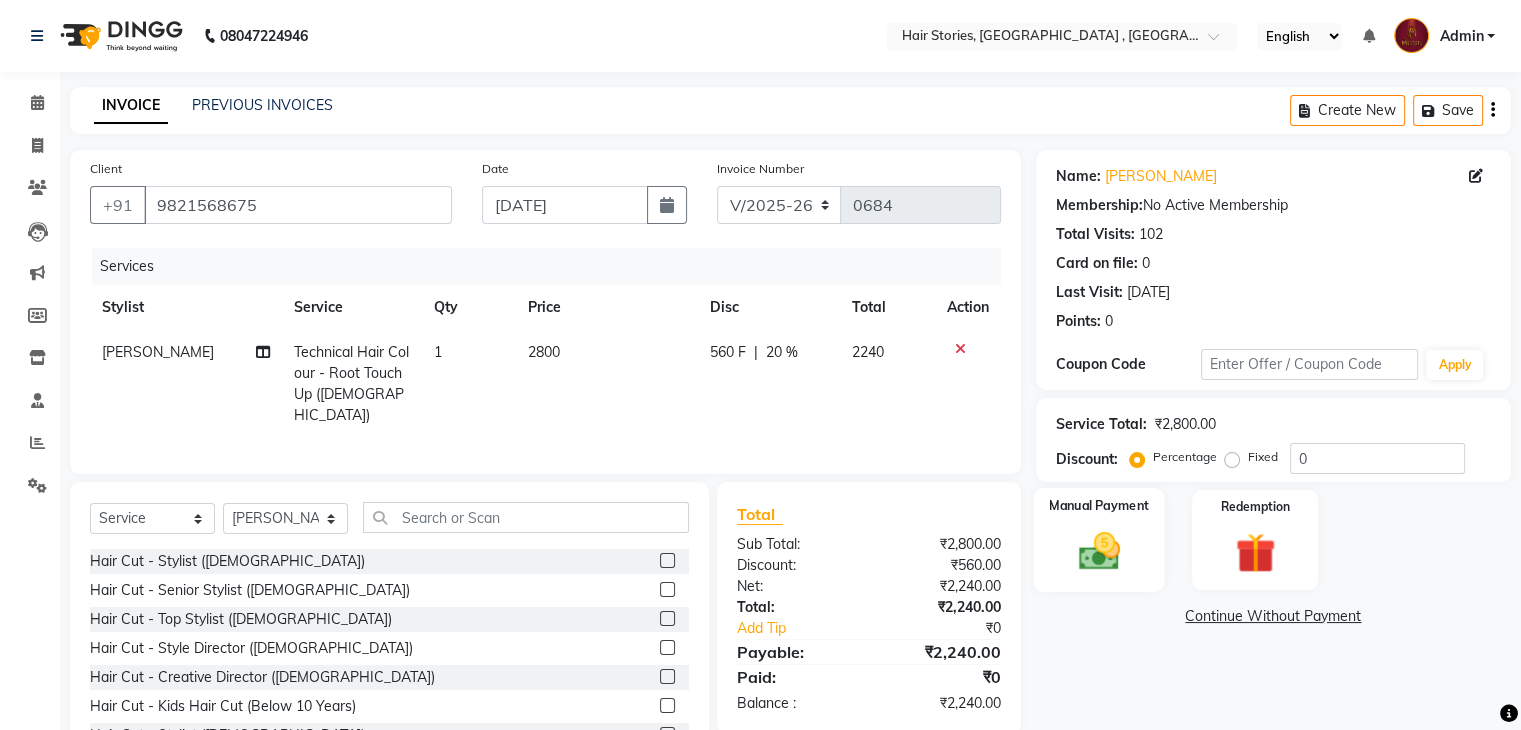 click 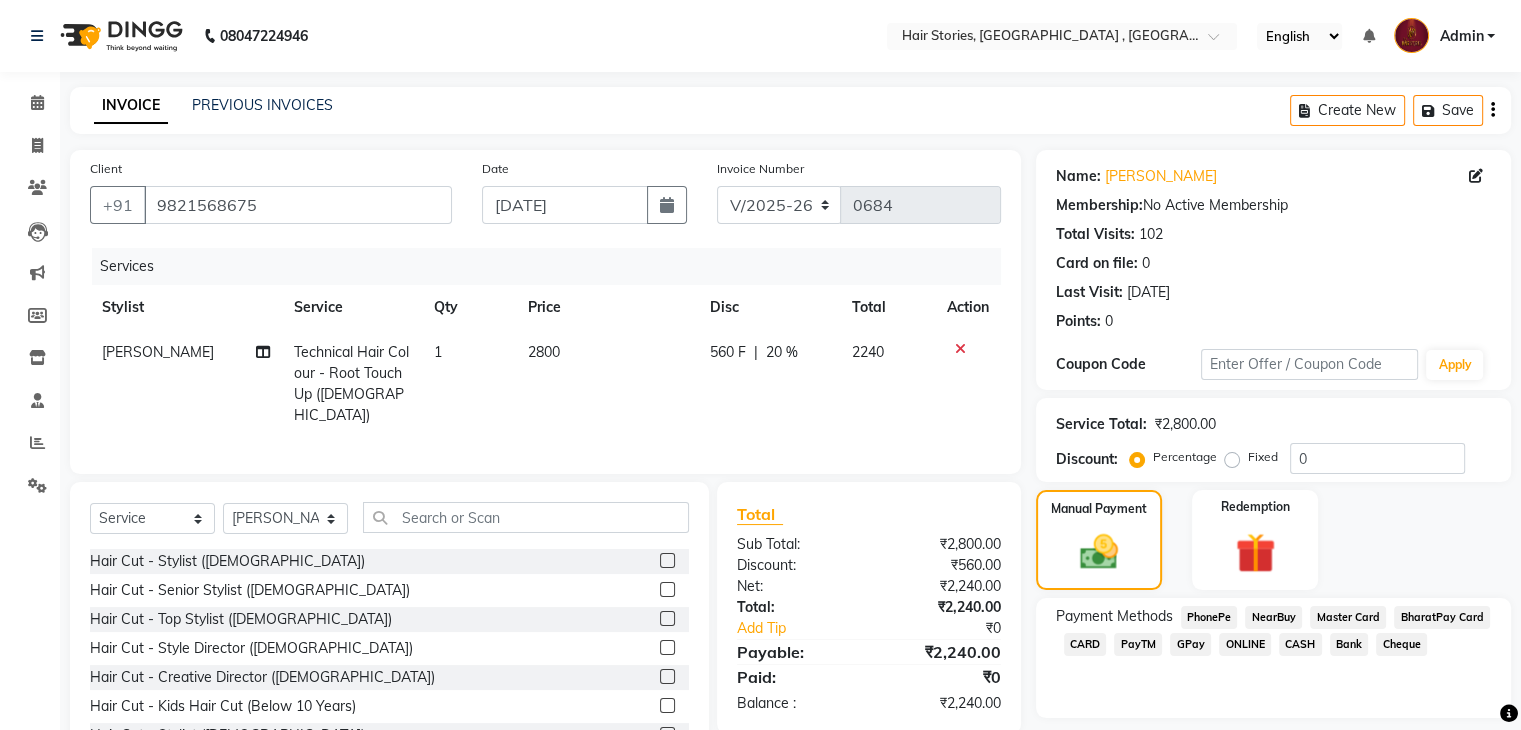 scroll, scrollTop: 72, scrollLeft: 0, axis: vertical 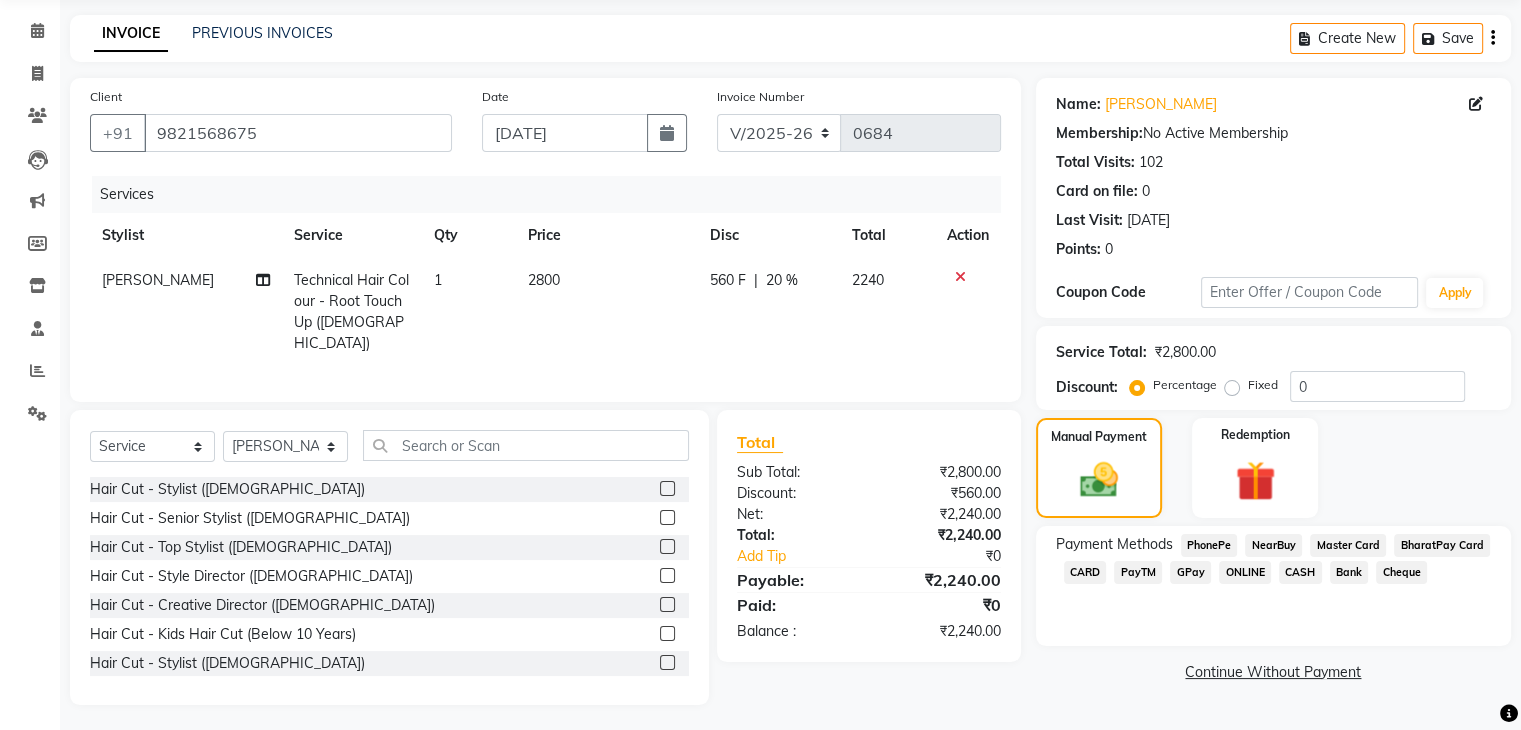 click on "GPay" 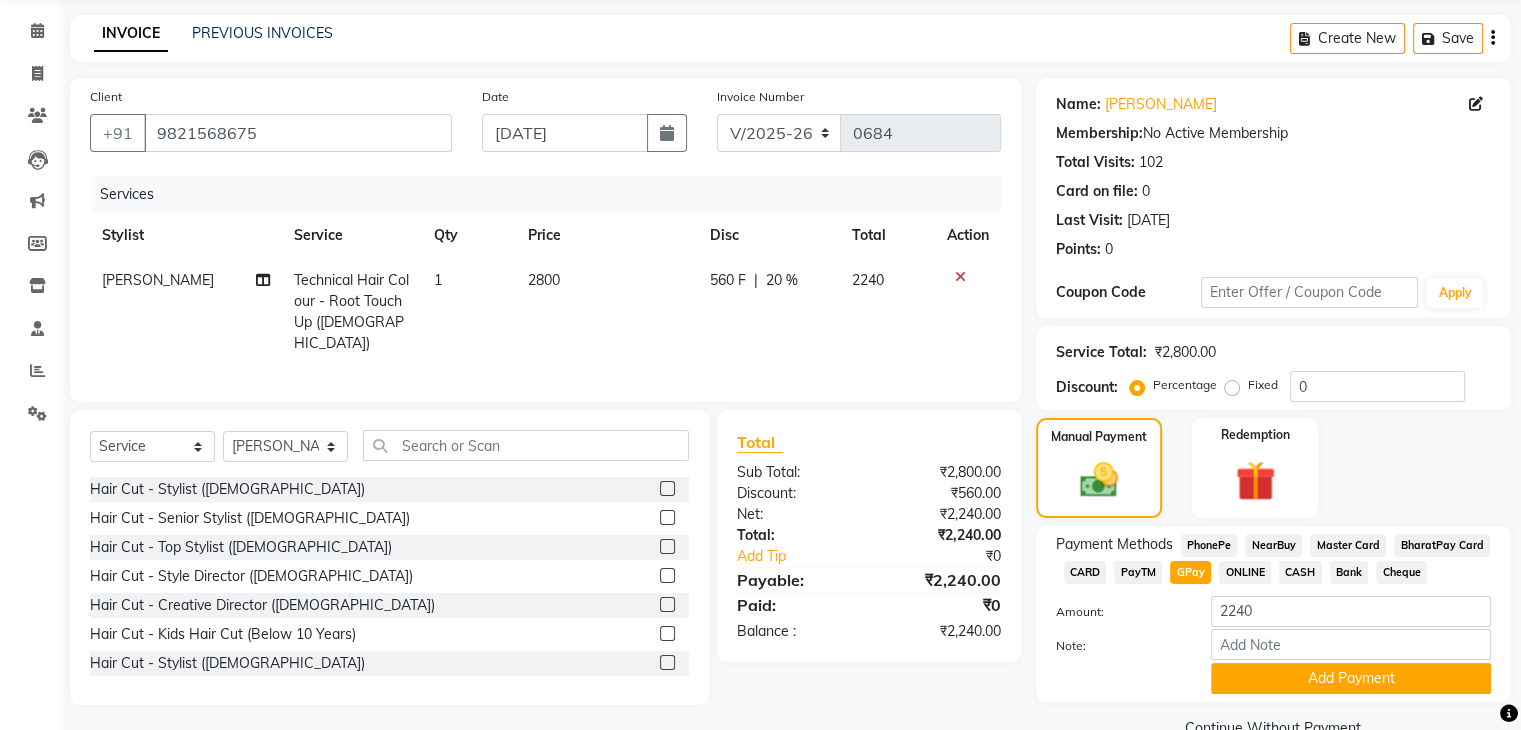scroll, scrollTop: 117, scrollLeft: 0, axis: vertical 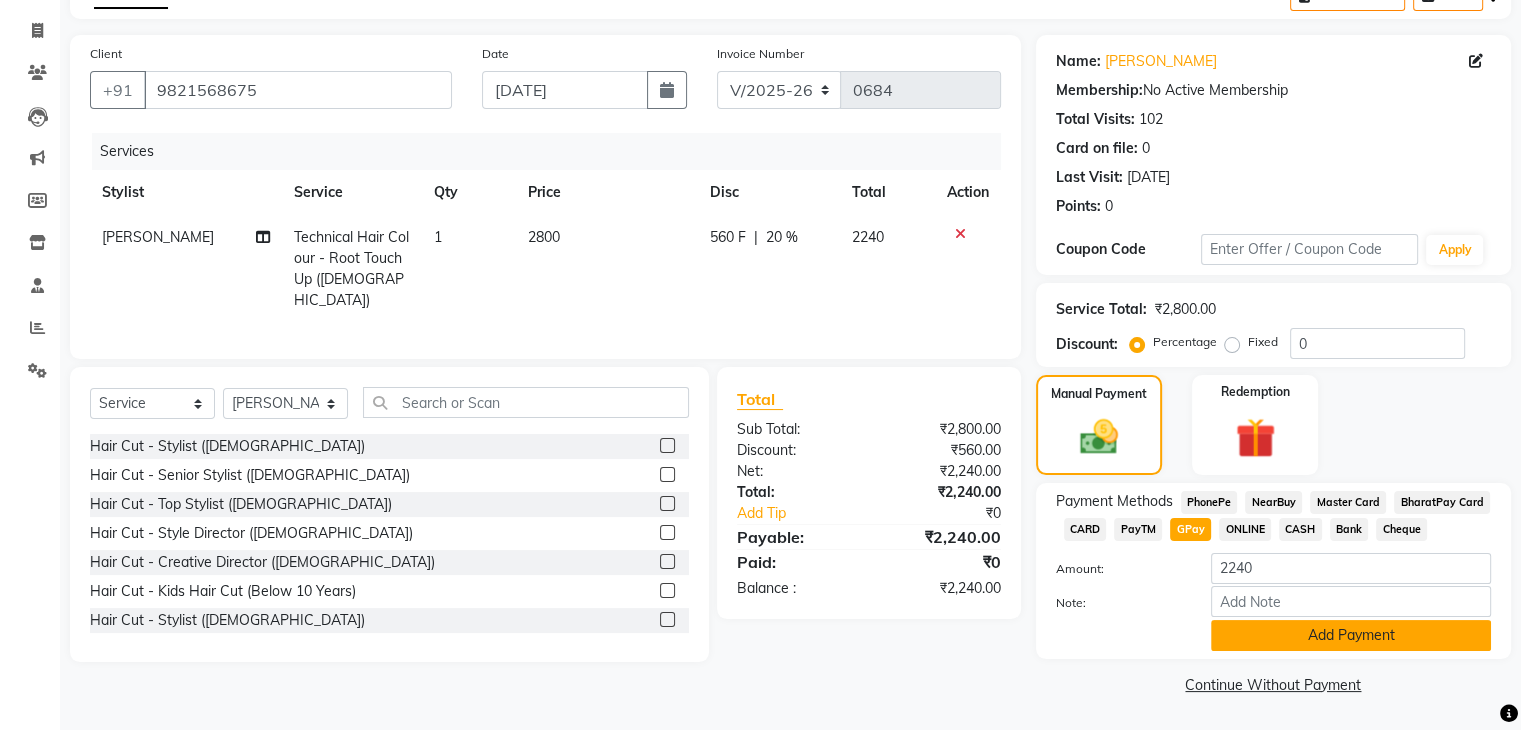 click on "Add Payment" 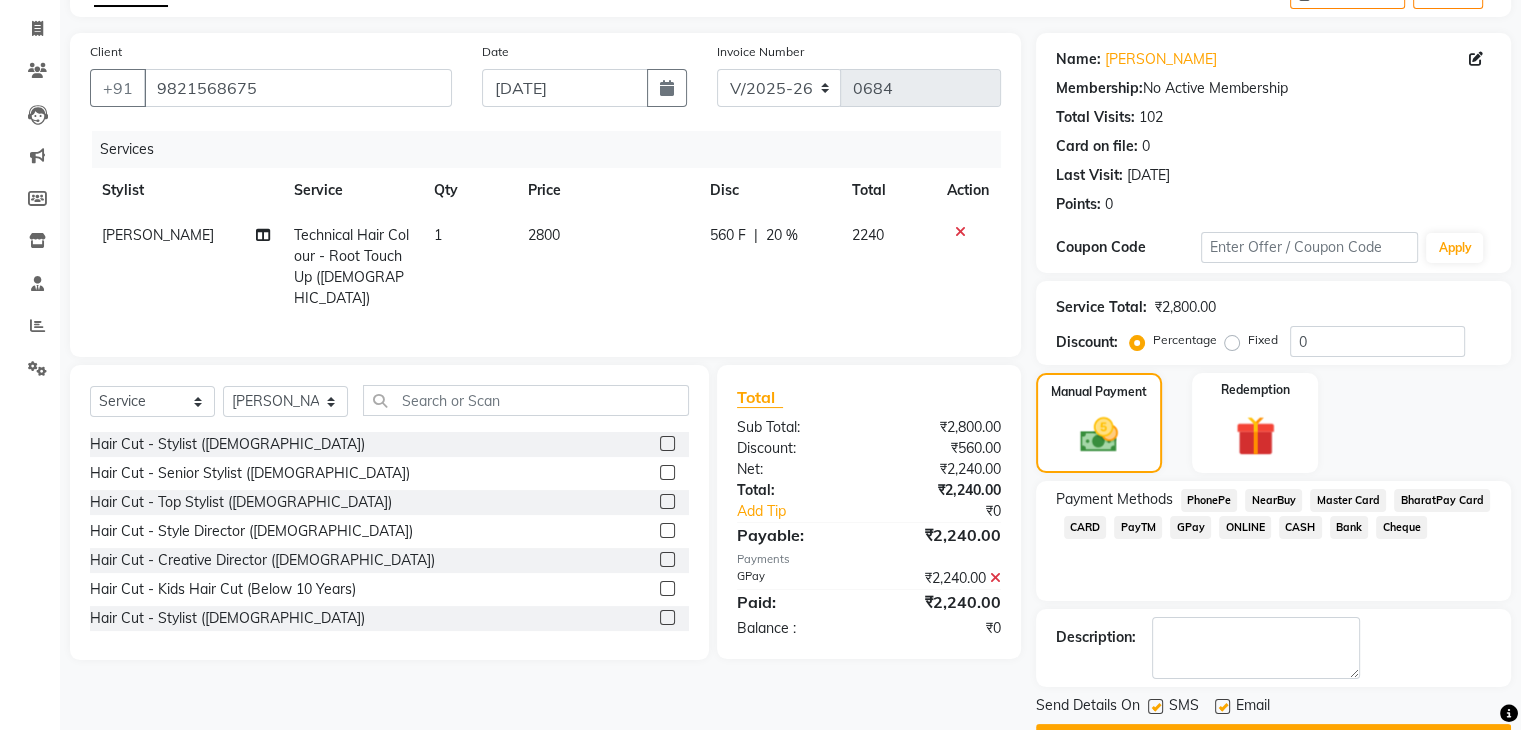 scroll, scrollTop: 171, scrollLeft: 0, axis: vertical 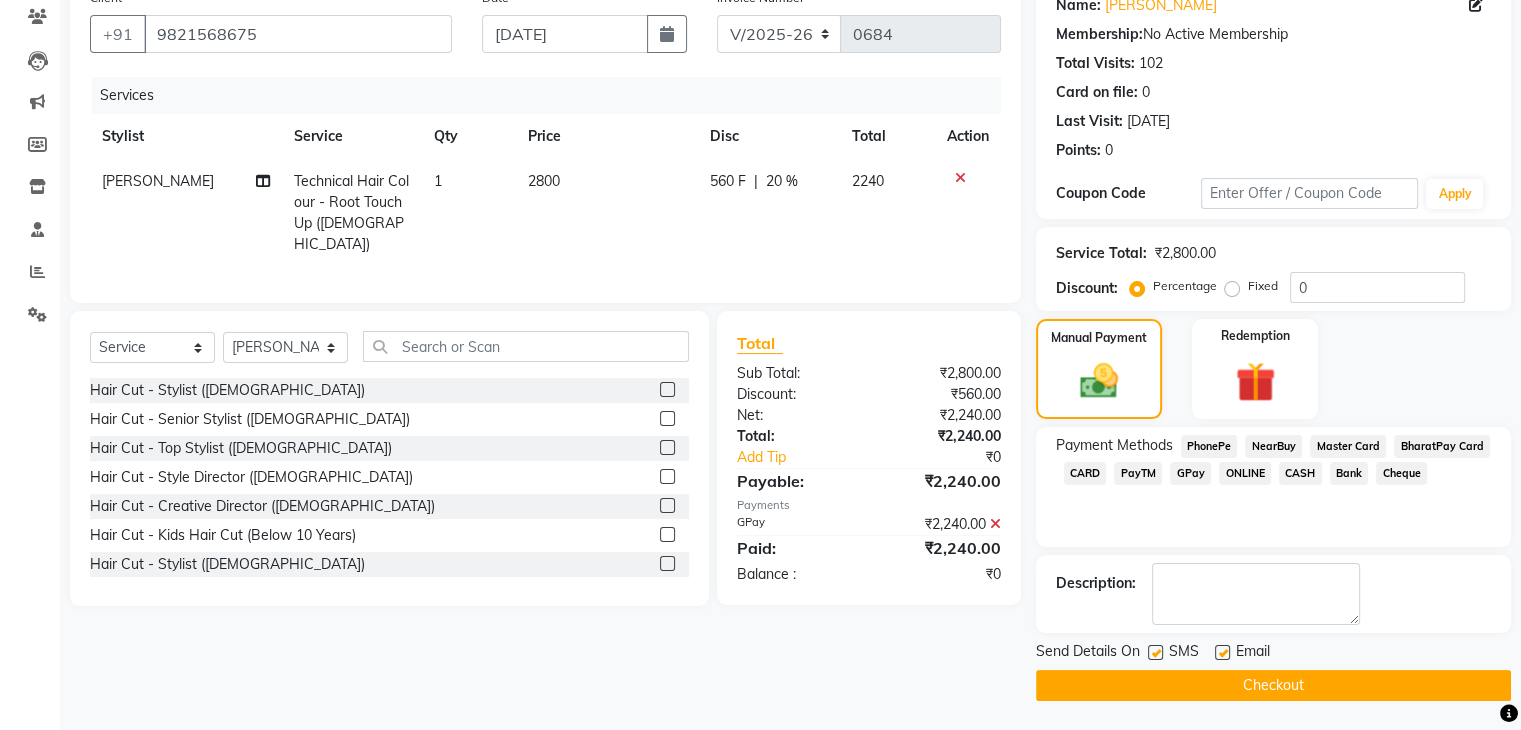 click 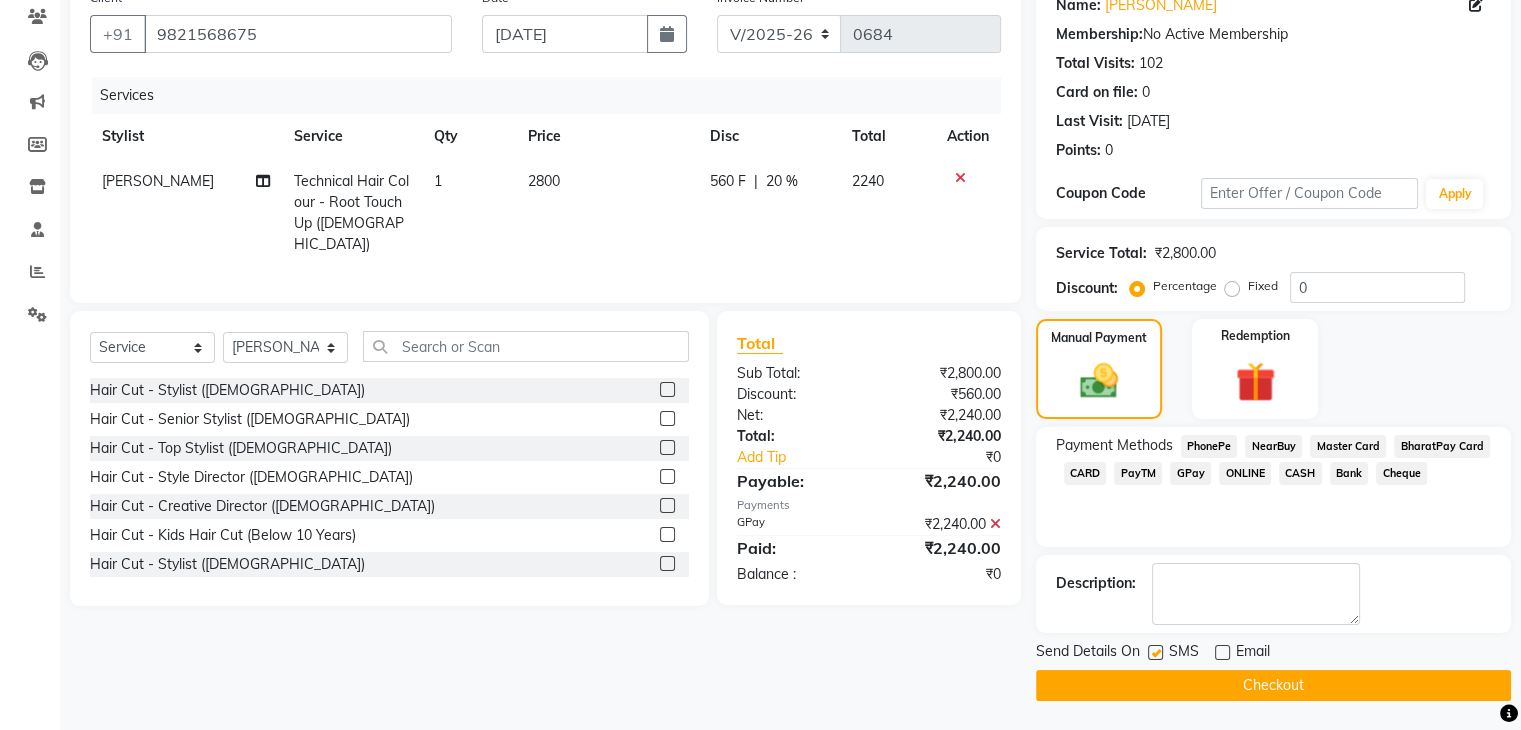 click on "Checkout" 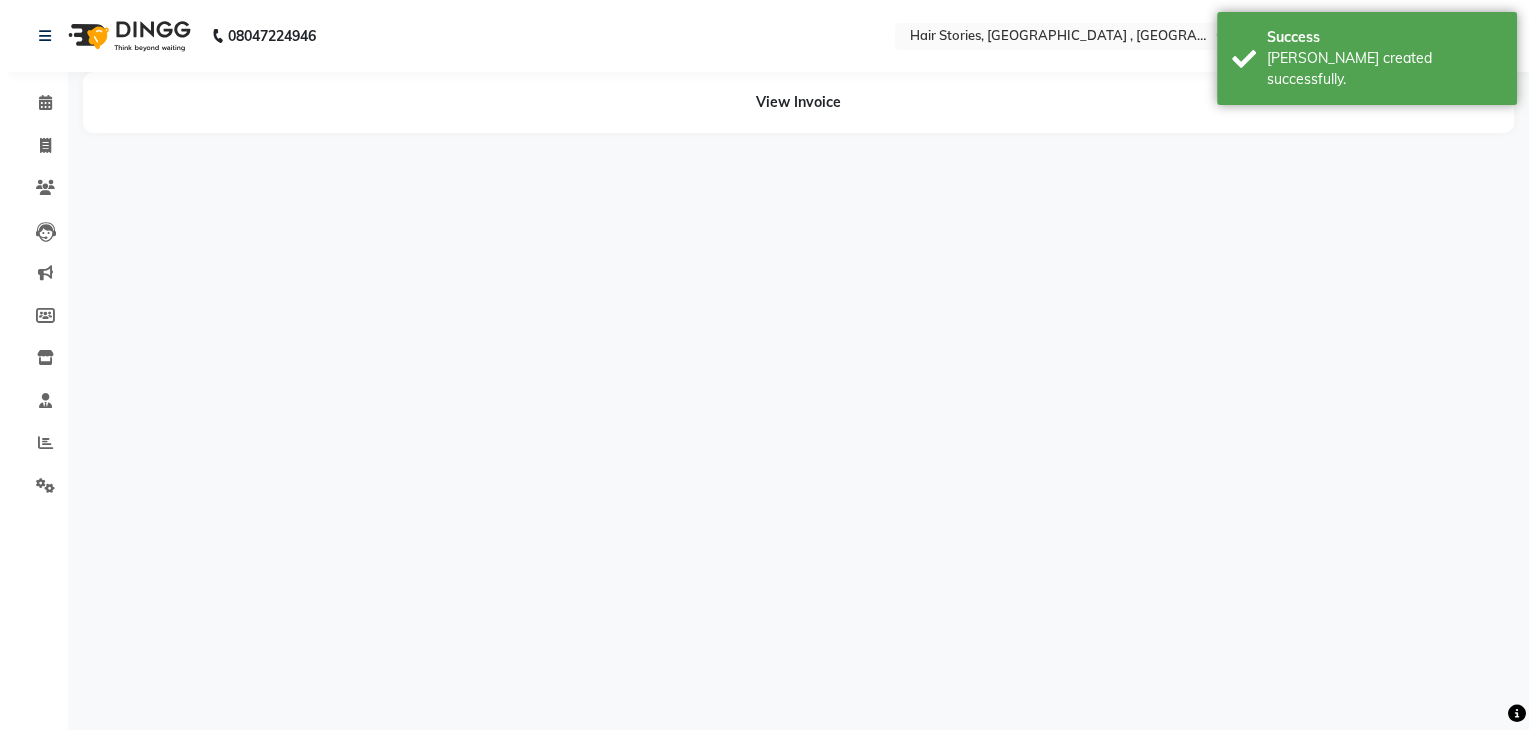 scroll, scrollTop: 0, scrollLeft: 0, axis: both 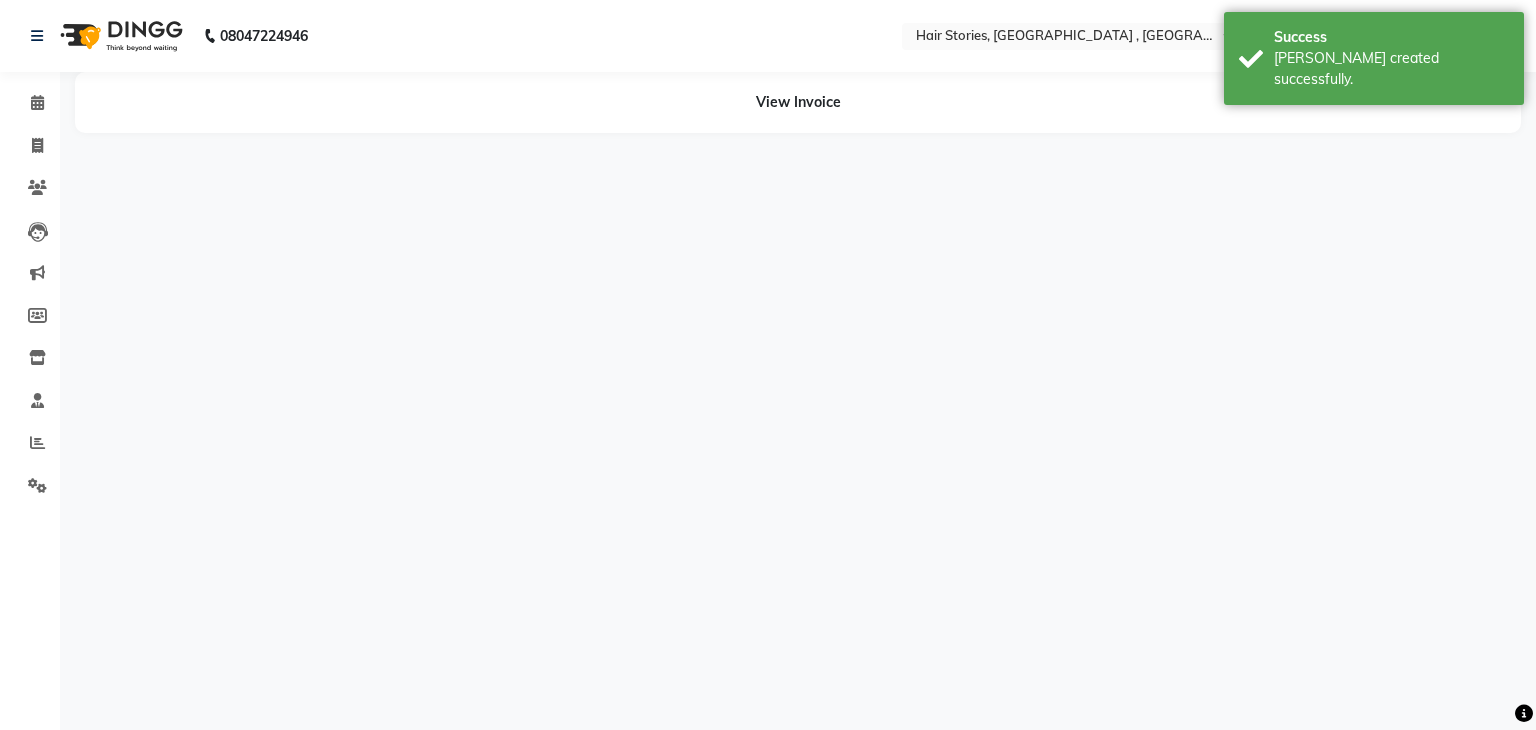 select on "7131" 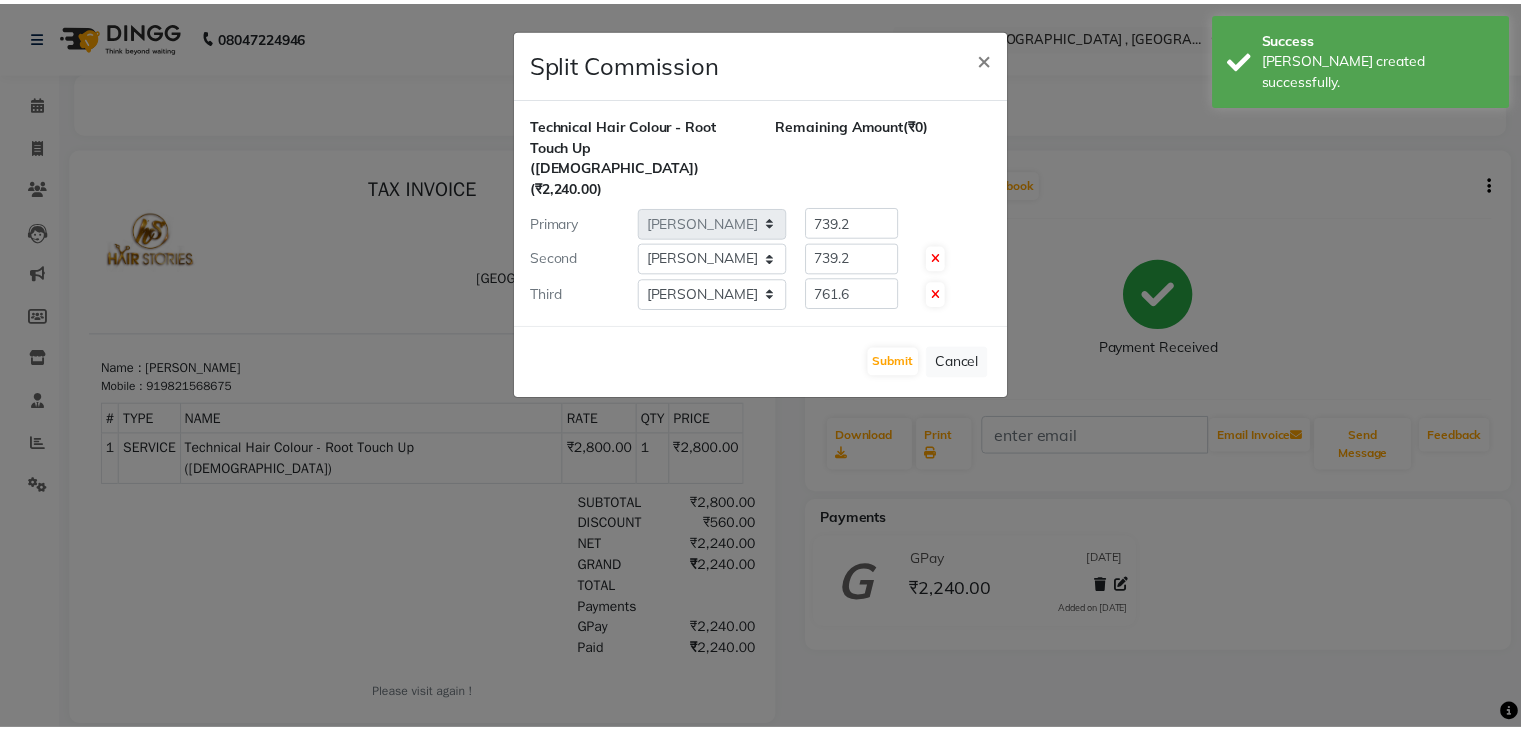 scroll, scrollTop: 0, scrollLeft: 0, axis: both 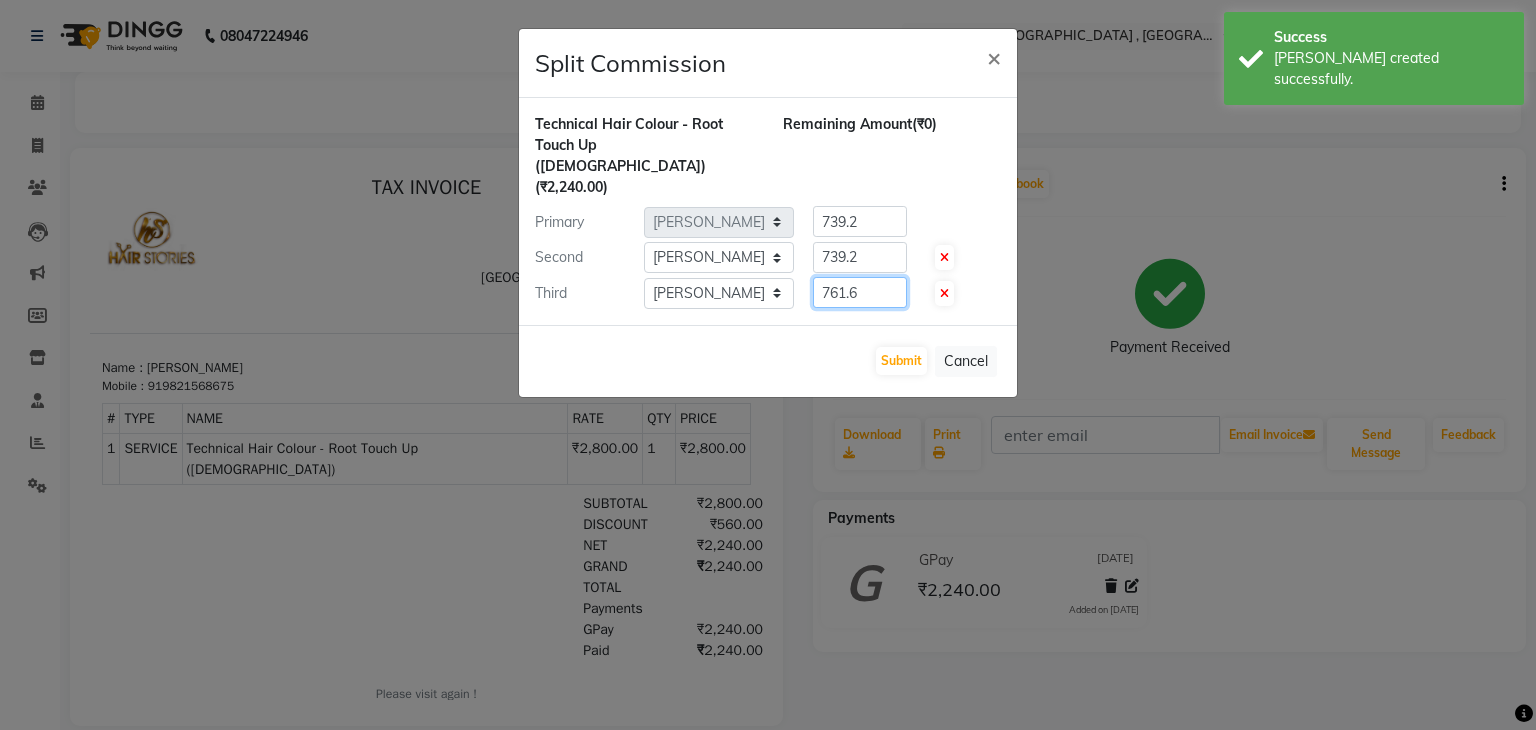 drag, startPoint x: 907, startPoint y: 242, endPoint x: 794, endPoint y: 252, distance: 113.44161 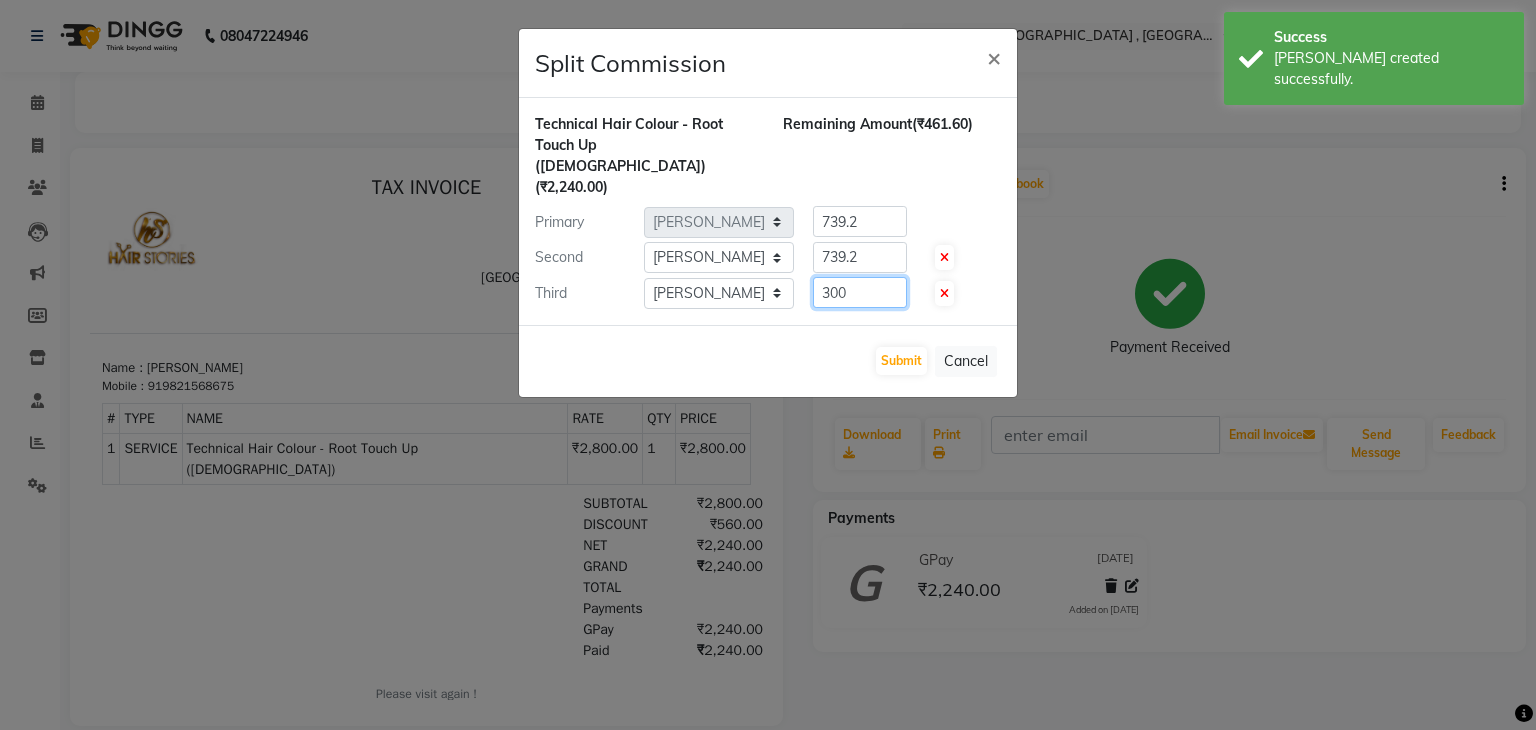 type on "300" 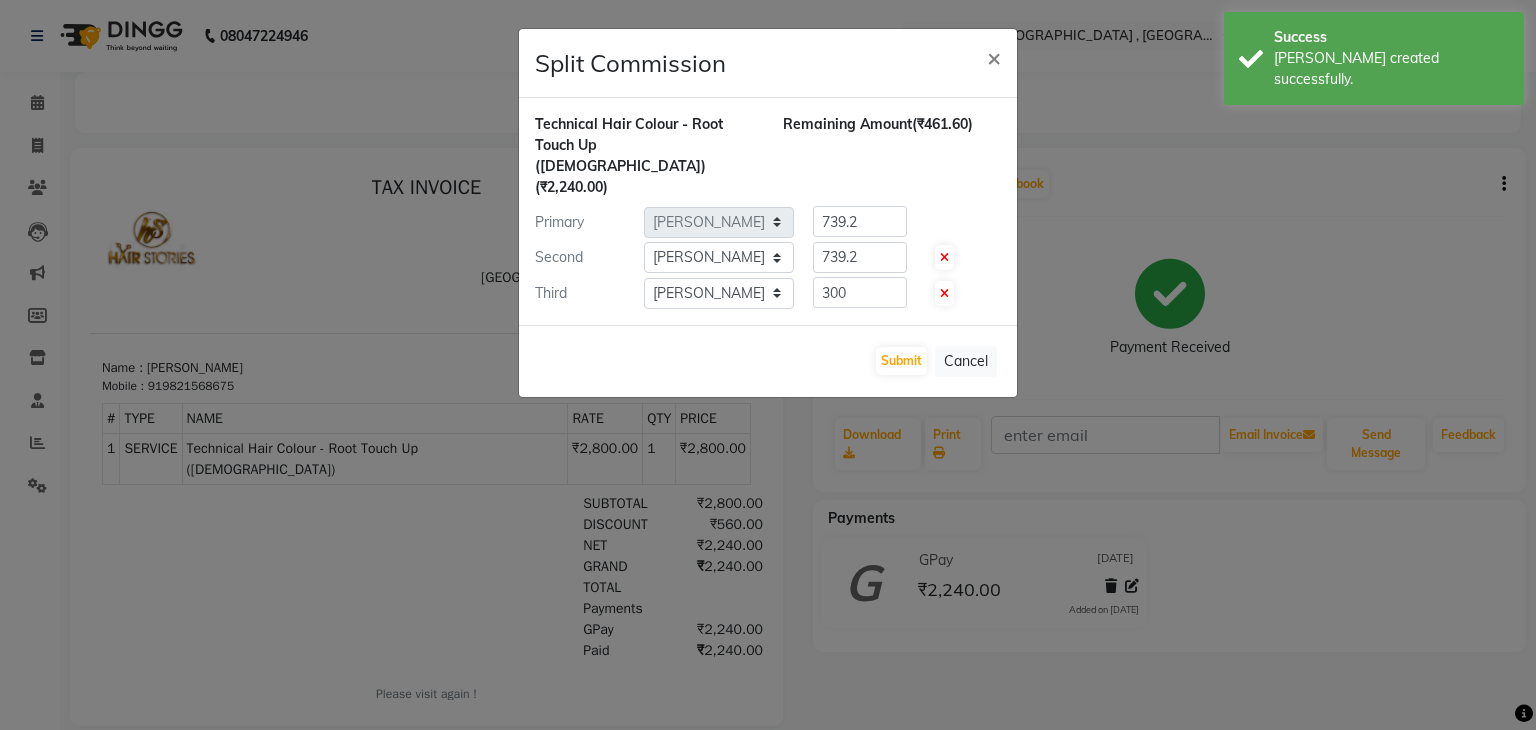 click on "Submit   Cancel" 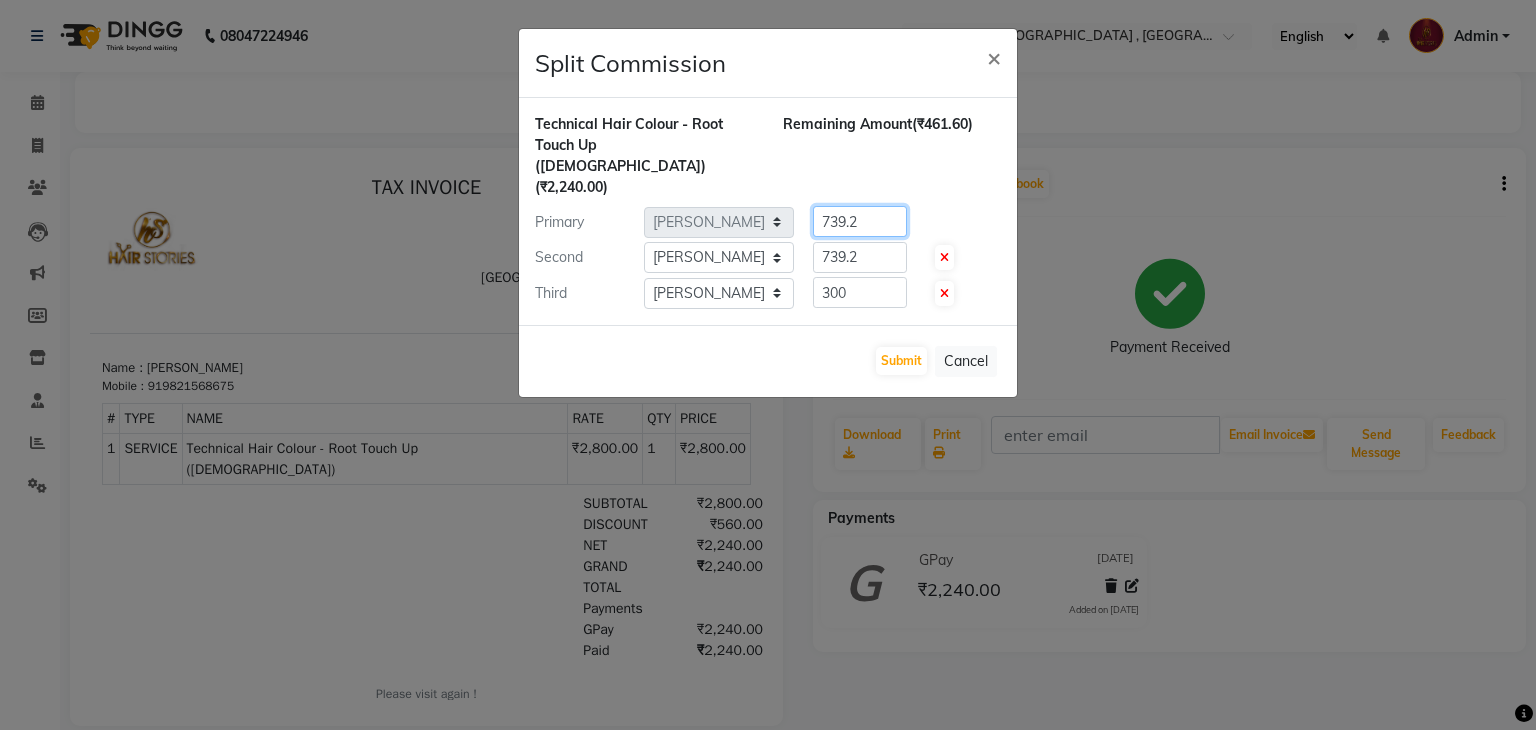 click on "Primary Select  [PERSON_NAME]   [PERSON_NAME]   Freelancer   [PERSON_NAME]   Neha [PERSON_NAME]   [PERSON_NAME]   Shiraz  739.2" 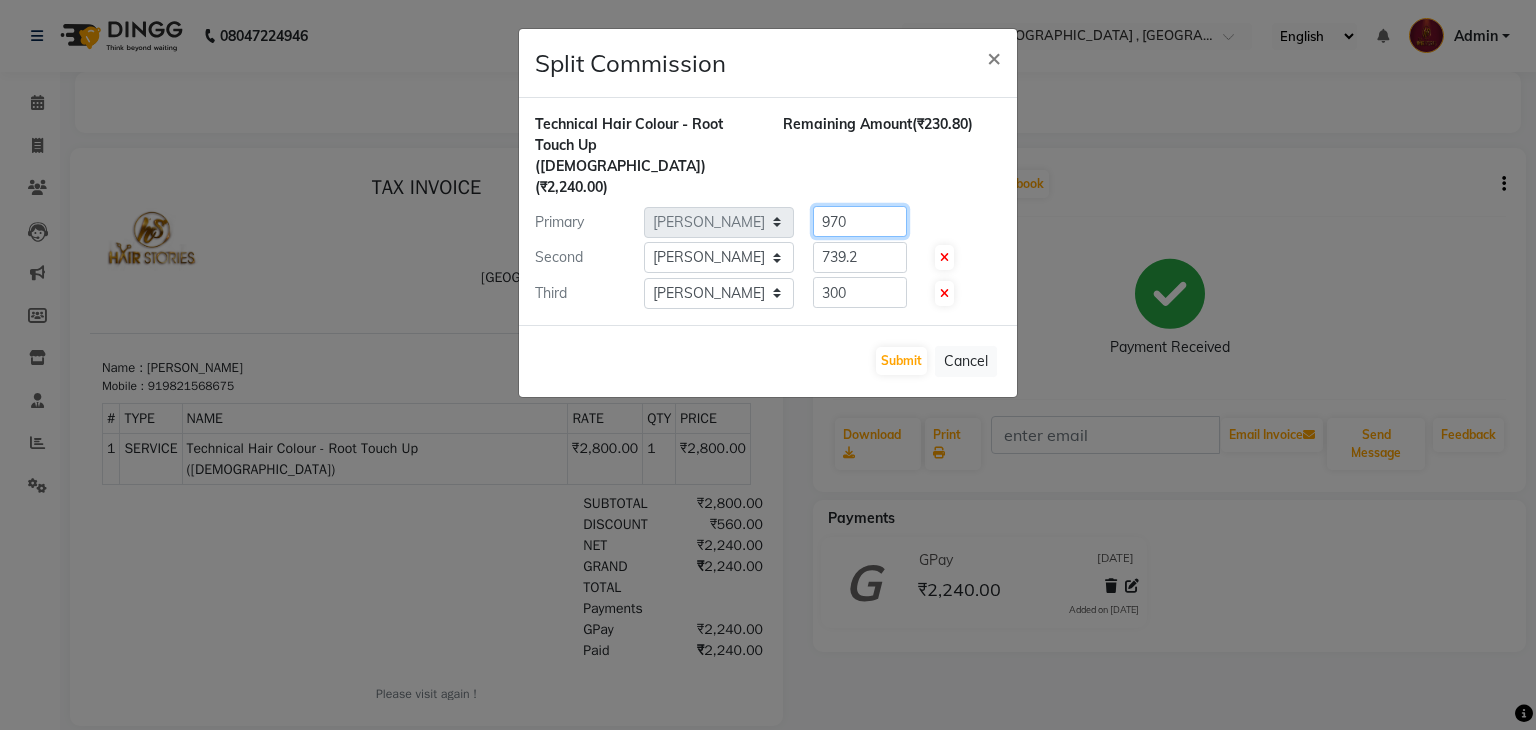 type on "970" 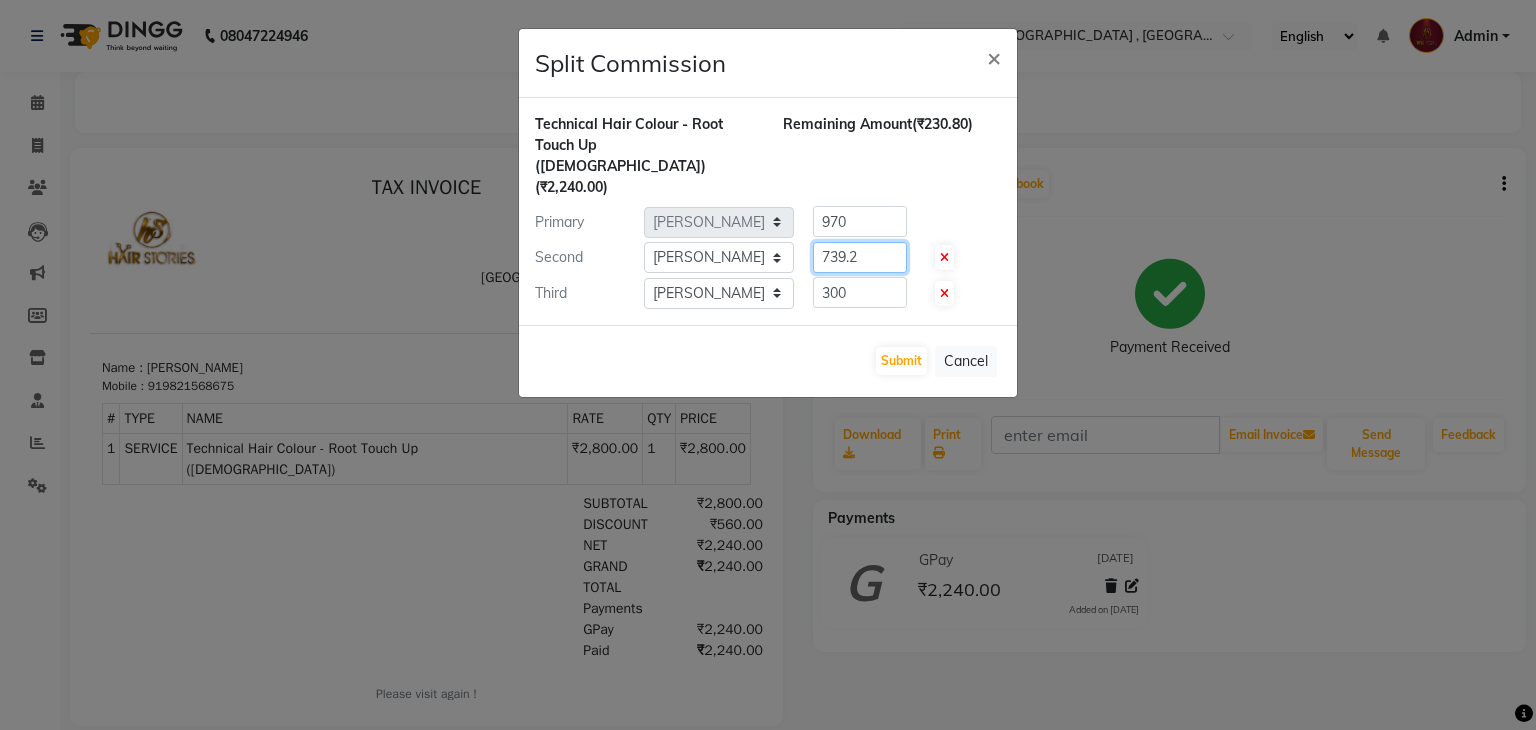 drag, startPoint x: 865, startPoint y: 206, endPoint x: 758, endPoint y: 202, distance: 107.07474 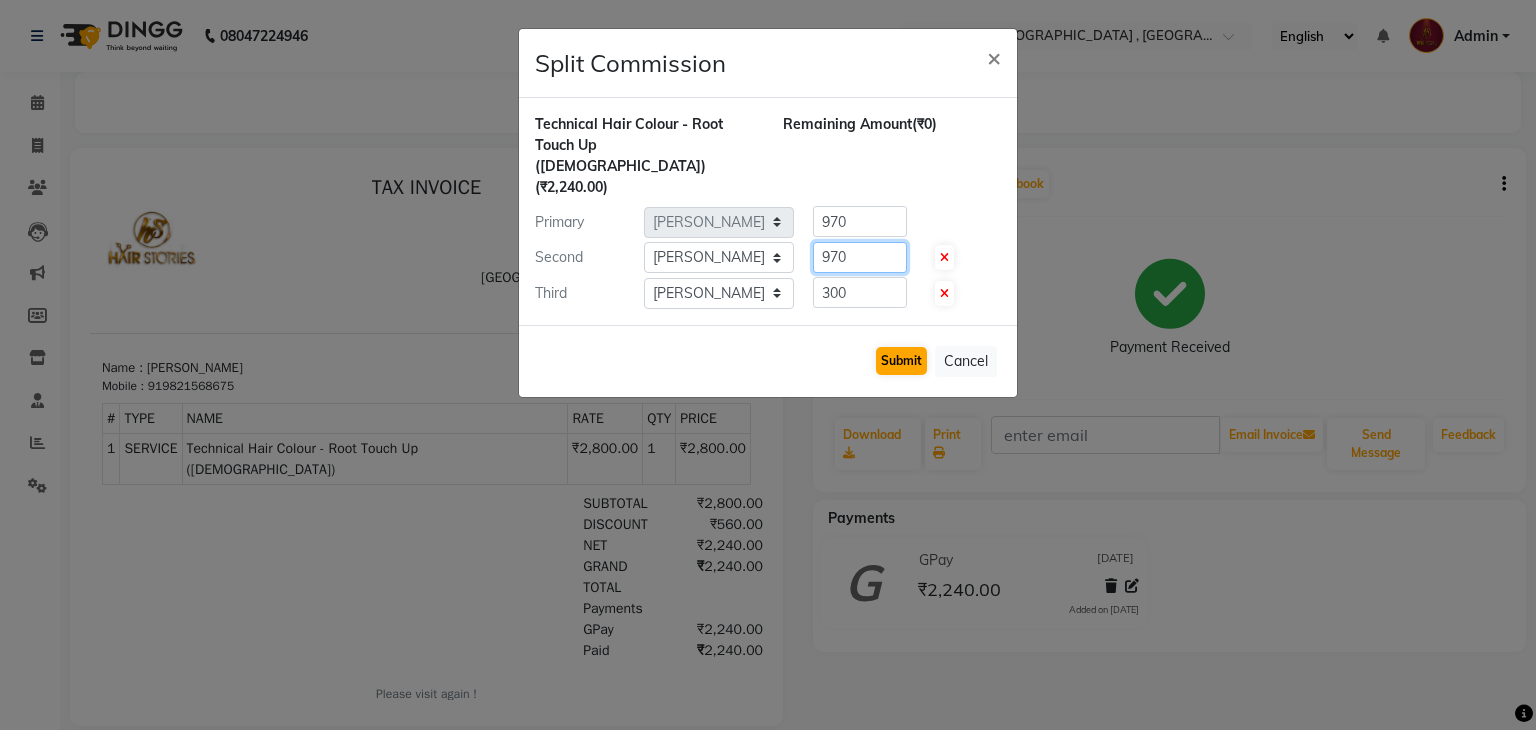 type on "970" 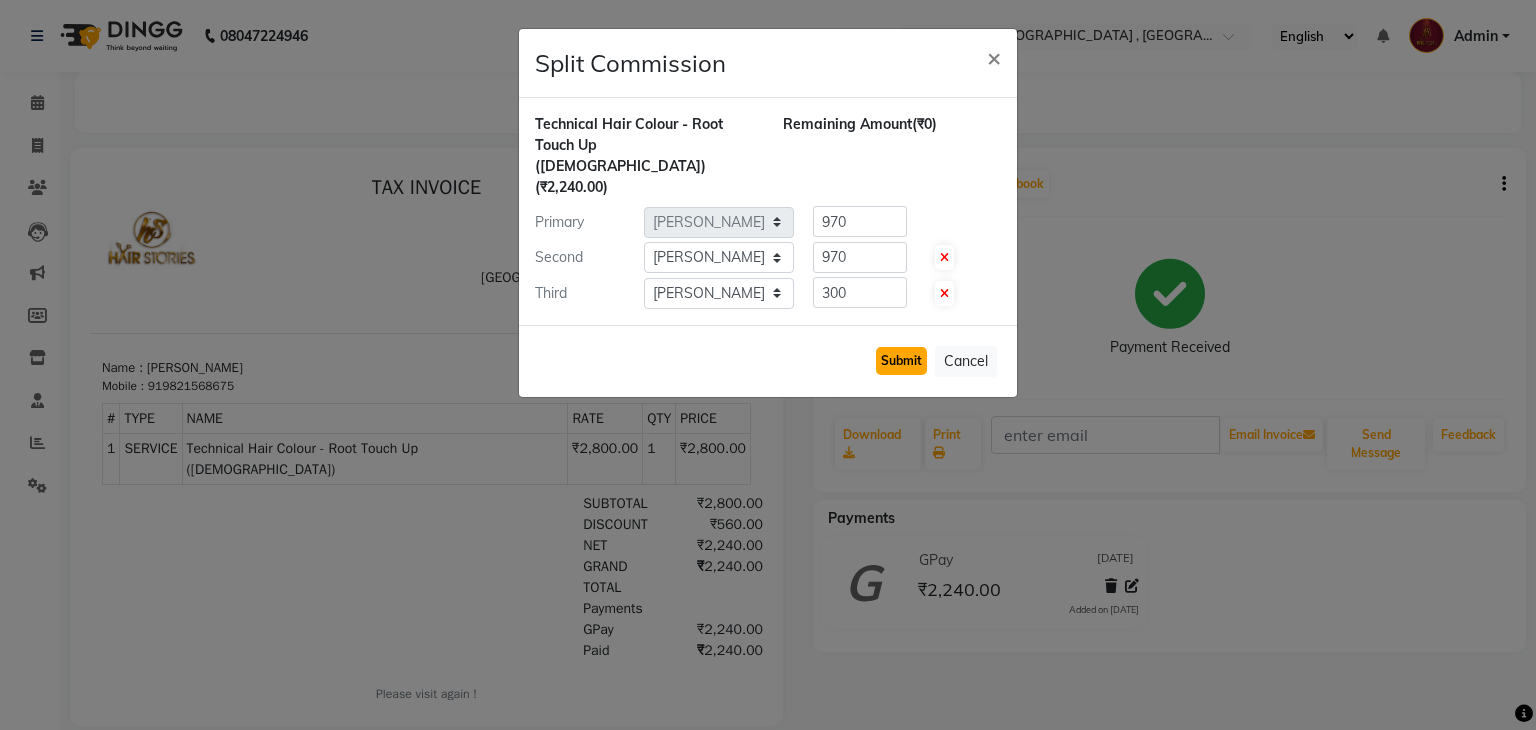 click on "Submit" 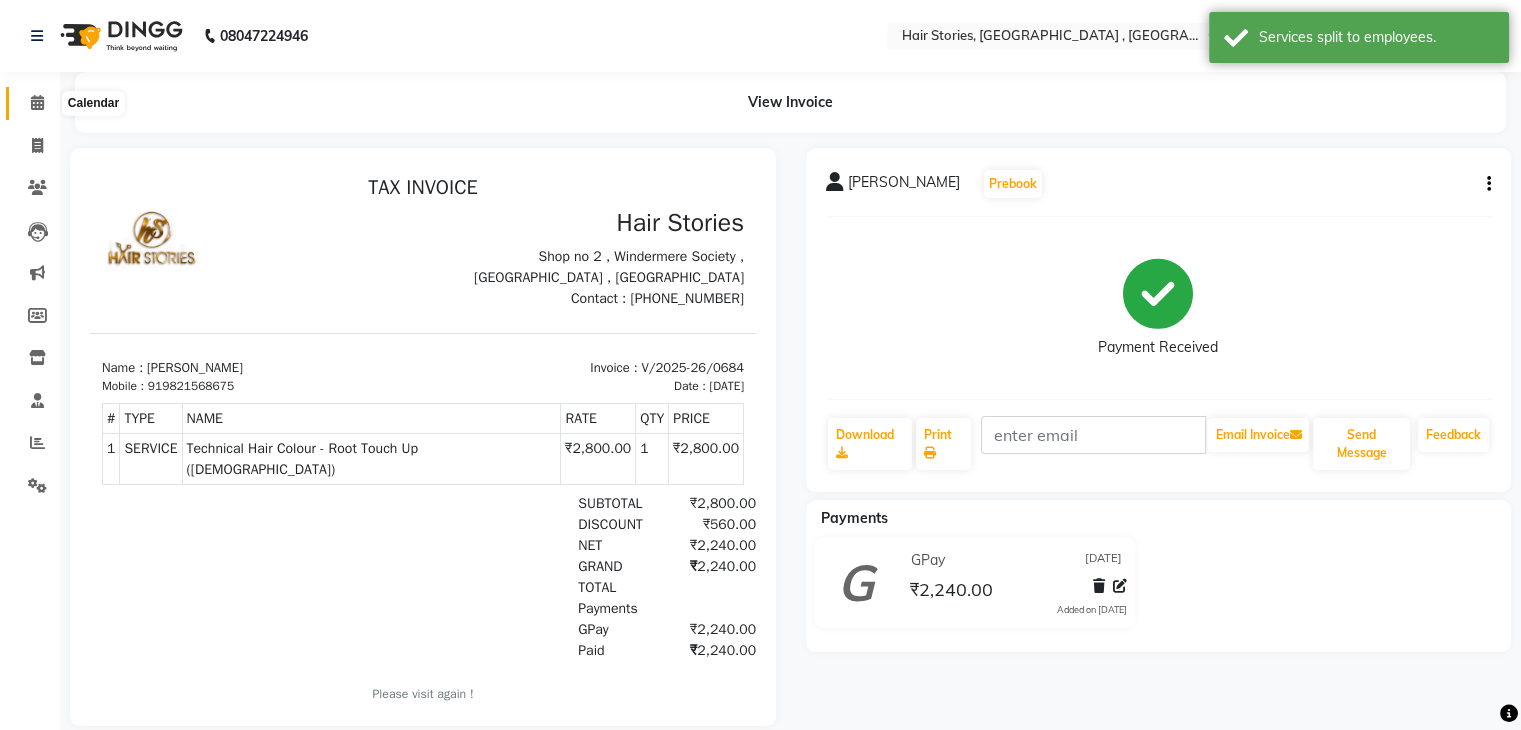 click 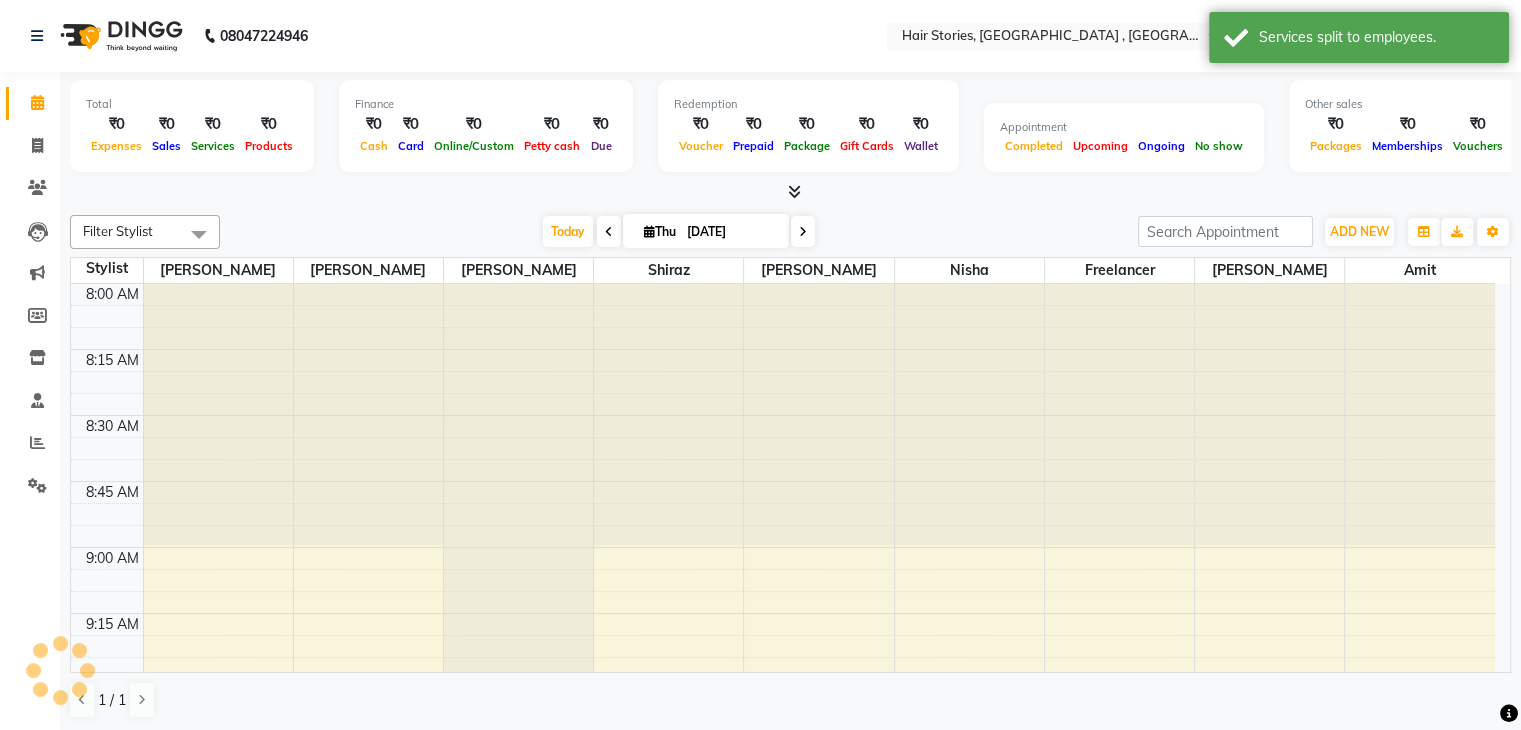 scroll, scrollTop: 0, scrollLeft: 0, axis: both 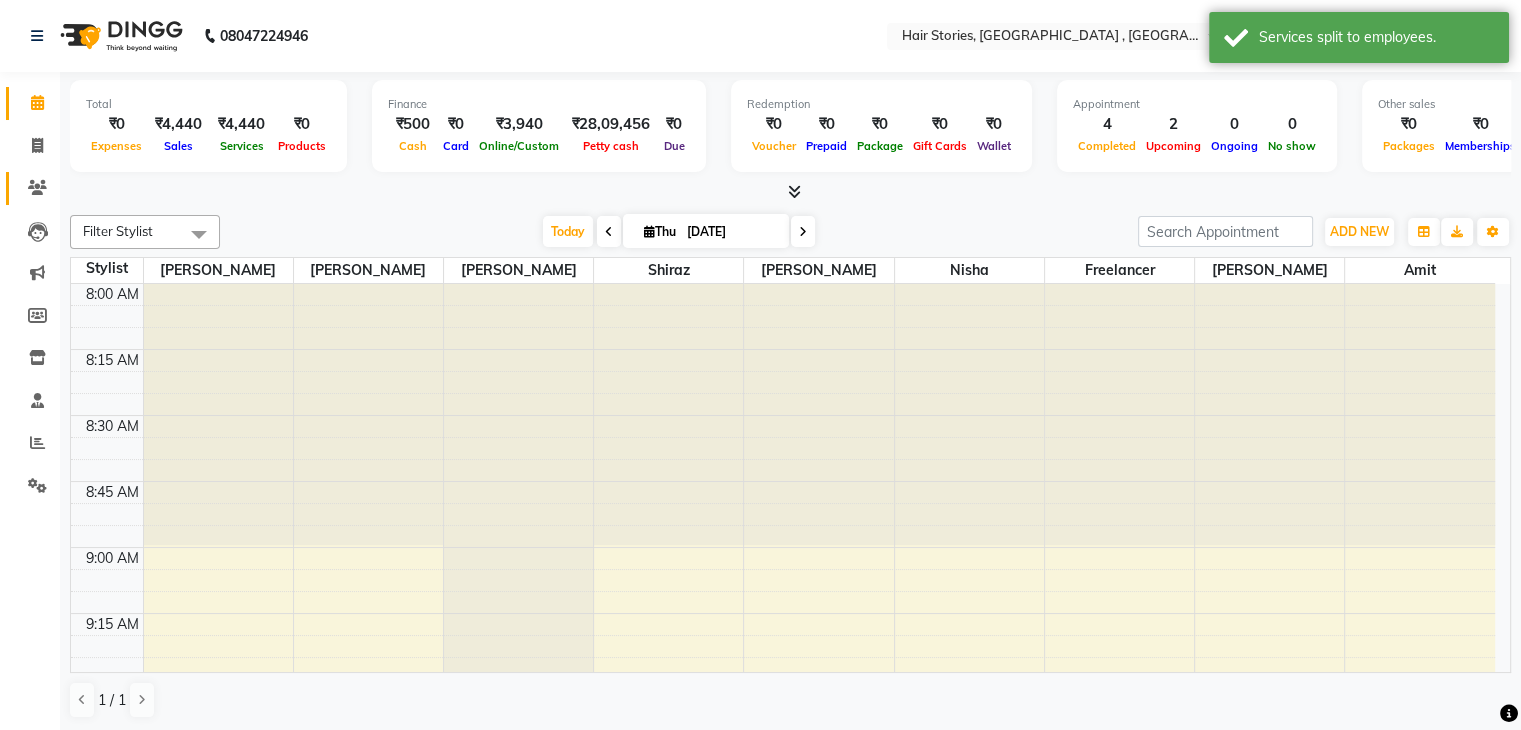 click on "Clients" 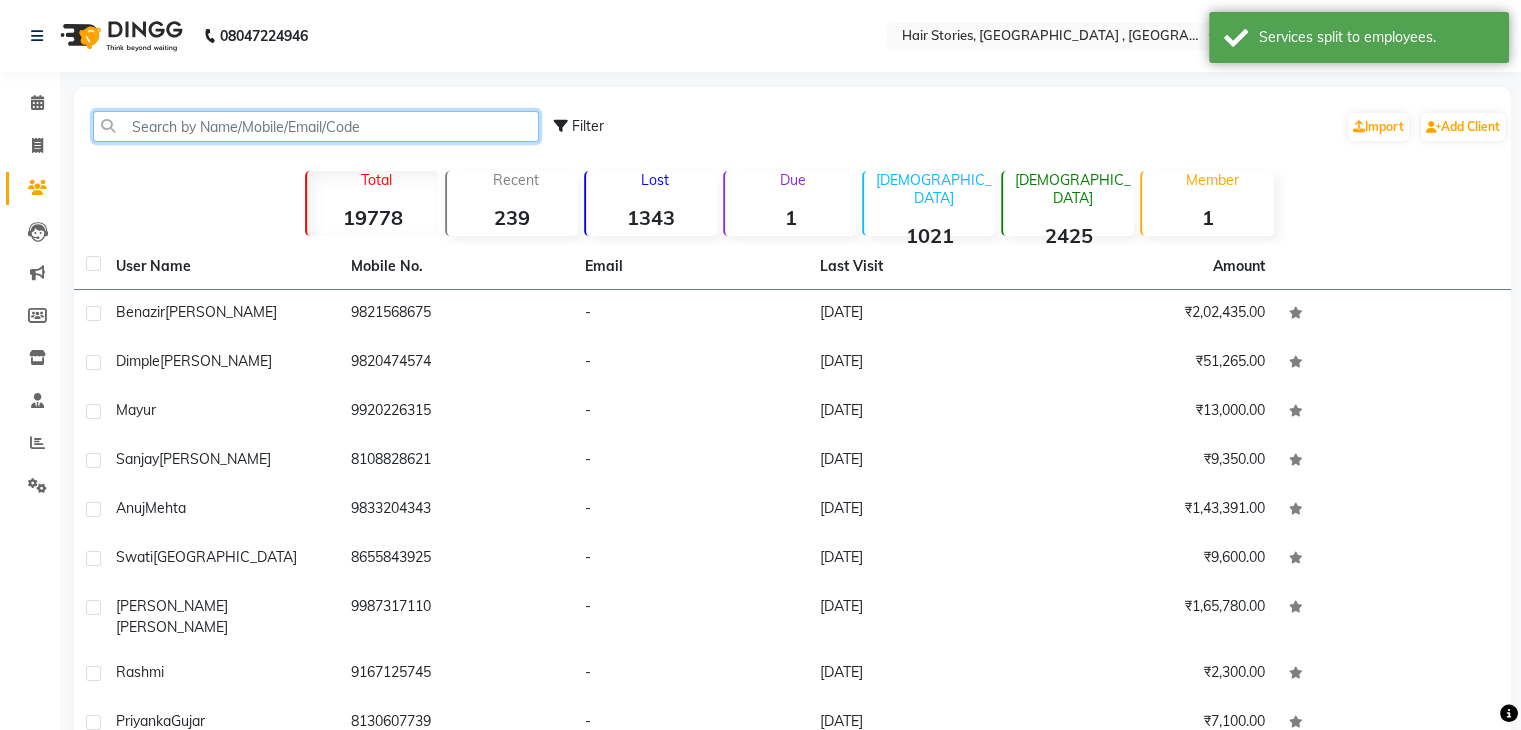 click 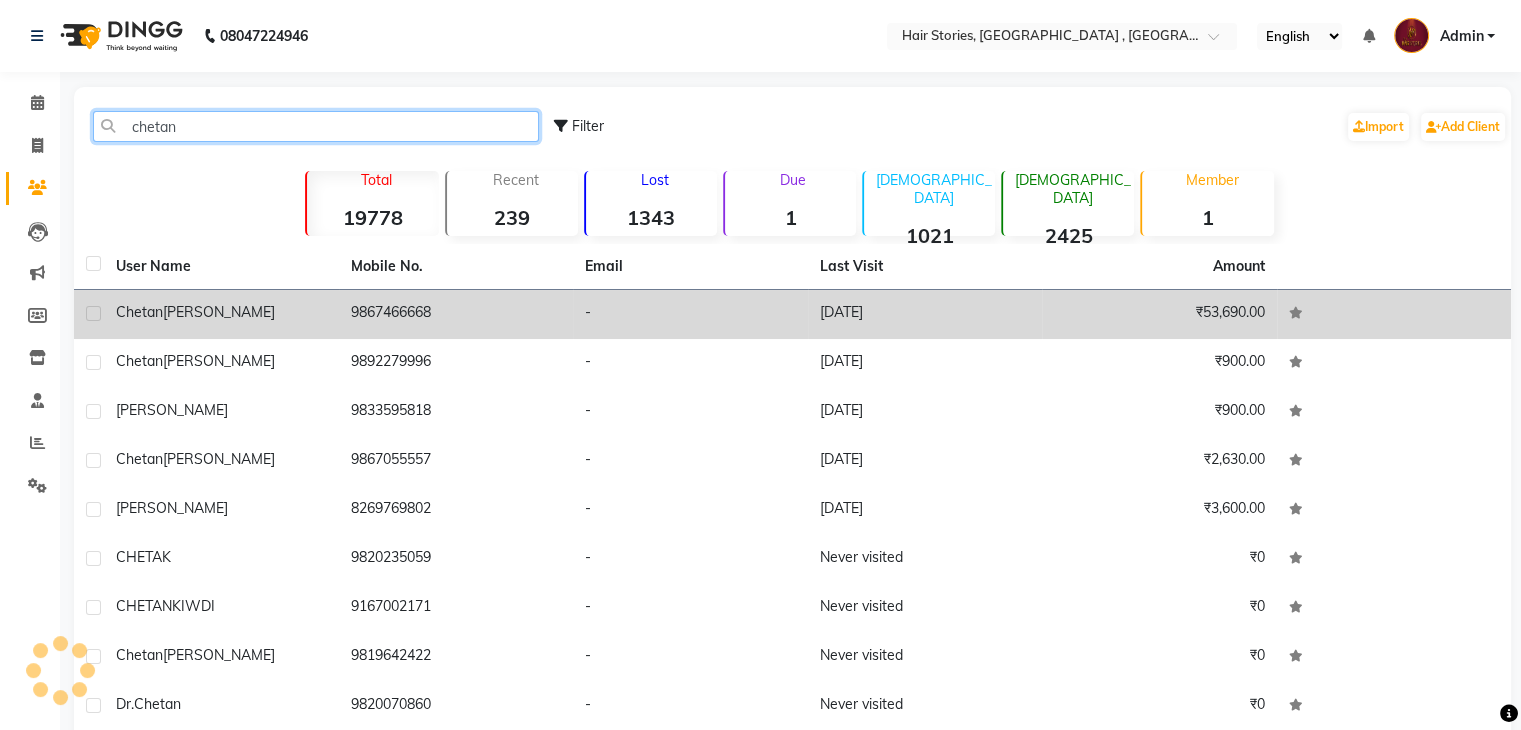 type on "chetan" 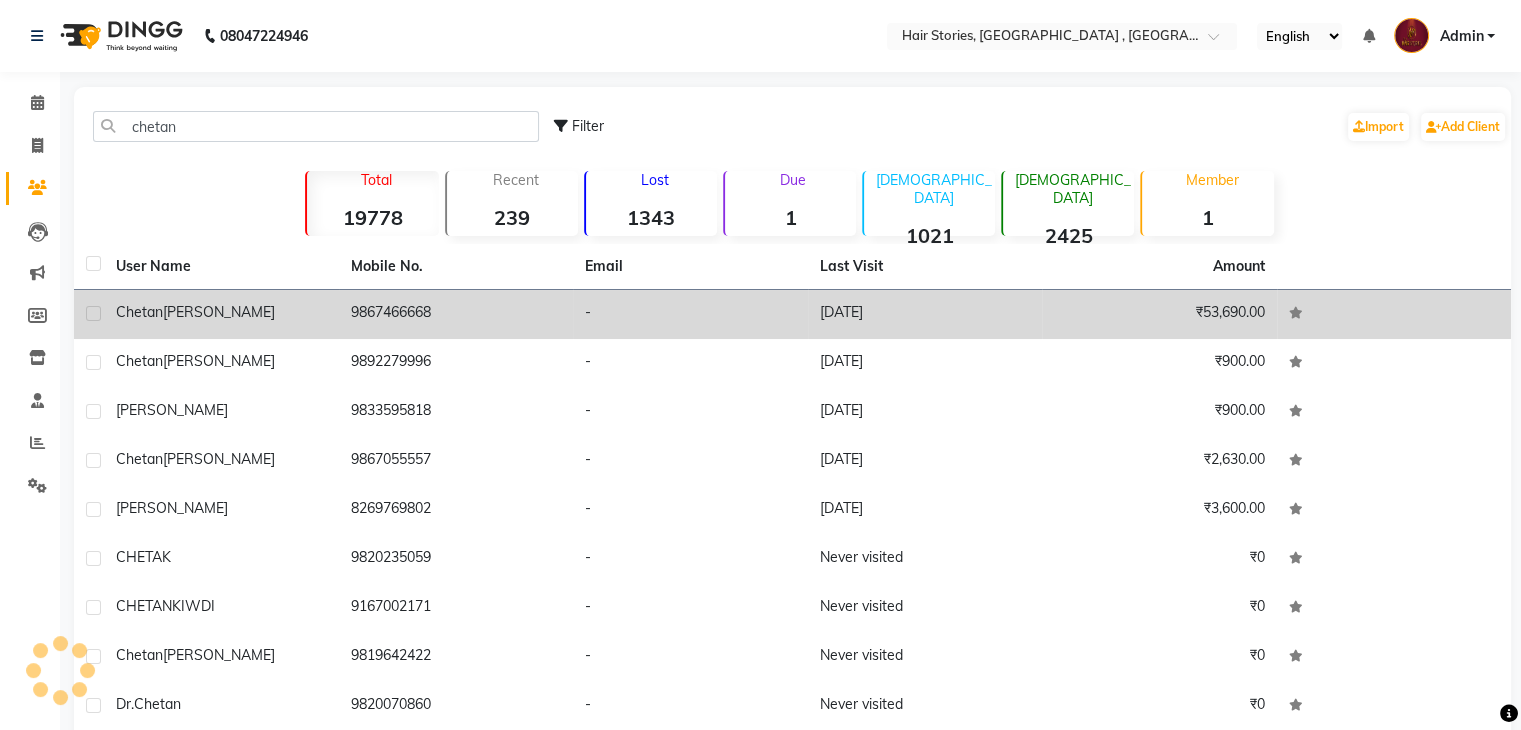 click on "[PERSON_NAME]" 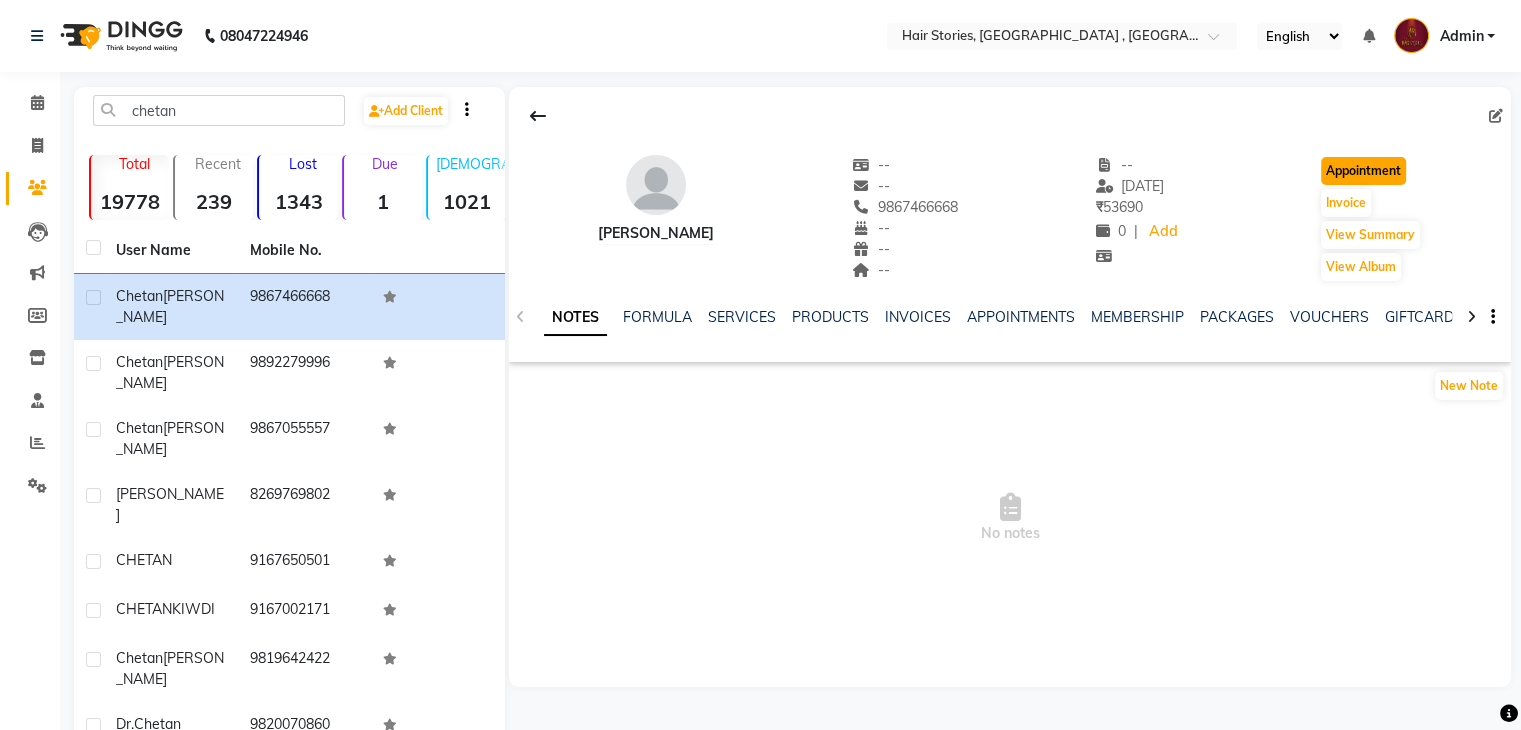 click on "Appointment" 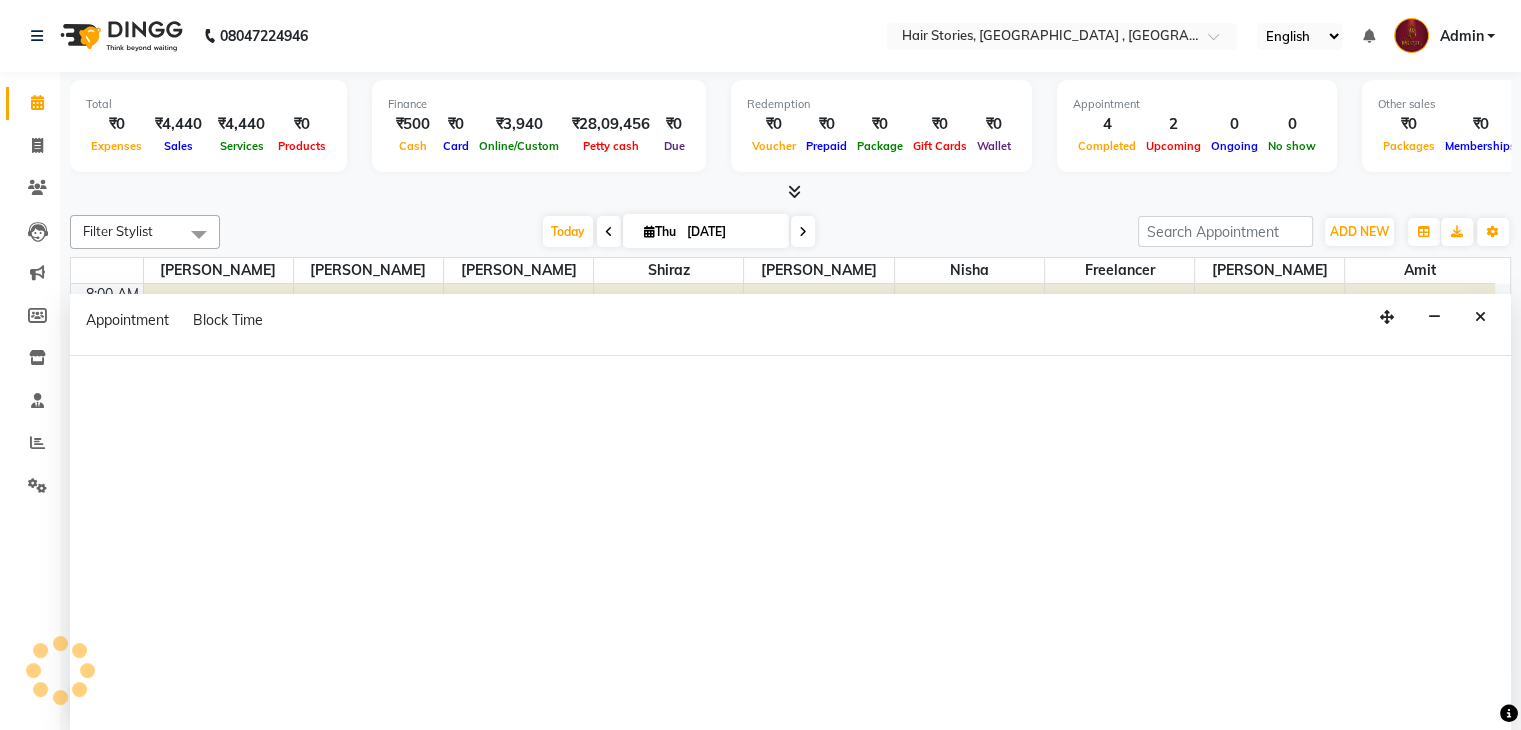 select on "tentative" 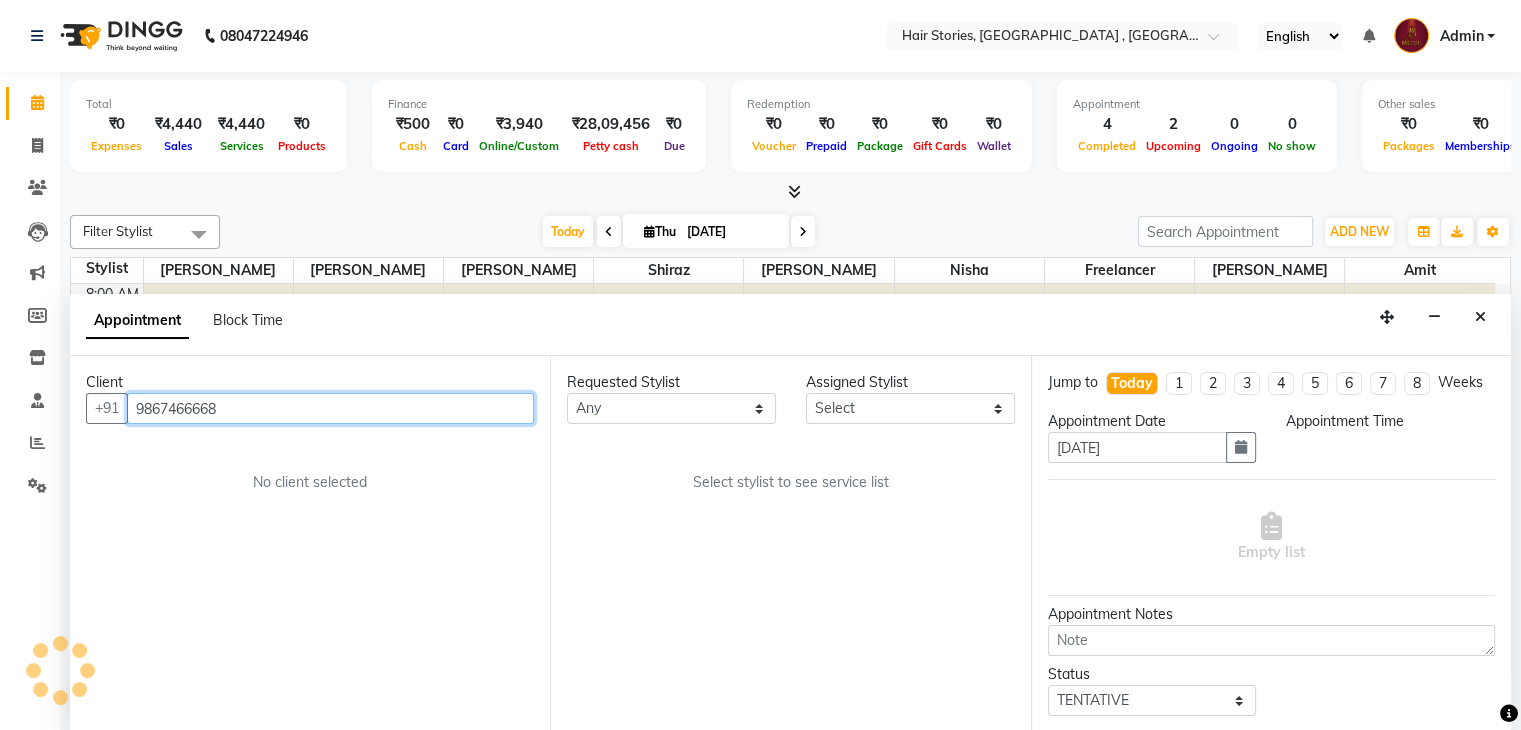select on "540" 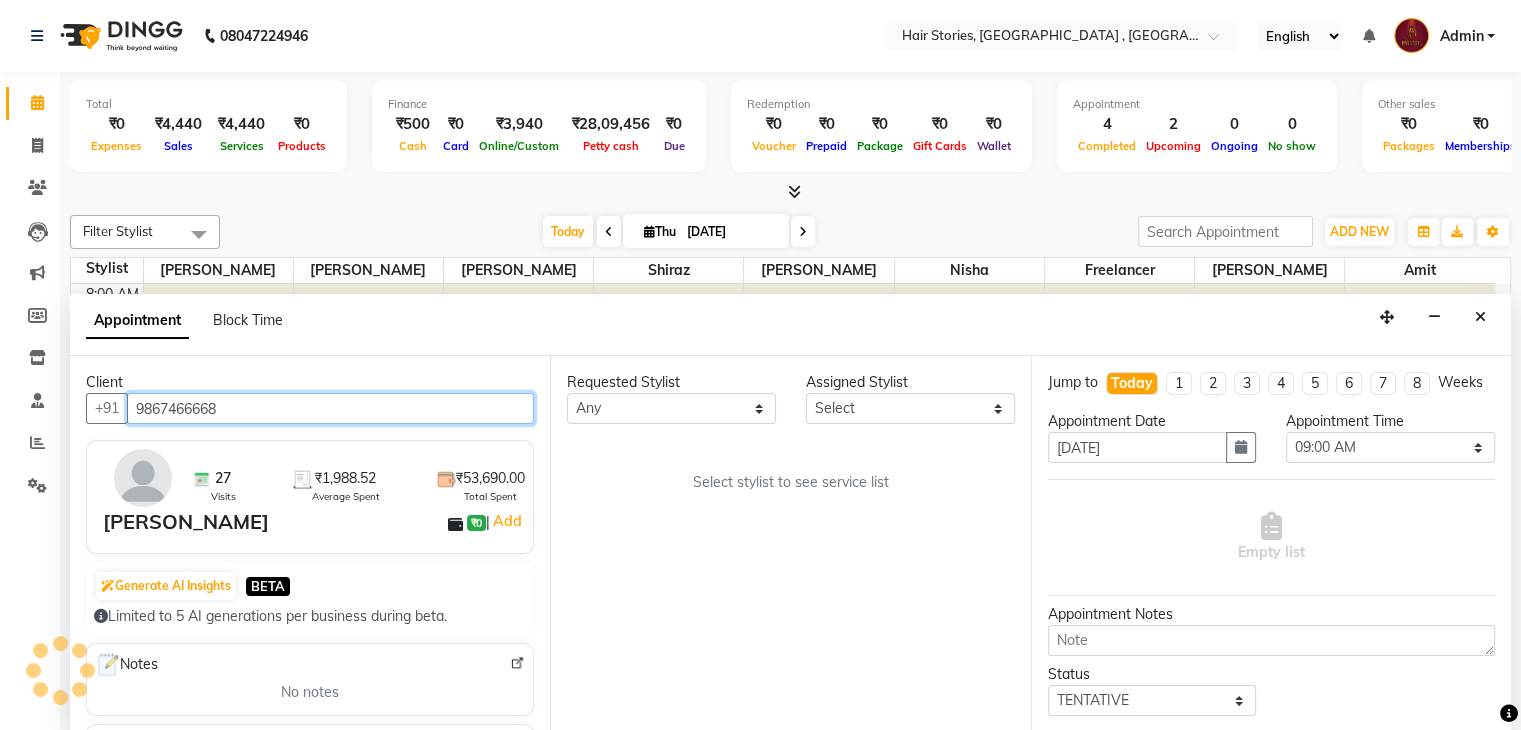 scroll, scrollTop: 2879, scrollLeft: 0, axis: vertical 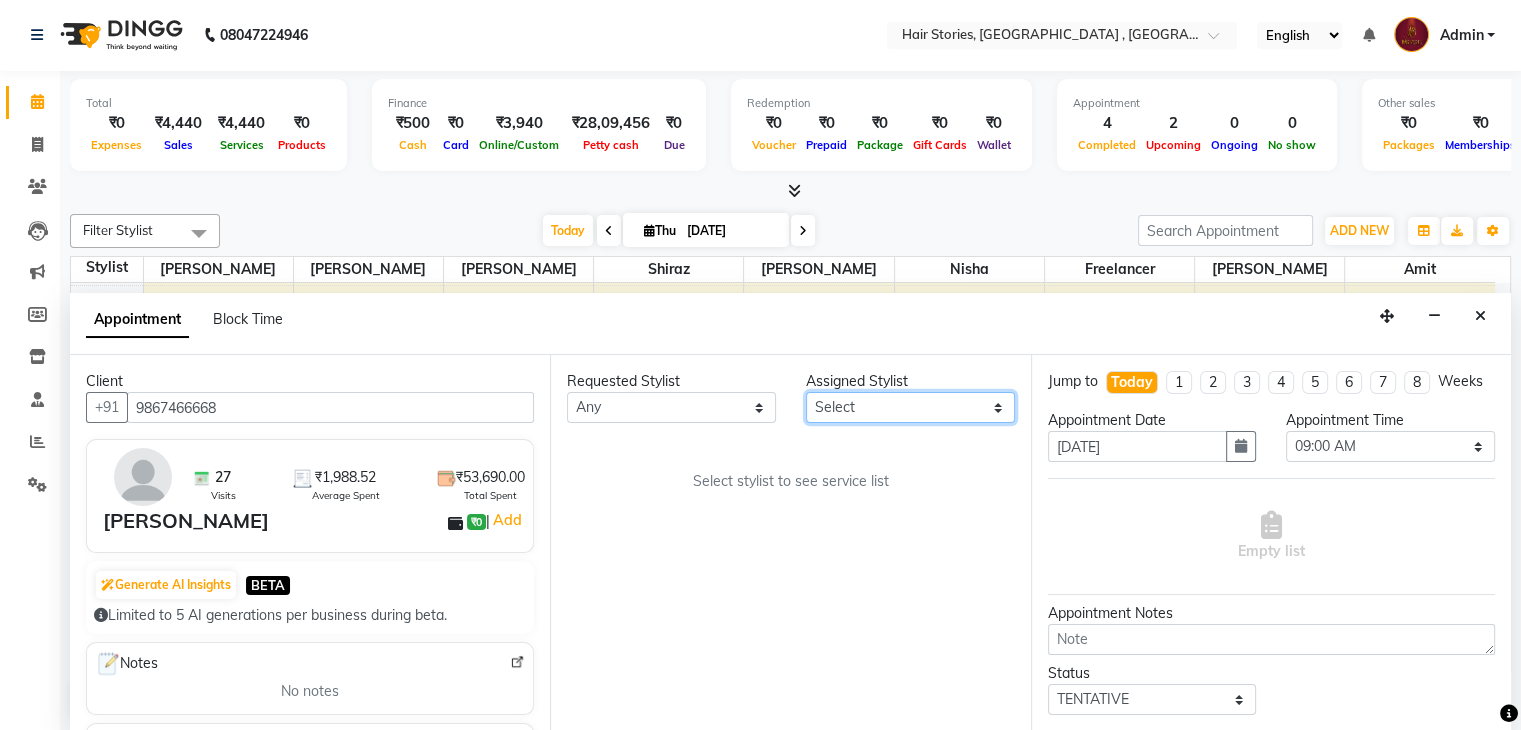 click on "Select [PERSON_NAME] [PERSON_NAME] Freelancer [PERSON_NAME] Neha [PERSON_NAME] [PERSON_NAME] Shiraz" at bounding box center (910, 407) 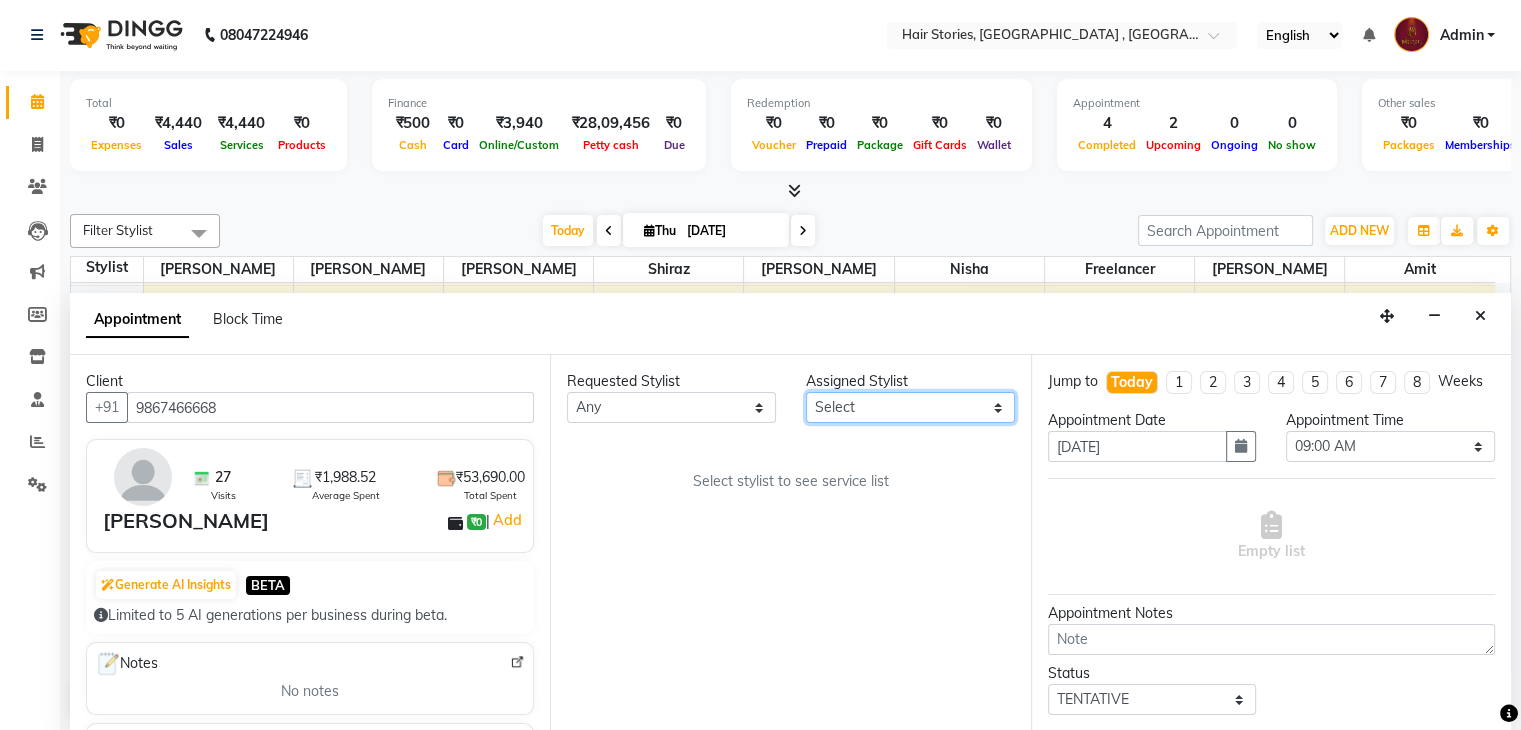 select on "12002" 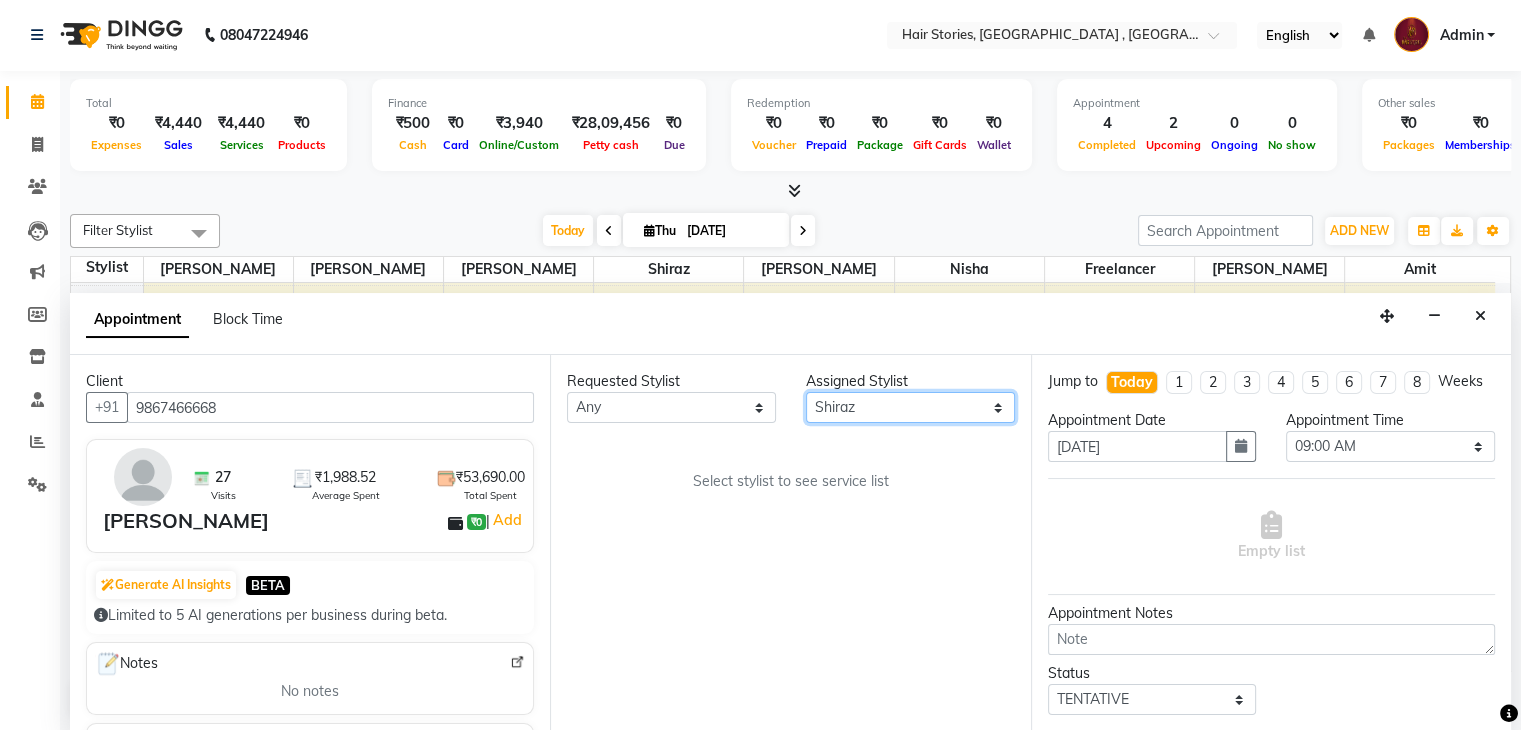 click on "Select [PERSON_NAME] [PERSON_NAME] Freelancer [PERSON_NAME] Neha [PERSON_NAME] [PERSON_NAME] Shiraz" at bounding box center [910, 407] 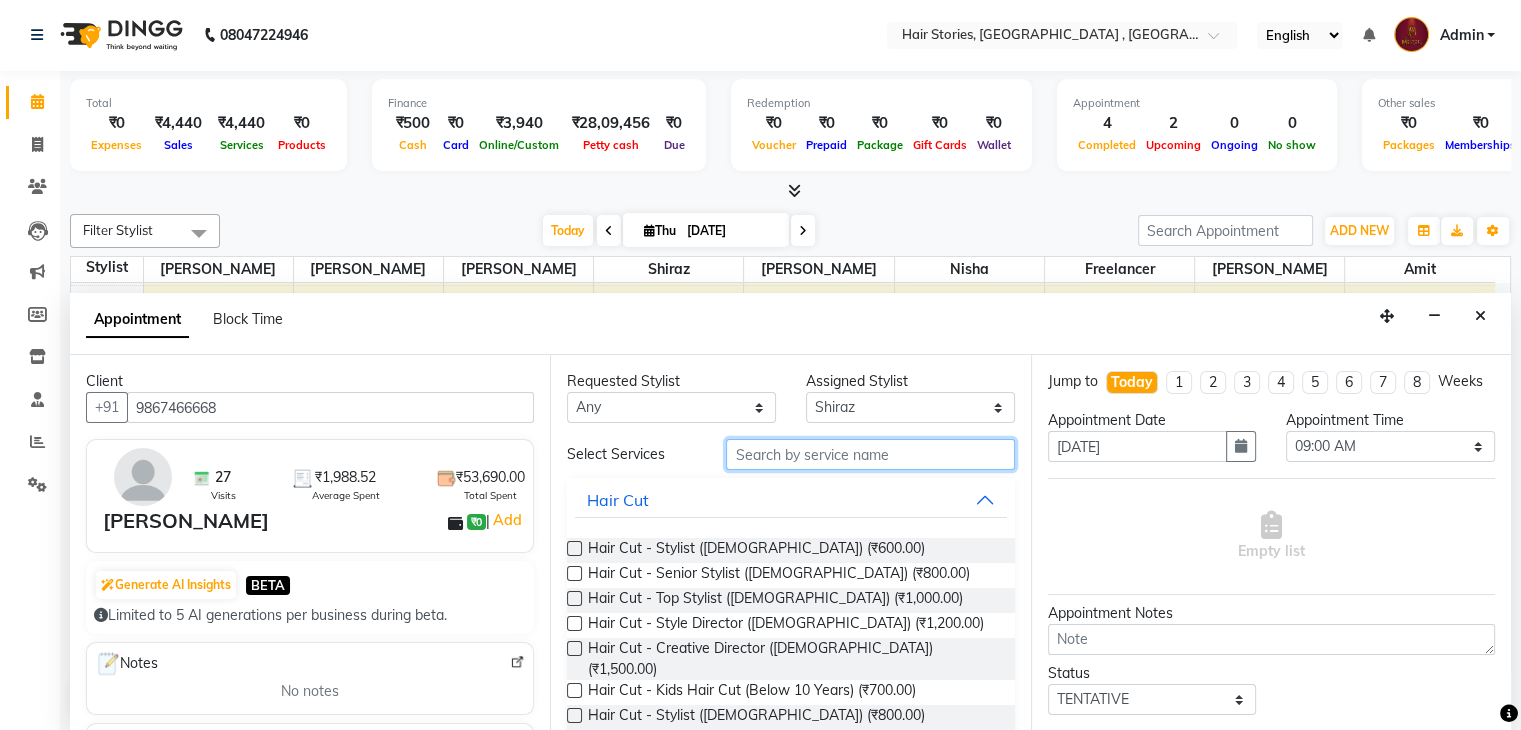 click at bounding box center [870, 454] 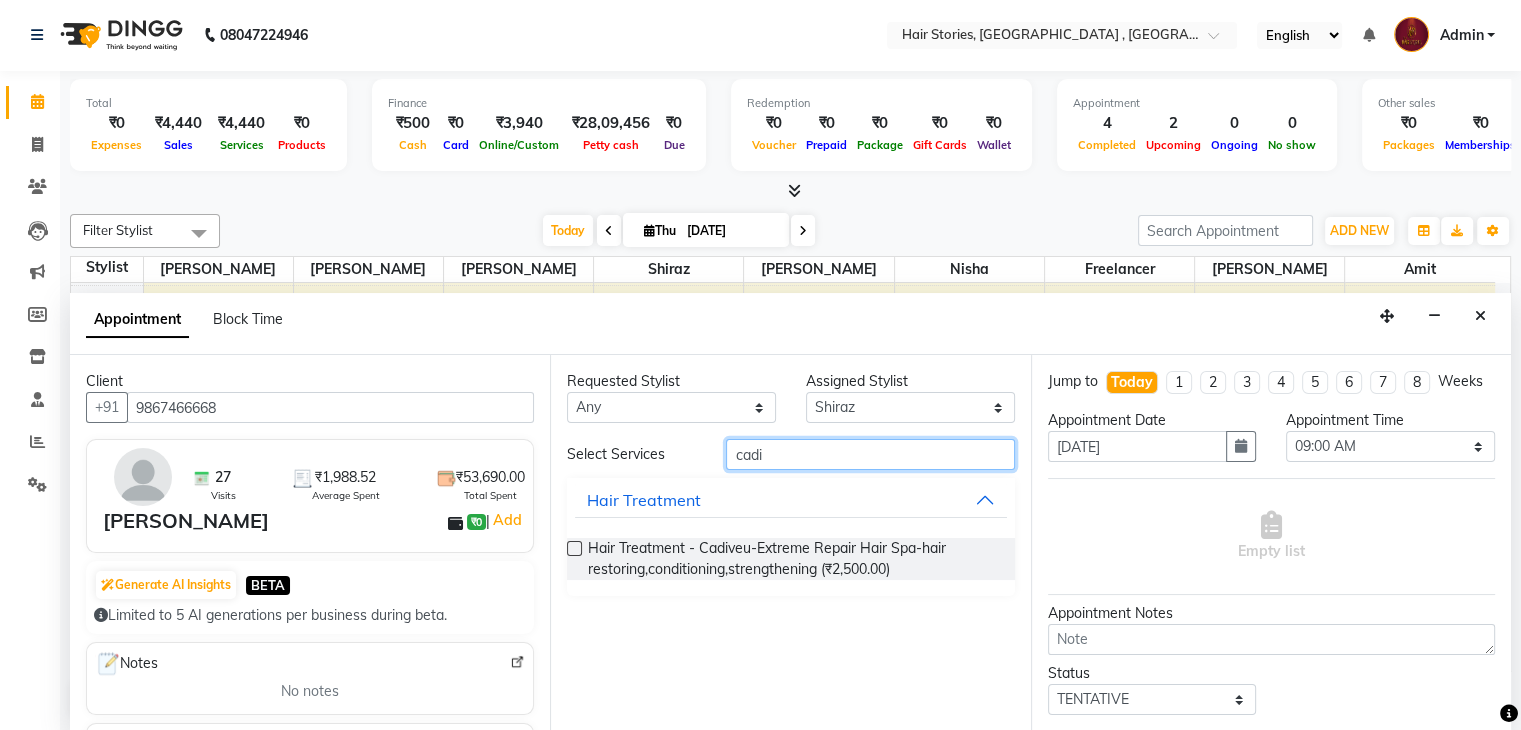 type on "cadi" 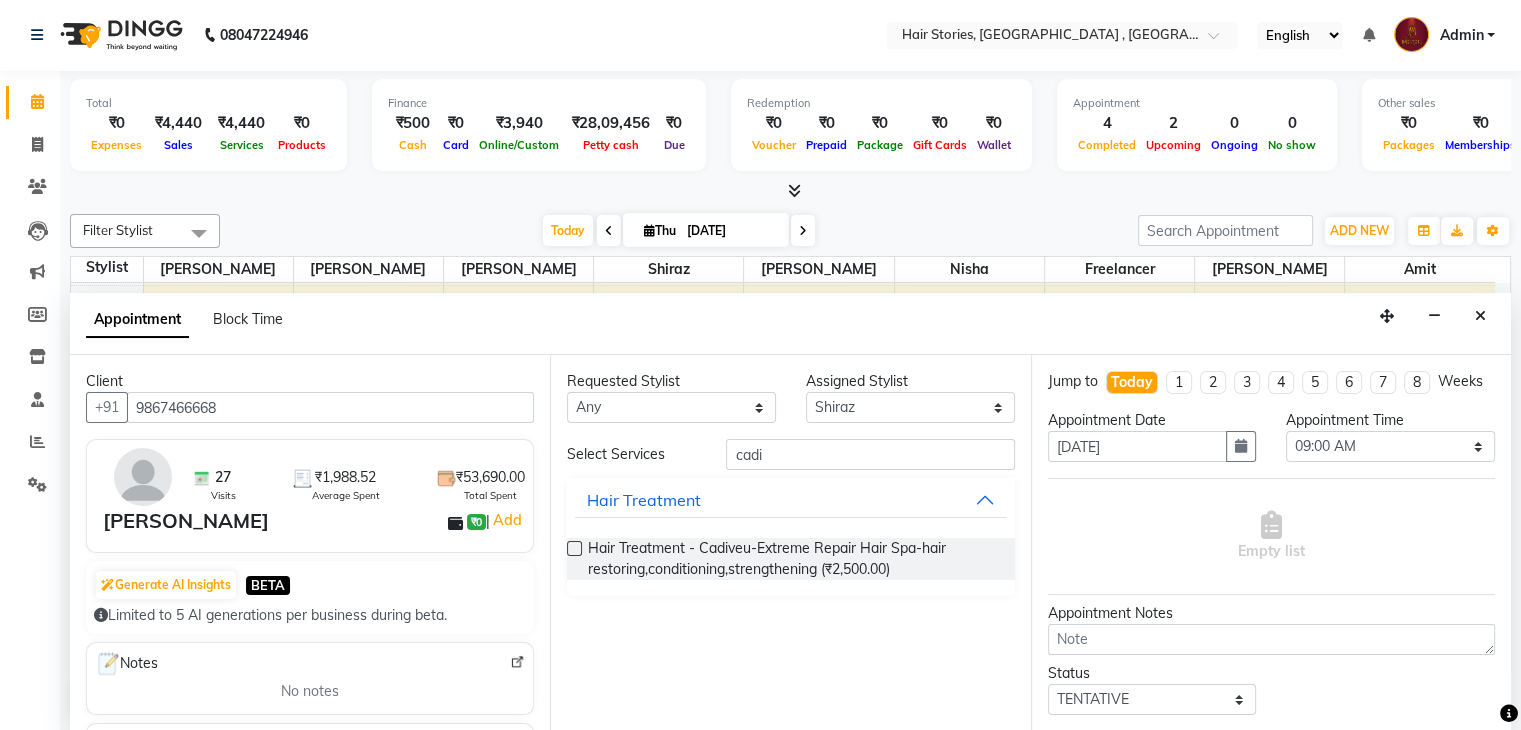 click at bounding box center [574, 548] 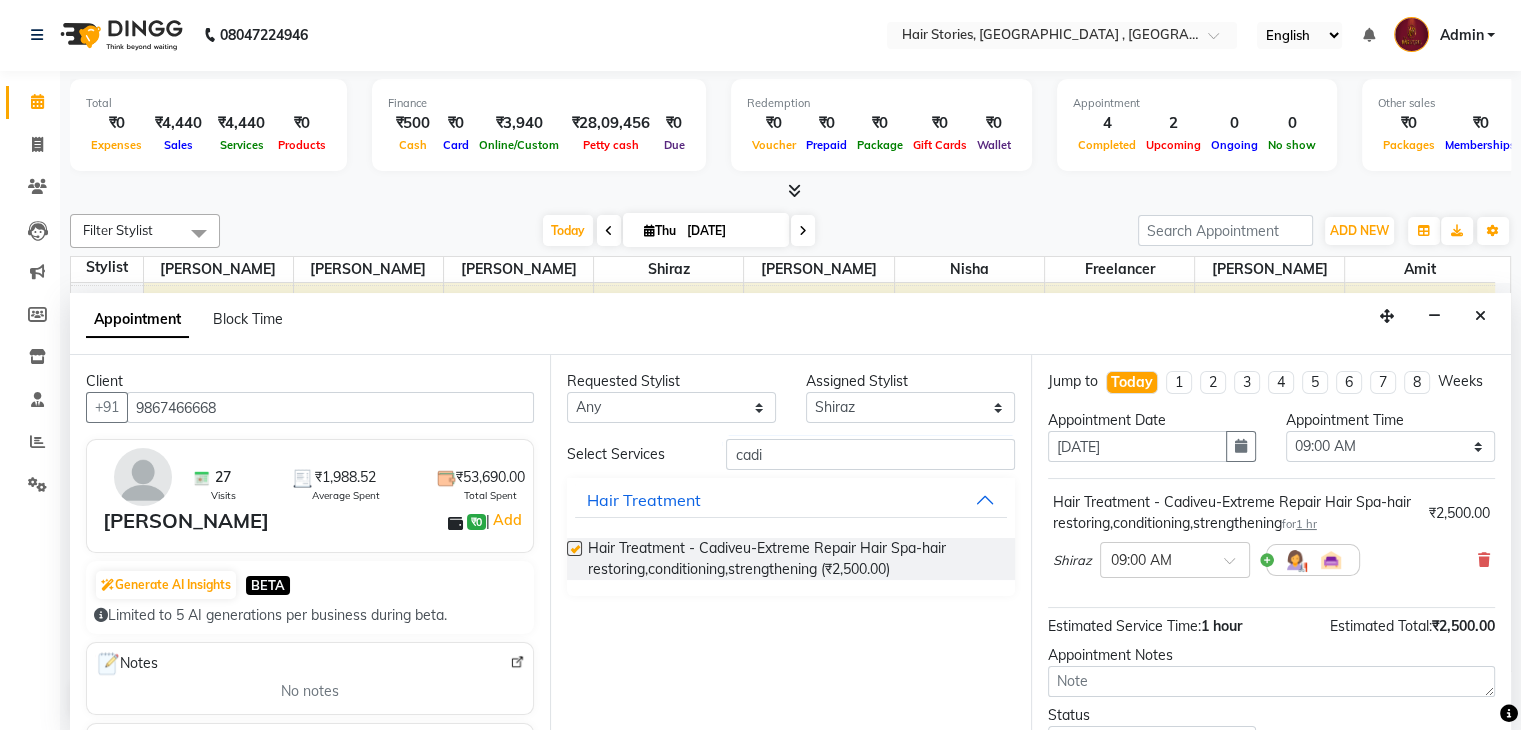 checkbox on "false" 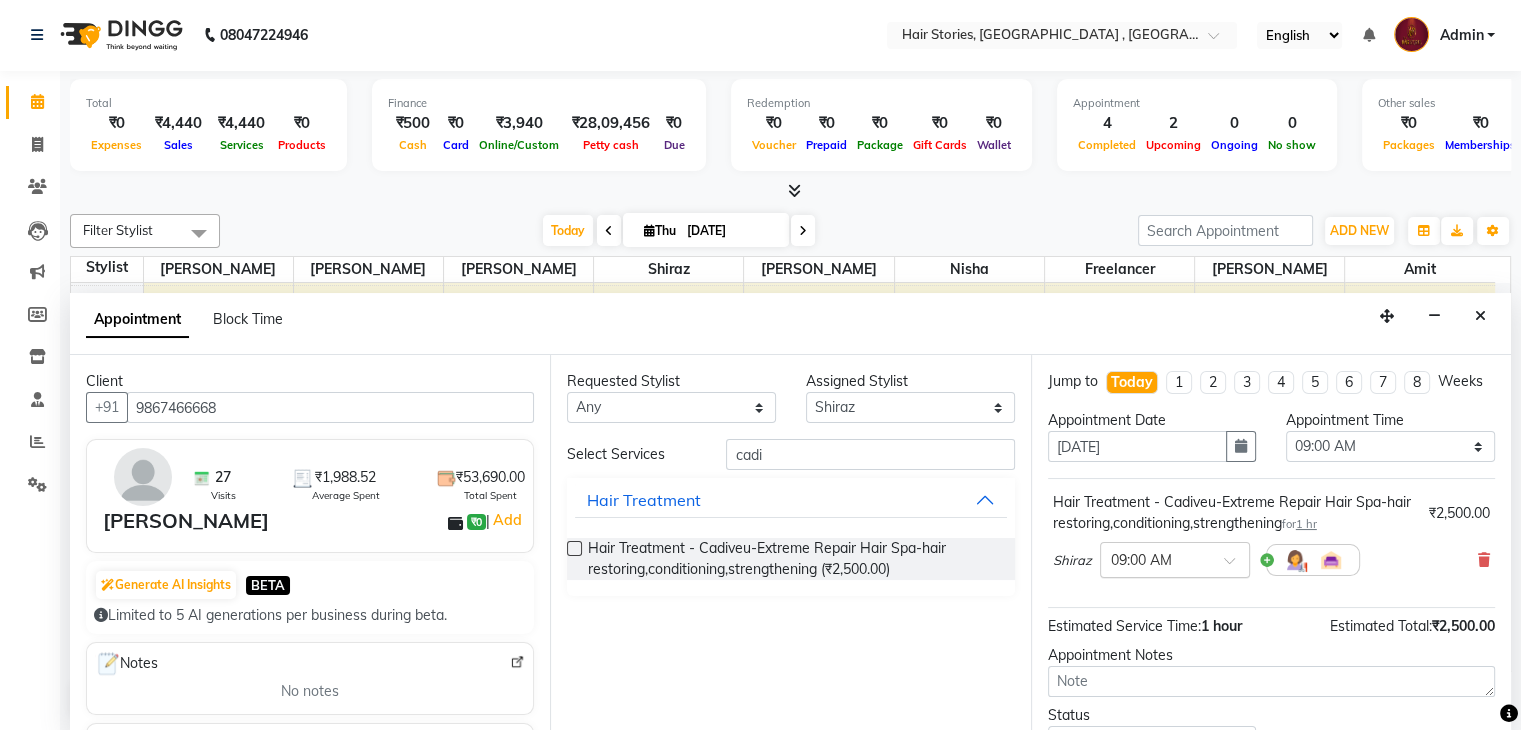 click at bounding box center (1236, 566) 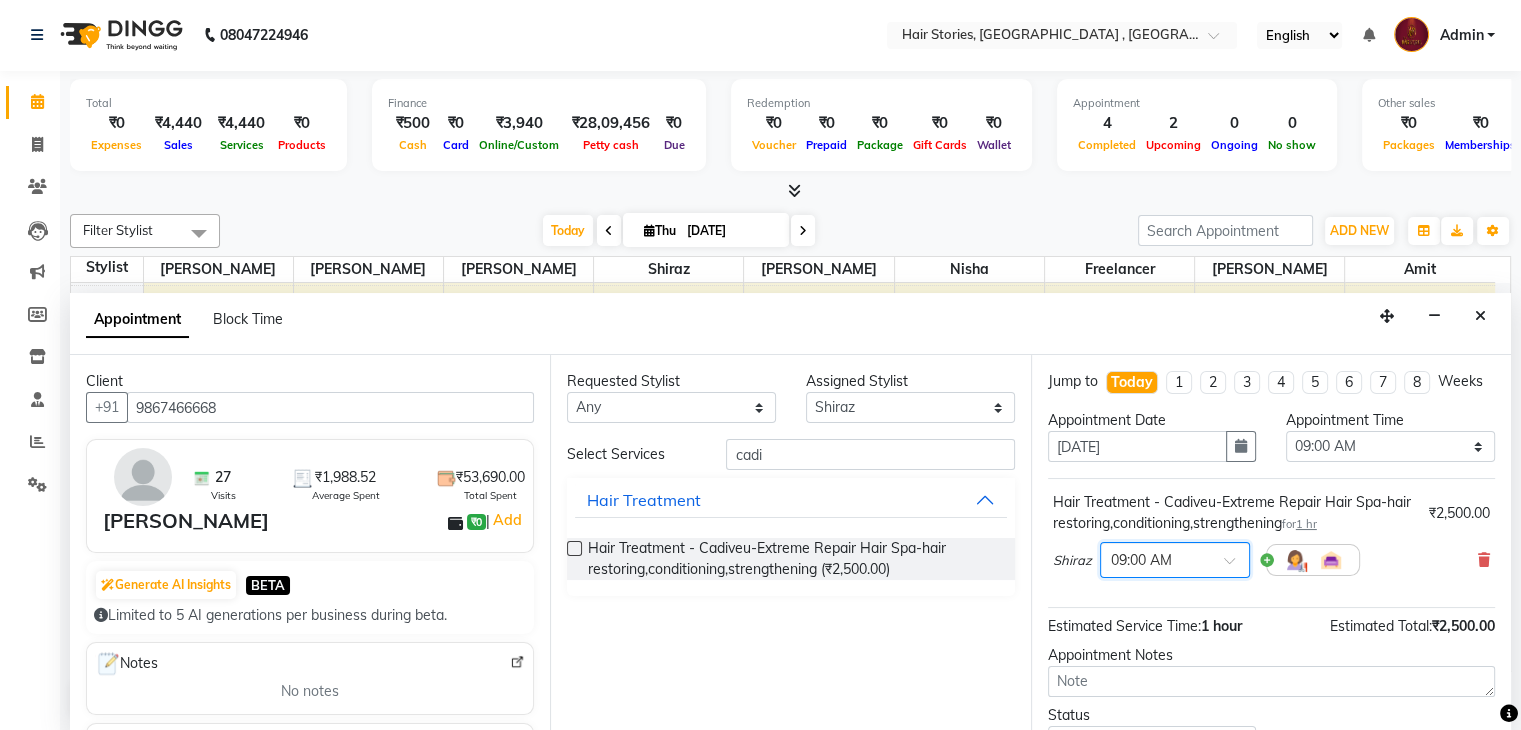 scroll, scrollTop: 170, scrollLeft: 0, axis: vertical 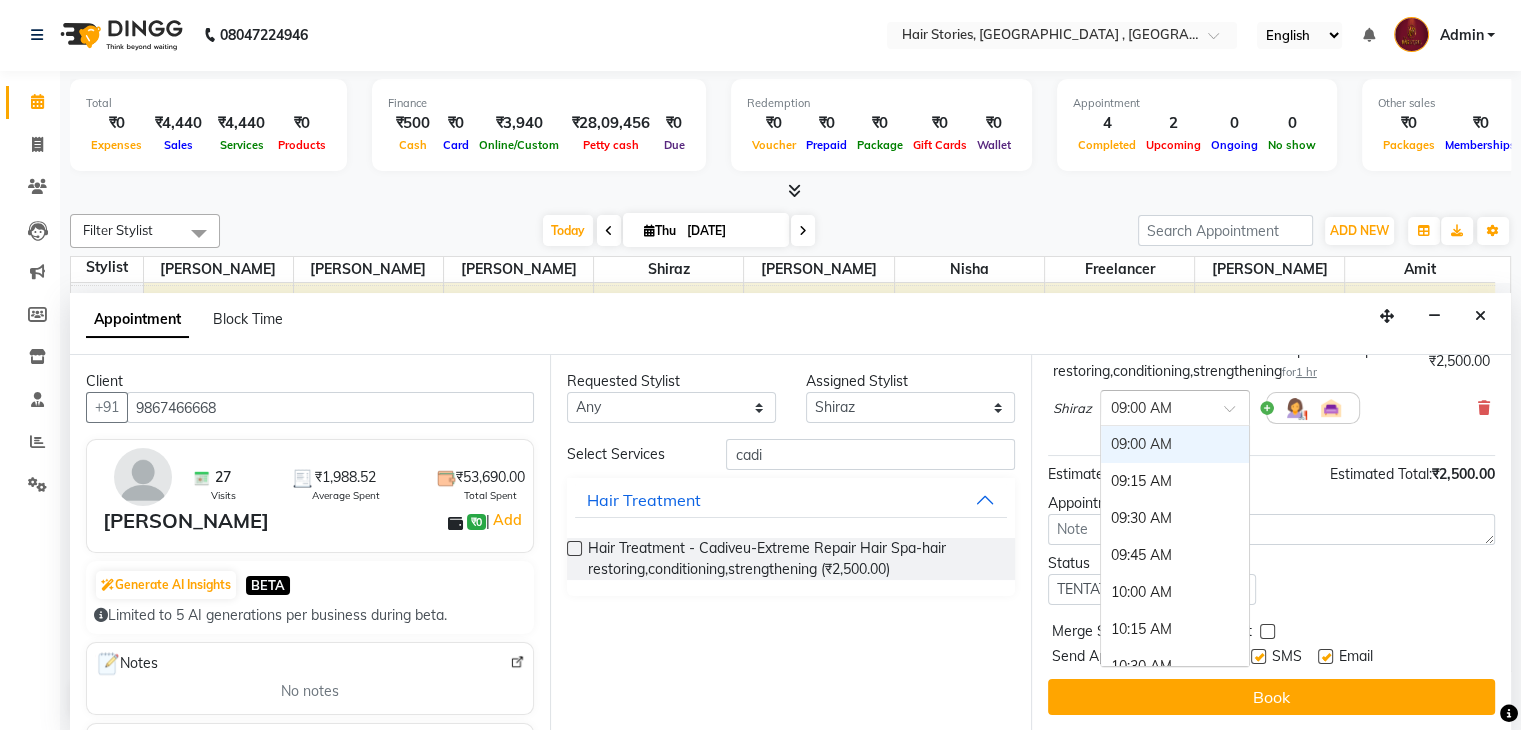 click on "× 09:00 AM" at bounding box center [1159, 408] 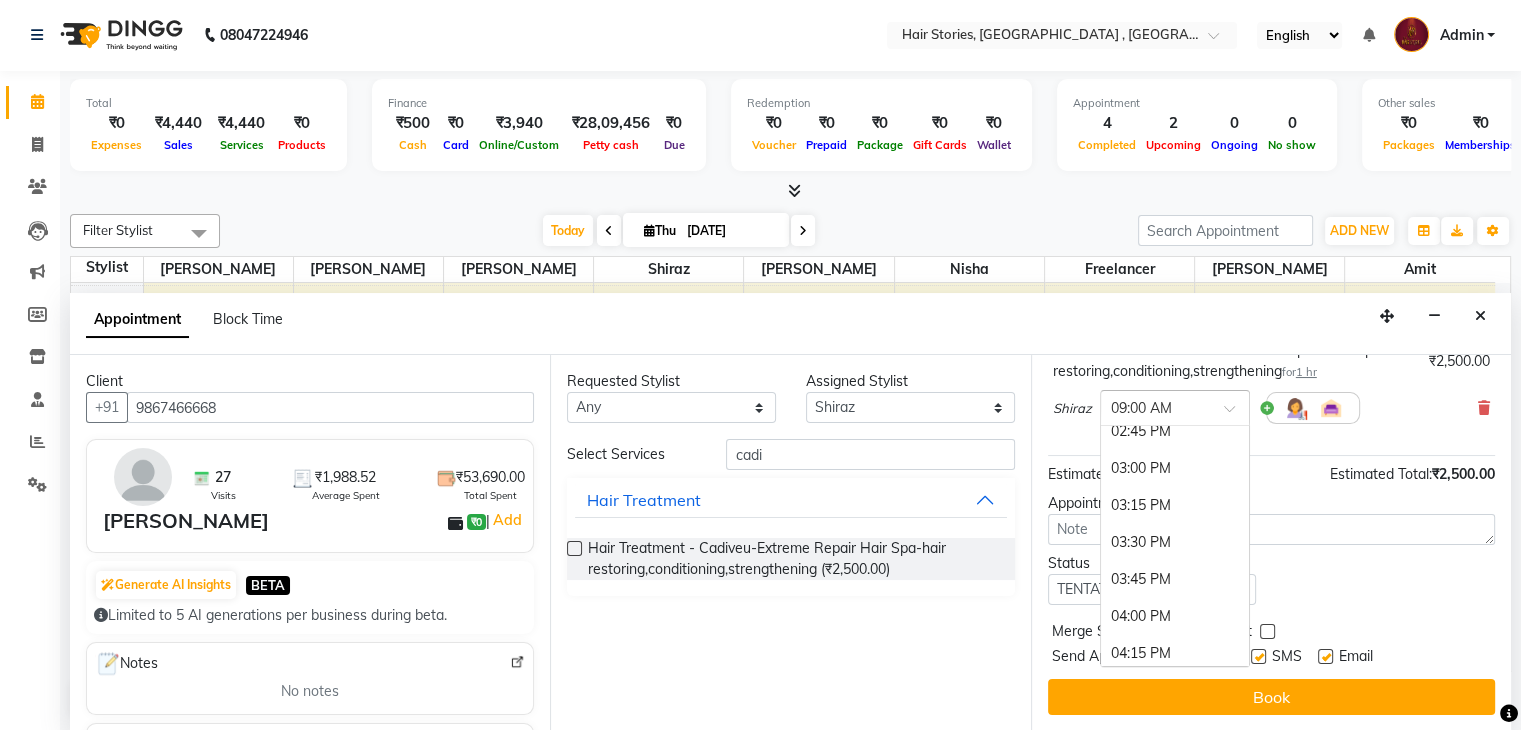 scroll, scrollTop: 888, scrollLeft: 0, axis: vertical 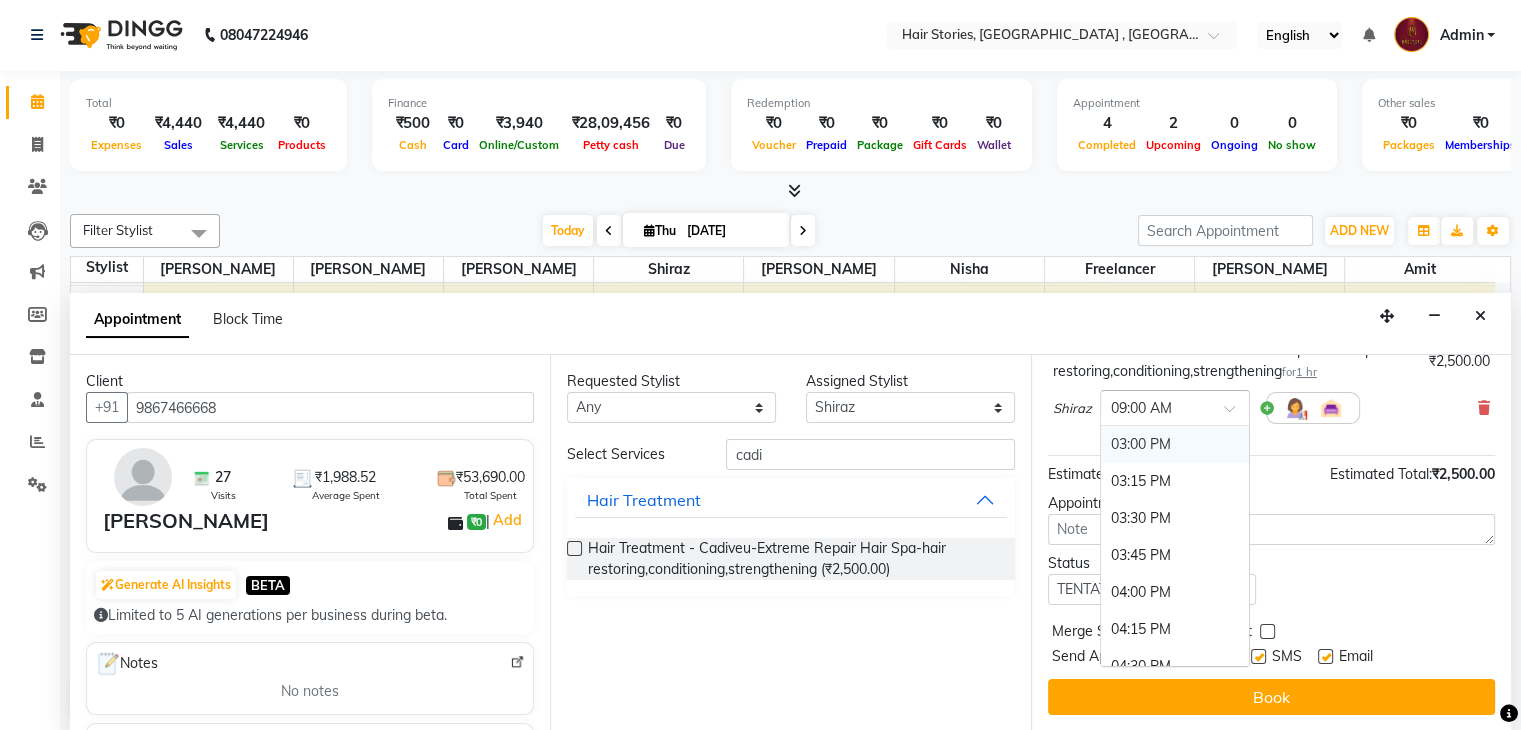 click on "03:00 PM" at bounding box center (1175, 444) 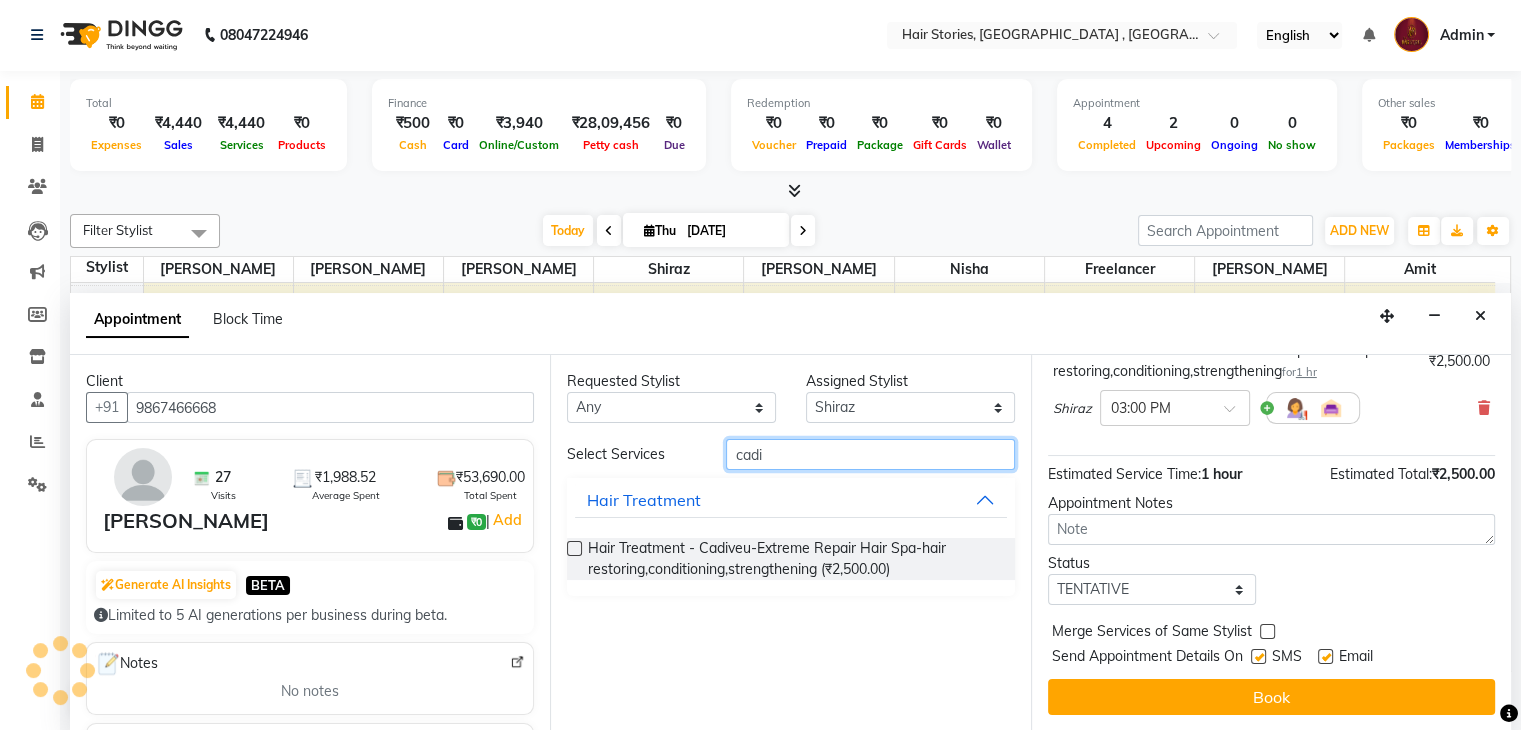 drag, startPoint x: 794, startPoint y: 449, endPoint x: 708, endPoint y: 461, distance: 86.833176 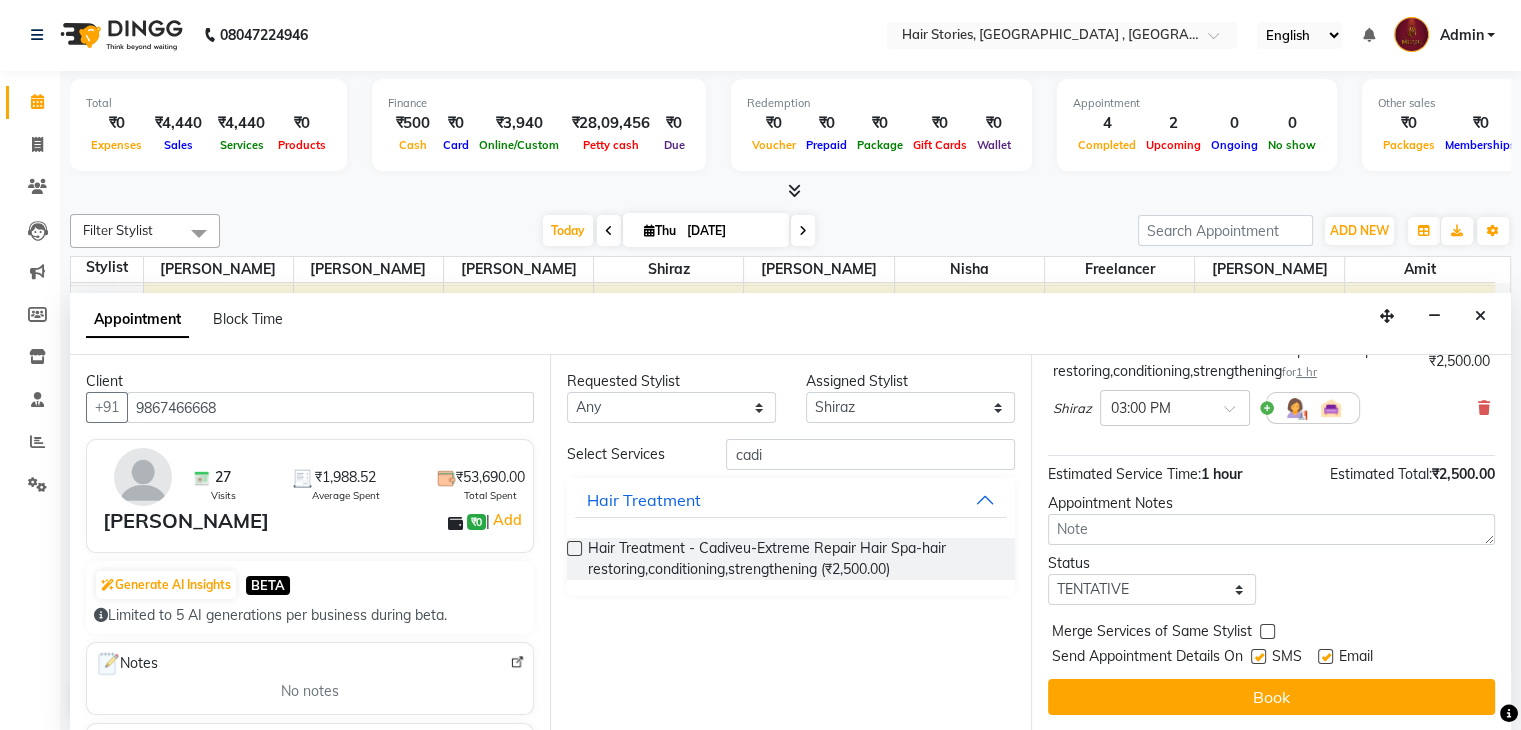 click on "Assigned Stylist" at bounding box center [910, 381] 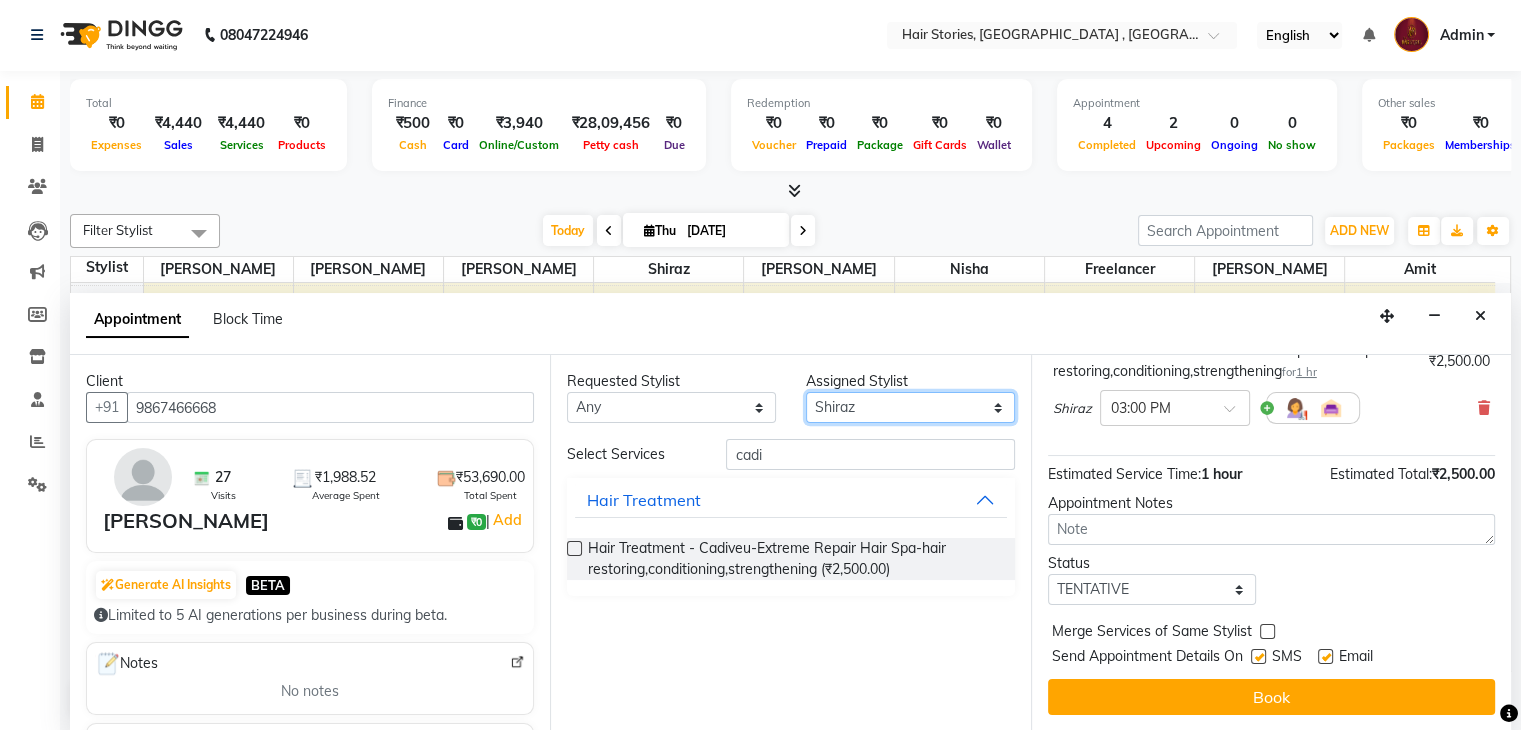 click on "Select [PERSON_NAME] [PERSON_NAME] Freelancer [PERSON_NAME] Neha [PERSON_NAME] [PERSON_NAME] Shiraz" at bounding box center (910, 407) 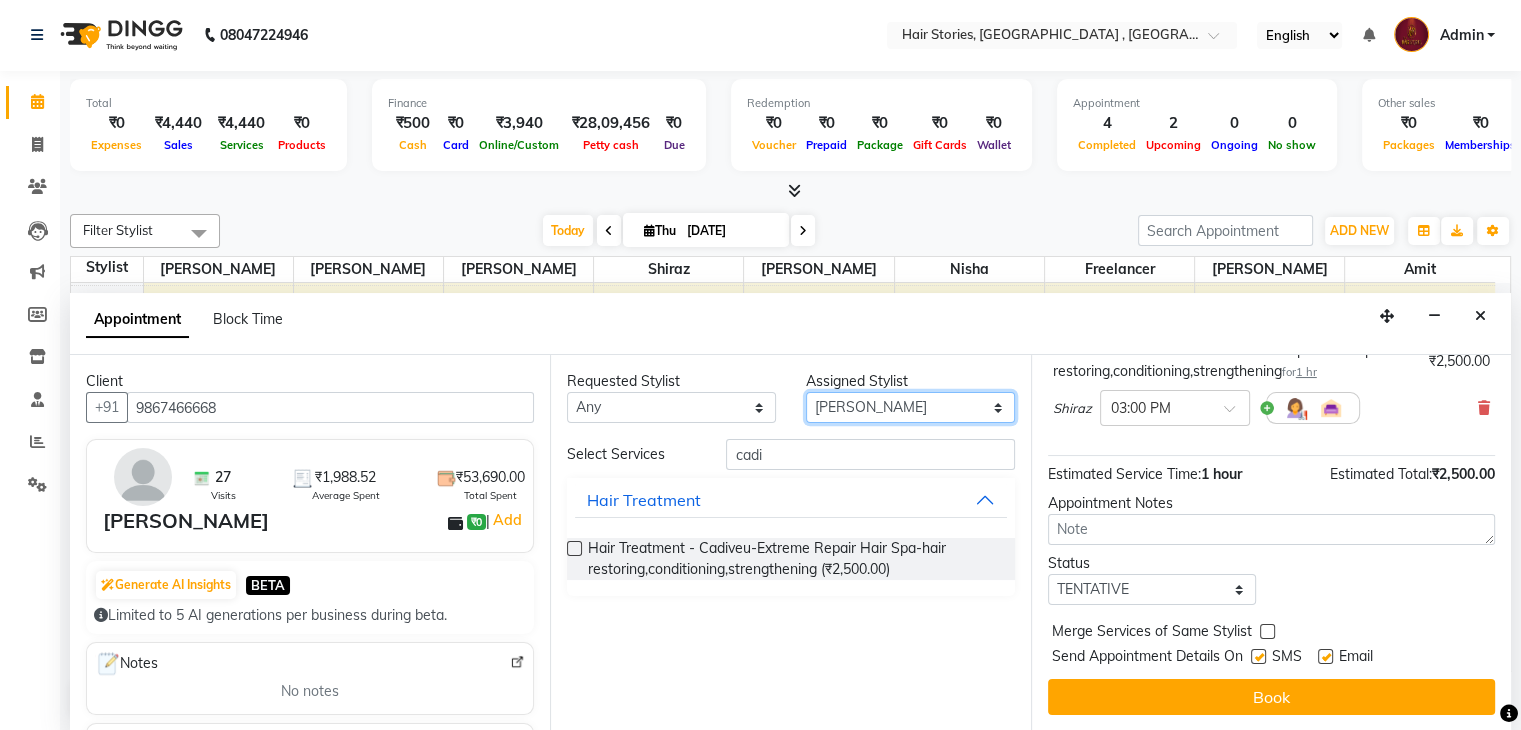 click on "Select [PERSON_NAME] [PERSON_NAME] Freelancer [PERSON_NAME] Neha [PERSON_NAME] [PERSON_NAME] Shiraz" at bounding box center [910, 407] 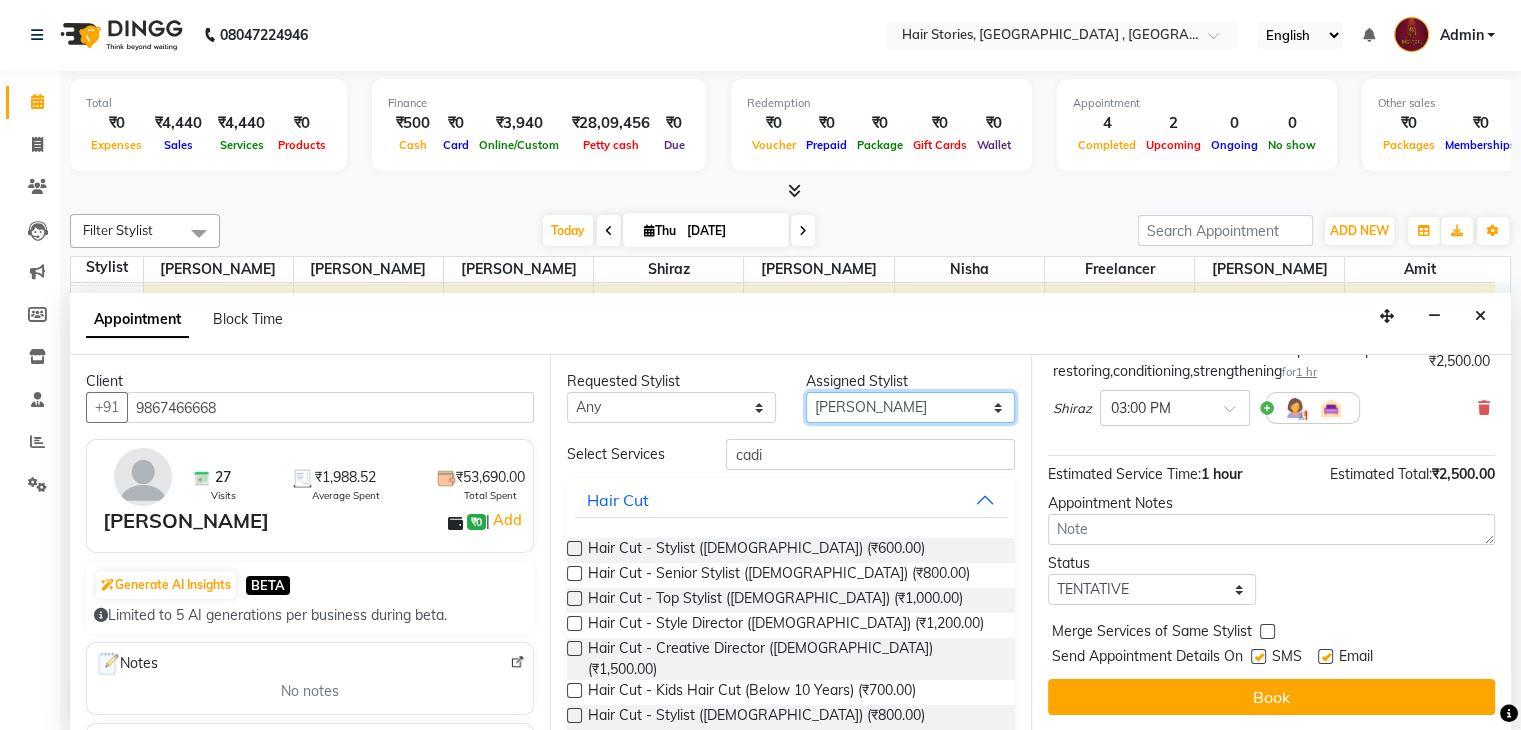 click on "Select [PERSON_NAME] [PERSON_NAME] Freelancer [PERSON_NAME] Neha [PERSON_NAME] [PERSON_NAME] Shiraz" at bounding box center [910, 407] 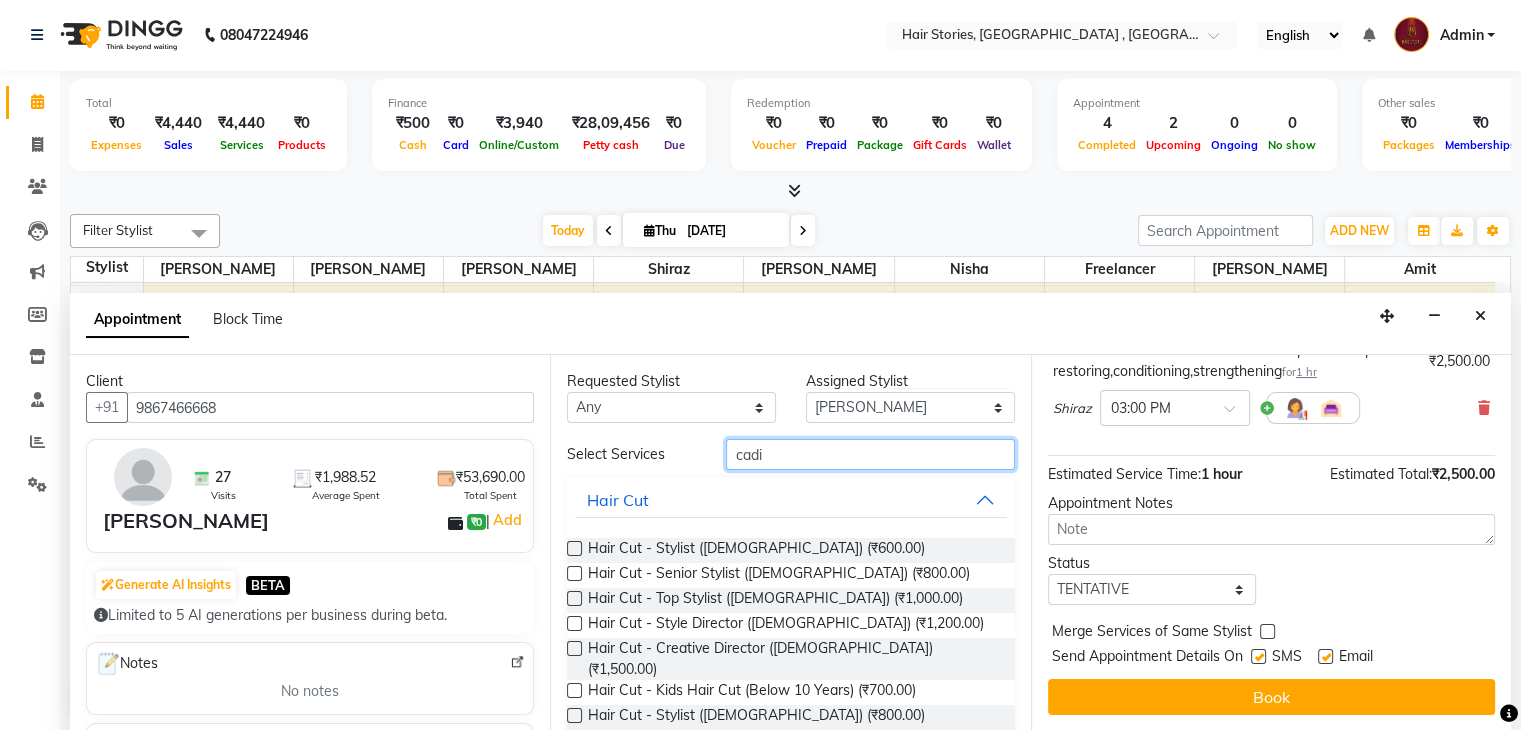 drag, startPoint x: 774, startPoint y: 466, endPoint x: 704, endPoint y: 481, distance: 71.5891 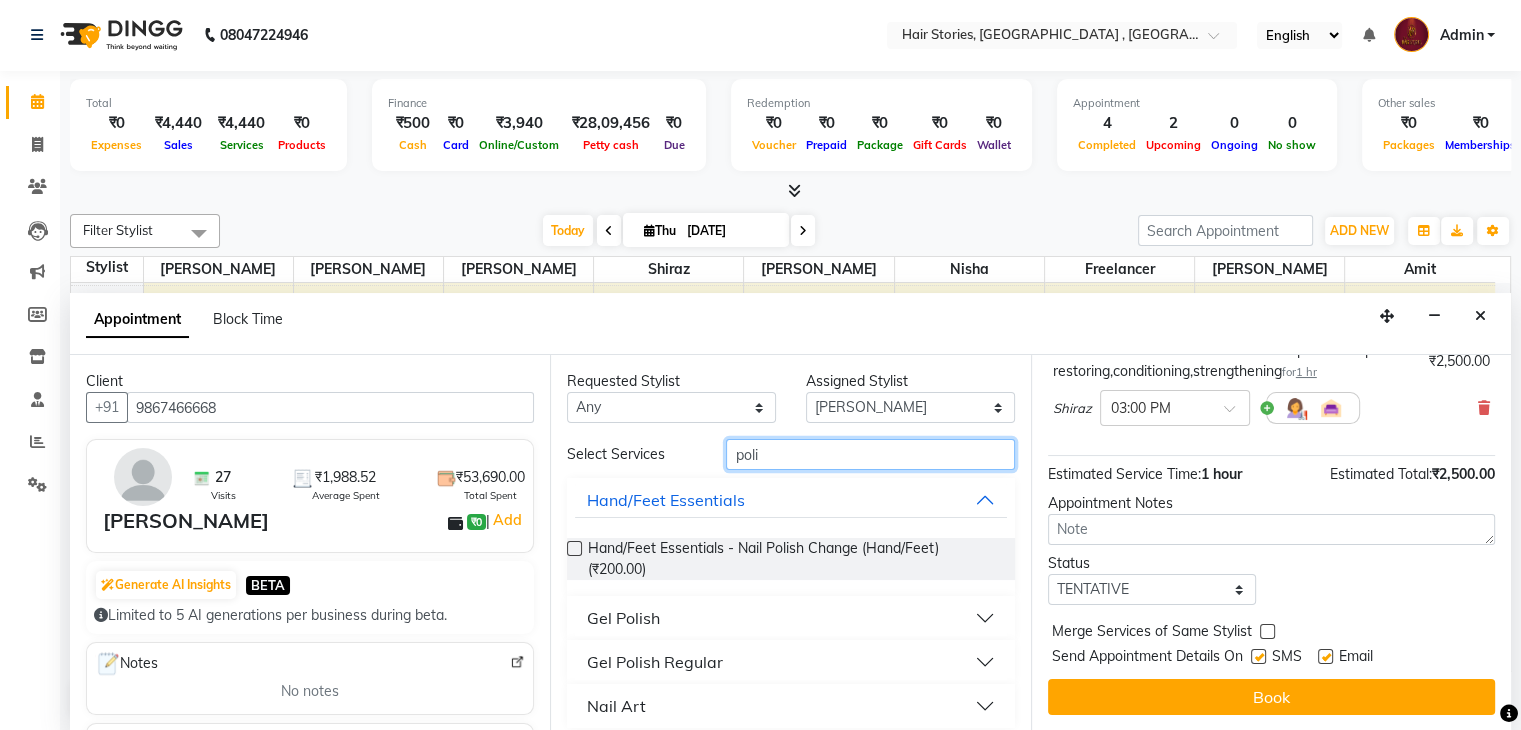 type on "poli" 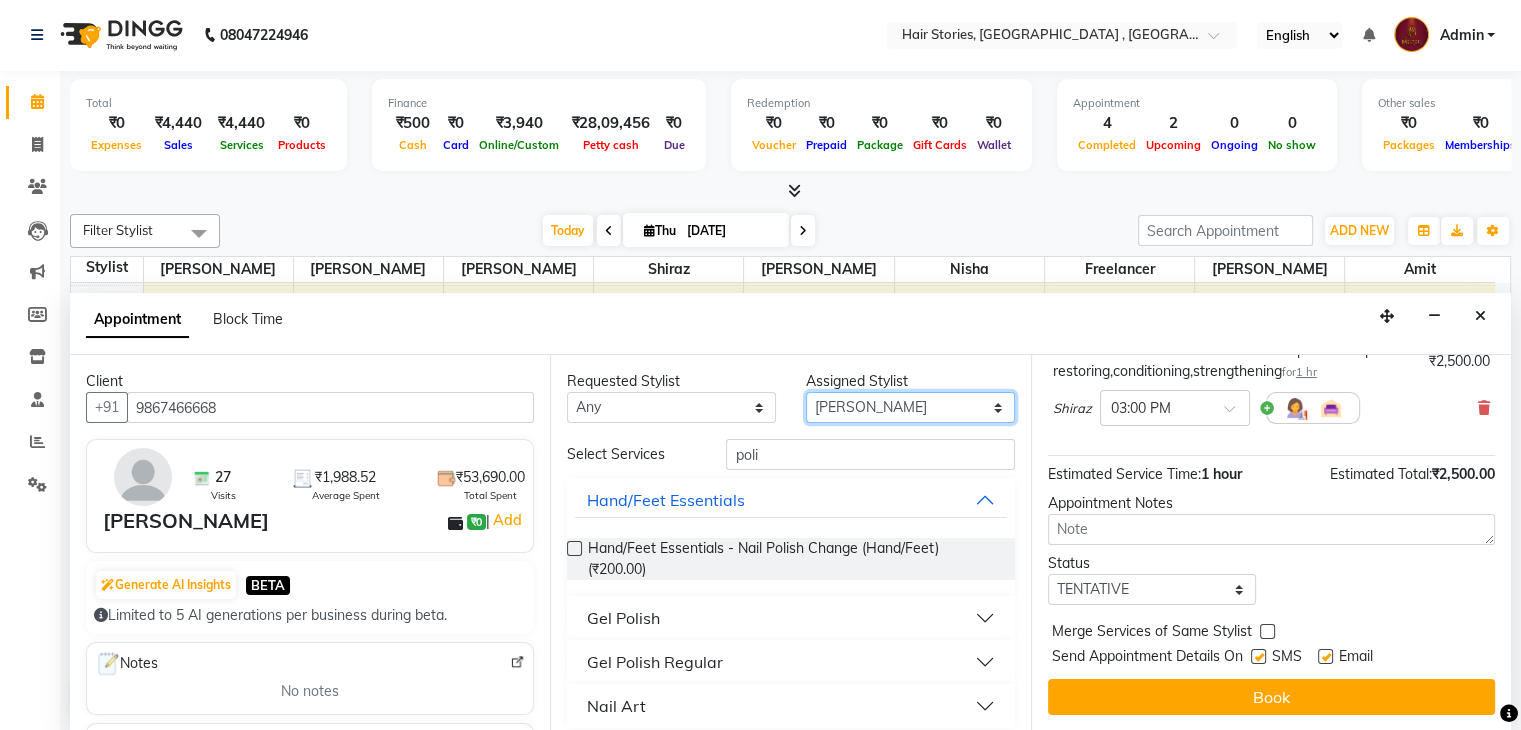 click on "Select [PERSON_NAME] [PERSON_NAME] Freelancer [PERSON_NAME] Neha [PERSON_NAME] [PERSON_NAME] Shiraz" at bounding box center [910, 407] 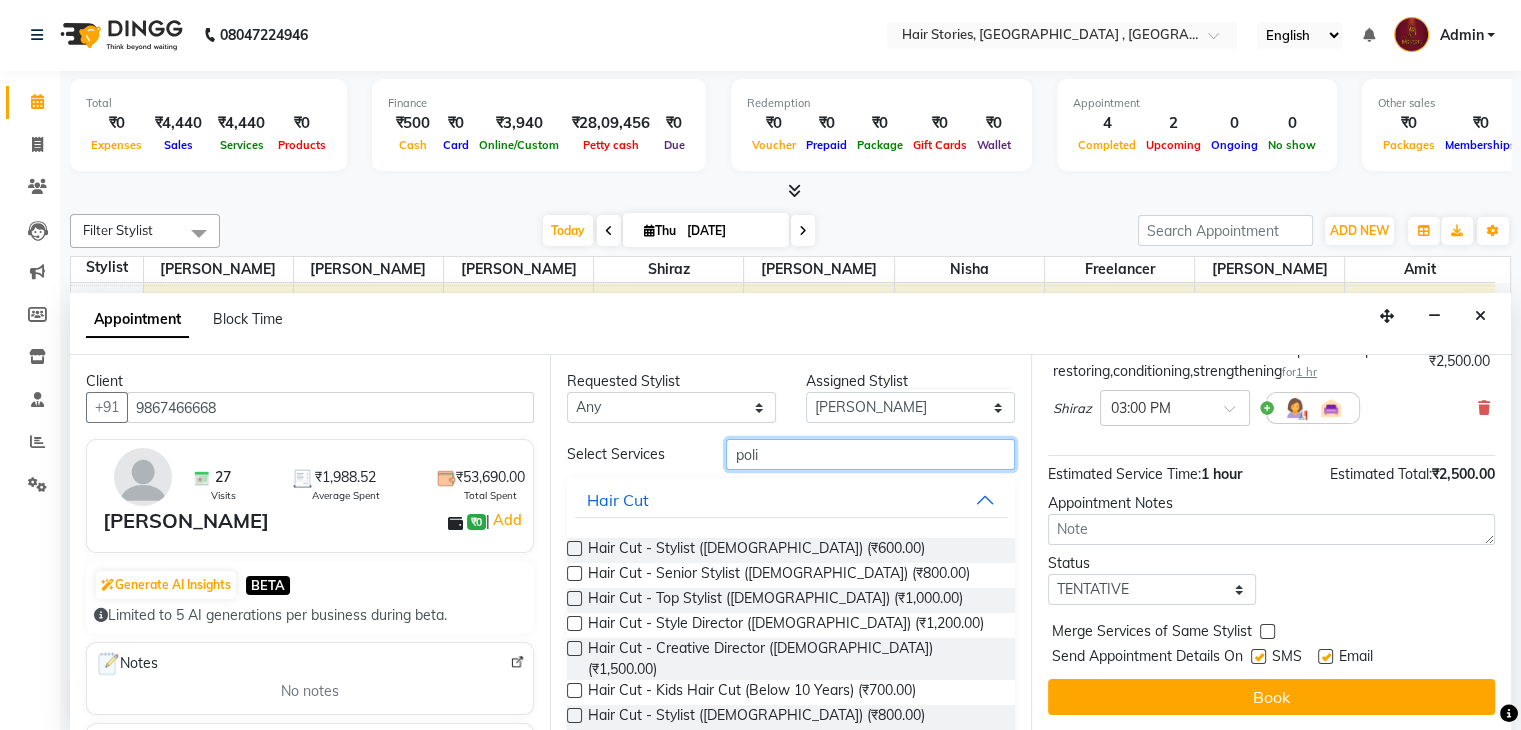 click on "poli" at bounding box center [870, 454] 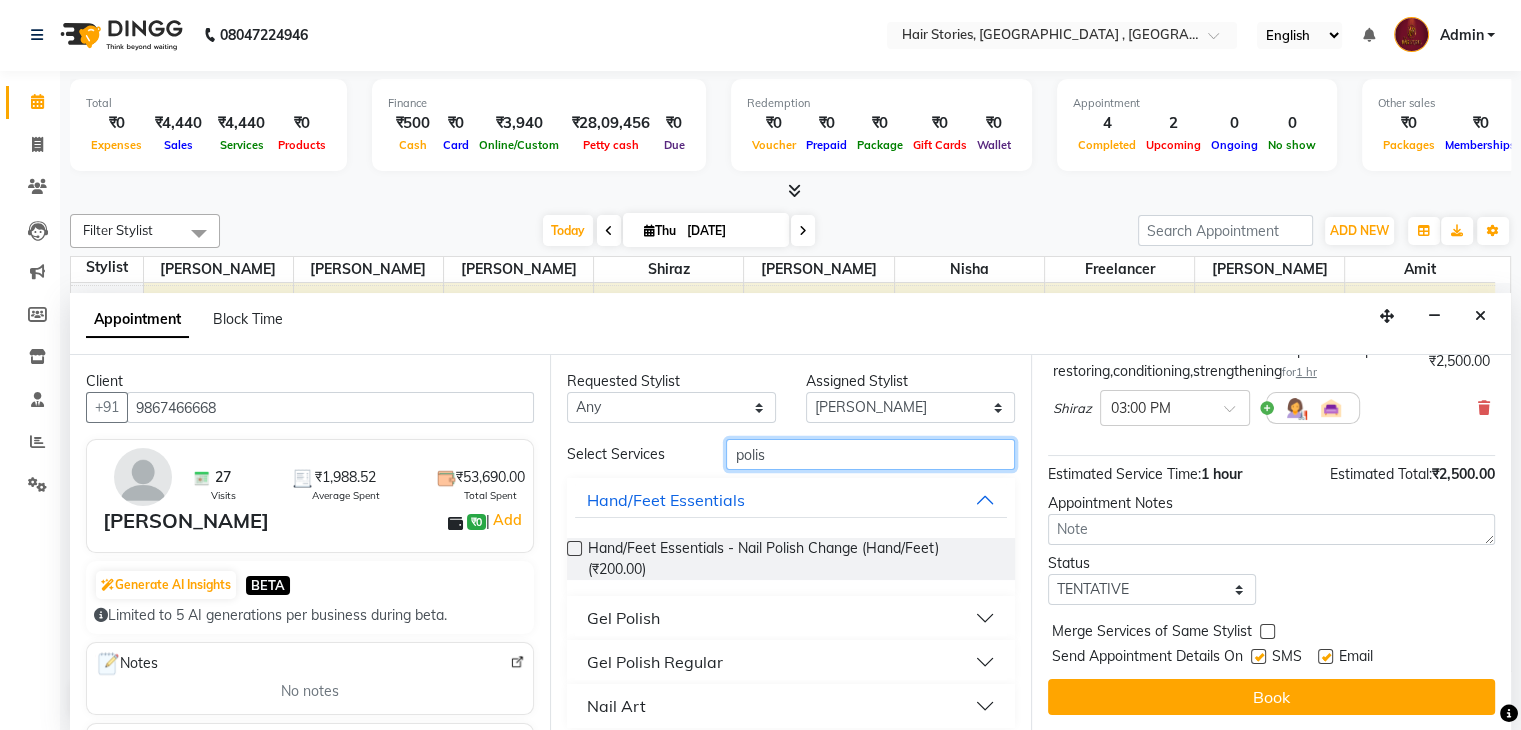 type on "polis" 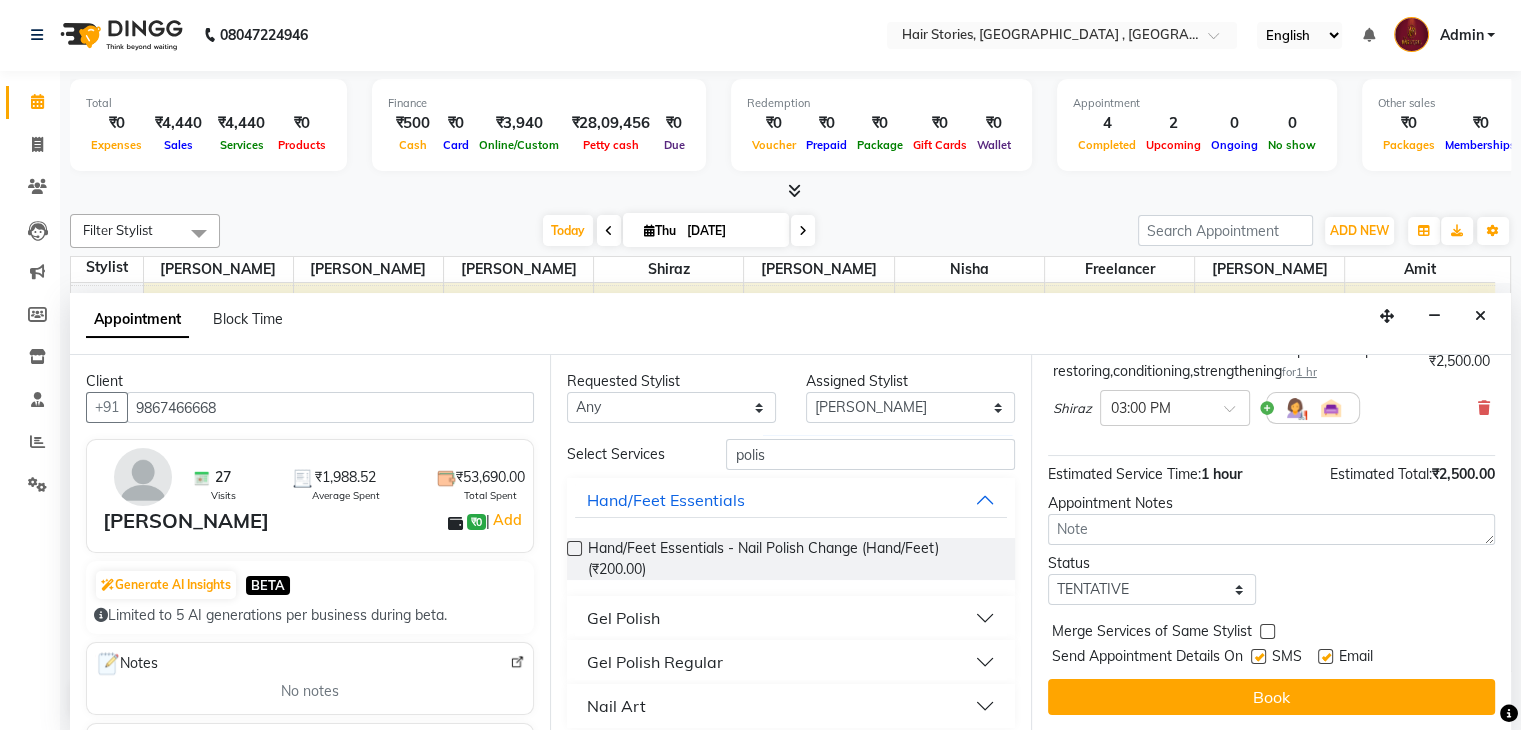 click at bounding box center (574, 548) 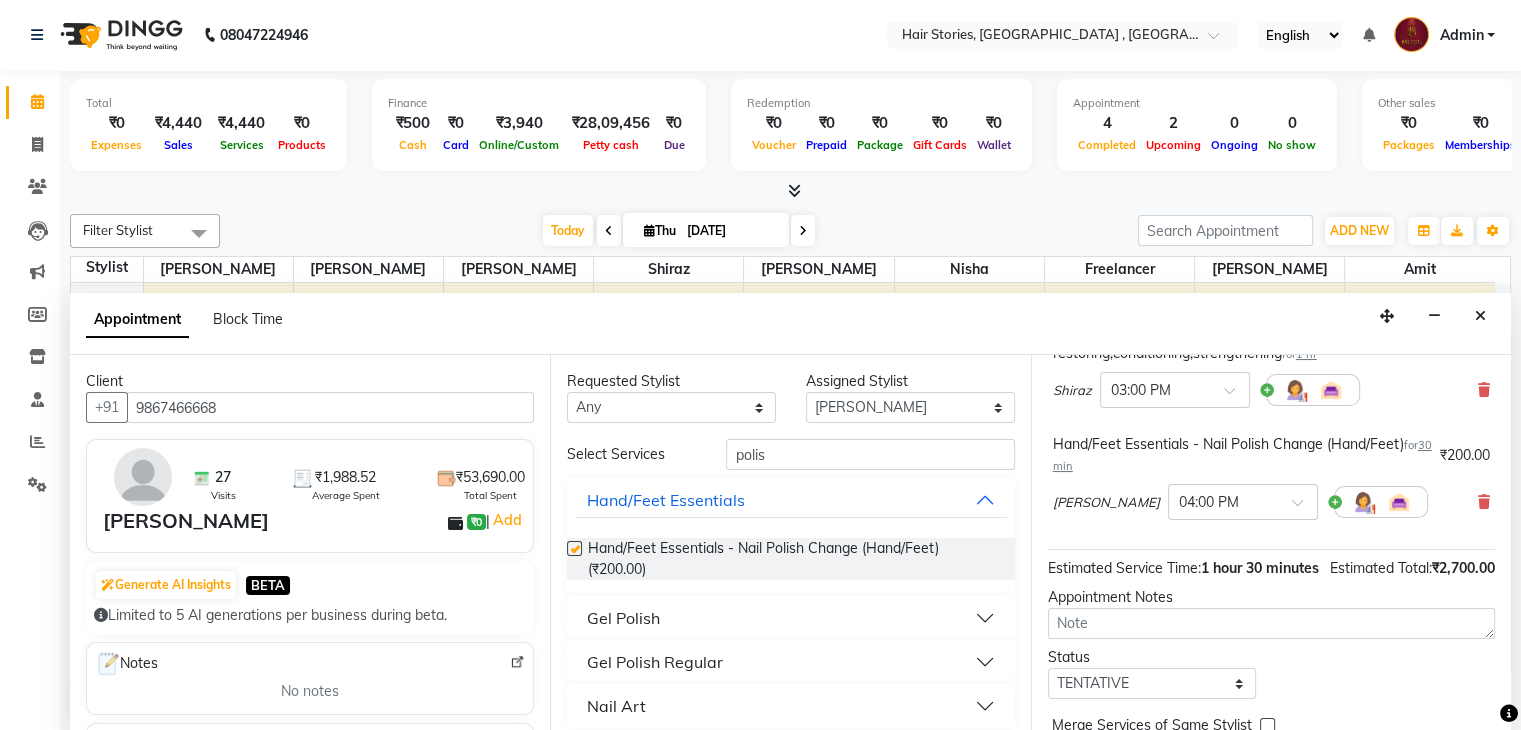 checkbox on "false" 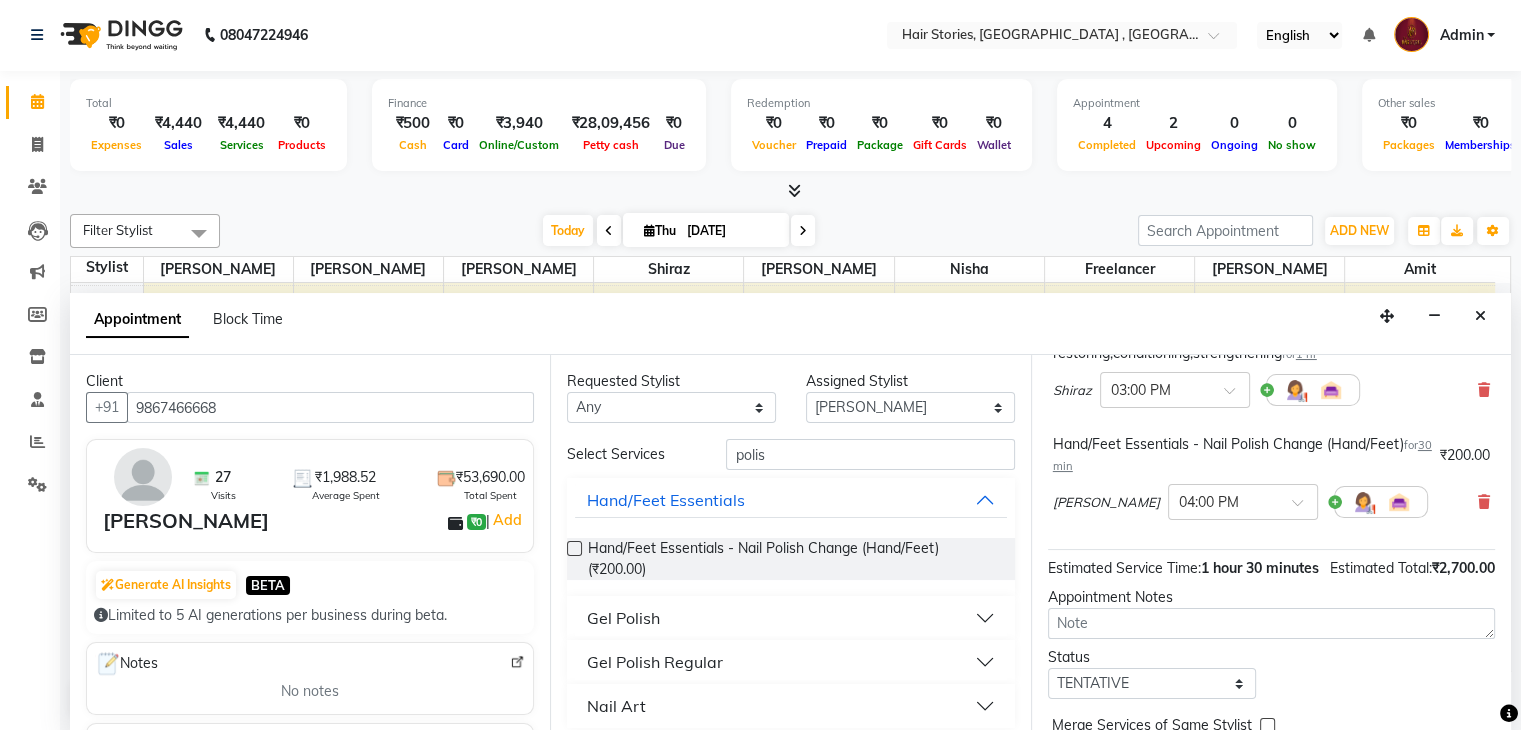 scroll, scrollTop: 303, scrollLeft: 0, axis: vertical 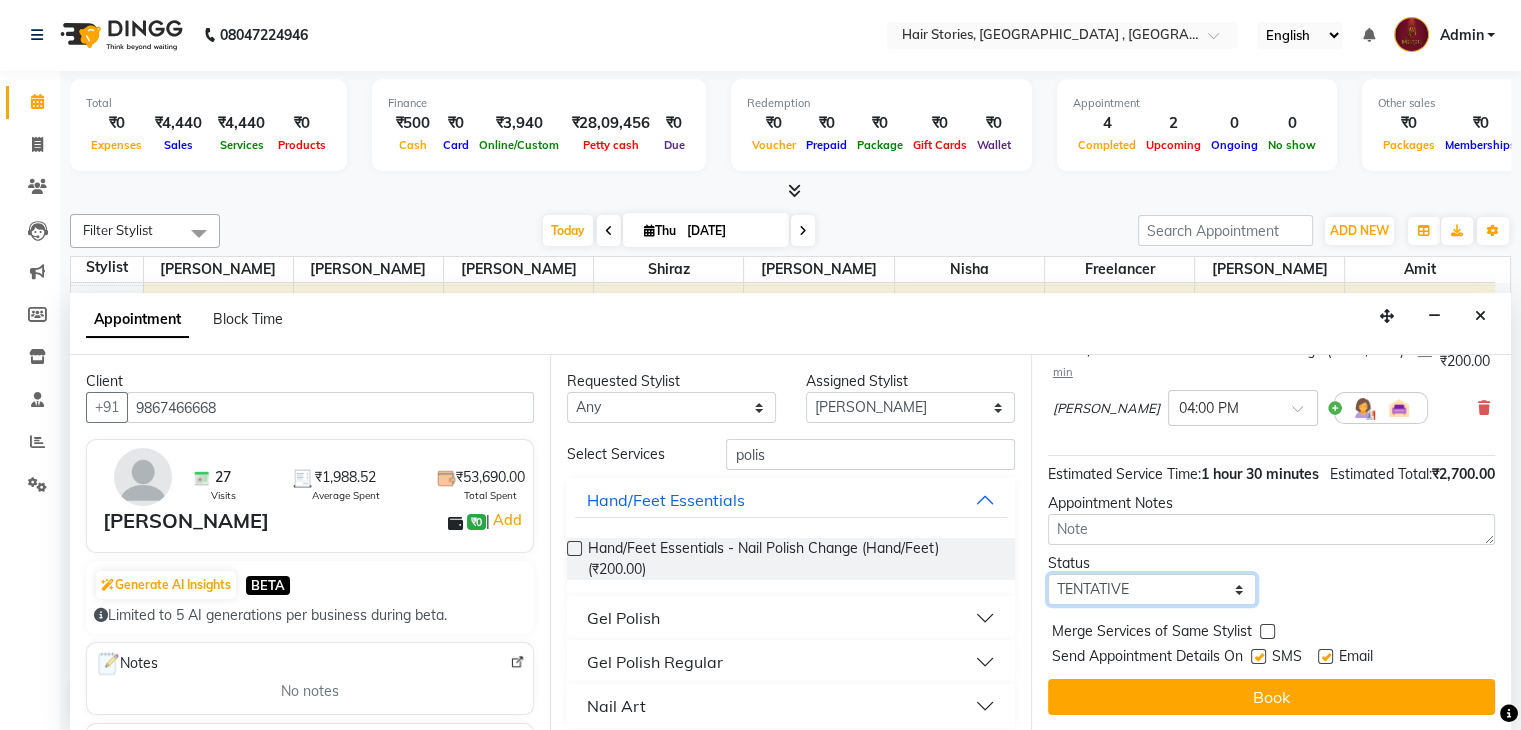 click on "Select TENTATIVE CONFIRM CHECK-IN UPCOMING" at bounding box center [1152, 589] 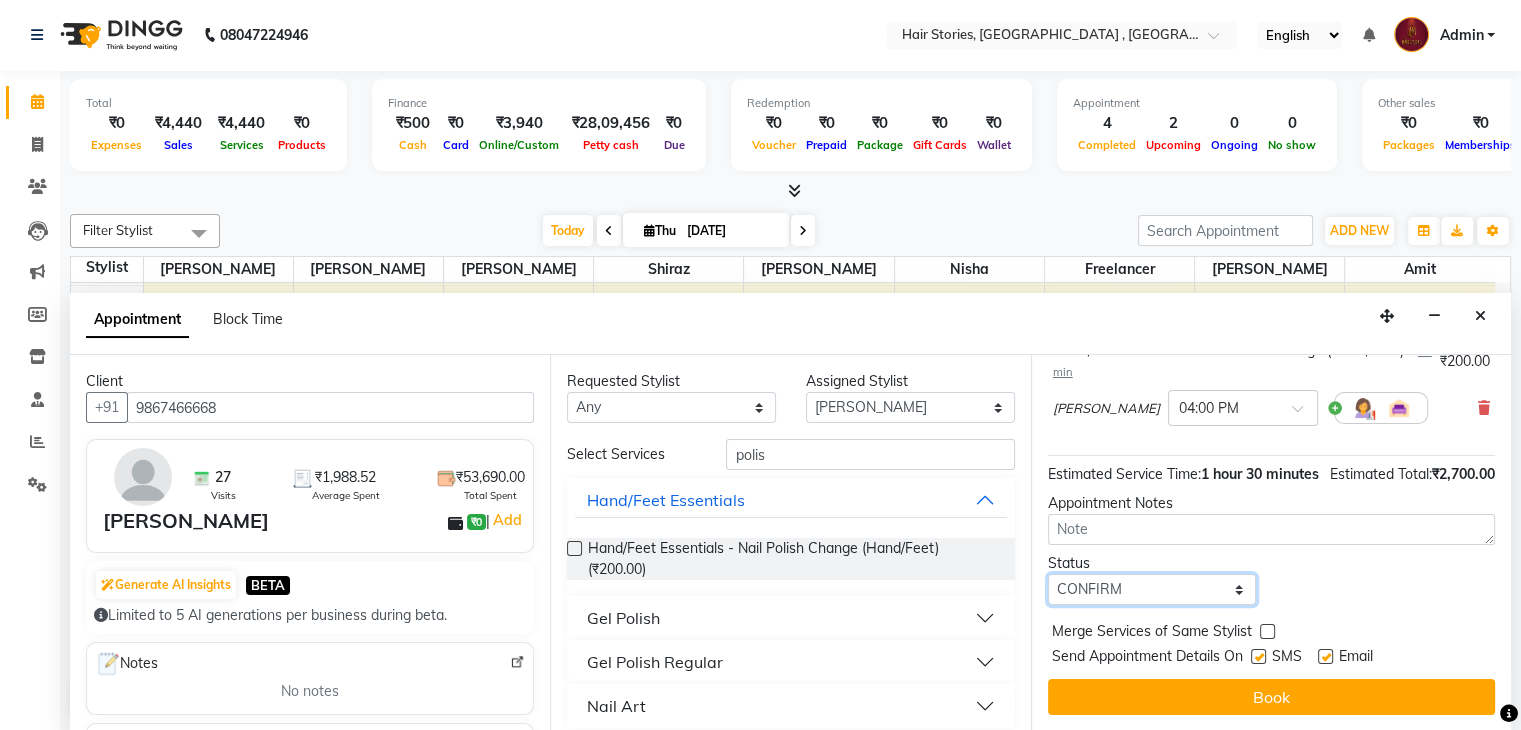 click on "Select TENTATIVE CONFIRM CHECK-IN UPCOMING" at bounding box center [1152, 589] 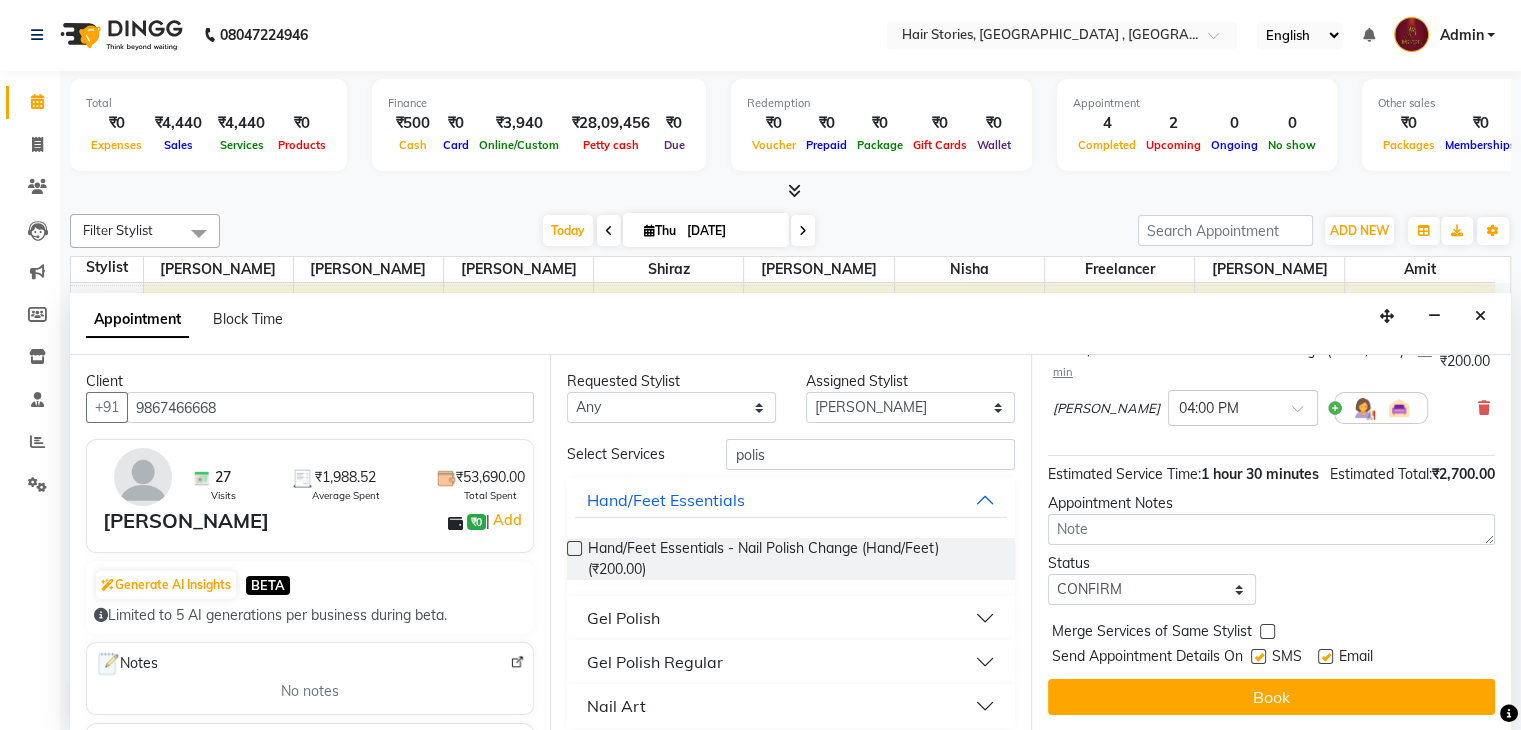 click at bounding box center [1258, 656] 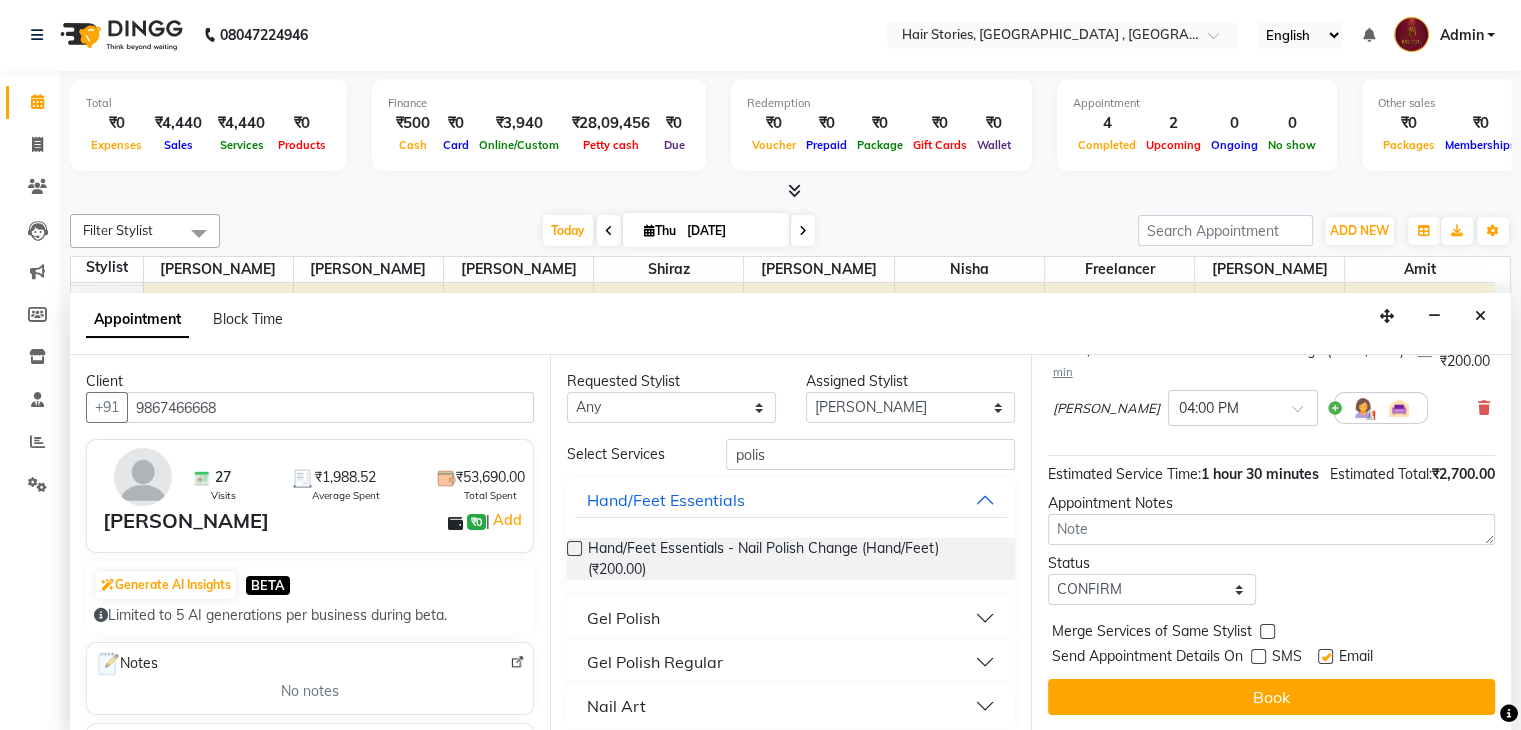 click at bounding box center (1325, 656) 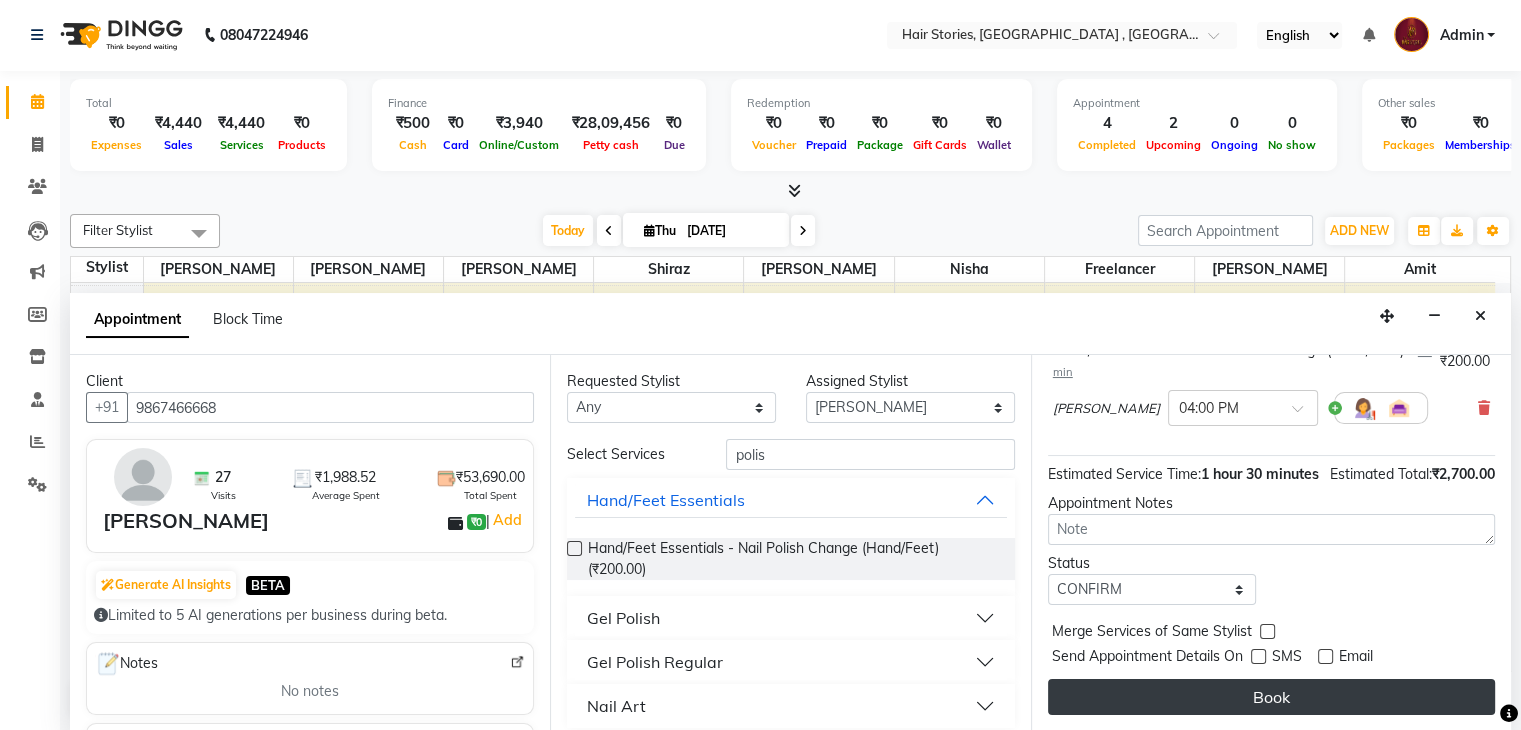 click on "Book" at bounding box center [1271, 697] 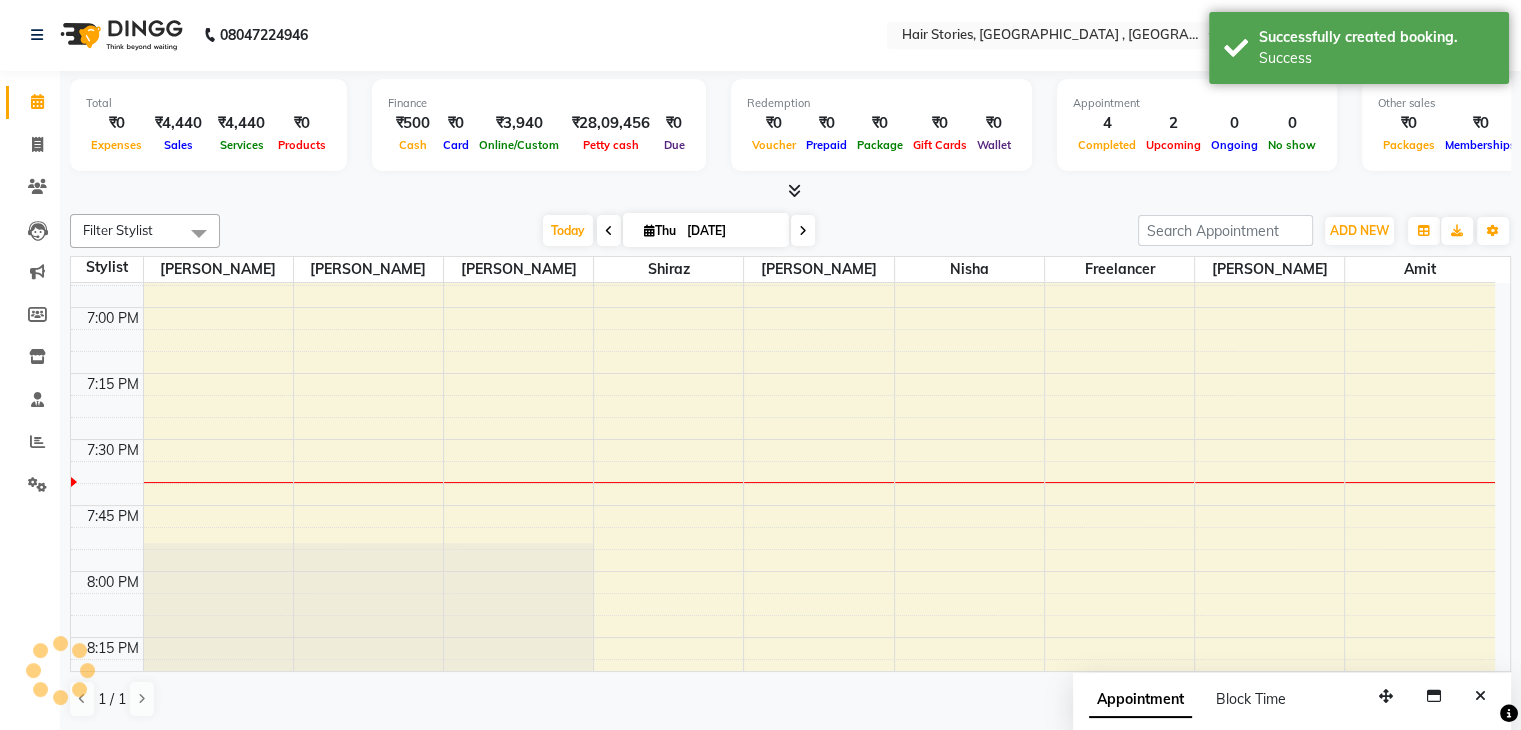 scroll, scrollTop: 0, scrollLeft: 0, axis: both 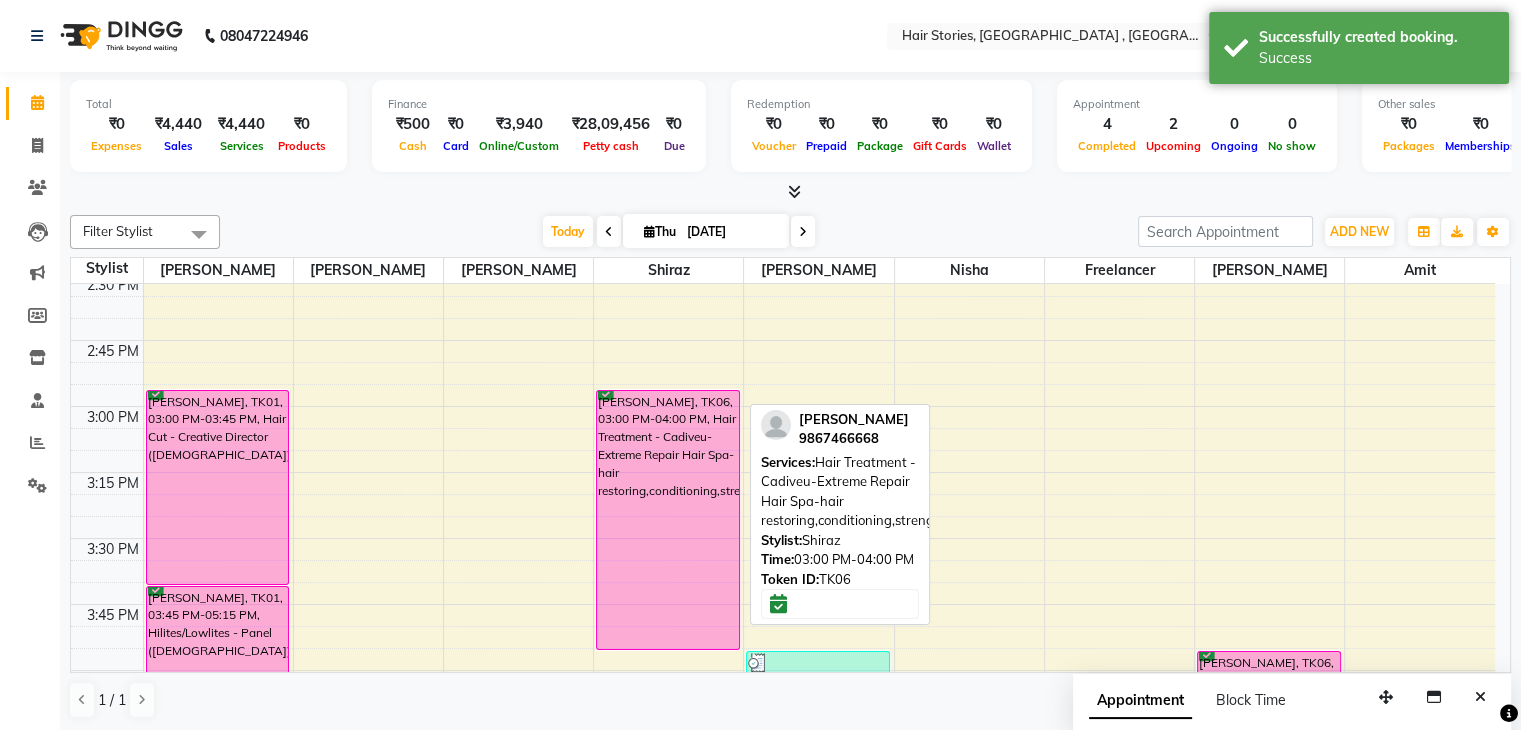 click on "[PERSON_NAME], TK06, 03:00 PM-04:00 PM, Hair Treatment - Cadiveu-Extreme Repair Hair Spa-hair restoring,conditioning,strengthening" at bounding box center (668, 520) 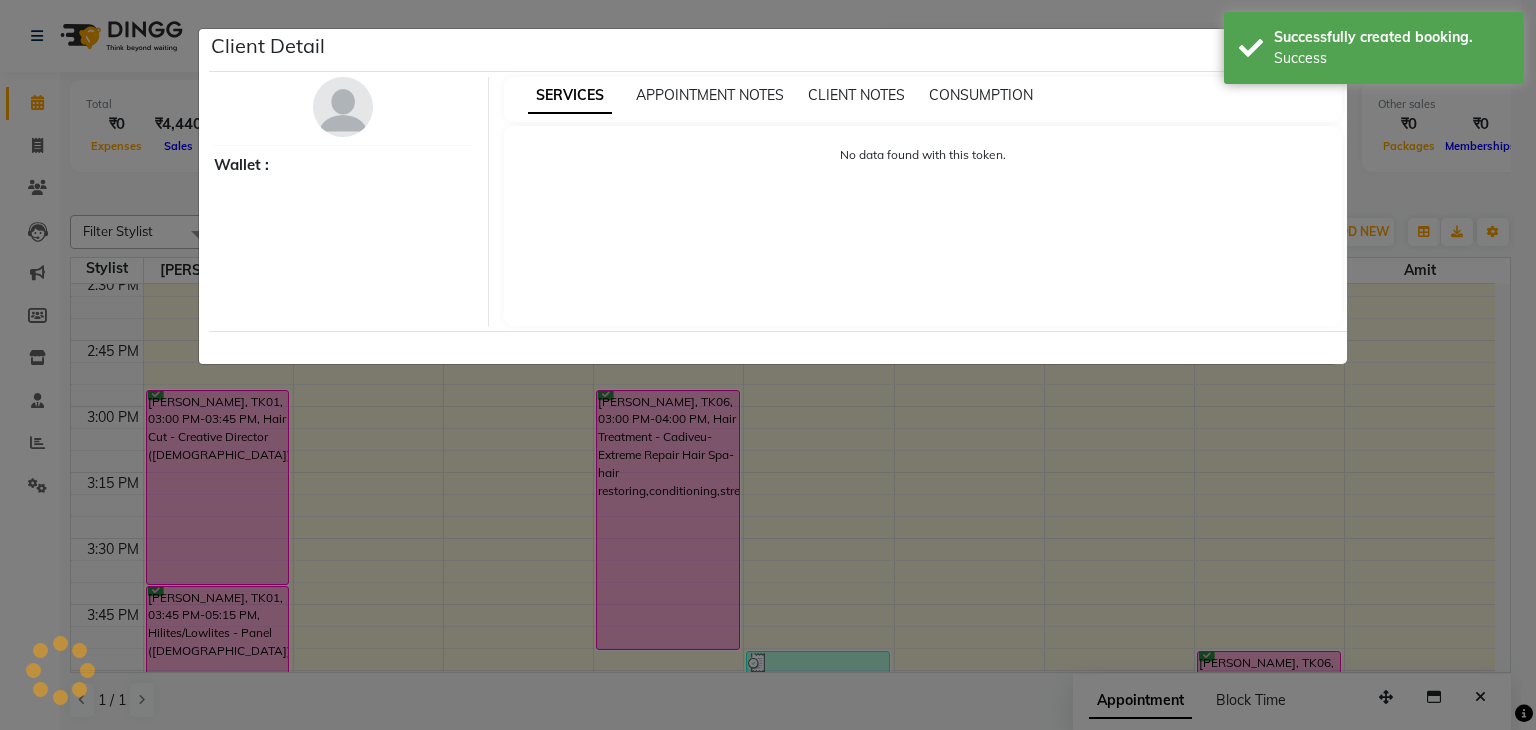 select on "6" 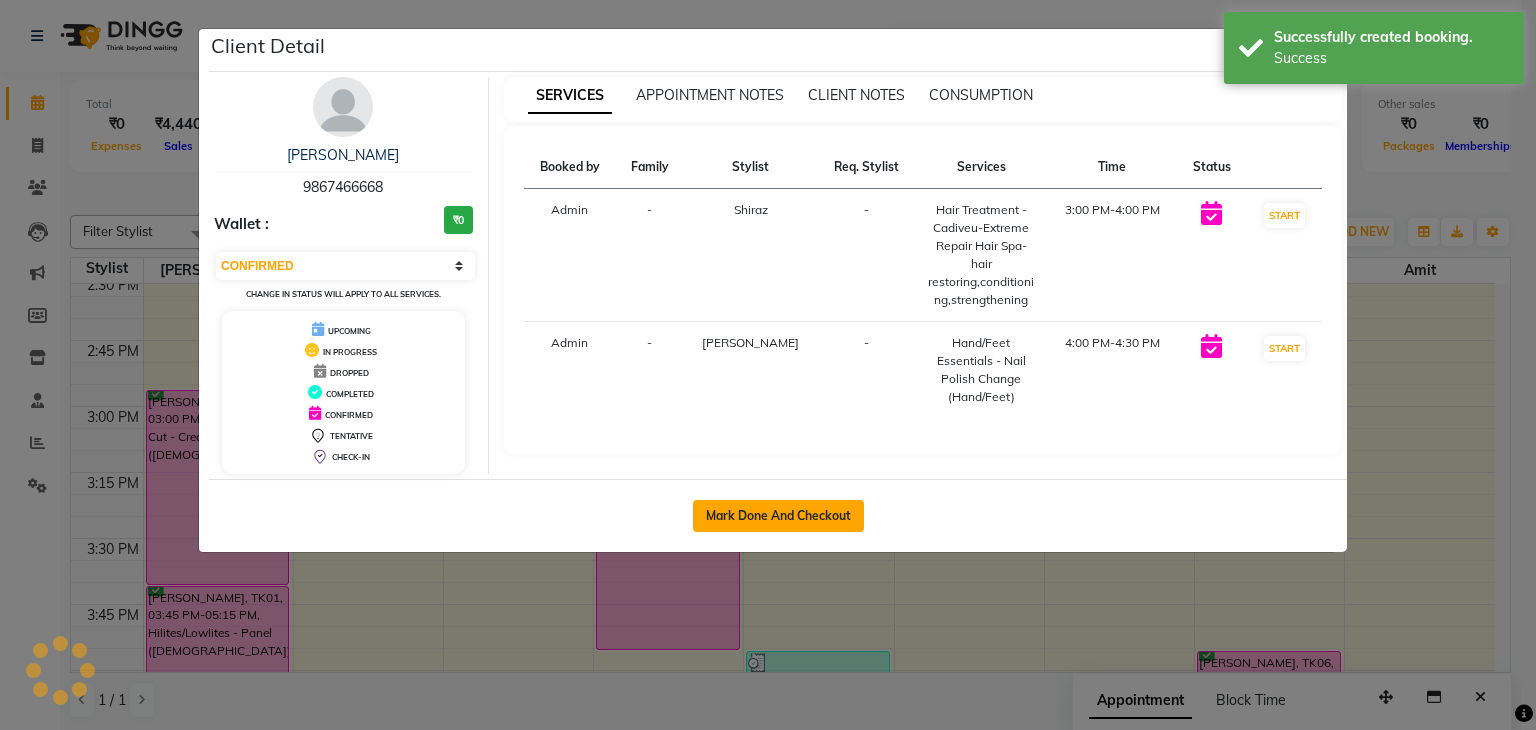 click on "Mark Done And Checkout" 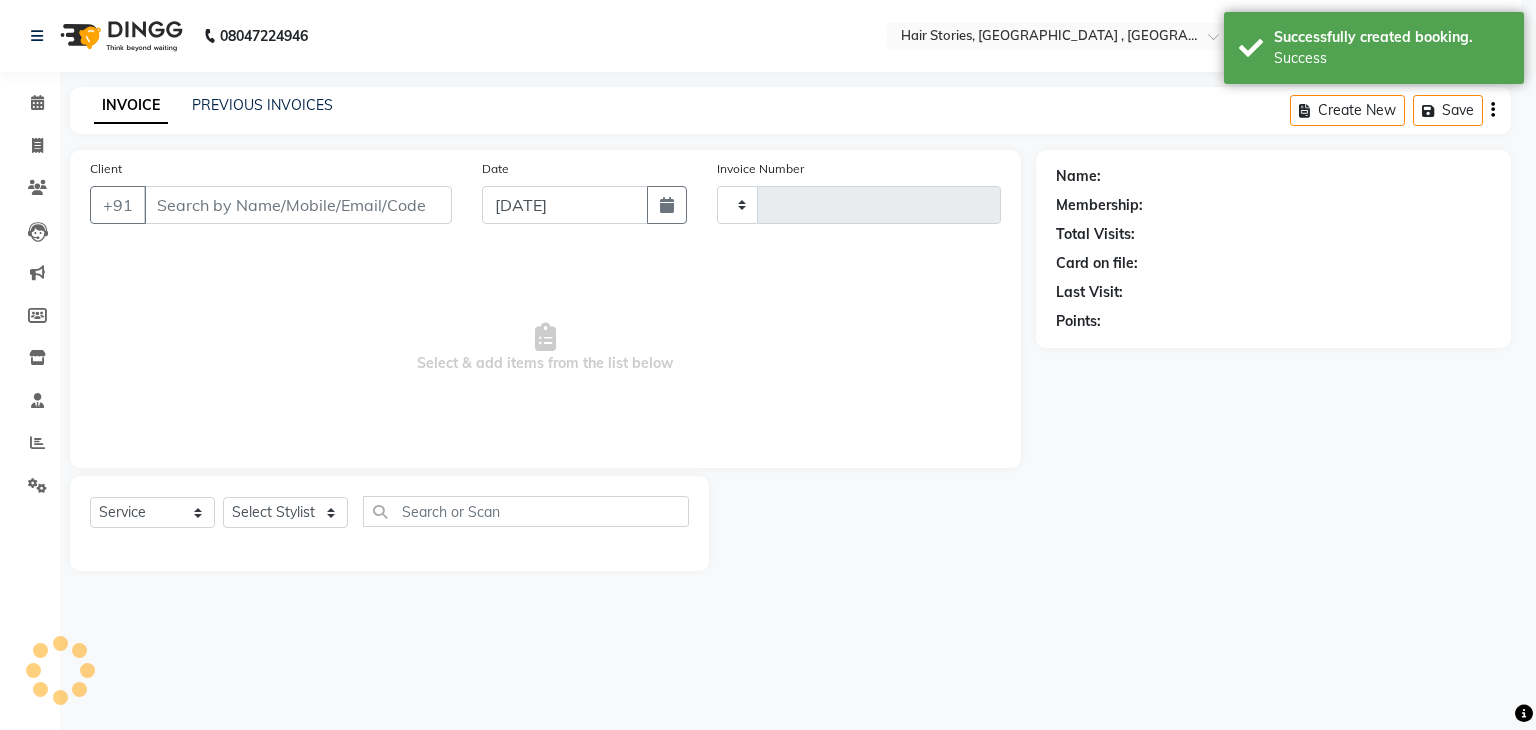 select on "select" 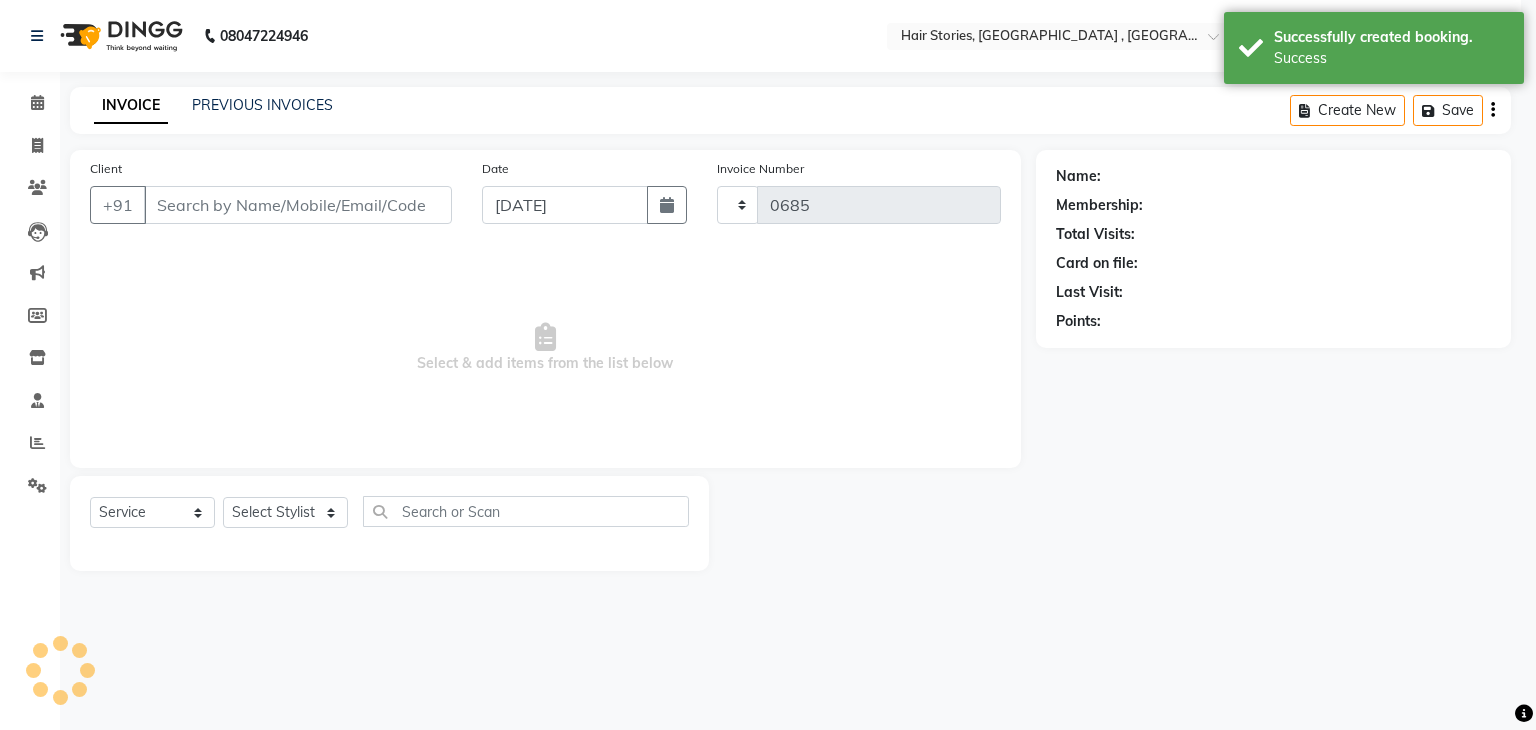 select on "550" 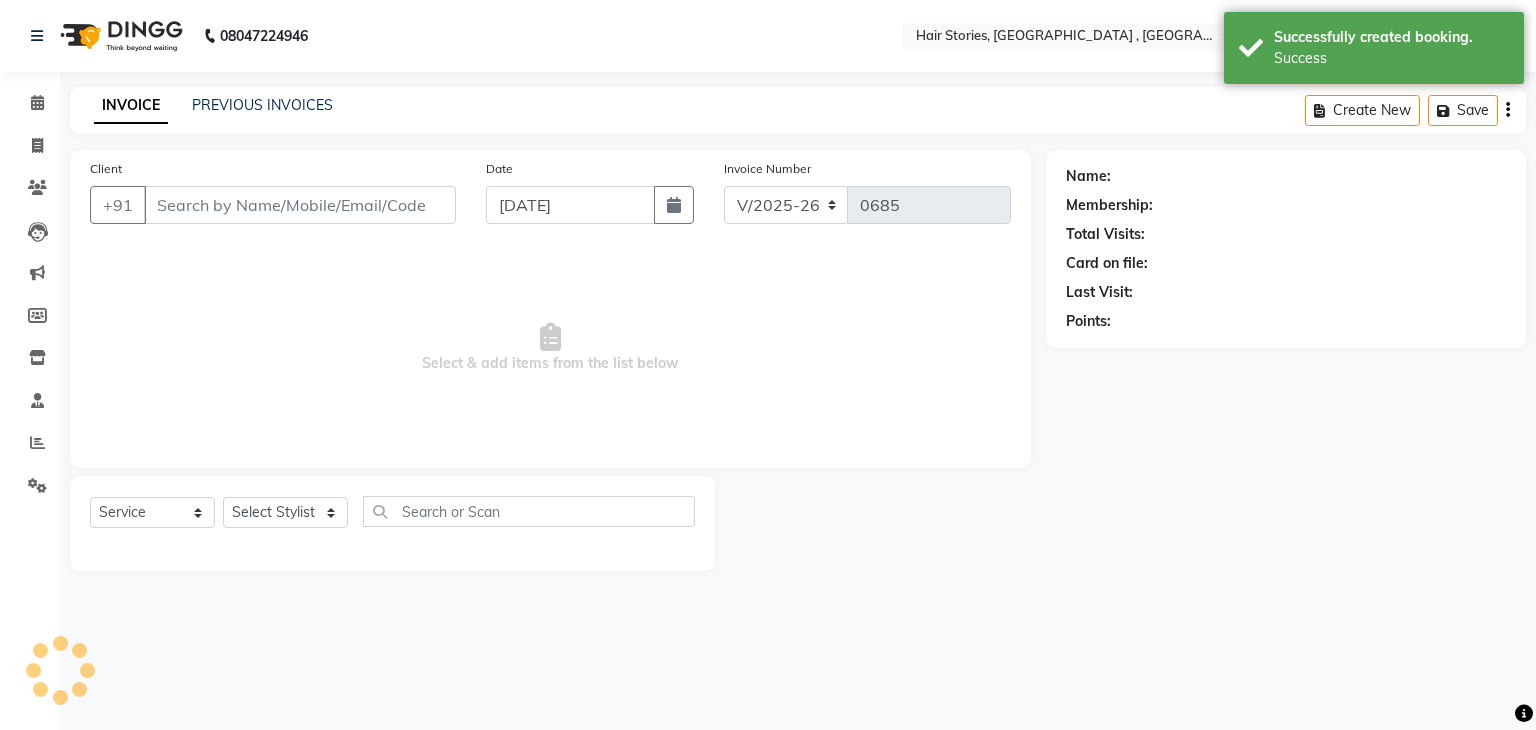 type on "9867466668" 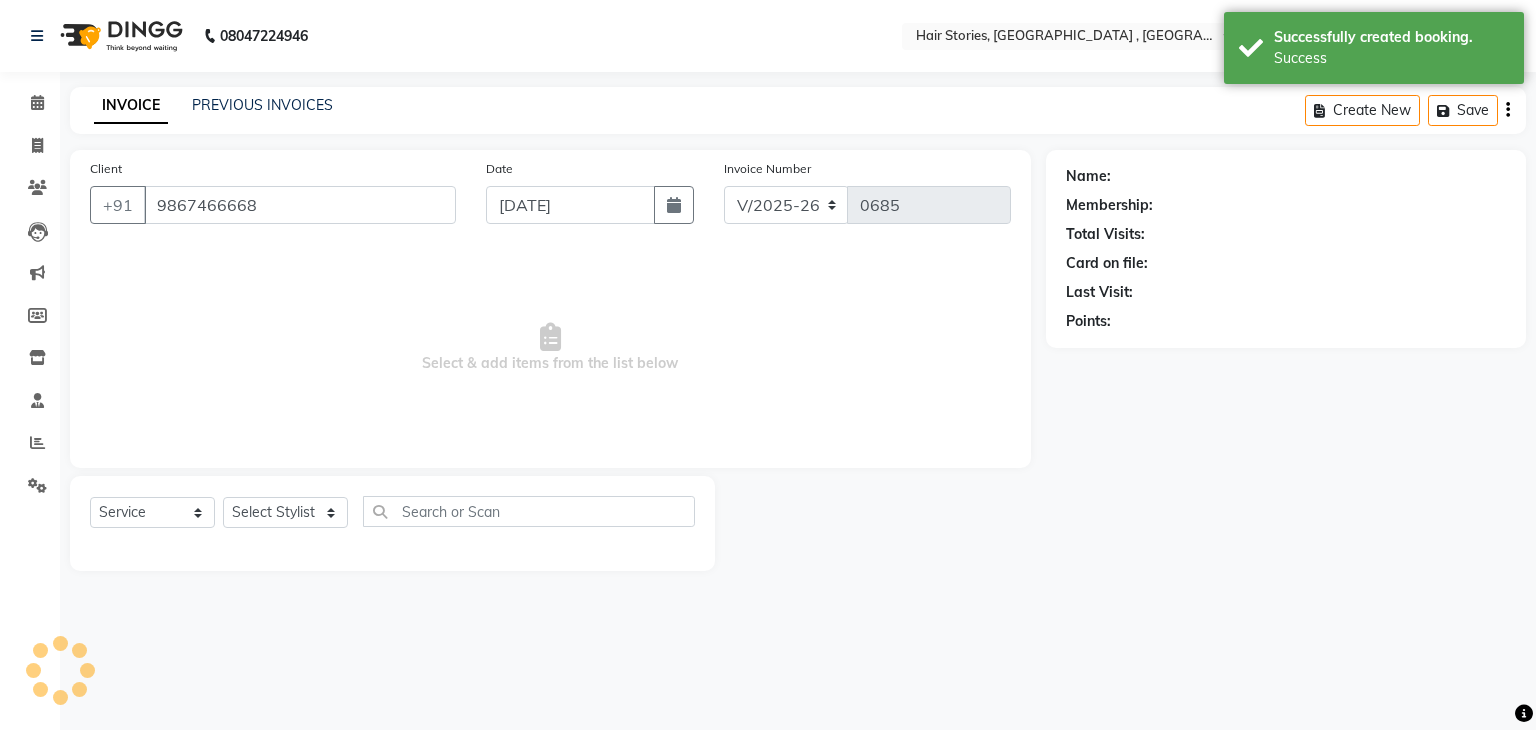 select on "65391" 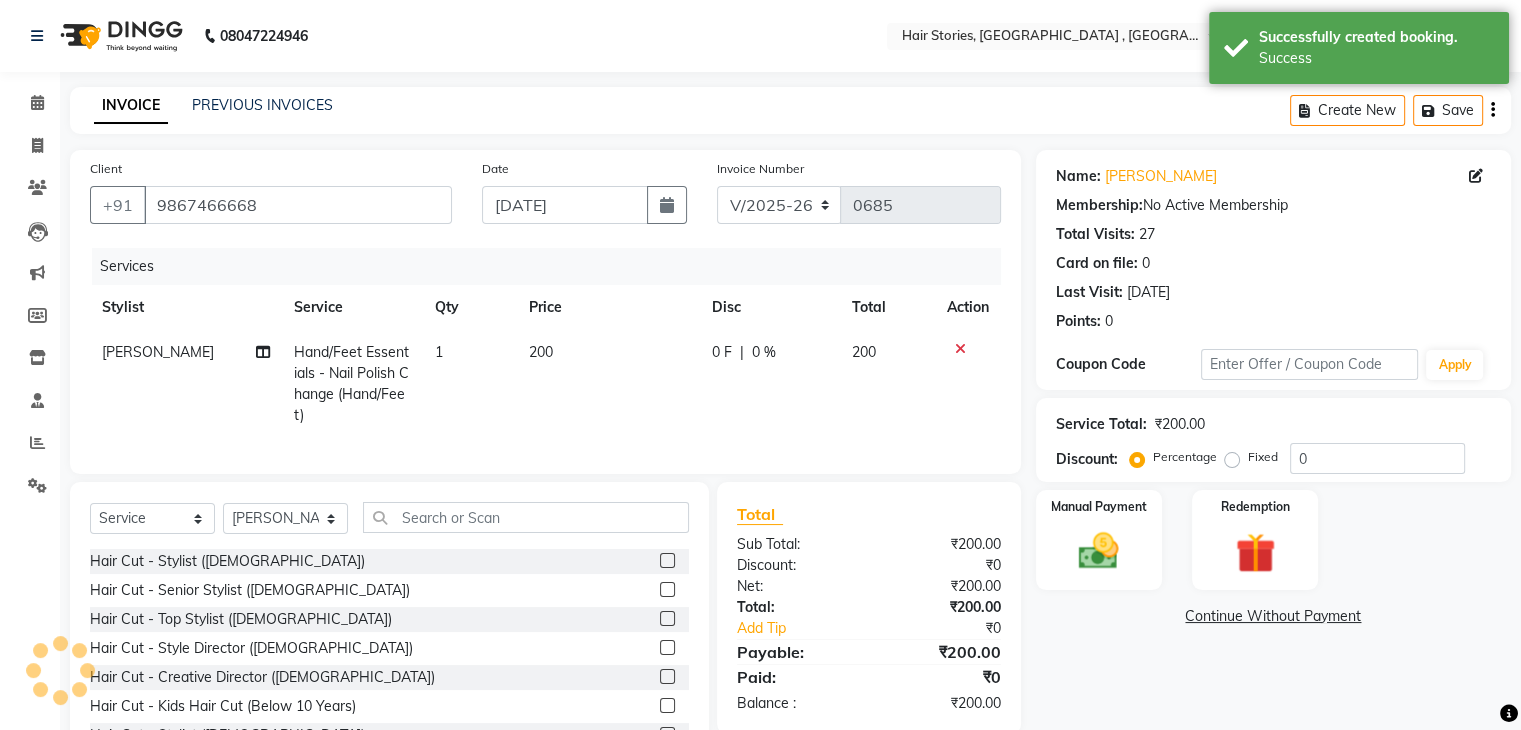 click on "200" 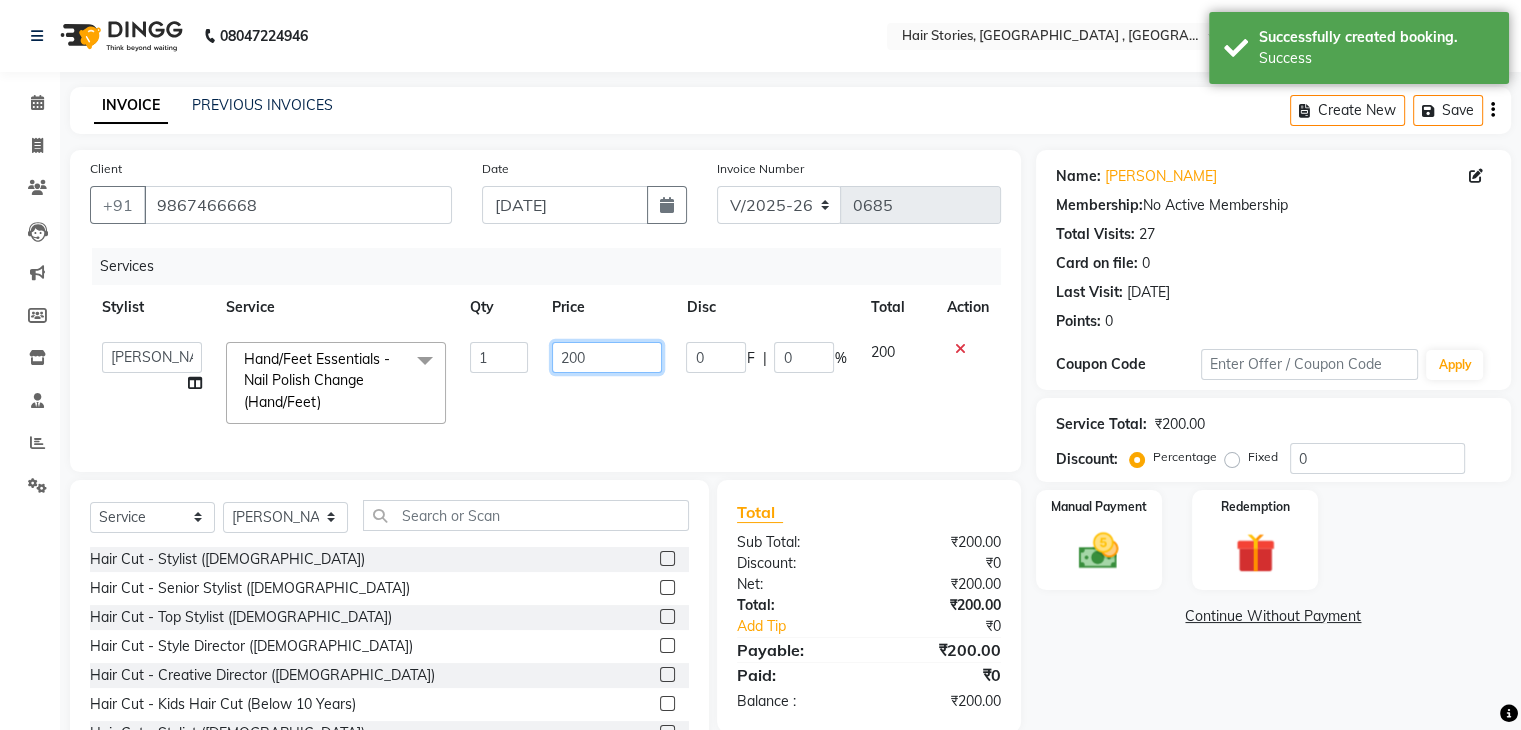 click on "200" 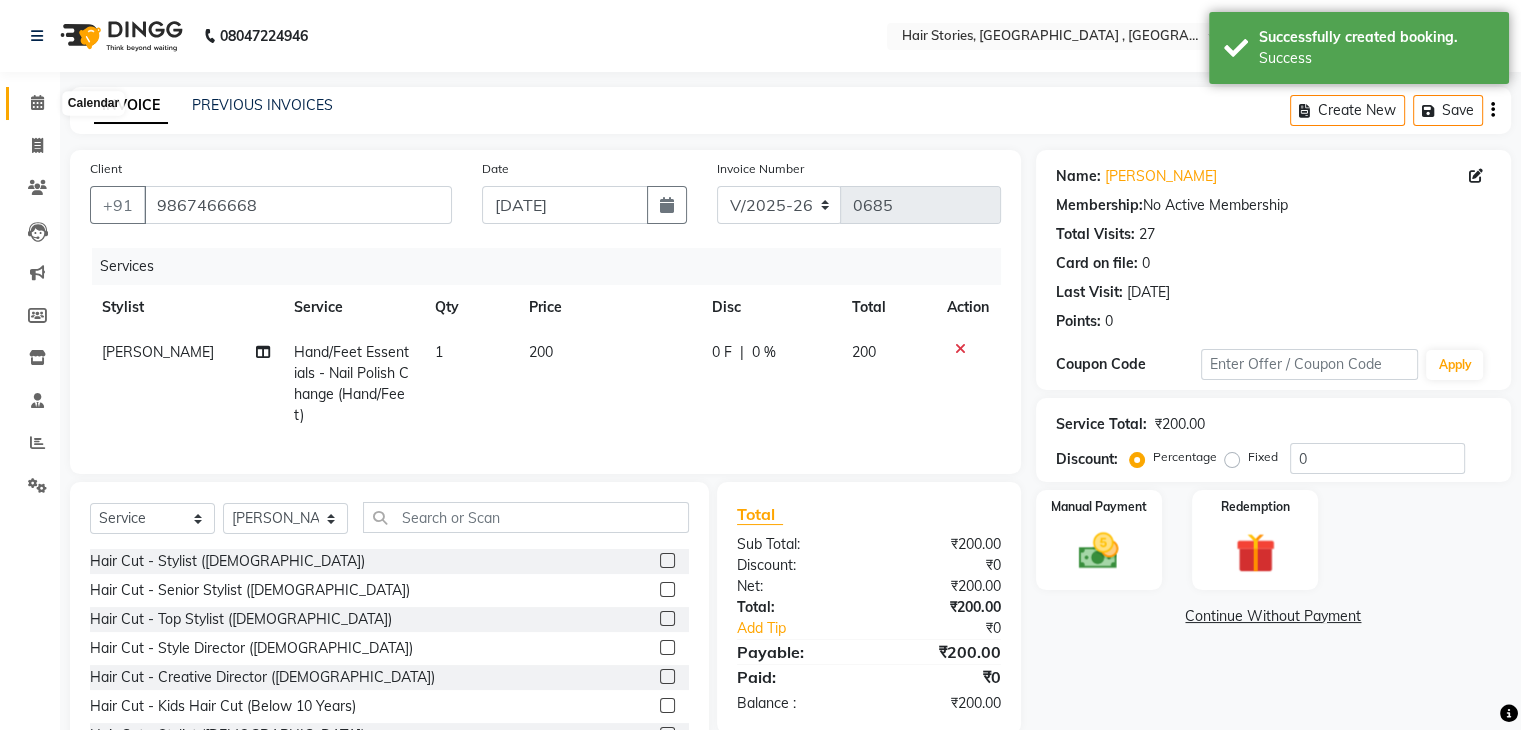 click 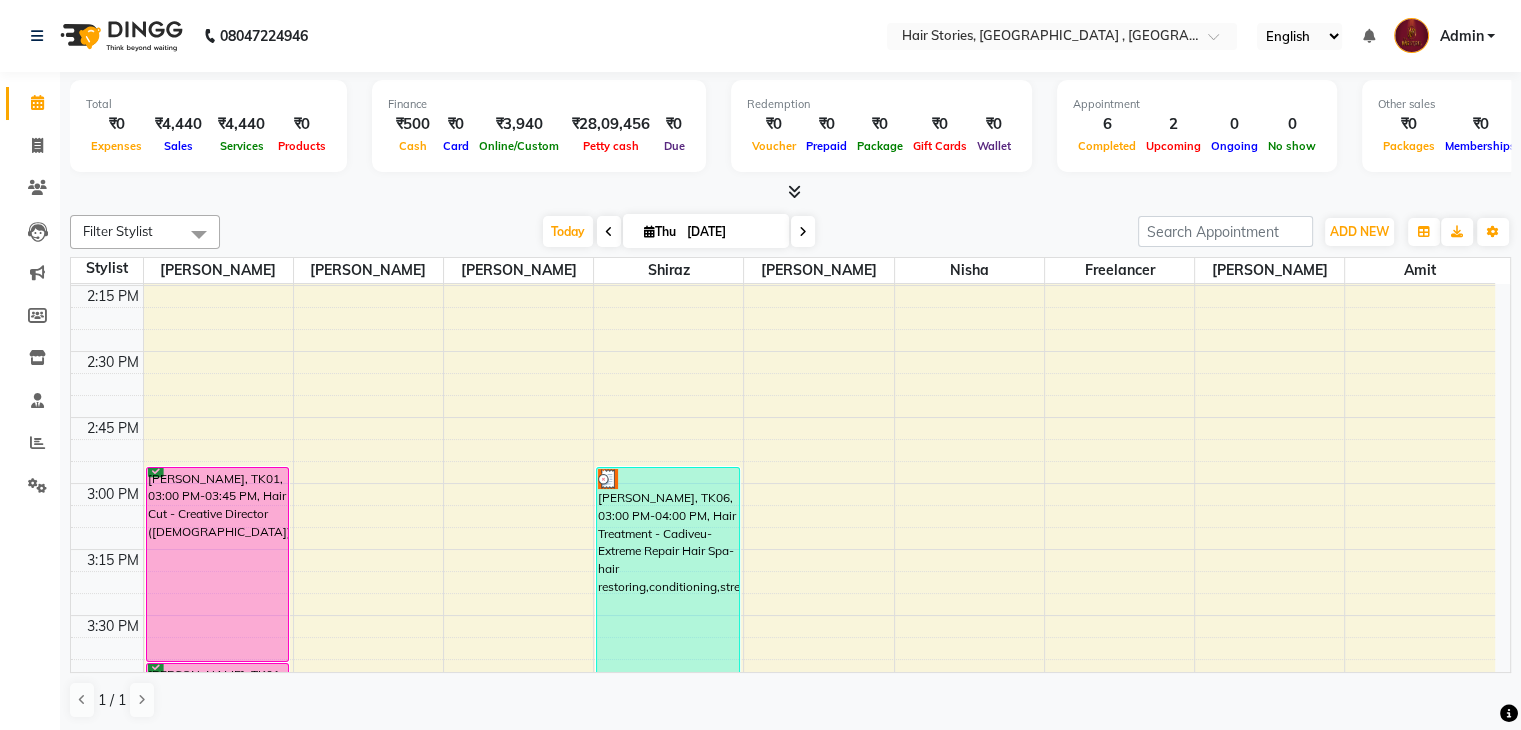 scroll, scrollTop: 1693, scrollLeft: 0, axis: vertical 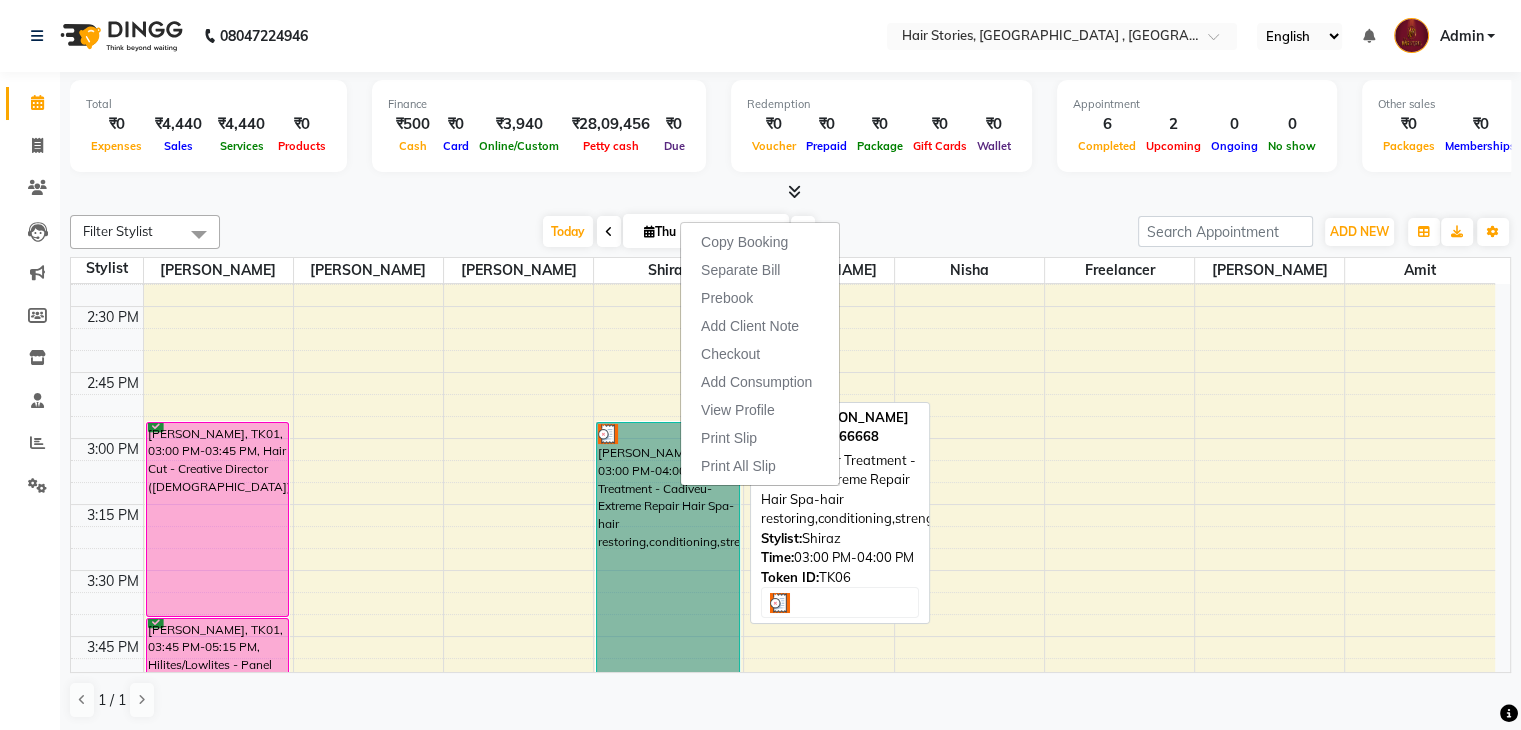 click on "[PERSON_NAME], TK06, 03:00 PM-04:00 PM, Hair Treatment - Cadiveu-Extreme Repair Hair Spa-hair restoring,conditioning,strengthening" at bounding box center (668, 552) 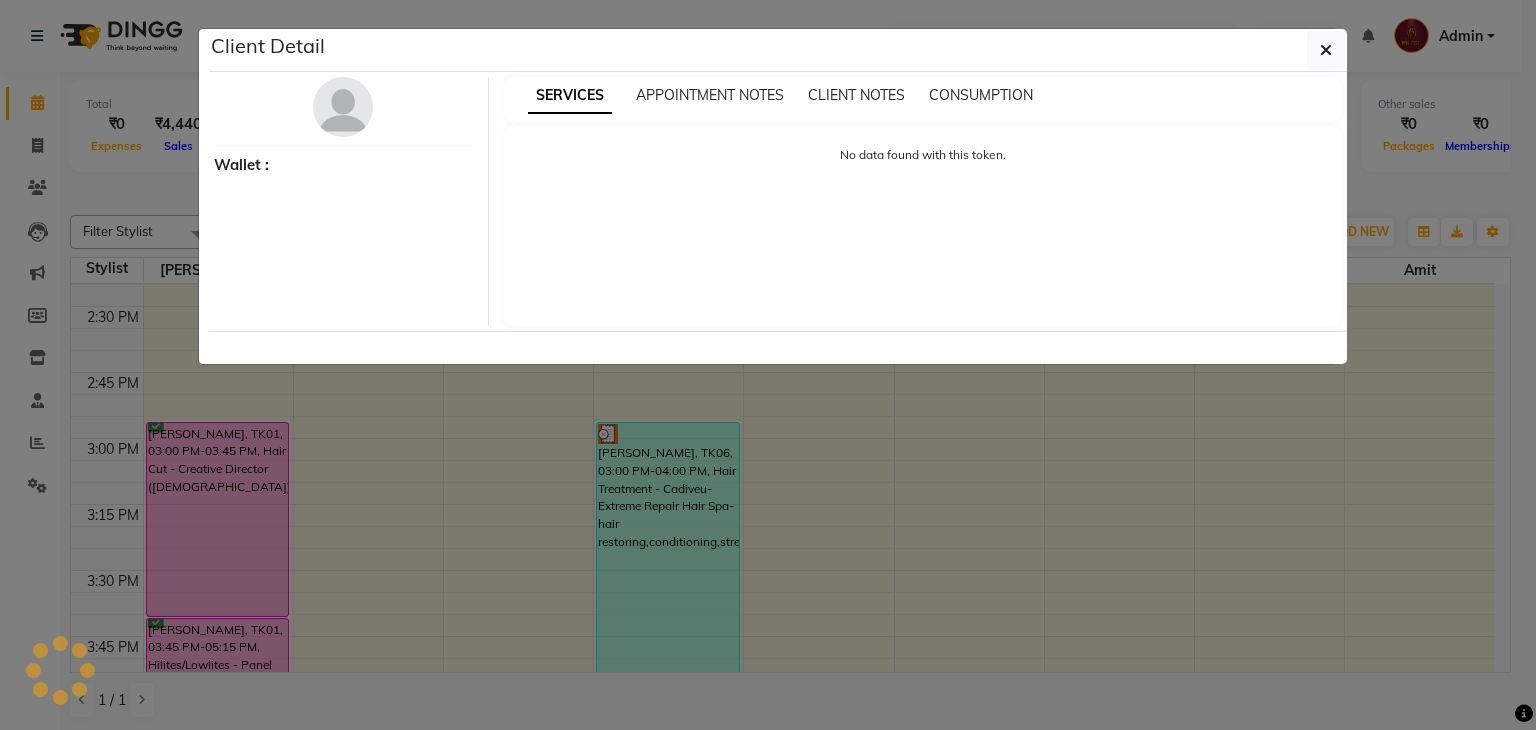 select on "3" 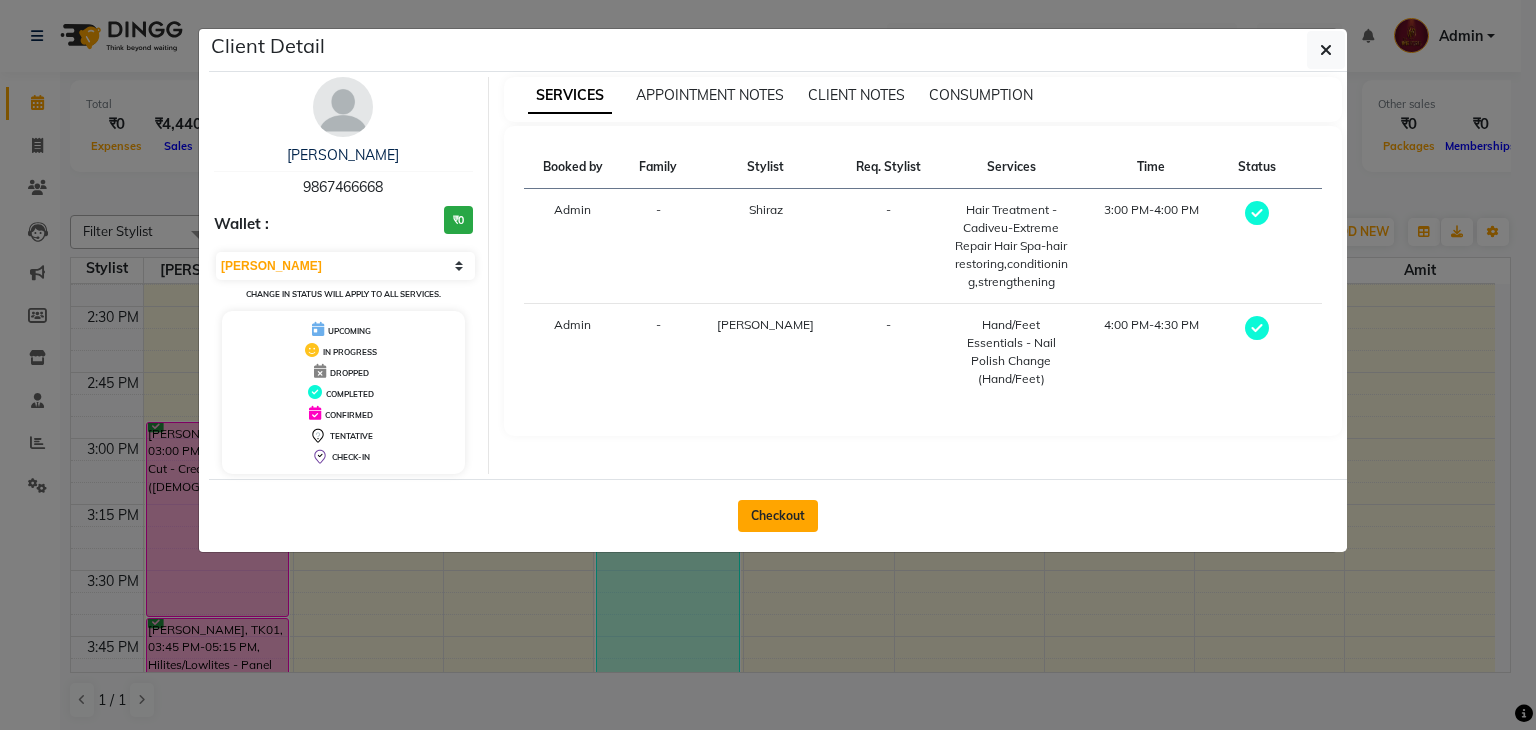 click on "Checkout" 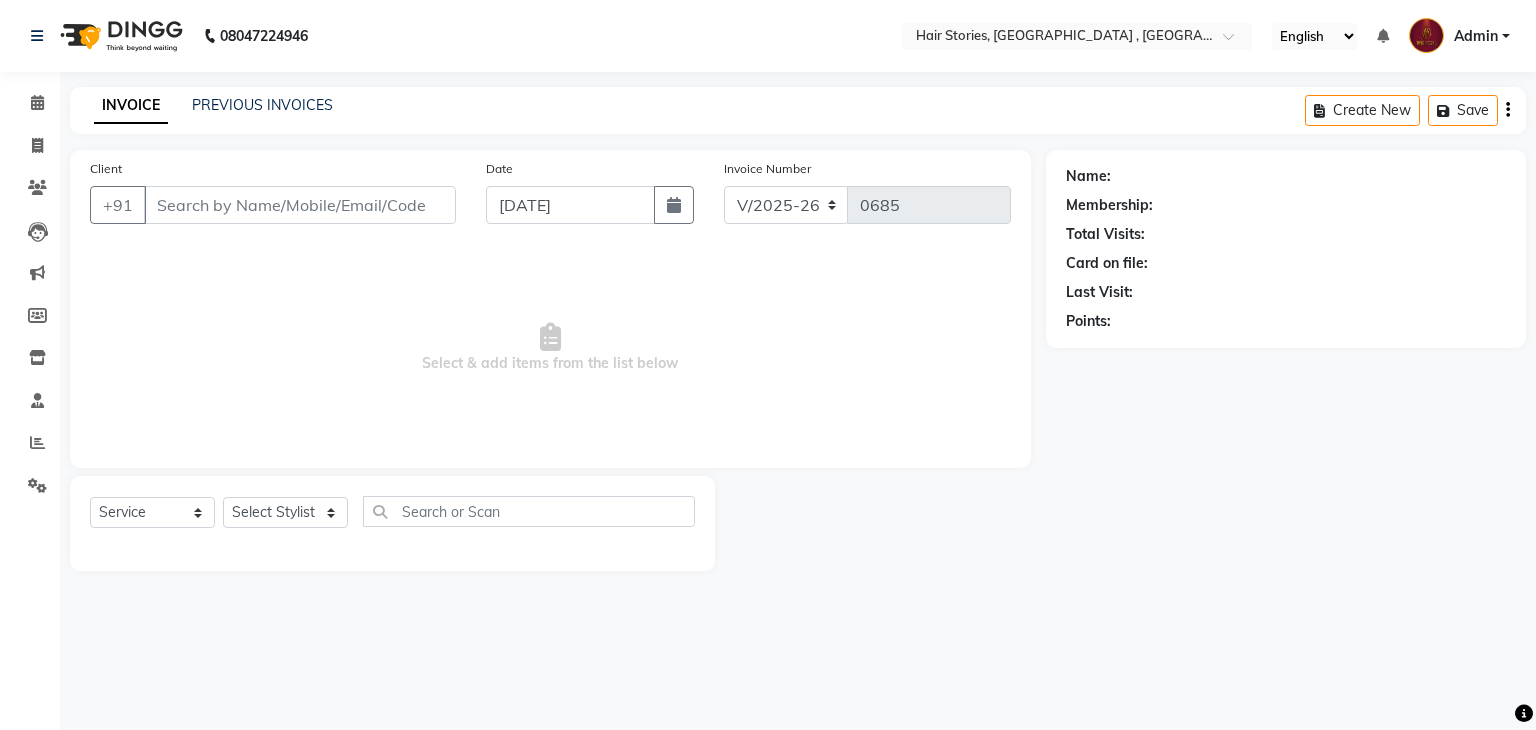 type on "9867466668" 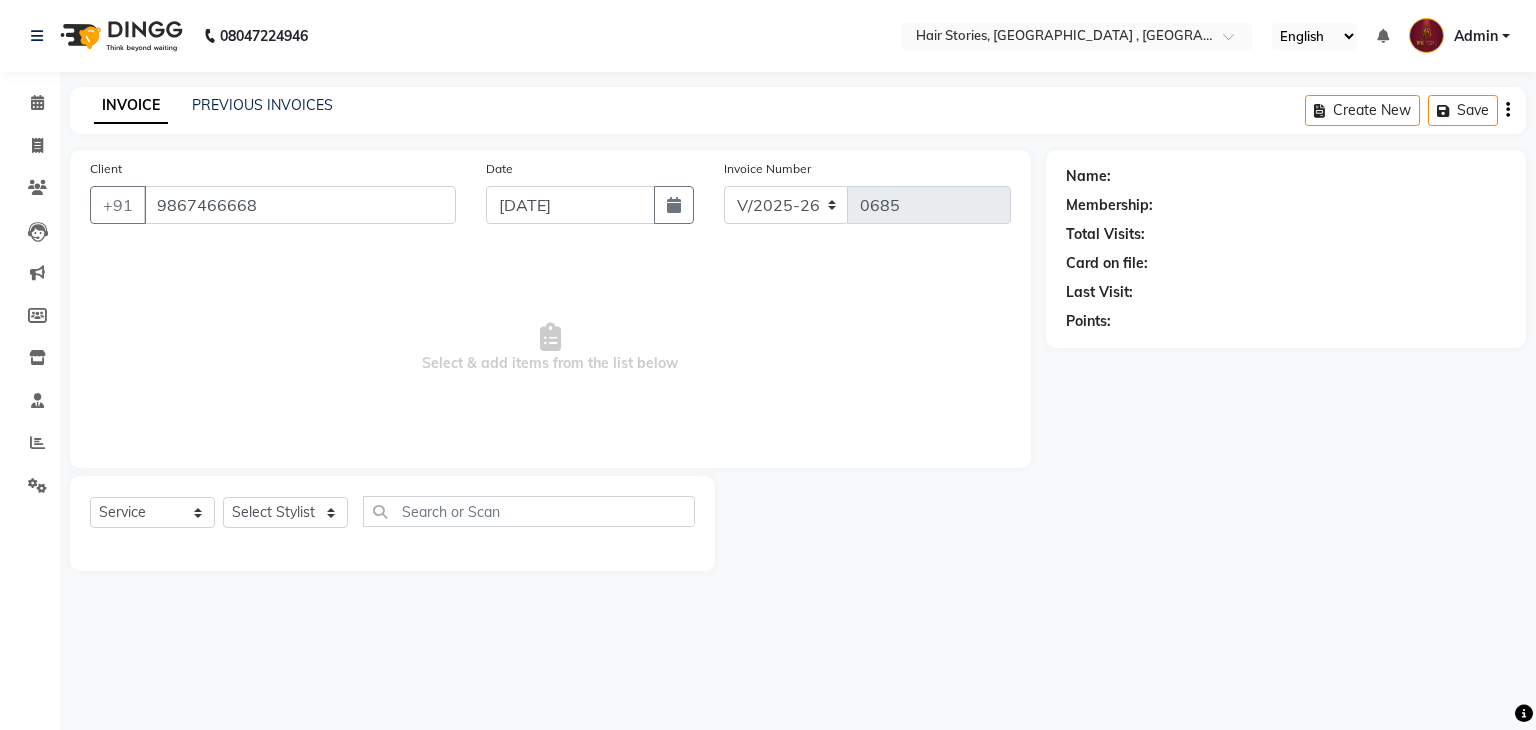 select on "65391" 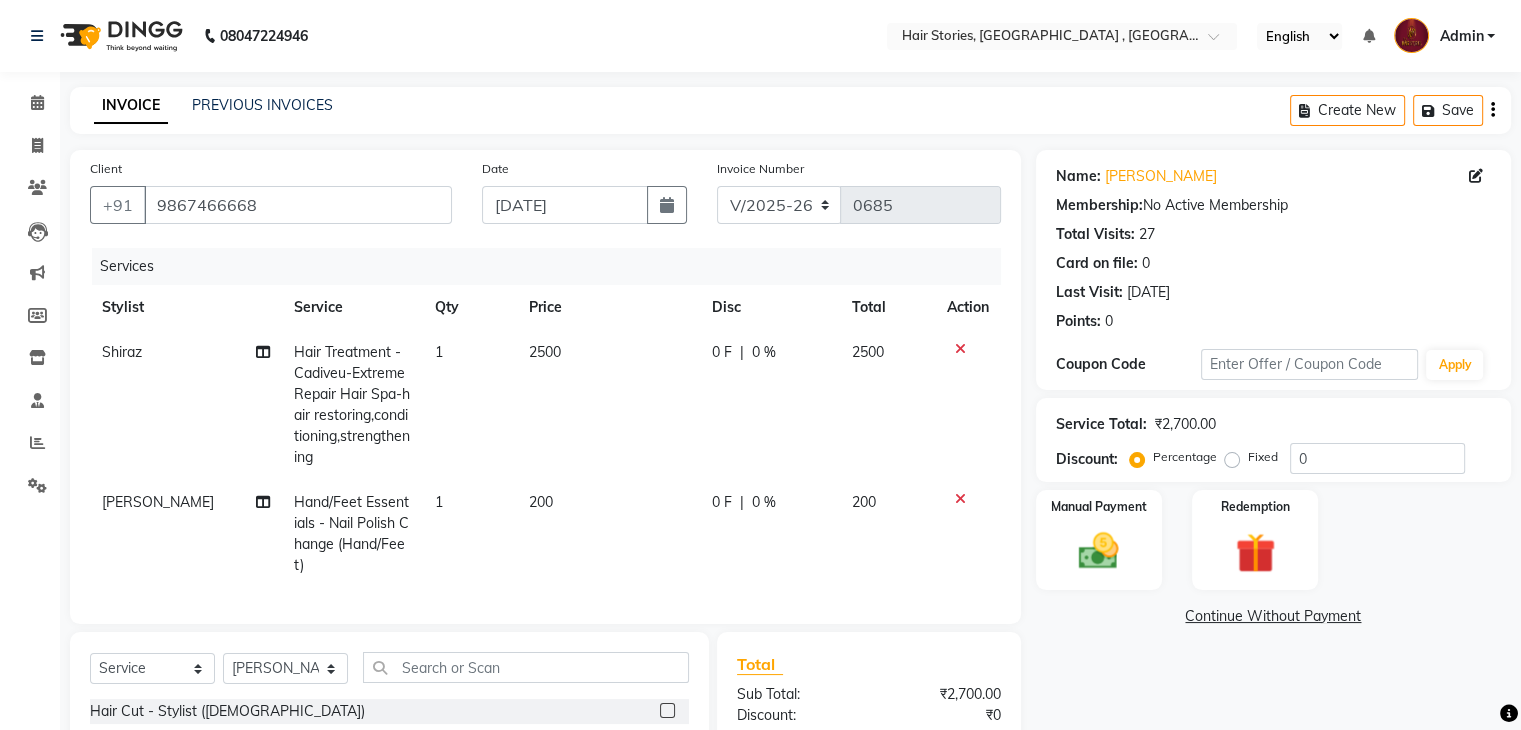 click on "2500" 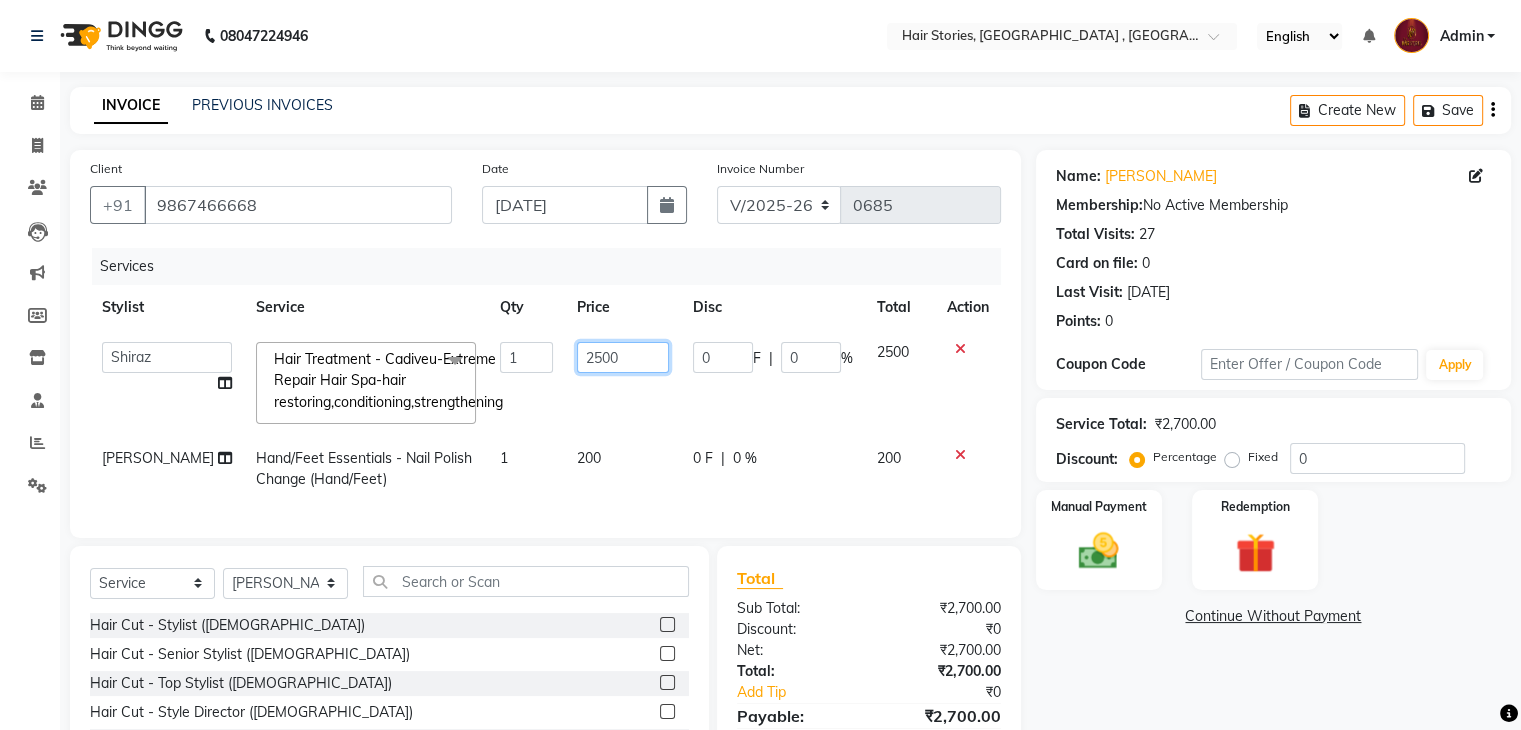 drag, startPoint x: 633, startPoint y: 353, endPoint x: 508, endPoint y: 354, distance: 125.004 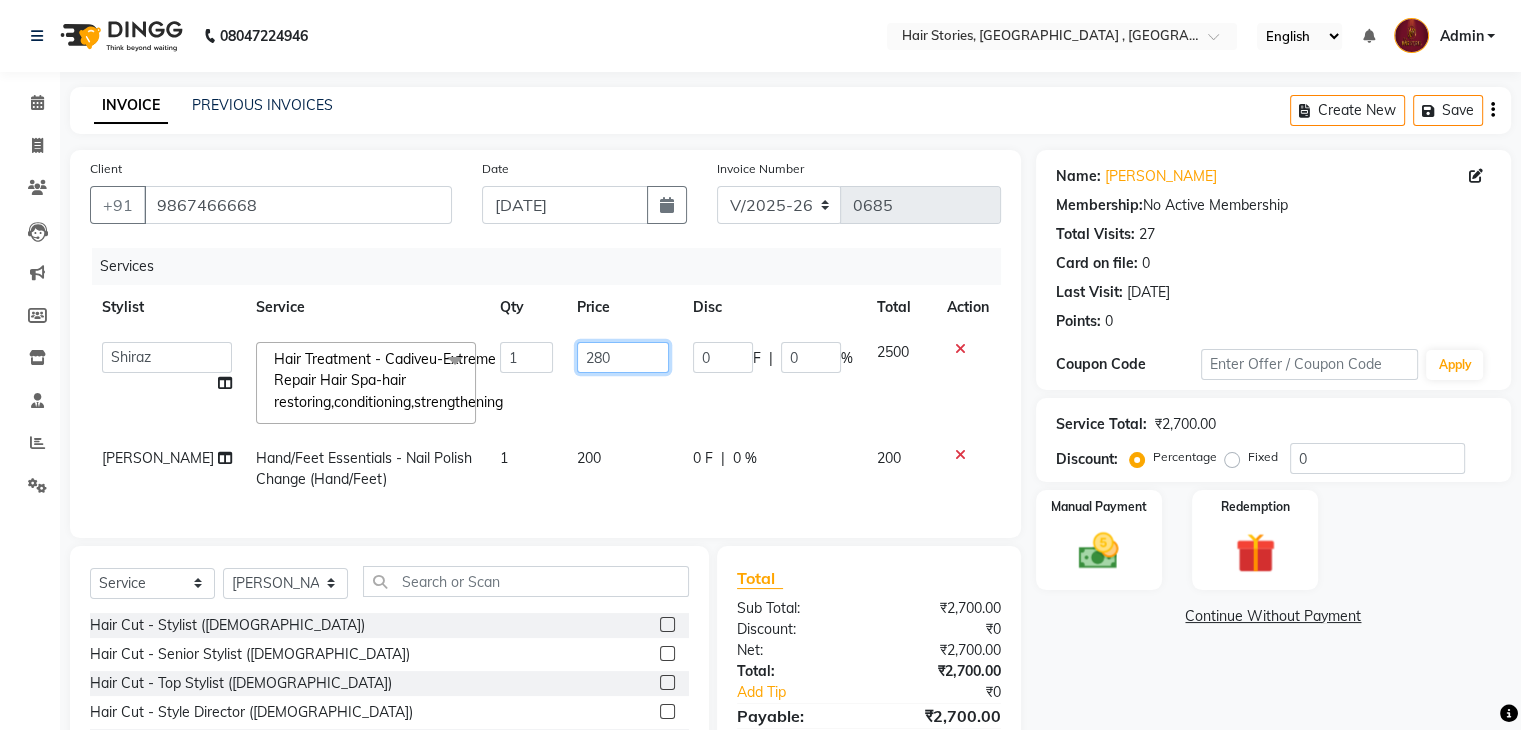 type on "2800" 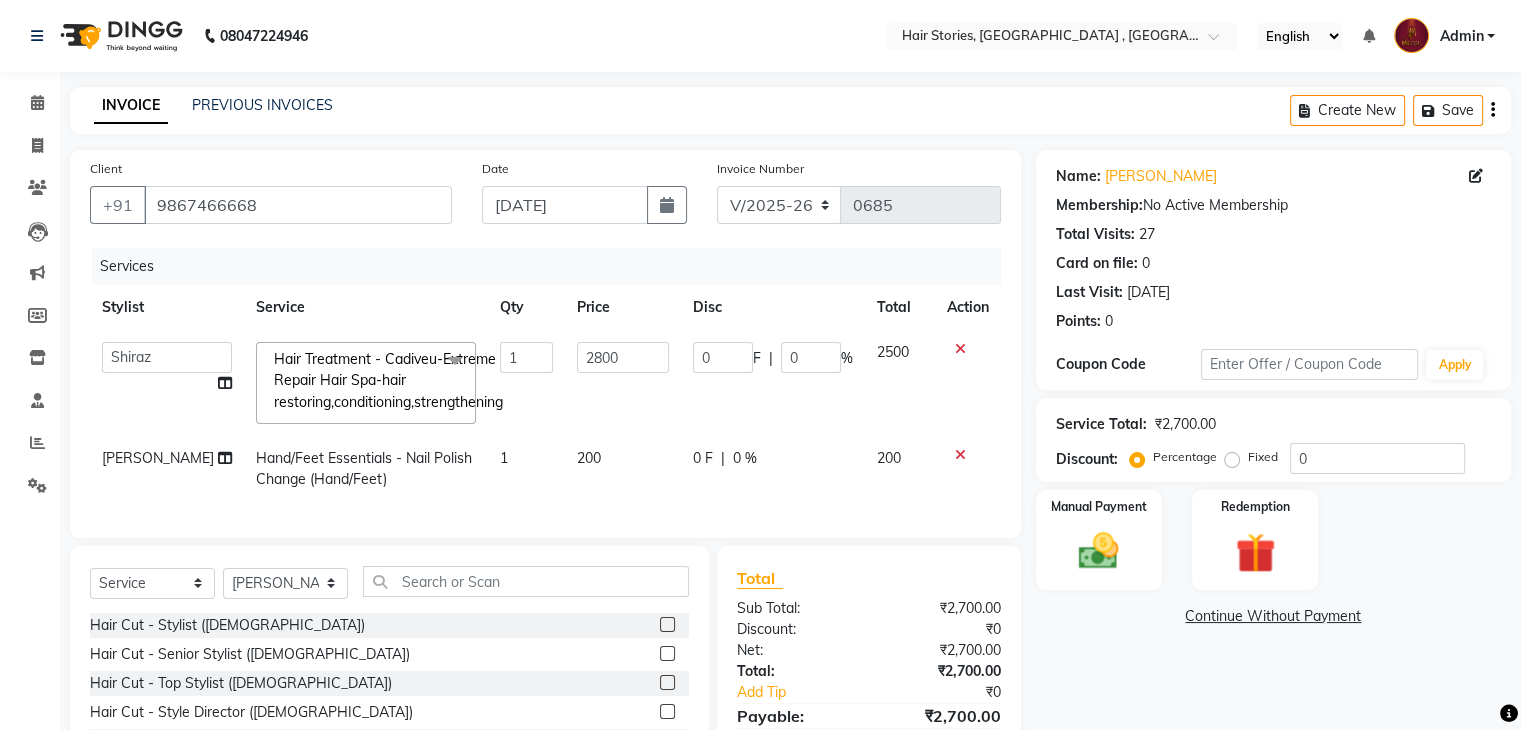 click on "0 F | 0 %" 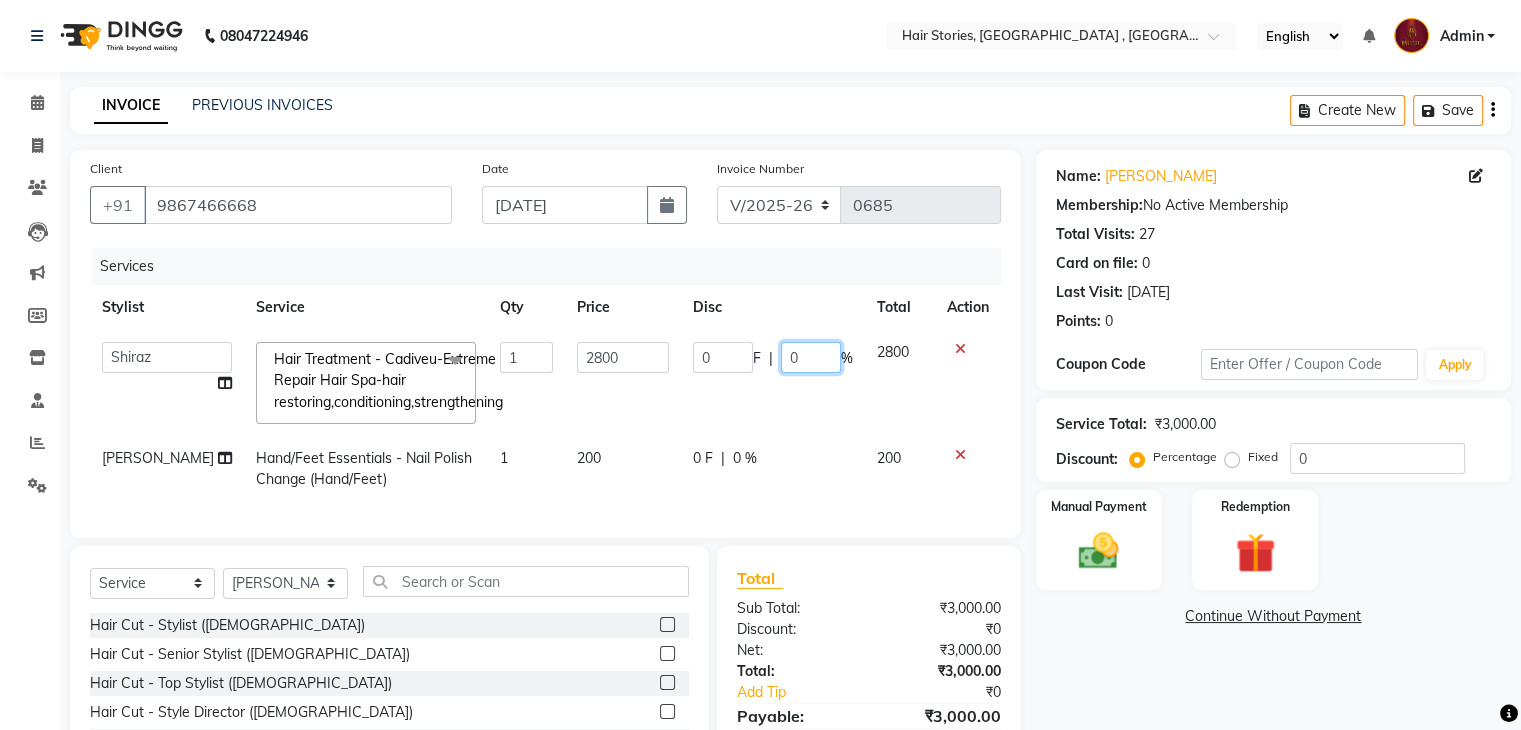 drag, startPoint x: 799, startPoint y: 373, endPoint x: 748, endPoint y: 372, distance: 51.009804 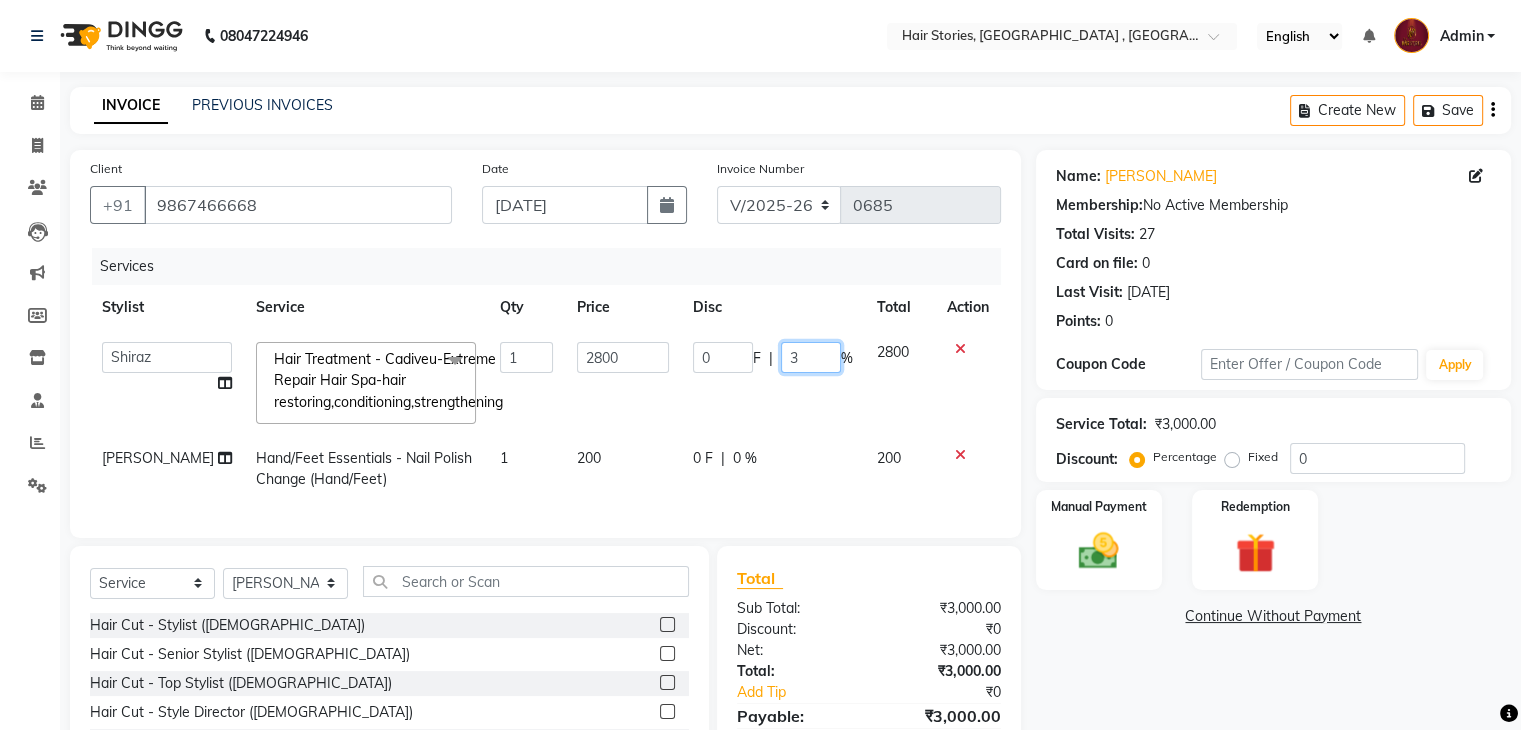type on "30" 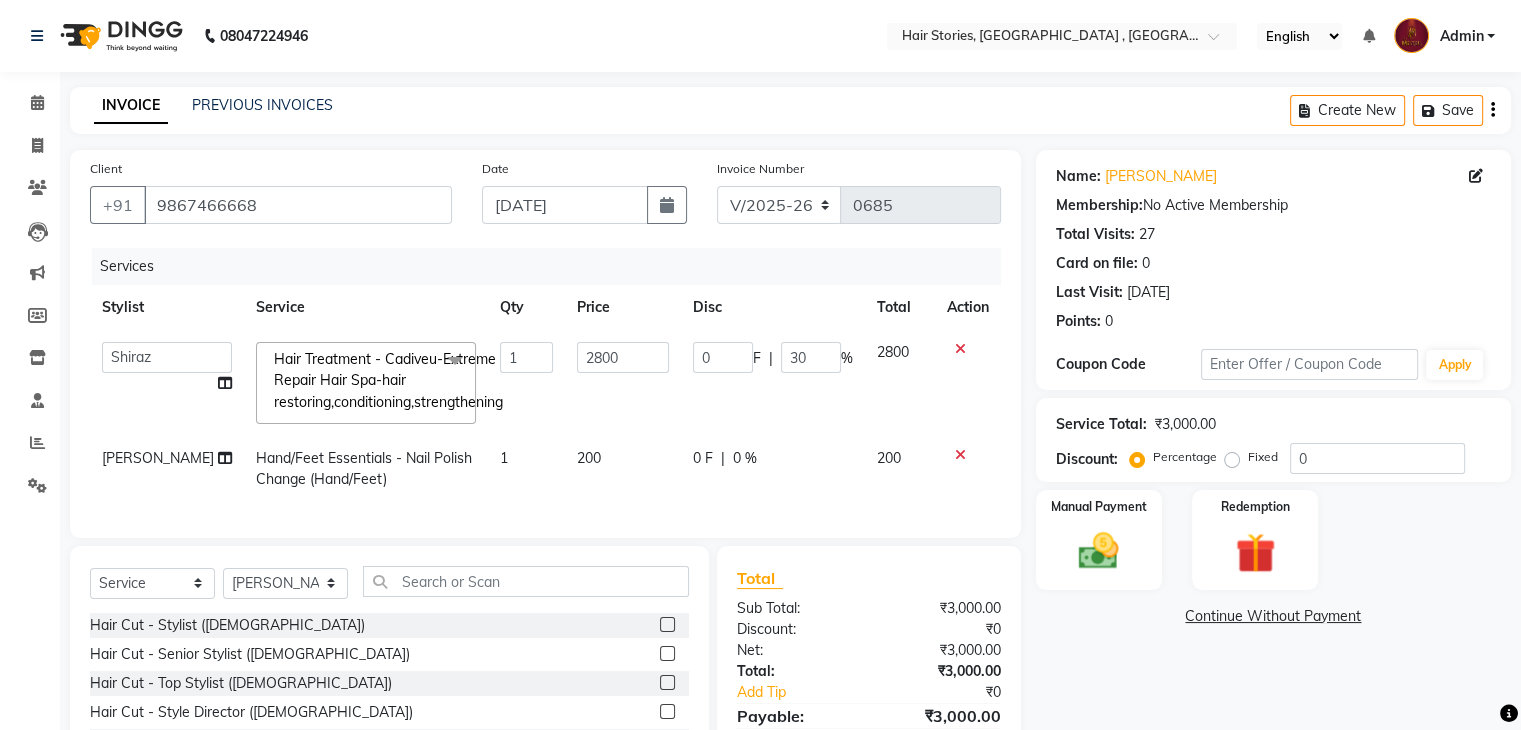 click on "Name: [PERSON_NAME] Membership:  No Active Membership  Total Visits:  27 Card on file:  0 Last Visit:   [DATE] Points:   0  Coupon Code Apply Service Total:  ₹3,000.00  Discount:  Percentage   Fixed  0 Manual Payment Redemption  Continue Without Payment" 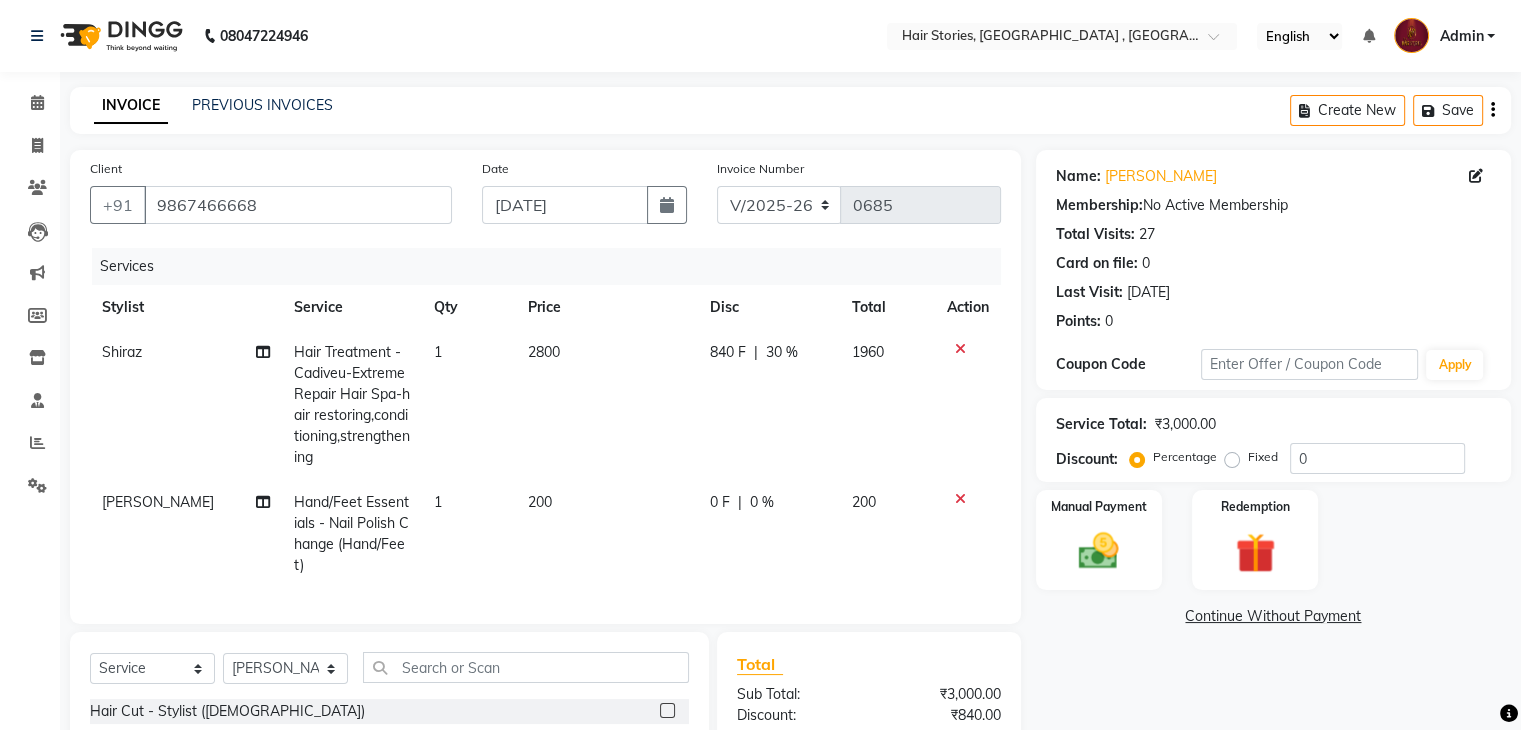 click on "Name: [PERSON_NAME] Membership:  No Active Membership  Total Visits:  27 Card on file:  0 Last Visit:   [DATE] Points:   0  Coupon Code Apply Service Total:  ₹3,000.00  Discount:  Percentage   Fixed  0 Manual Payment Redemption  Continue Without Payment" 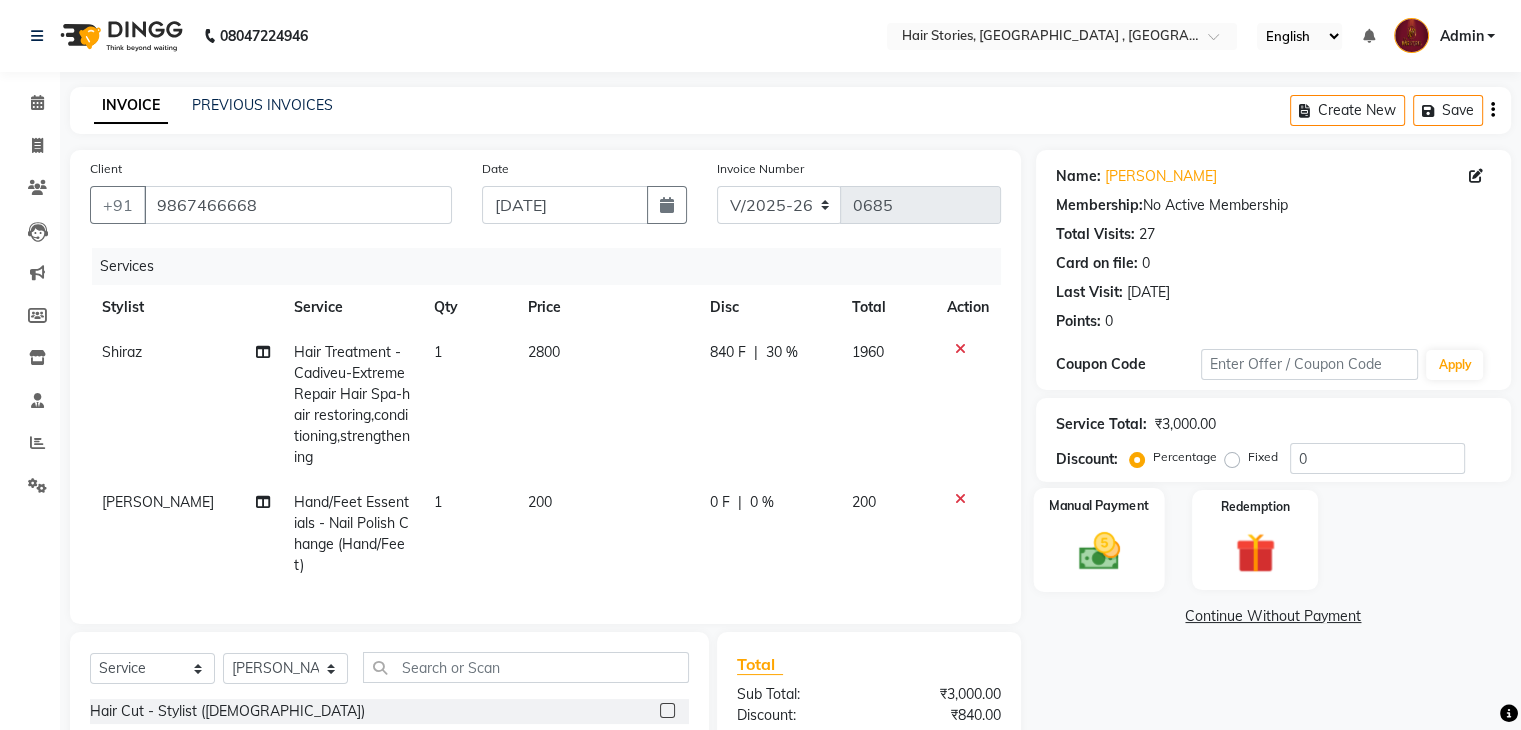 click 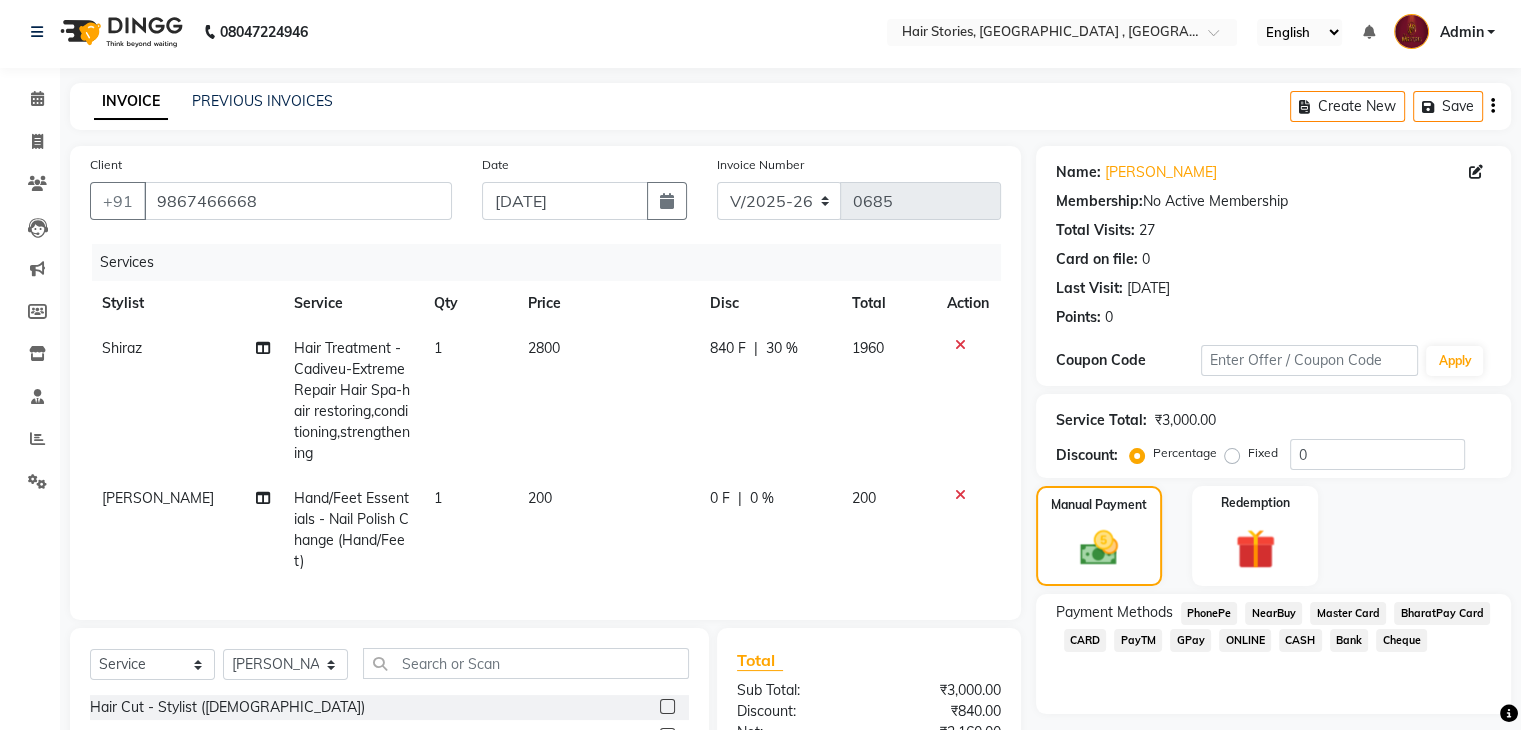 scroll, scrollTop: 243, scrollLeft: 0, axis: vertical 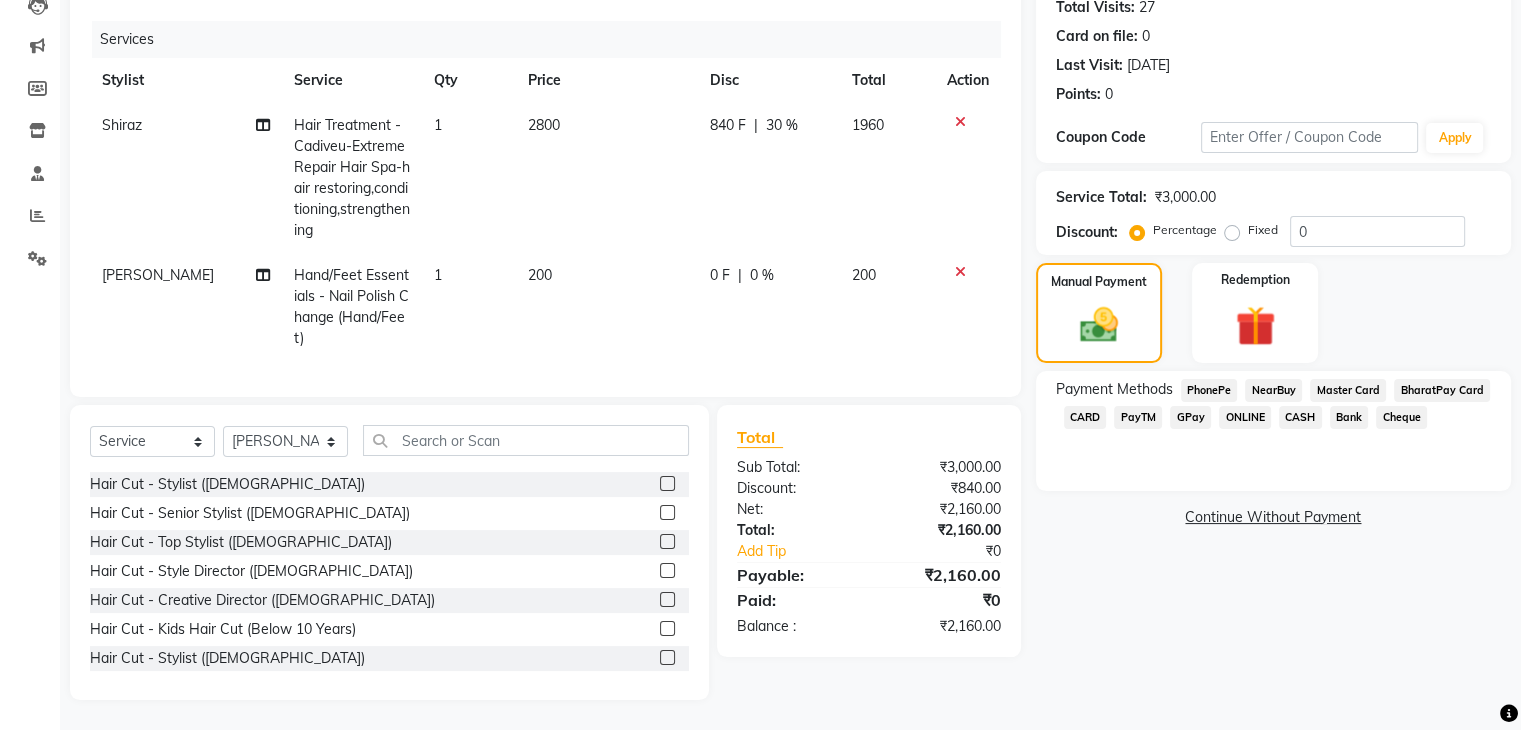 click on "CASH" 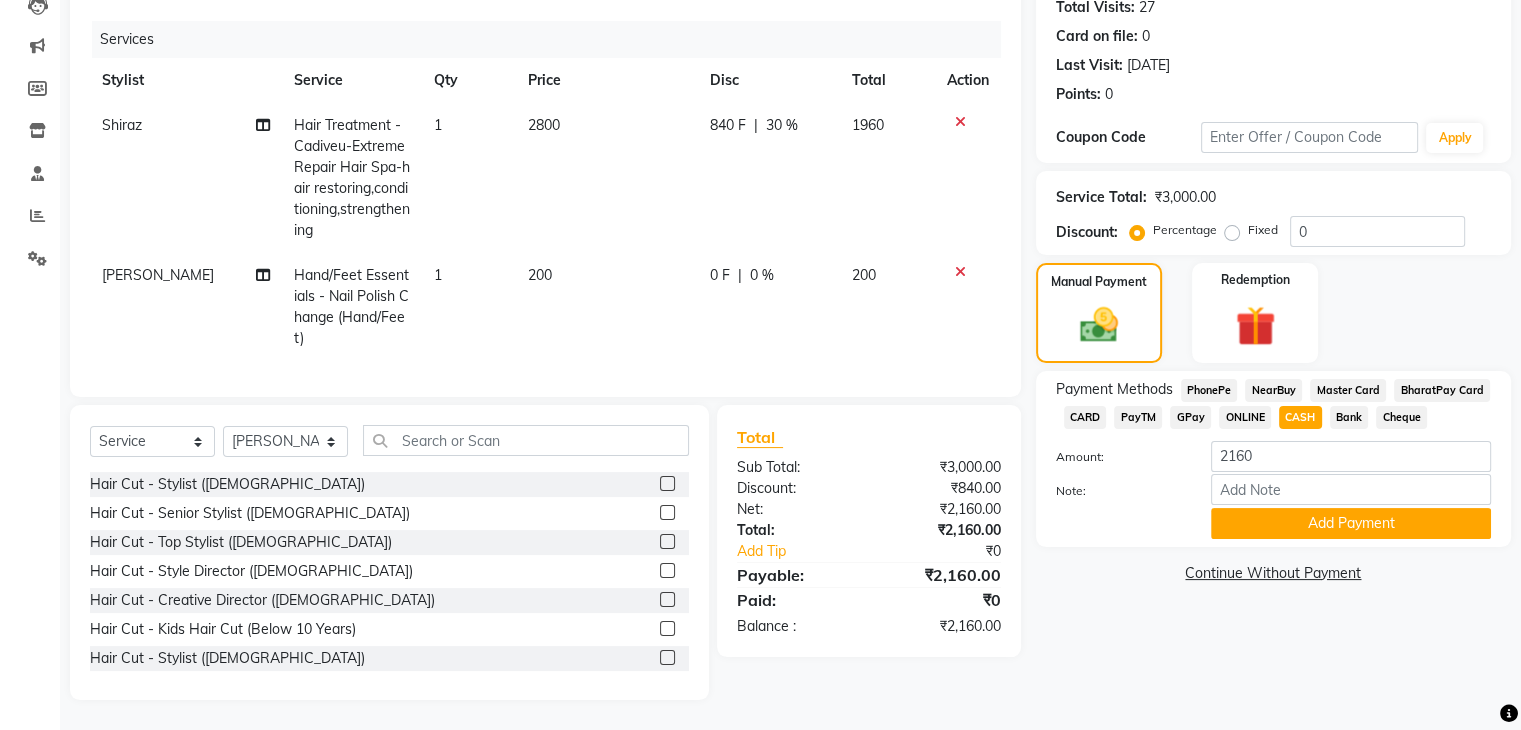 click on "Note:" 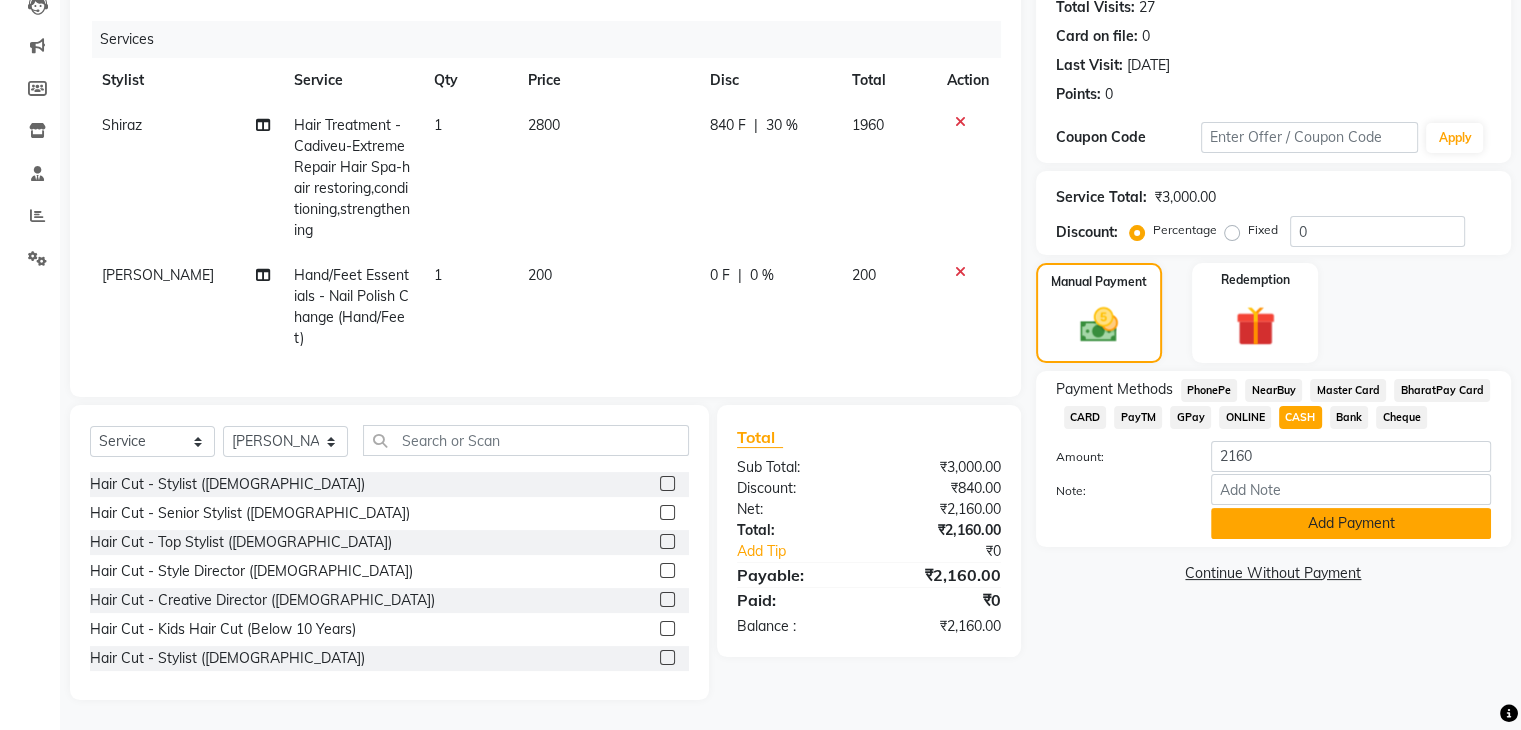 click on "Add Payment" 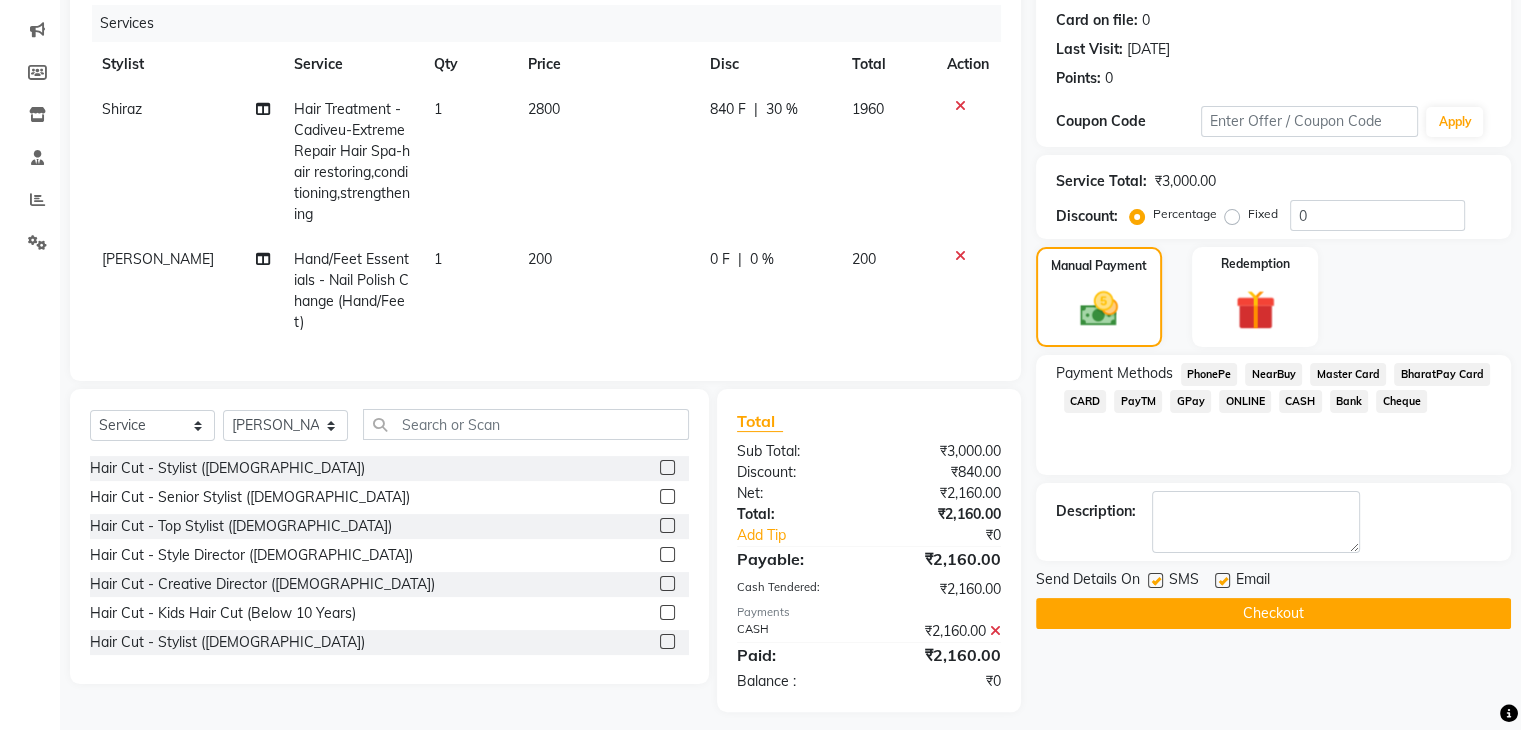 scroll, scrollTop: 271, scrollLeft: 0, axis: vertical 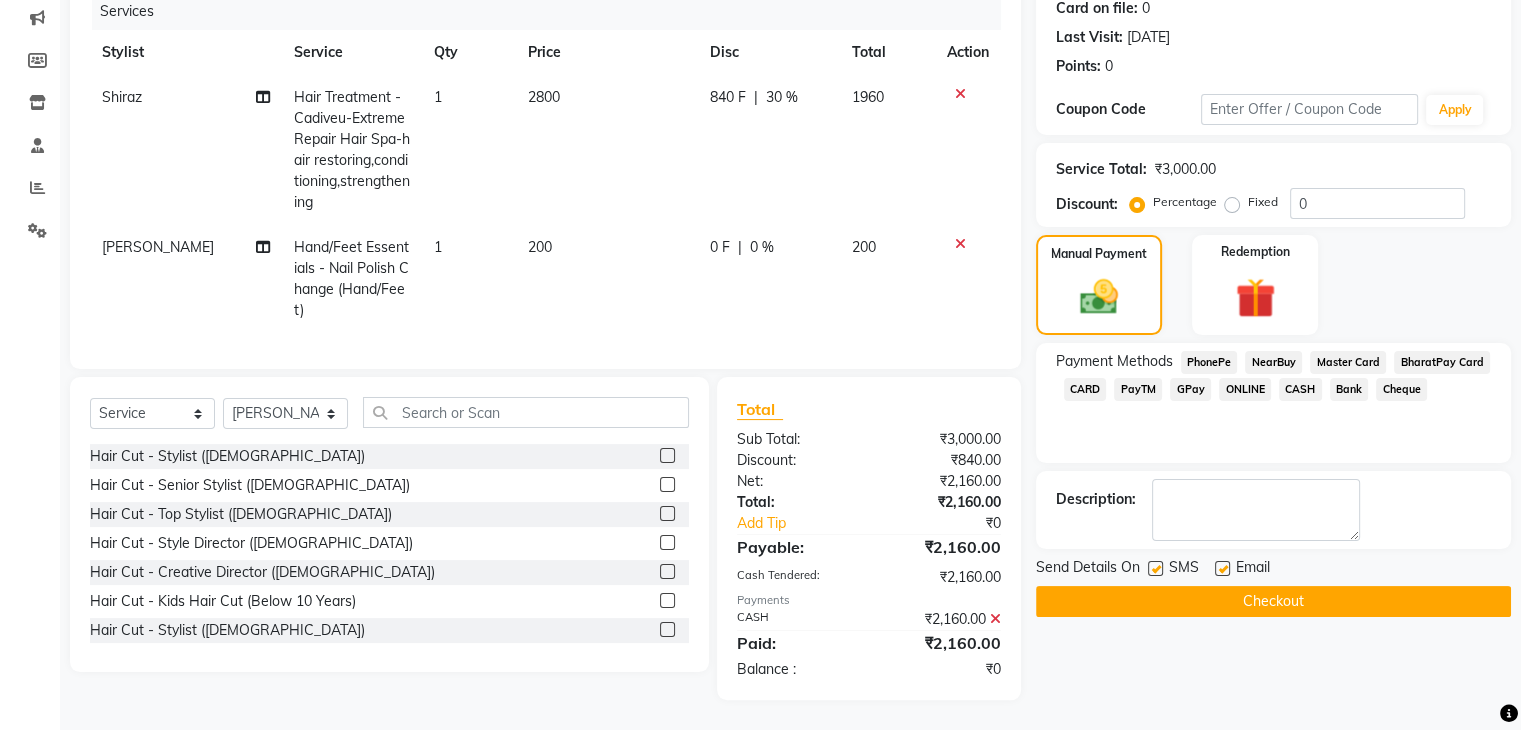 click 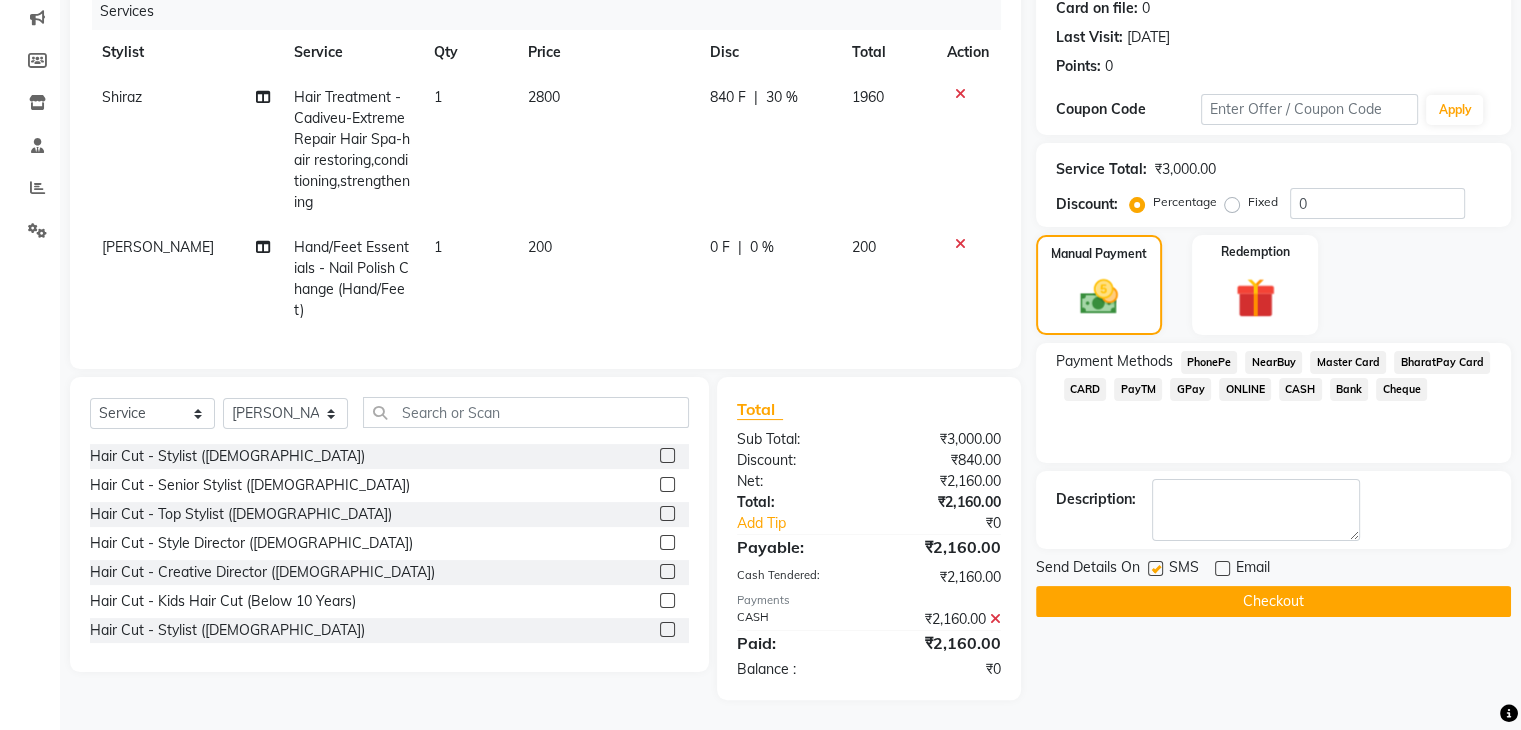 click 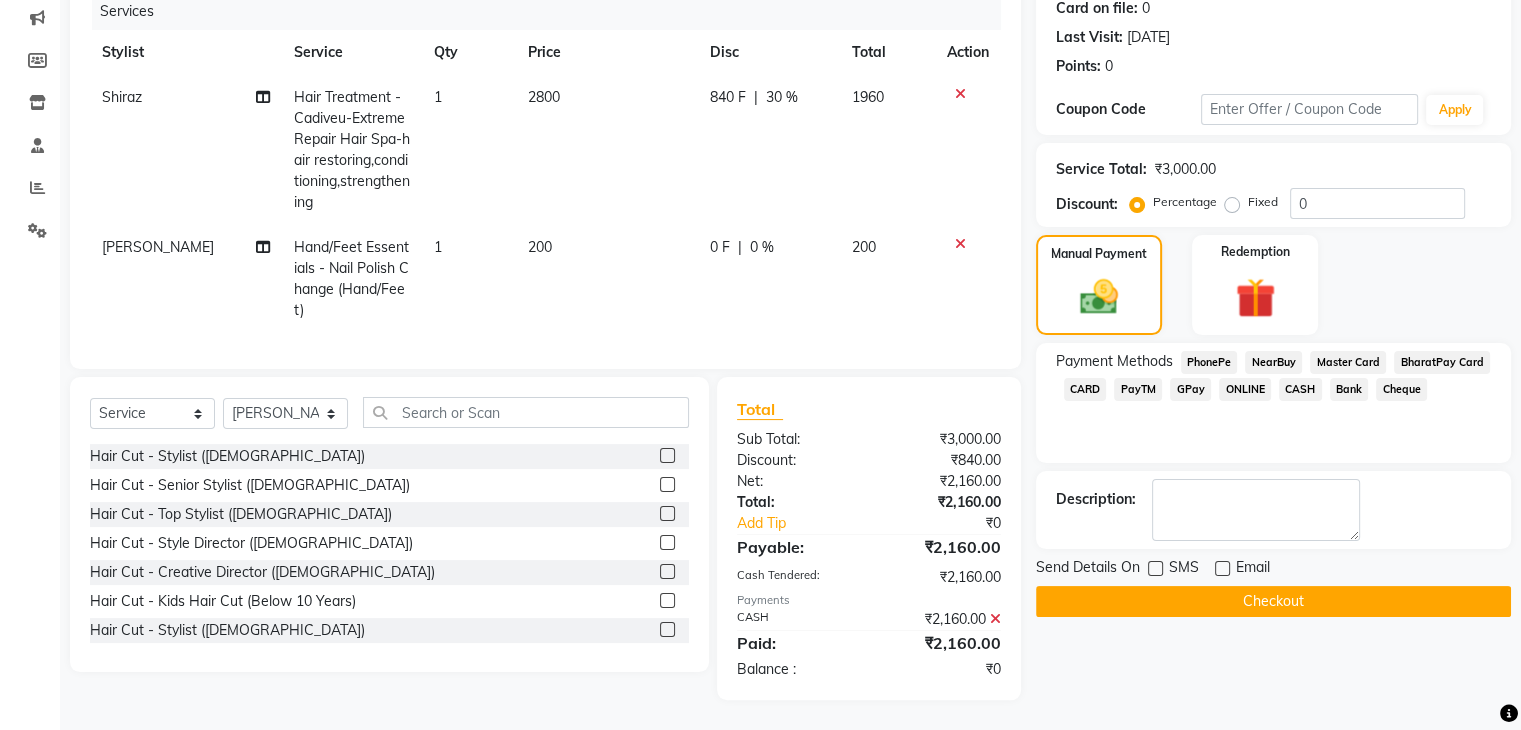 click on "Checkout" 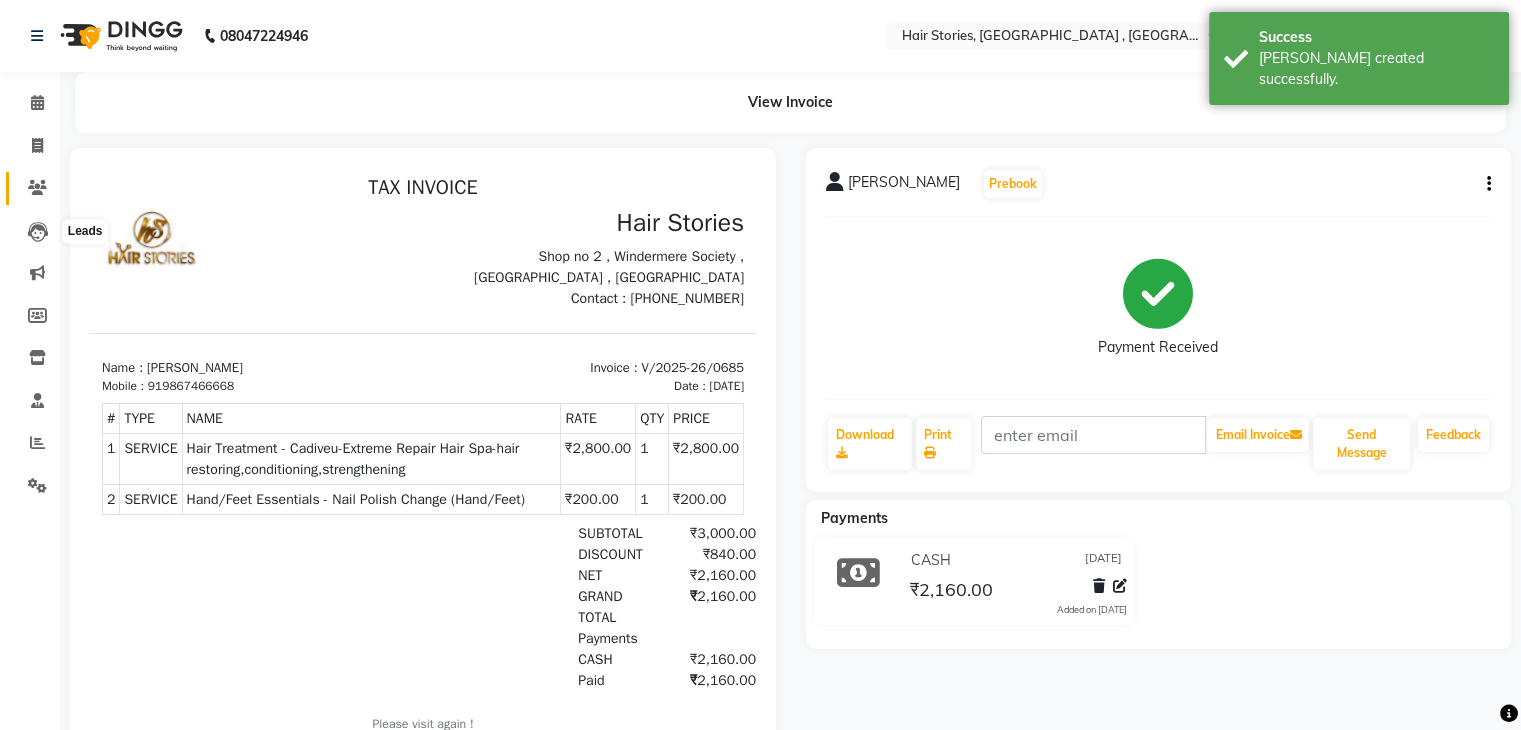 scroll, scrollTop: 0, scrollLeft: 0, axis: both 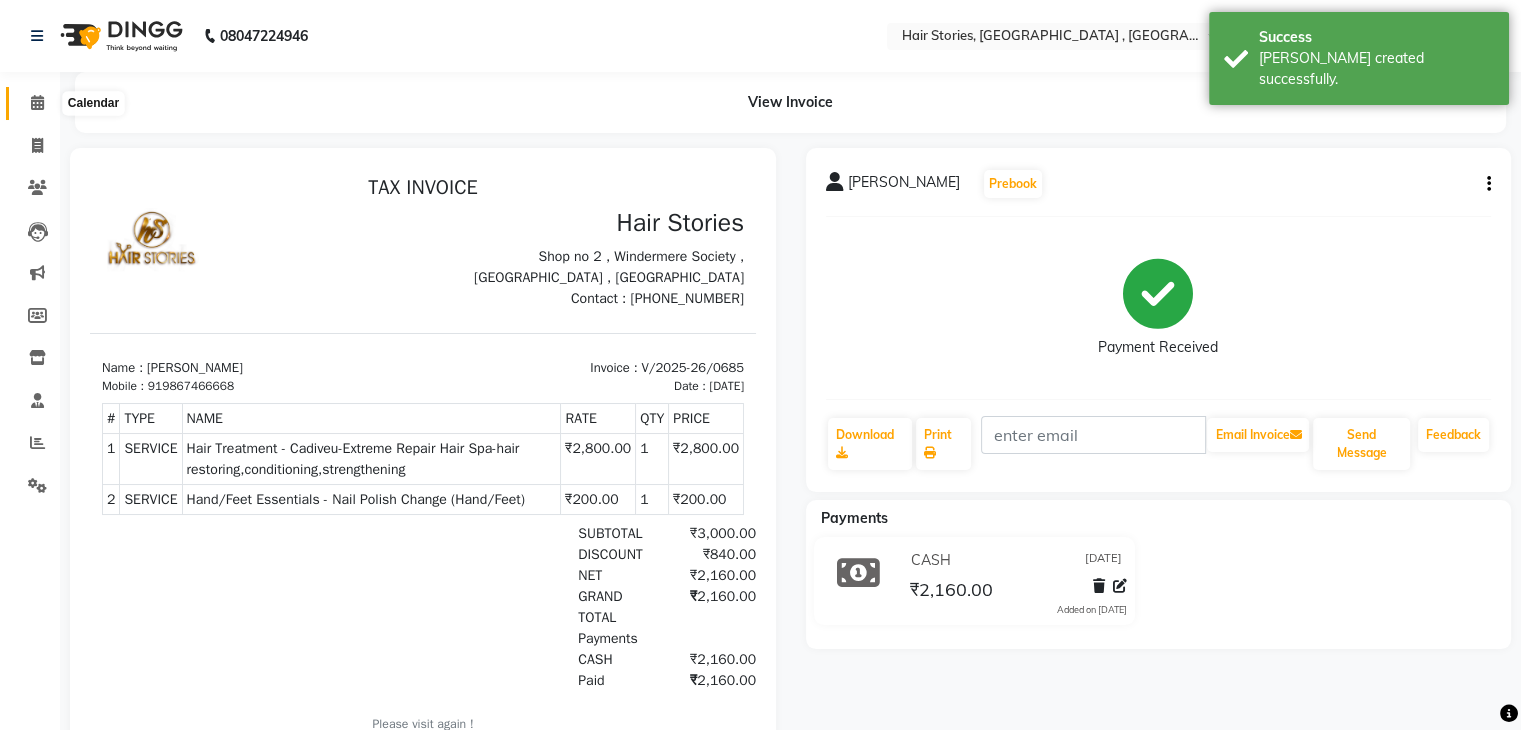 click 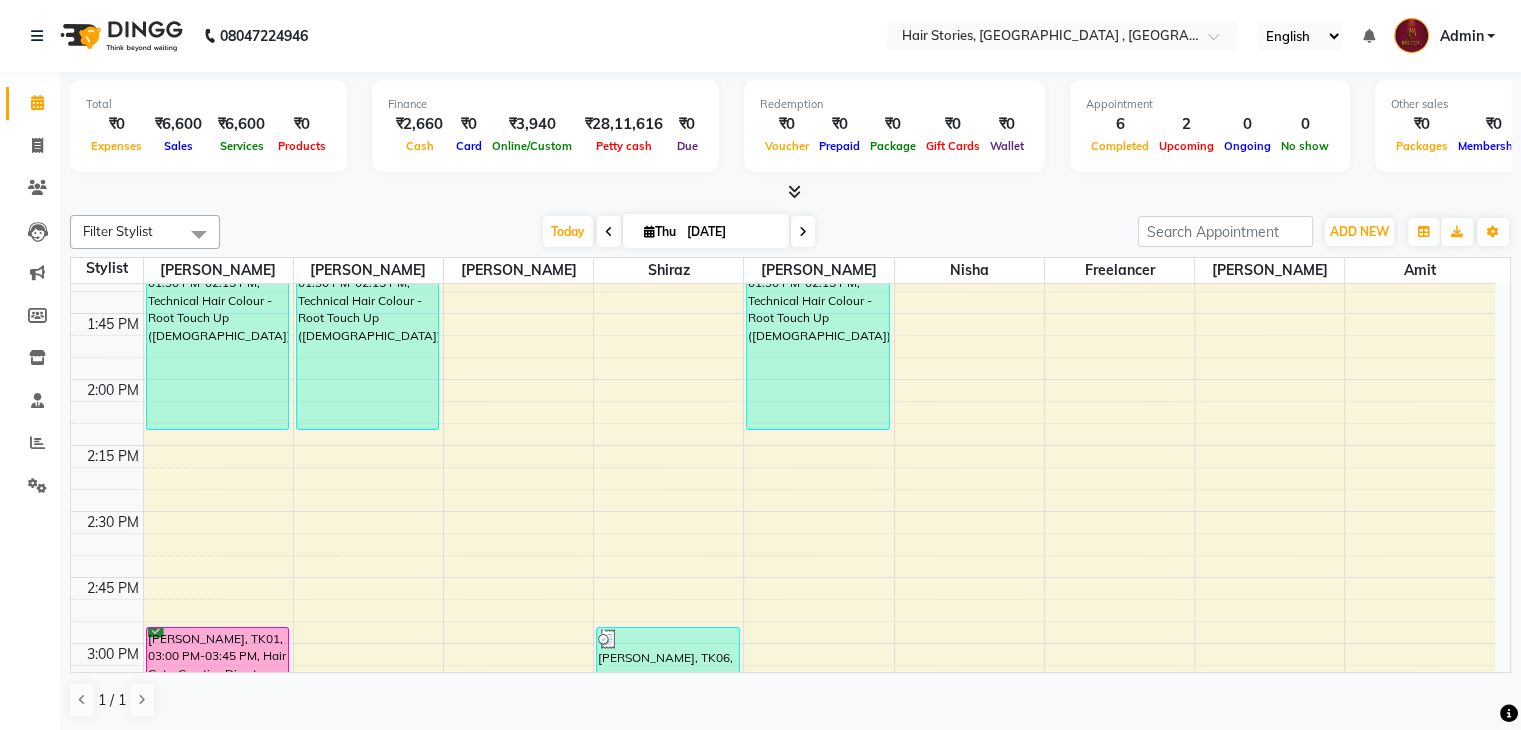 scroll, scrollTop: 0, scrollLeft: 0, axis: both 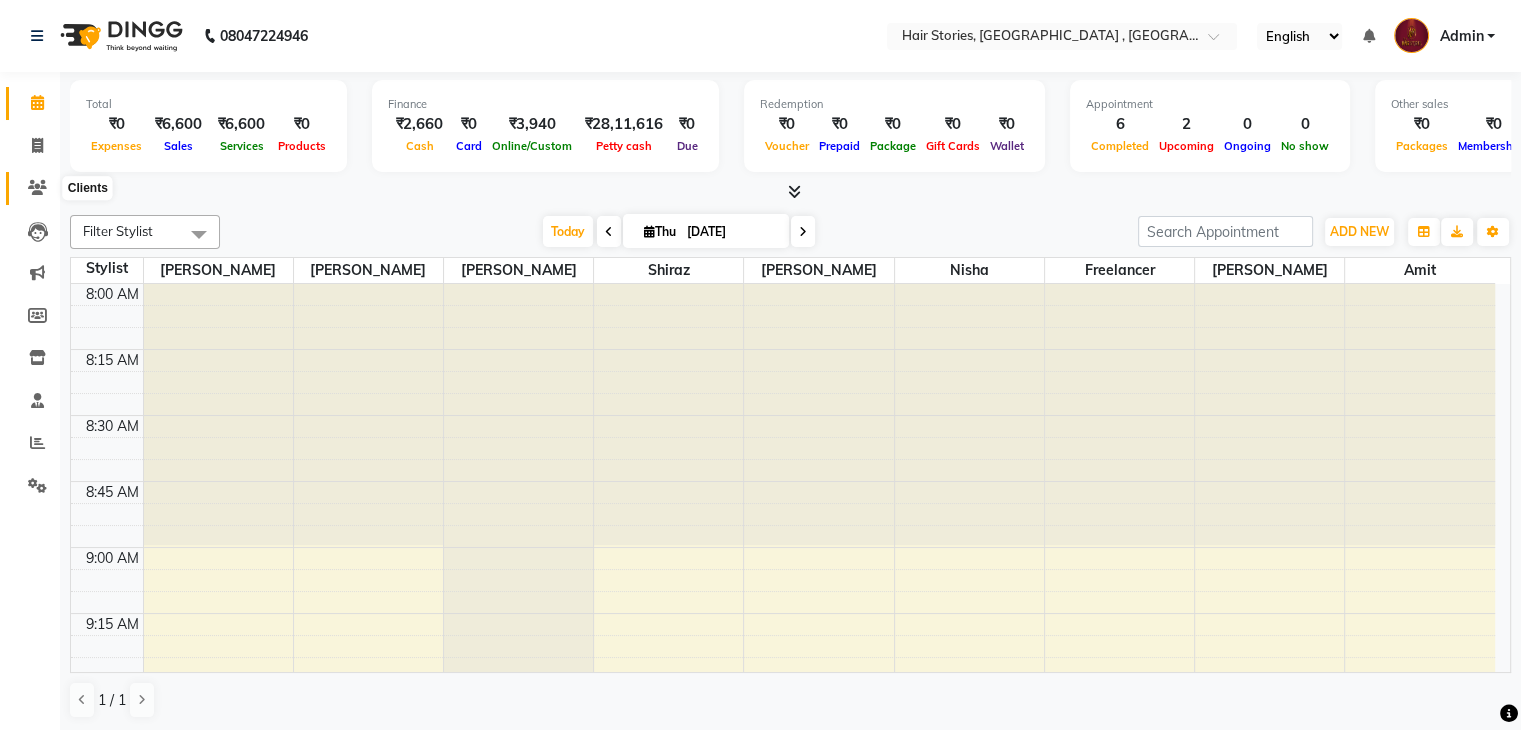 click 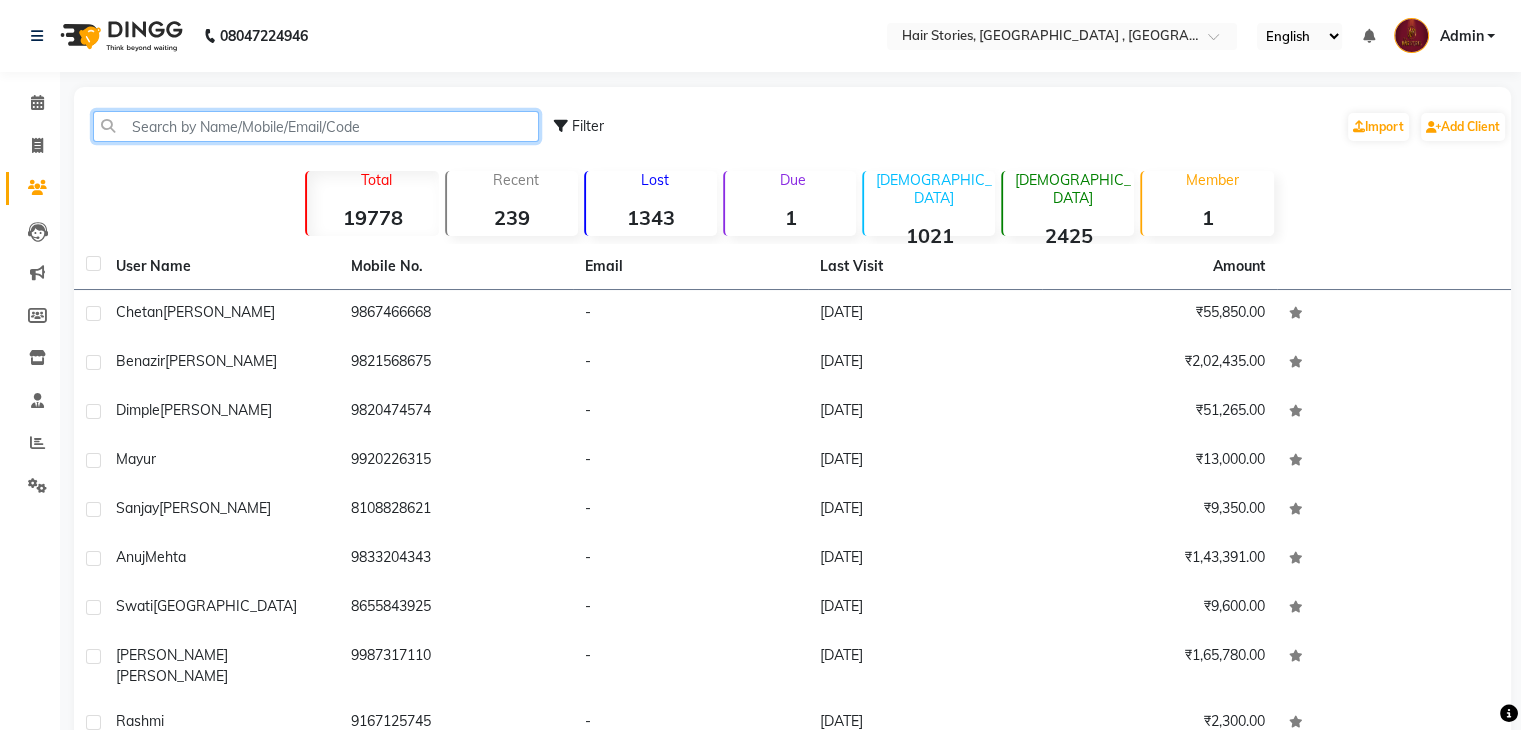 click 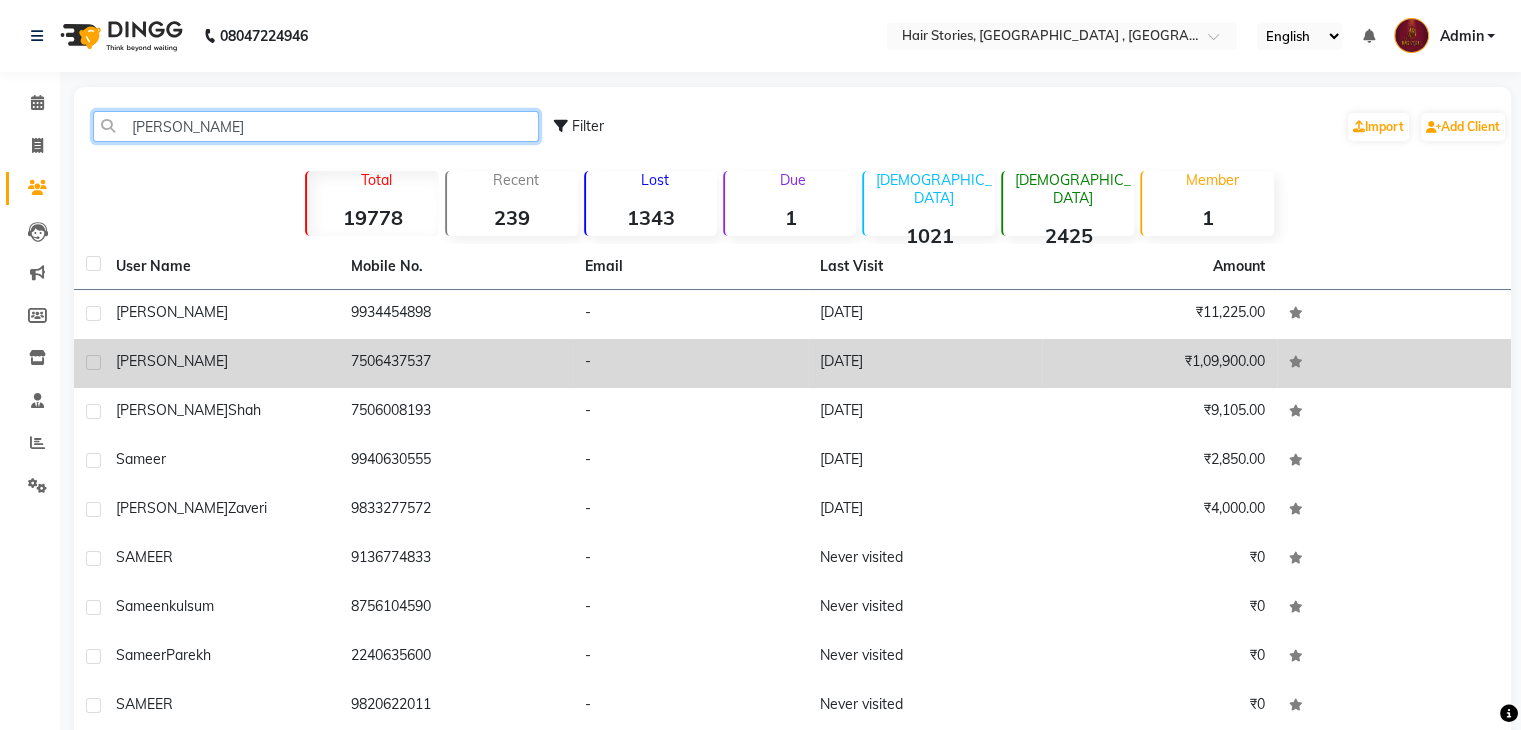 type on "[PERSON_NAME]" 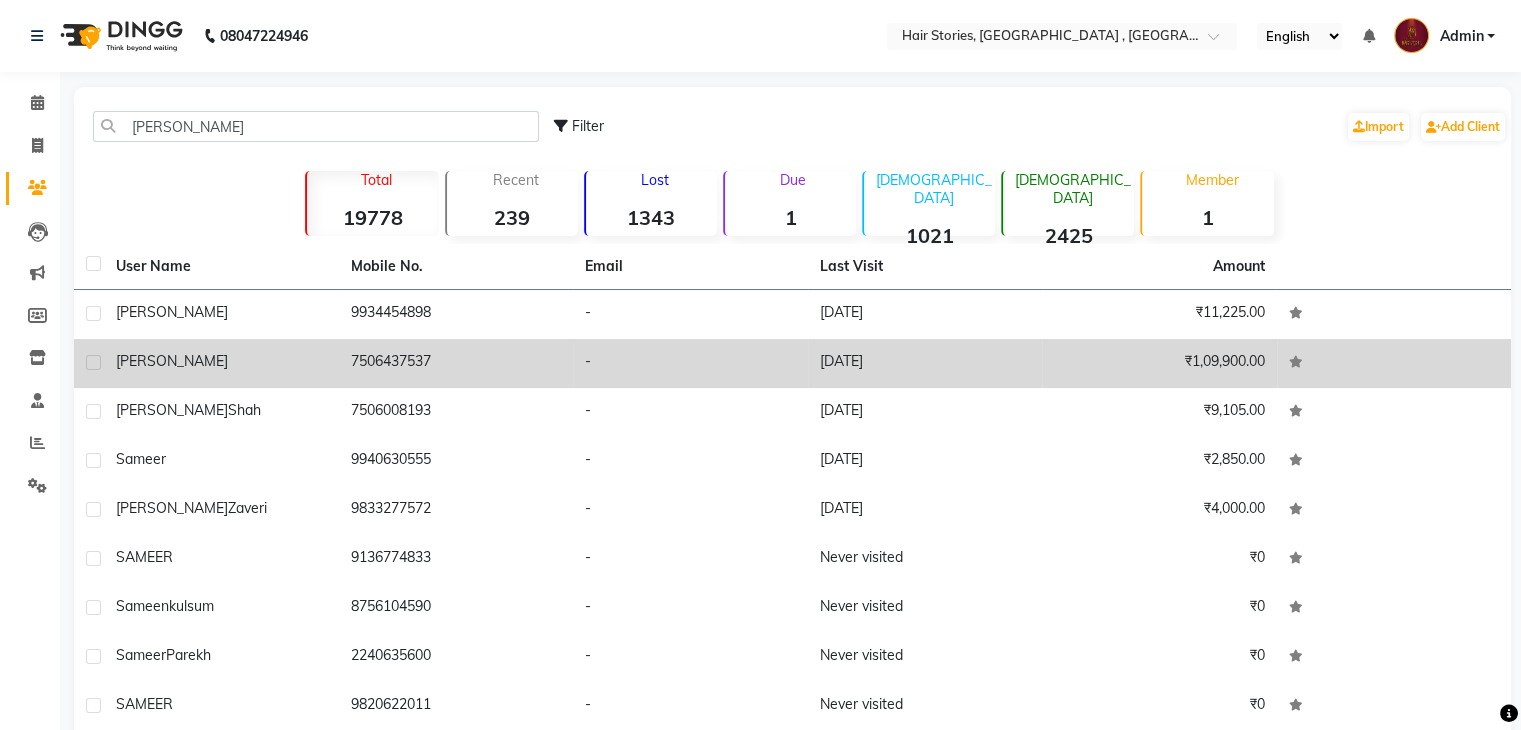 click on "7506437537" 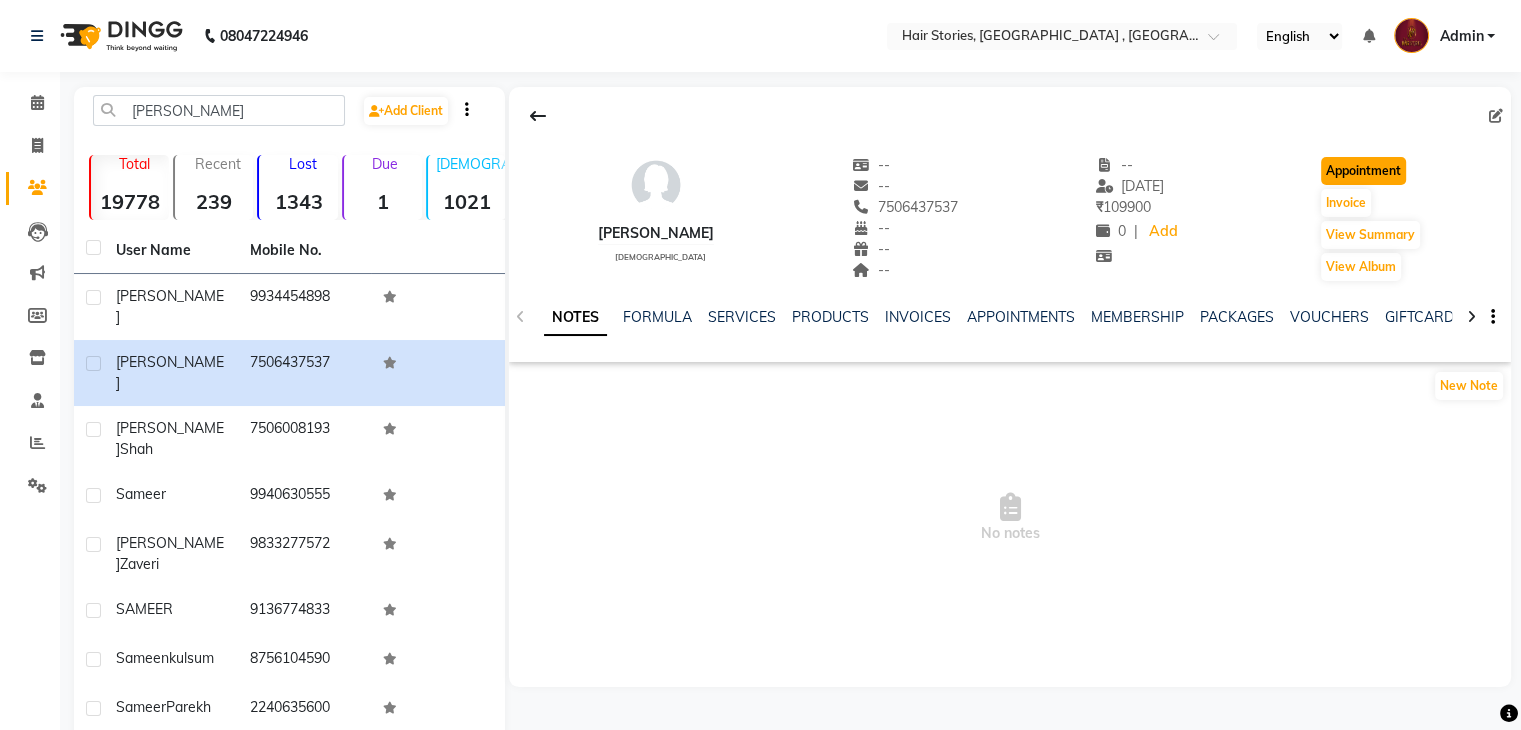click on "Appointment" 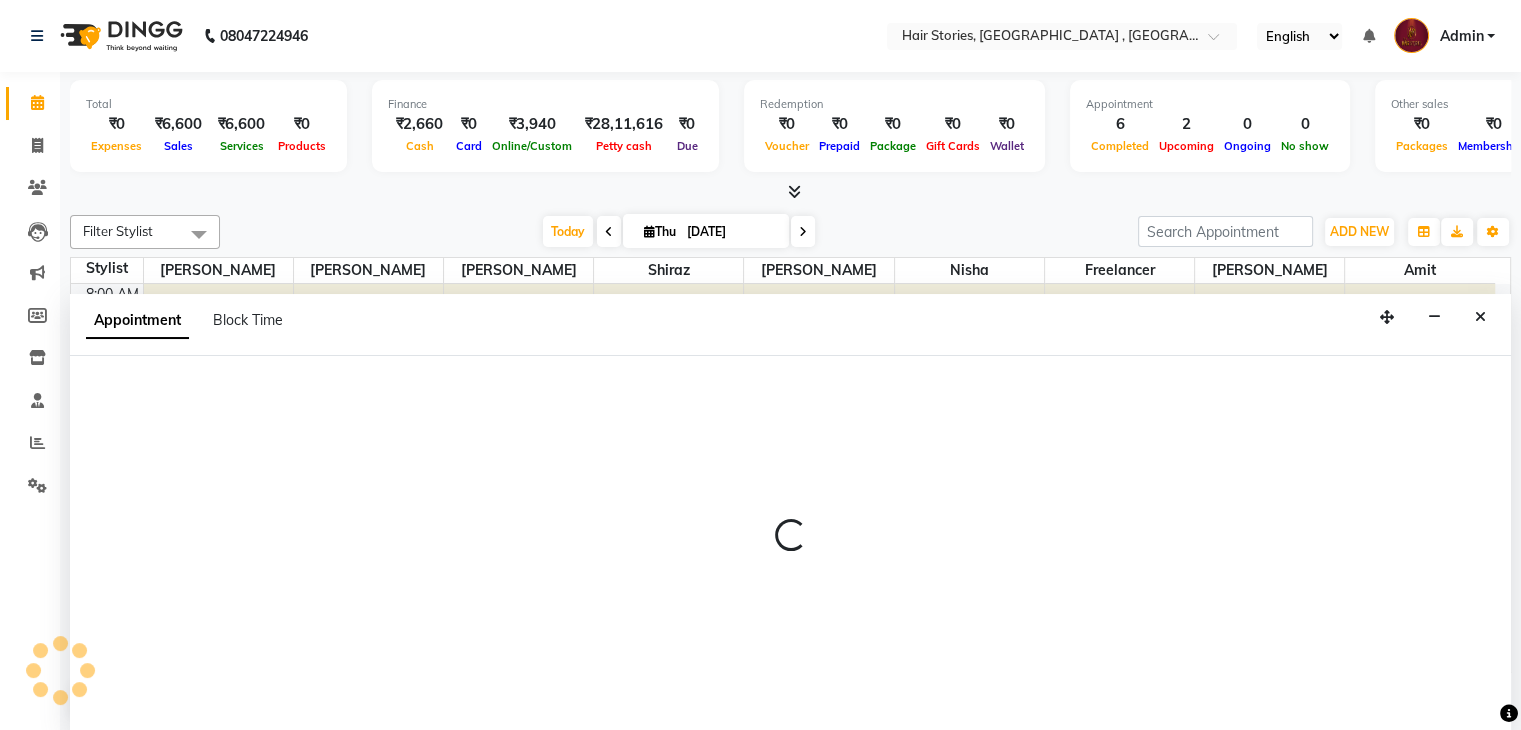 scroll, scrollTop: 1, scrollLeft: 0, axis: vertical 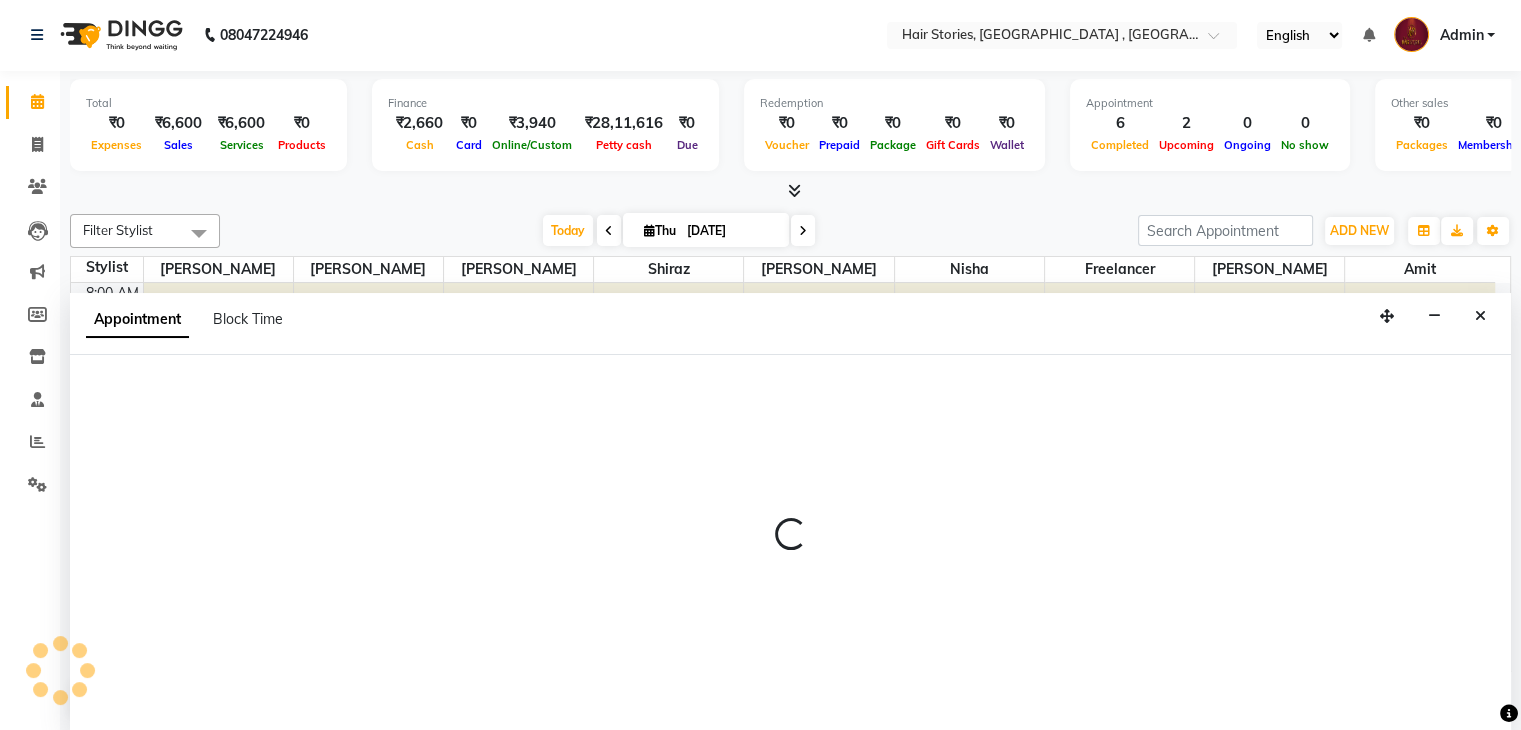 select on "540" 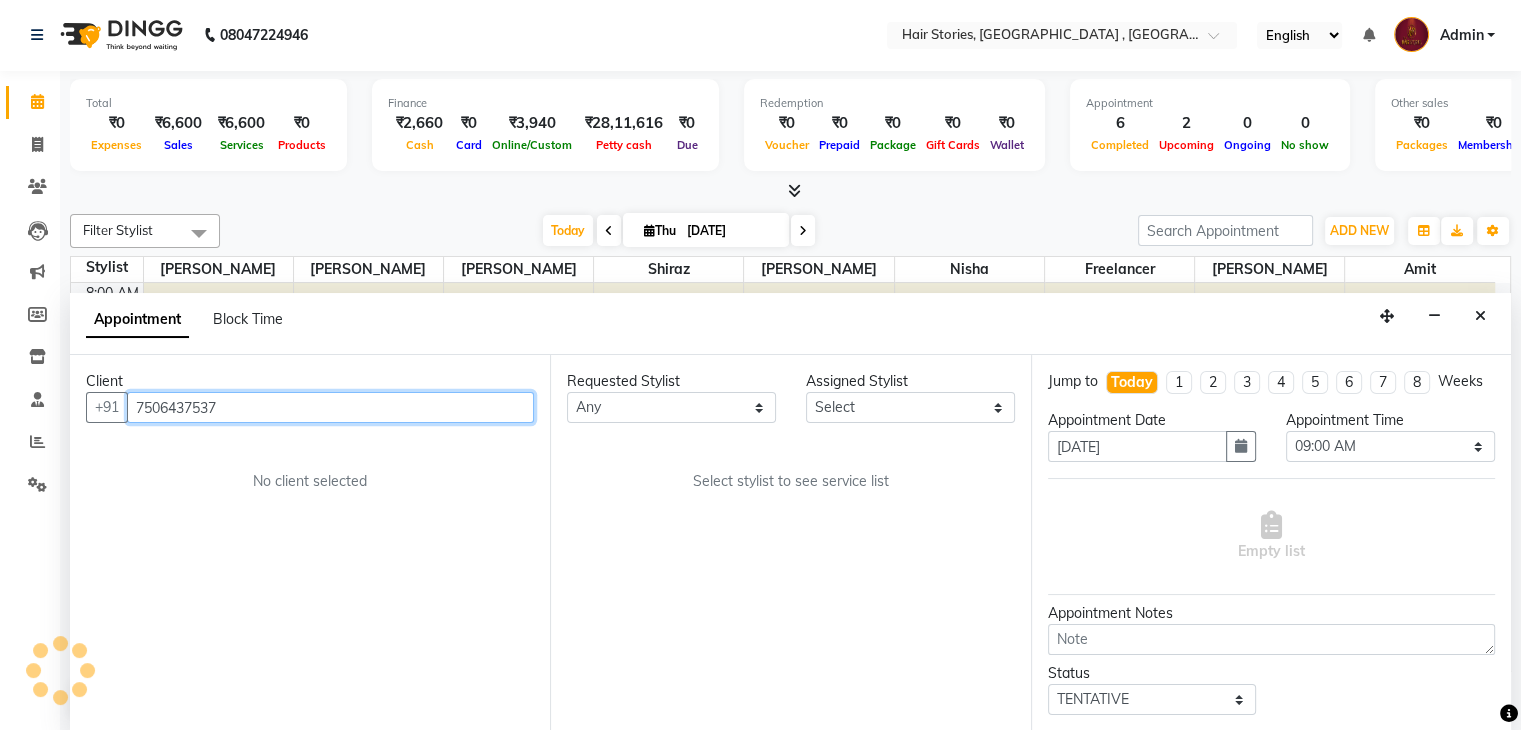 scroll, scrollTop: 2879, scrollLeft: 0, axis: vertical 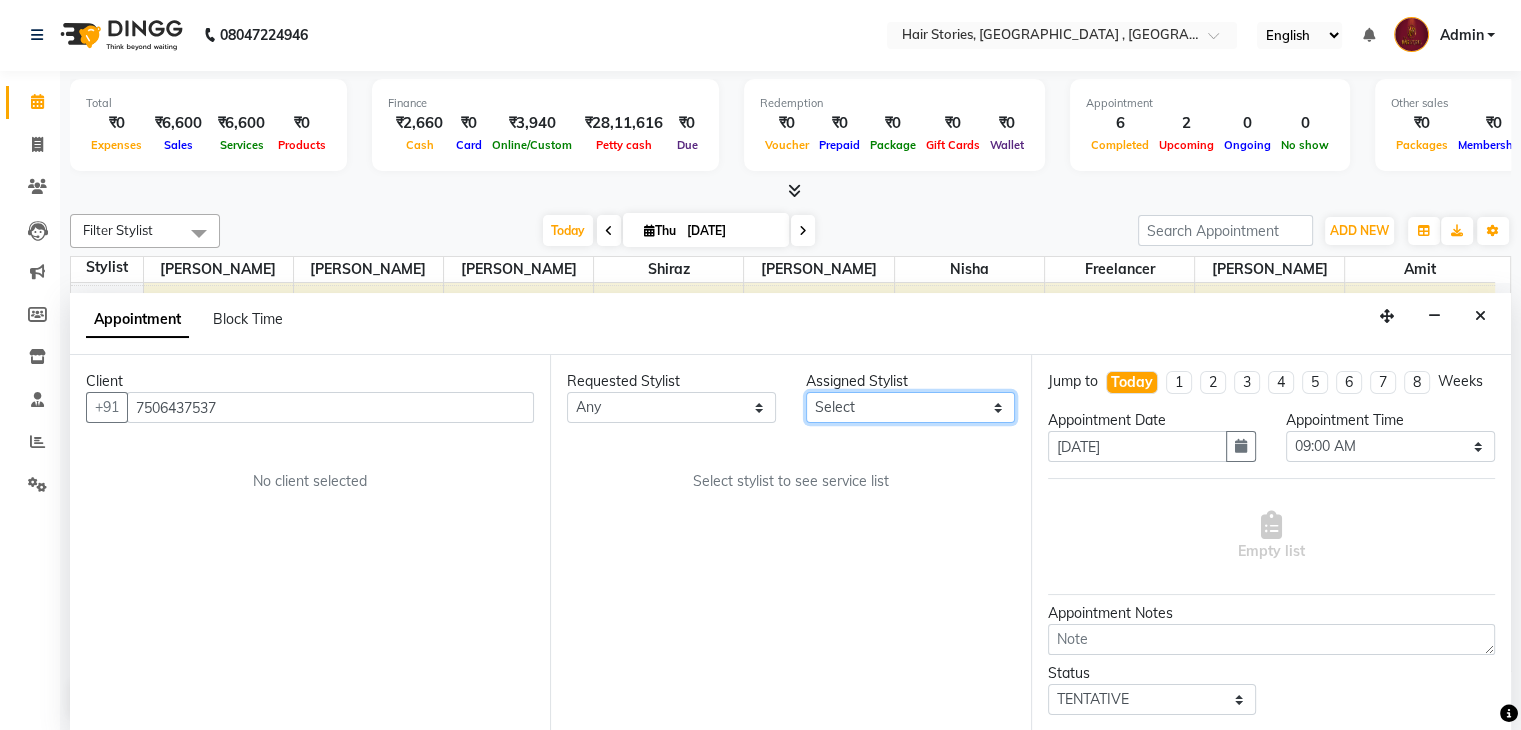 click on "Select [PERSON_NAME] [PERSON_NAME] Freelancer [PERSON_NAME] Neha [PERSON_NAME] [PERSON_NAME] Shiraz" at bounding box center (910, 407) 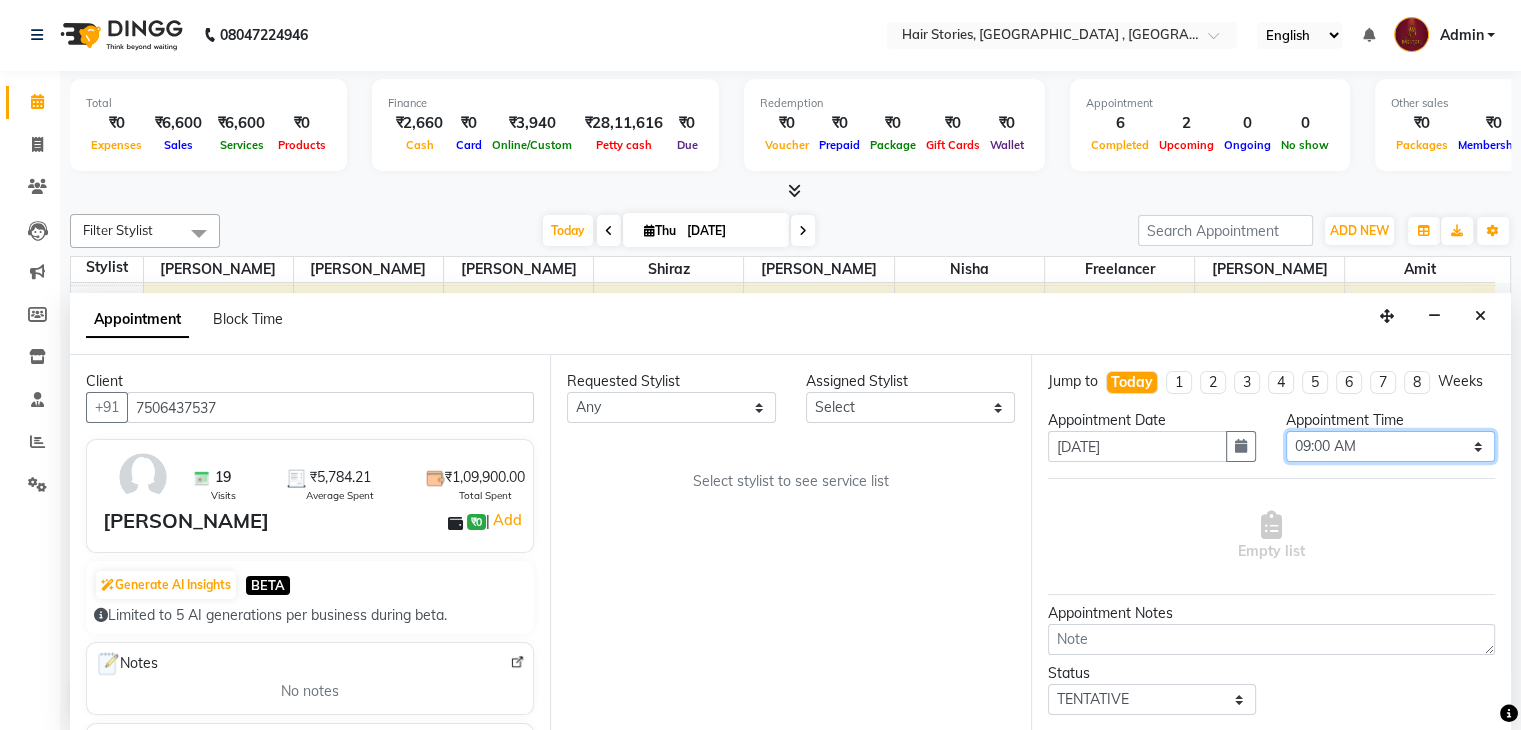 click on "Select 09:00 AM 09:15 AM 09:30 AM 09:45 AM 10:00 AM 10:15 AM 10:30 AM 10:45 AM 11:00 AM 11:15 AM 11:30 AM 11:45 AM 12:00 PM 12:15 PM 12:30 PM 12:45 PM 01:00 PM 01:15 PM 01:30 PM 01:45 PM 02:00 PM 02:15 PM 02:30 PM 02:45 PM 03:00 PM 03:15 PM 03:30 PM 03:45 PM 04:00 PM 04:15 PM 04:30 PM 04:45 PM 05:00 PM 05:15 PM 05:30 PM 05:45 PM 06:00 PM 06:15 PM 06:30 PM 06:45 PM 07:00 PM 07:15 PM 07:30 PM 07:45 PM 08:00 PM 08:15 PM 08:30 PM 08:45 PM 09:00 PM 09:15 PM 09:30 PM 09:45 PM 10:00 PM 10:15 PM 10:30 PM" at bounding box center [1390, 446] 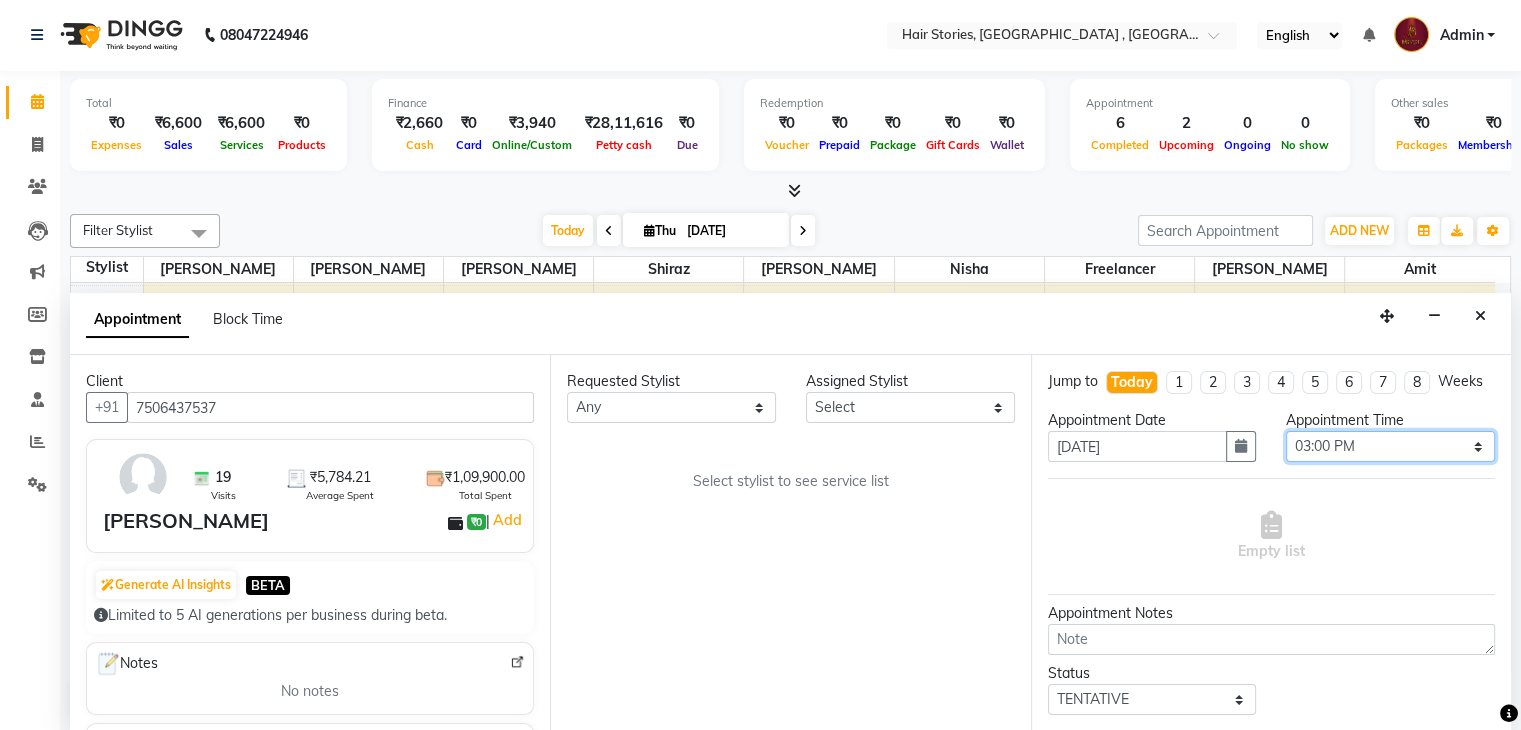 click on "Select 09:00 AM 09:15 AM 09:30 AM 09:45 AM 10:00 AM 10:15 AM 10:30 AM 10:45 AM 11:00 AM 11:15 AM 11:30 AM 11:45 AM 12:00 PM 12:15 PM 12:30 PM 12:45 PM 01:00 PM 01:15 PM 01:30 PM 01:45 PM 02:00 PM 02:15 PM 02:30 PM 02:45 PM 03:00 PM 03:15 PM 03:30 PM 03:45 PM 04:00 PM 04:15 PM 04:30 PM 04:45 PM 05:00 PM 05:15 PM 05:30 PM 05:45 PM 06:00 PM 06:15 PM 06:30 PM 06:45 PM 07:00 PM 07:15 PM 07:30 PM 07:45 PM 08:00 PM 08:15 PM 08:30 PM 08:45 PM 09:00 PM 09:15 PM 09:30 PM 09:45 PM 10:00 PM 10:15 PM 10:30 PM" at bounding box center [1390, 446] 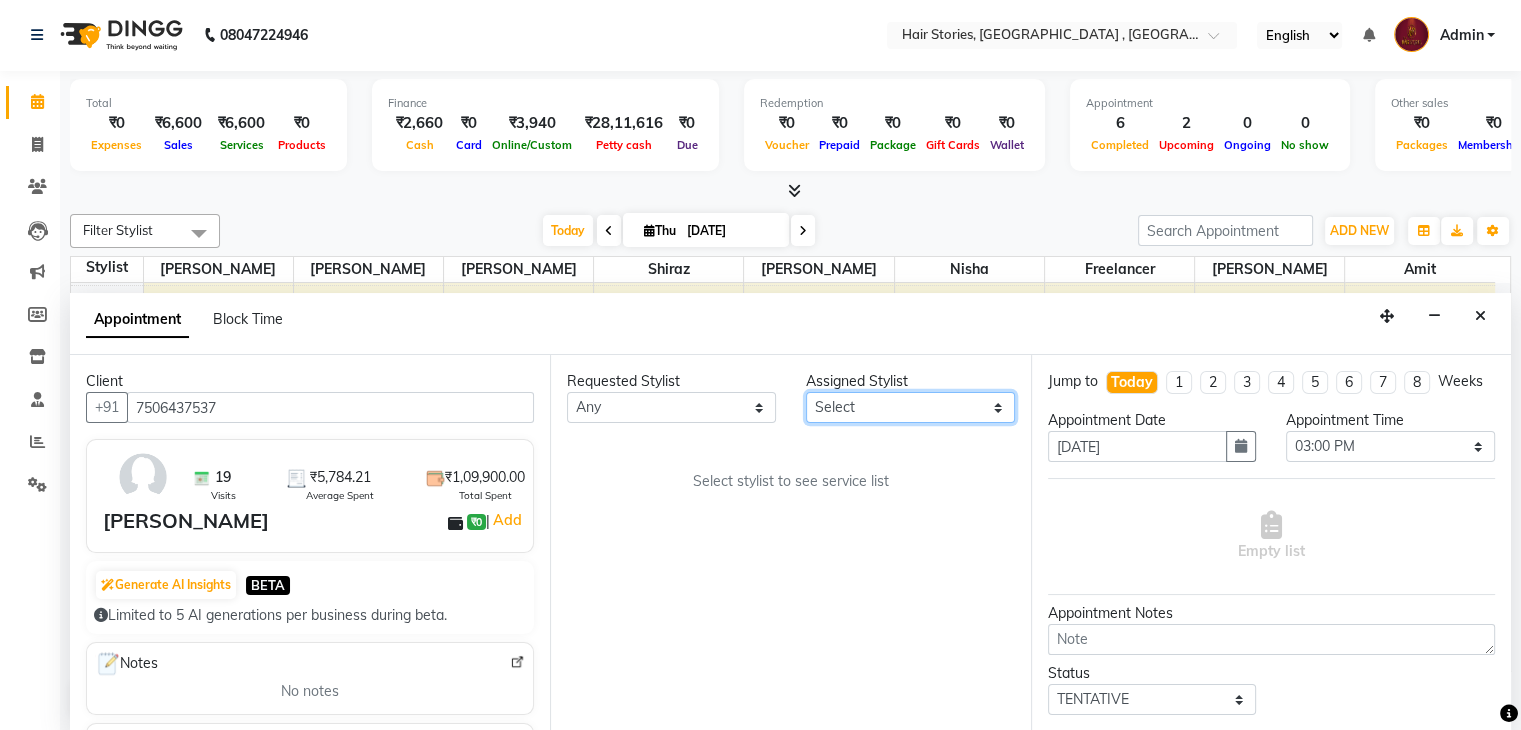 click on "Select [PERSON_NAME] [PERSON_NAME] Freelancer [PERSON_NAME] Neha [PERSON_NAME] [PERSON_NAME] Shiraz" at bounding box center (910, 407) 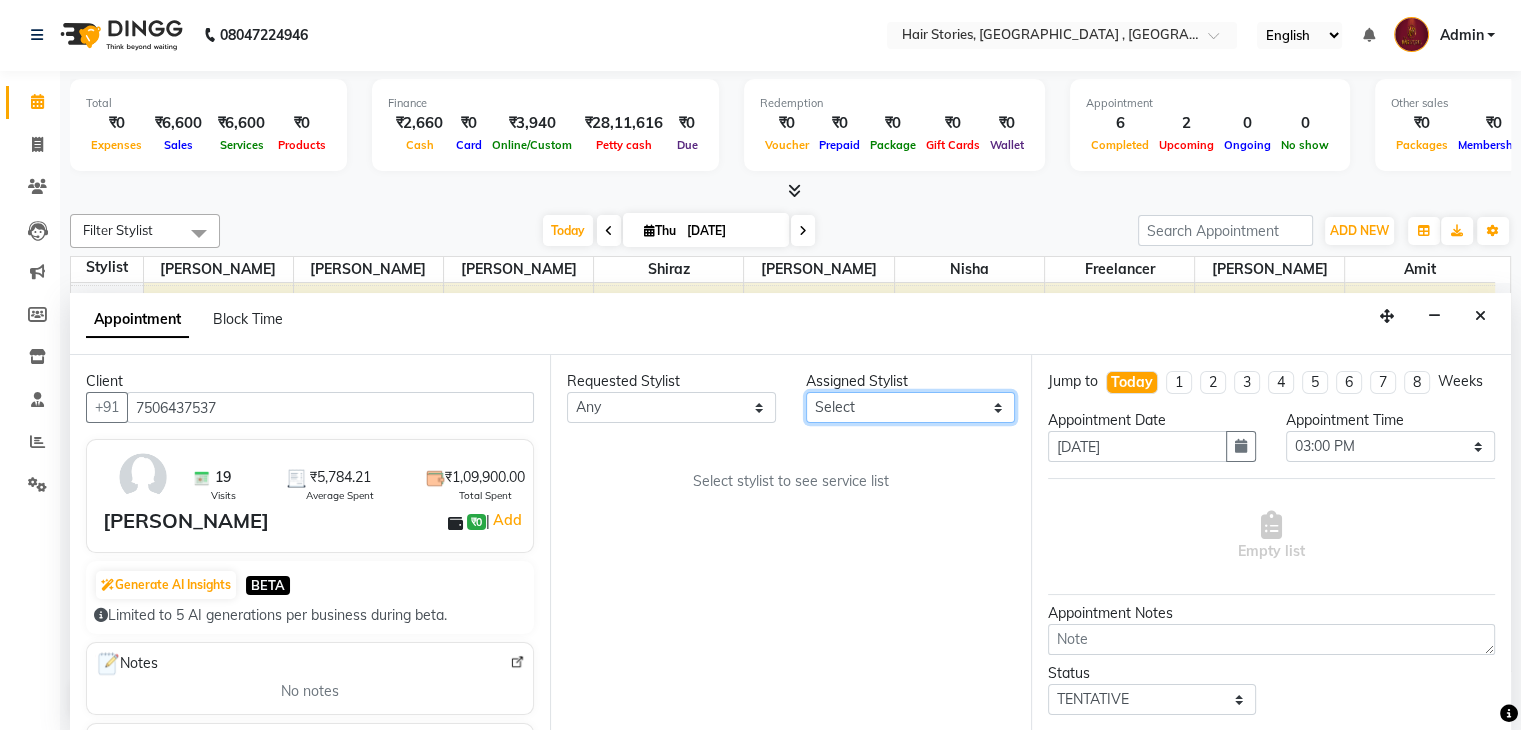select on "65391" 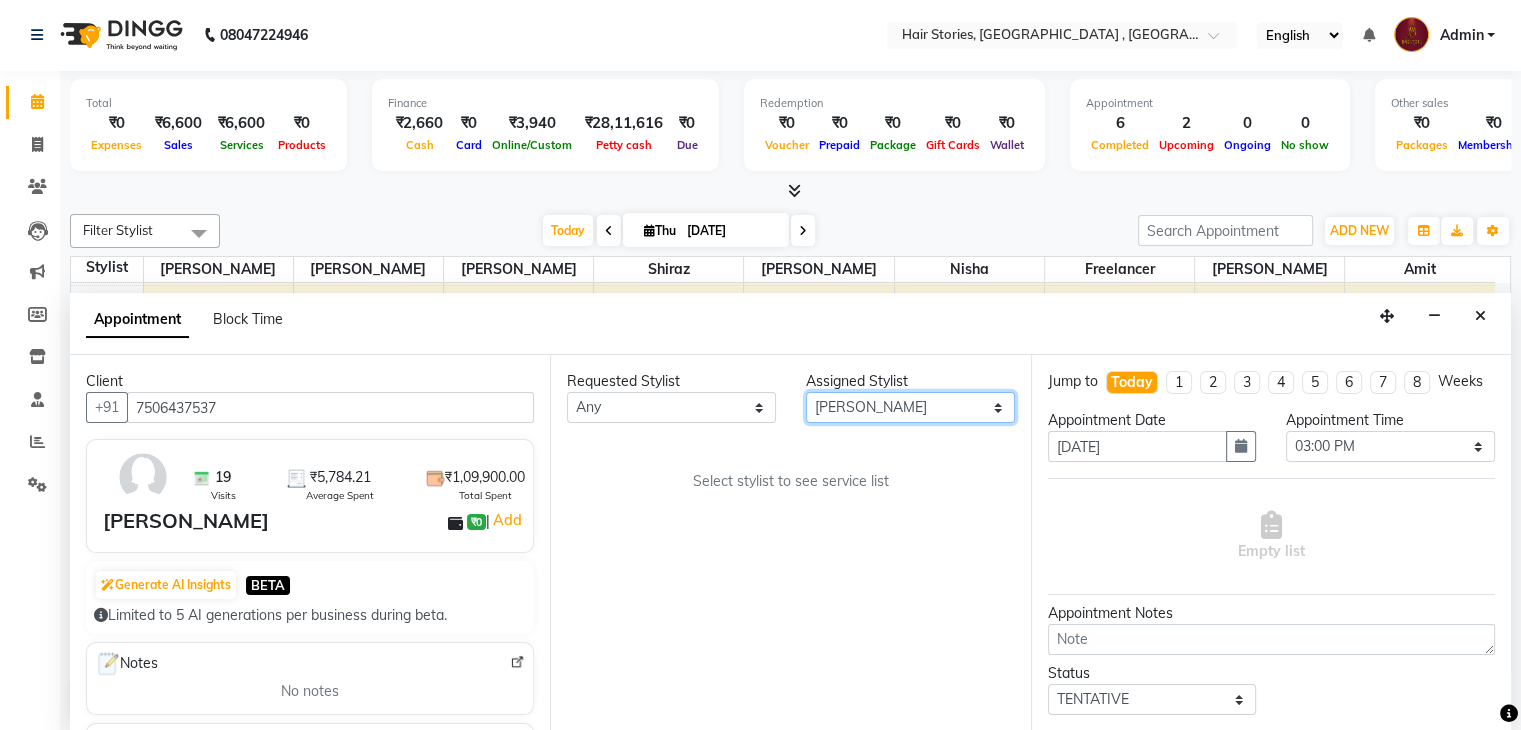 click on "Select [PERSON_NAME] [PERSON_NAME] Freelancer [PERSON_NAME] Neha [PERSON_NAME] [PERSON_NAME] Shiraz" at bounding box center (910, 407) 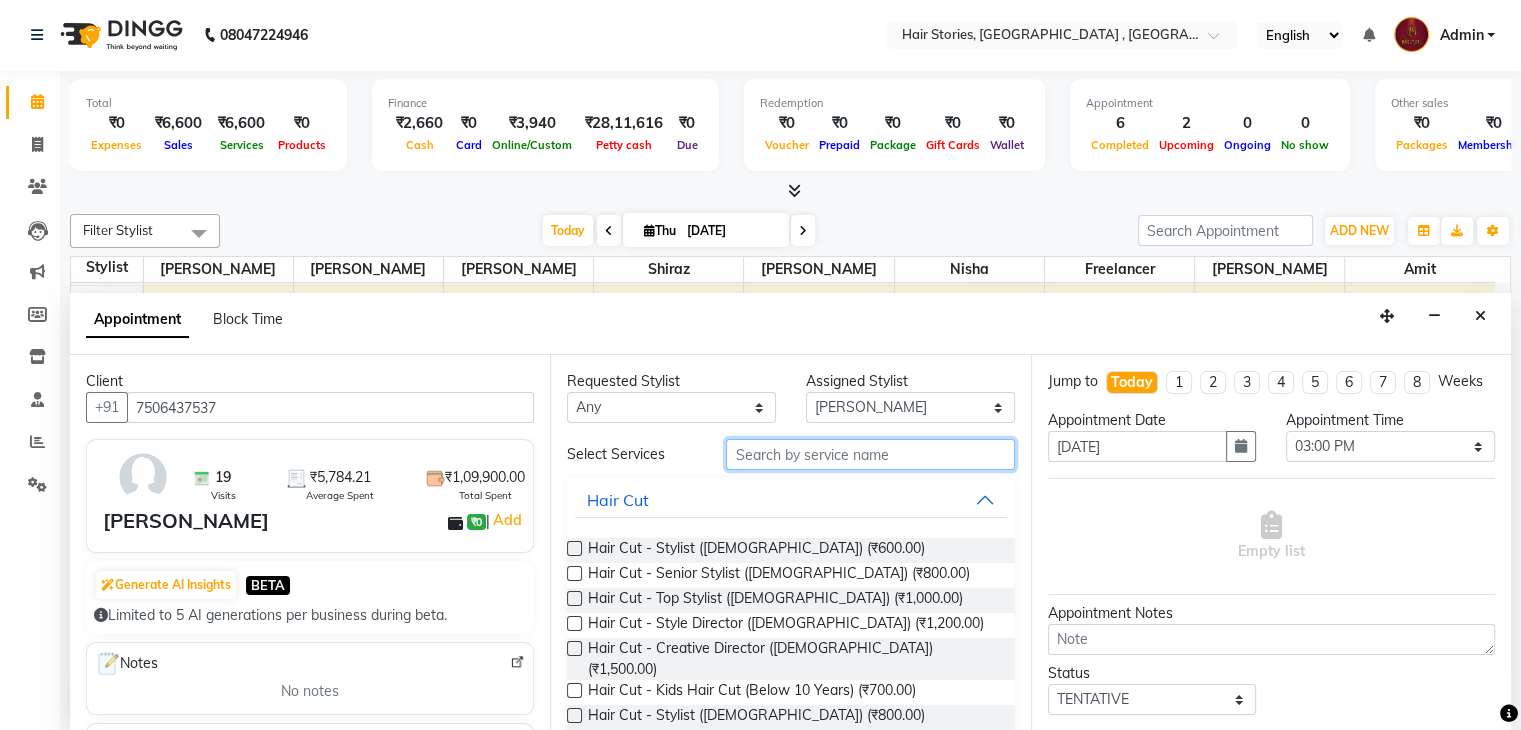 click at bounding box center (870, 454) 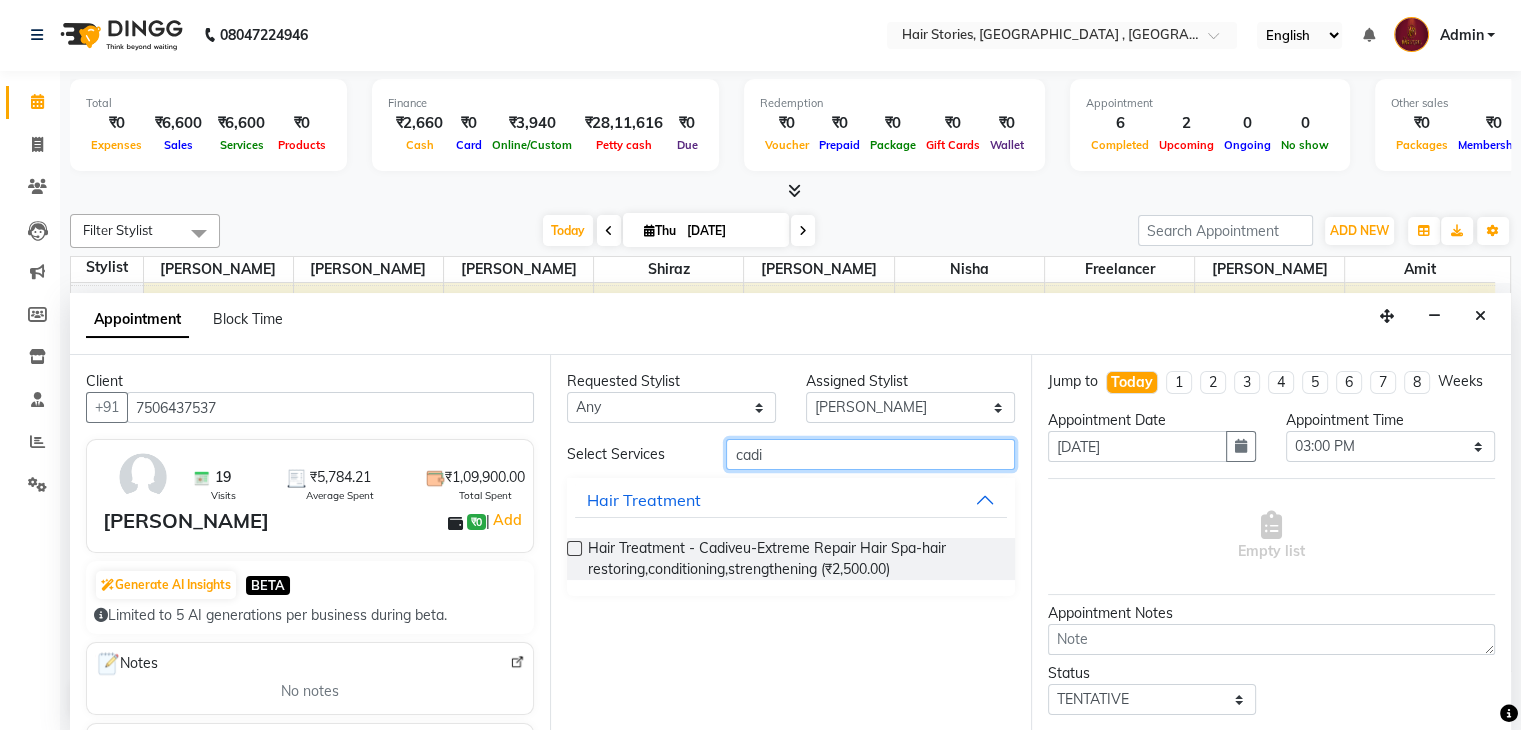 type on "cadi" 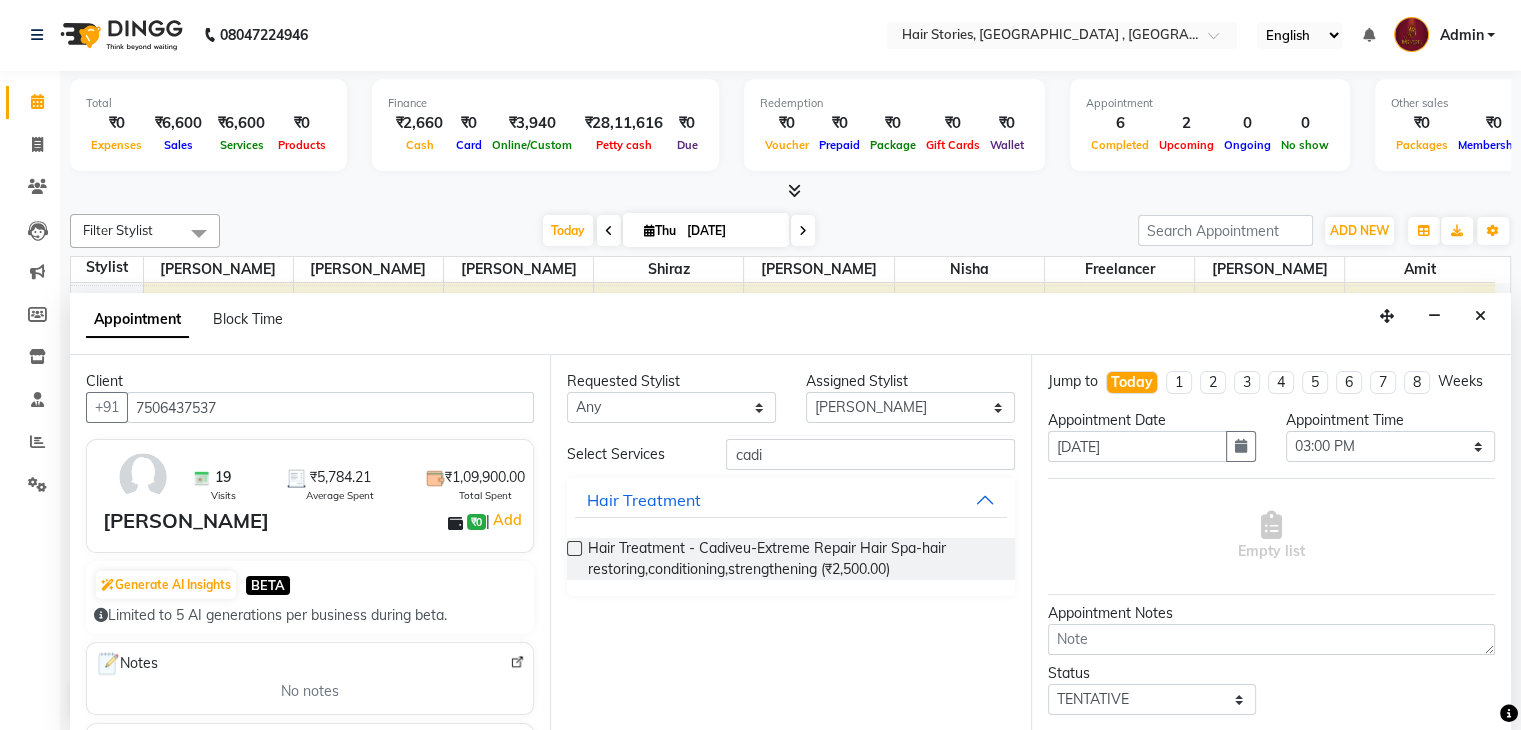 click at bounding box center (574, 548) 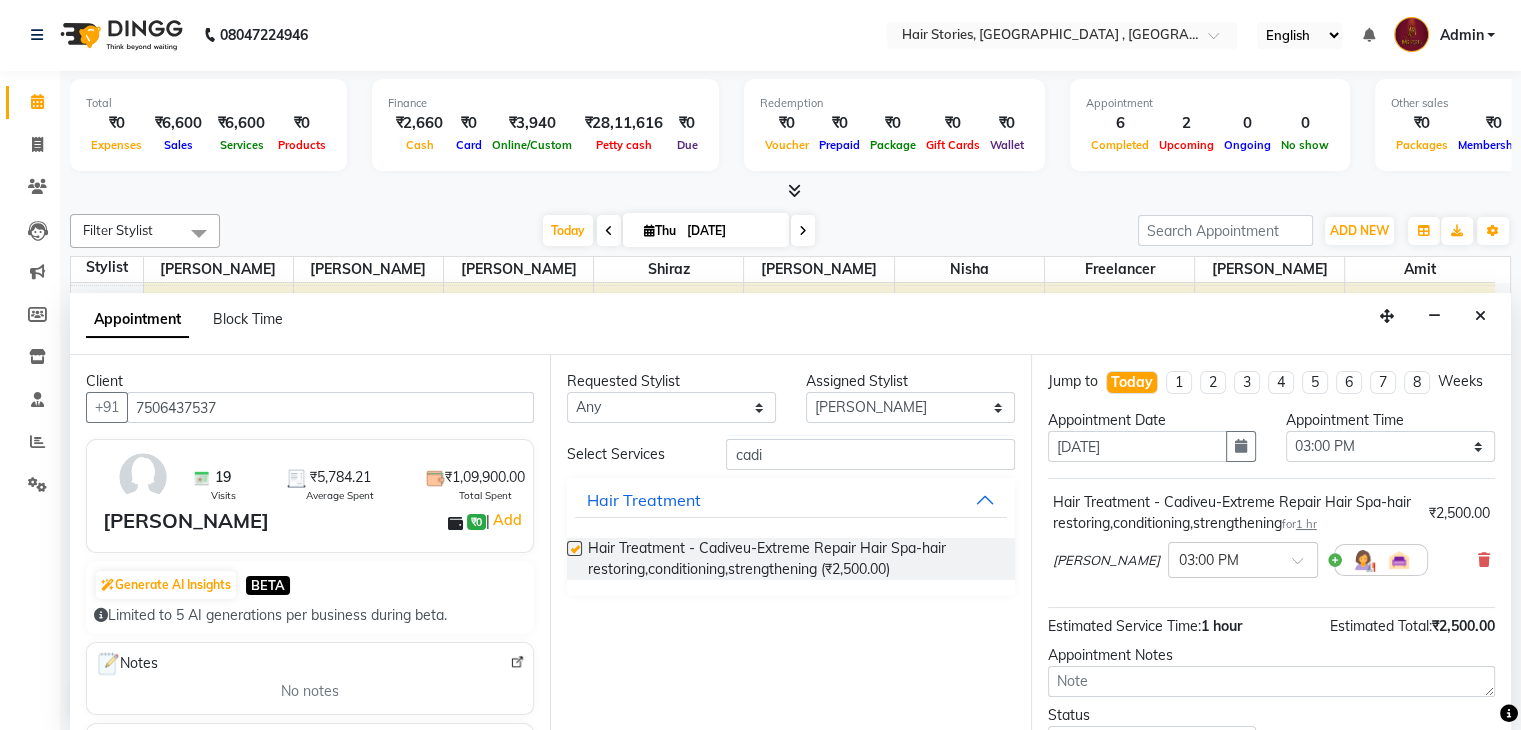 checkbox on "false" 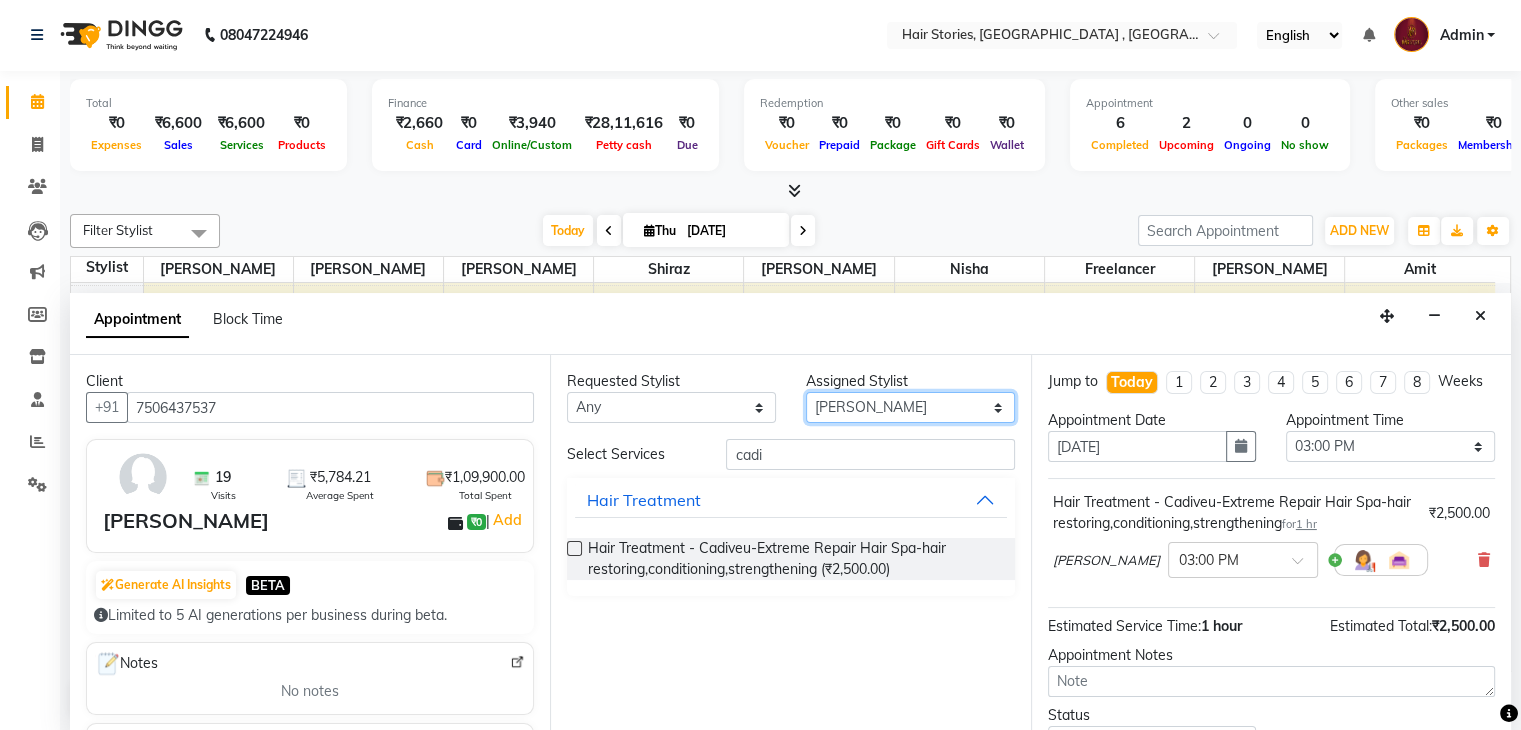 click on "Select [PERSON_NAME] [PERSON_NAME] Freelancer [PERSON_NAME] Neha [PERSON_NAME] [PERSON_NAME] Shiraz" at bounding box center (910, 407) 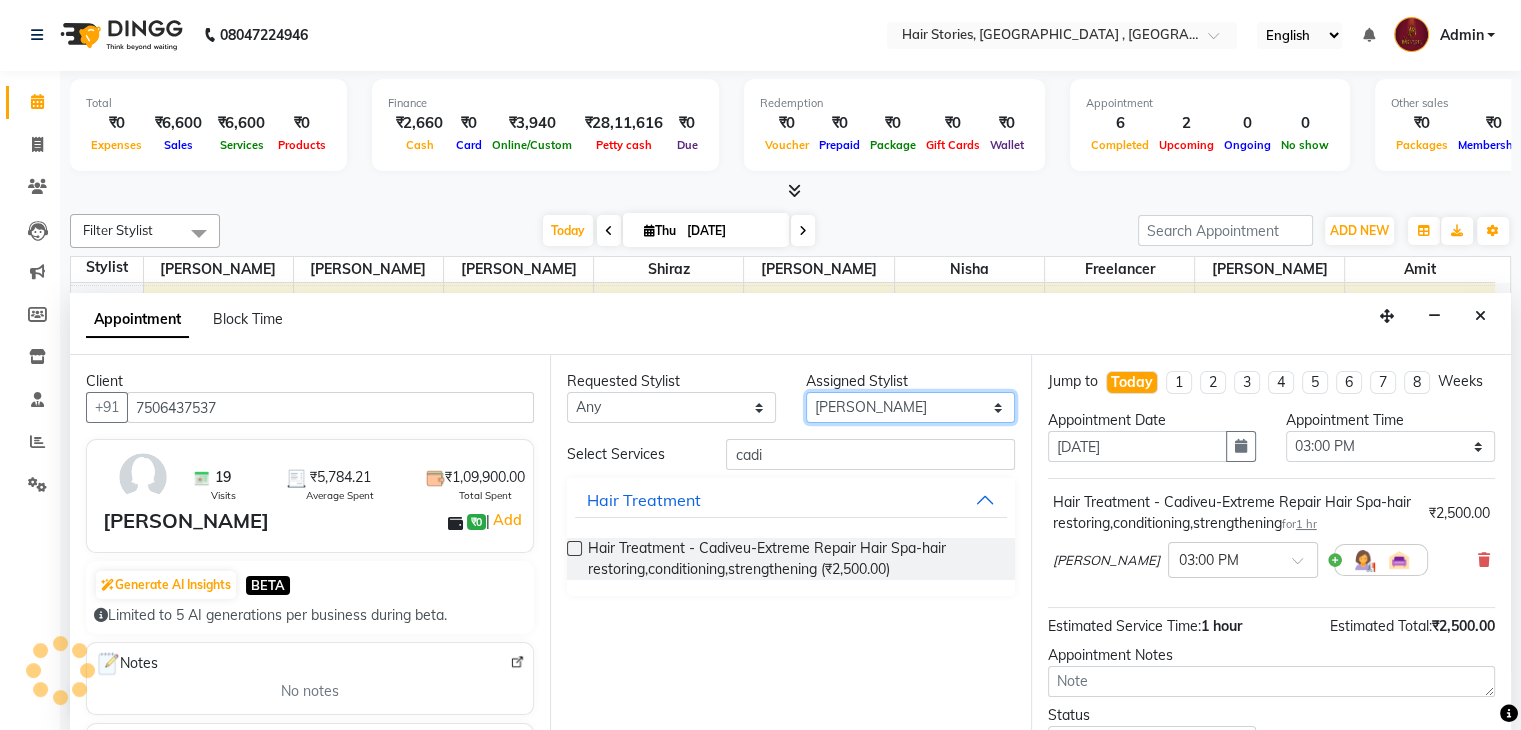select on "47604" 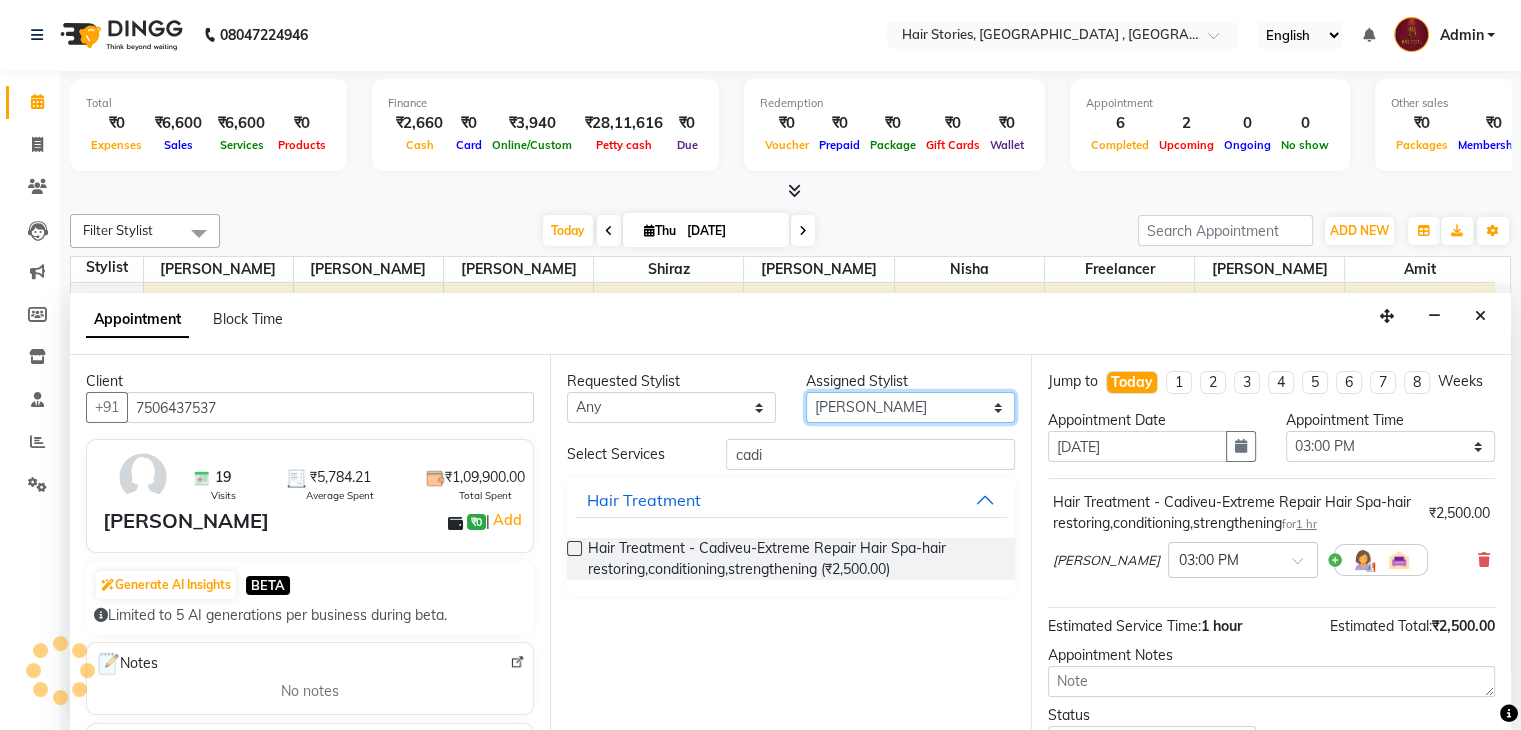 click on "Select [PERSON_NAME] [PERSON_NAME] Freelancer [PERSON_NAME] Neha [PERSON_NAME] [PERSON_NAME] Shiraz" at bounding box center [910, 407] 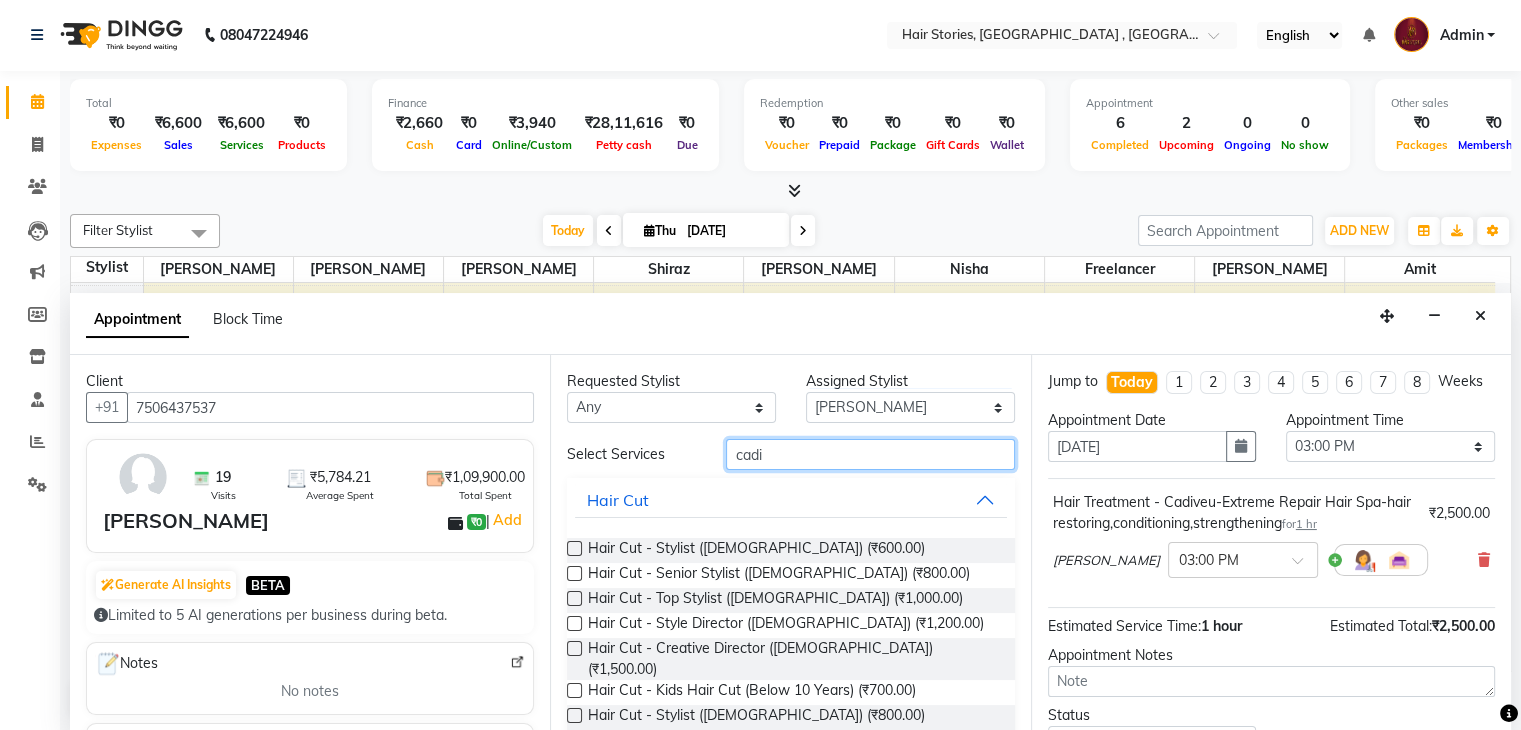 click on "cadi" at bounding box center [870, 454] 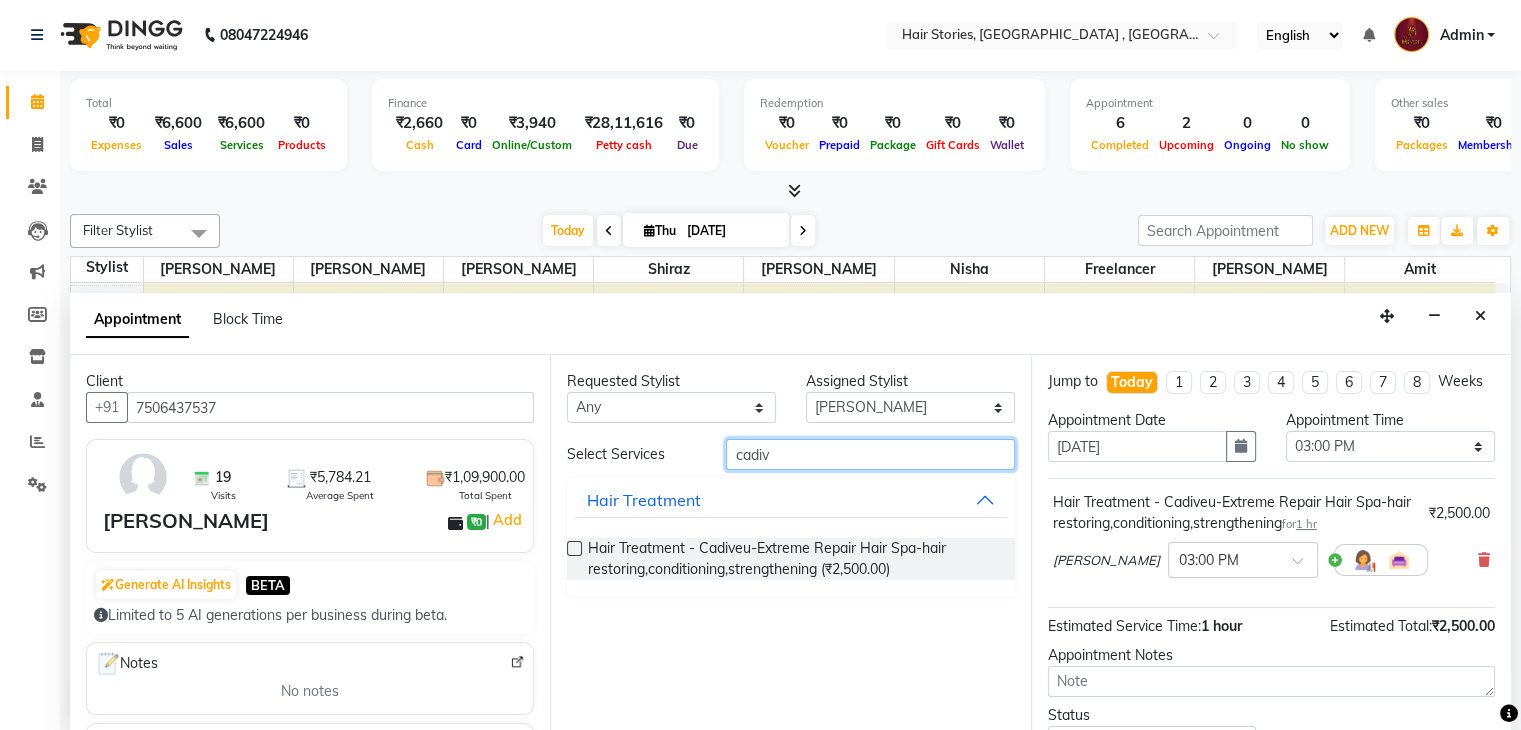 type on "cadiv" 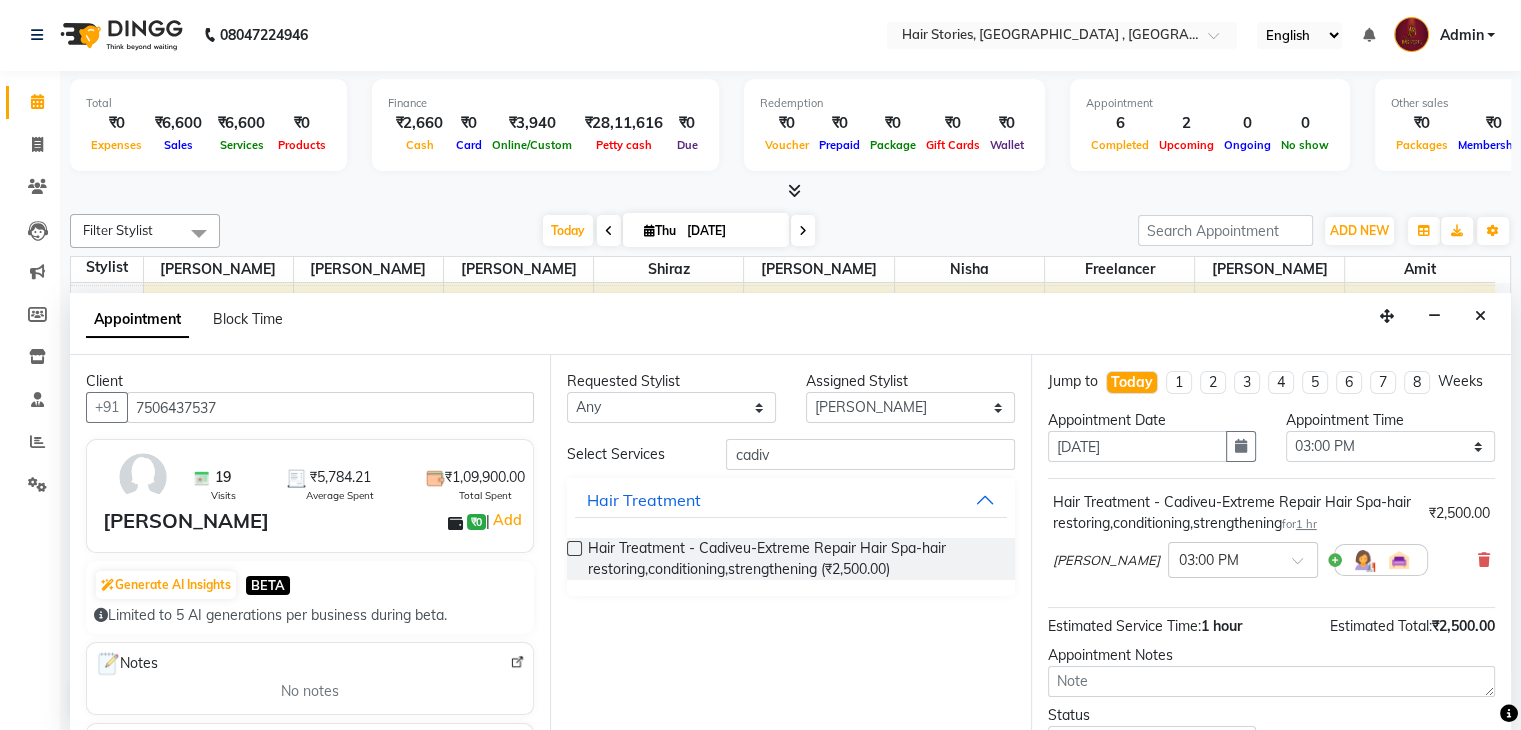 click at bounding box center [574, 548] 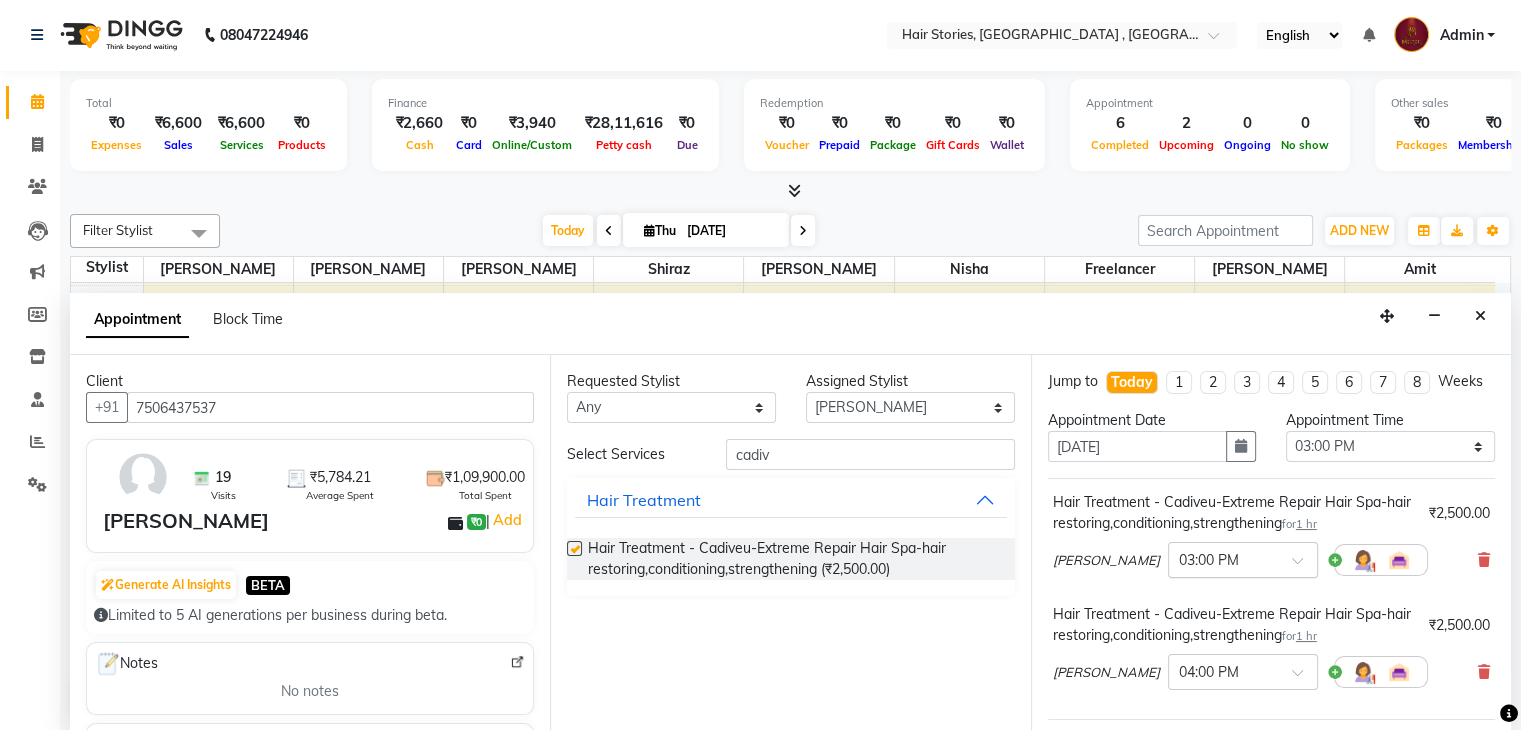 checkbox on "false" 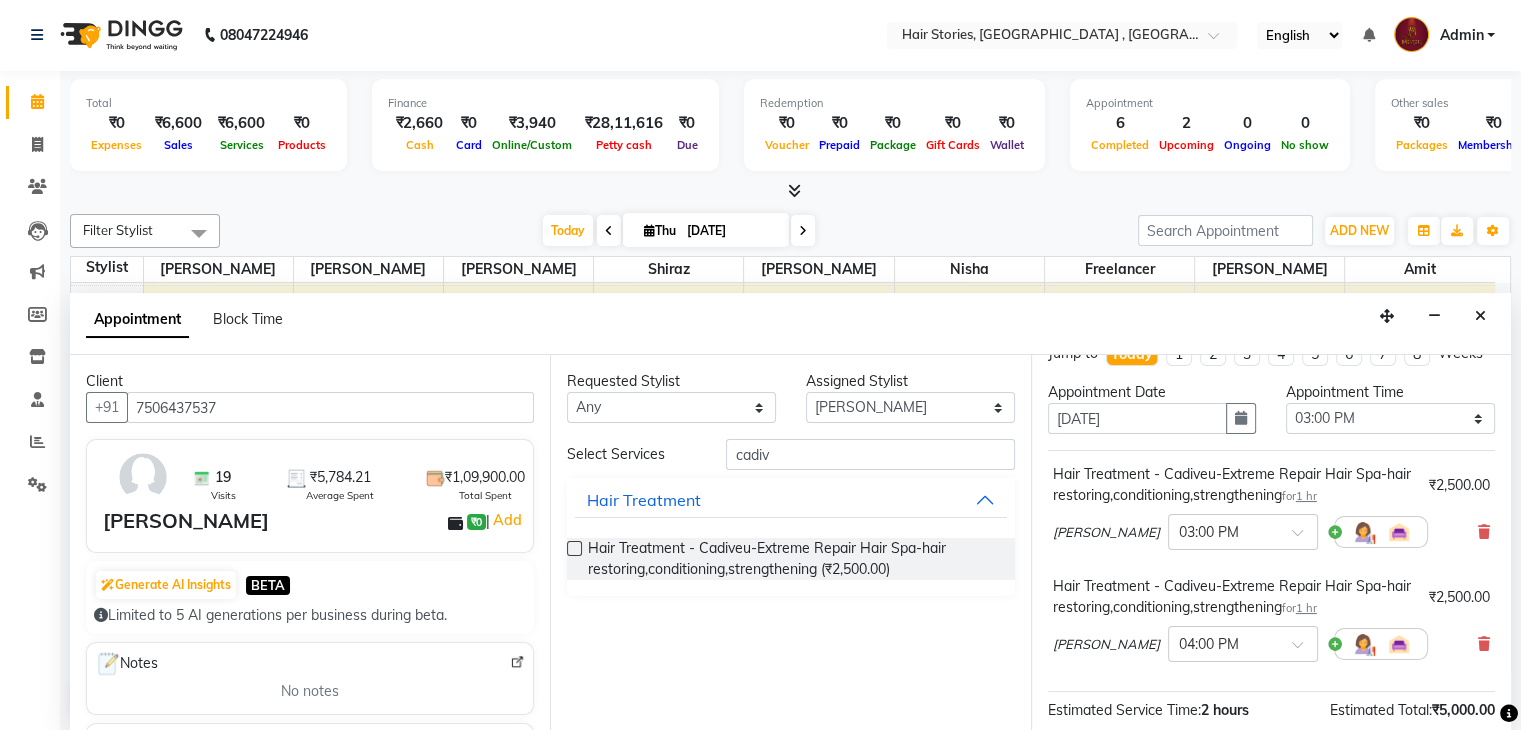 scroll, scrollTop: 25, scrollLeft: 0, axis: vertical 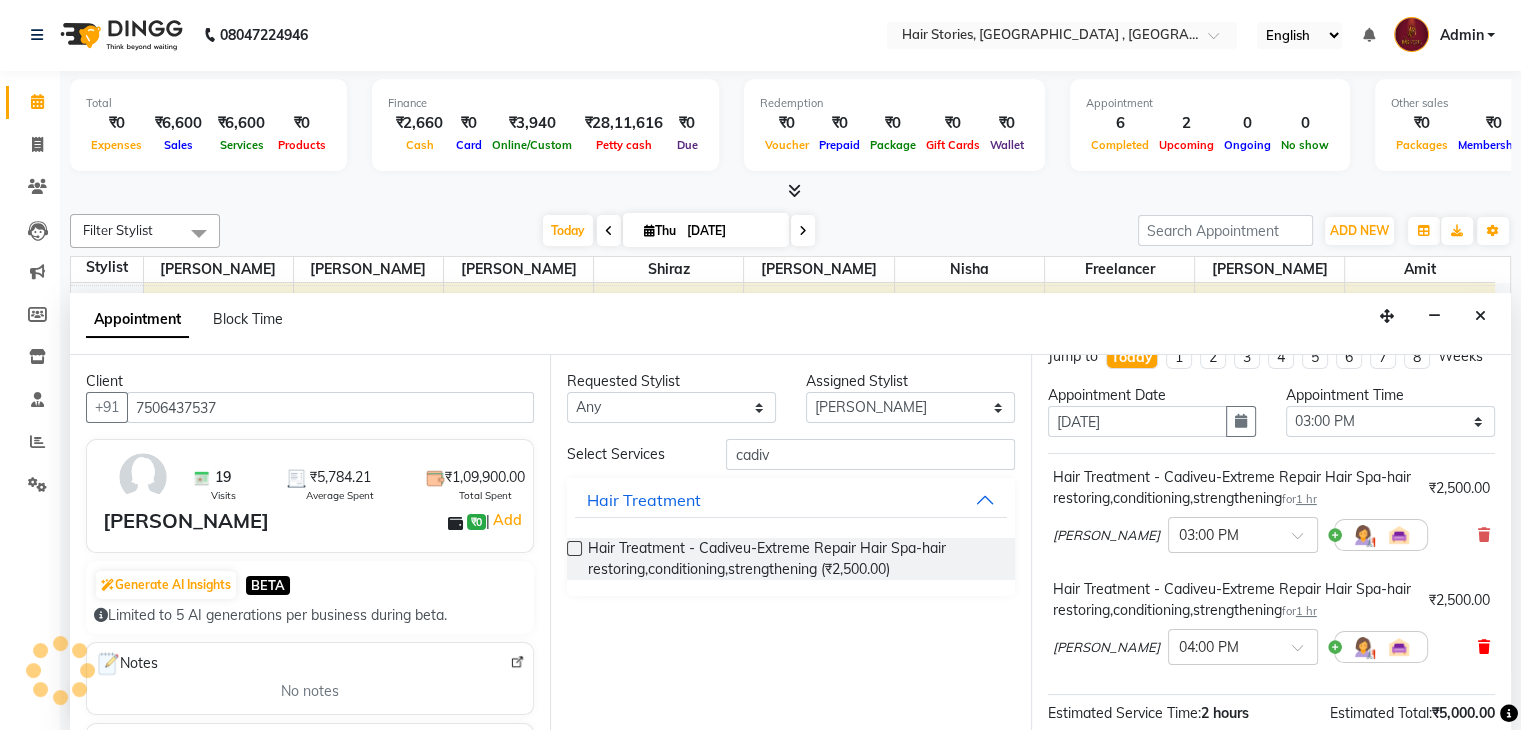 click at bounding box center (1484, 647) 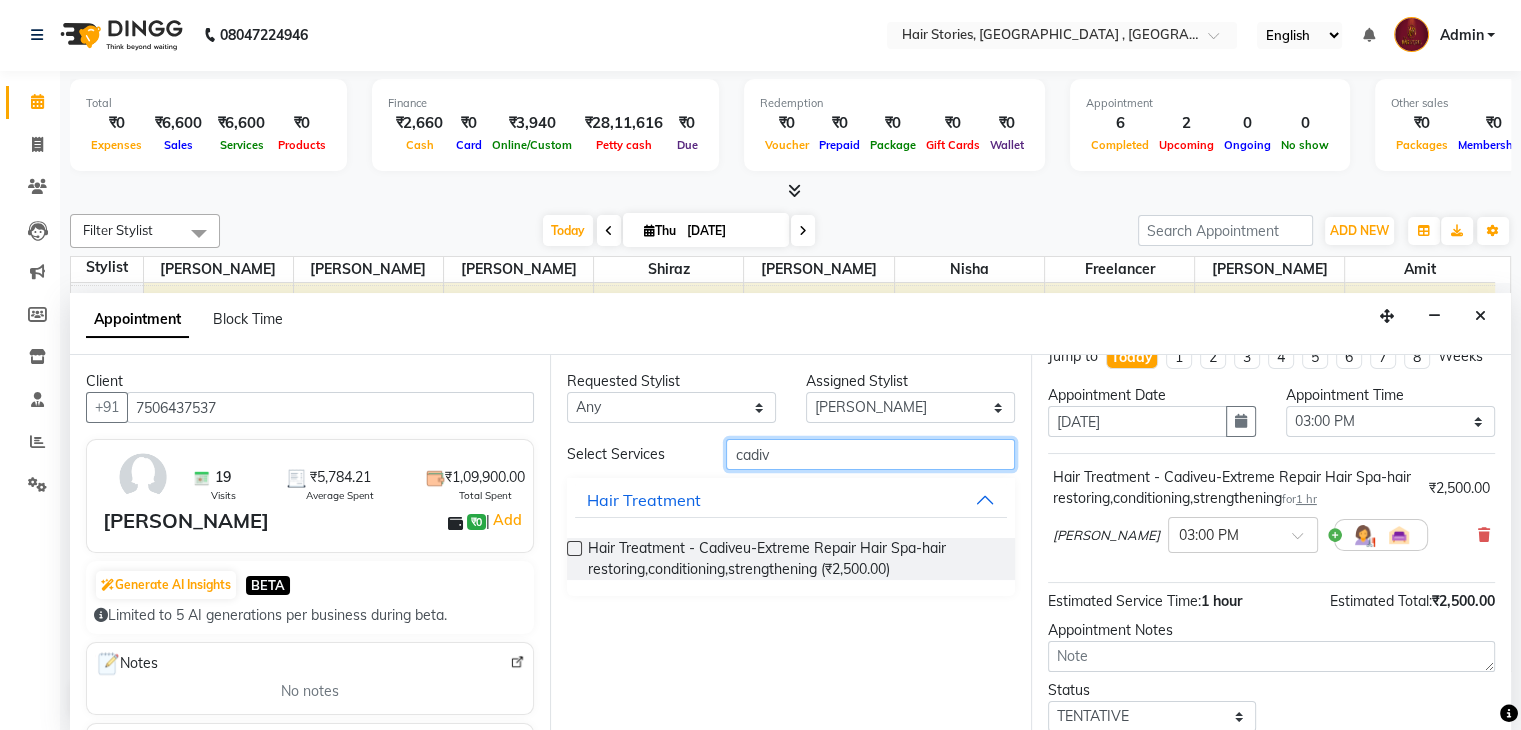 drag, startPoint x: 800, startPoint y: 460, endPoint x: 668, endPoint y: 488, distance: 134.93703 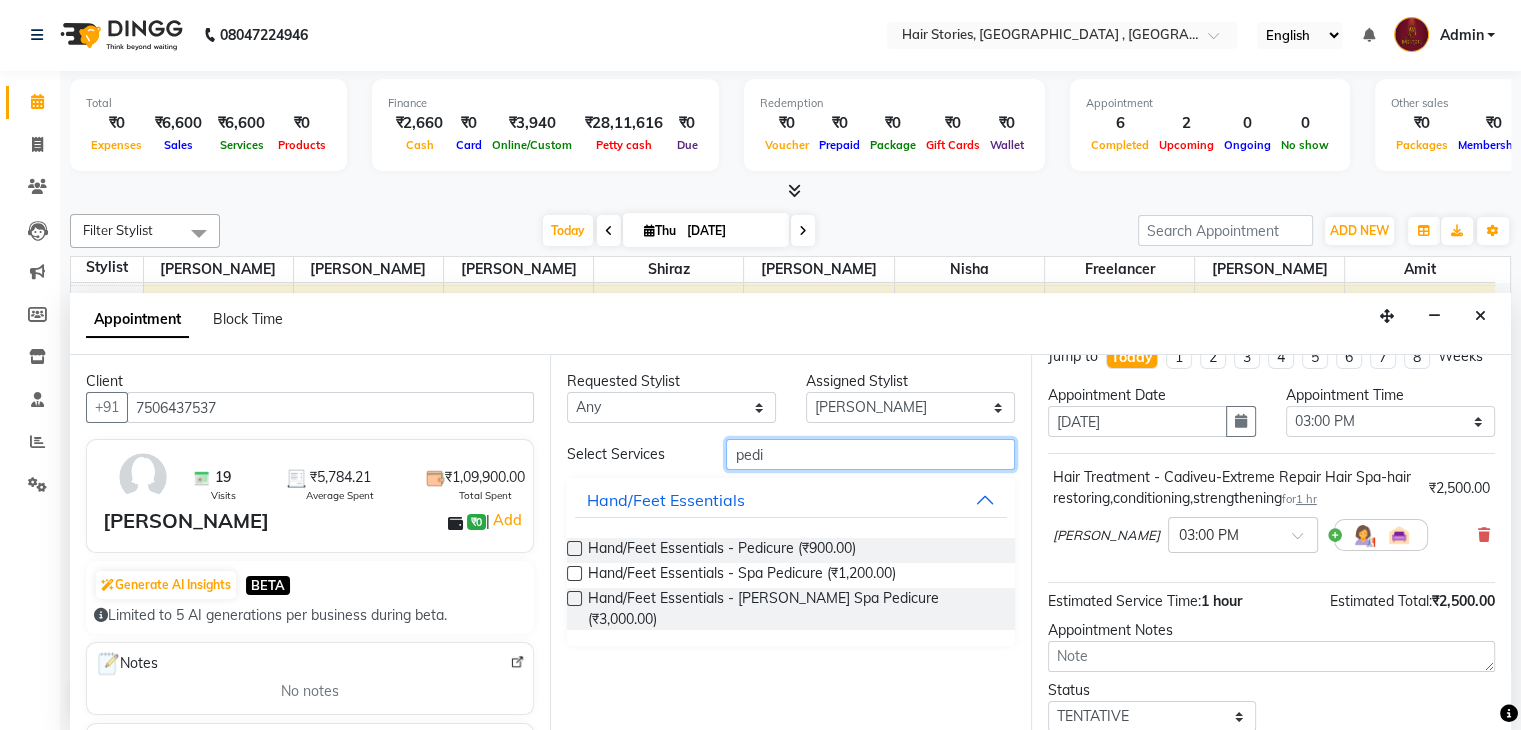 type on "pedi" 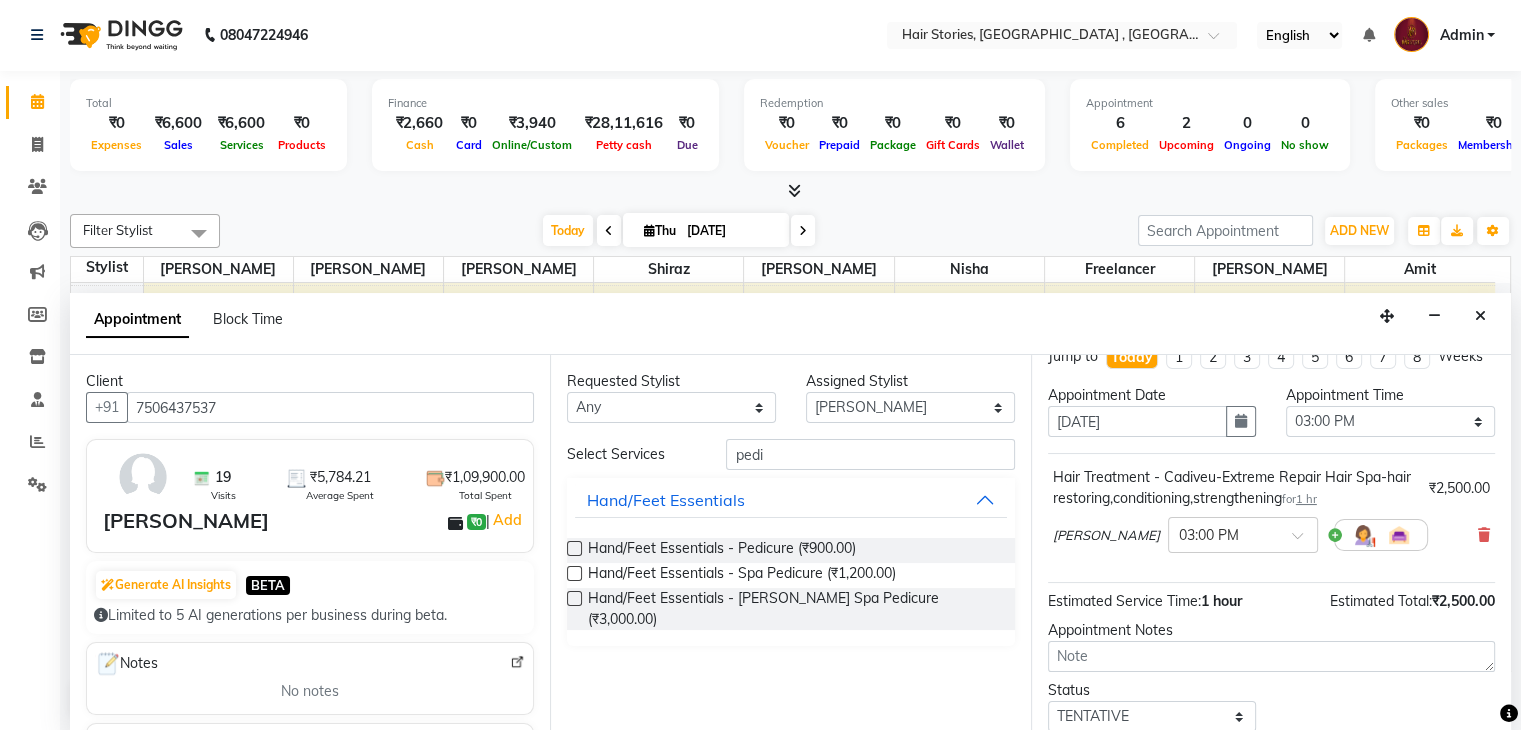click at bounding box center [574, 548] 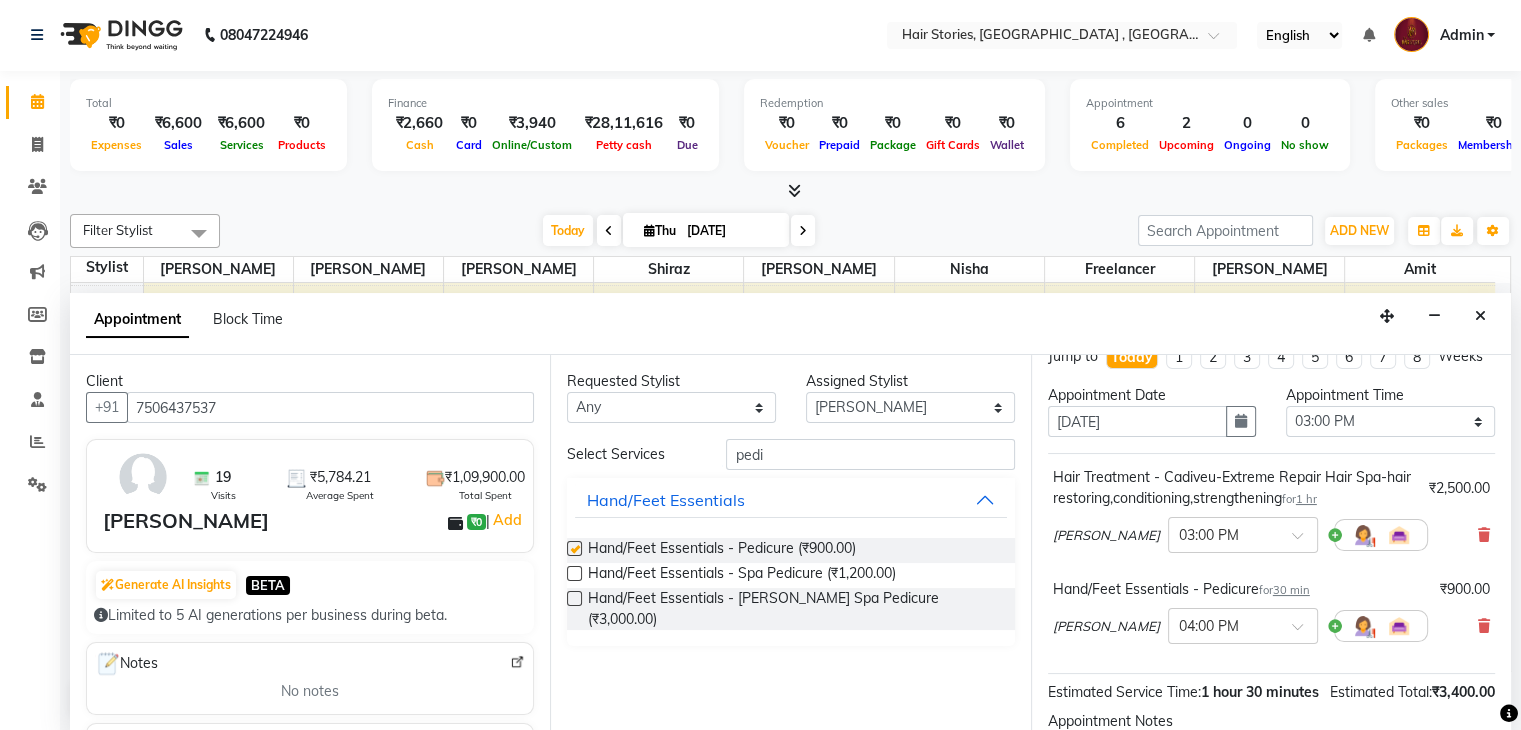 checkbox on "false" 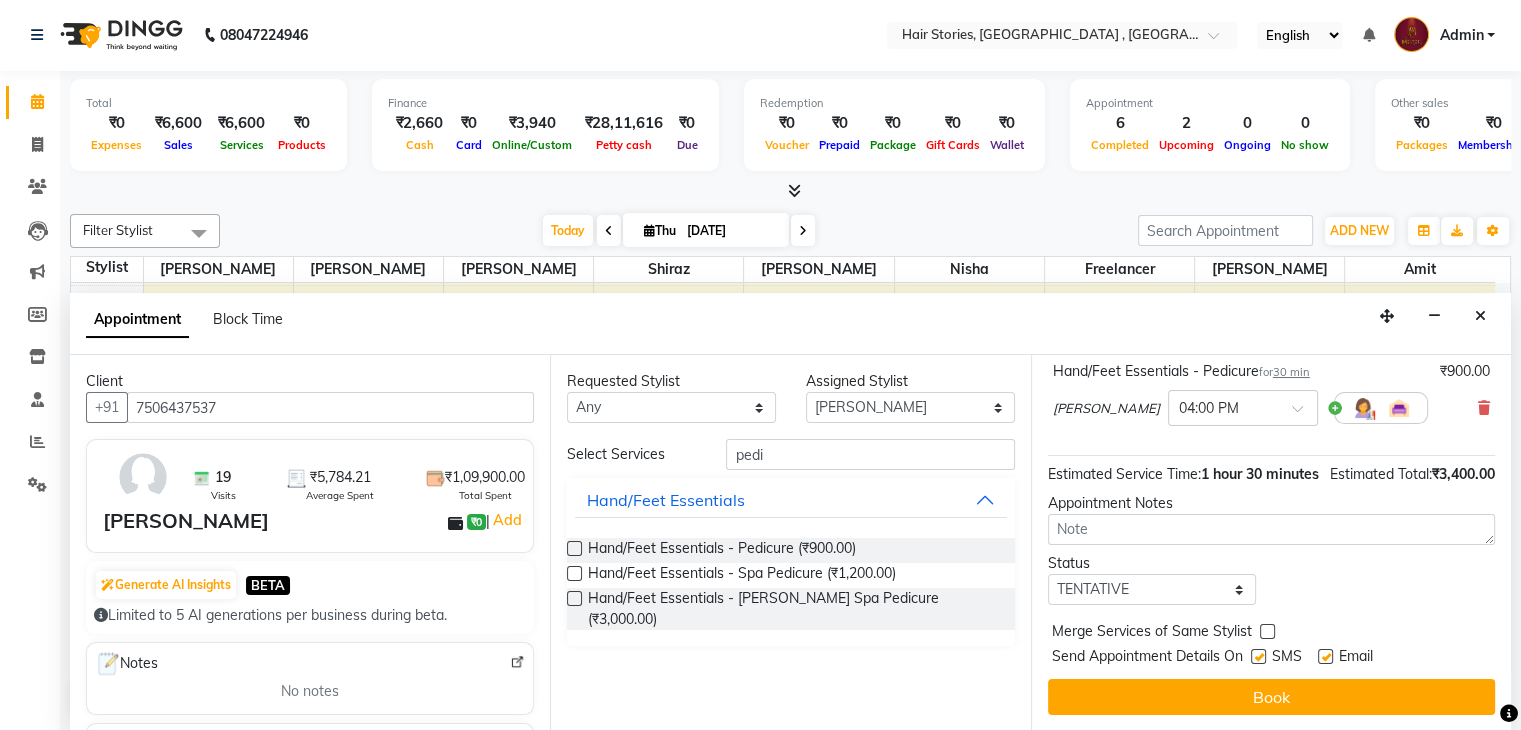 scroll, scrollTop: 282, scrollLeft: 0, axis: vertical 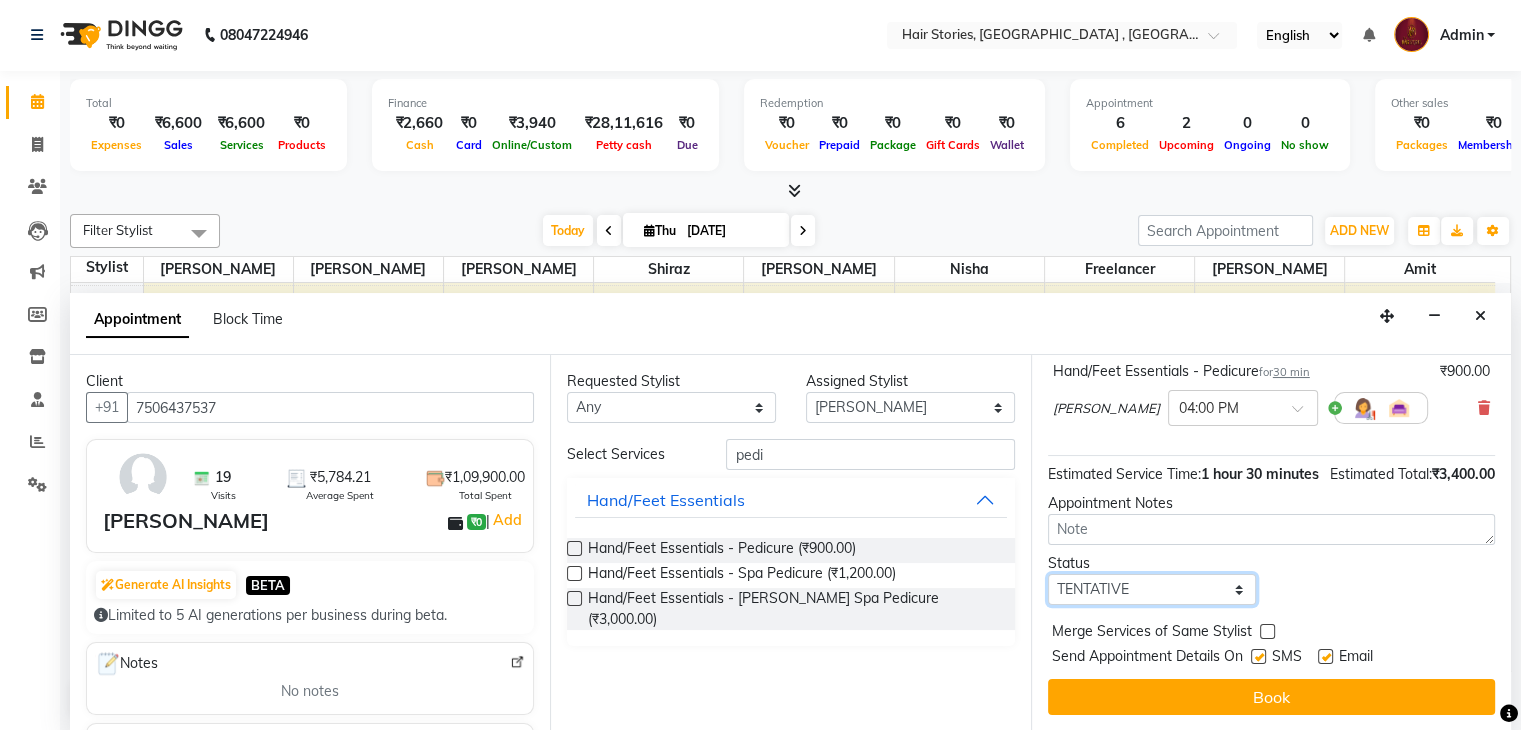 click on "Select TENTATIVE CONFIRM CHECK-IN UPCOMING" at bounding box center [1152, 589] 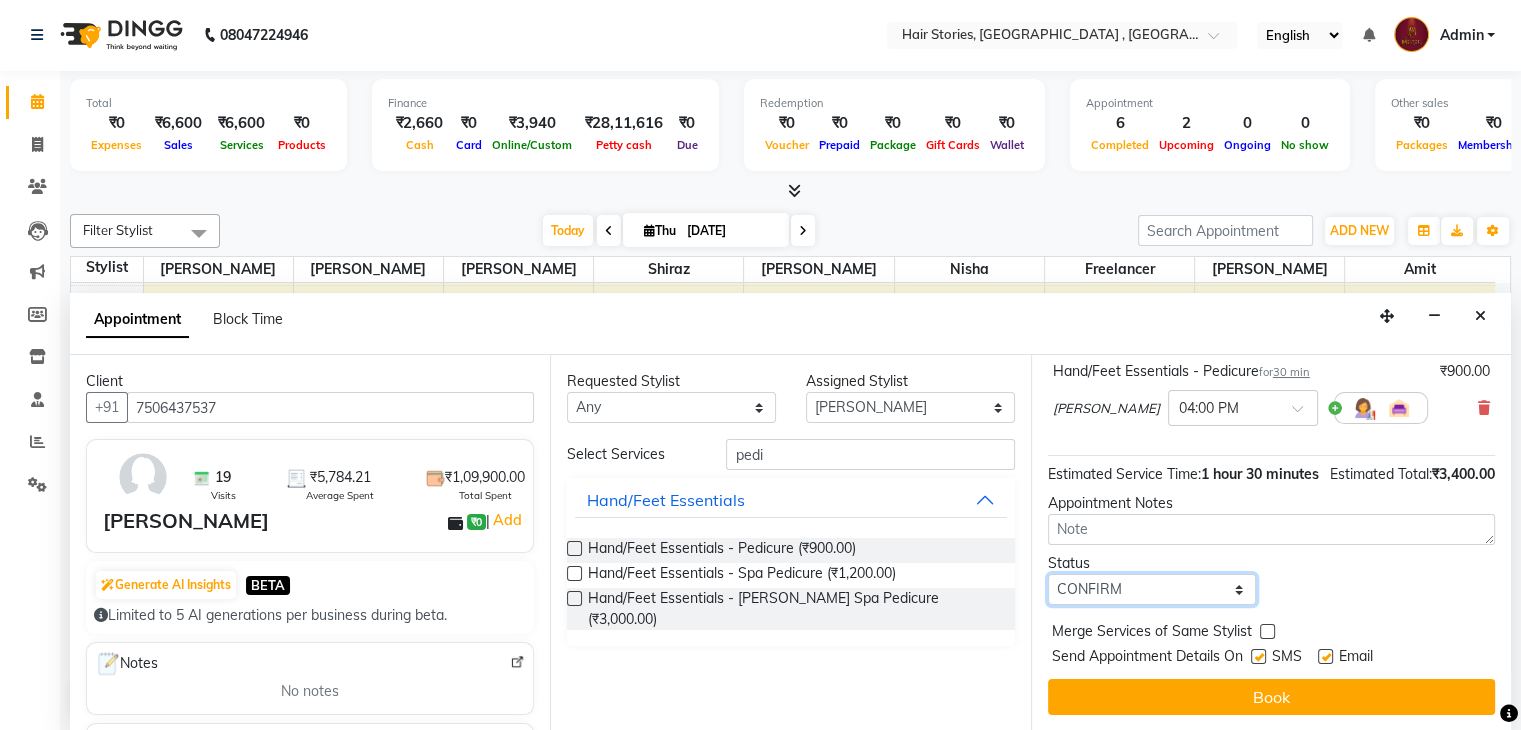 click on "Select TENTATIVE CONFIRM CHECK-IN UPCOMING" at bounding box center [1152, 589] 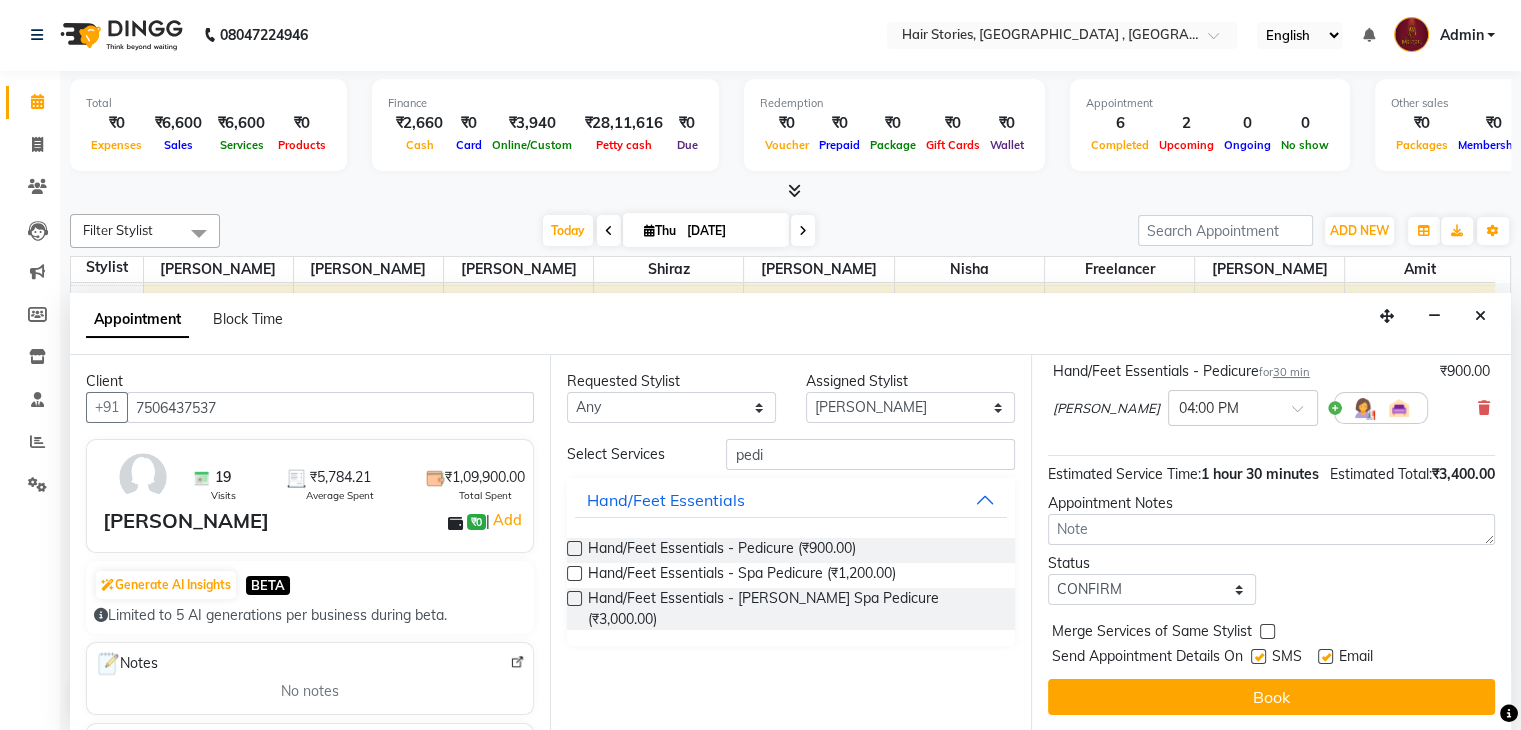 click at bounding box center (1258, 656) 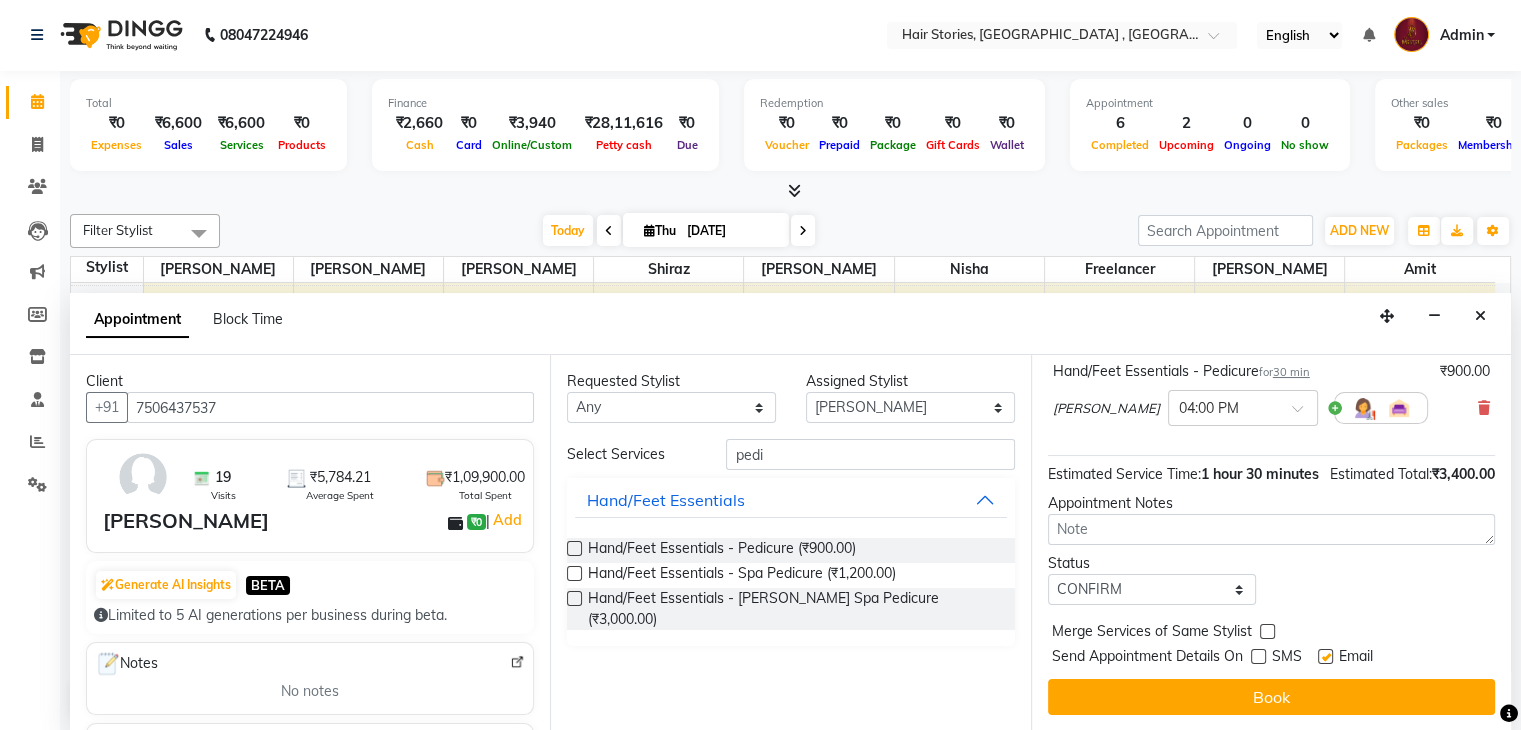 click at bounding box center (1325, 656) 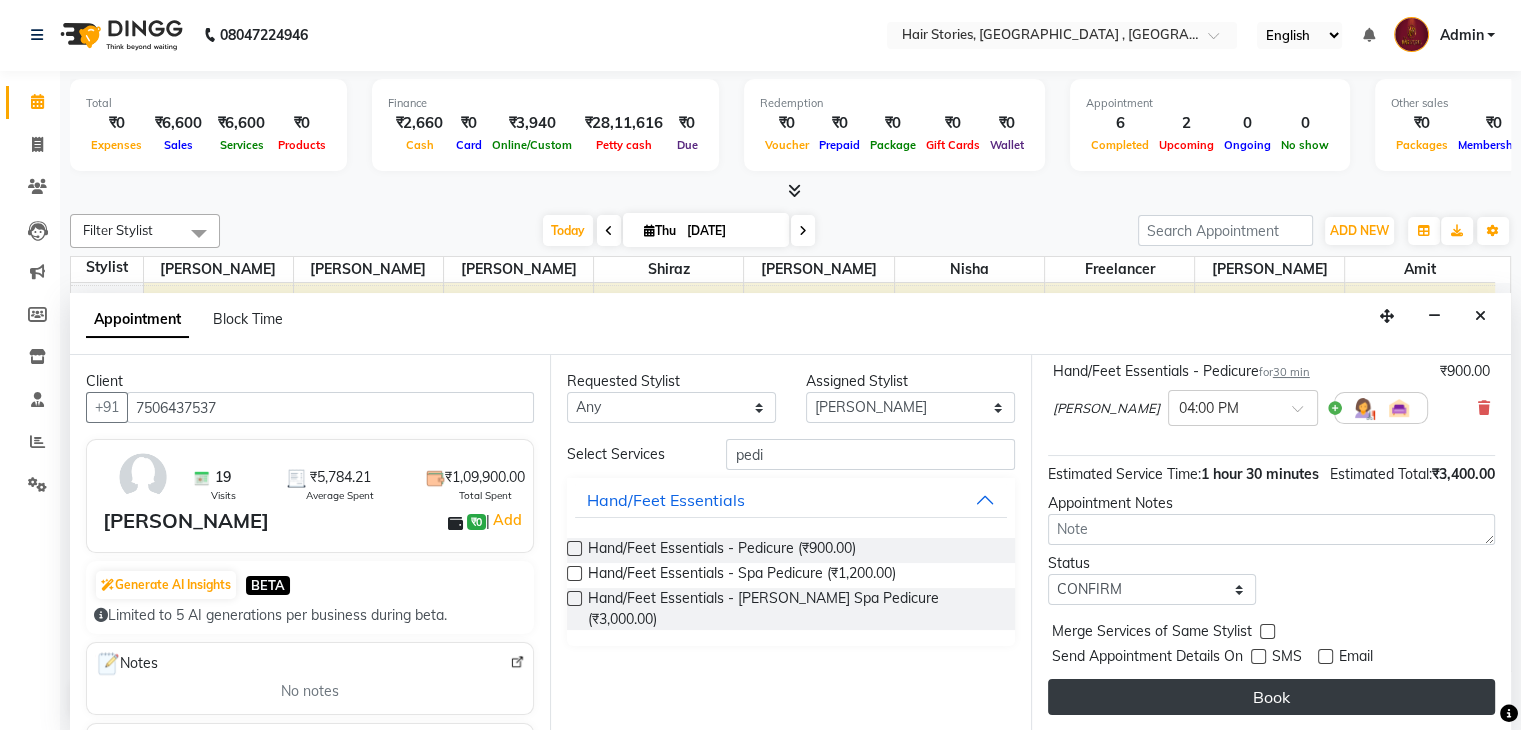 click on "Book" at bounding box center (1271, 697) 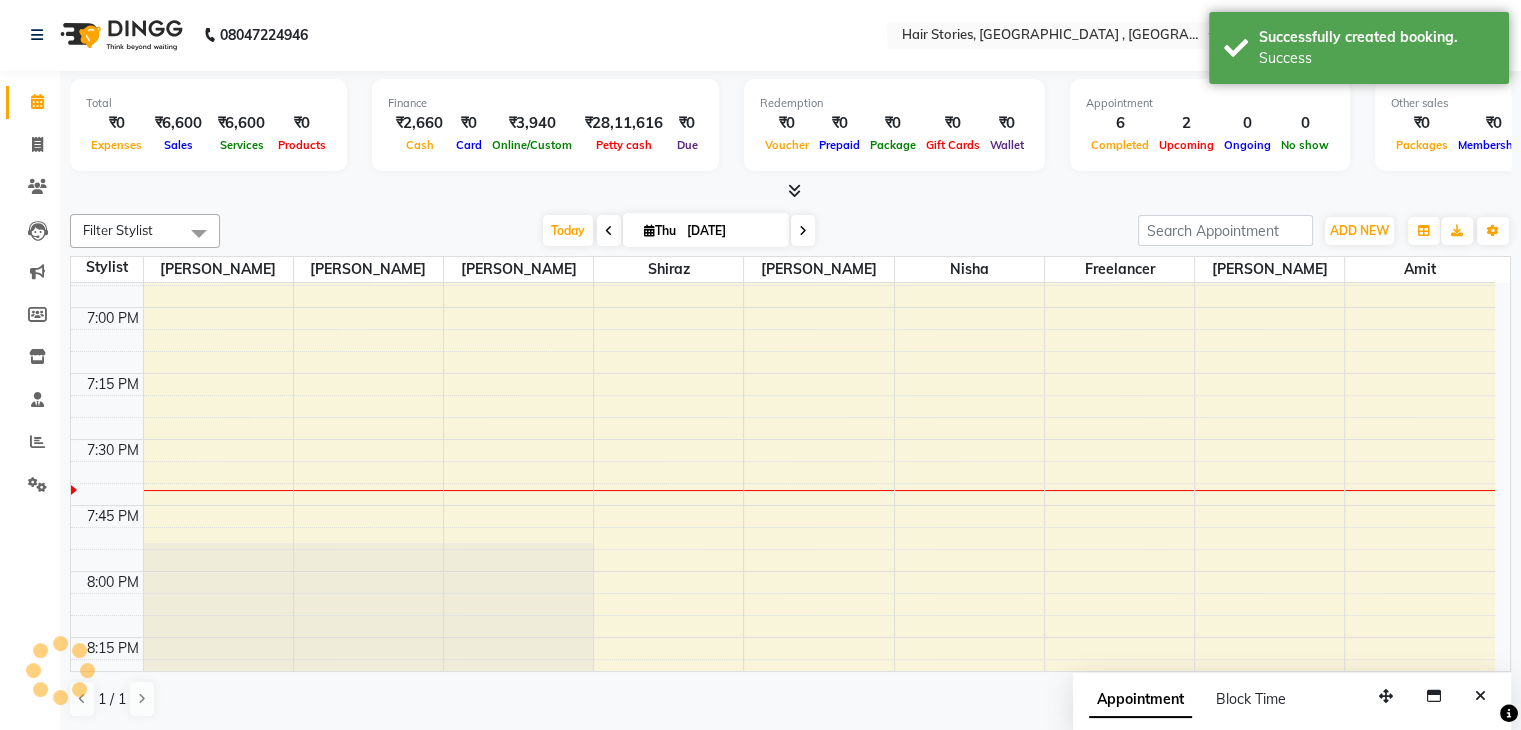 scroll, scrollTop: 0, scrollLeft: 0, axis: both 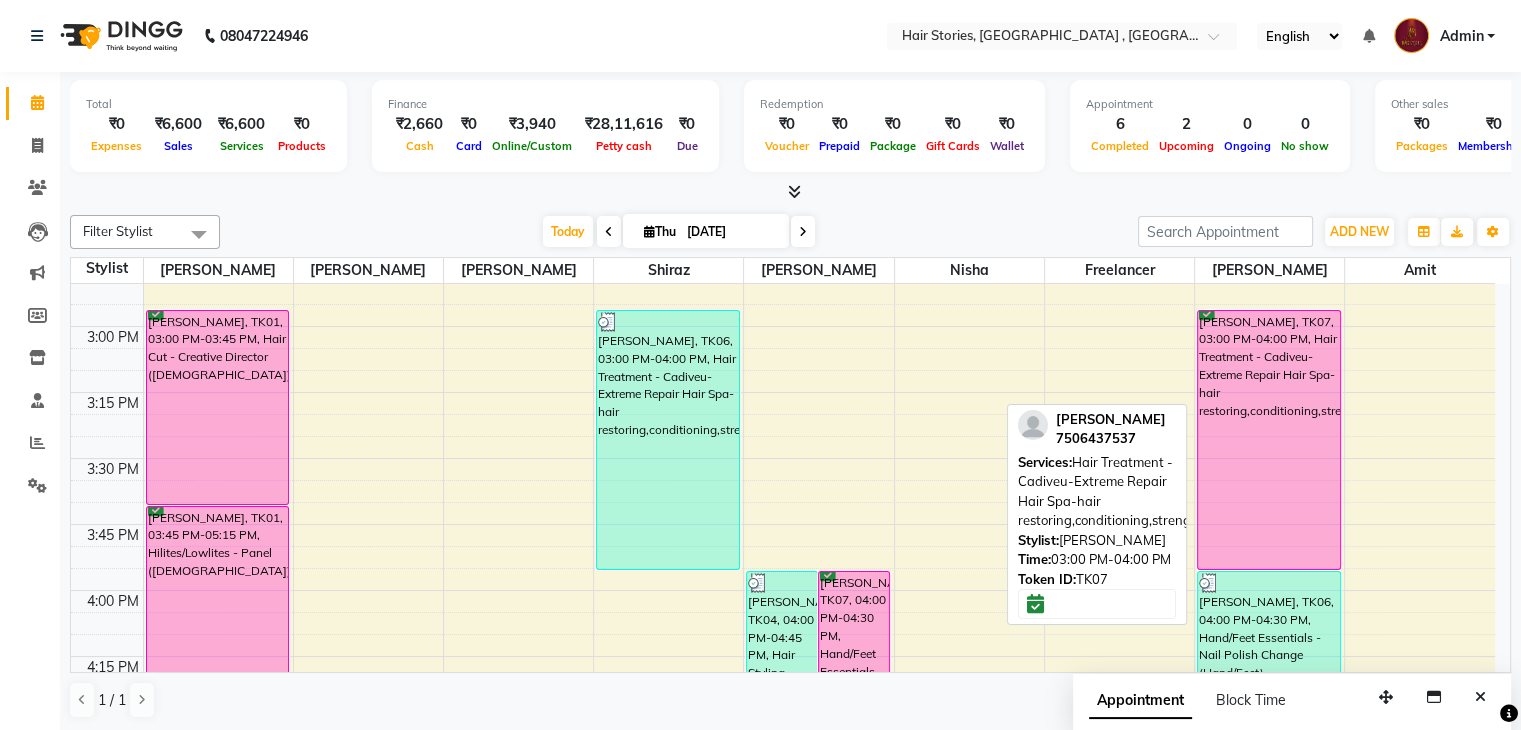 click on "[PERSON_NAME], TK07, 03:00 PM-04:00 PM, Hair Treatment - Cadiveu-Extreme Repair Hair Spa-hair restoring,conditioning,strengthening" at bounding box center (1269, 440) 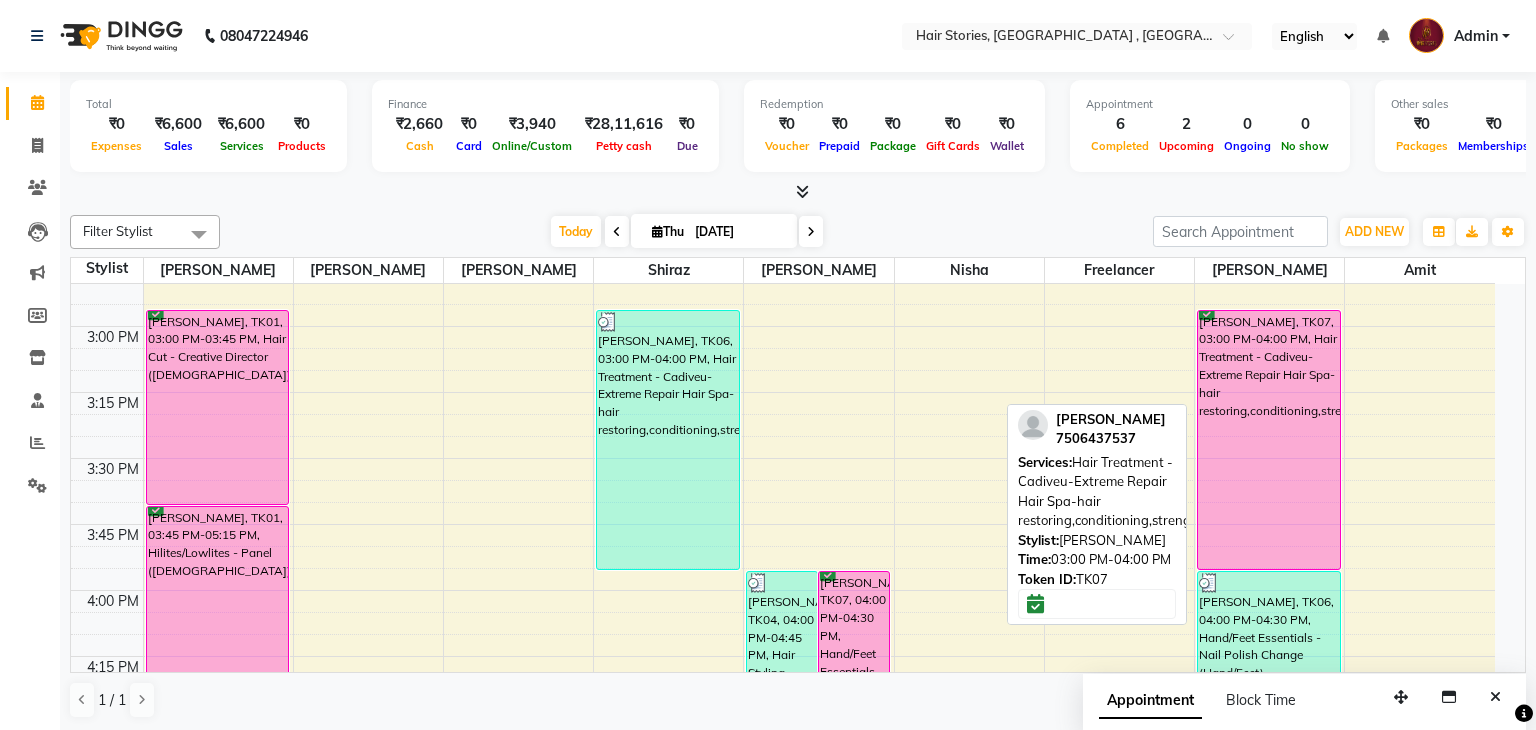 select on "6" 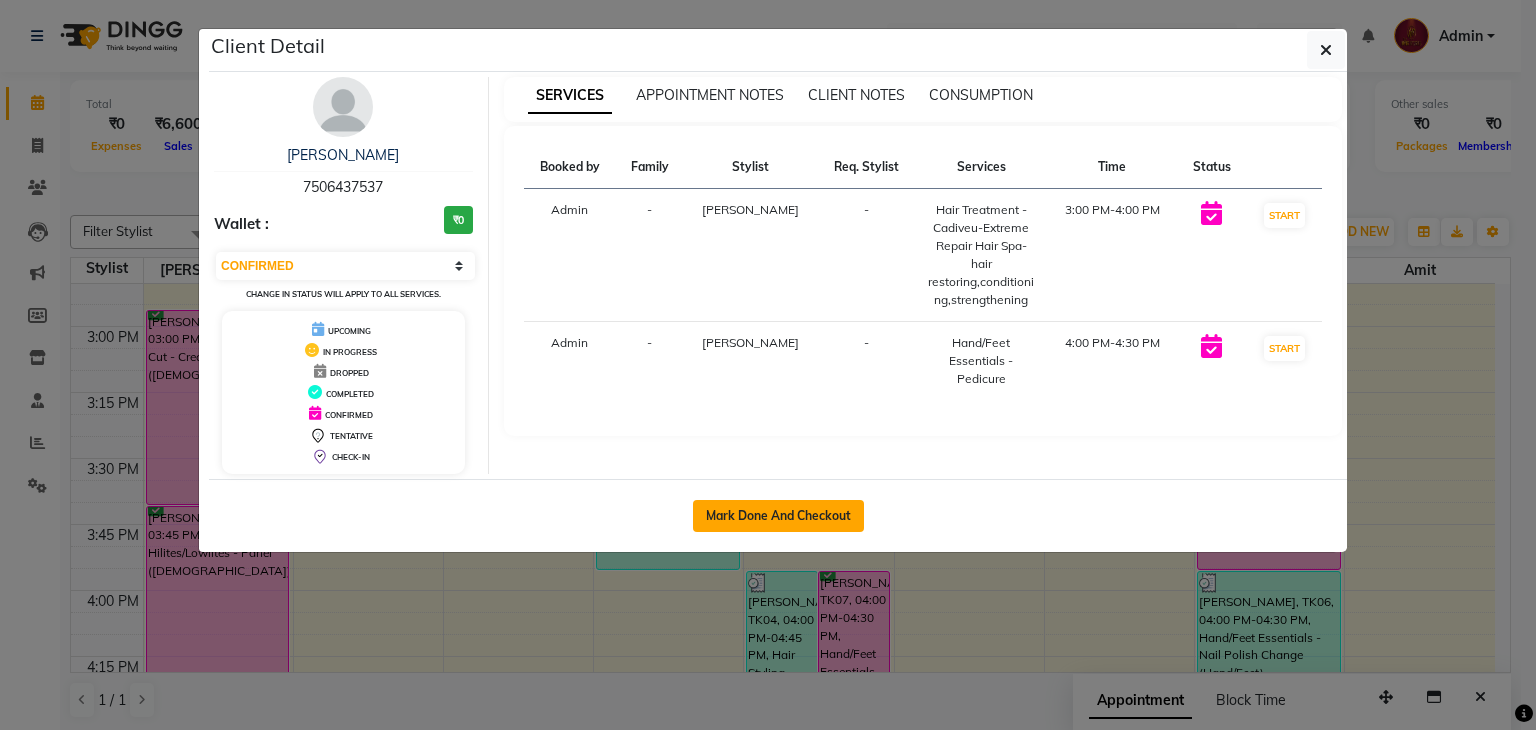 click on "Mark Done And Checkout" 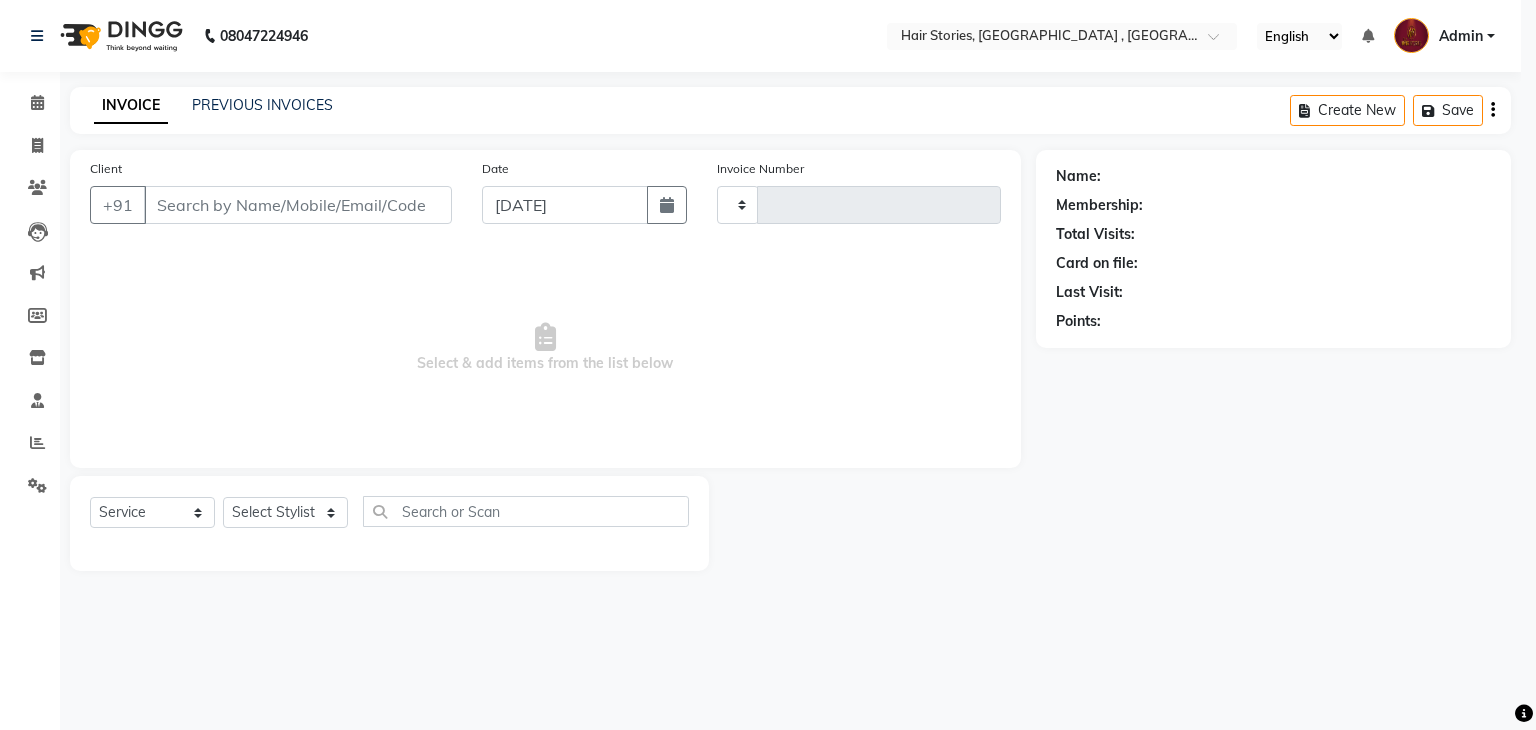 type on "0686" 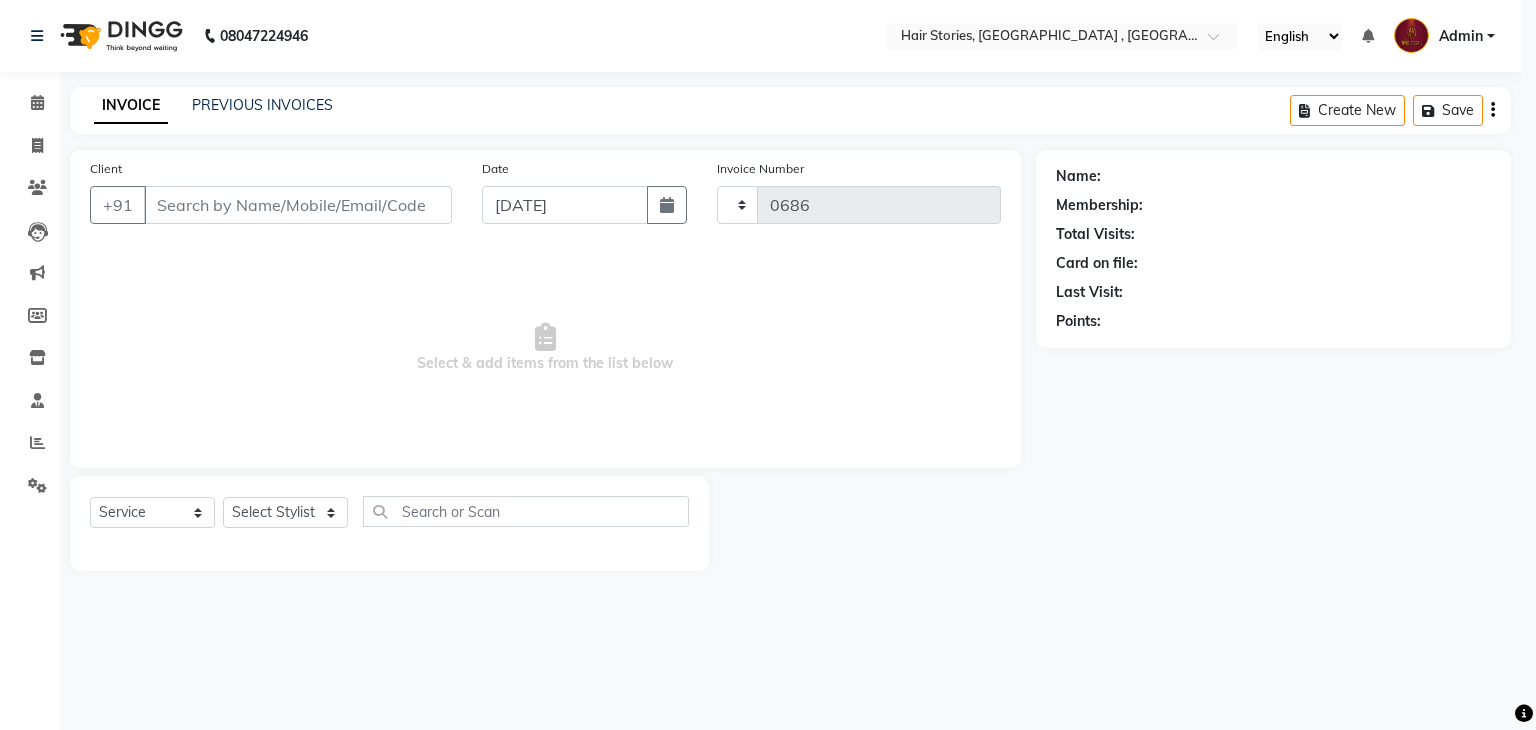 select on "select" 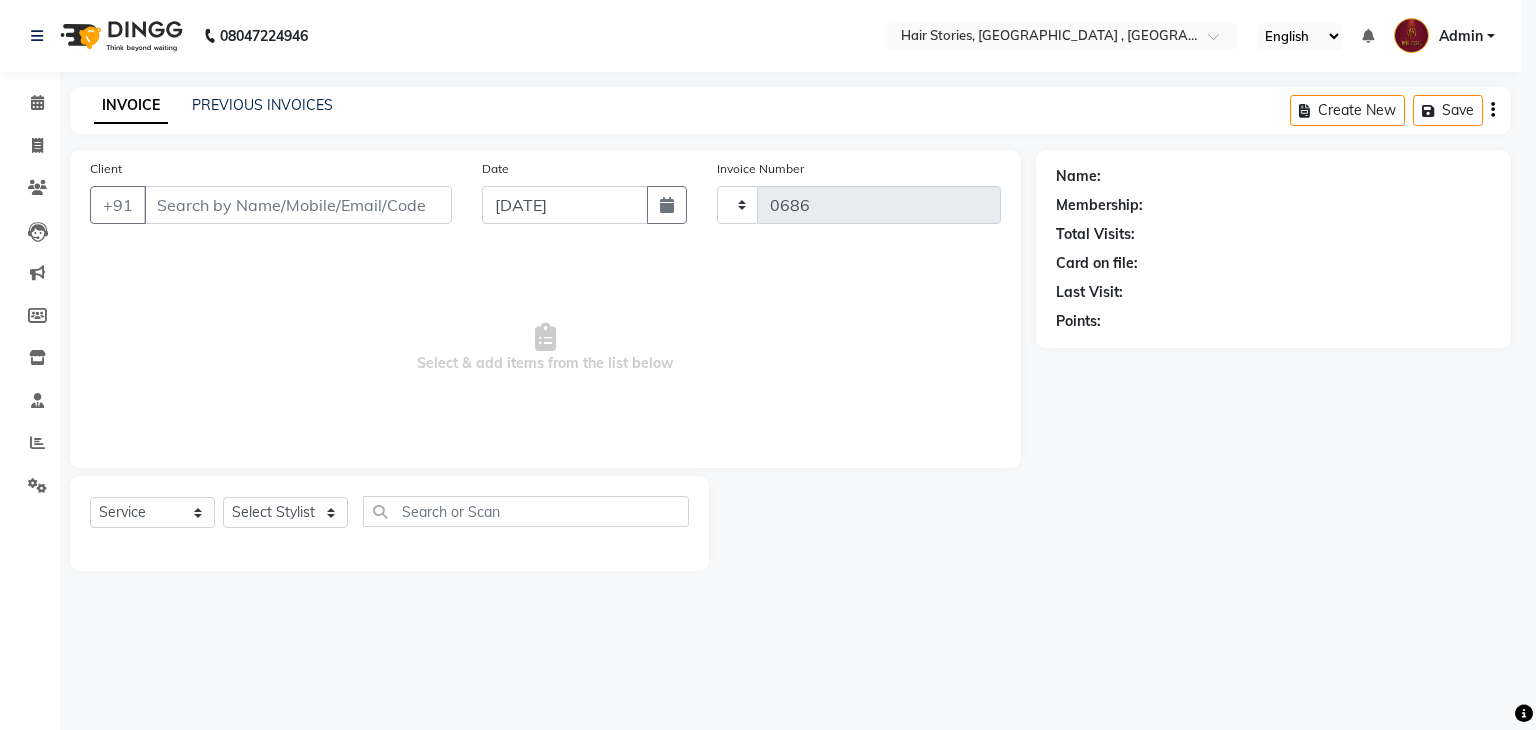 select on "550" 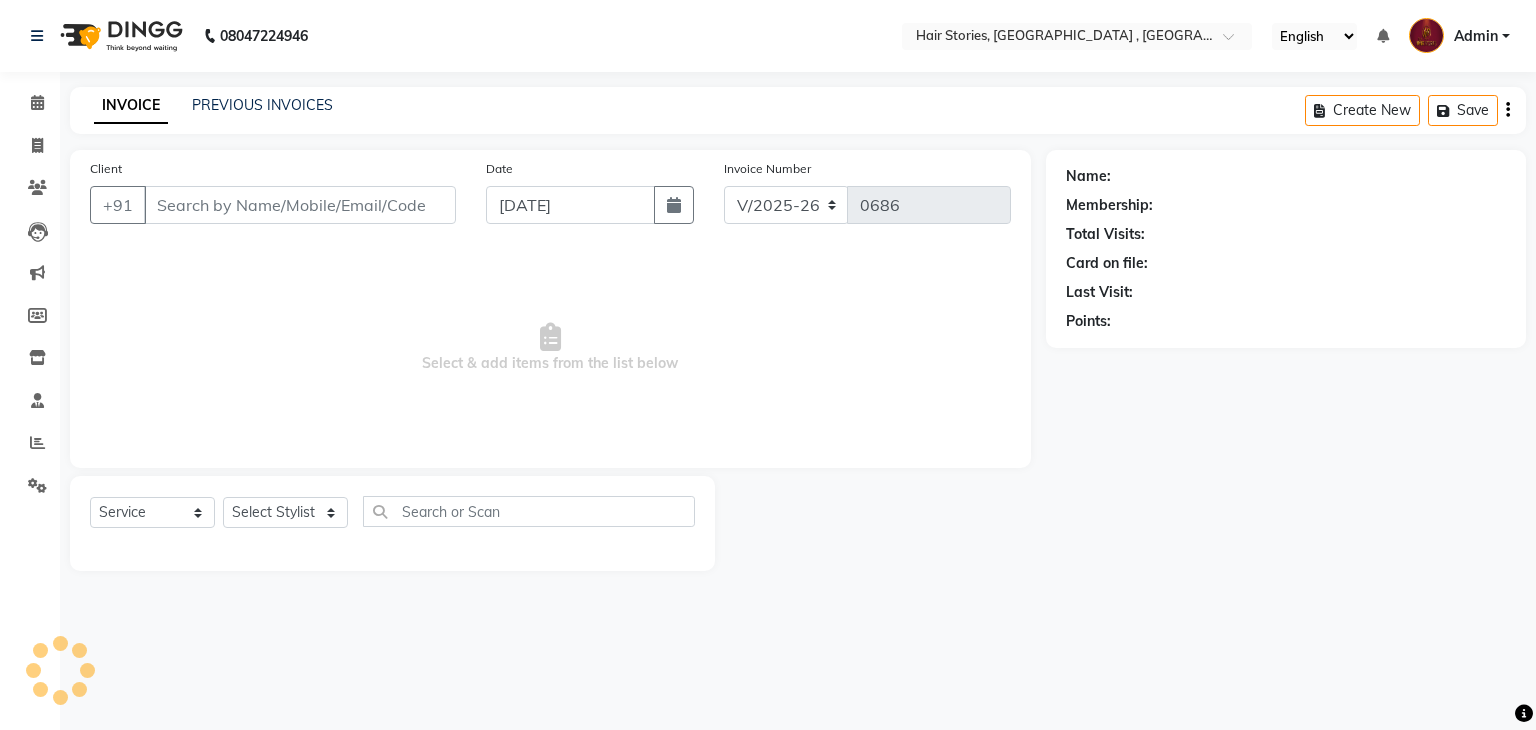 type on "7506437537" 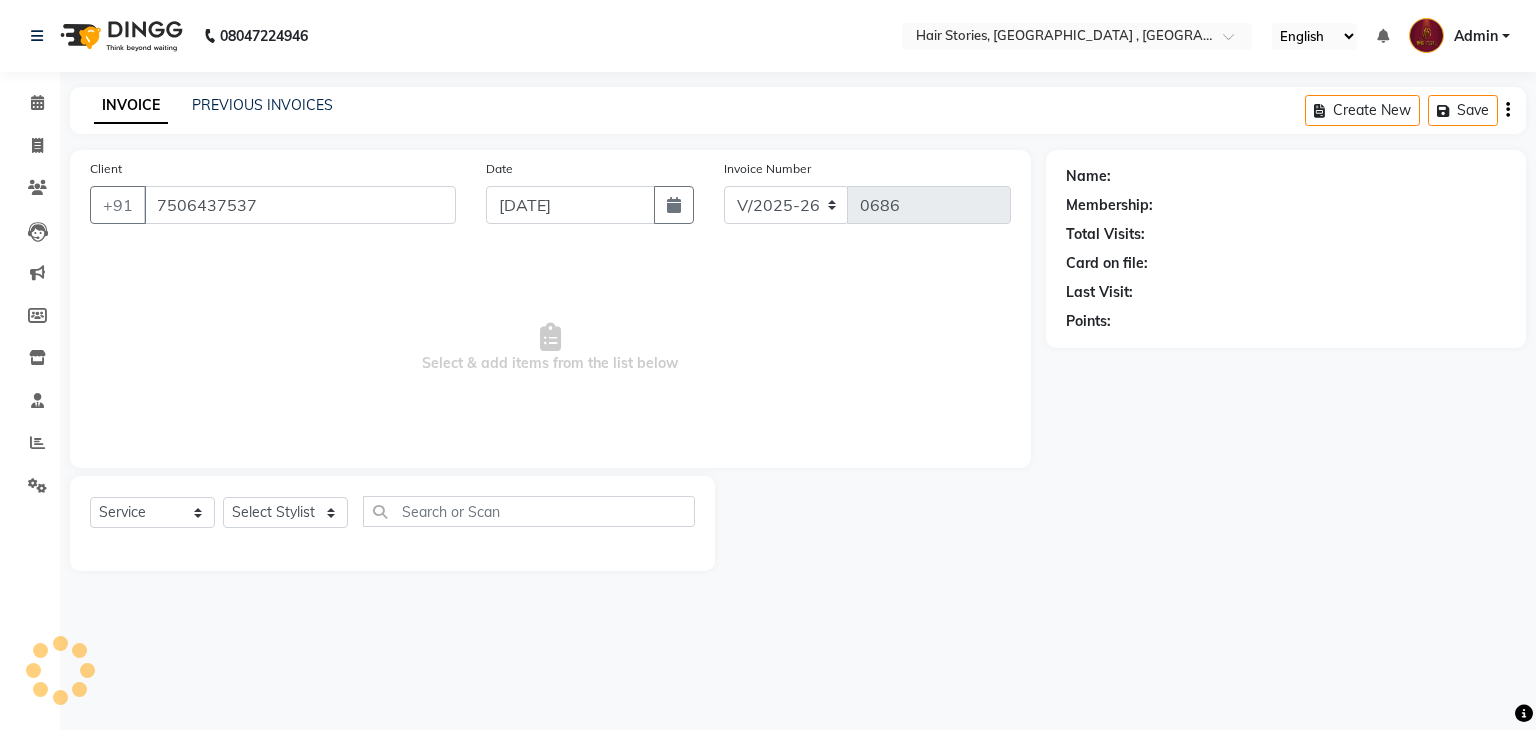 select on "65391" 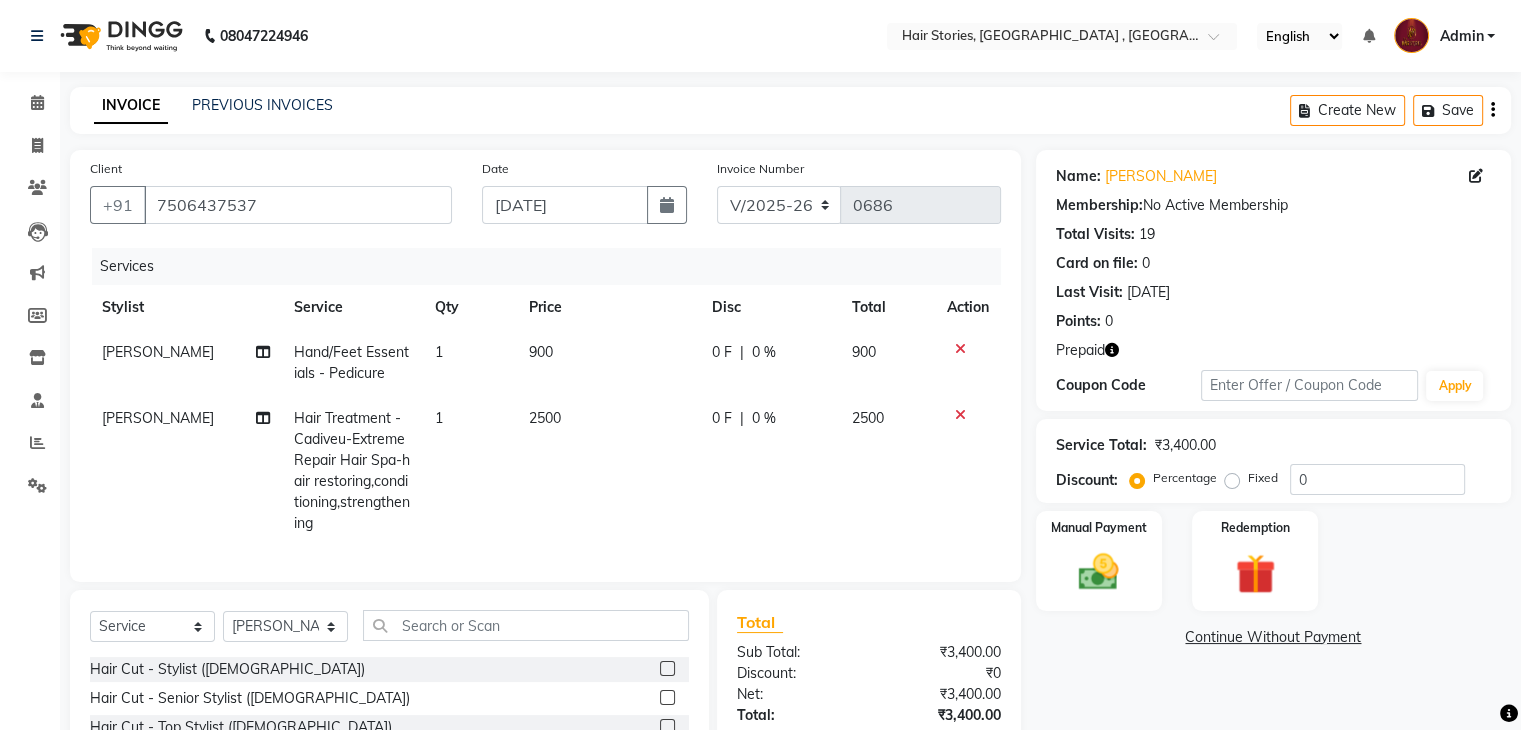 click on "900" 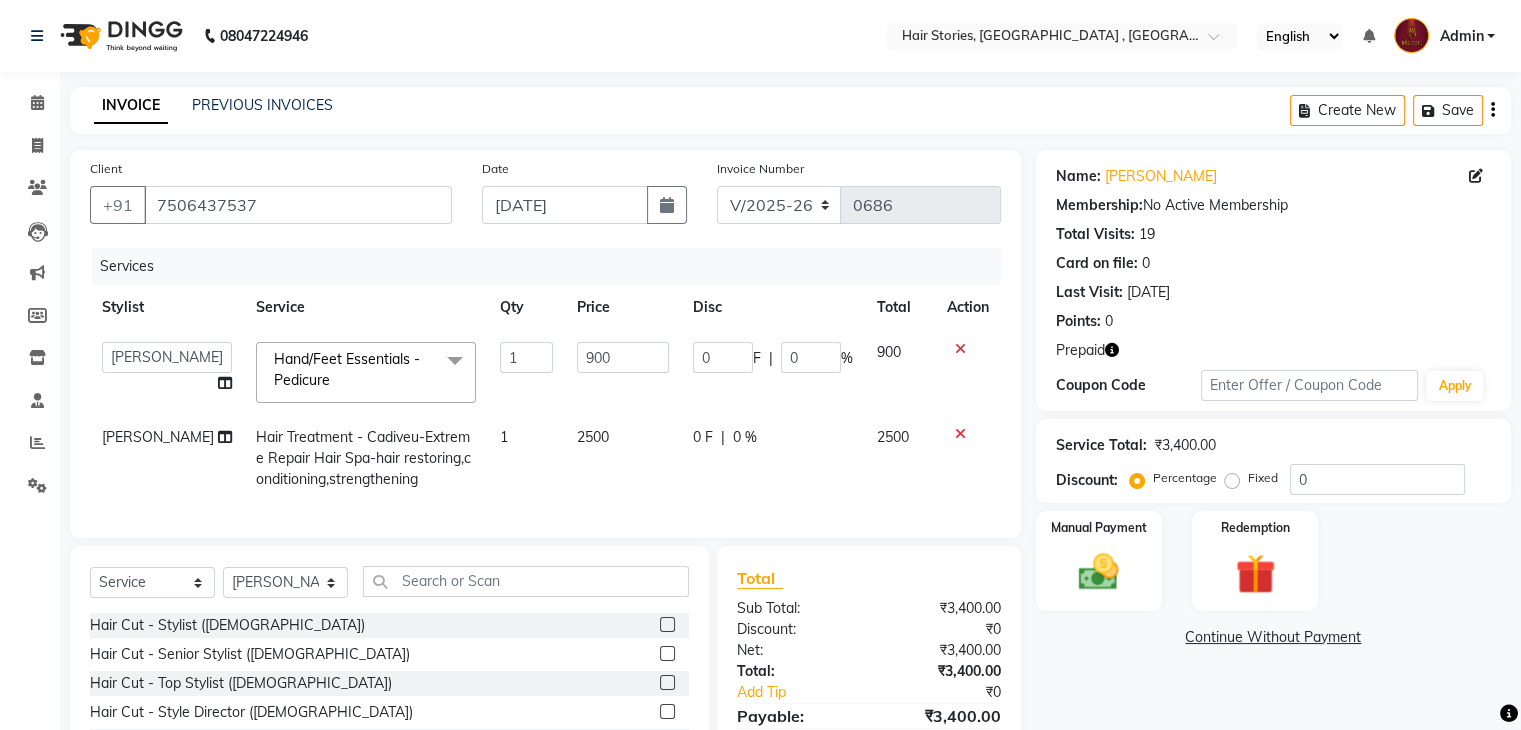 click on "2500" 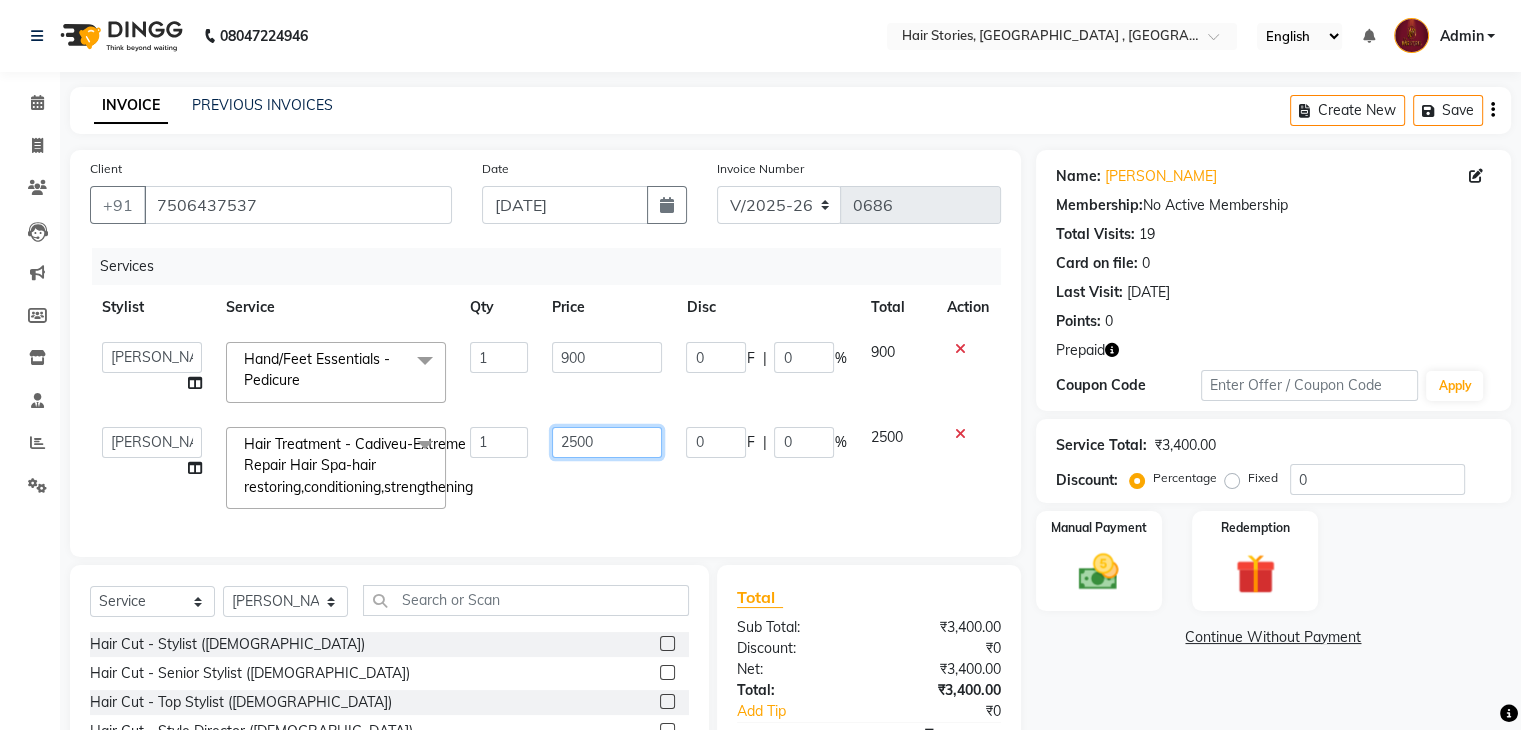 drag, startPoint x: 607, startPoint y: 445, endPoint x: 475, endPoint y: 444, distance: 132.00378 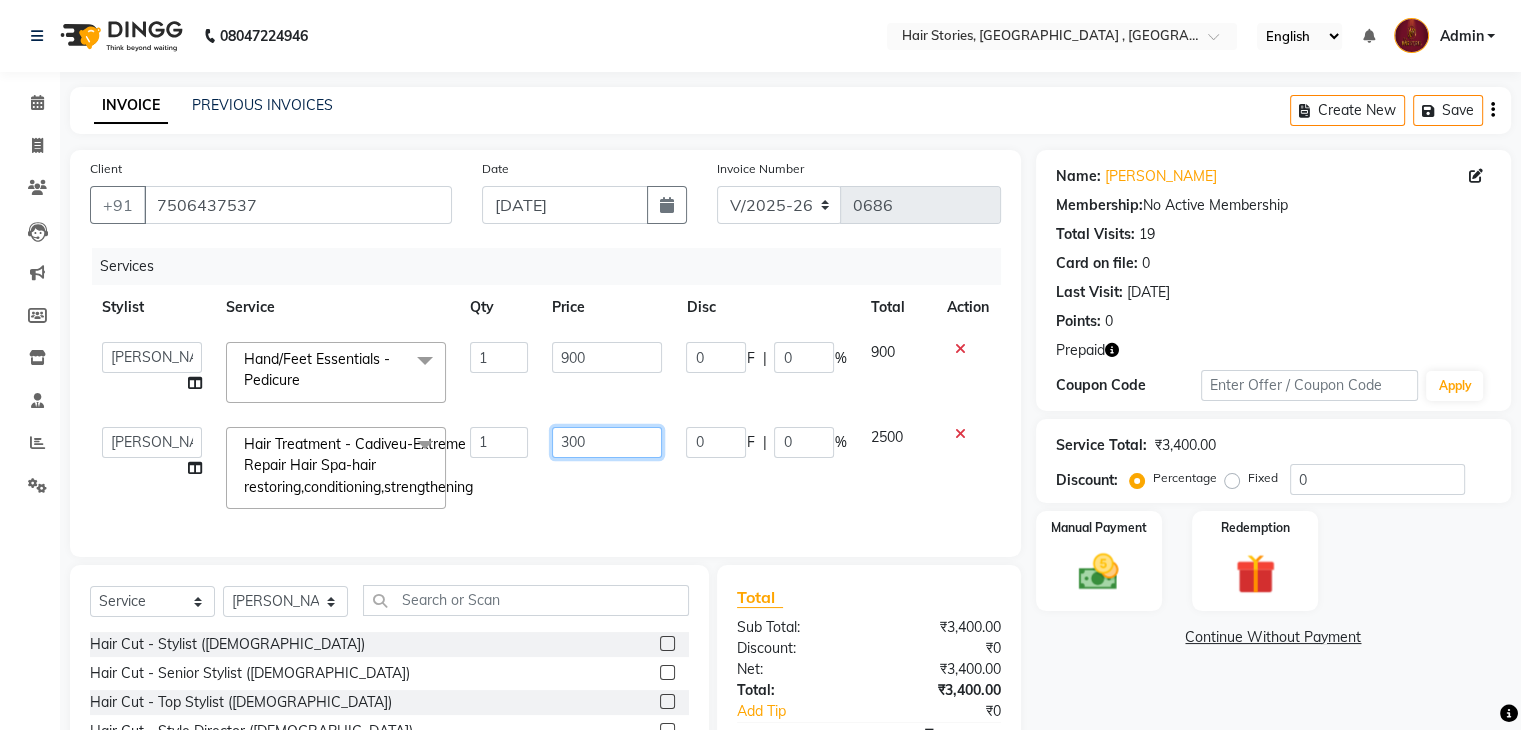 type on "3000" 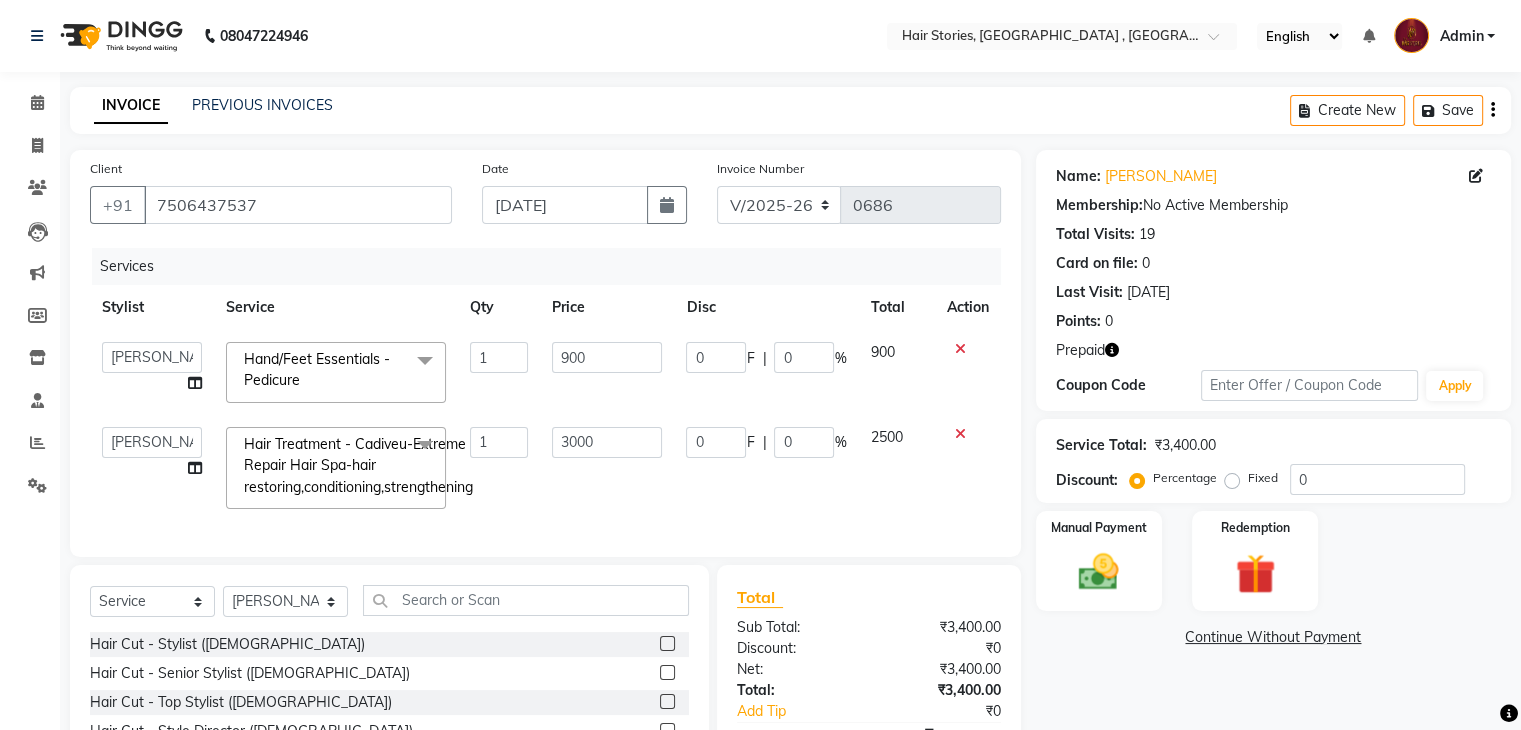 click on "Services Stylist Service Qty Price Disc Total Action  [PERSON_NAME]   [PERSON_NAME]   Freelancer   [PERSON_NAME] [PERSON_NAME]   [PERSON_NAME]   Shiraz  Hand/Feet Essentials - Pedicure  x Hair Cut - Stylist ([DEMOGRAPHIC_DATA]) Hair Cut - Senior Stylist ([DEMOGRAPHIC_DATA]) Hair Cut - Top Stylist ([DEMOGRAPHIC_DATA]) Hair Cut - Style Director ([DEMOGRAPHIC_DATA]) Hair Cut - Creative Director ([DEMOGRAPHIC_DATA]) Hair Cut - Kids Hair Cut (Below 10 Years) Hair Cut - Stylist ([DEMOGRAPHIC_DATA]) Hair Cut - Senior Stylist ([DEMOGRAPHIC_DATA]) Hair Cut - Top Stylist ([DEMOGRAPHIC_DATA]) Hair Cut - Style Director ([DEMOGRAPHIC_DATA]) Hair Cut - Creative Director ([DEMOGRAPHIC_DATA]) Hair Cut - Kids Hair Cut (Below 10 Years) ([DEMOGRAPHIC_DATA]) Hair Cut - Hair Trim (One Length) Hair Cut-Kids Hair Cut with Design Nashi Filler Therapy Technical Hair Colour - Global Colour [MEDICAL_DATA] Free ([DEMOGRAPHIC_DATA]) Technical Hair Colour - Global Colour ([DEMOGRAPHIC_DATA]) Technical Hair Colour - Root Touch Up ([DEMOGRAPHIC_DATA]) Technical Hair Colour - Global Colour ([DEMOGRAPHIC_DATA]) [PERSON_NAME] Colour Technical Hair Colour - Root Touch Up ([DEMOGRAPHIC_DATA]) Technical Hair Colour - Global Colour ([DEMOGRAPHIC_DATA]) Toner Money Peice Side Locks Colour" 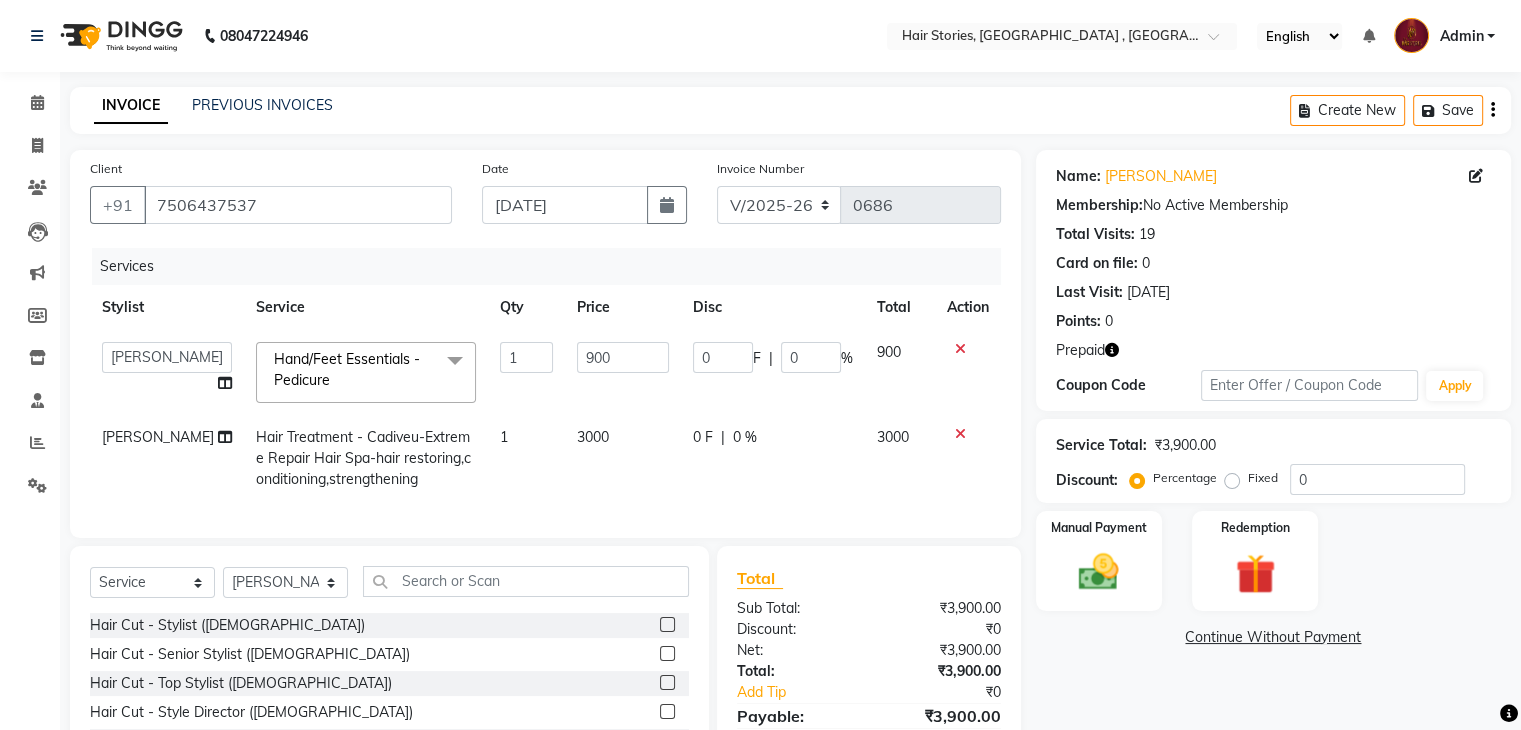 click on "3000" 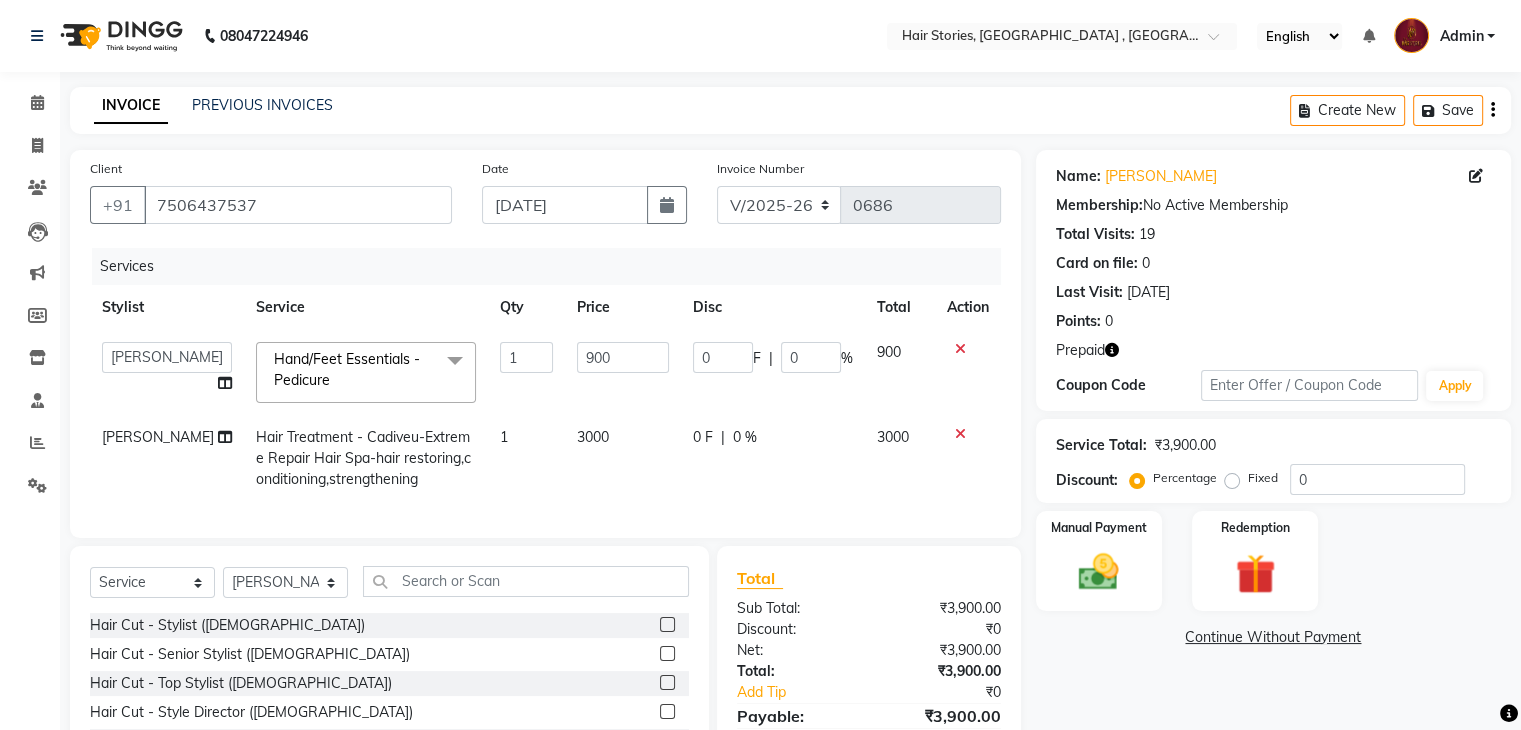 select on "65391" 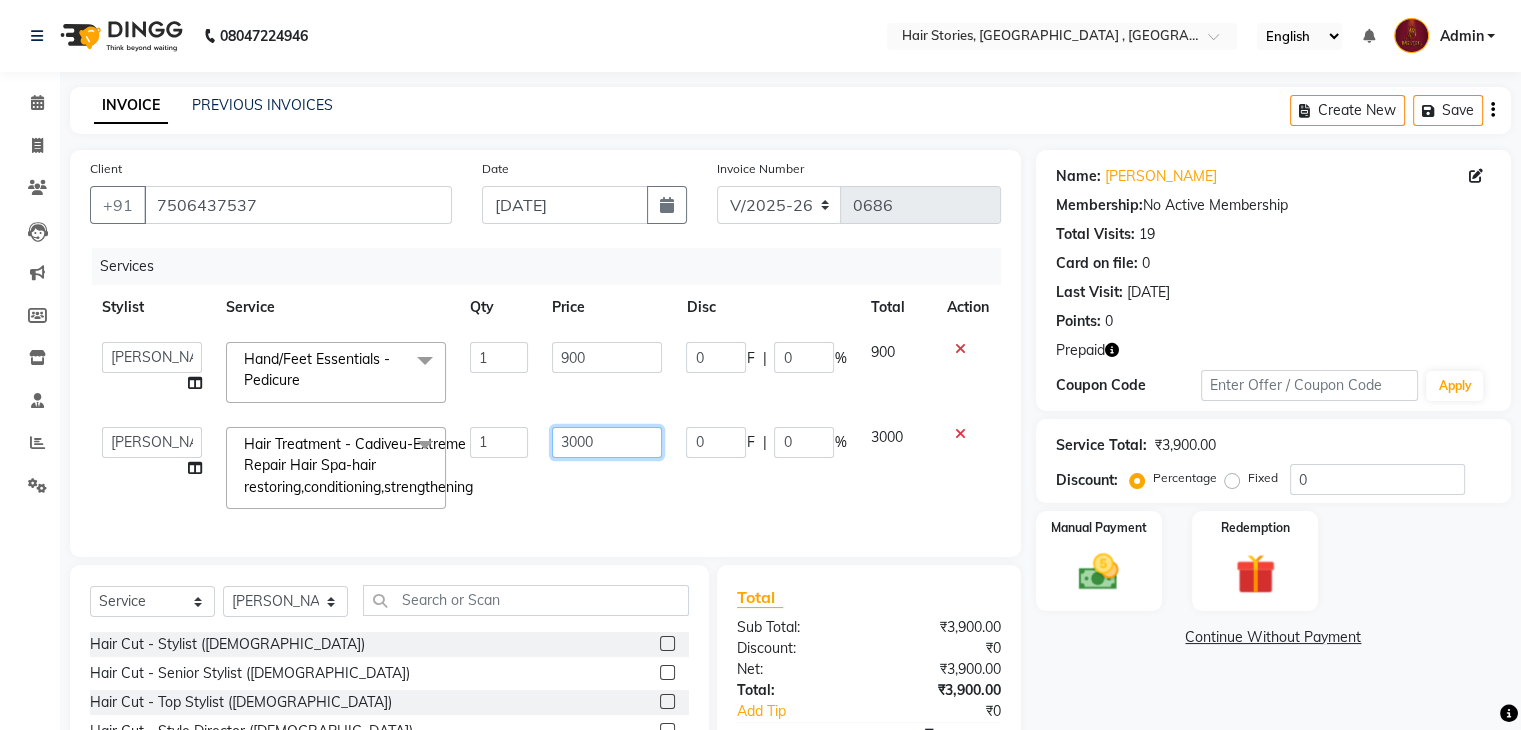 drag, startPoint x: 584, startPoint y: 445, endPoint x: 507, endPoint y: 445, distance: 77 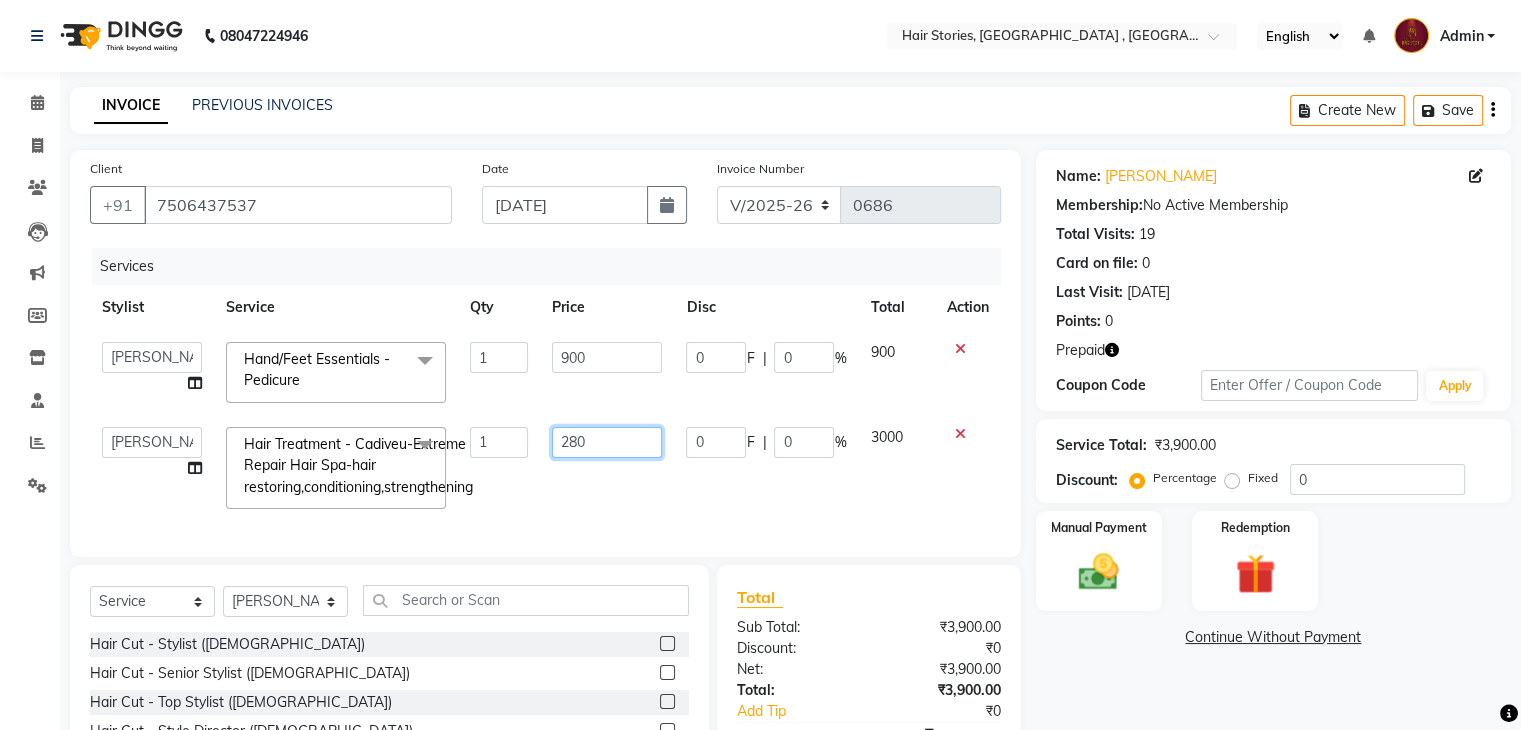 type on "2800" 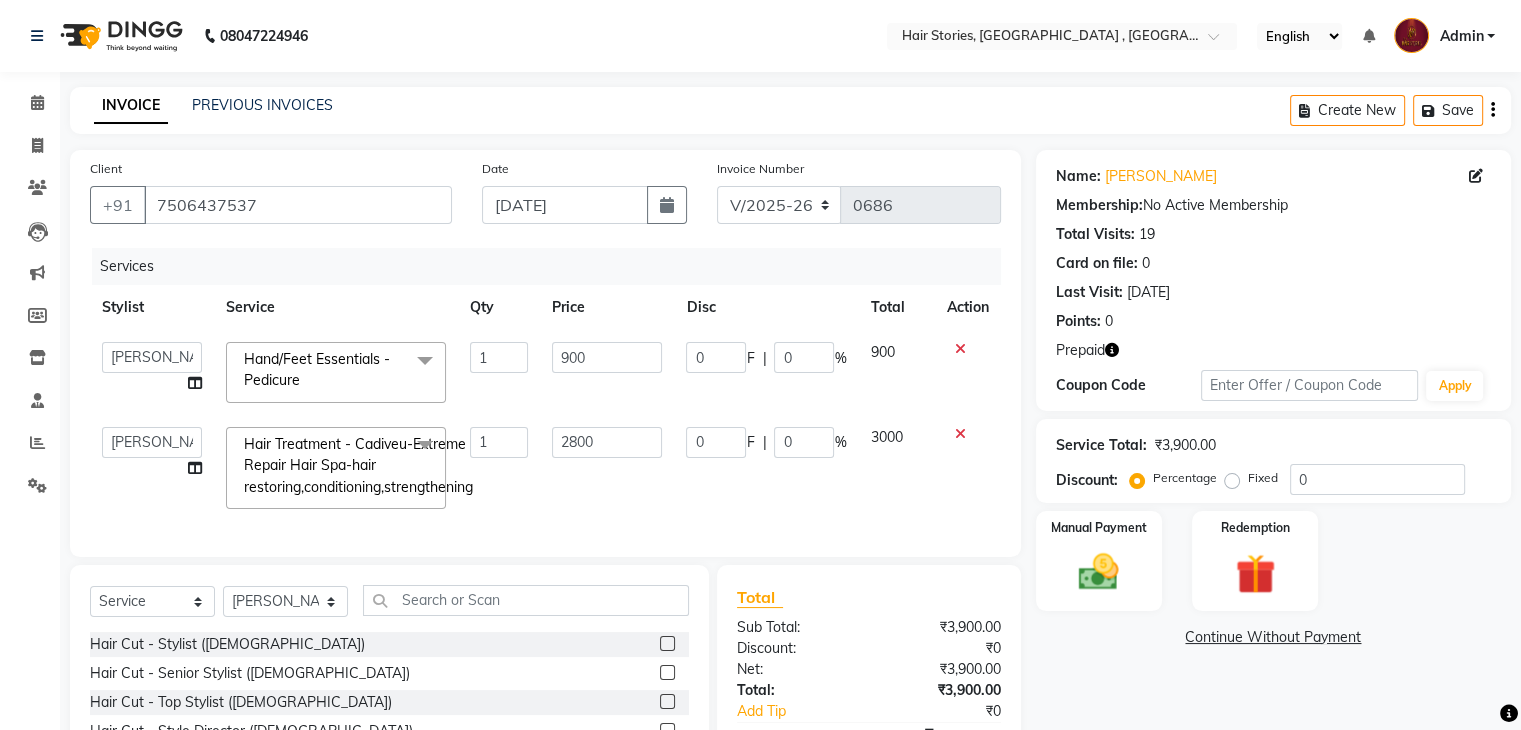 click on "Name: [PERSON_NAME]  Membership:  No Active Membership  Total Visits:  19 Card on file:  0 Last Visit:   [DATE] Points:   0  Prepaid Coupon Code Apply Service Total:  ₹3,900.00  Discount:  Percentage   Fixed  0 Manual Payment Redemption  Continue Without Payment" 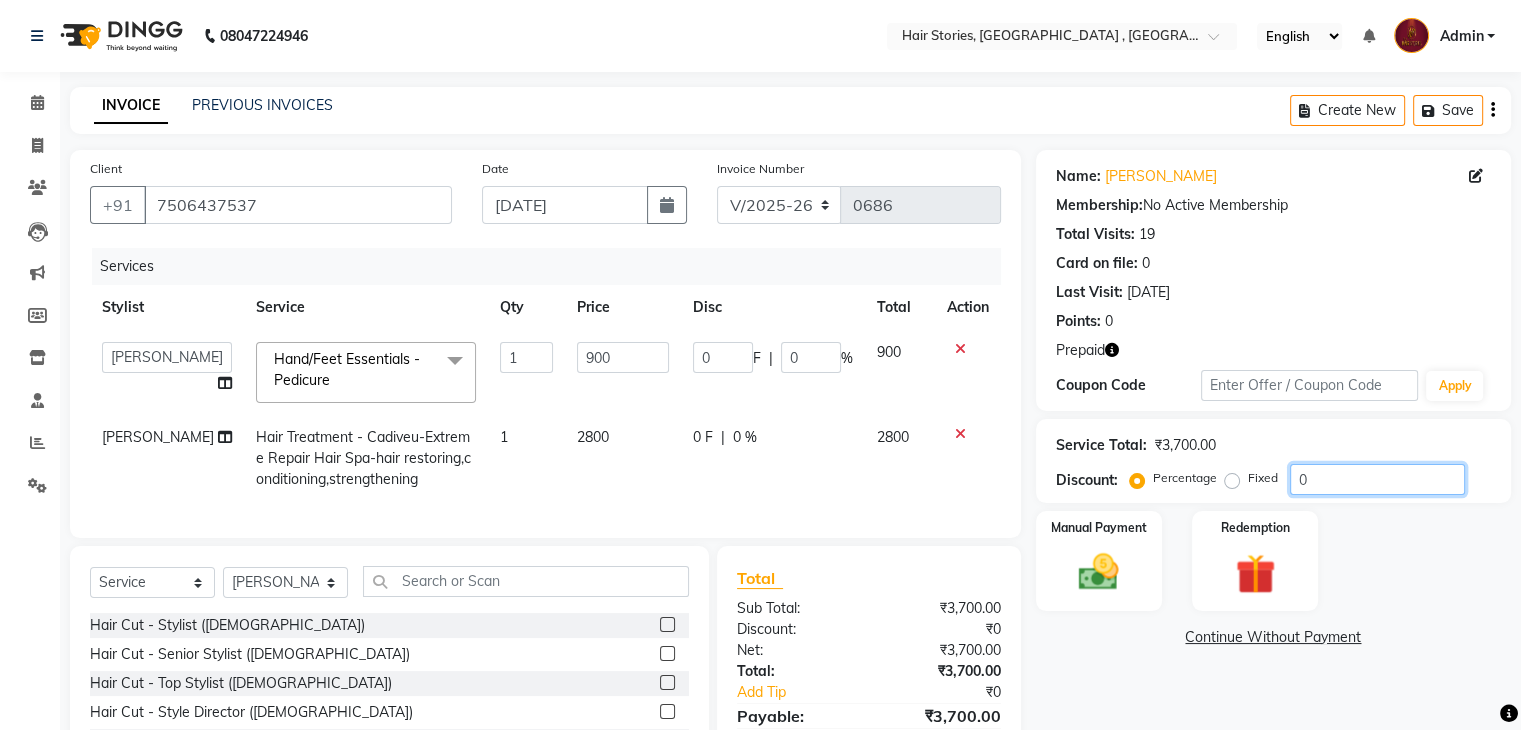drag, startPoint x: 1312, startPoint y: 485, endPoint x: 1216, endPoint y: 488, distance: 96.04687 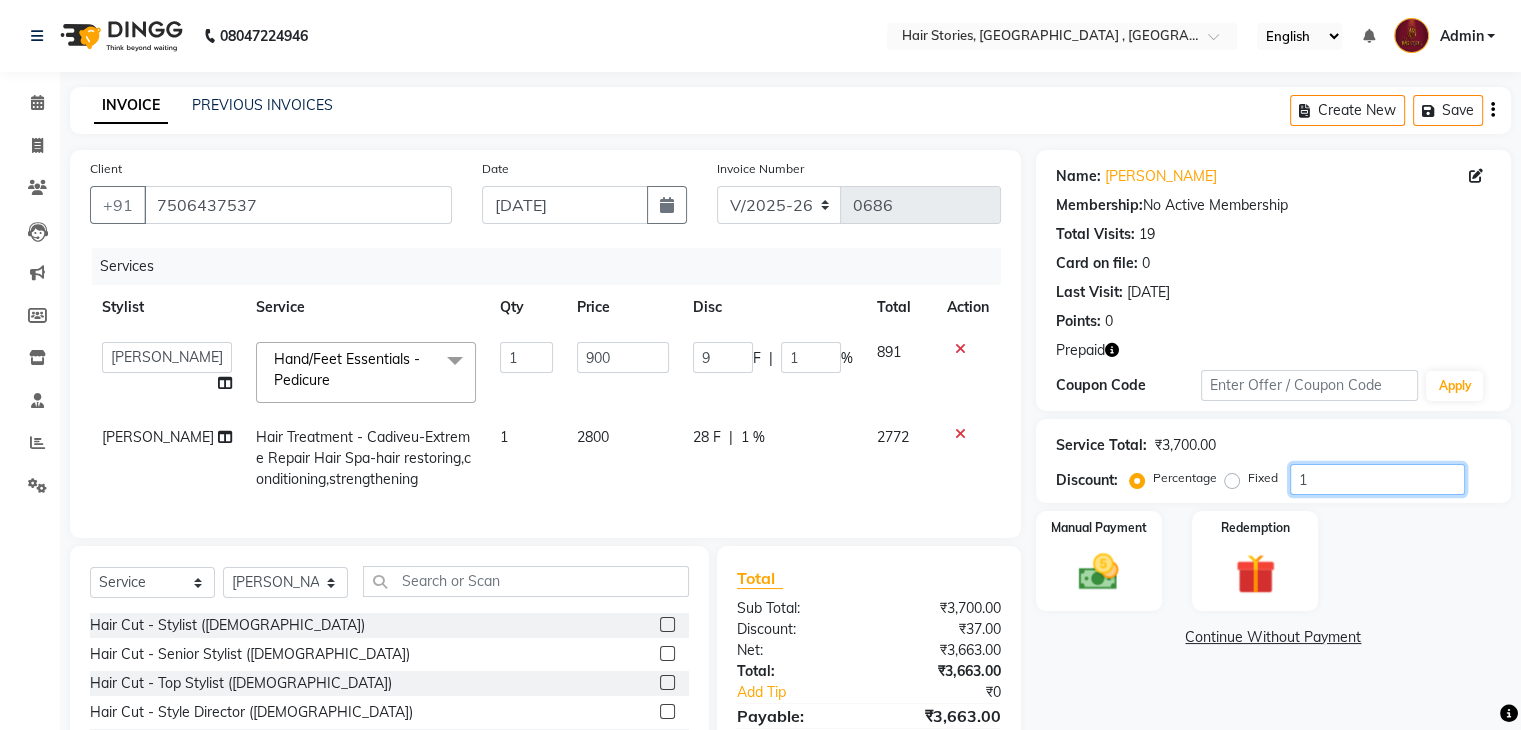 type on "15" 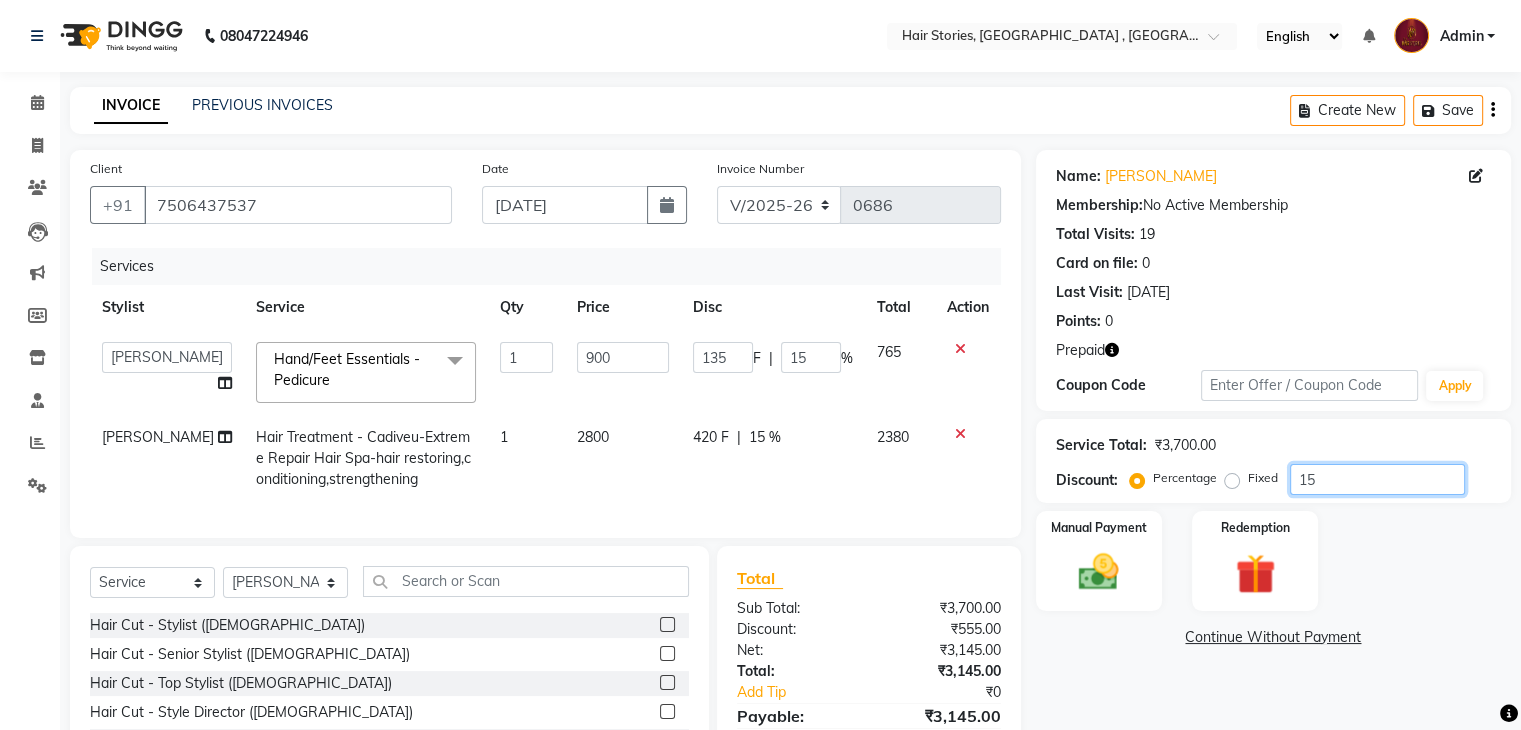 scroll, scrollTop: 156, scrollLeft: 0, axis: vertical 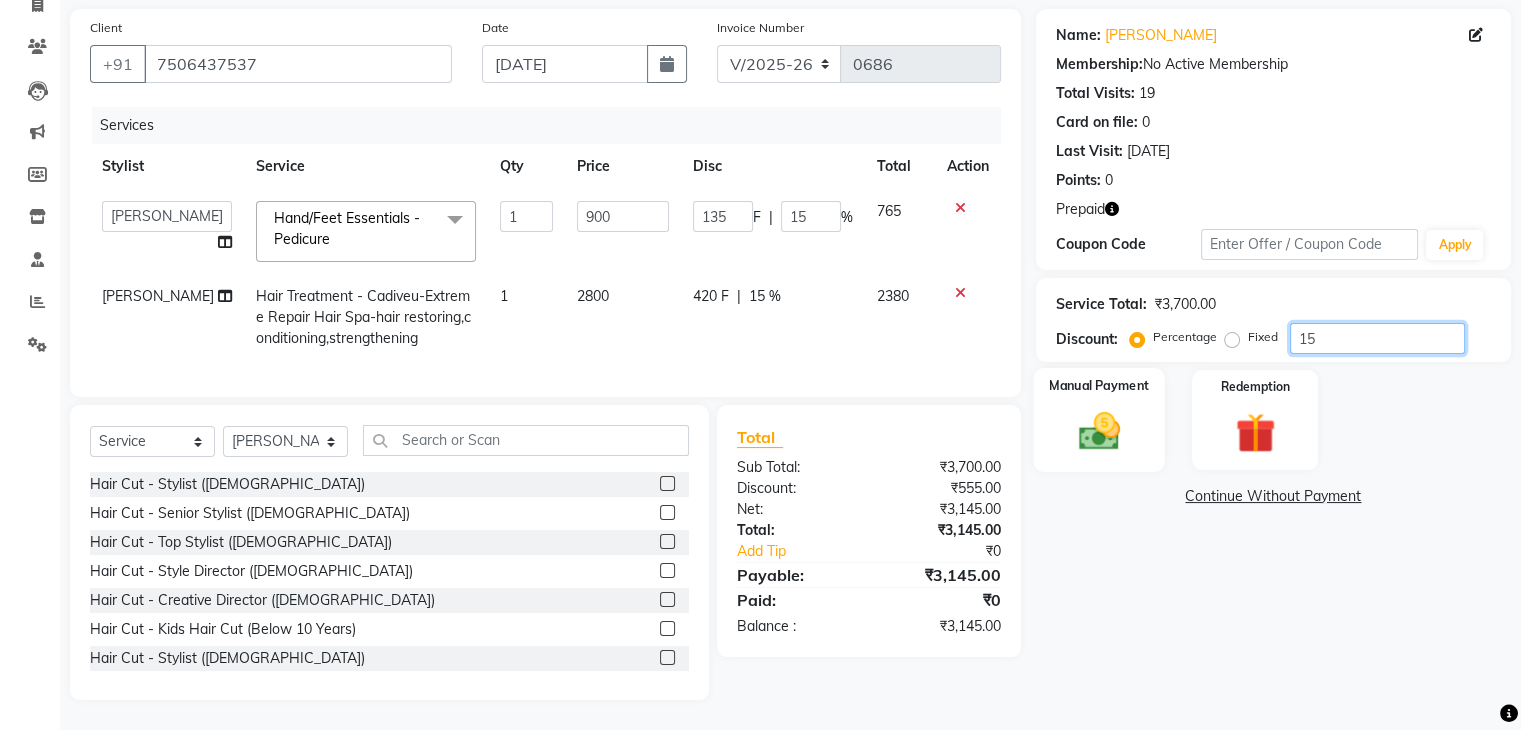 type on "15" 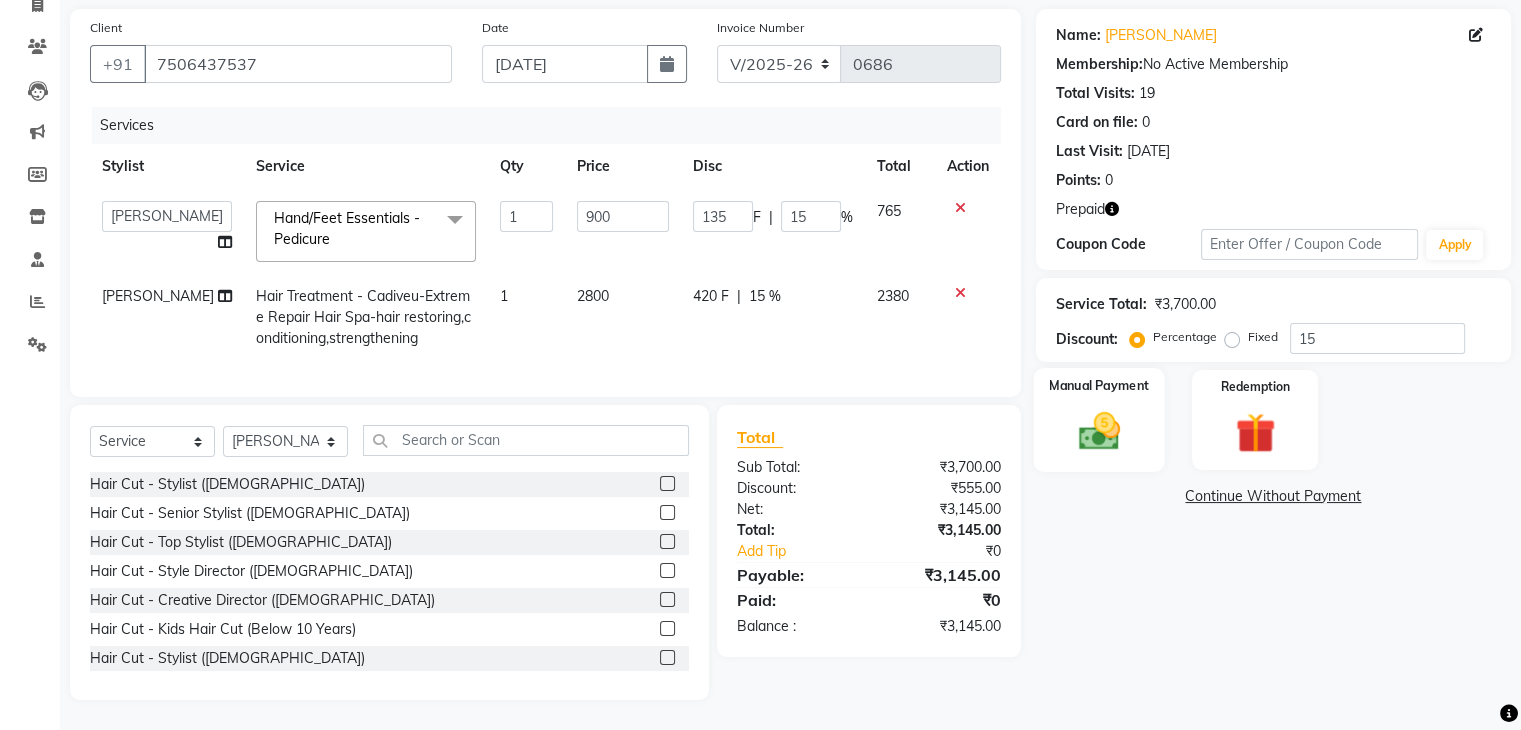 click on "Manual Payment" 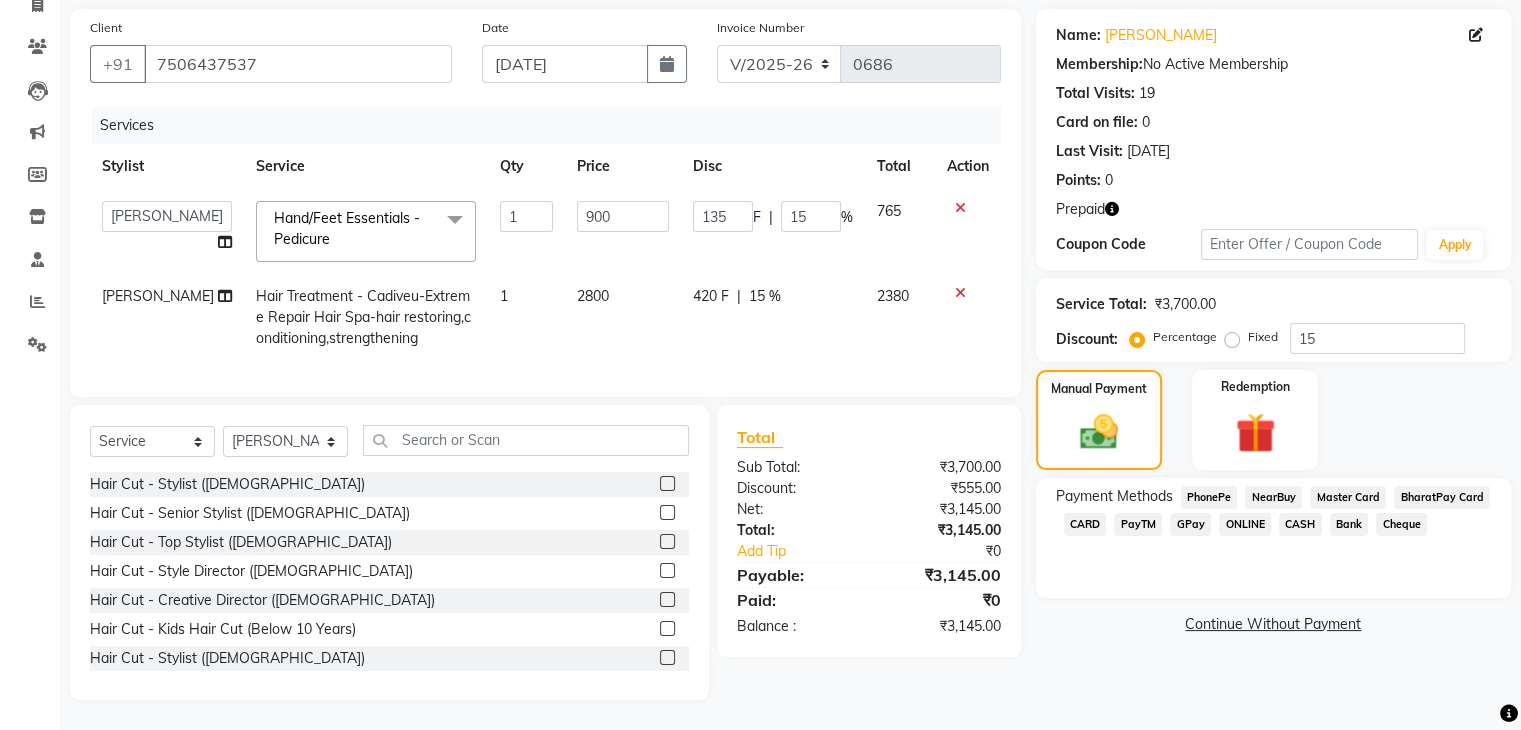 click on "GPay" 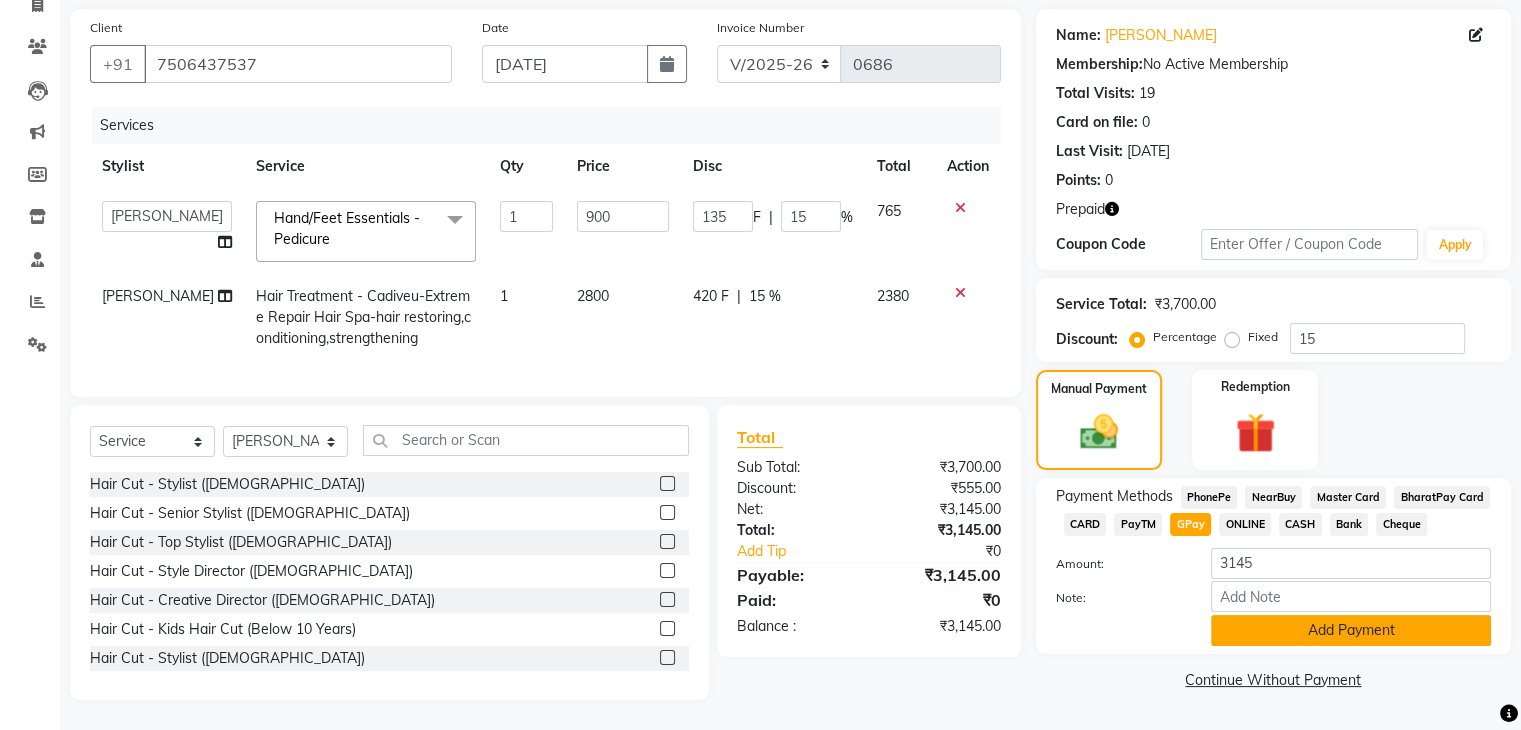 click on "Add Payment" 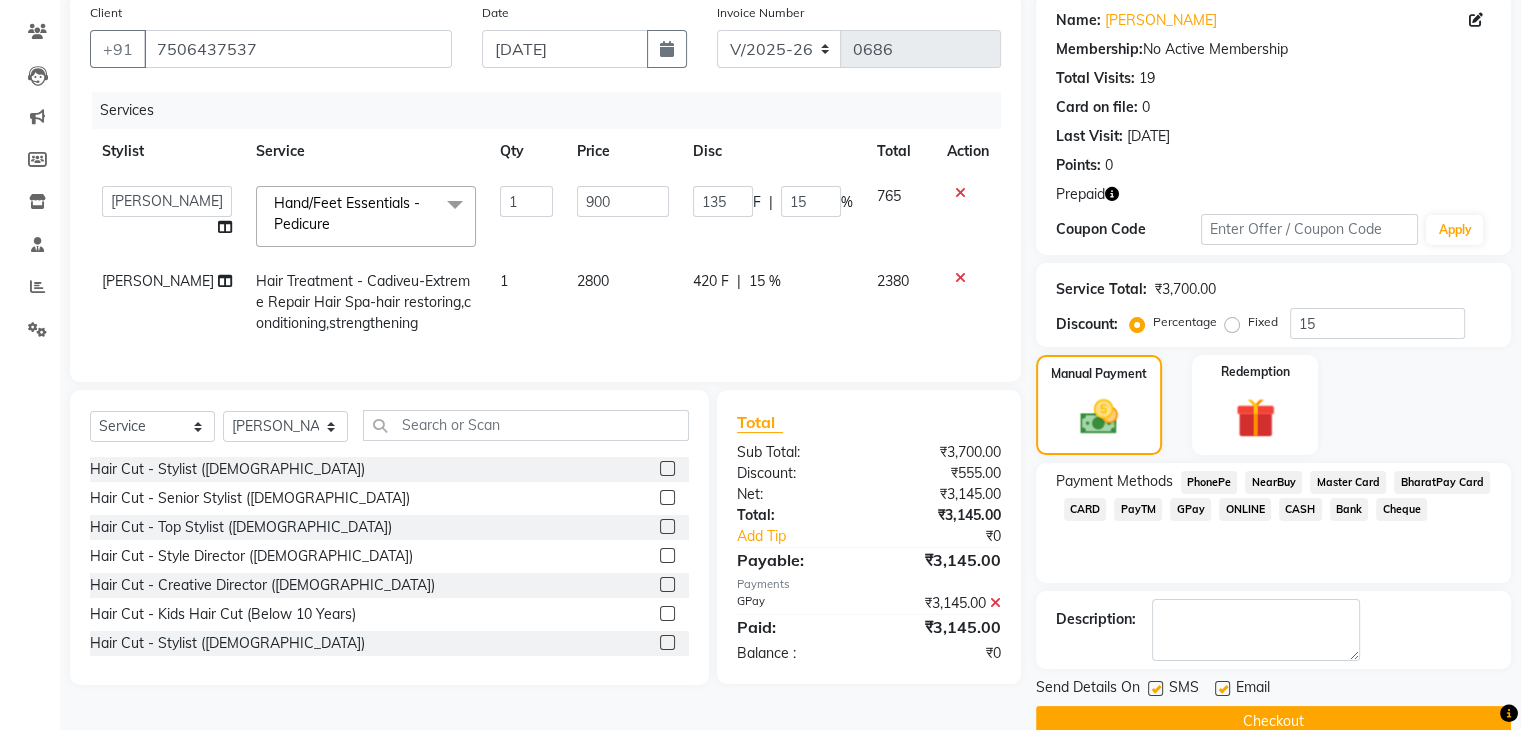 scroll, scrollTop: 192, scrollLeft: 0, axis: vertical 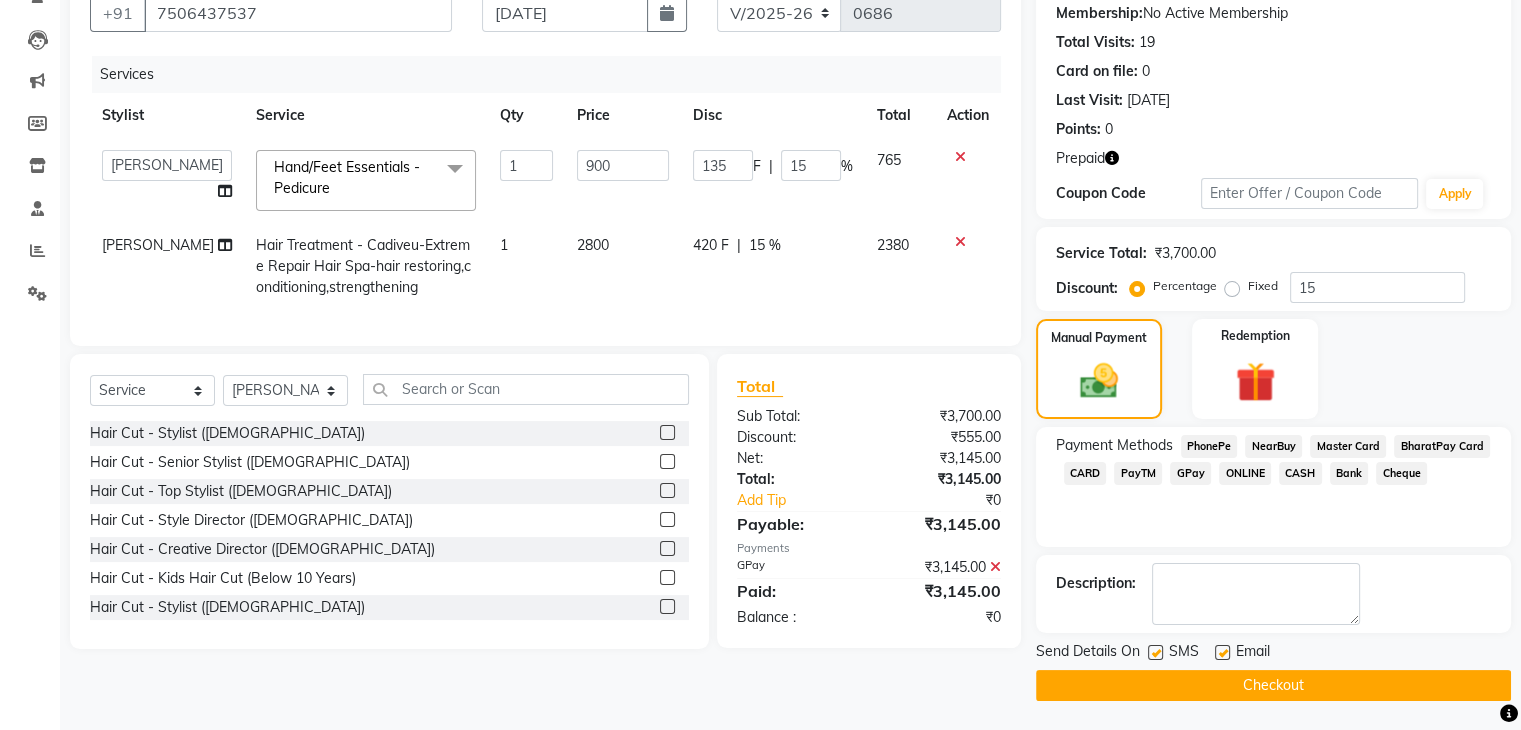click 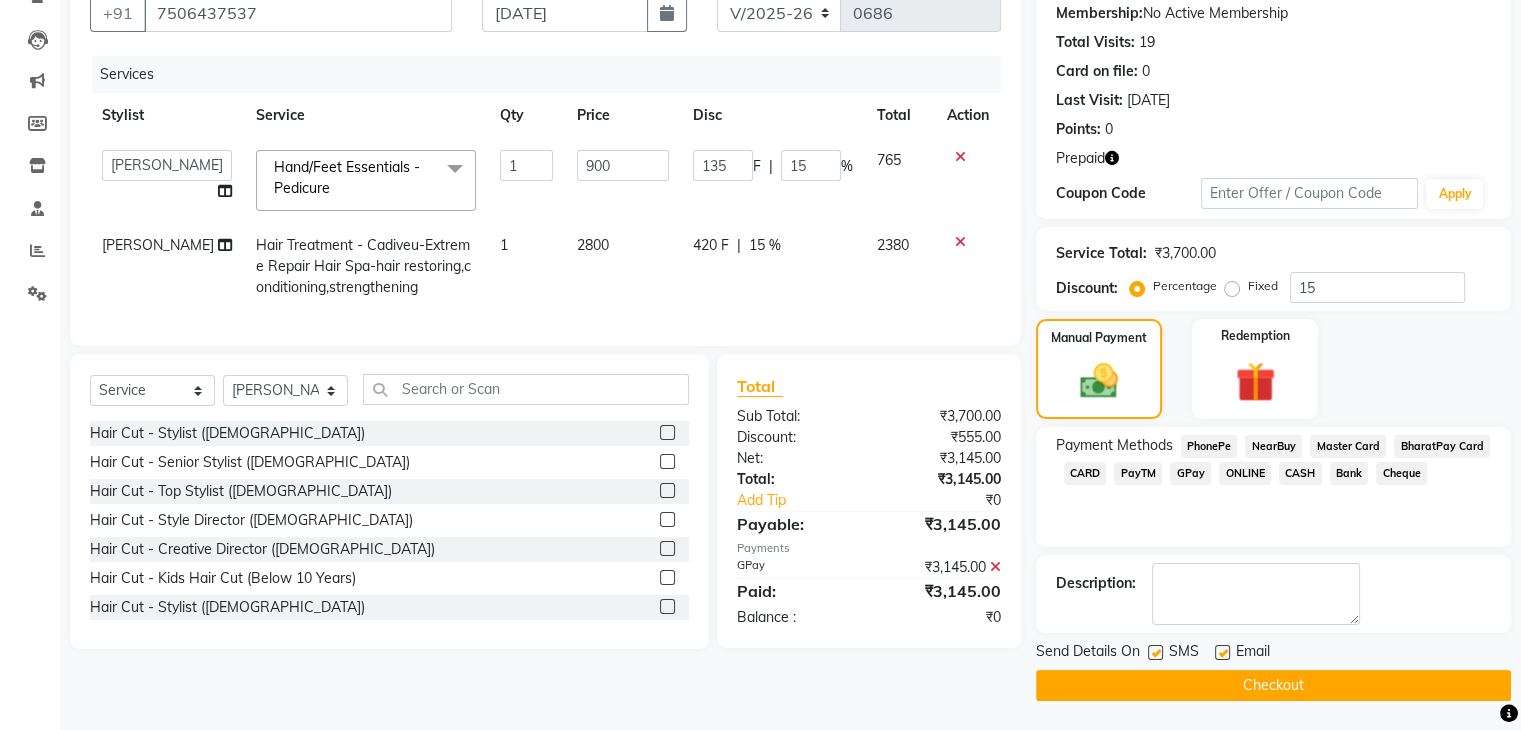 click at bounding box center (1221, 653) 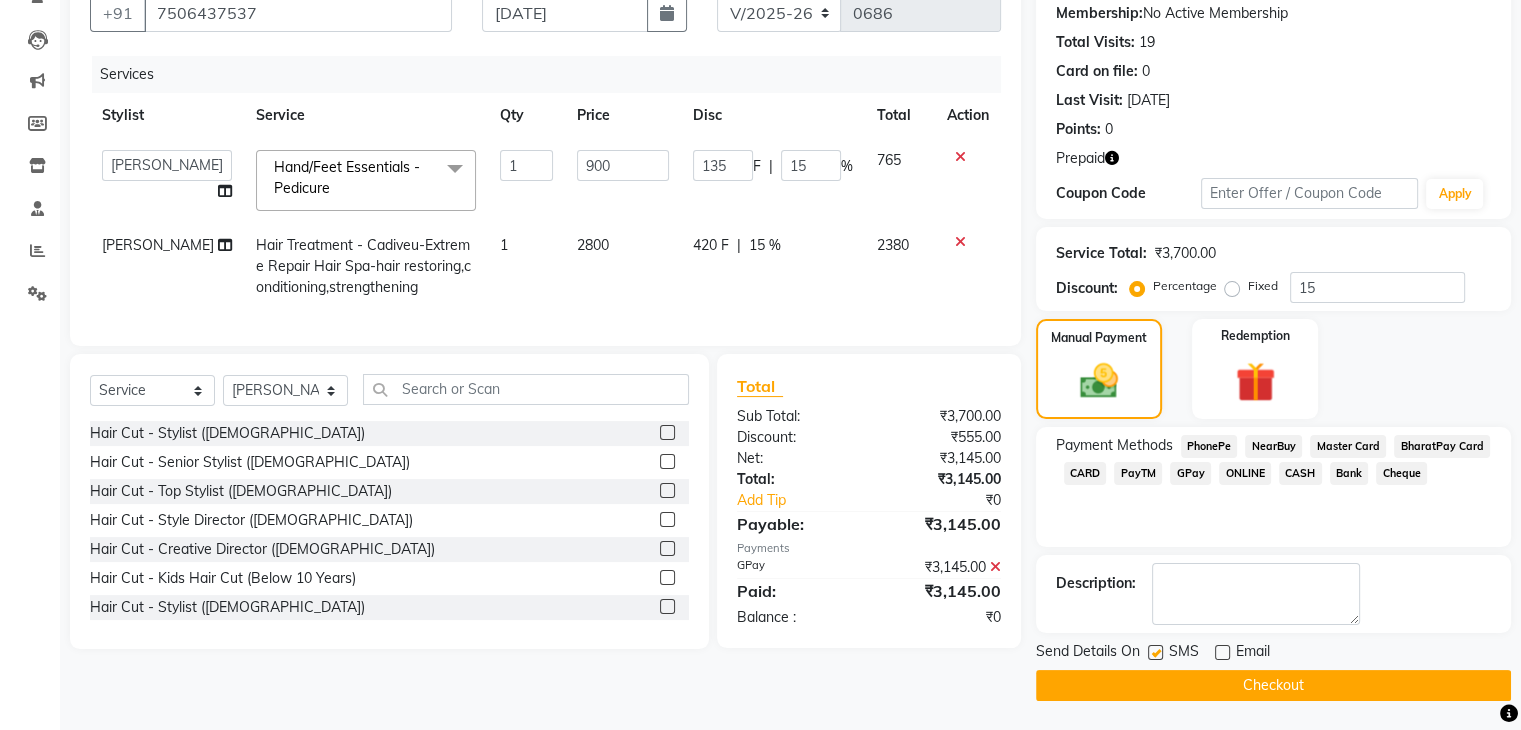 click 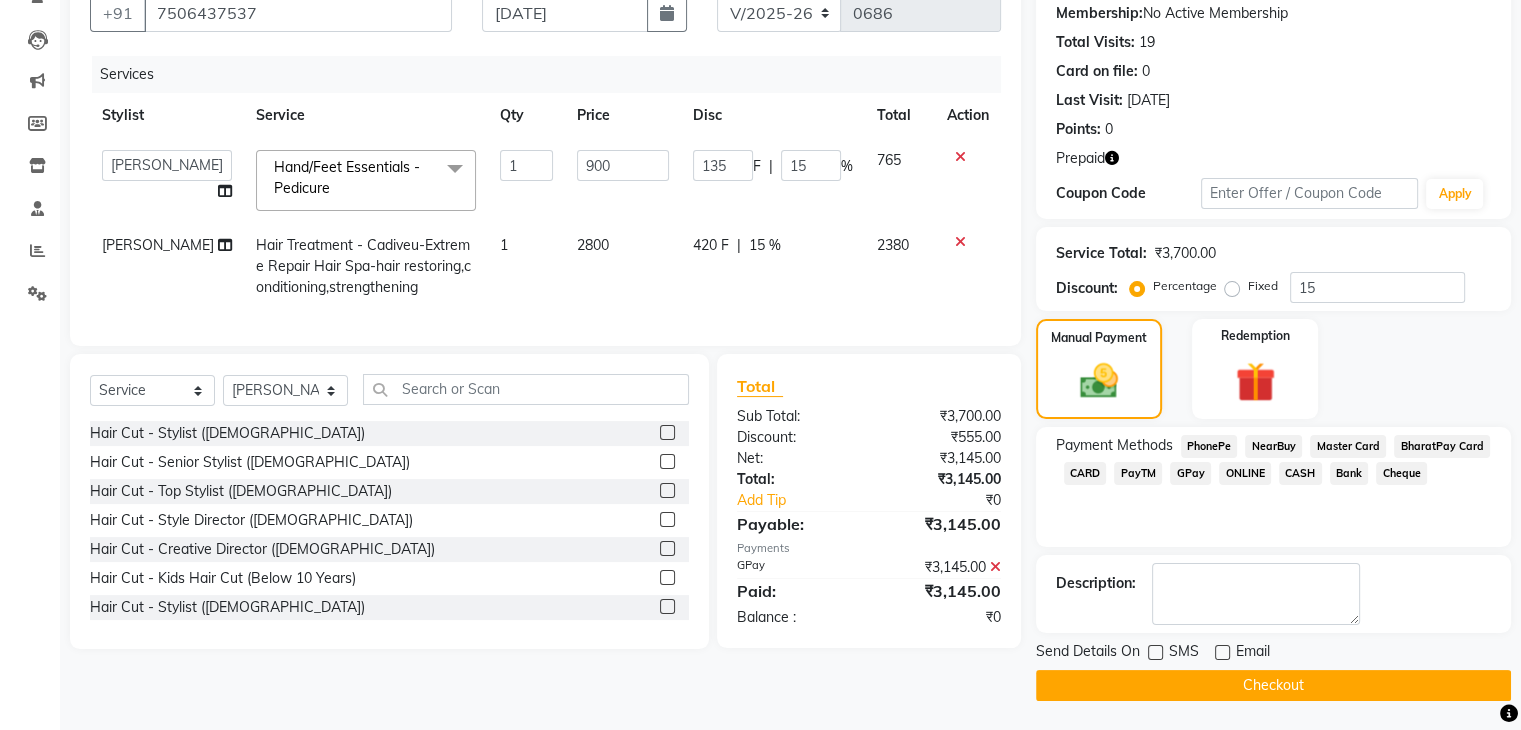 click on "Checkout" 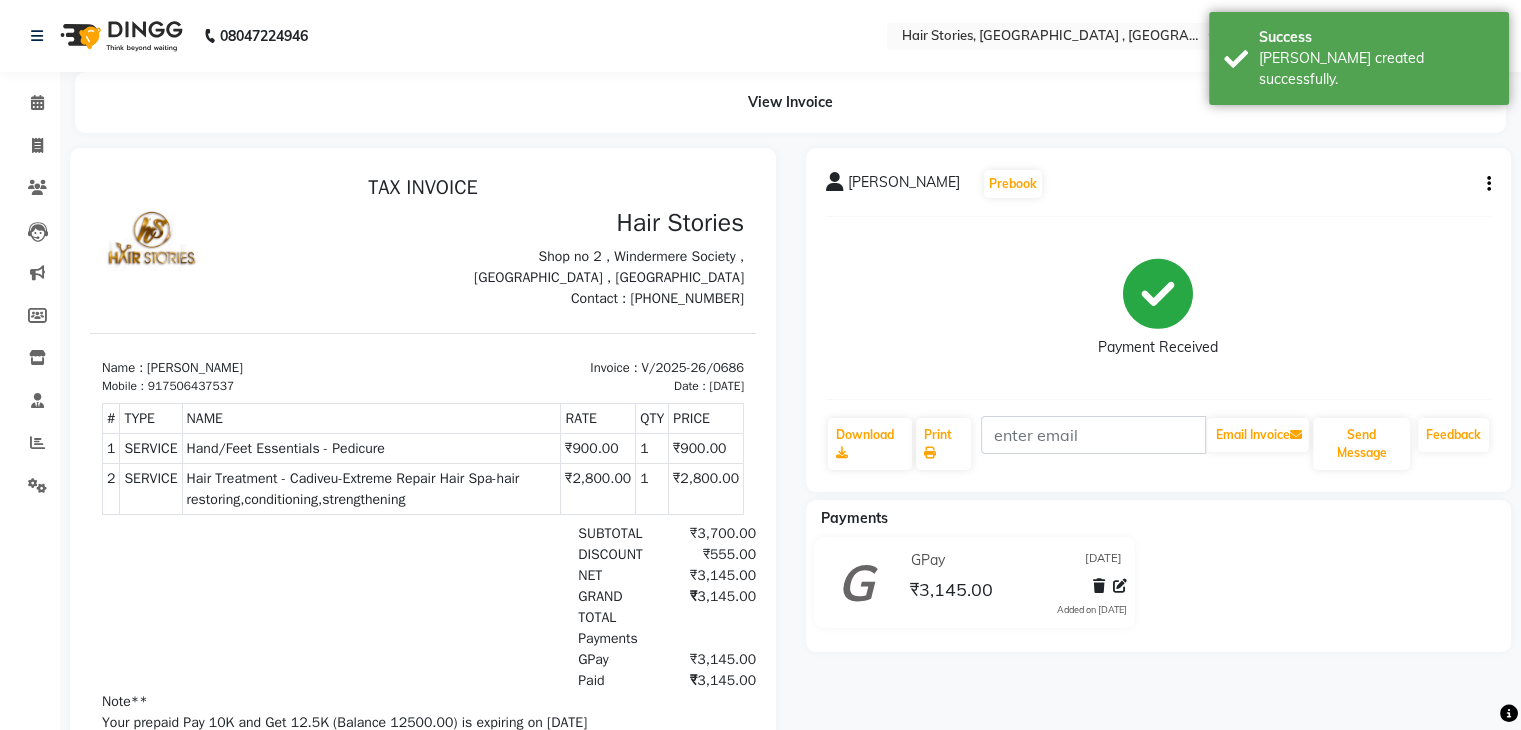 scroll, scrollTop: 0, scrollLeft: 0, axis: both 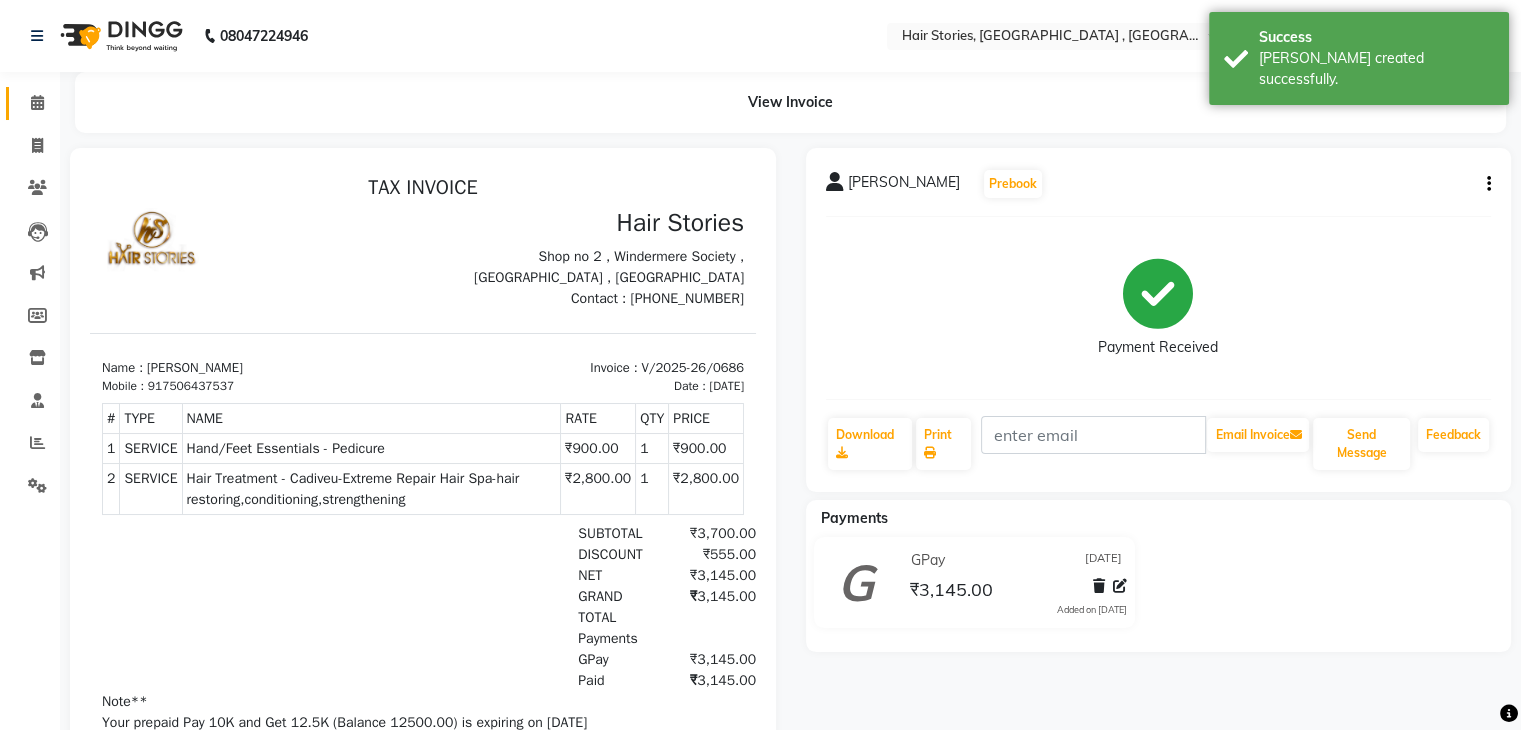 click on "Calendar" 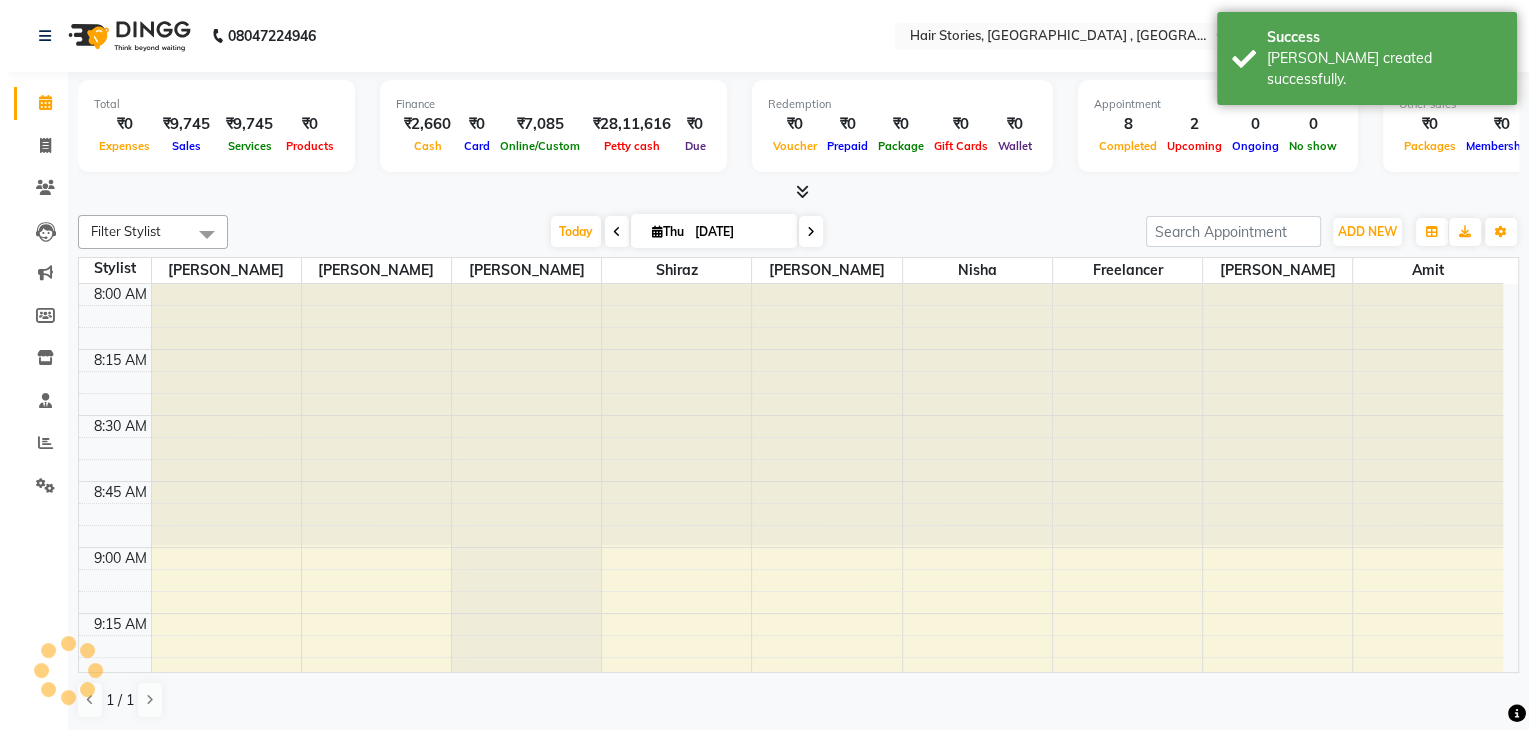 scroll, scrollTop: 2879, scrollLeft: 0, axis: vertical 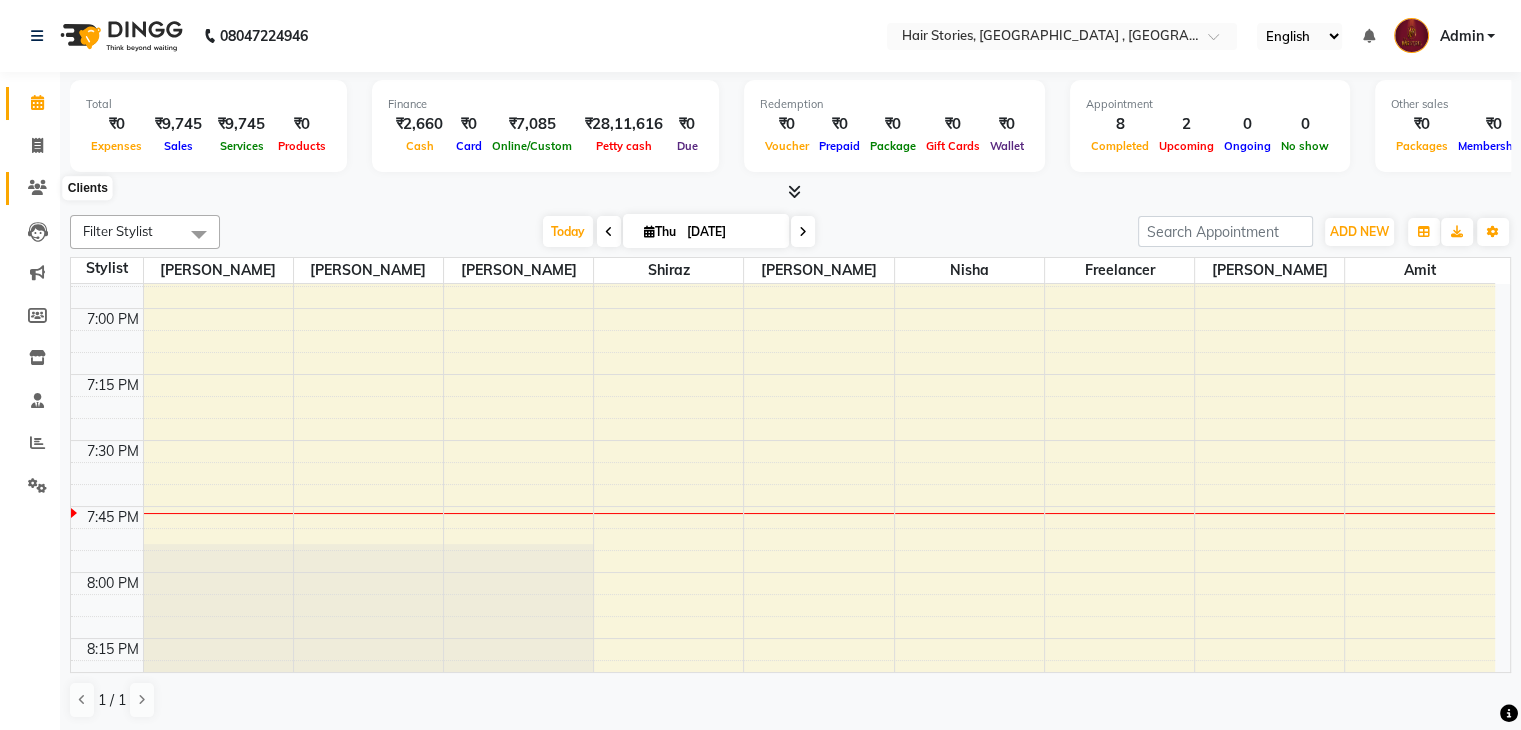 click 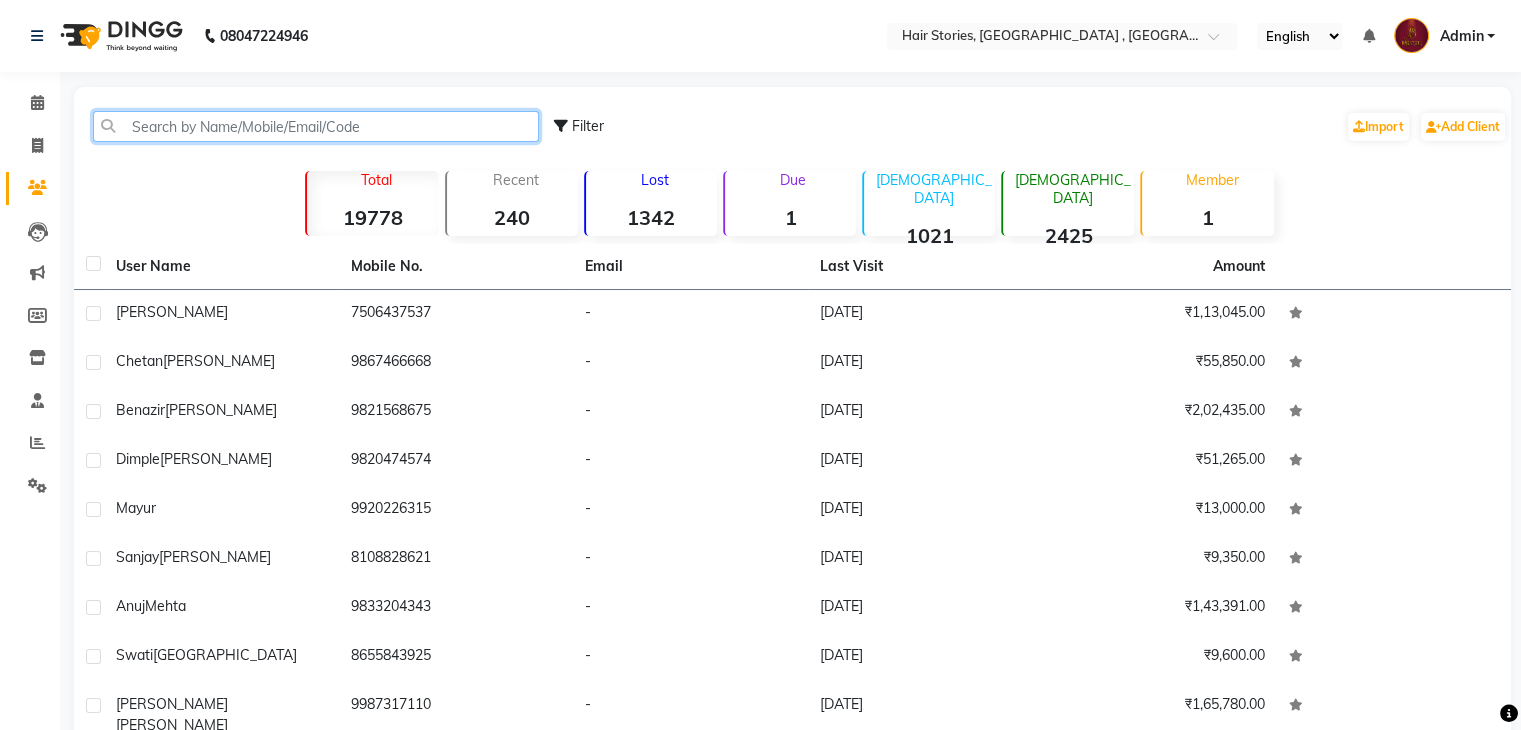 click 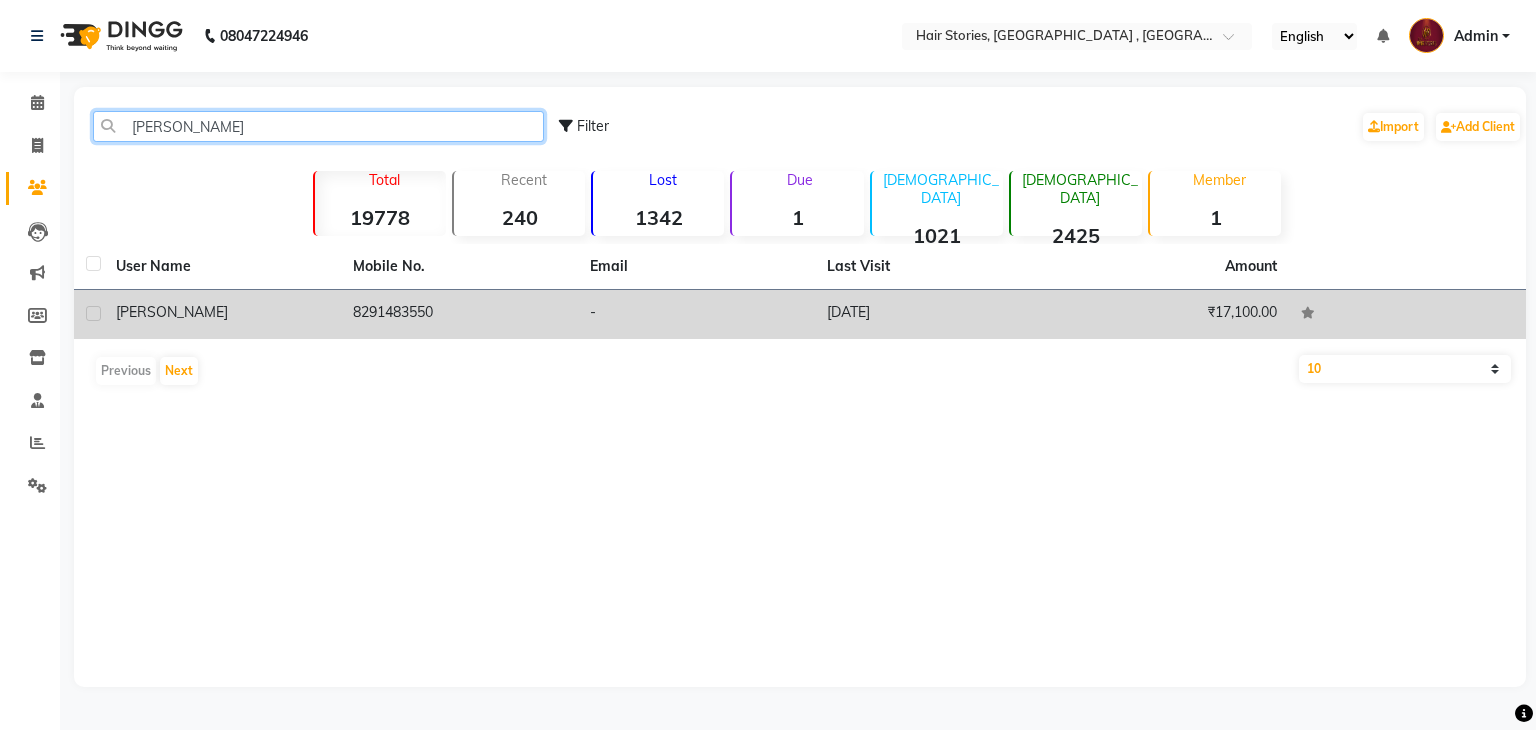 type on "[PERSON_NAME]" 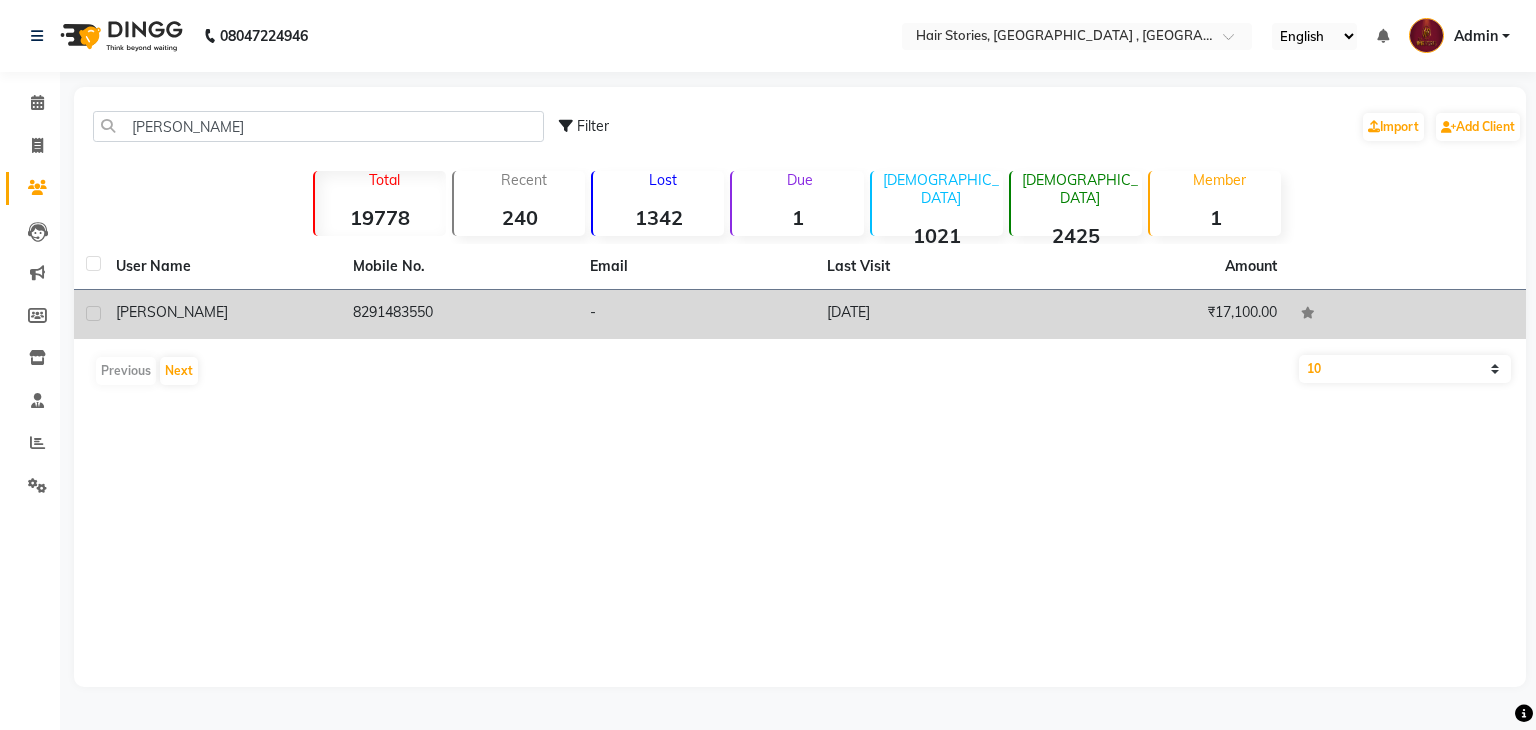 click on "[PERSON_NAME]" 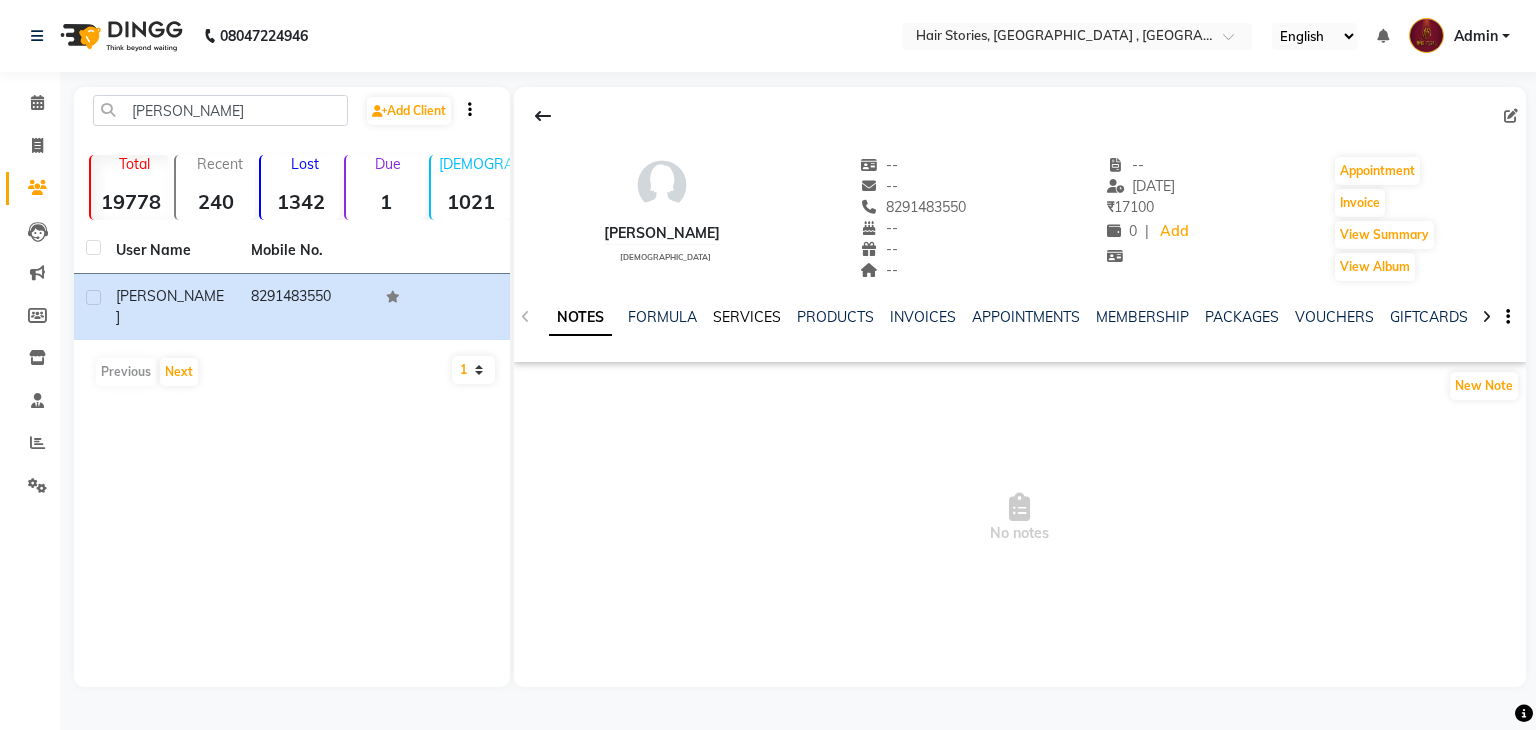 click on "SERVICES" 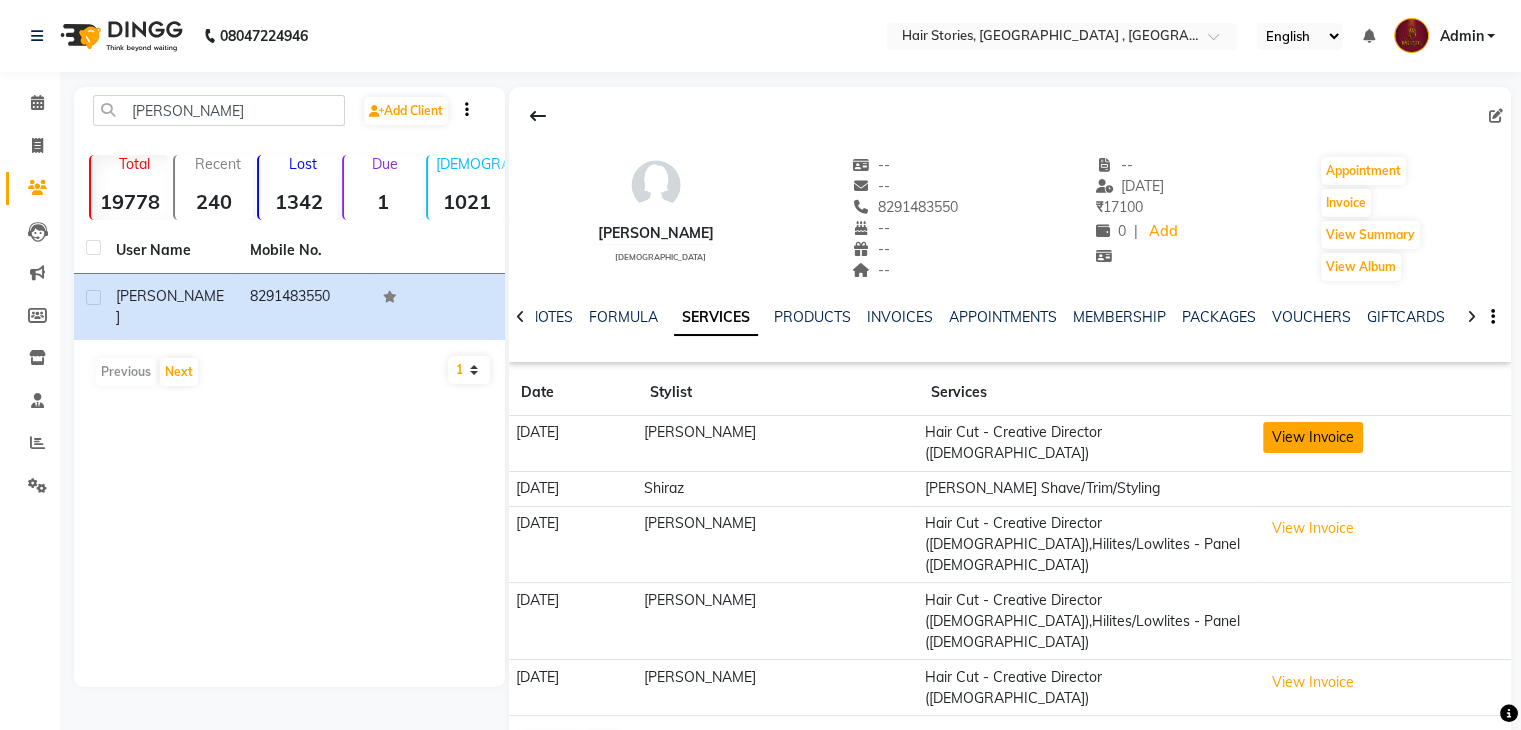 click on "View Invoice" 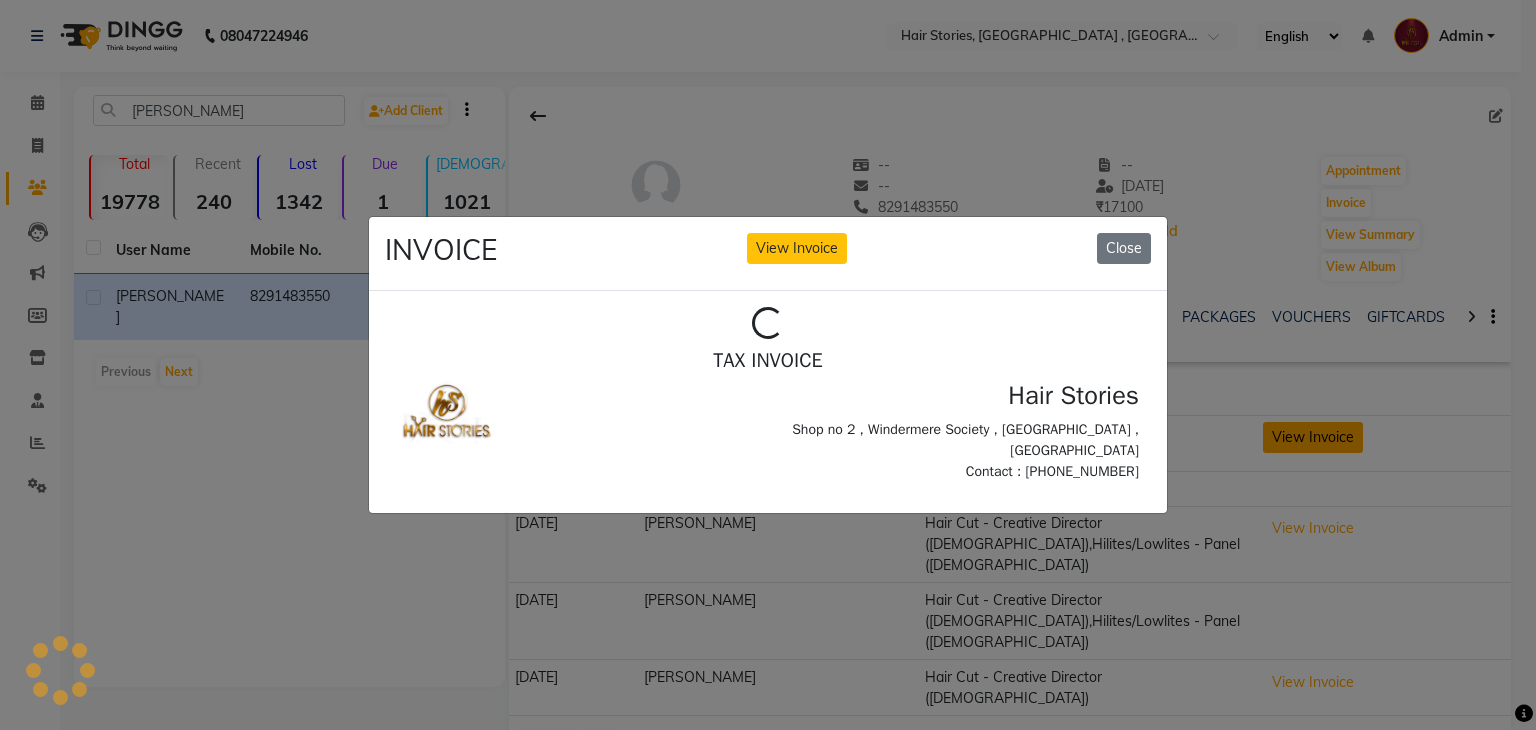 scroll, scrollTop: 0, scrollLeft: 0, axis: both 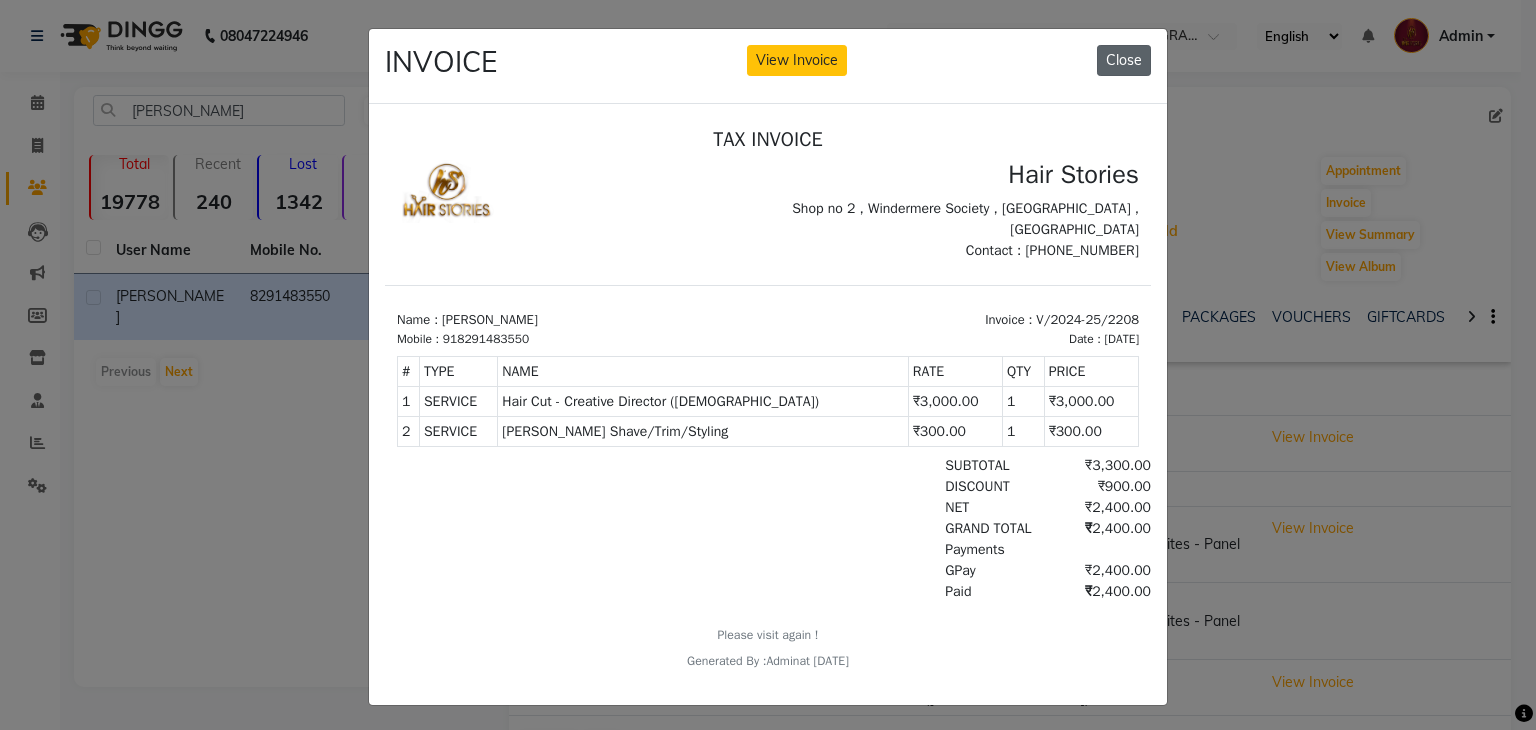 click on "Close" 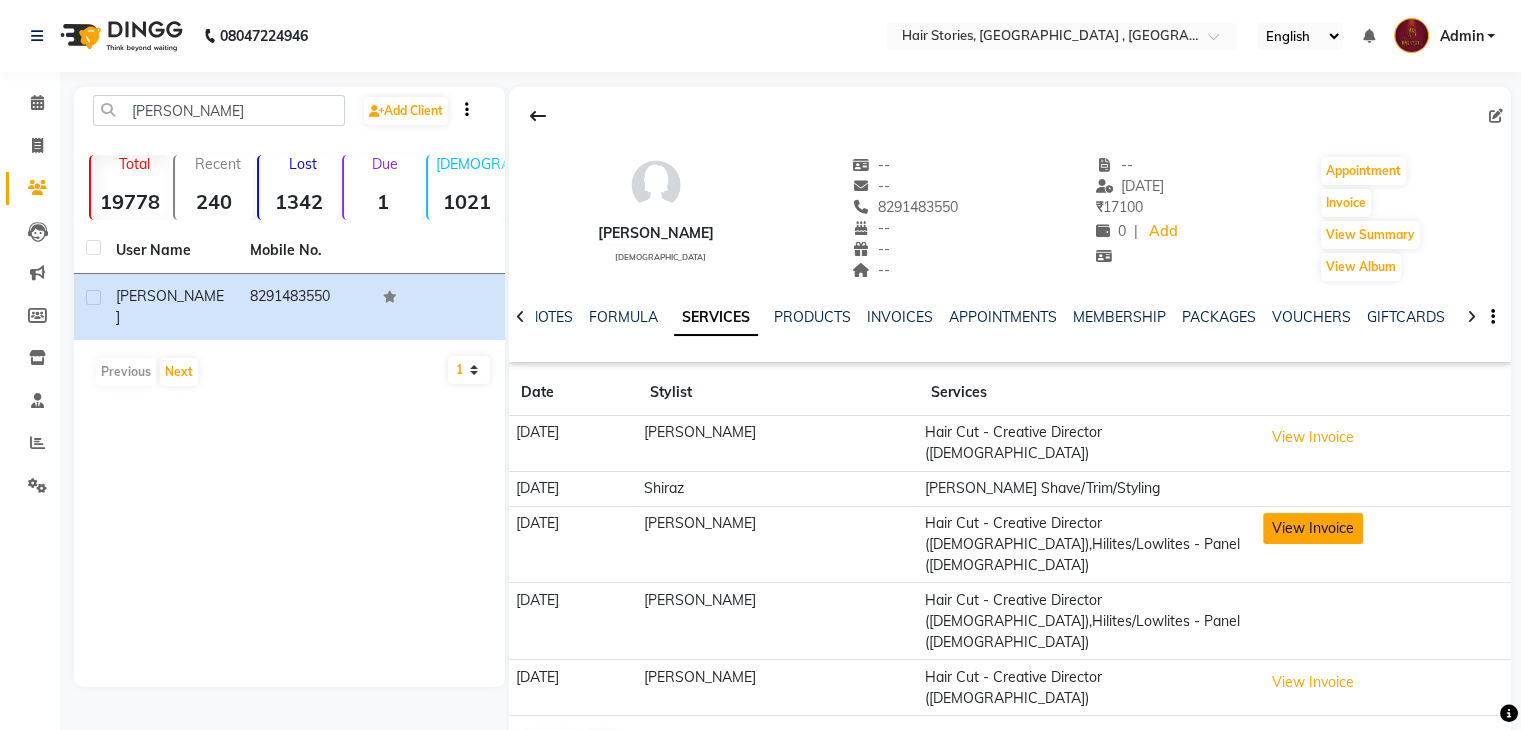 click on "View Invoice" 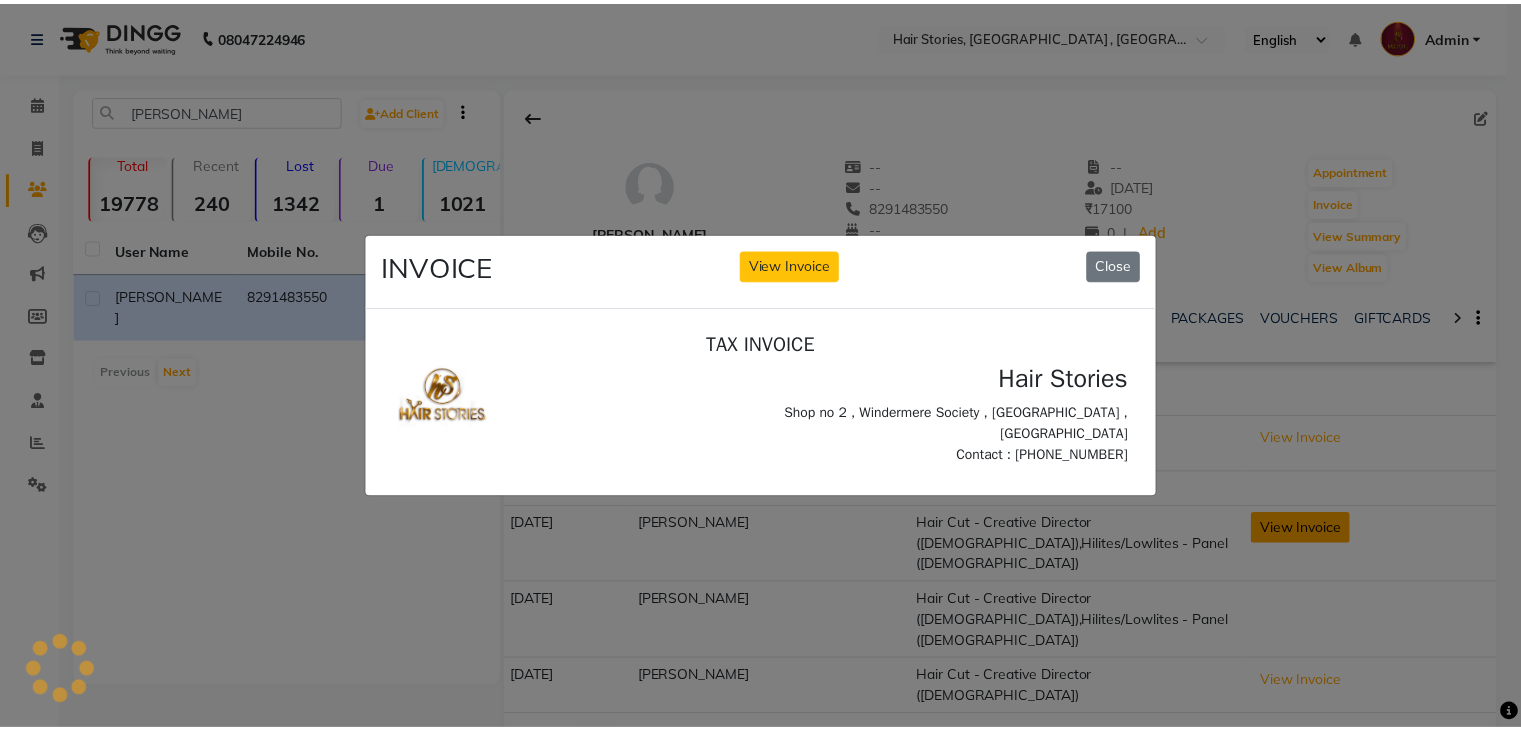 scroll, scrollTop: 0, scrollLeft: 0, axis: both 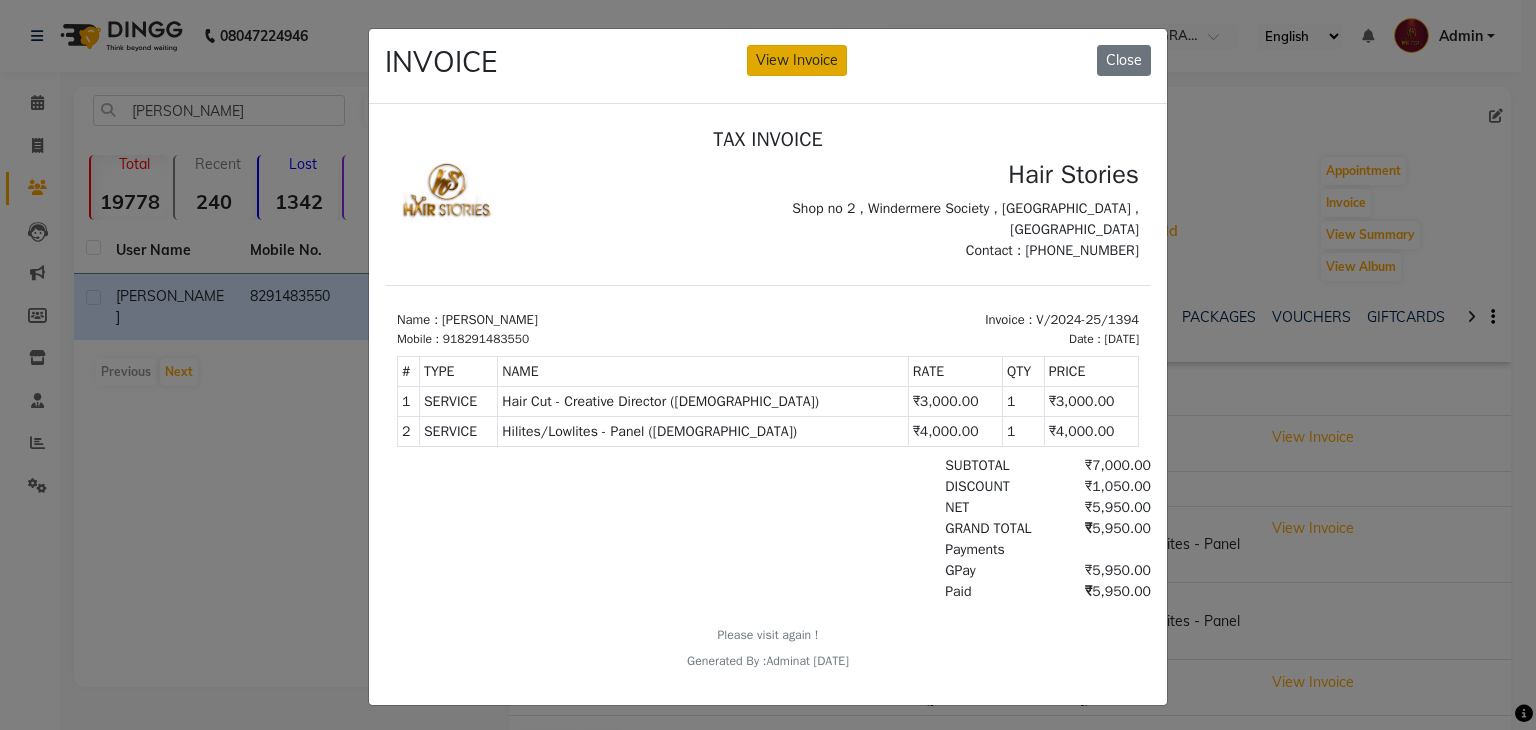 click on "View Invoice" 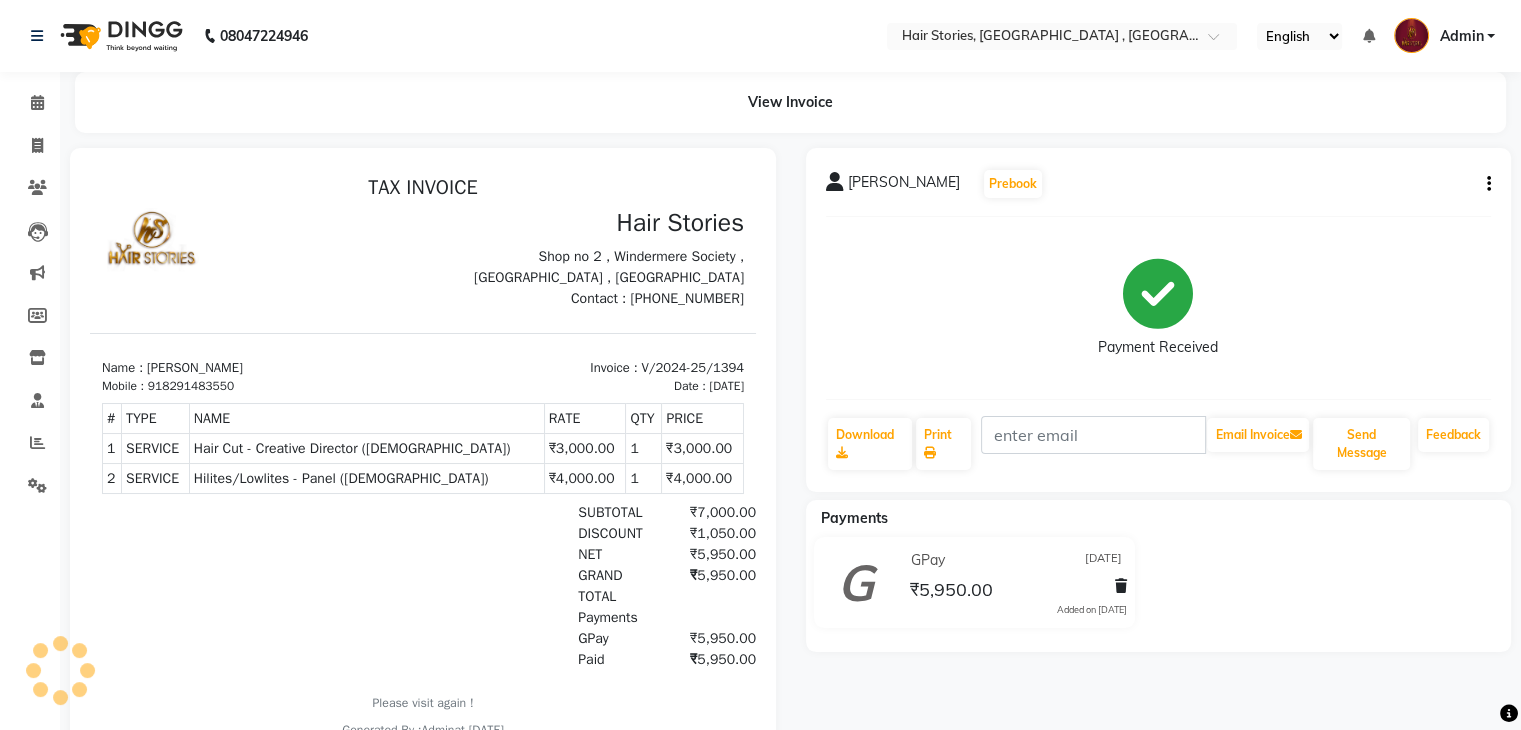 scroll, scrollTop: 0, scrollLeft: 0, axis: both 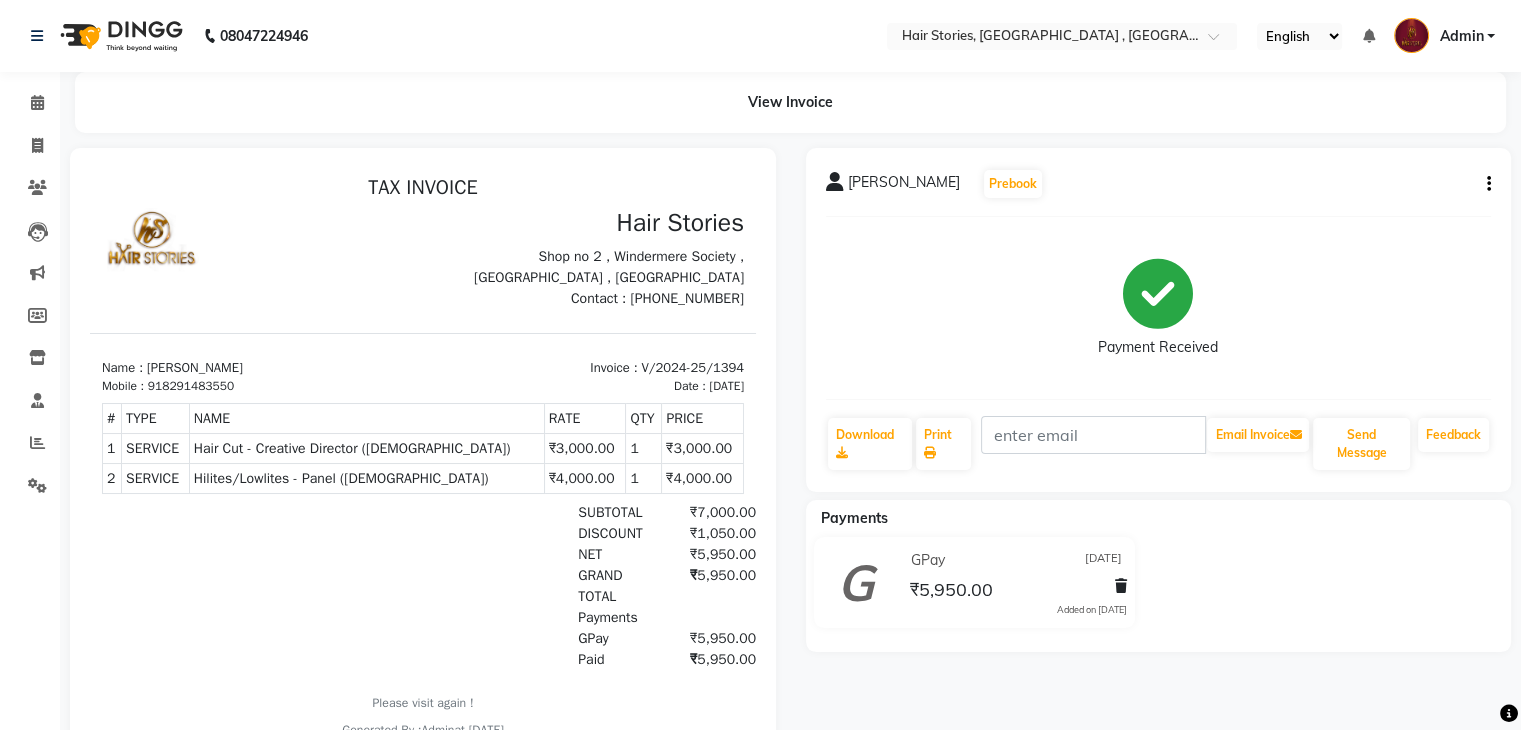click 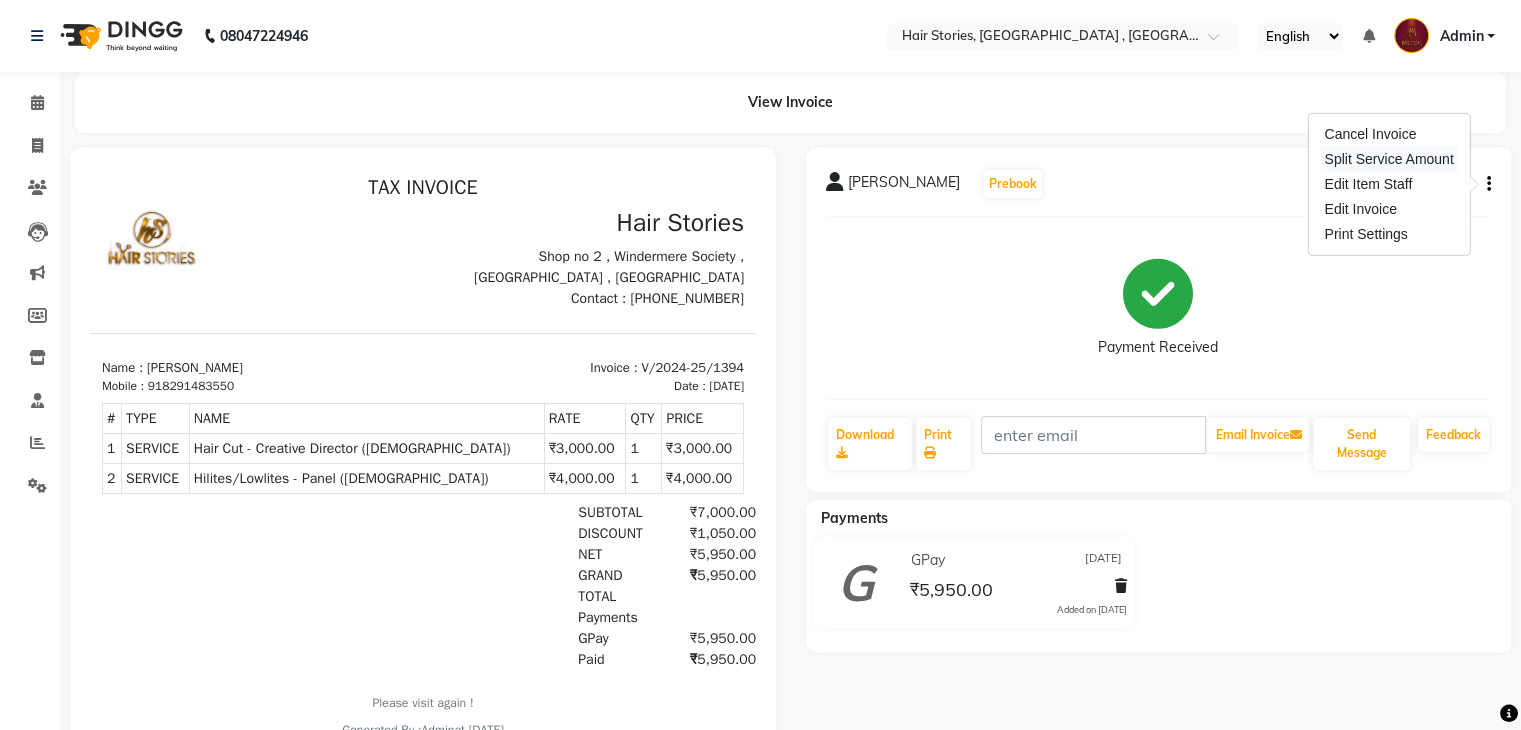 click on "Split Service Amount" at bounding box center (1388, 159) 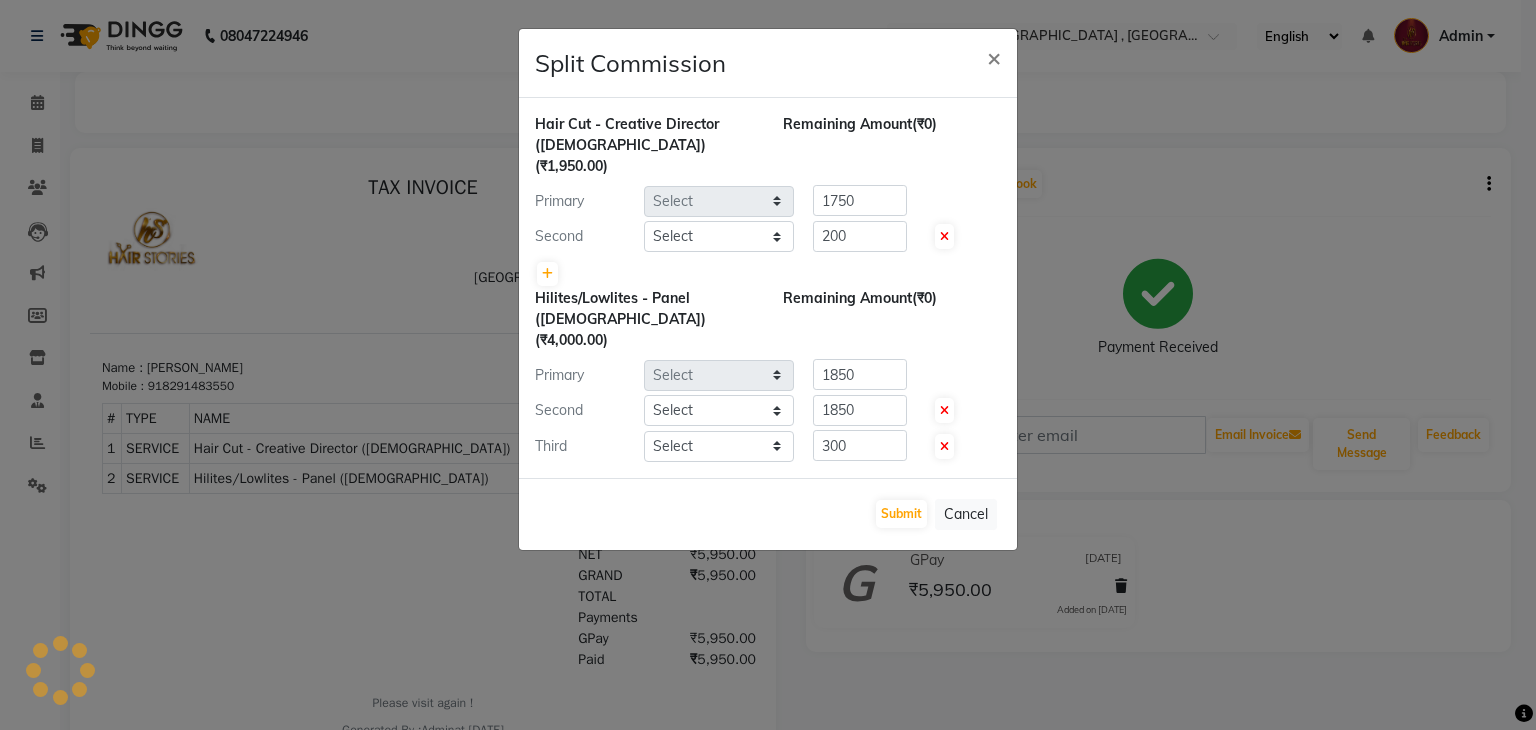 select on "7131" 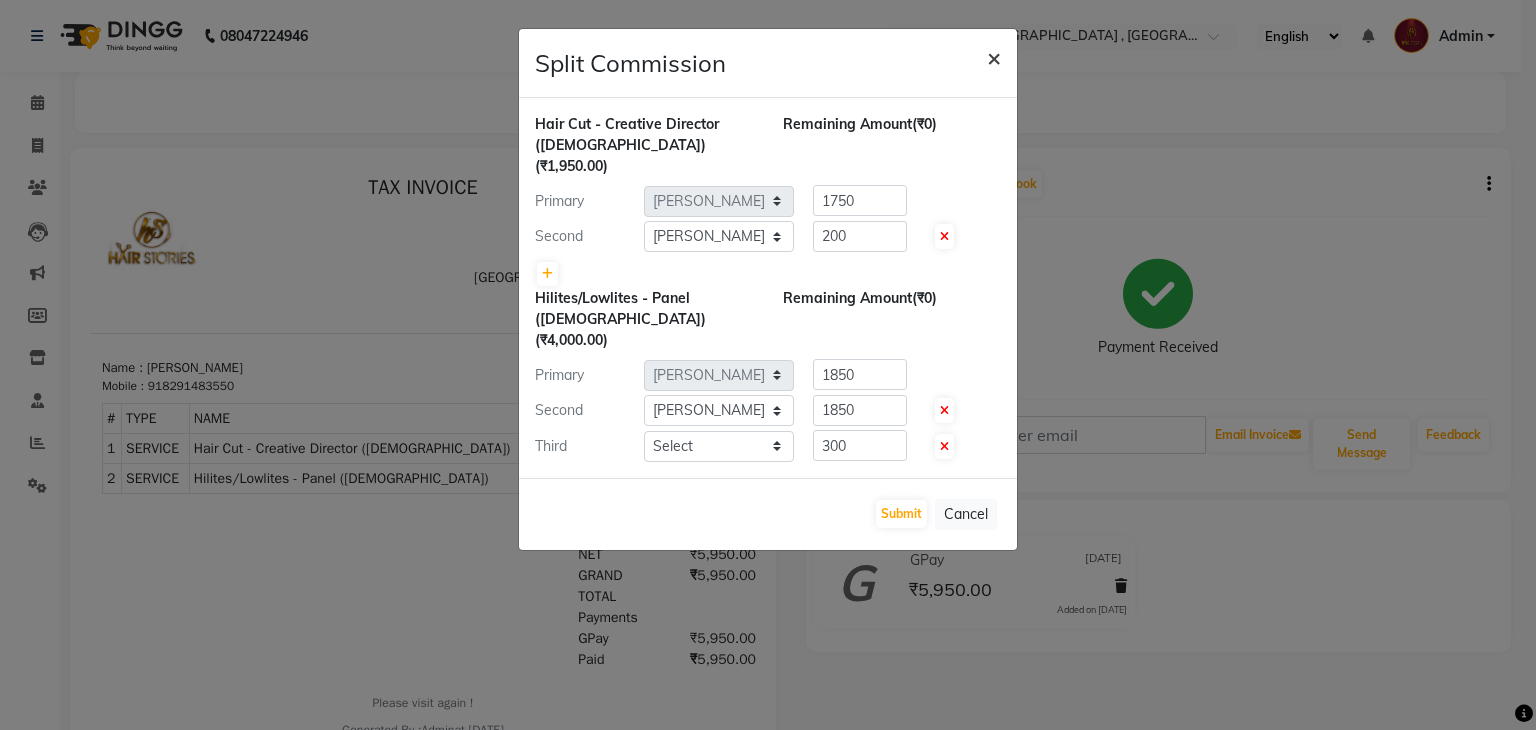 click on "×" 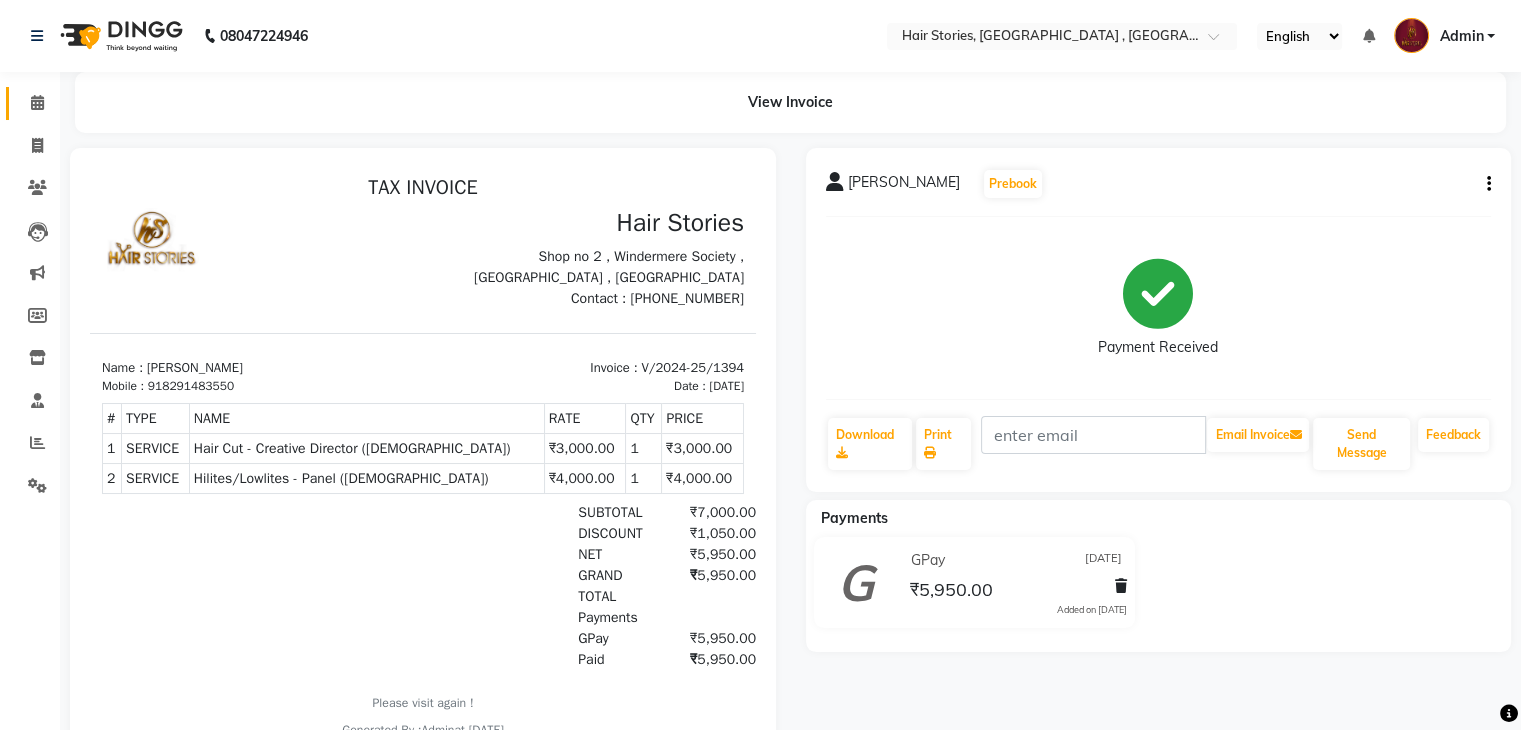 click on "Calendar" 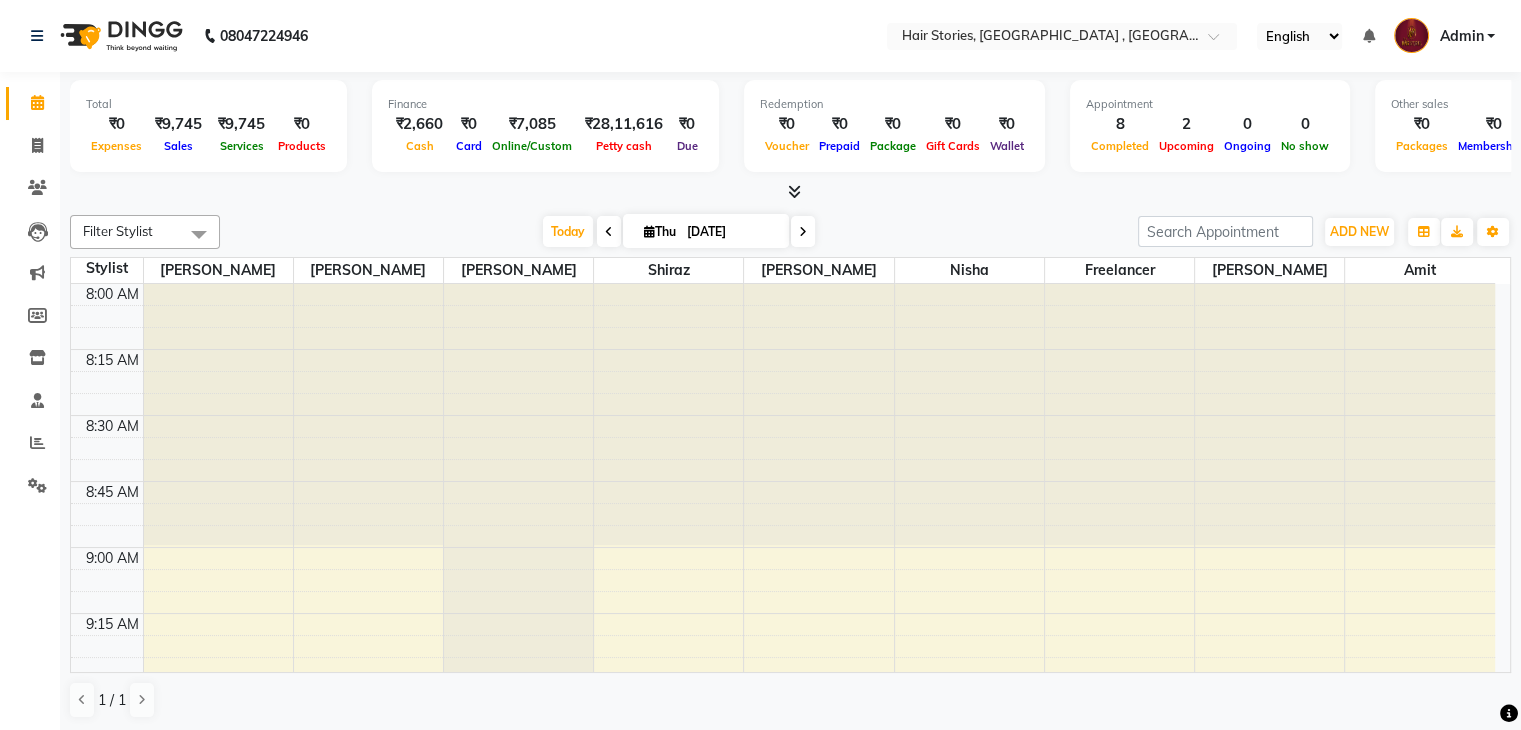 click at bounding box center (794, 191) 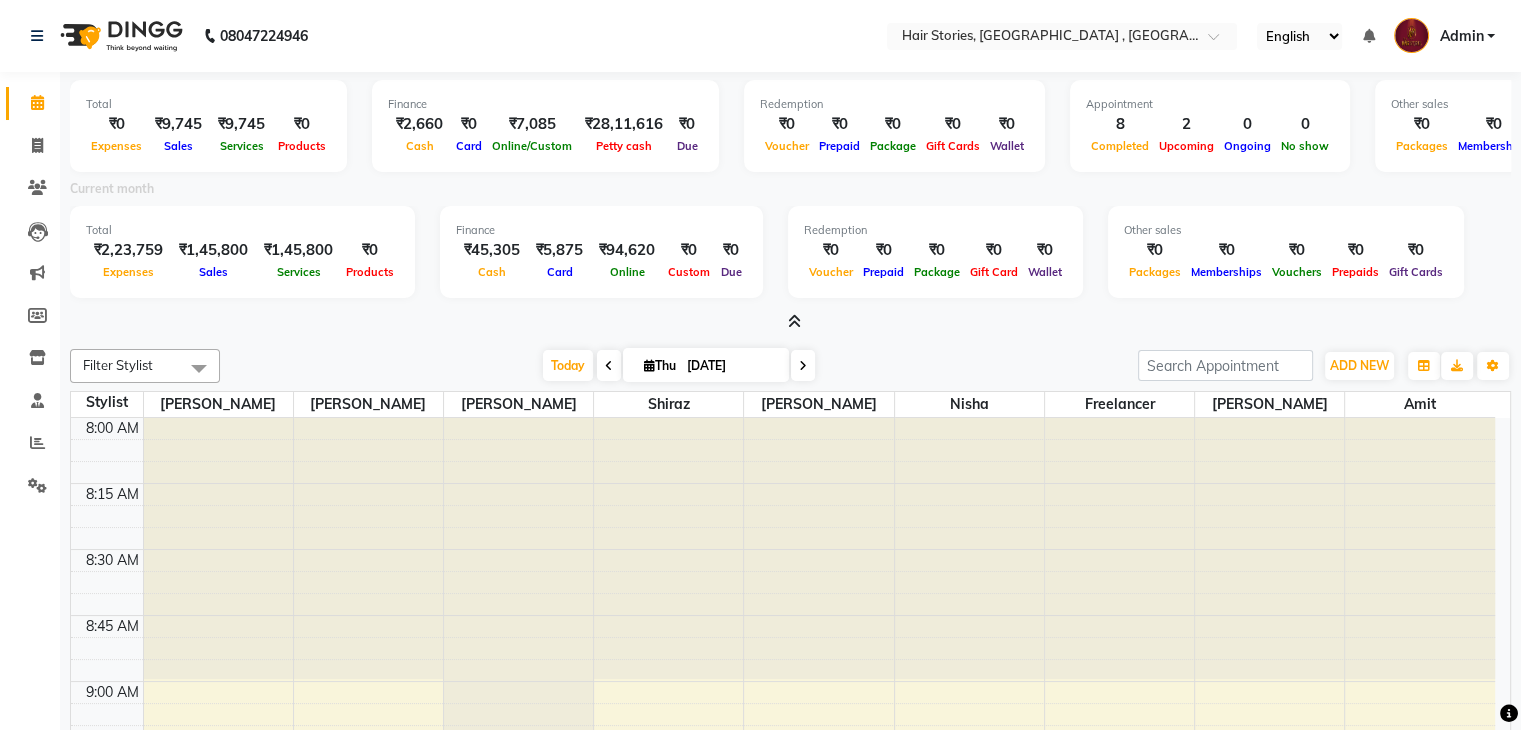 click at bounding box center [794, 321] 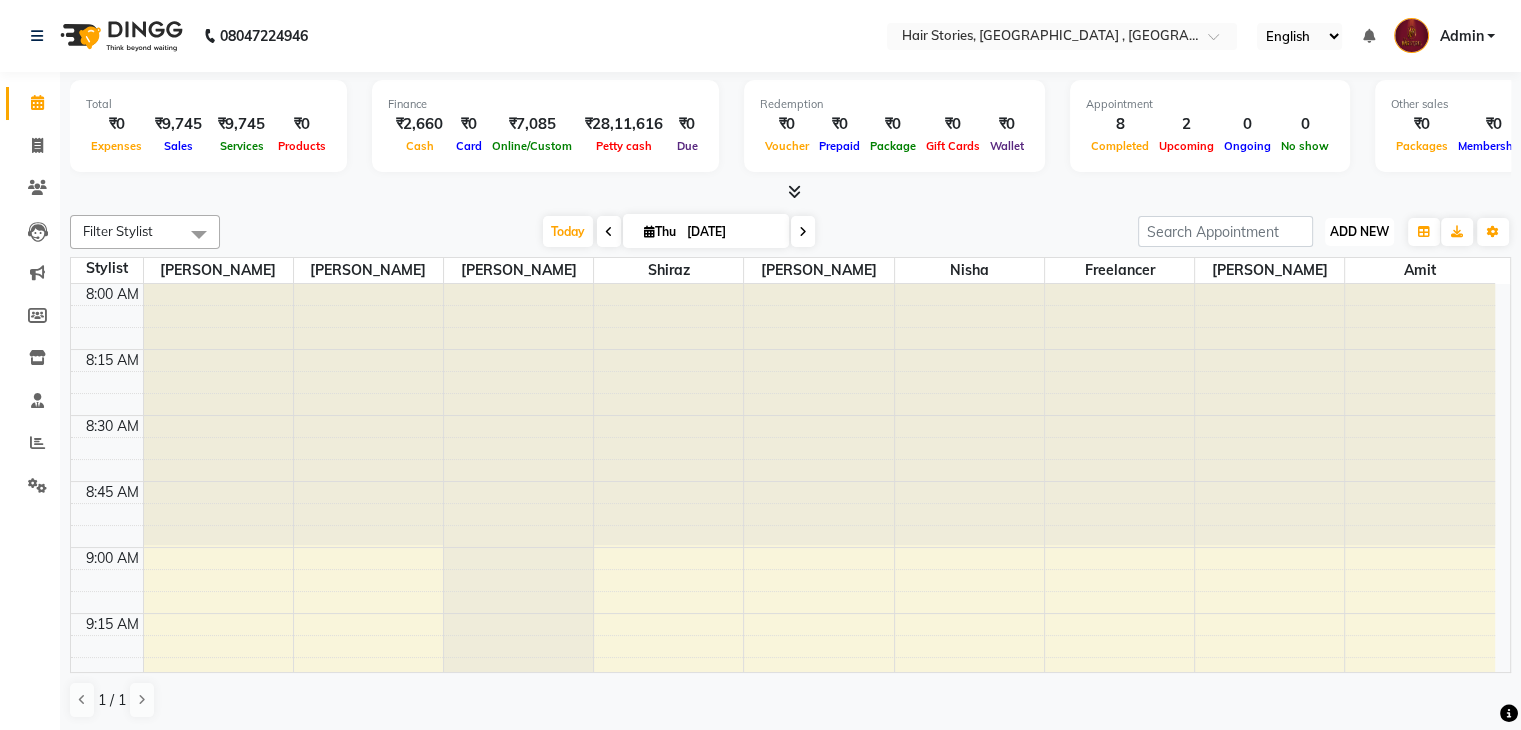 click on "ADD NEW" at bounding box center [1359, 231] 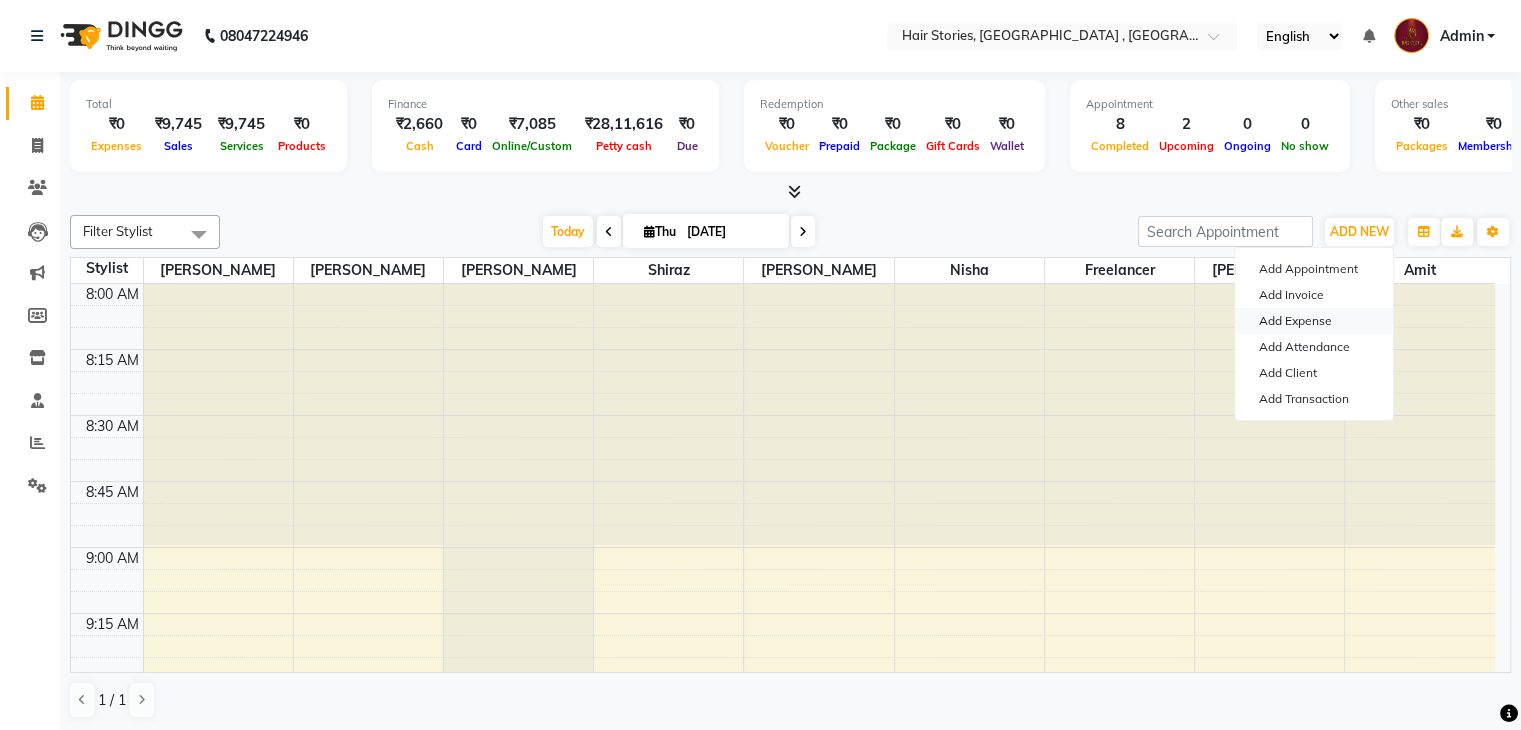 click on "Add Expense" at bounding box center [1314, 321] 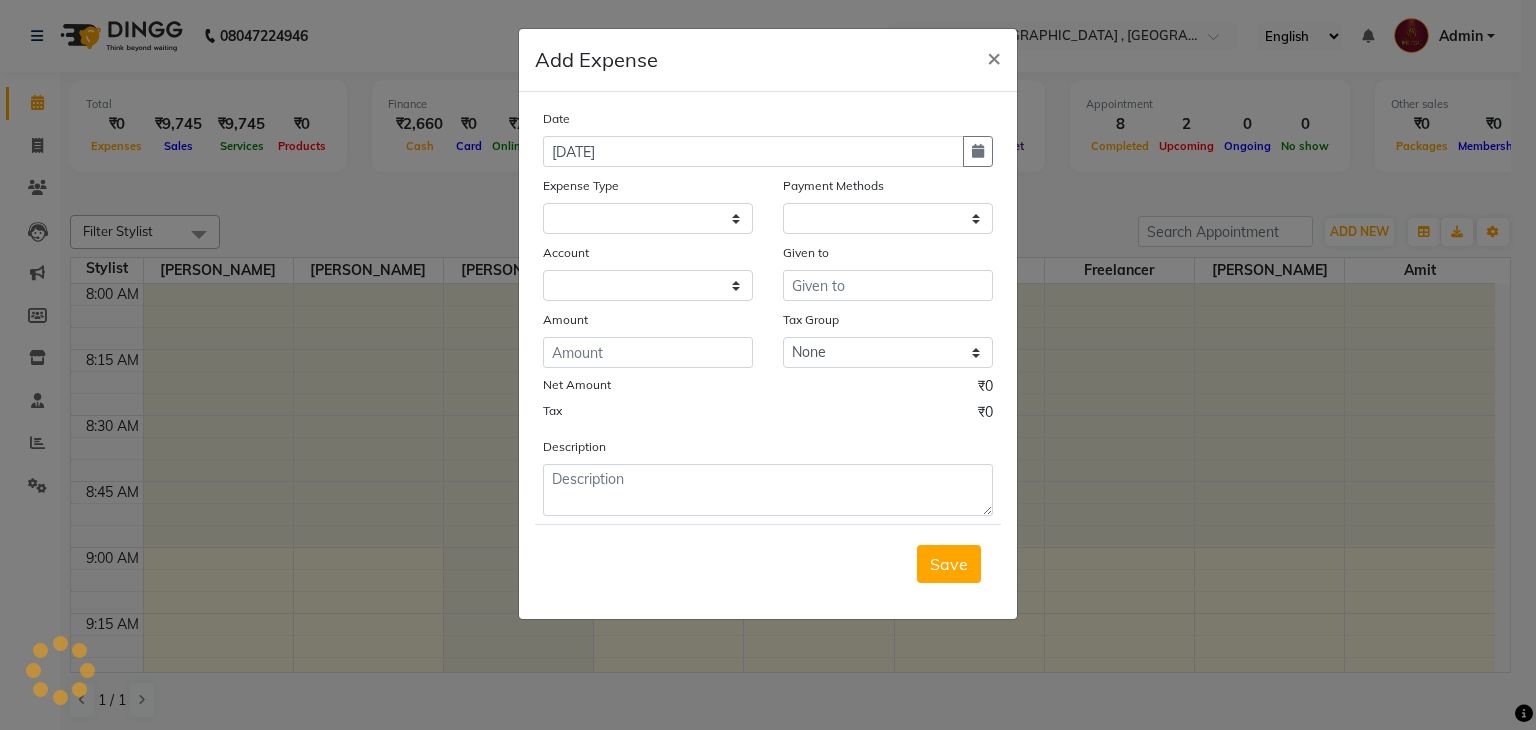 select on "1" 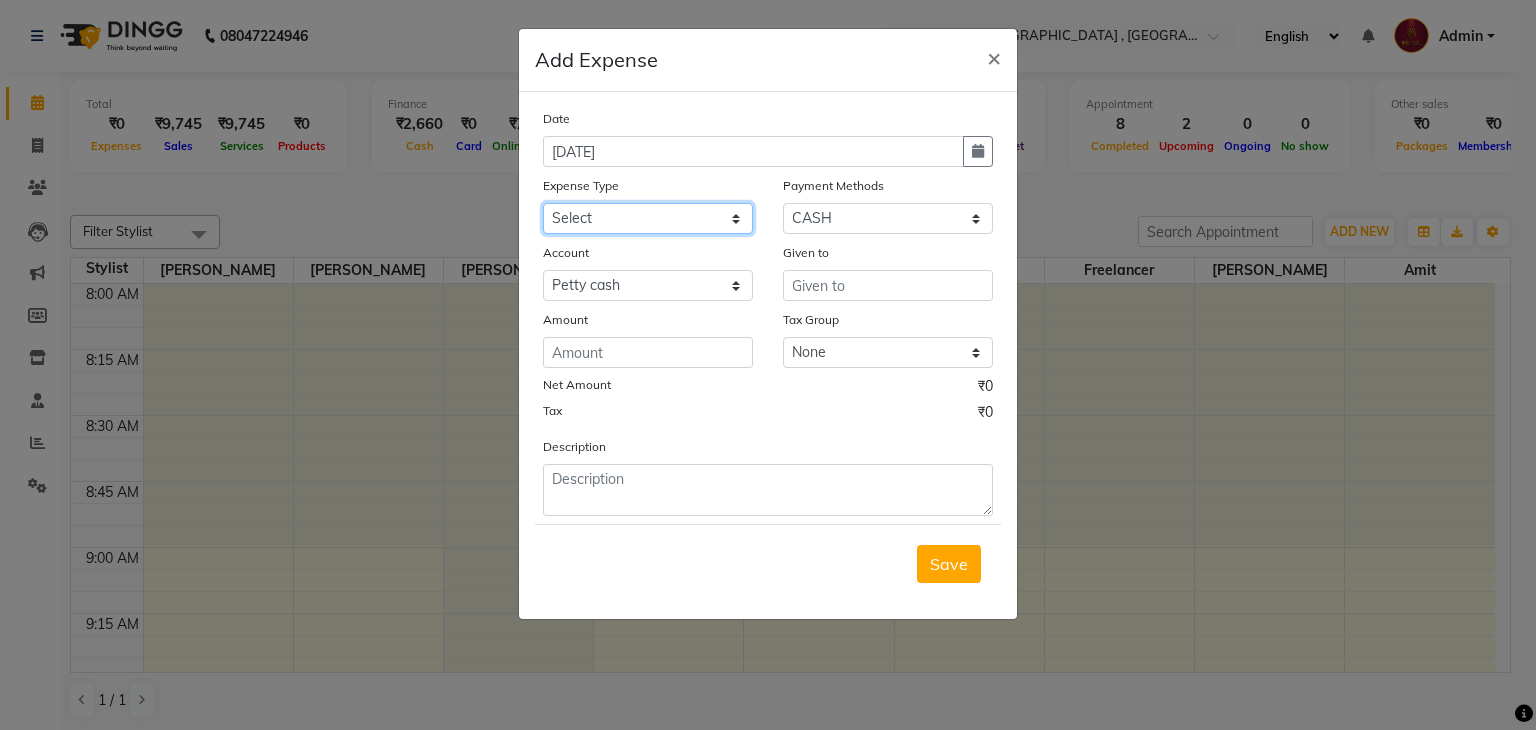 click on "Select Advance Salary Amits Expense Bank charges Car maintenance  Cash transfer to bank Cash transfer to hub Chartered Accountant Fees Client Snacks Clinical charges Credit Card Payment [DATE] Expenses Electricity EMI Equipment Fuel Gaurd Govt fee Incentive Insurance Interest International purchase Laundary Lawyer Fees Loan Repayment Maintenance Marketing Medicine Miscellaneous MRA Other Pantry Petrol Product Rent Salary Staff Snacks Tax Tea & Refreshment Travelling Utilities WeFast" 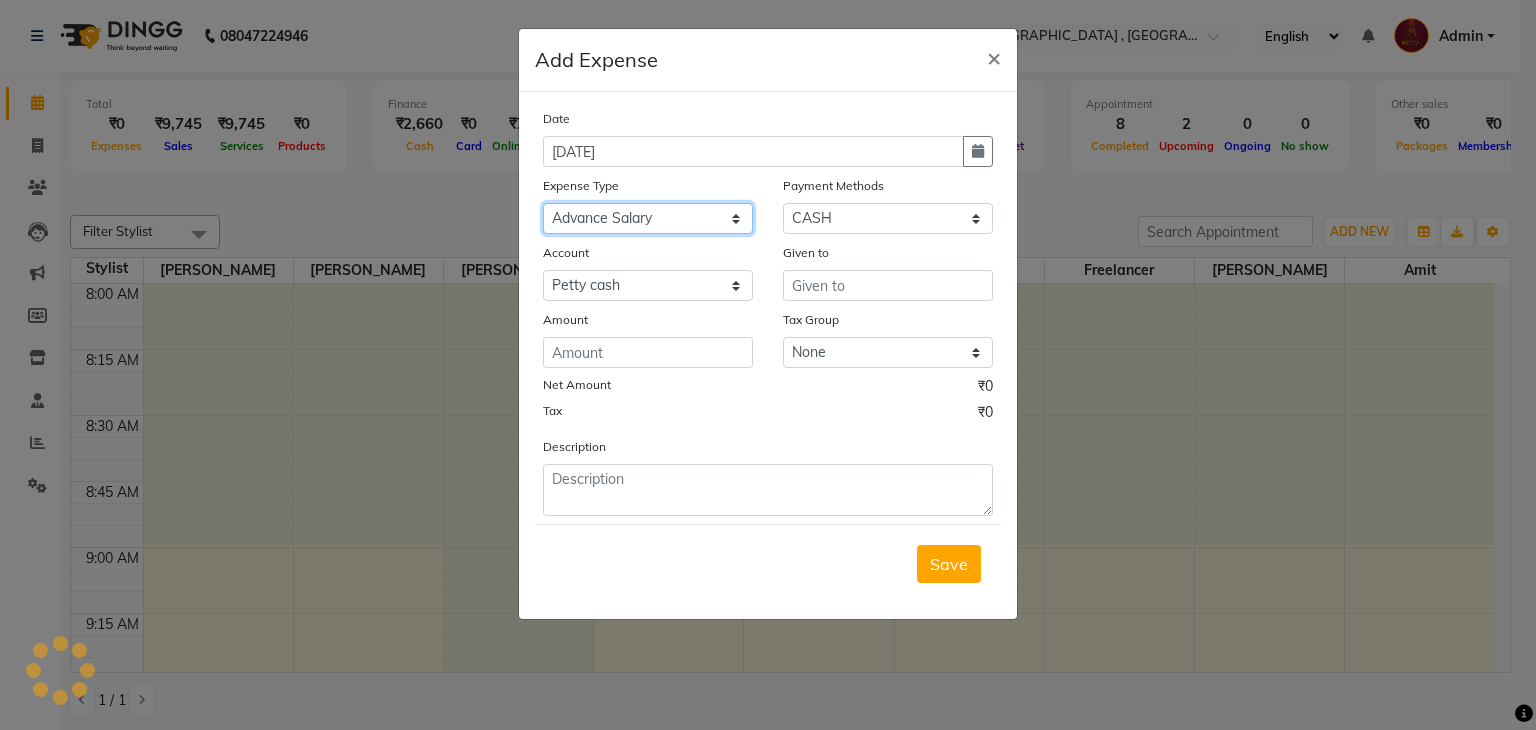 click on "Select Advance Salary Amits Expense Bank charges Car maintenance  Cash transfer to bank Cash transfer to hub Chartered Accountant Fees Client Snacks Clinical charges Credit Card Payment [DATE] Expenses Electricity EMI Equipment Fuel Gaurd Govt fee Incentive Insurance Interest International purchase Laundary Lawyer Fees Loan Repayment Maintenance Marketing Medicine Miscellaneous MRA Other Pantry Petrol Product Rent Salary Staff Snacks Tax Tea & Refreshment Travelling Utilities WeFast" 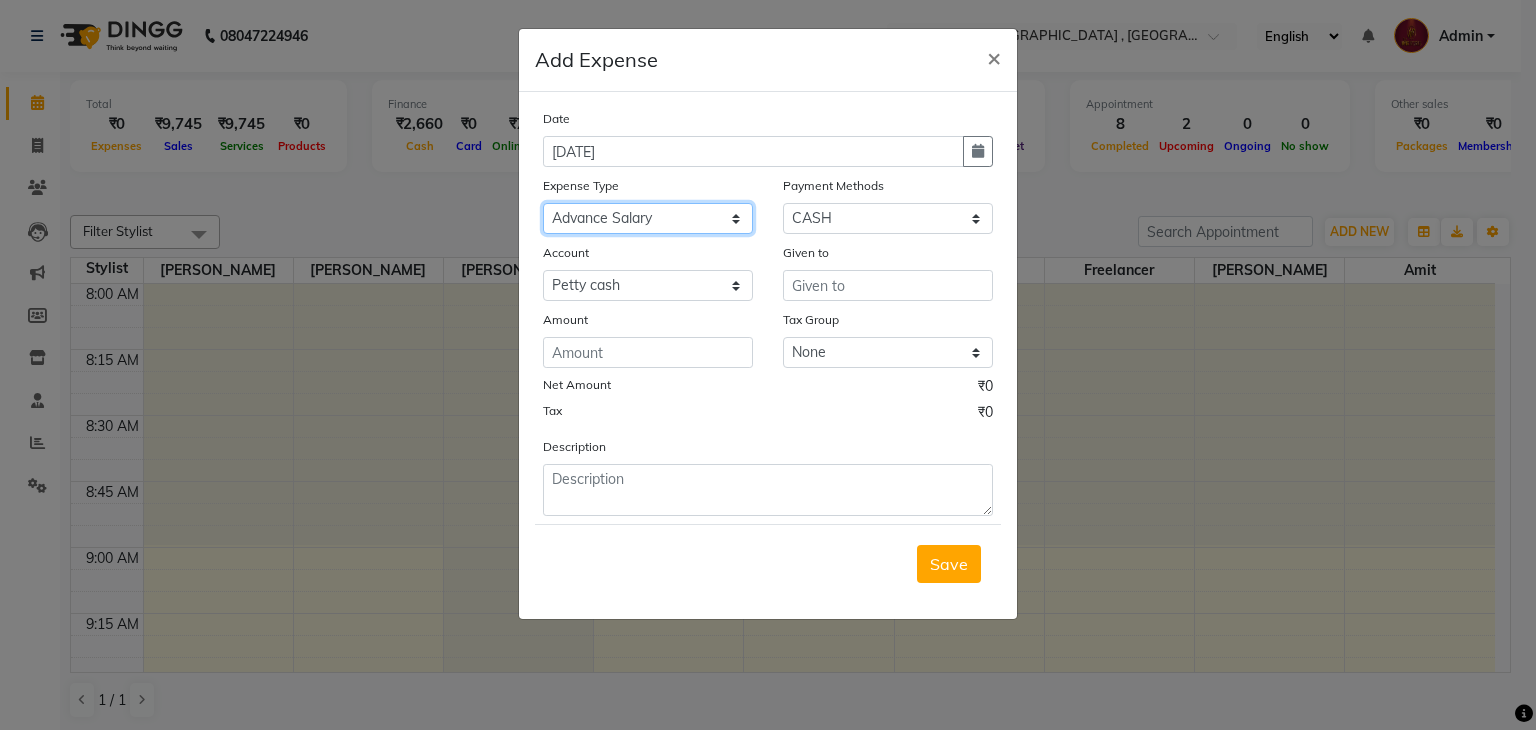 click on "Select Advance Salary Amits Expense Bank charges Car maintenance  Cash transfer to bank Cash transfer to hub Chartered Accountant Fees Client Snacks Clinical charges Credit Card Payment [DATE] Expenses Electricity EMI Equipment Fuel Gaurd Govt fee Incentive Insurance Interest International purchase Laundary Lawyer Fees Loan Repayment Maintenance Marketing Medicine Miscellaneous MRA Other Pantry Petrol Product Rent Salary Staff Snacks Tax Tea & Refreshment Travelling Utilities WeFast" 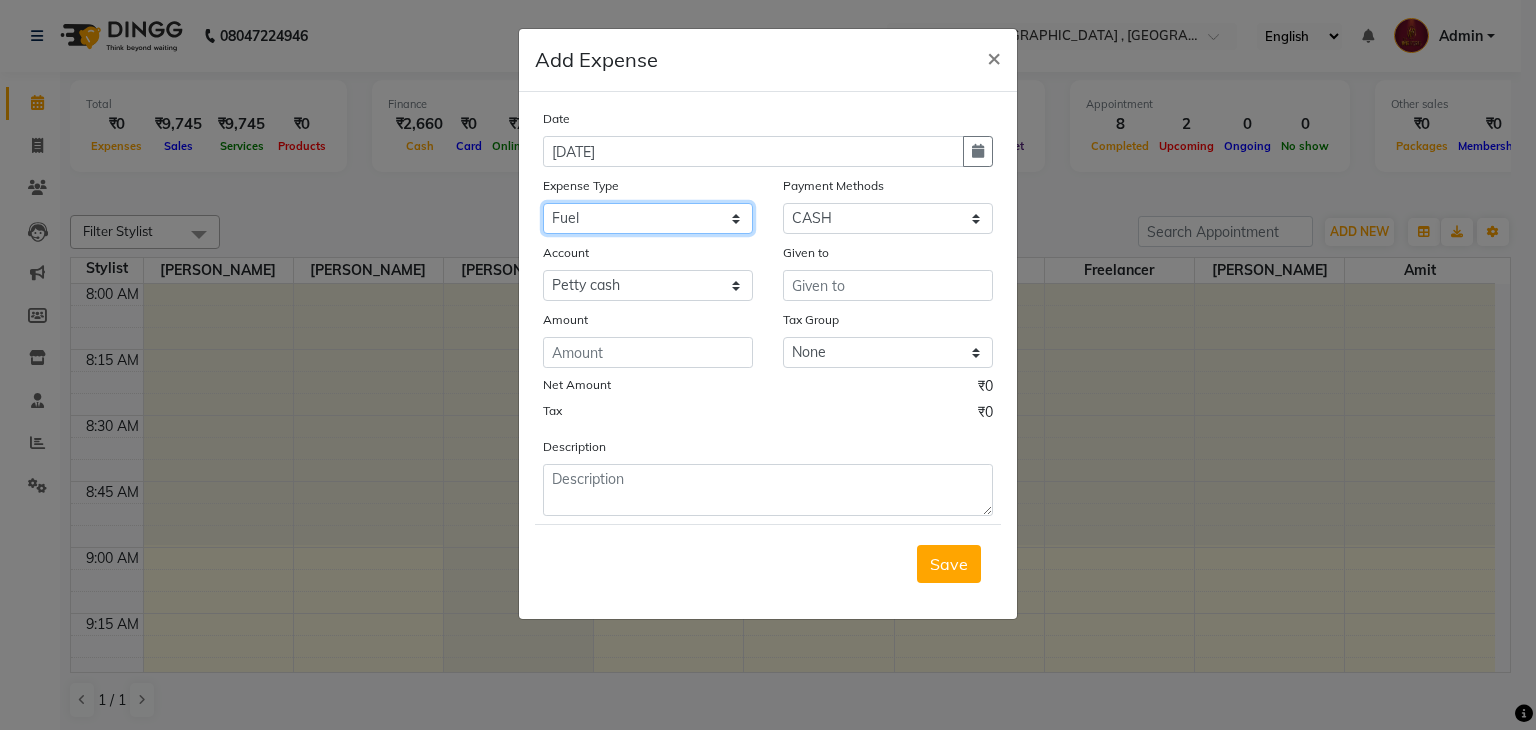 click on "Select Advance Salary Amits Expense Bank charges Car maintenance  Cash transfer to bank Cash transfer to hub Chartered Accountant Fees Client Snacks Clinical charges Credit Card Payment [DATE] Expenses Electricity EMI Equipment Fuel Gaurd Govt fee Incentive Insurance Interest International purchase Laundary Lawyer Fees Loan Repayment Maintenance Marketing Medicine Miscellaneous MRA Other Pantry Petrol Product Rent Salary Staff Snacks Tax Tea & Refreshment Travelling Utilities WeFast" 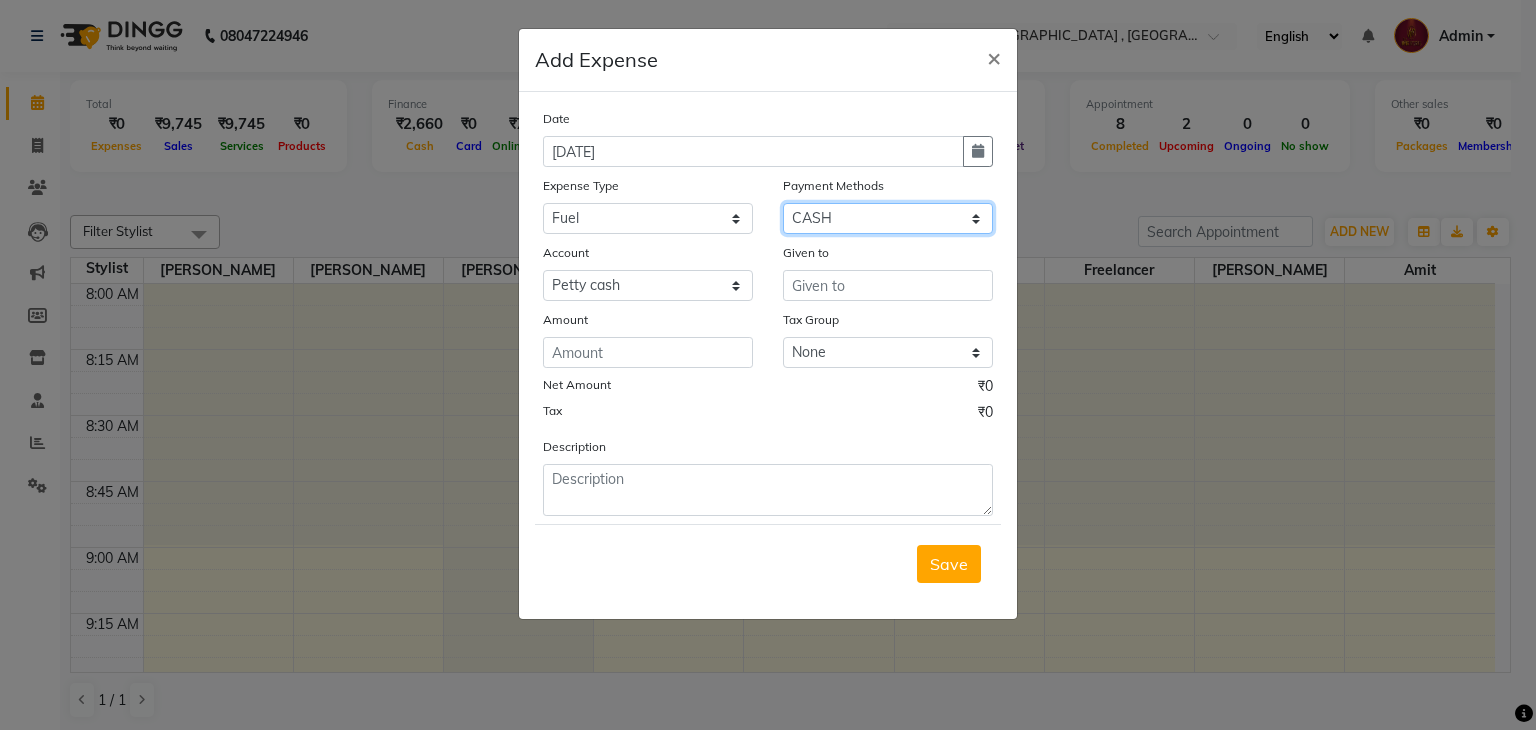 click on "Select PhonePe NearBuy Package Master Card BharatPay Card CARD PayTM Prepaid Voucher GPay ONLINE CASH Bank Cheque Wallet" 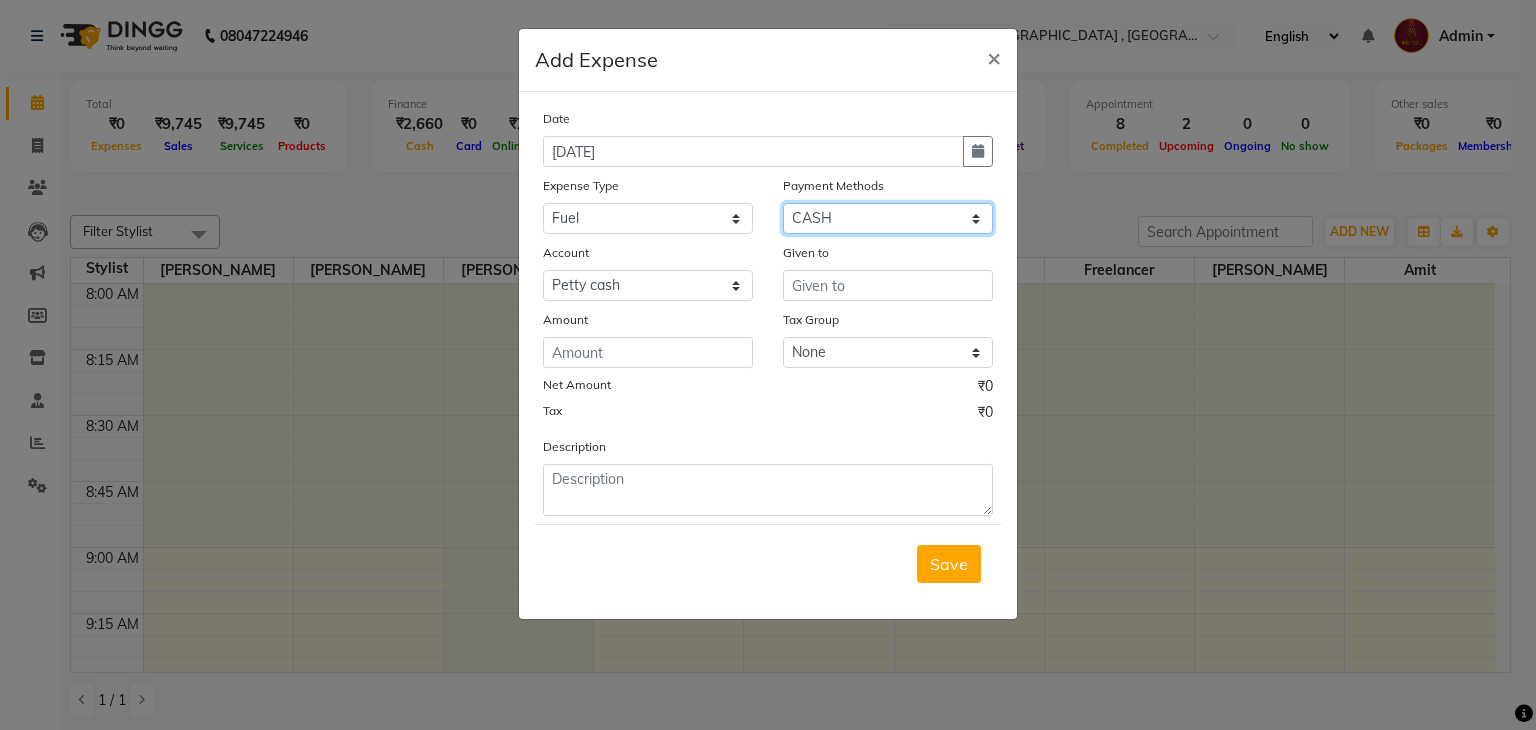 click on "Select PhonePe NearBuy Package Master Card BharatPay Card CARD PayTM Prepaid Voucher GPay ONLINE CASH Bank Cheque Wallet" 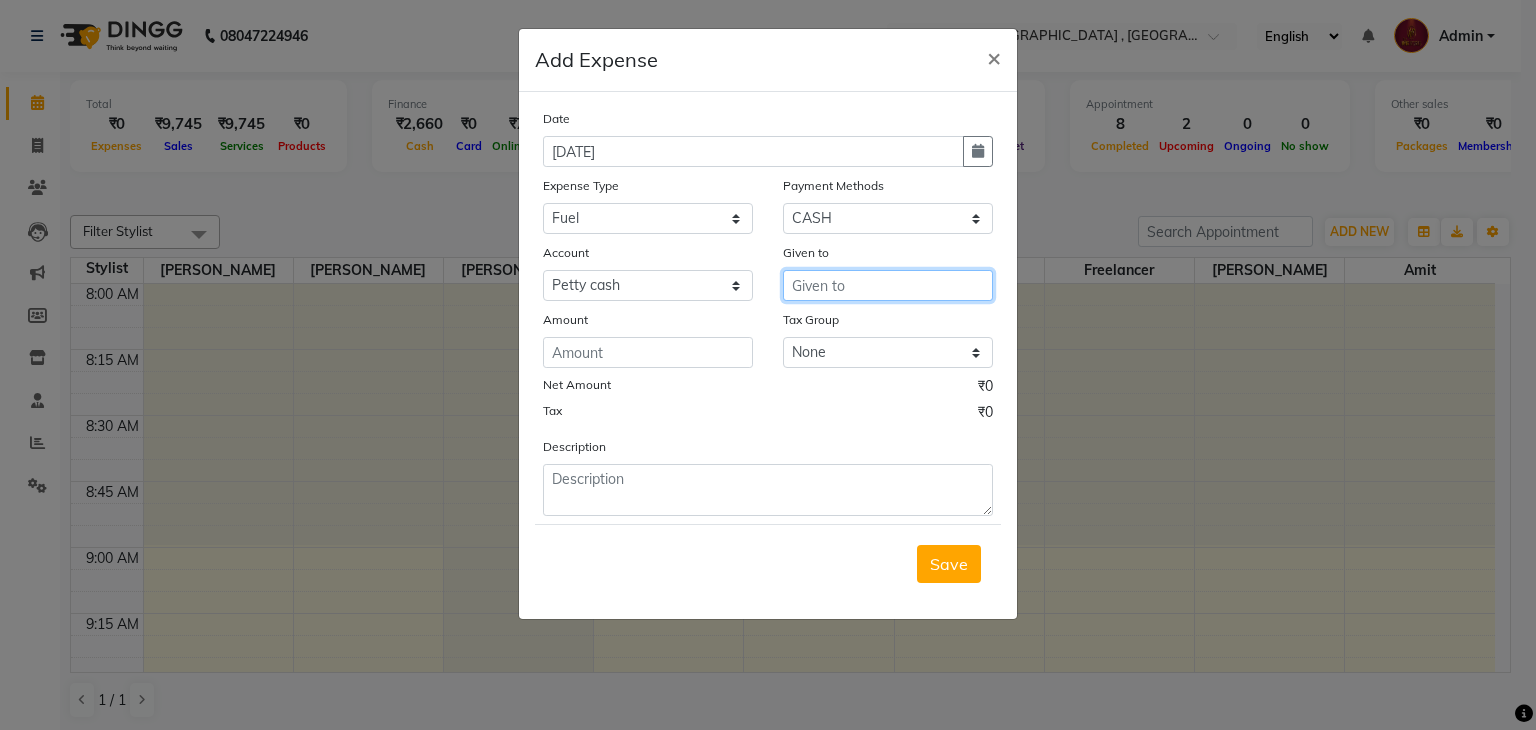click at bounding box center (888, 285) 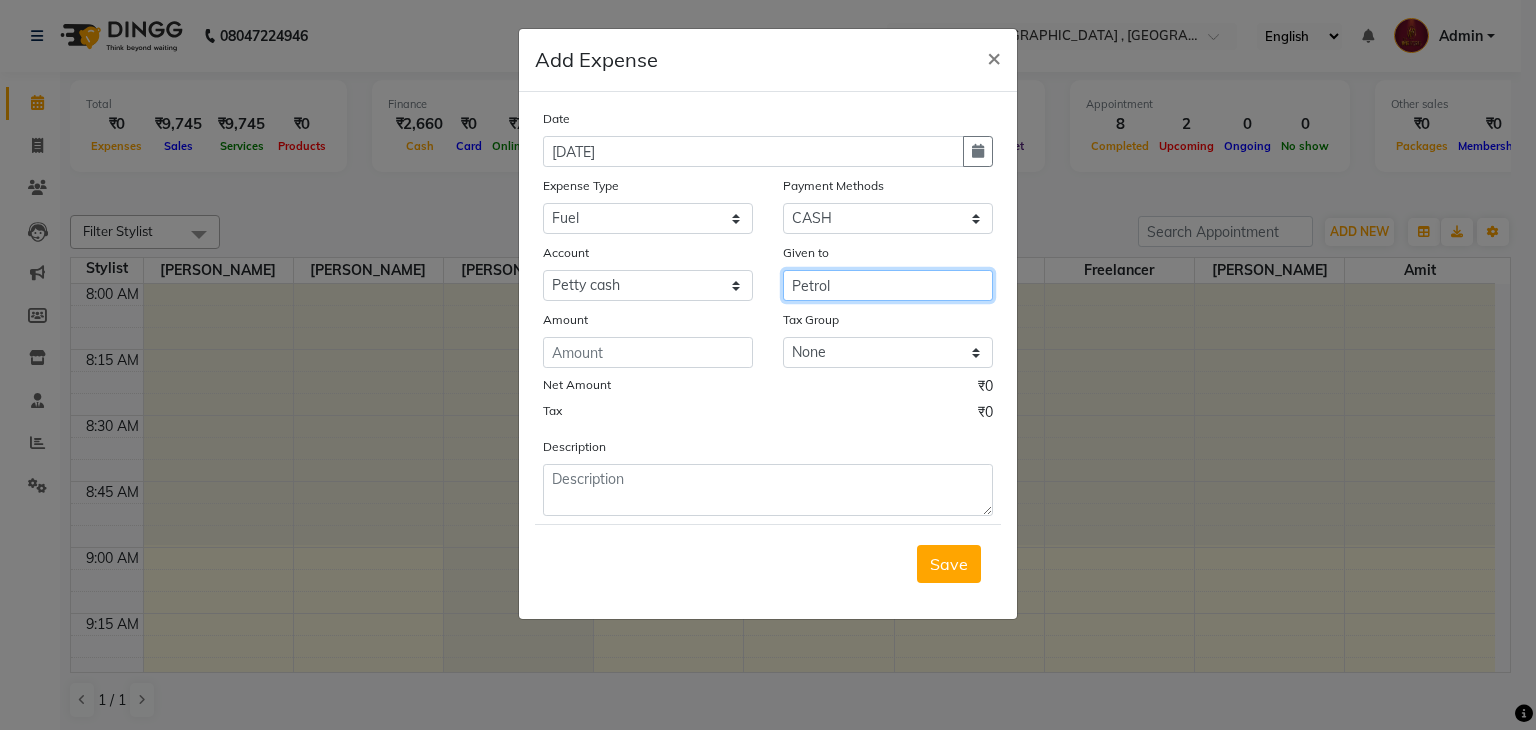 type on "Petrol" 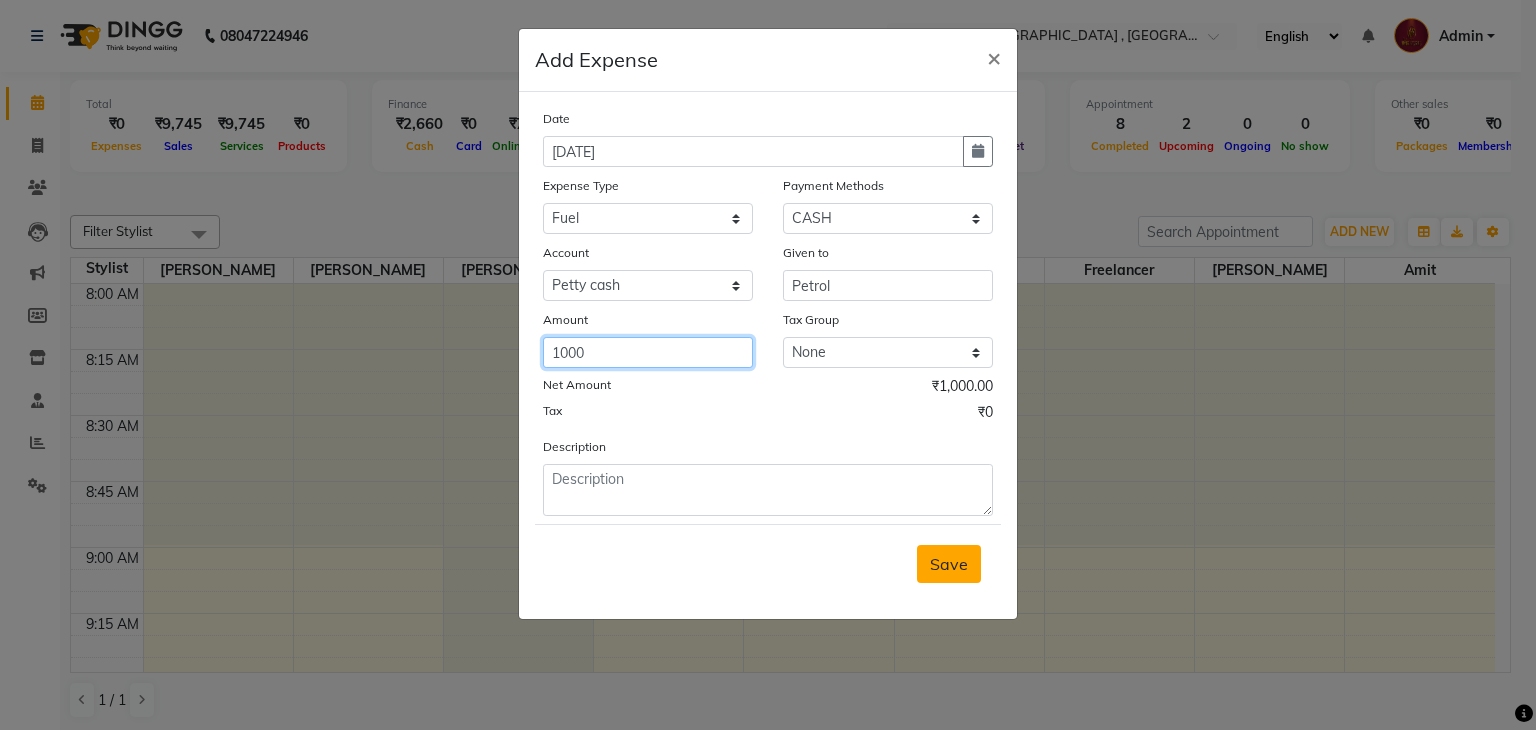 type on "1000" 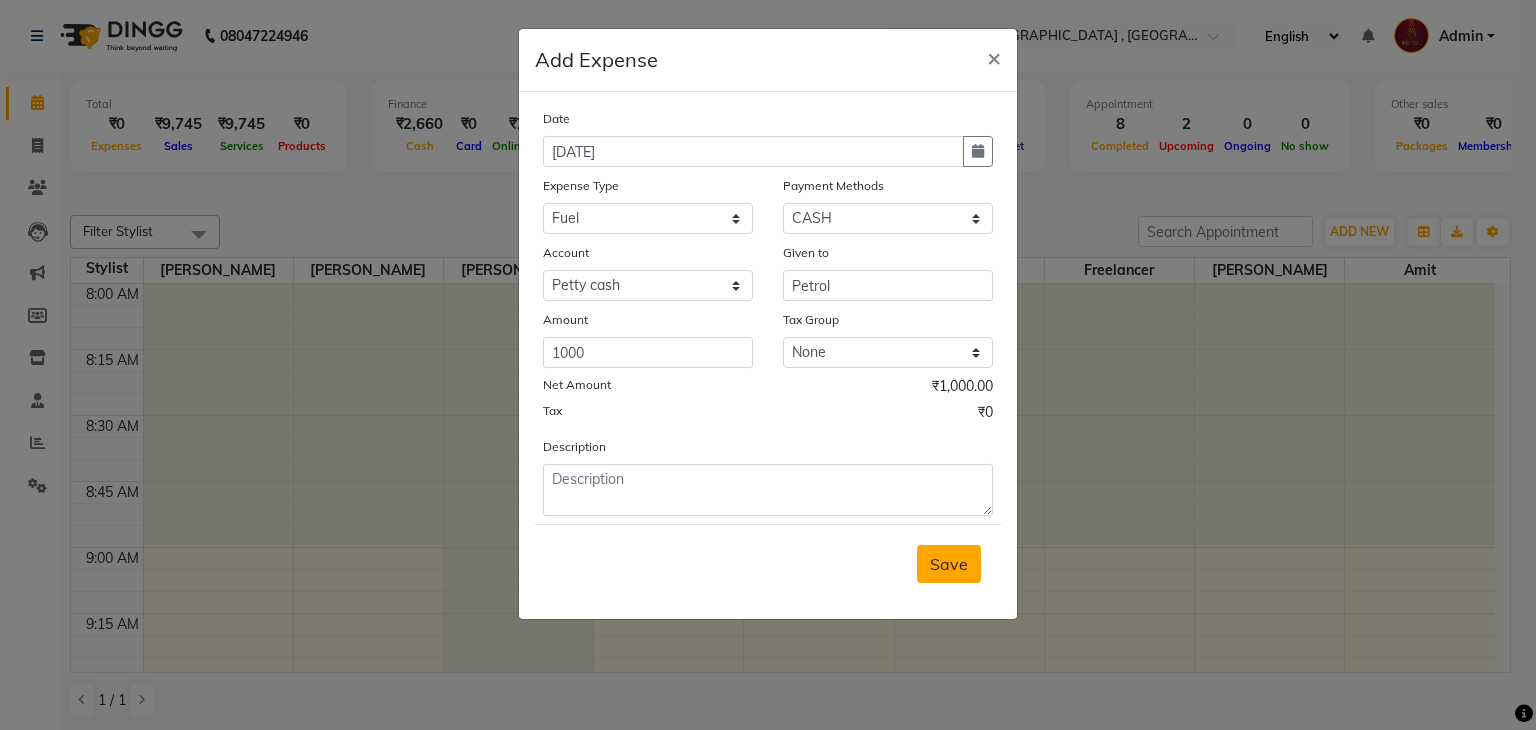 click on "Save" at bounding box center [949, 564] 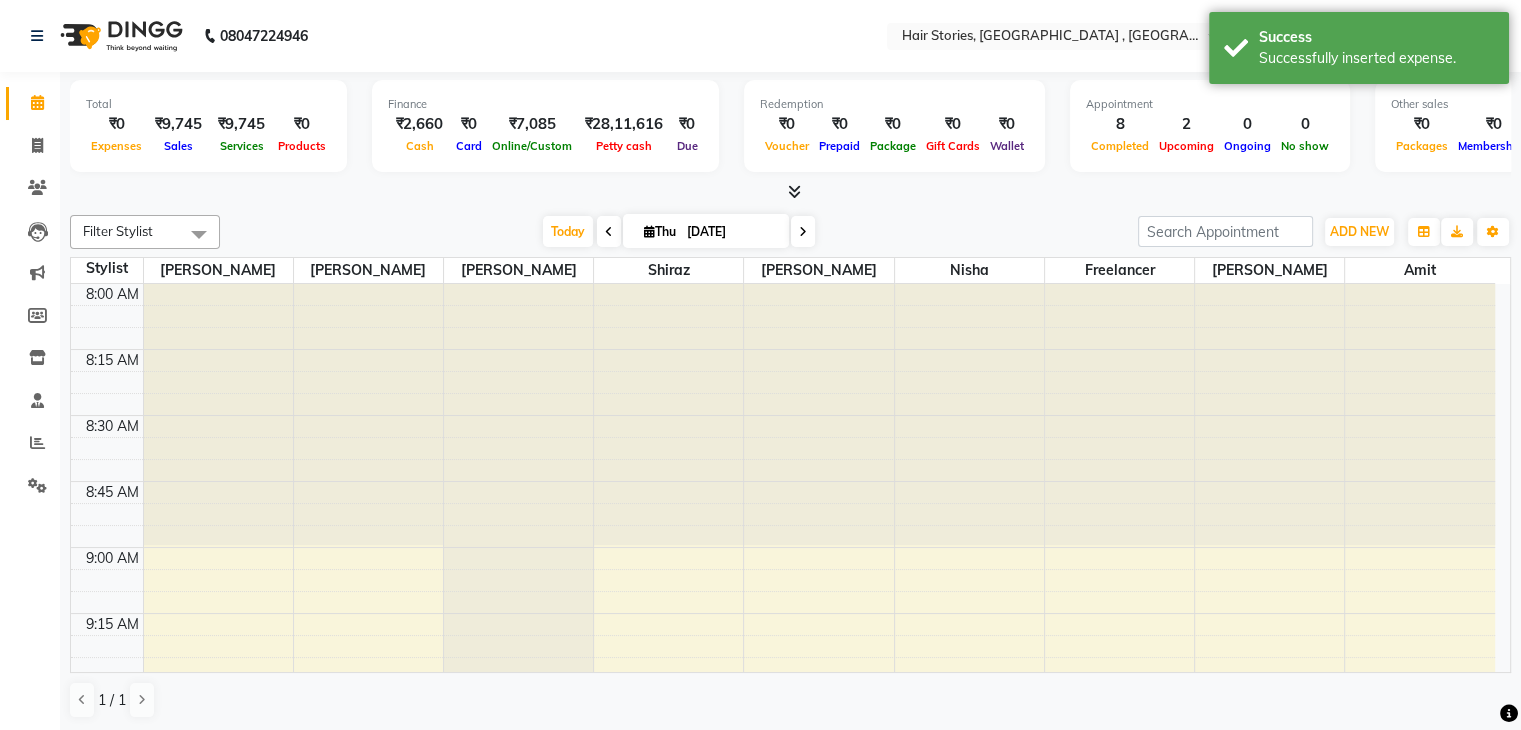 click at bounding box center (794, 191) 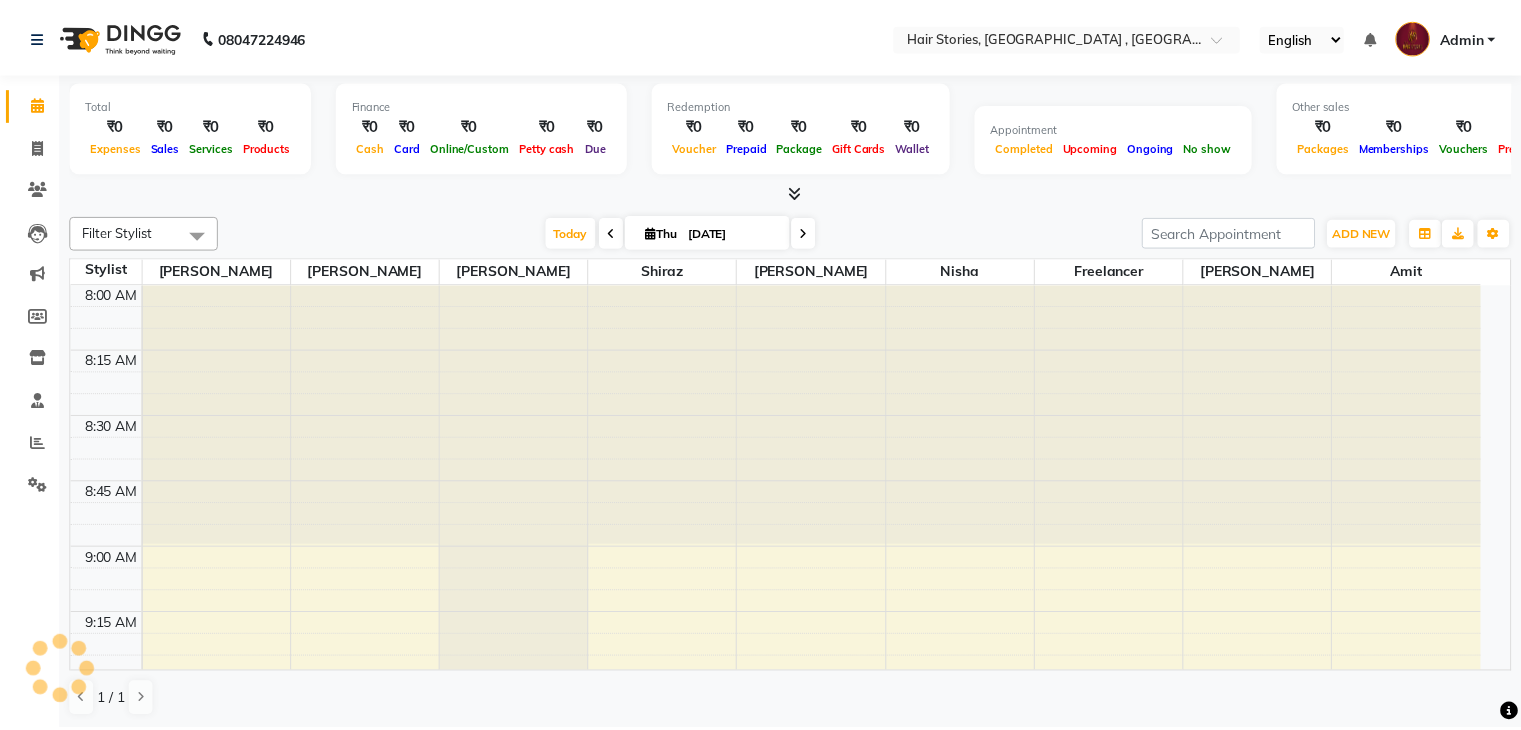 scroll, scrollTop: 0, scrollLeft: 0, axis: both 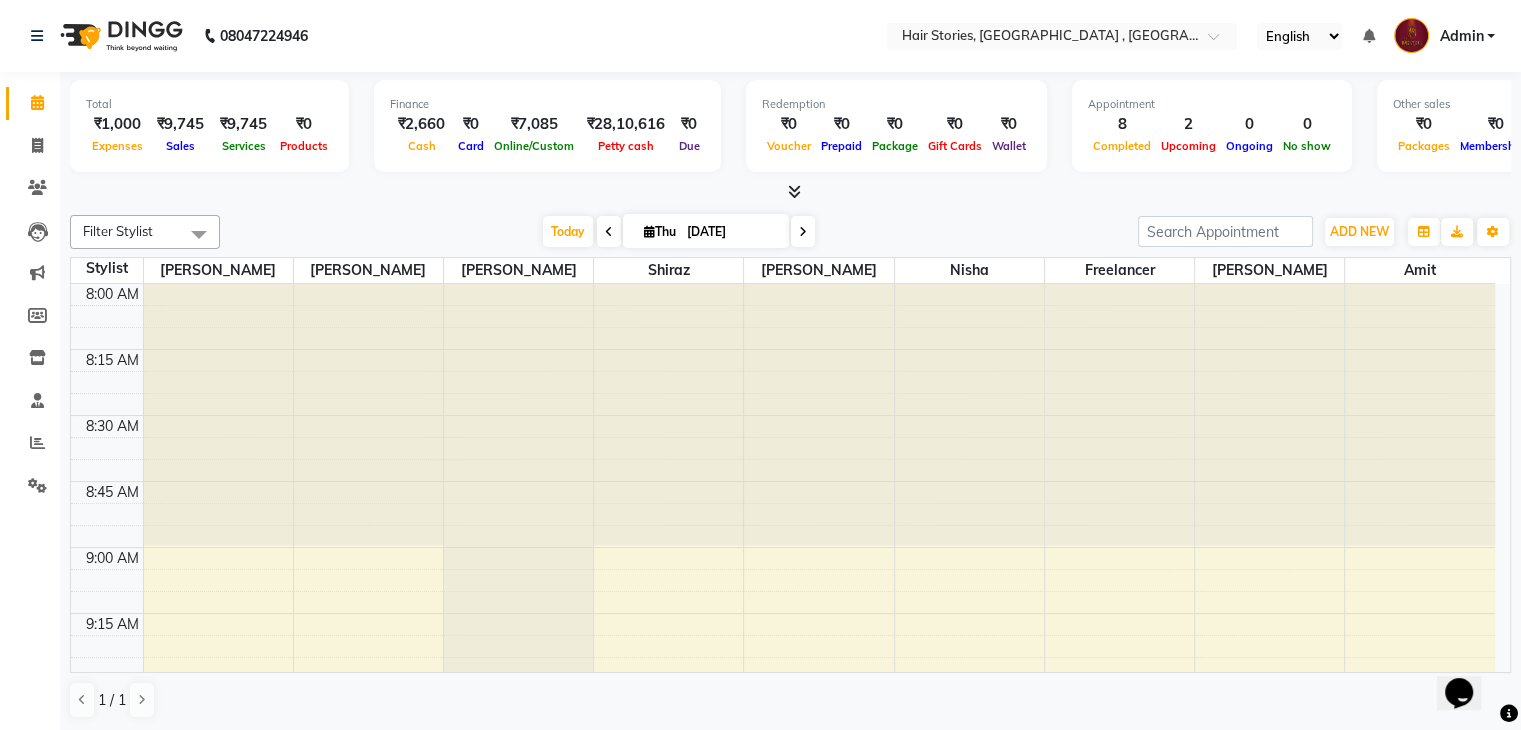 click at bounding box center (790, 192) 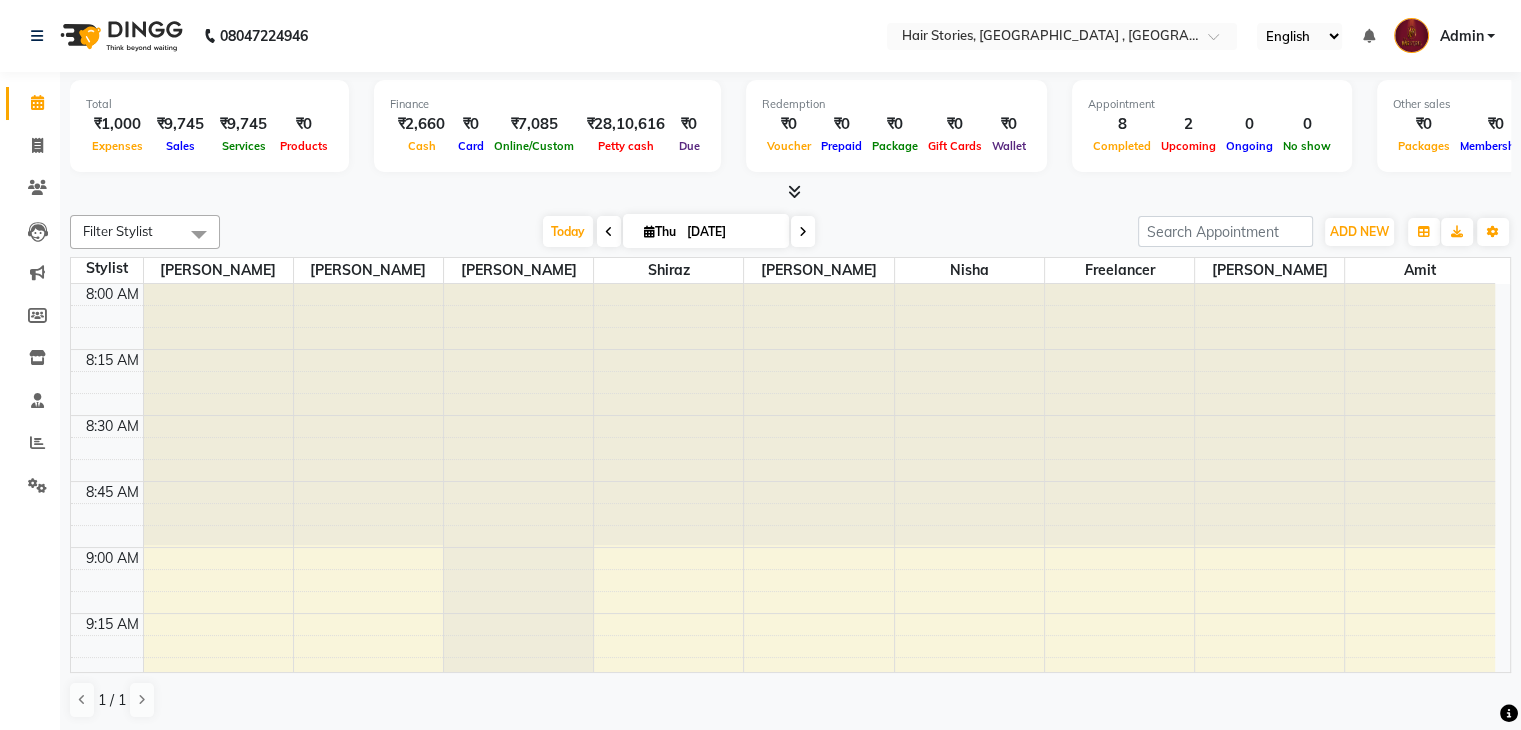 click at bounding box center (794, 191) 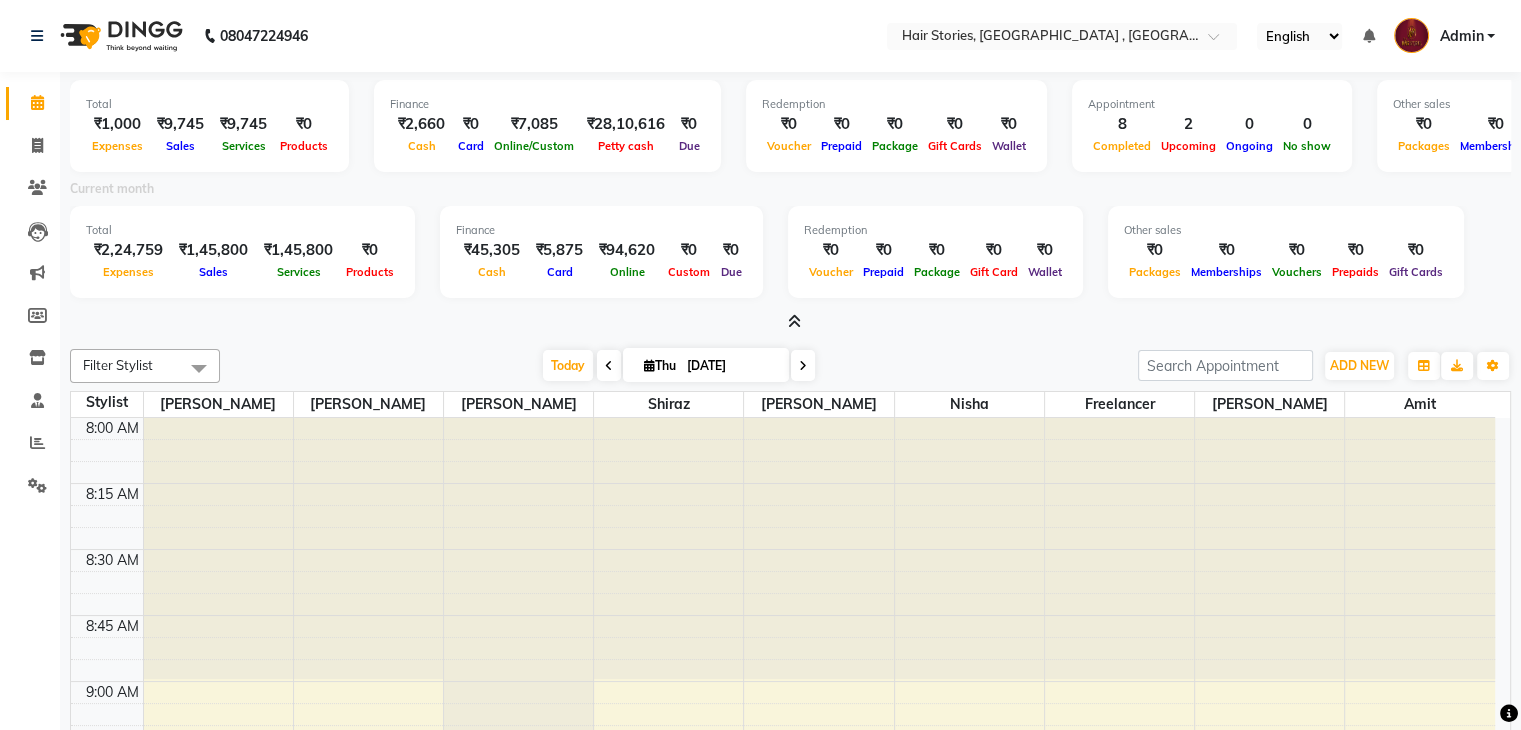 click at bounding box center [794, 321] 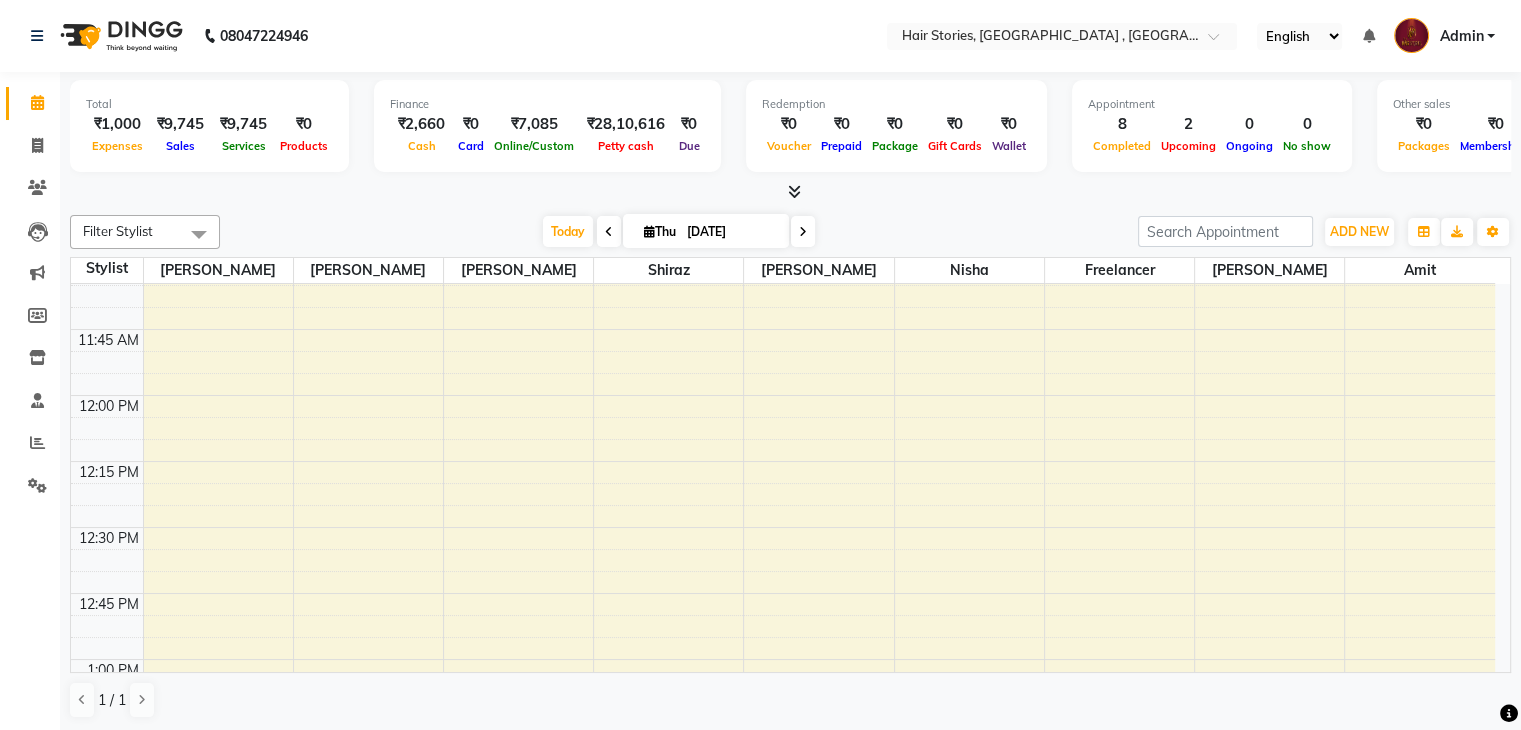 scroll, scrollTop: 1032, scrollLeft: 0, axis: vertical 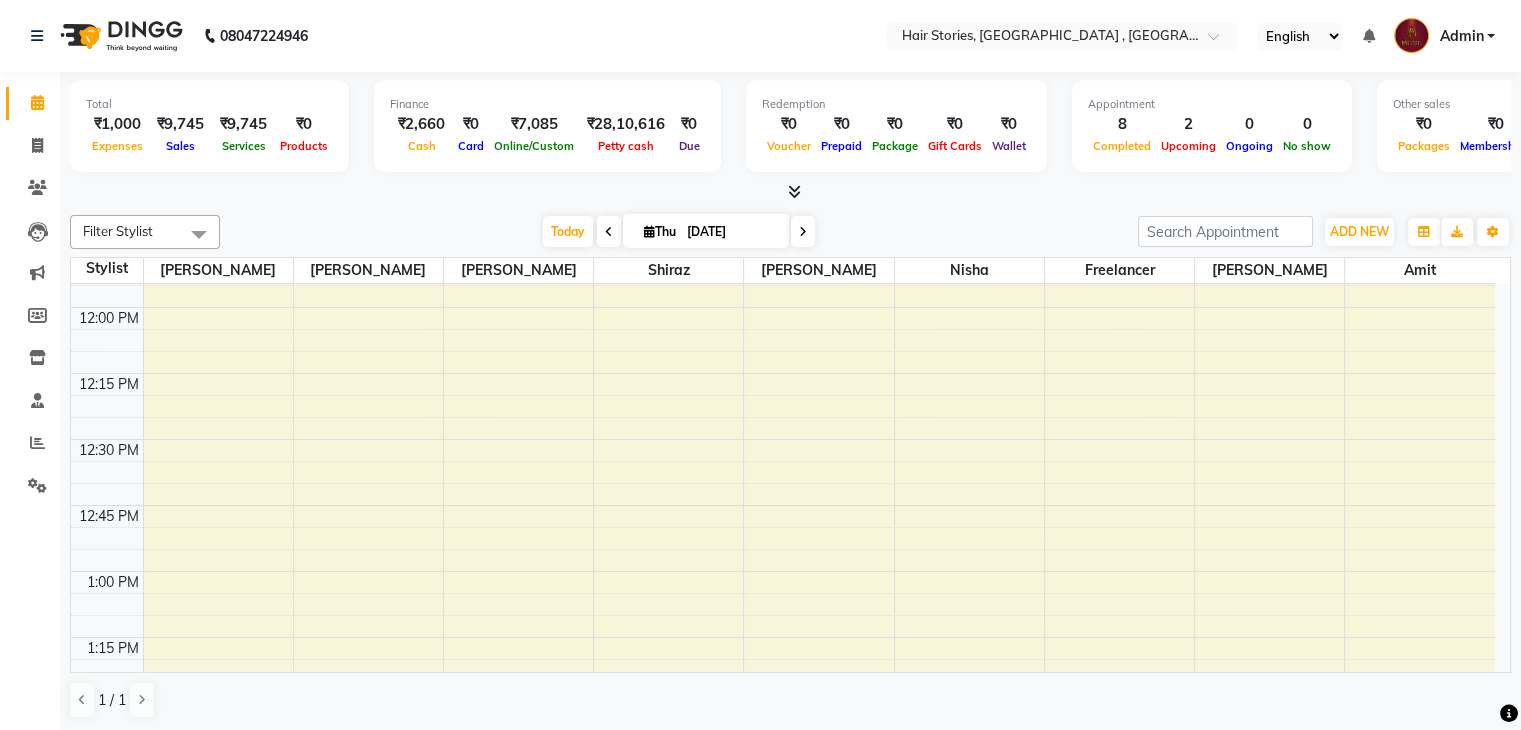 click on "8:00 AM 8:15 AM 8:30 AM 8:45 AM 9:00 AM 9:15 AM 9:30 AM 9:45 AM 10:00 AM 10:15 AM 10:30 AM 10:45 AM 11:00 AM 11:15 AM 11:30 AM 11:45 AM 12:00 PM 12:15 PM 12:30 PM 12:45 PM 1:00 PM 1:15 PM 1:30 PM 1:45 PM 2:00 PM 2:15 PM 2:30 PM 2:45 PM 3:00 PM 3:15 PM 3:30 PM 3:45 PM 4:00 PM 4:15 PM 4:30 PM 4:45 PM 5:00 PM 5:15 PM 5:30 PM 5:45 PM 6:00 PM 6:15 PM 6:30 PM 6:45 PM 7:00 PM 7:15 PM 7:30 PM 7:45 PM 8:00 PM 8:15 PM 8:30 PM 8:45 PM 9:00 PM 9:15 PM 9:30 PM 9:45 PM 10:00 PM 10:15 PM 10:30 PM 10:45 PM     Mayur, TK03, 10:30 AM-11:00 AM, Hair Cut - Creative Director (Male)     Sanjay Panchal, TK02, 11:00 AM-11:30 AM, Hair Styling - Wash Styling (Male)     Benazir Sharma, TK05, 01:30 PM-02:15 PM, Technical Hair Colour - Root Touch Up (Female)     Emily, TK01, 03:00 PM-03:45 PM, Hair Cut - Creative Director (Female)     Emily, TK01, 03:45 PM-05:15 PM, Hilites/Lowlites - Panel (Female)     Benazir Sharma, TK05, 01:30 PM-02:15 PM, Technical Hair Colour - Root Touch Up (Female)" at bounding box center [783, 1231] 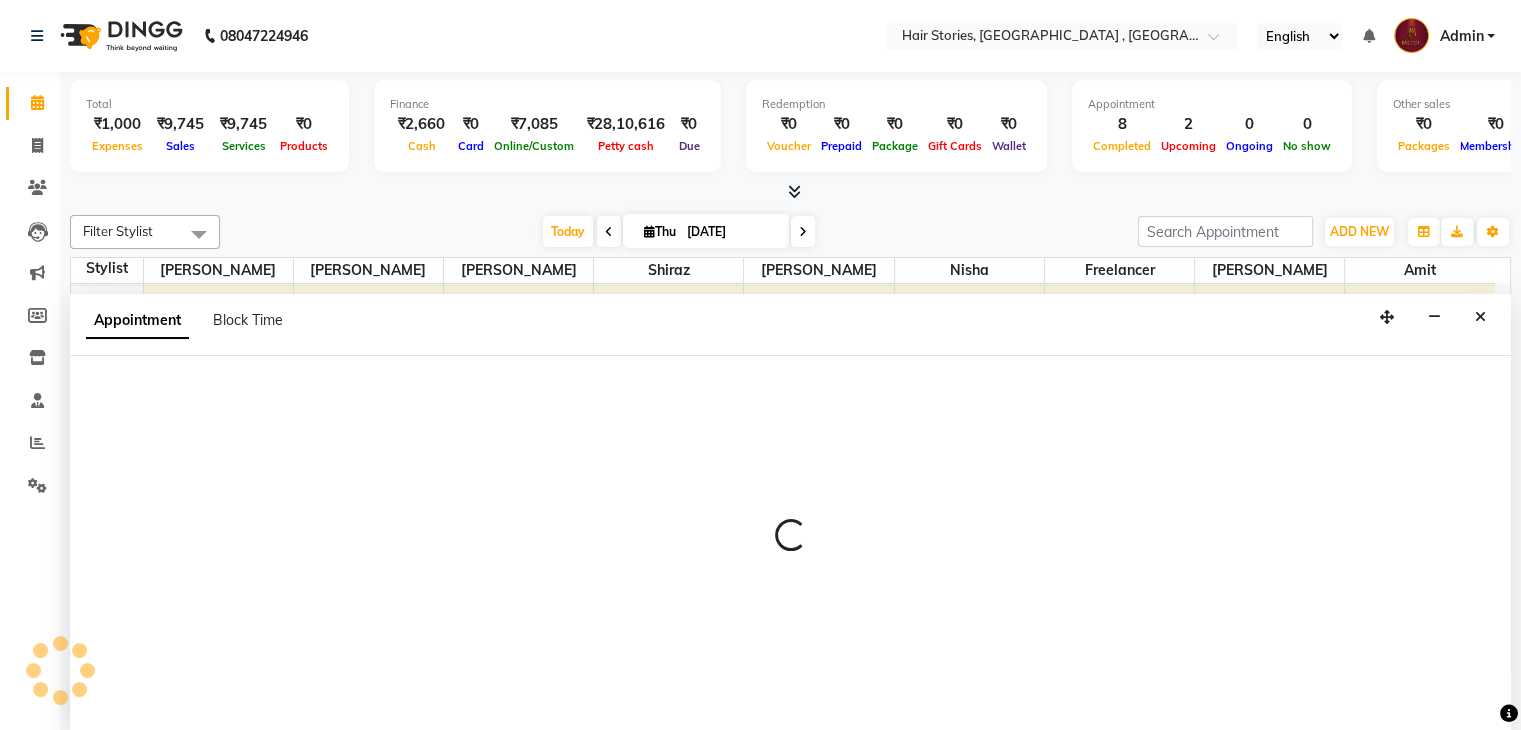 scroll, scrollTop: 1, scrollLeft: 0, axis: vertical 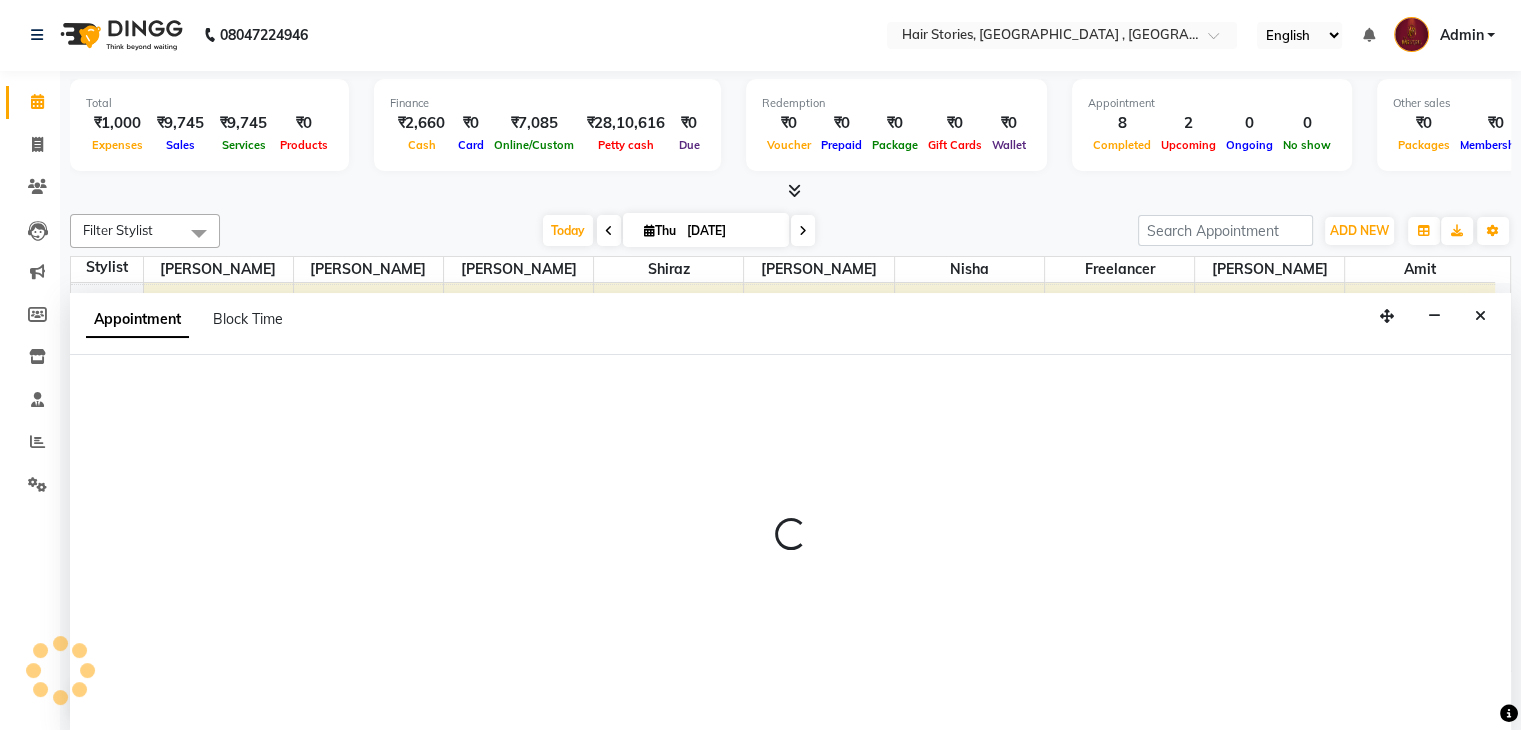 select on "61983" 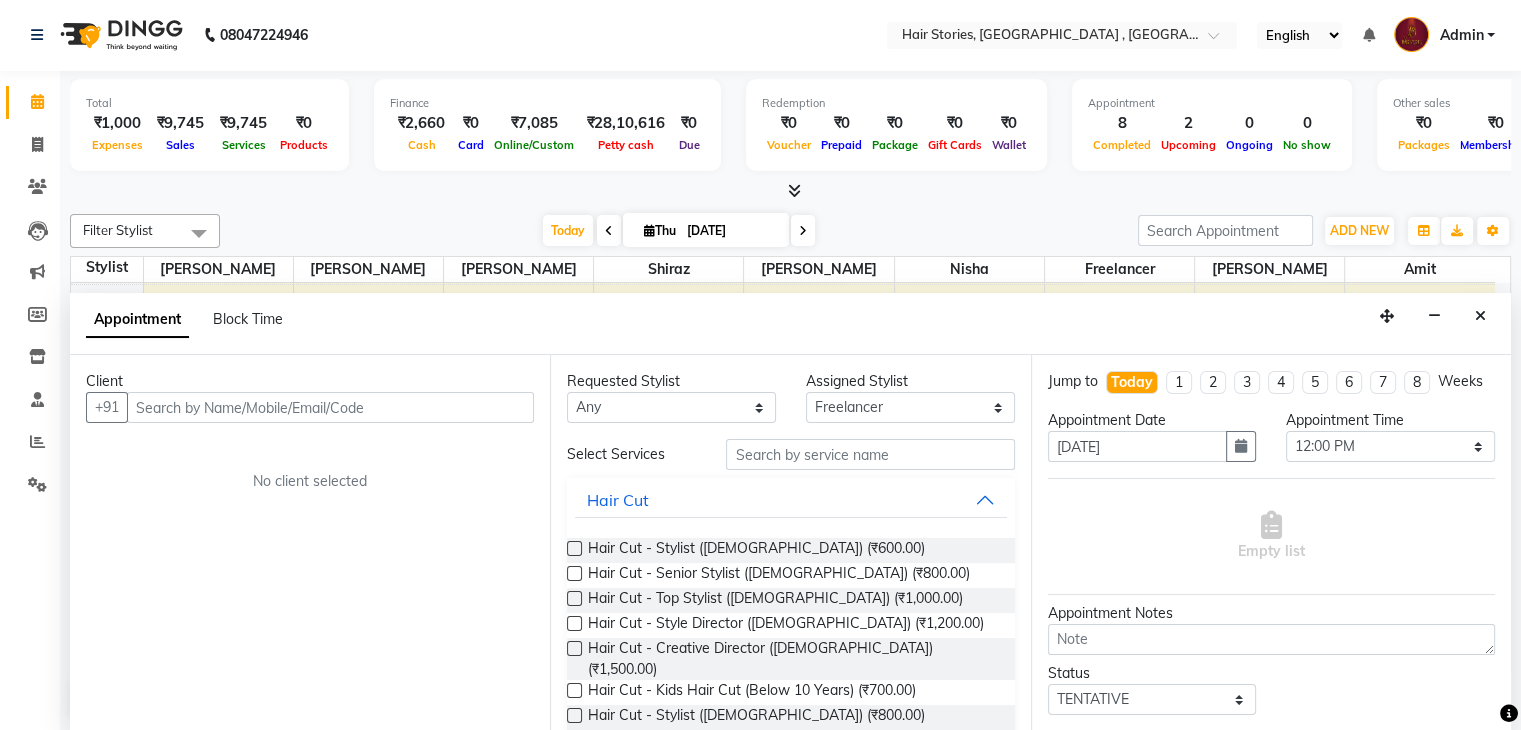 click on "Client +91  No client selected" at bounding box center (310, 543) 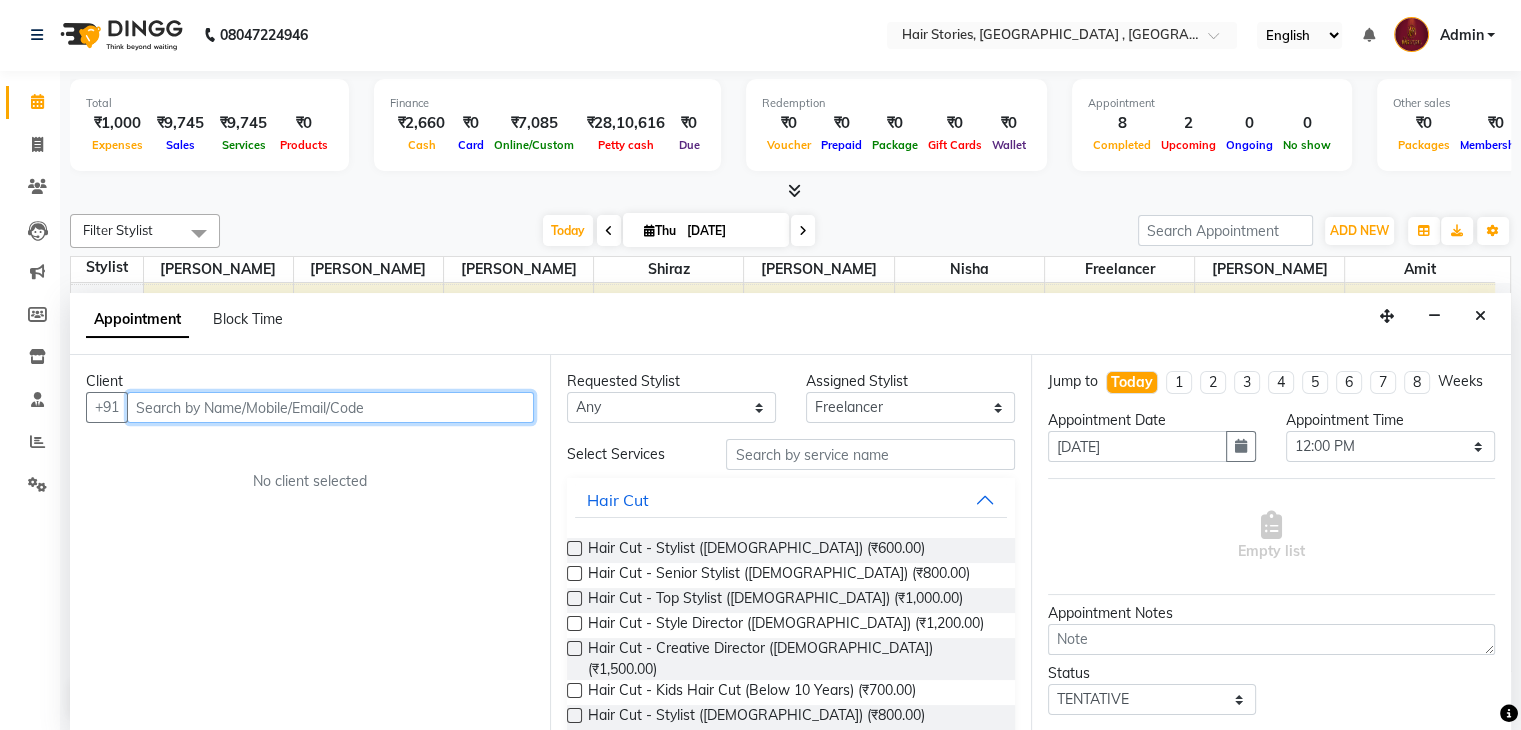 click at bounding box center [330, 407] 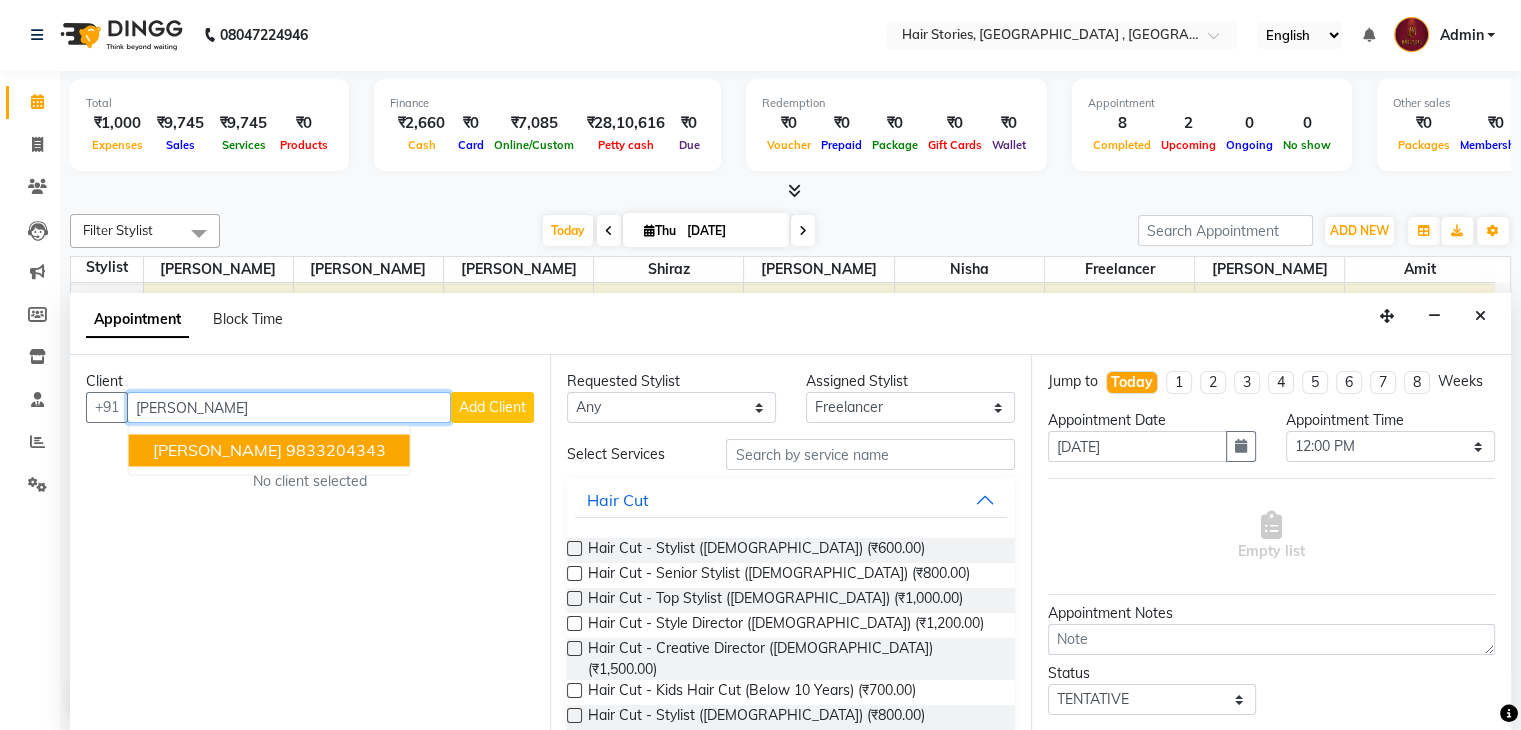 click on "Anuj Mehta" at bounding box center [217, 451] 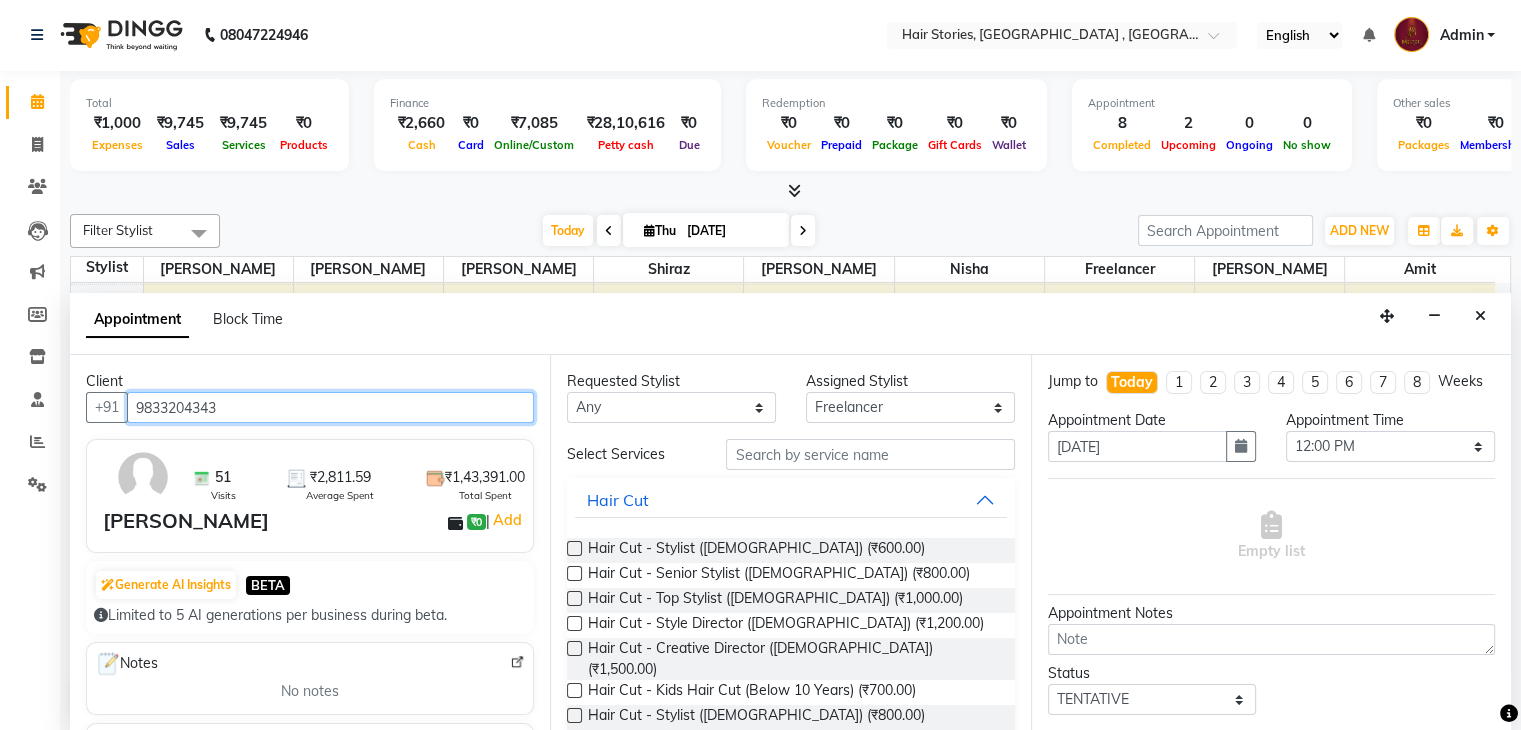 type on "9833204343" 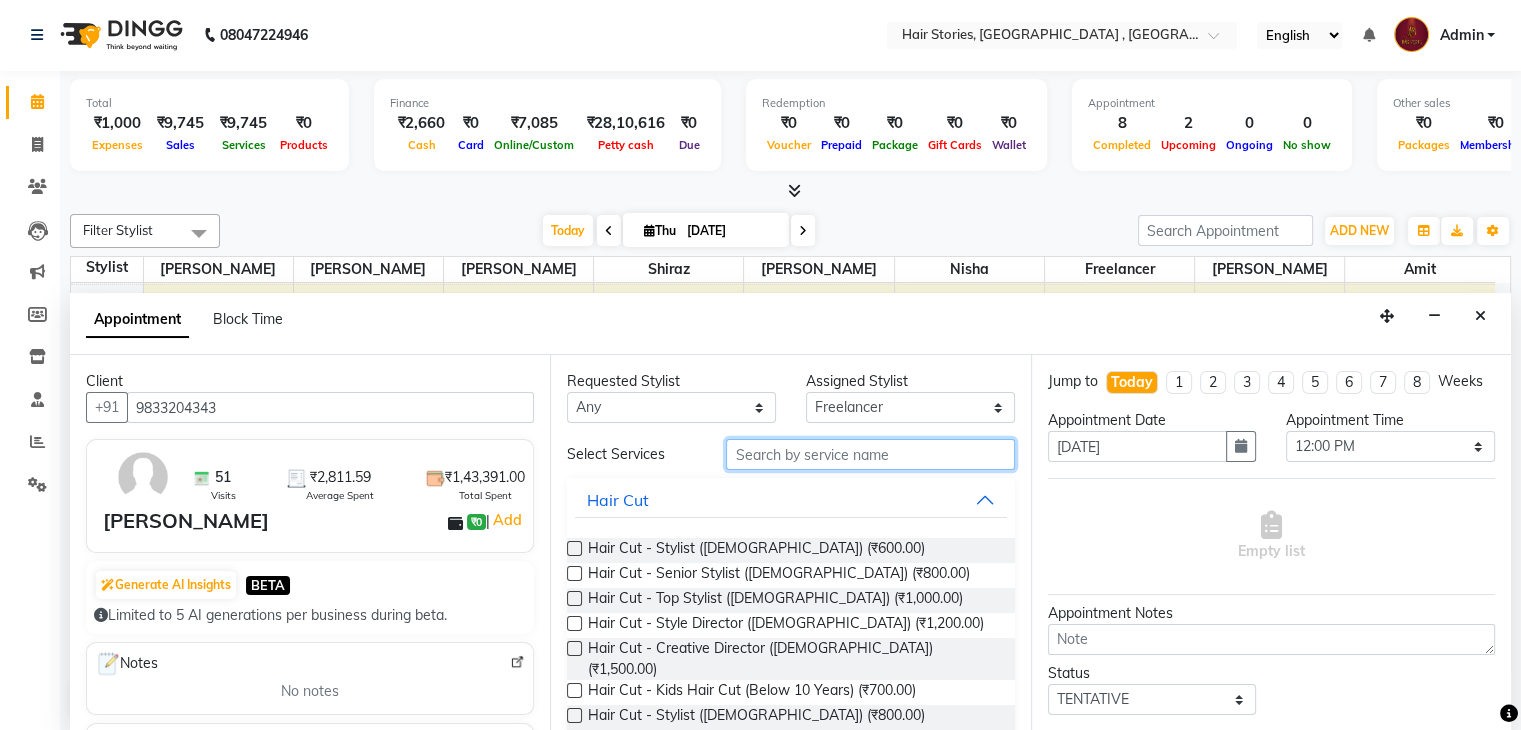 click at bounding box center (870, 454) 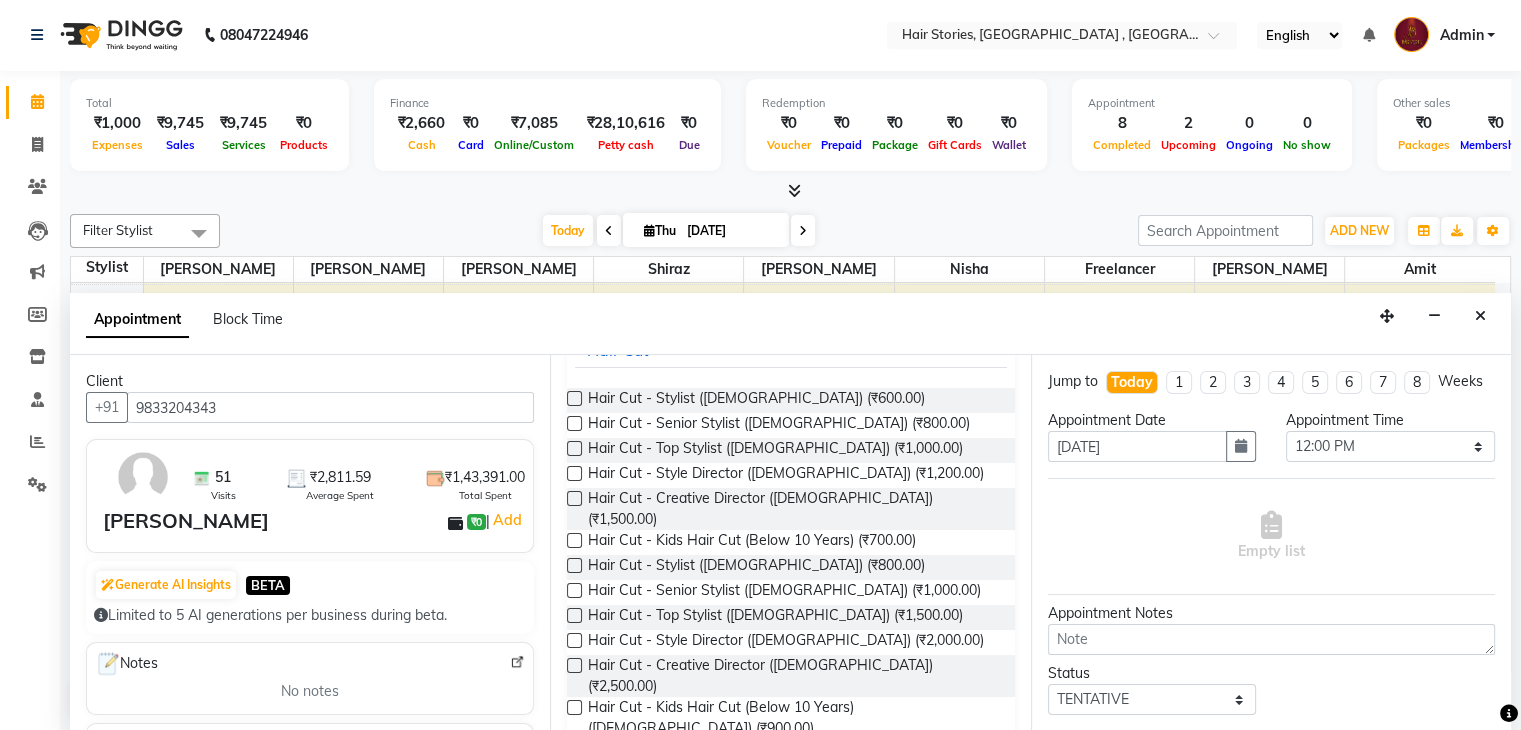 scroll, scrollTop: 0, scrollLeft: 0, axis: both 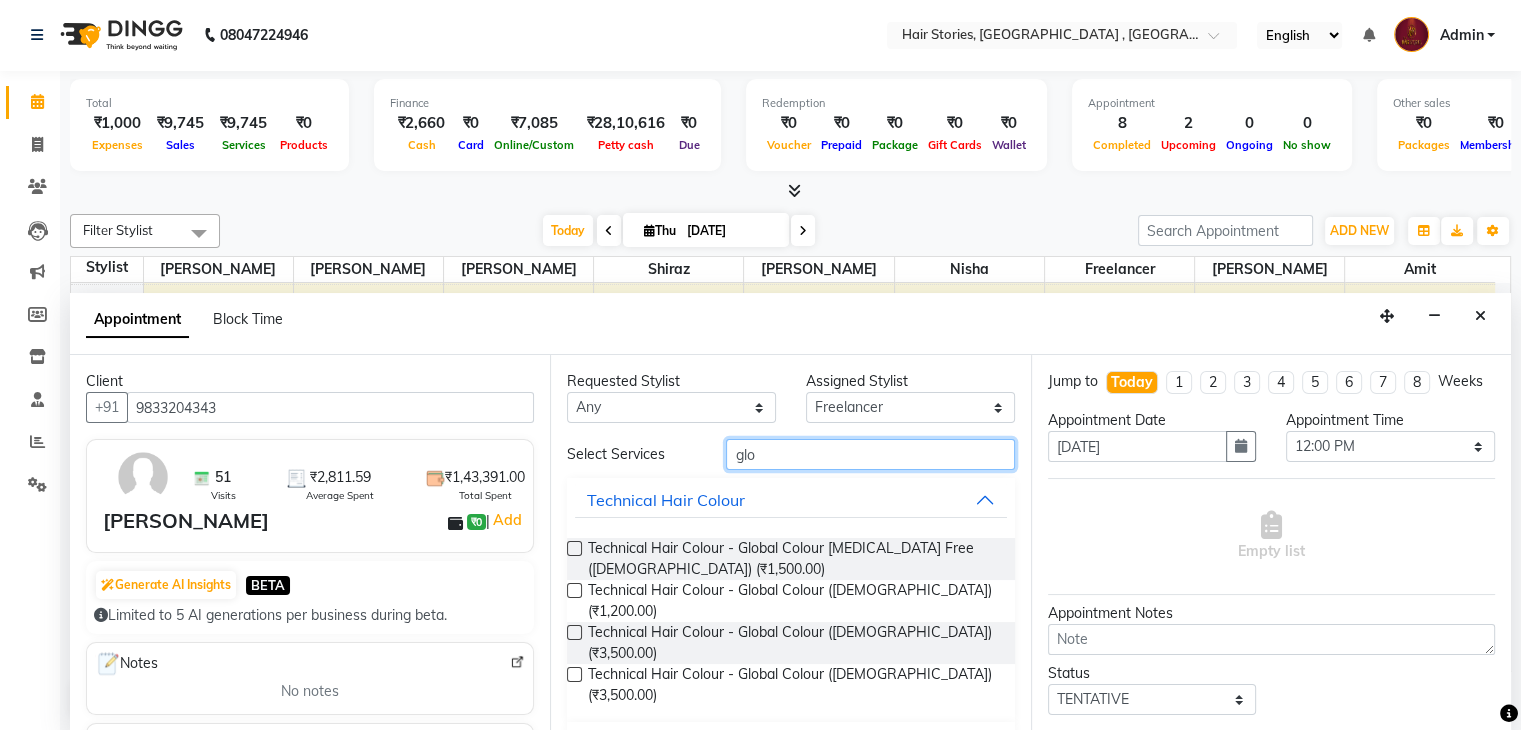 type on "glo" 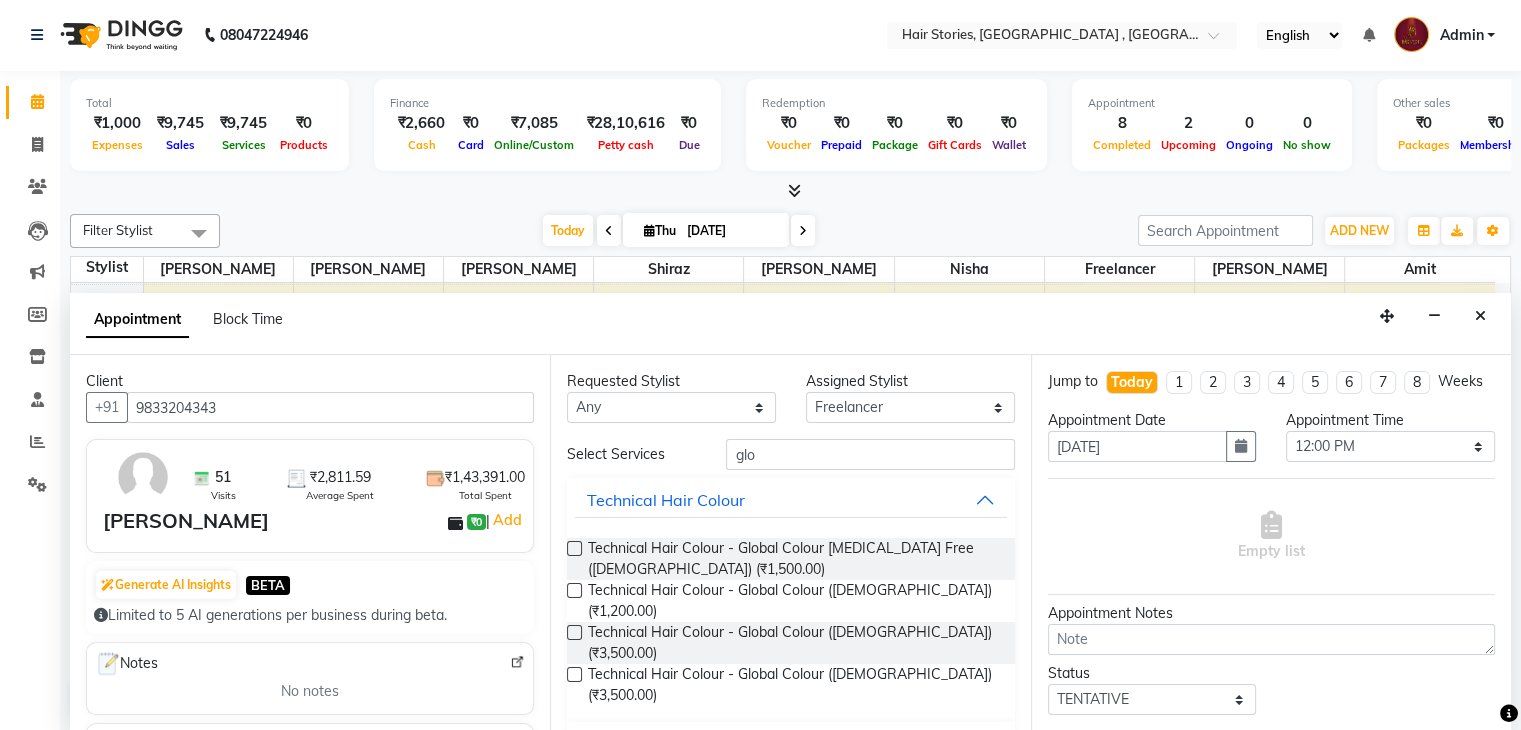 click at bounding box center [574, 632] 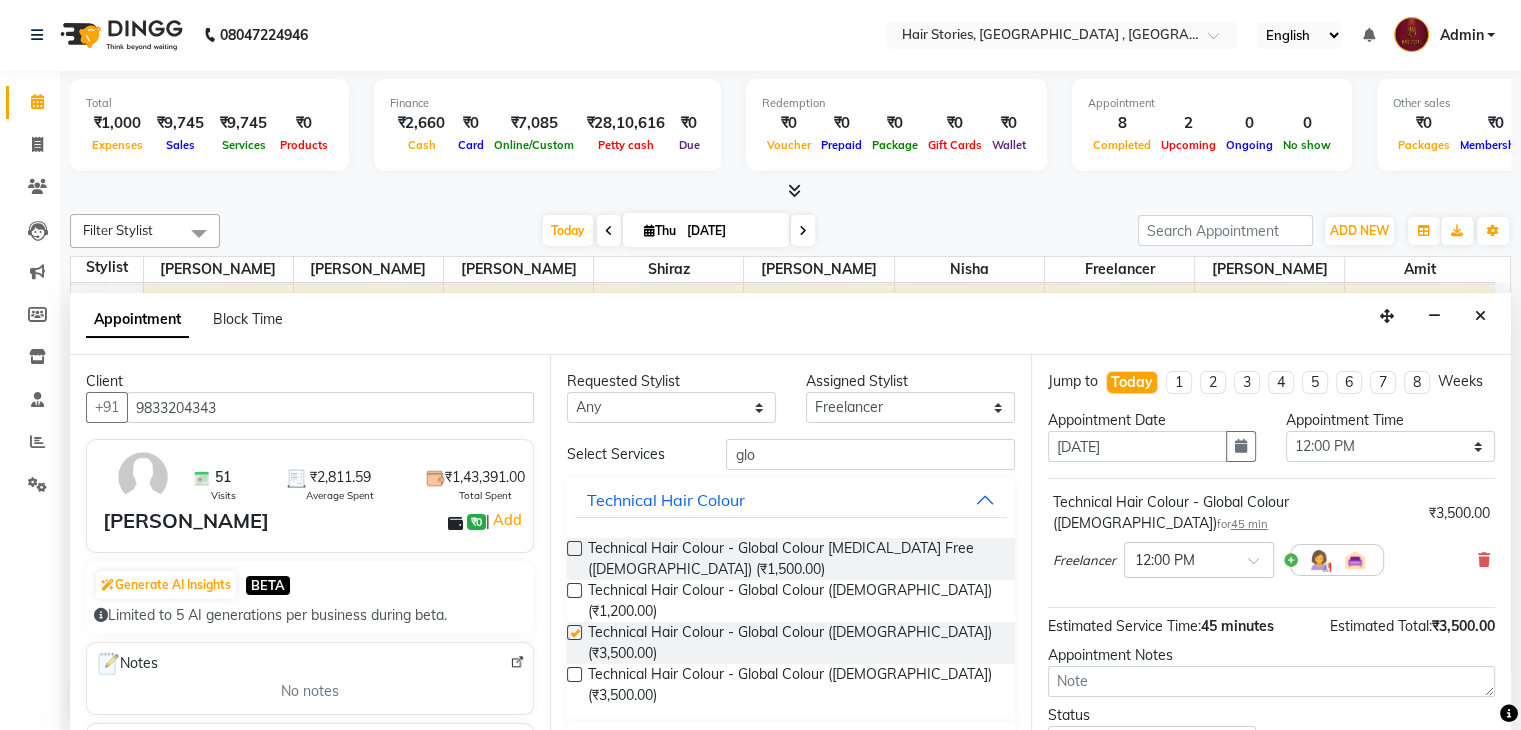 checkbox on "false" 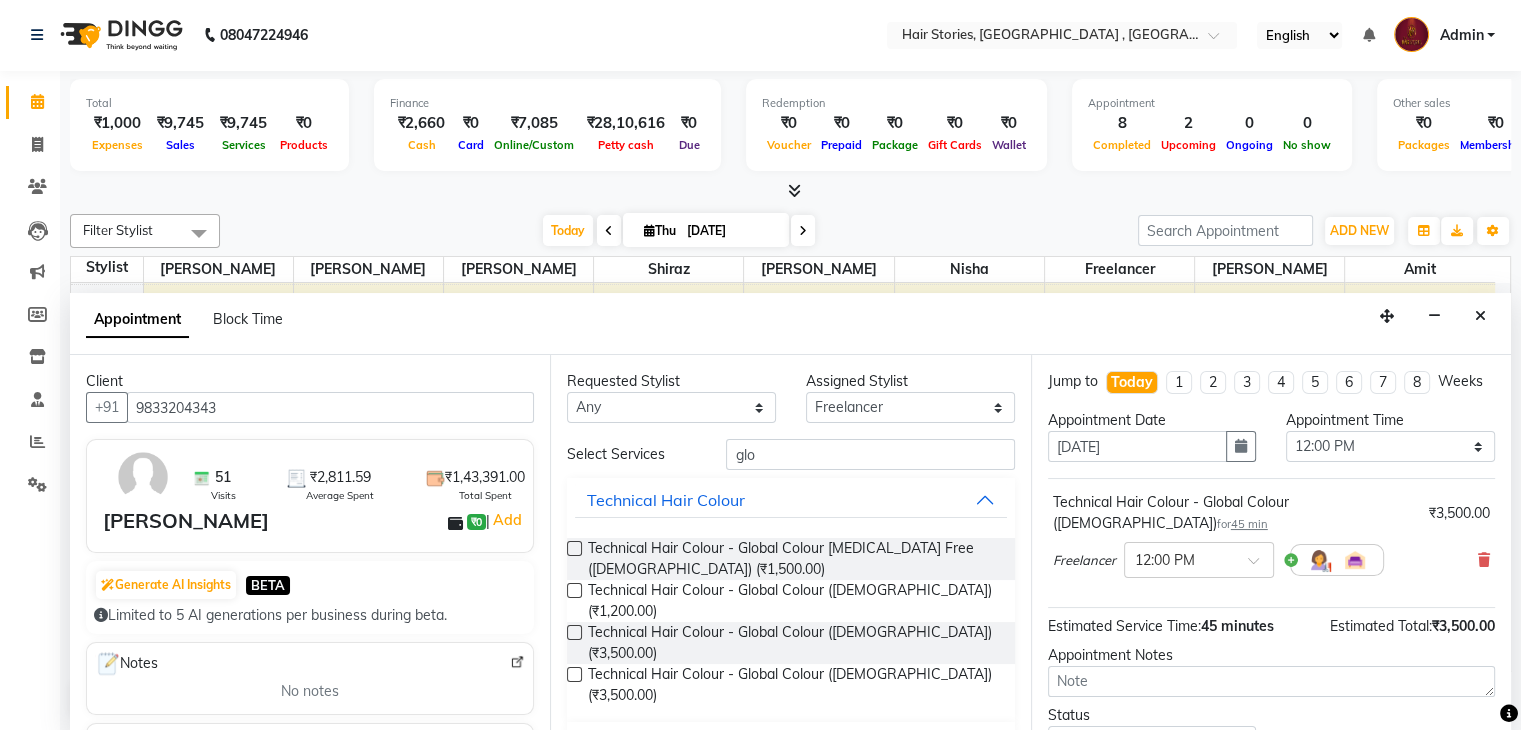 scroll, scrollTop: 170, scrollLeft: 0, axis: vertical 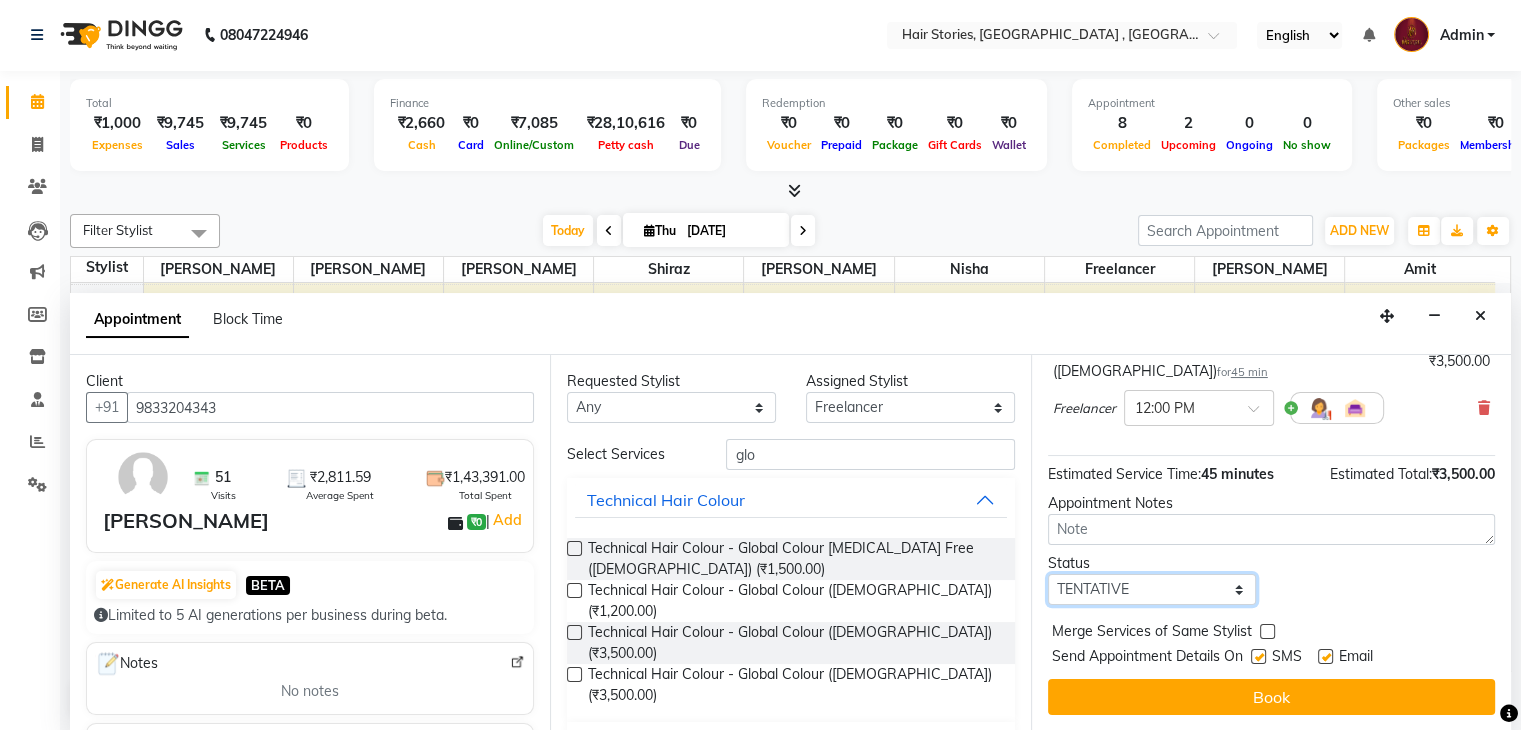 click on "Select TENTATIVE CONFIRM CHECK-IN UPCOMING" at bounding box center [1152, 589] 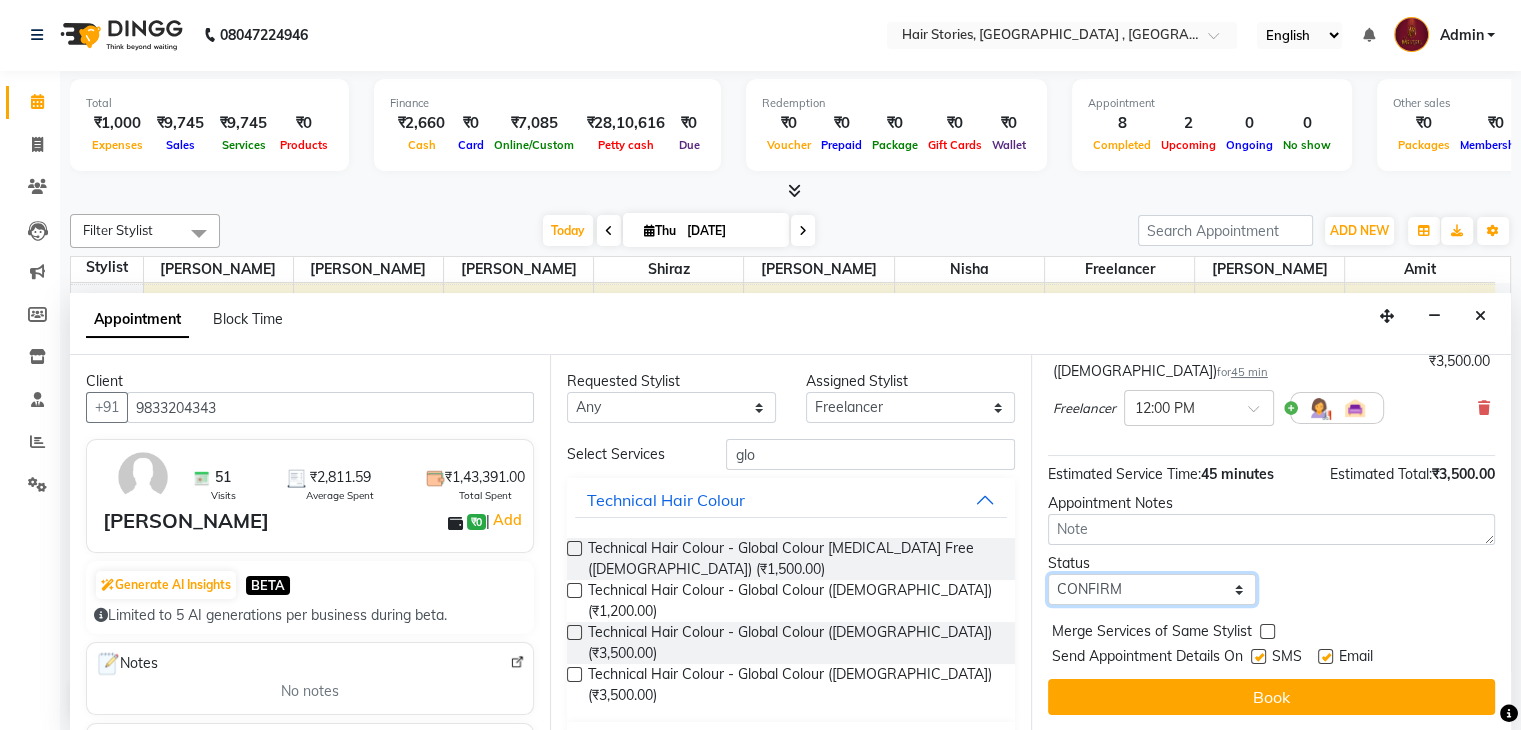 click on "Select TENTATIVE CONFIRM CHECK-IN UPCOMING" at bounding box center (1152, 589) 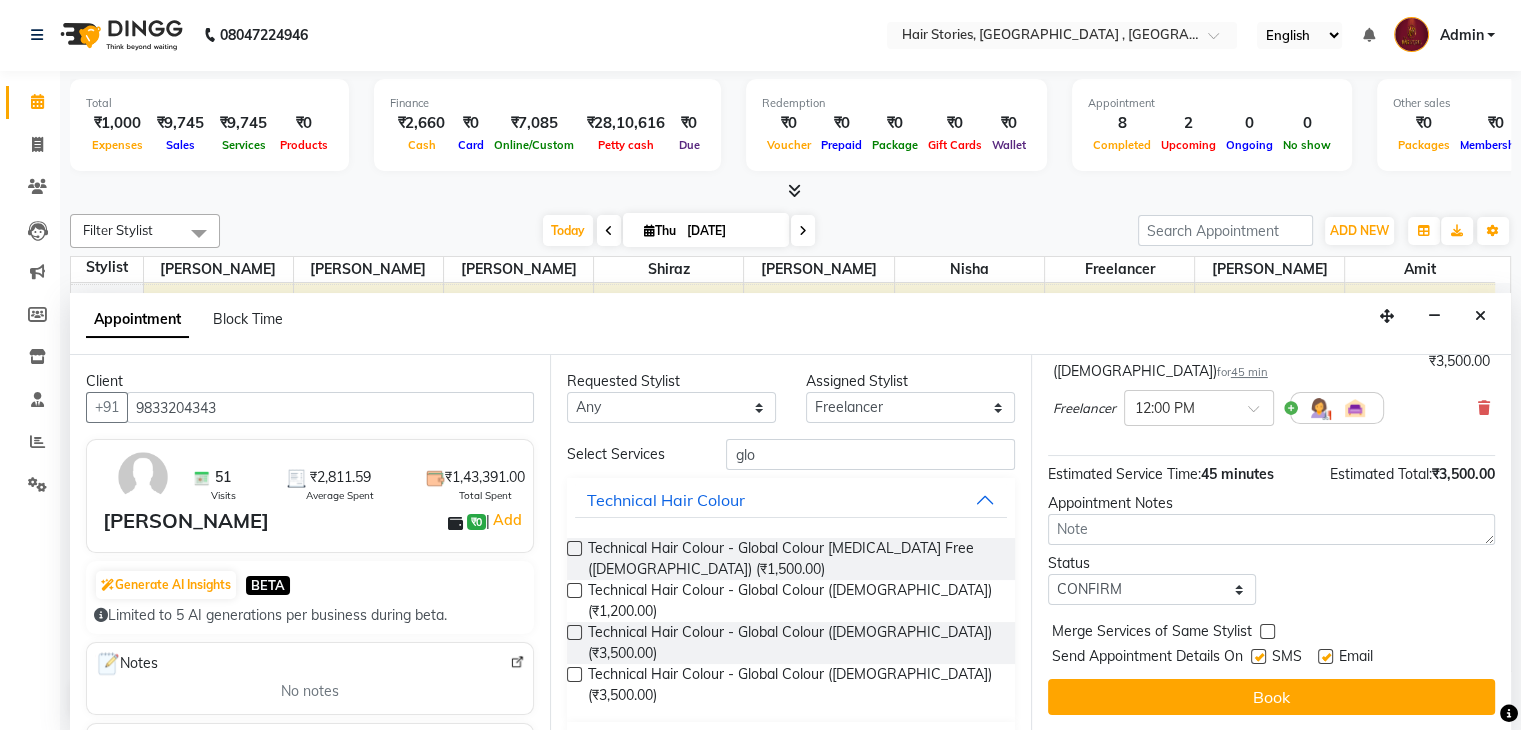 click at bounding box center (1258, 656) 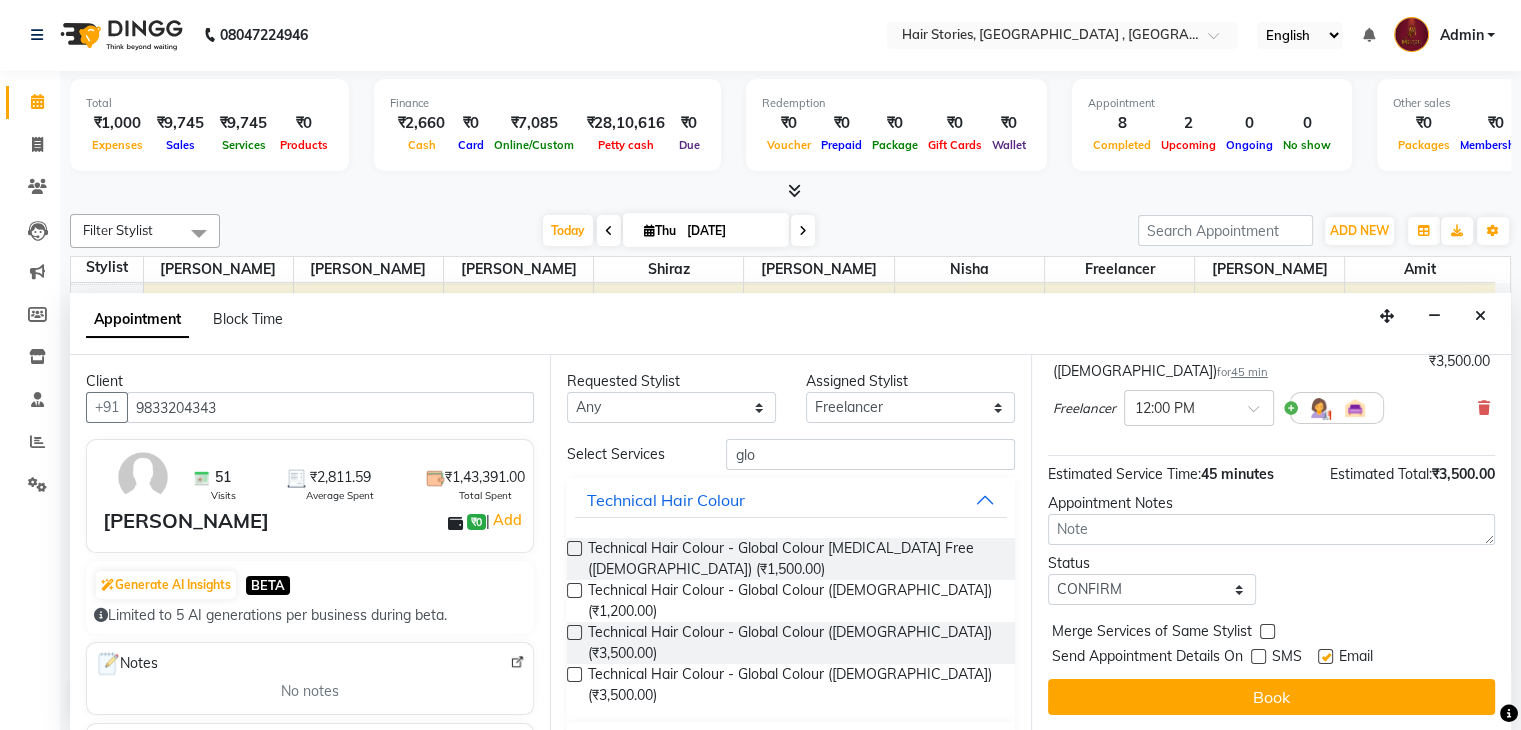 click at bounding box center (1325, 656) 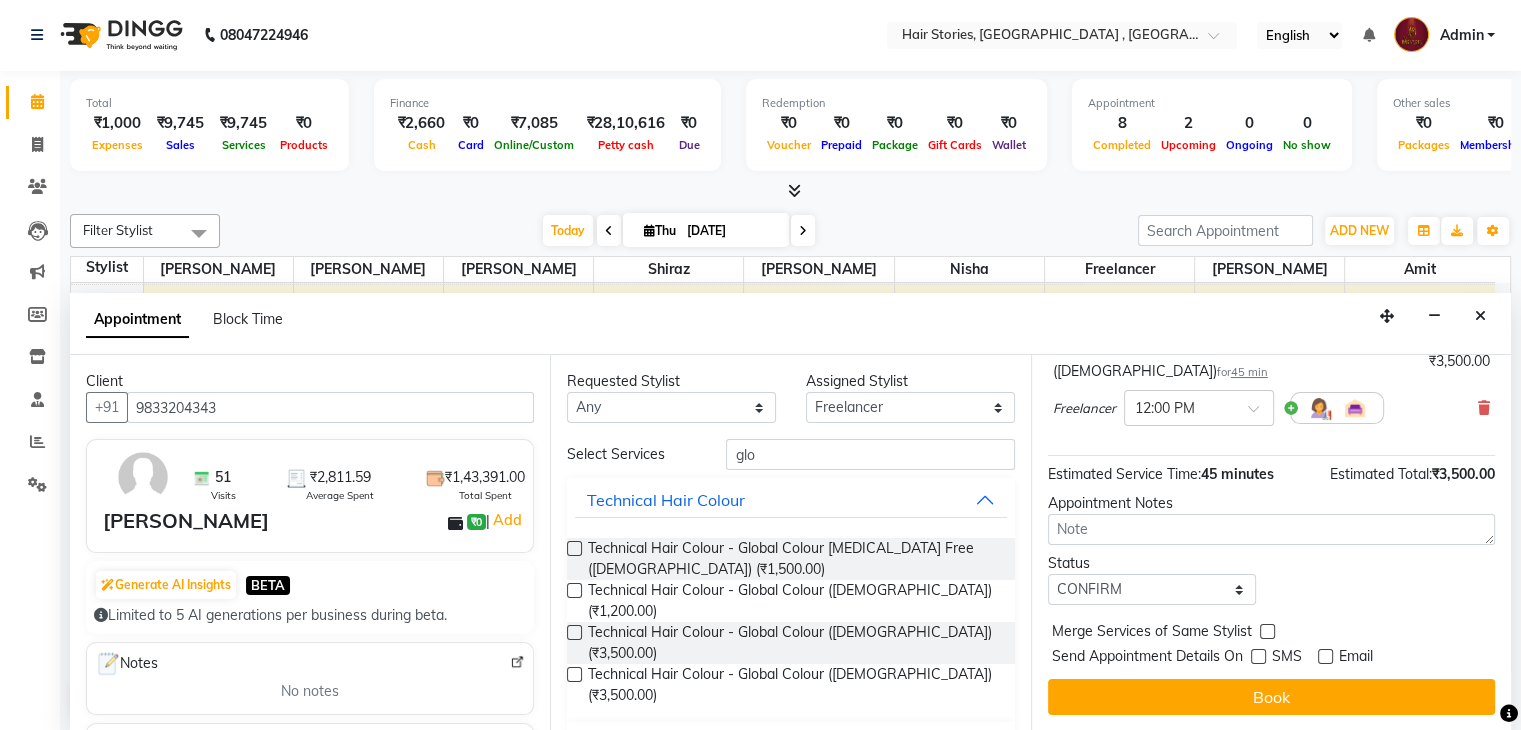 click on "Jump to Today 1 2 3 4 5 6 7 8 Weeks Appointment Date 10-07-2025 Appointment Time Select 09:00 AM 09:15 AM 09:30 AM 09:45 AM 10:00 AM 10:15 AM 10:30 AM 10:45 AM 11:00 AM 11:15 AM 11:30 AM 11:45 AM 12:00 PM 12:15 PM 12:30 PM 12:45 PM 01:00 PM 01:15 PM 01:30 PM 01:45 PM 02:00 PM 02:15 PM 02:30 PM 02:45 PM 03:00 PM 03:15 PM 03:30 PM 03:45 PM 04:00 PM 04:15 PM 04:30 PM 04:45 PM 05:00 PM 05:15 PM 05:30 PM 05:45 PM 06:00 PM 06:15 PM 06:30 PM 06:45 PM 07:00 PM 07:15 PM 07:30 PM 07:45 PM 08:00 PM 08:15 PM 08:30 PM 08:45 PM 09:00 PM 09:15 PM 09:30 PM 09:45 PM 10:00 PM 10:15 PM 10:30 PM Technical Hair Colour - Global Colour (Female)   for  45 min ₹3,500.00 Freelancer × 12:00 PM Estimated Service Time:  45 minutes Estimated Total:  ₹3,500.00 Appointment Notes Status Select TENTATIVE CONFIRM CHECK-IN UPCOMING Merge Services of Same Stylist Send Appointment Details On SMS Email  Book" at bounding box center (1271, 543) 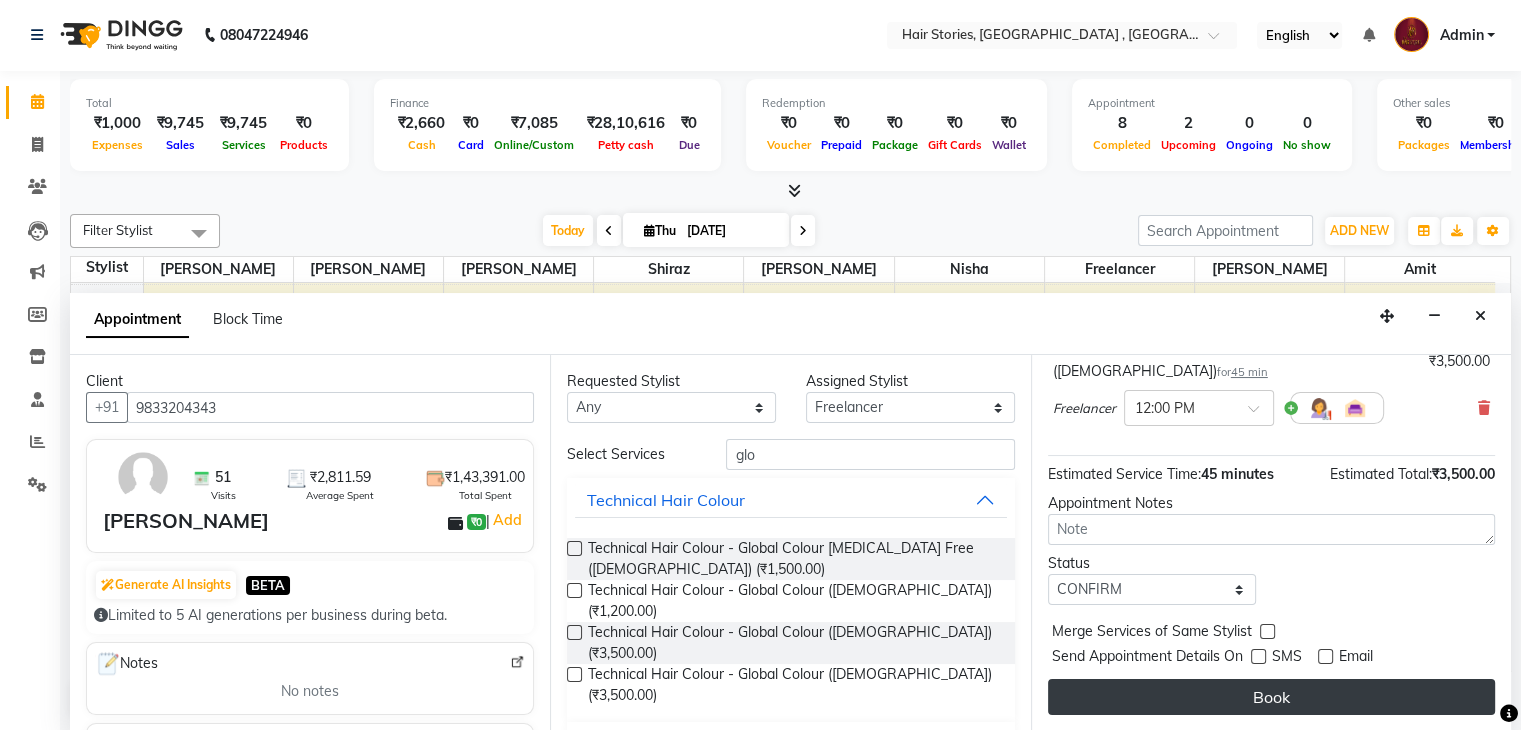 click on "Book" at bounding box center [1271, 697] 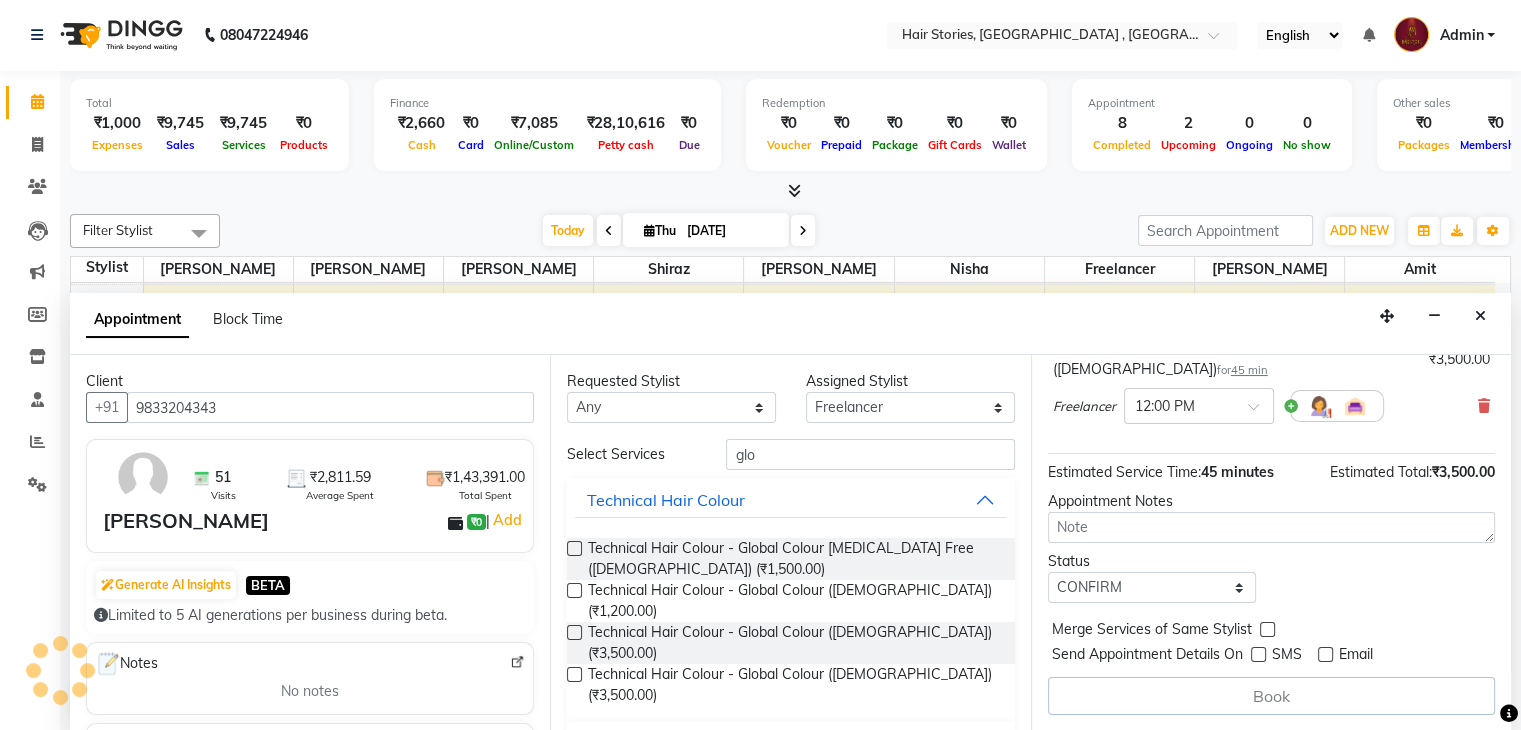 scroll, scrollTop: 0, scrollLeft: 0, axis: both 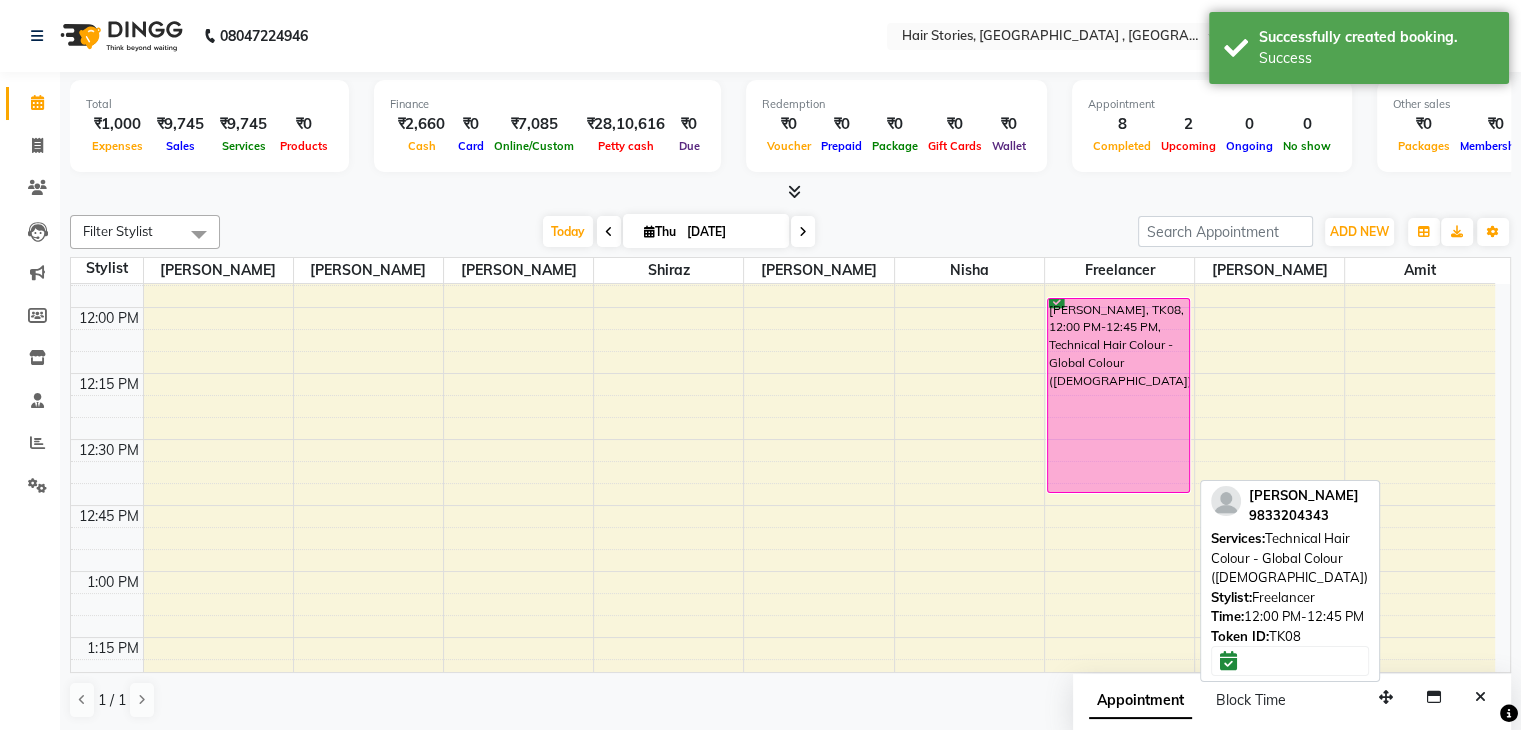 click on "Anuj Mehta, TK08, 12:00 PM-12:45 PM, Technical Hair Colour - Global Colour (Female)" at bounding box center (1119, 395) 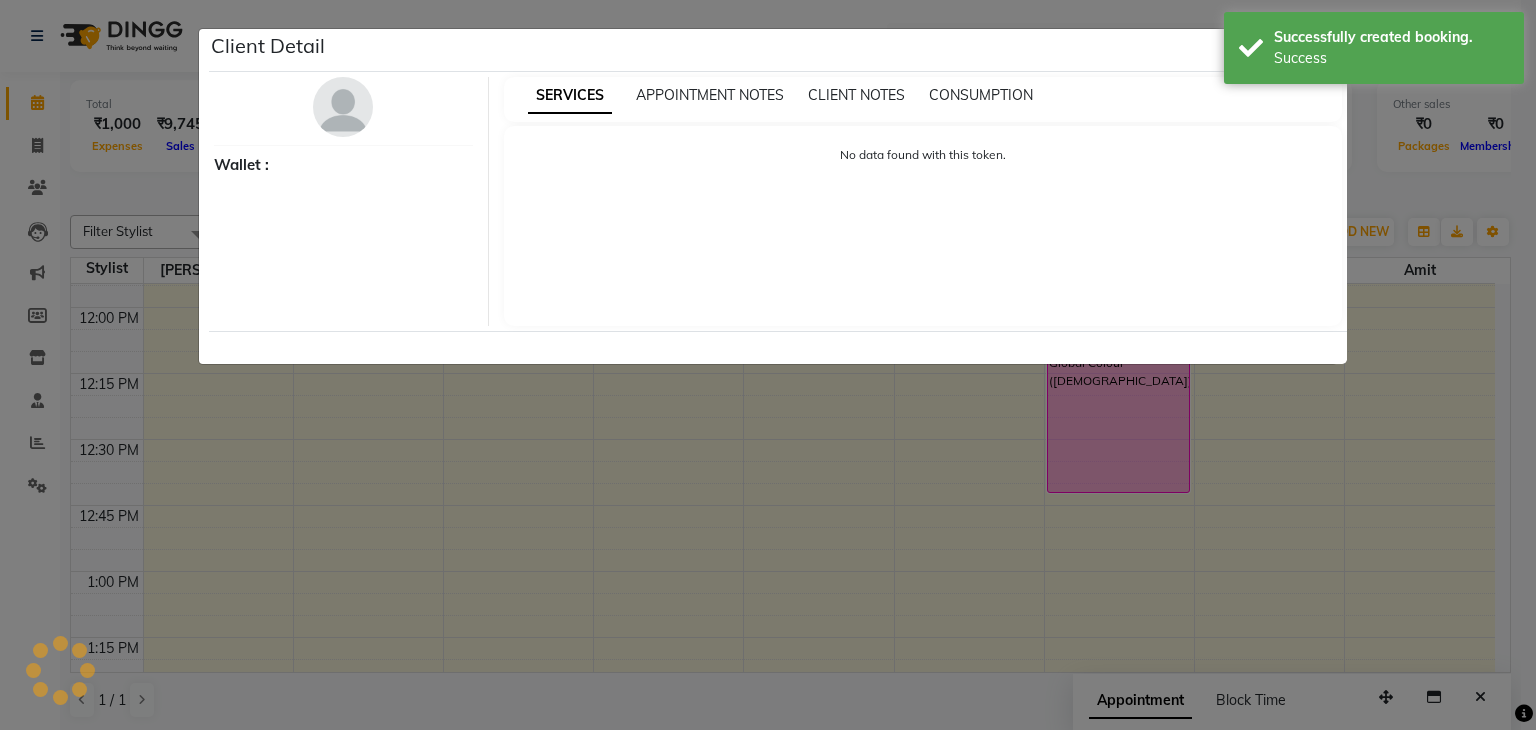 select on "6" 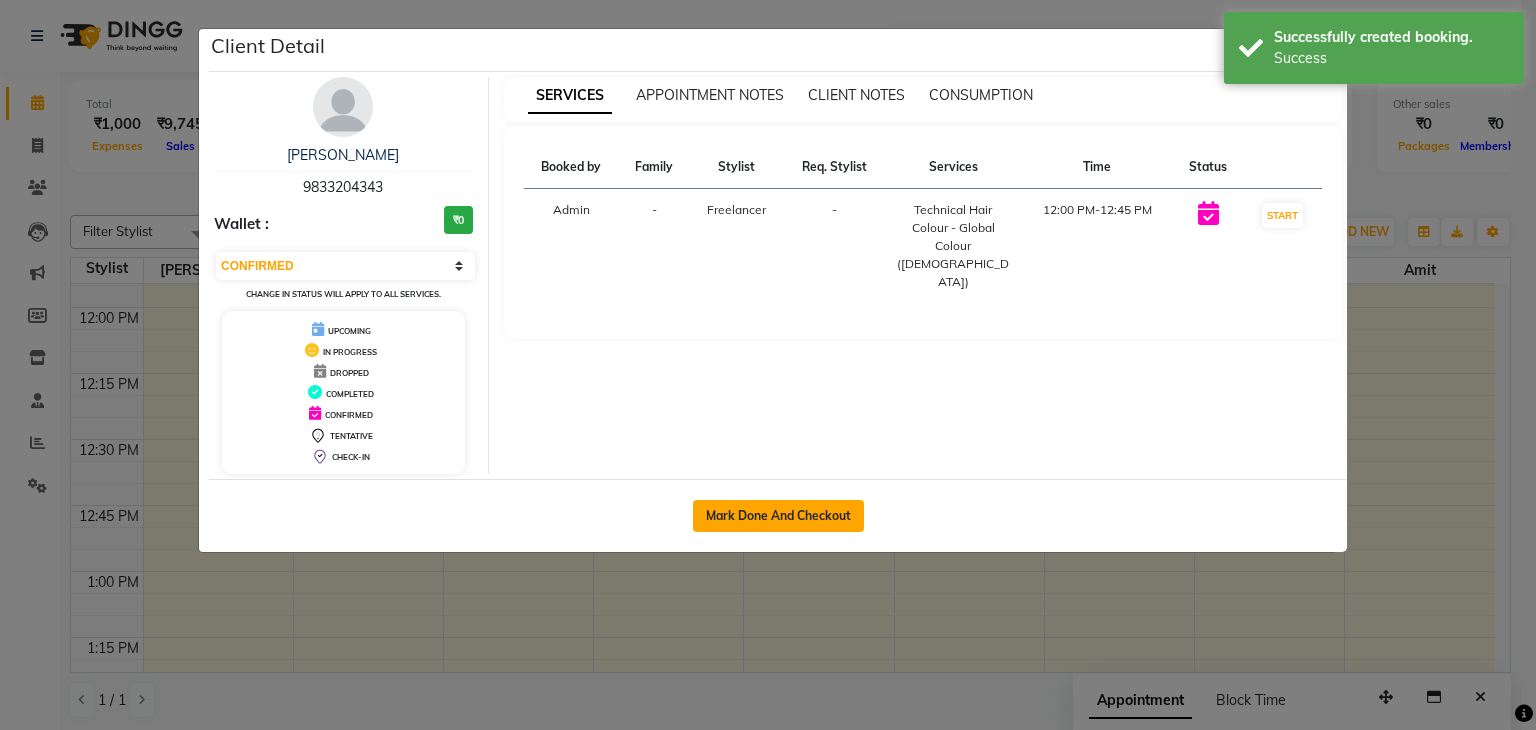 click on "Mark Done And Checkout" 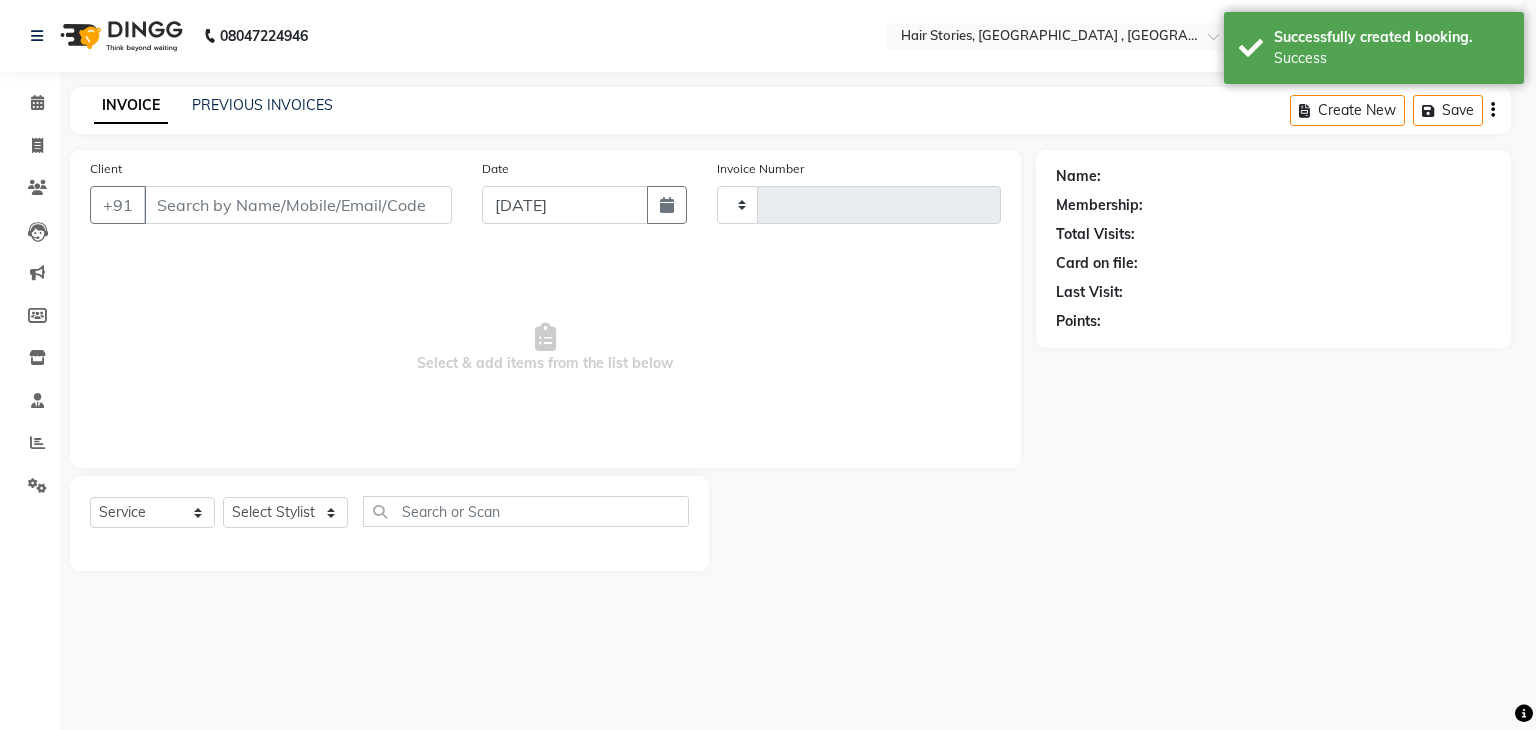 type on "0687" 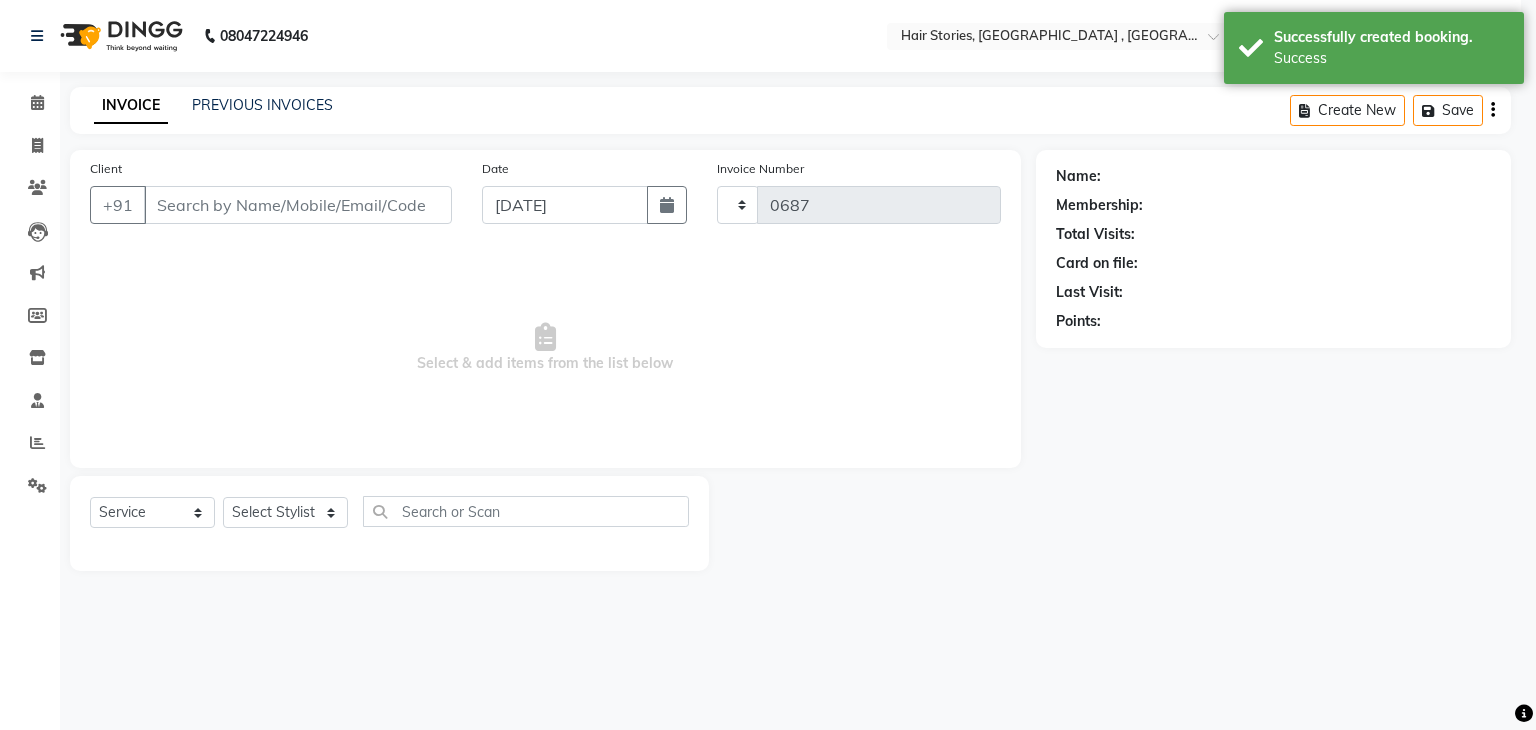 select on "550" 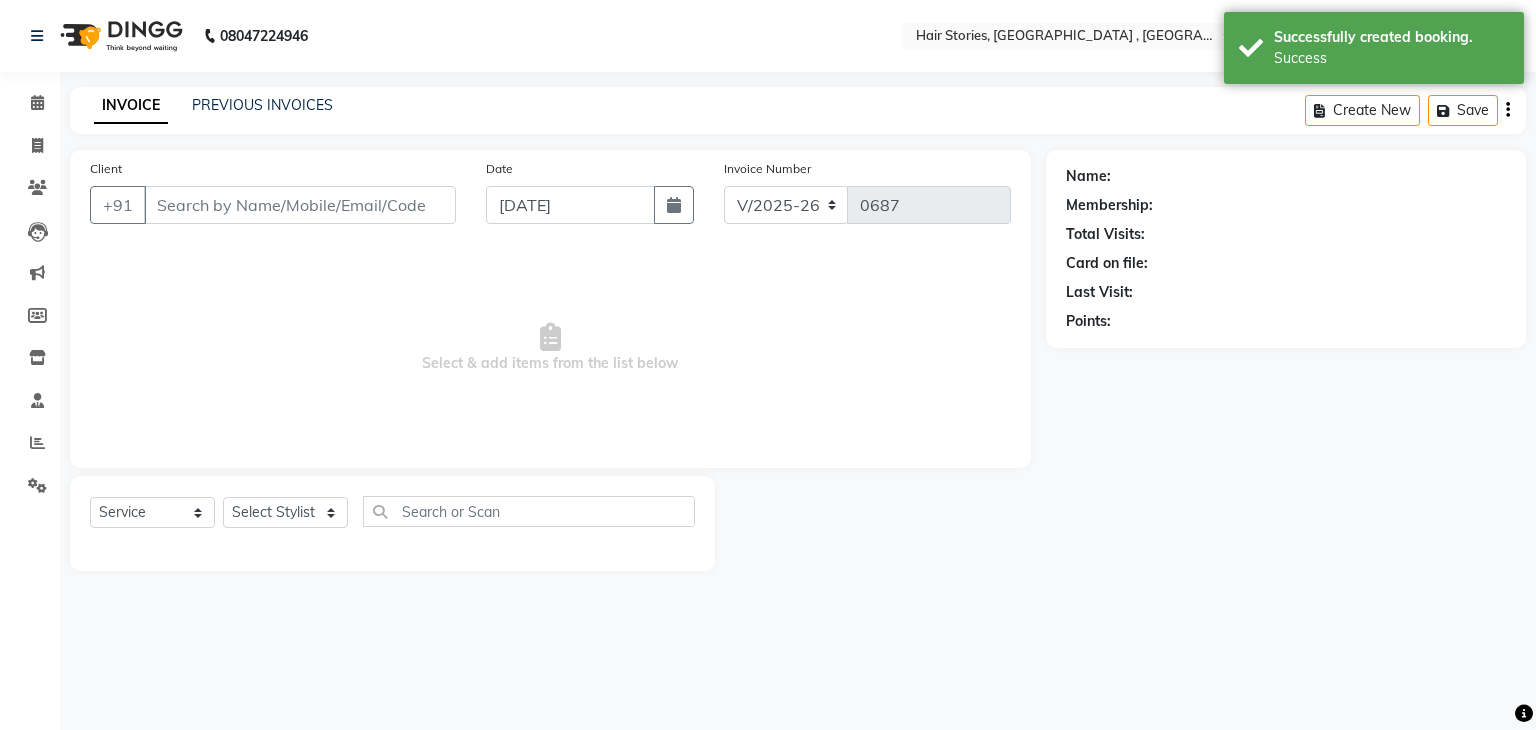 type on "9833204343" 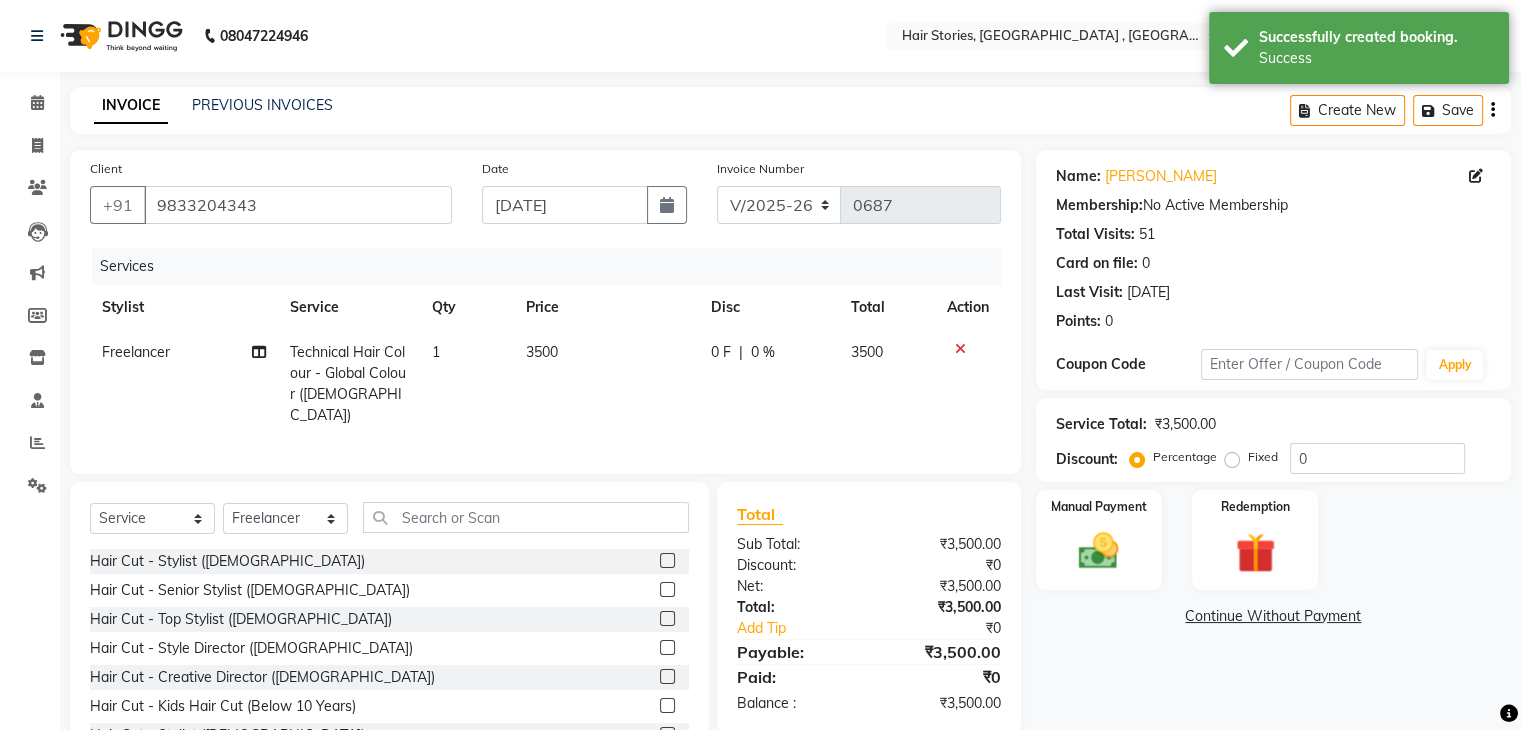 click on "3500" 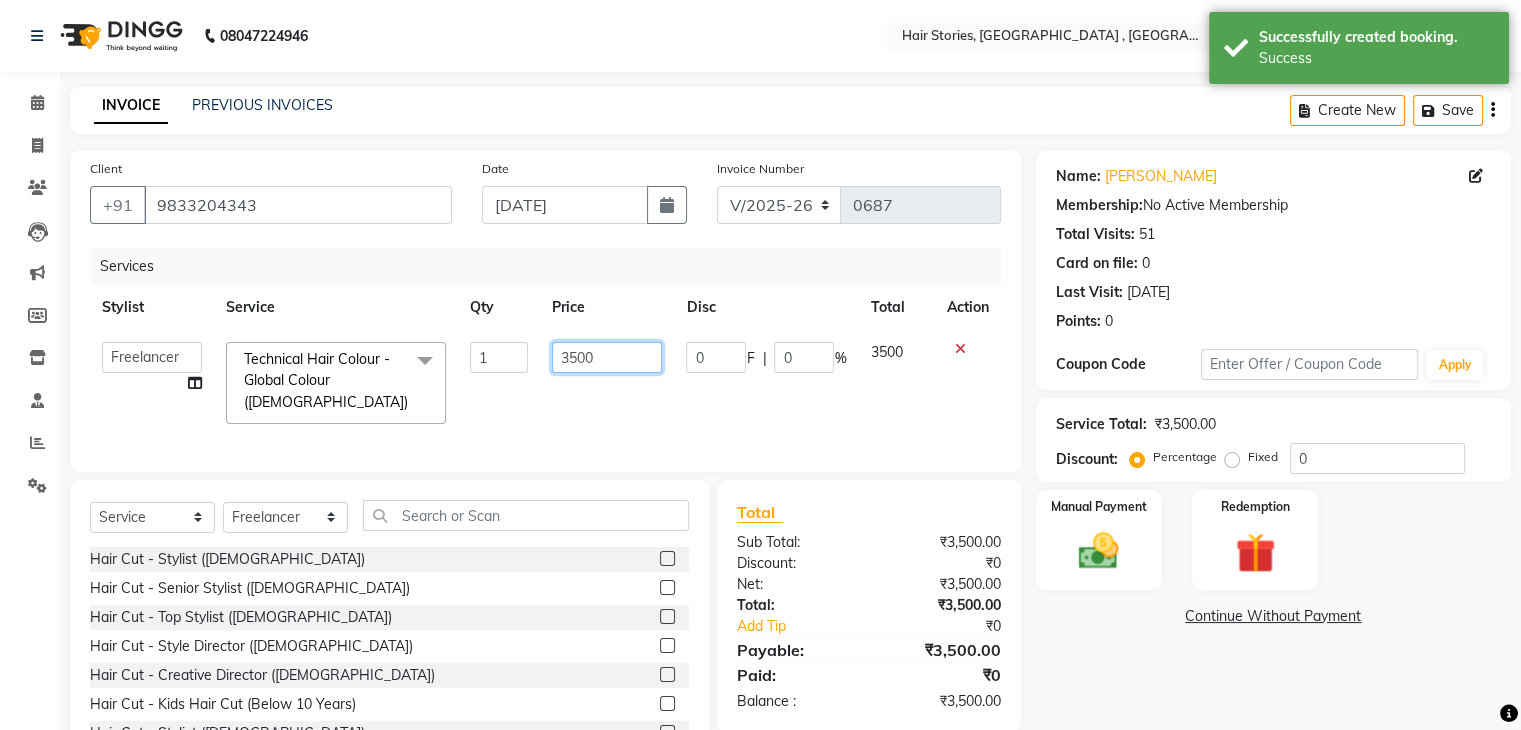 drag, startPoint x: 588, startPoint y: 357, endPoint x: 514, endPoint y: 361, distance: 74.10803 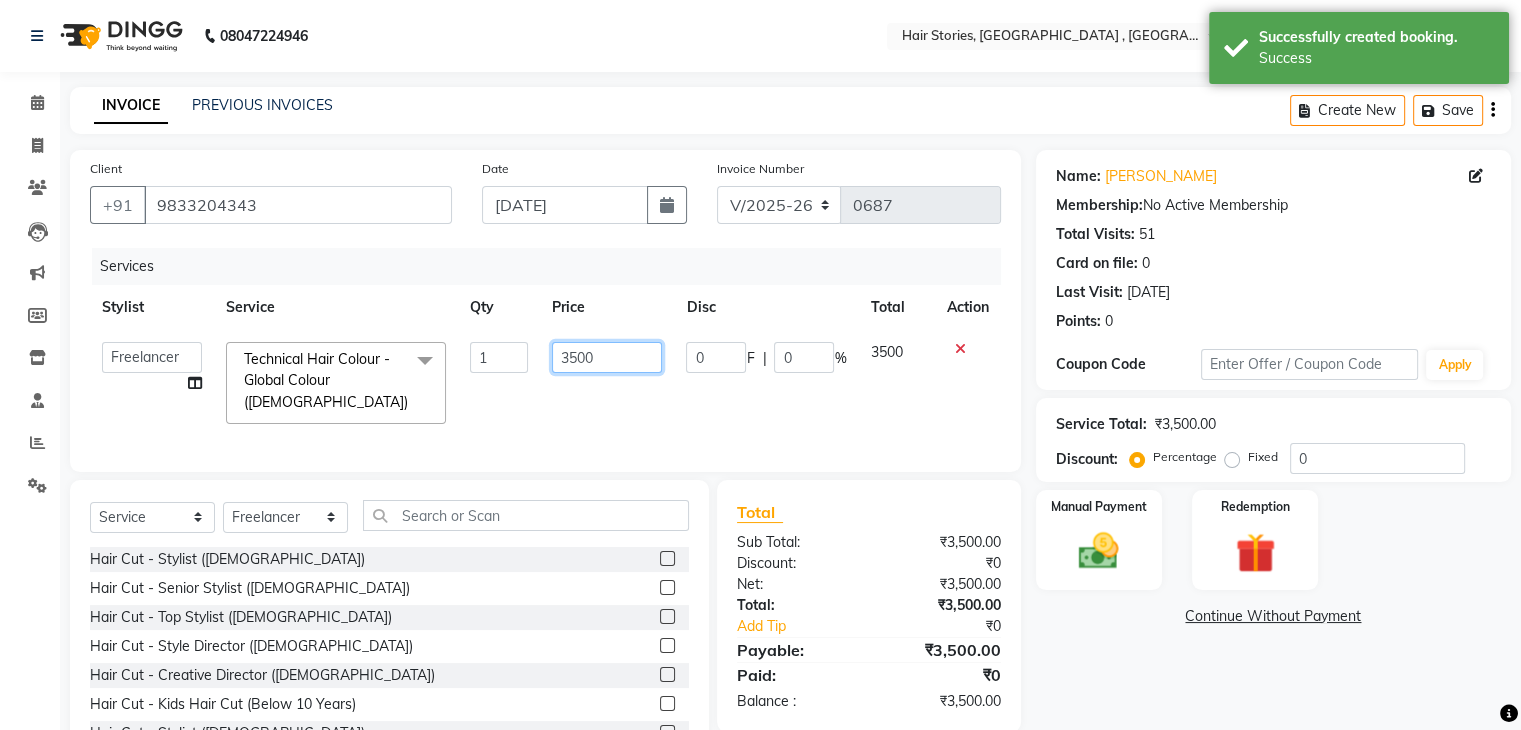click on "Ahmed   Amit   Amit Savla   Freelancer   Habiba   Neha Tilak   Nisha   Ritika   Shiraz  Technical Hair Colour - Global Colour (Female)  x Hair Cut - Stylist (Male) Hair Cut - Senior Stylist (Male) Hair Cut - Top Stylist (Male) Hair Cut - Style Director (Male) Hair Cut - Creative Director (Male) Hair Cut - Kids Hair Cut (Below 10 Years) Hair Cut - Stylist (Female) Hair Cut - Senior Stylist (Female) Hair Cut - Top Stylist (Female) Hair Cut - Style Director (Female) Hair Cut - Creative Director (Female) Hair Cut - Kids Hair Cut (Below 10 Years) (Female) Hair Cut - Hair Trim (One Length) Hair Cut-Kids Hair Cut with Design Nashi Filler Therapy Technical Hair Colour - Global Colour Ammonia Free (Male) Technical Hair Colour - Global Colour (Male) Technical Hair Colour - Root Touch Up (Male) Beard Colour Technical Hair Colour - Global Colour (Female) Technical Hair Colour - Root Touch Up (Female) Technical Hair Colour - Global Colour (Female) Toner Money Peice Technical Hair Colour- Crown Touch Up  Half Bikini 1 0" 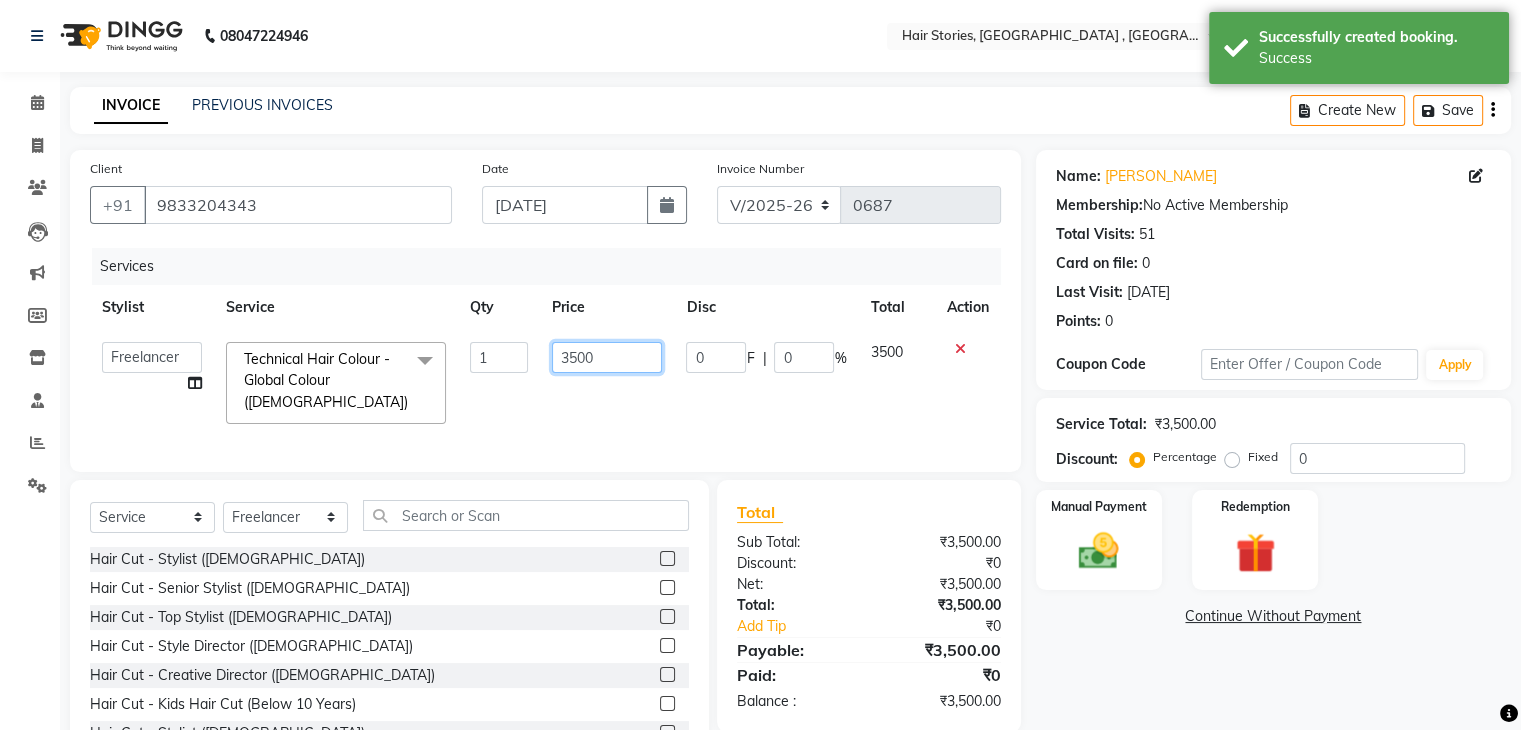 type on "0" 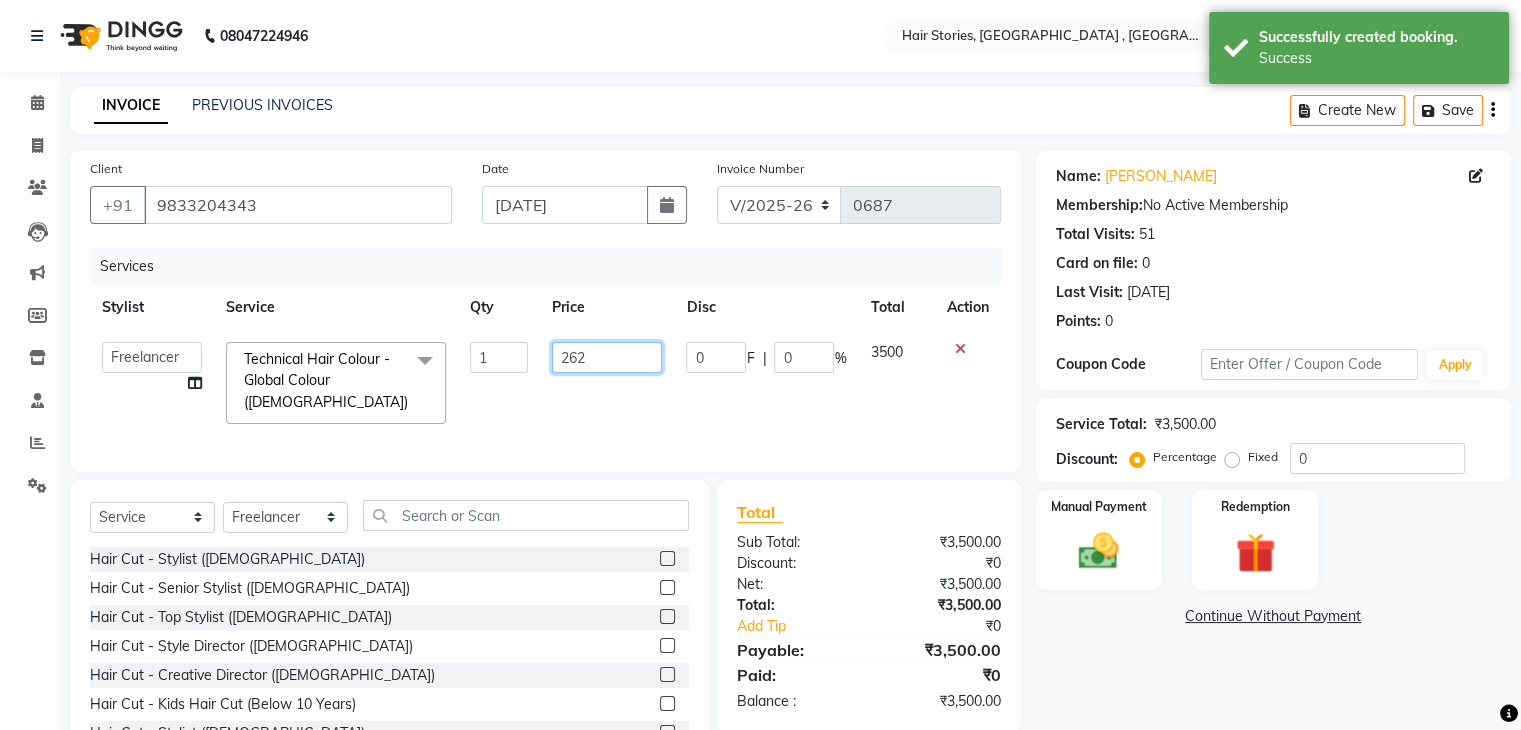 type on "2625" 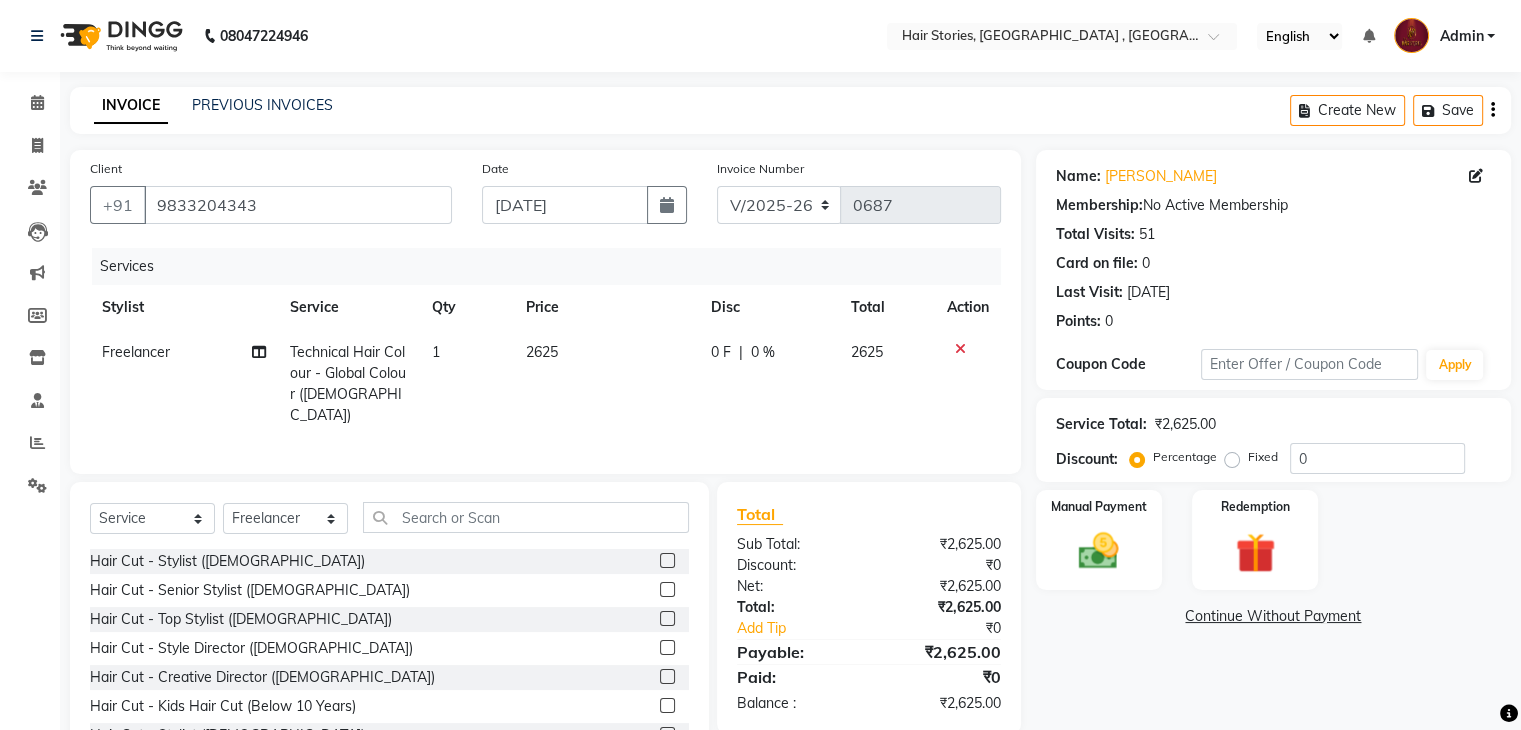 click on "Name: Anuj Mehta Membership:  No Active Membership  Total Visits:  51 Card on file:  0 Last Visit:   09-07-2025 Points:   0  Coupon Code Apply Service Total:  ₹2,625.00  Discount:  Percentage   Fixed  0 Manual Payment Redemption  Continue Without Payment" 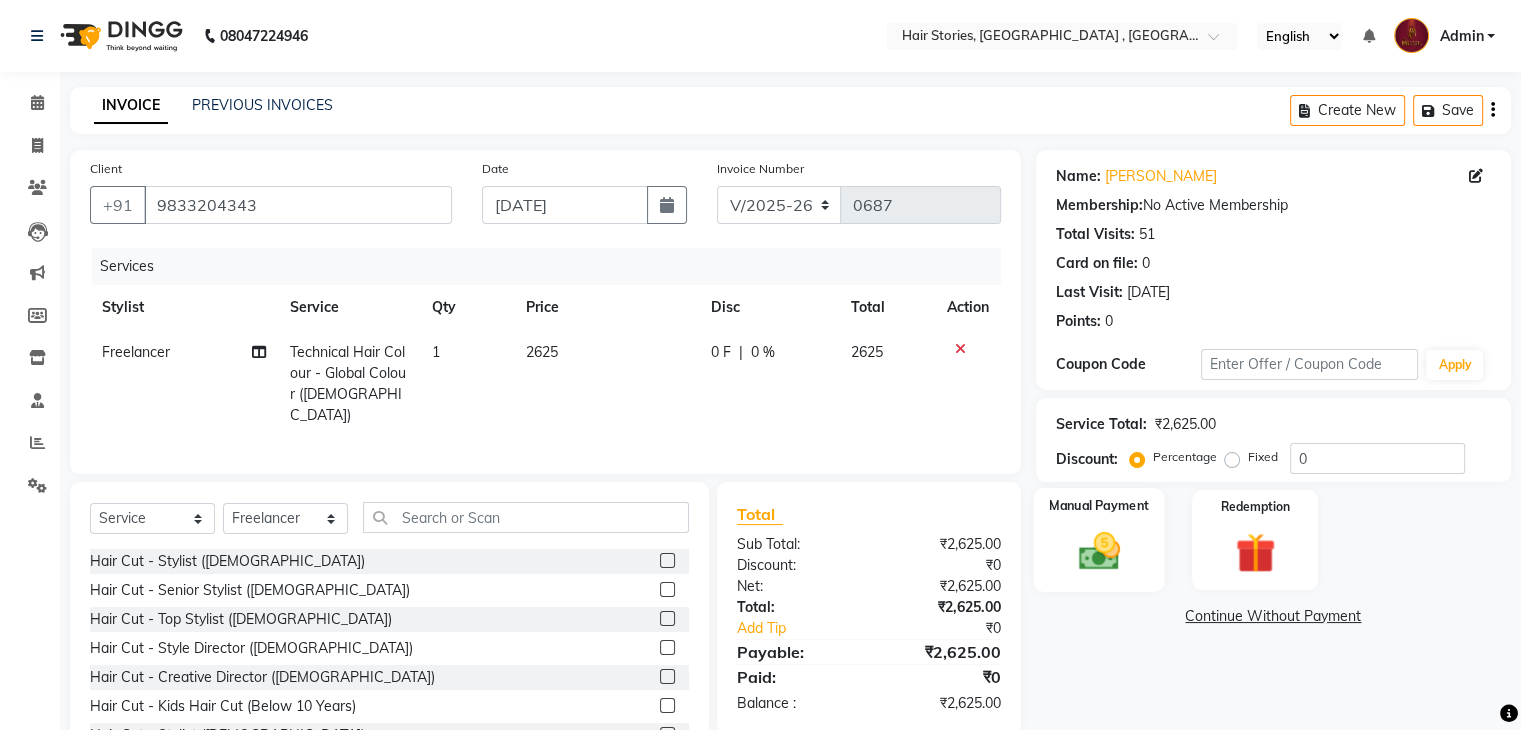 click 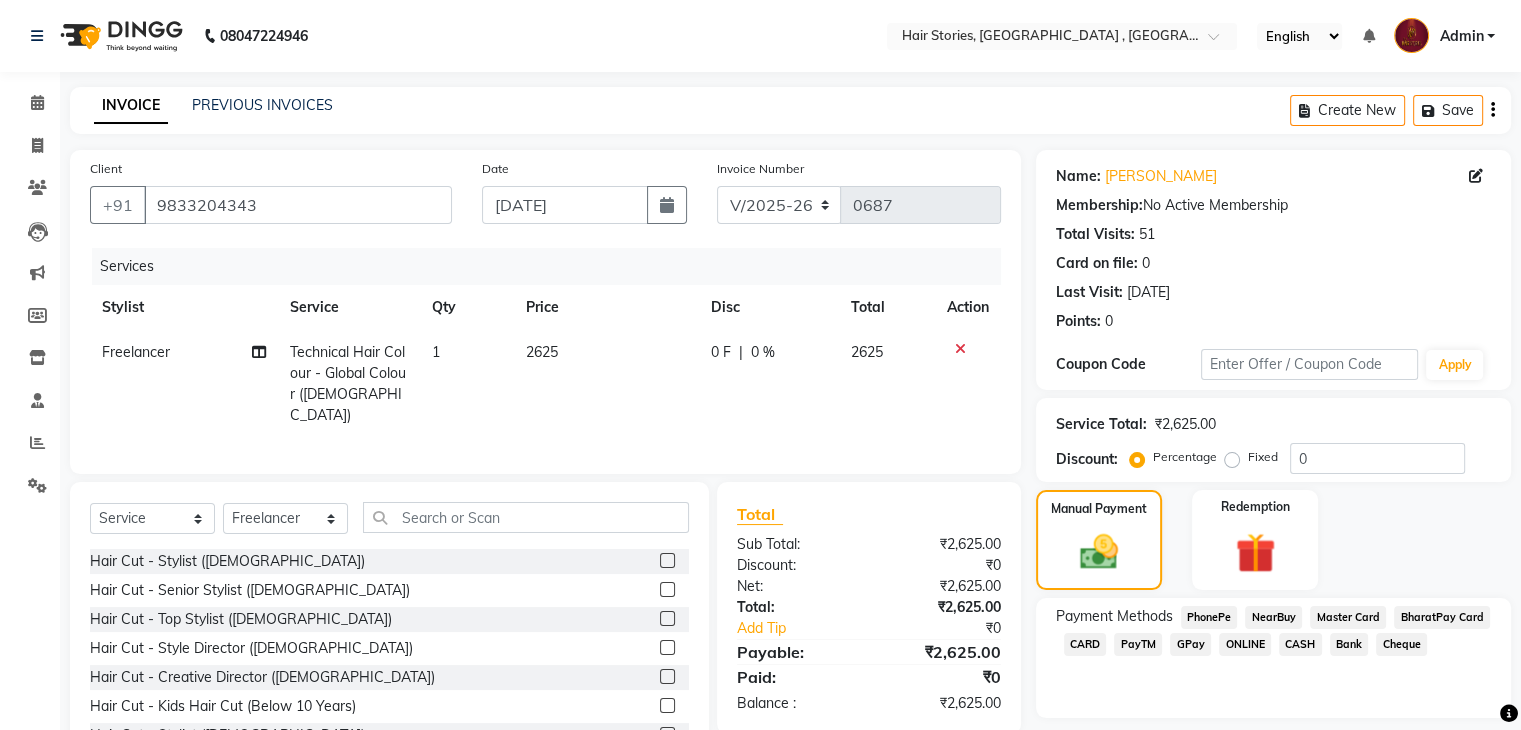 click on "GPay" 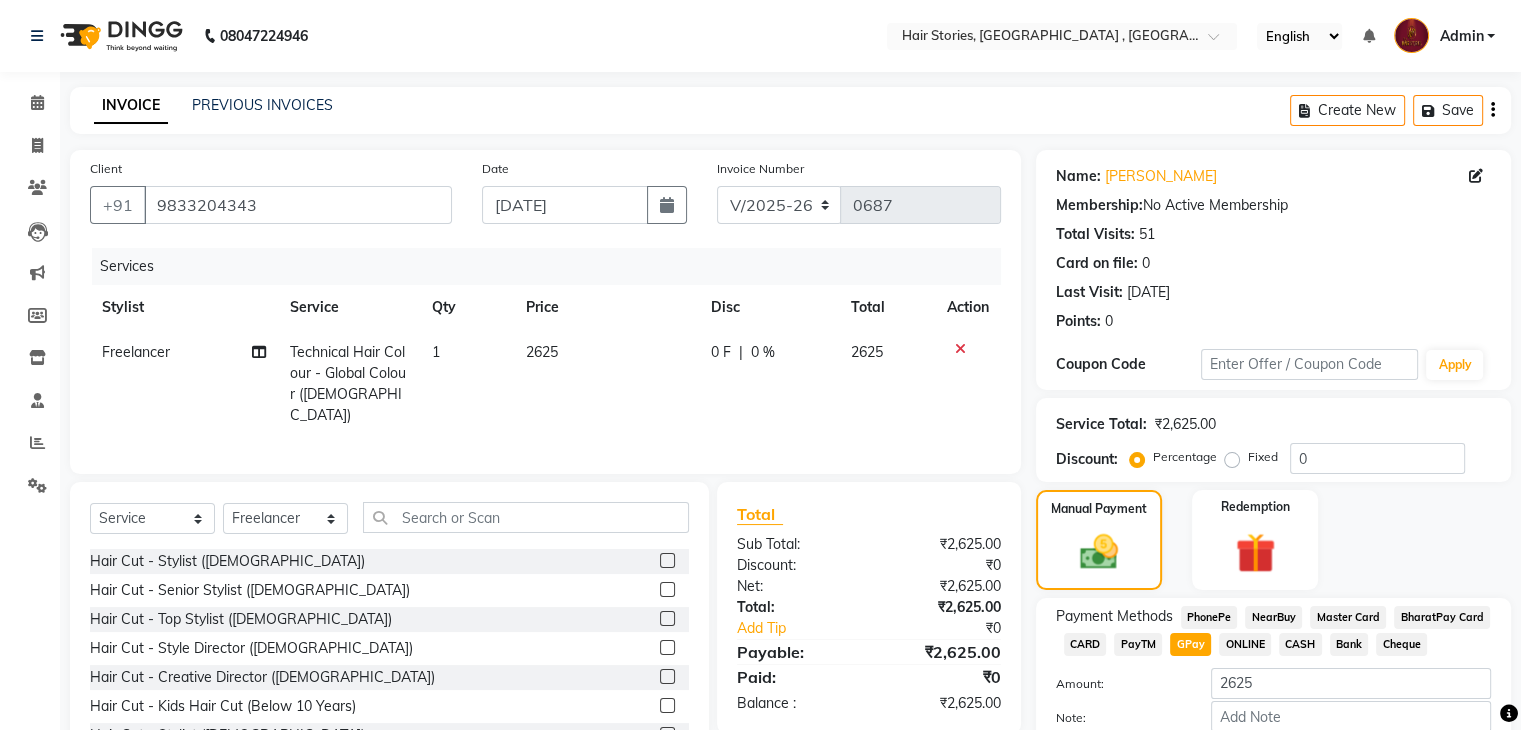 scroll, scrollTop: 117, scrollLeft: 0, axis: vertical 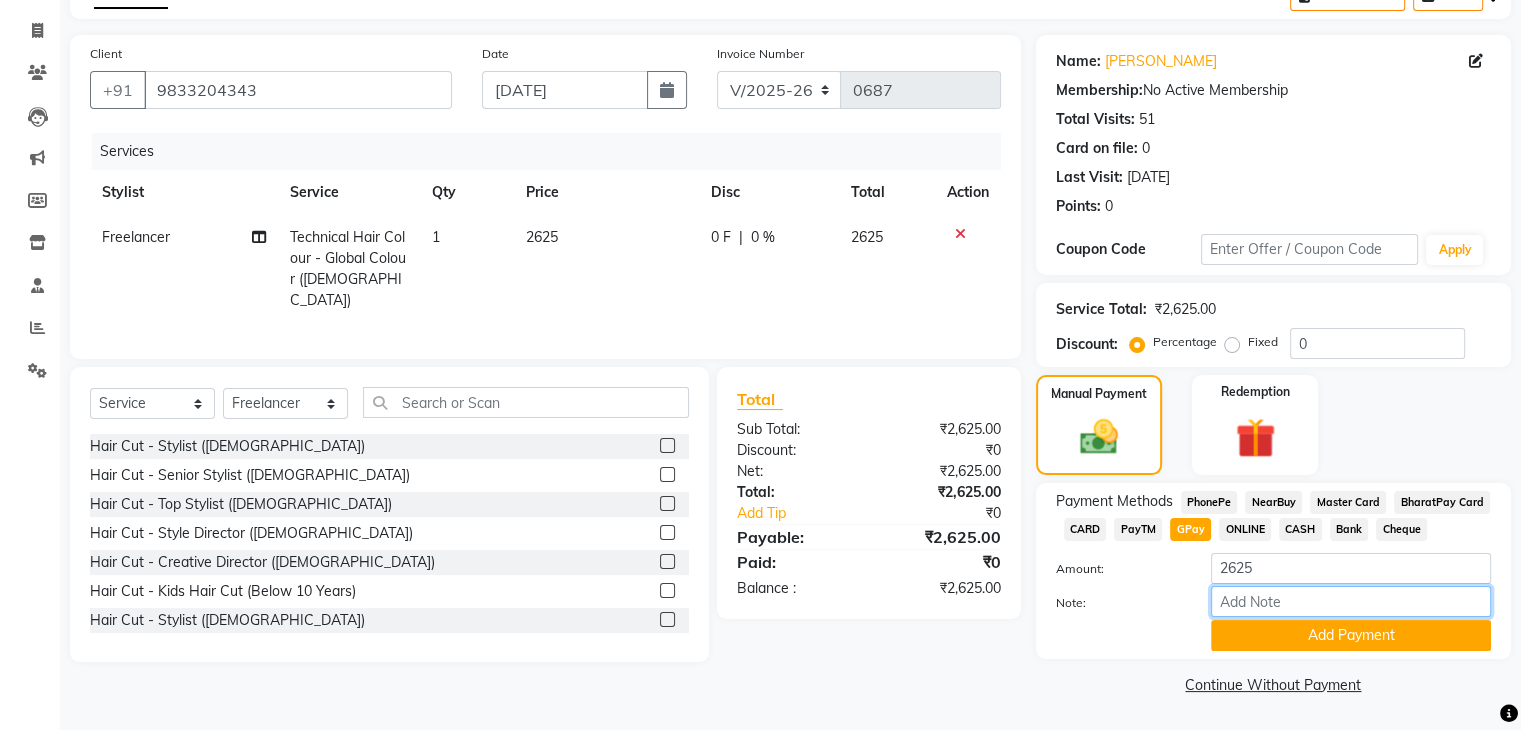 click on "Note:" at bounding box center [1351, 601] 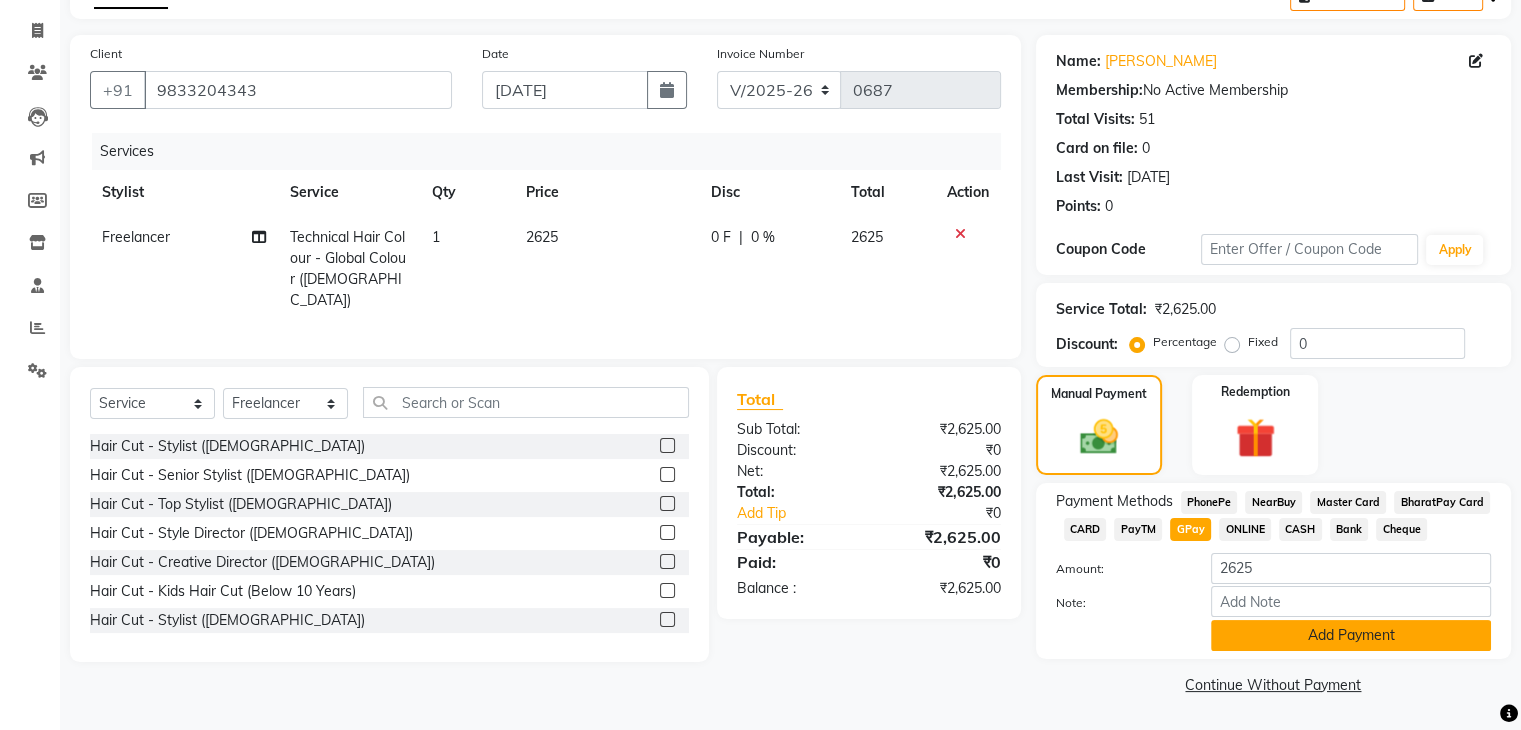 click on "Add Payment" 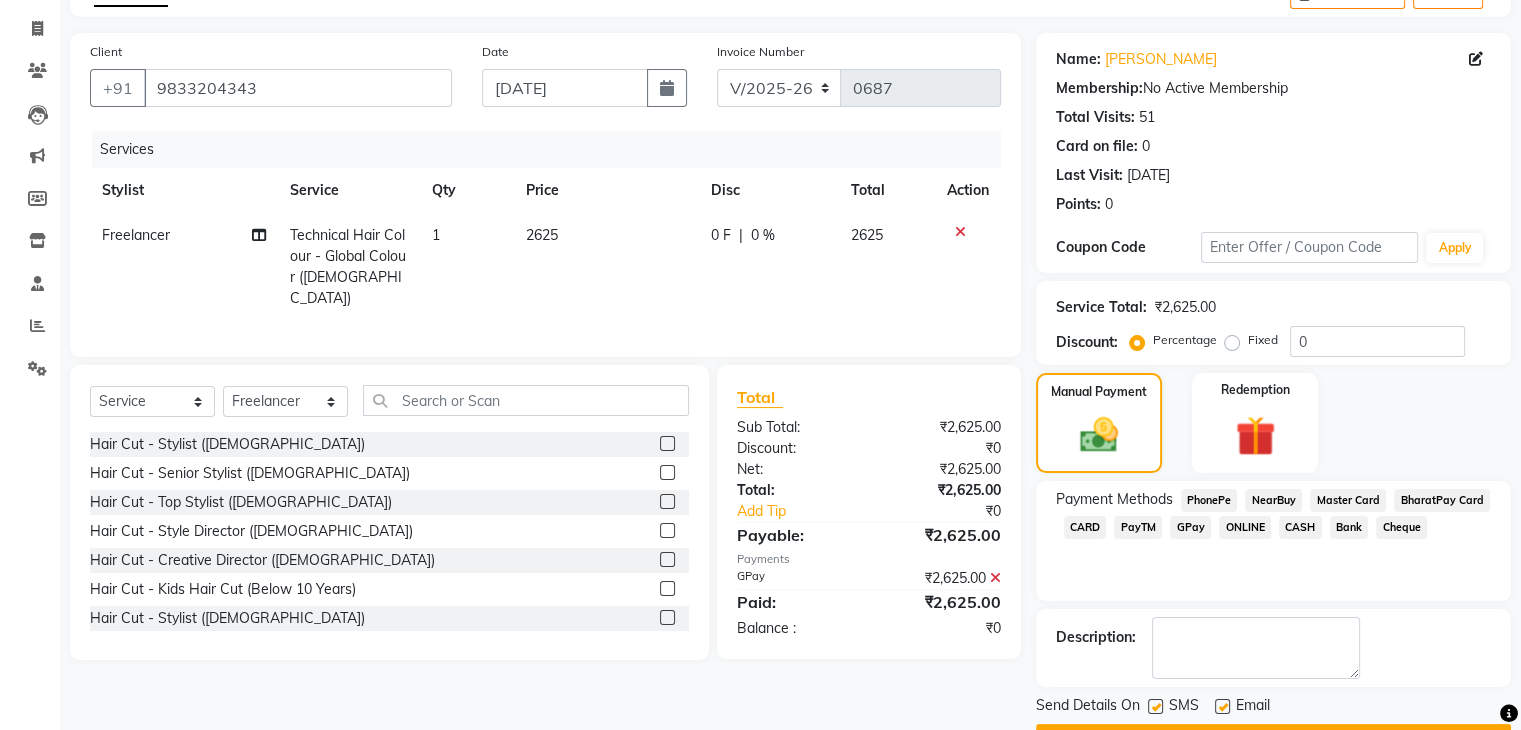 scroll, scrollTop: 171, scrollLeft: 0, axis: vertical 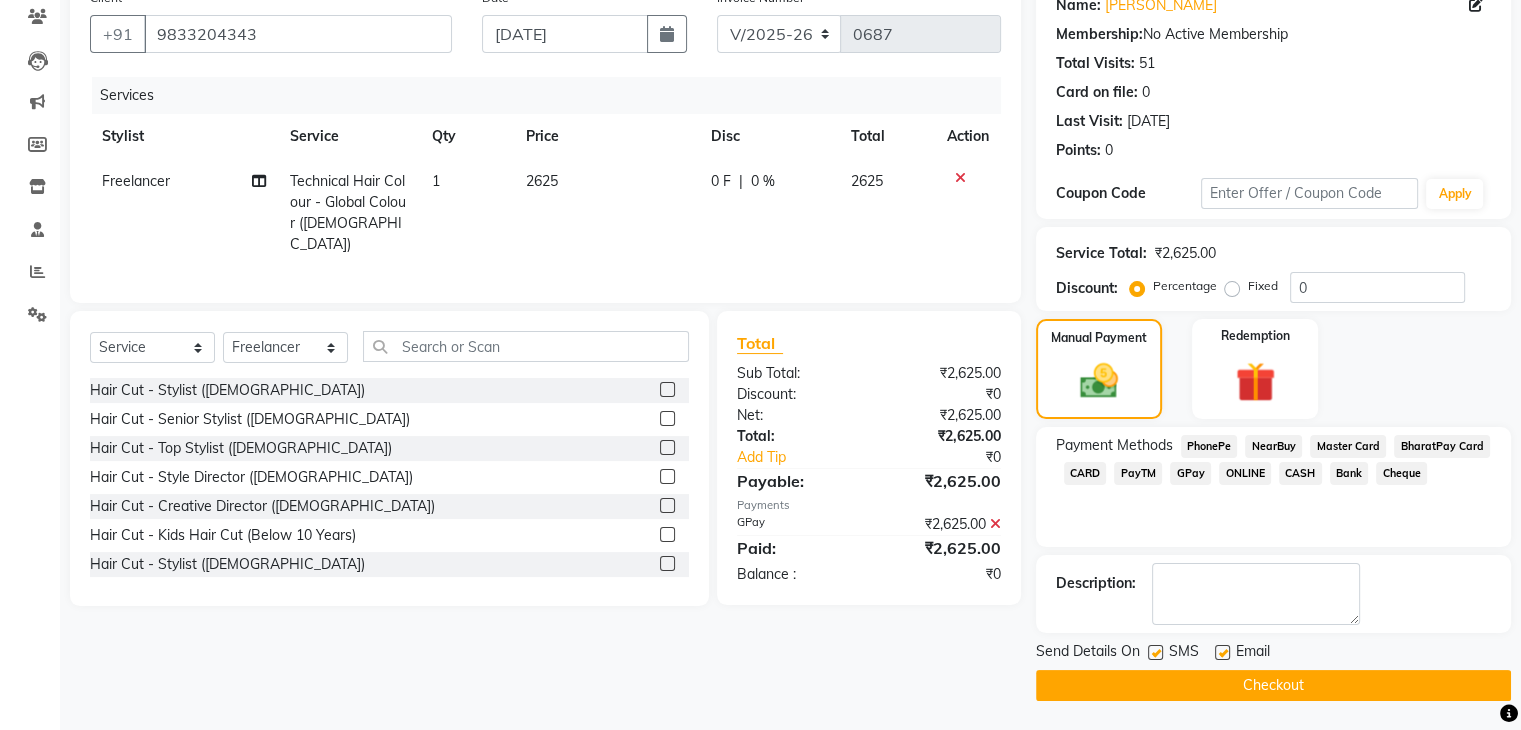 click 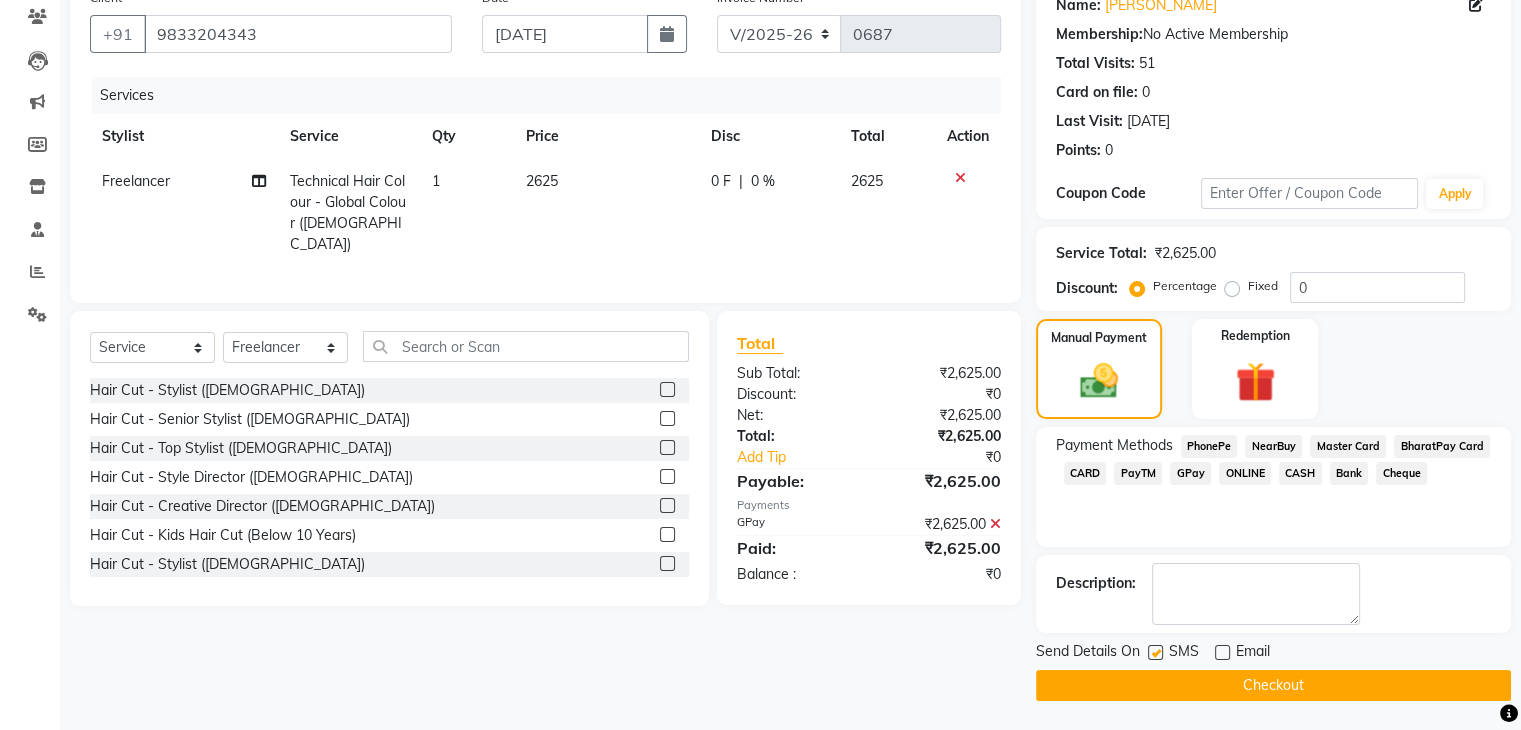 click on "Send Details On SMS Email" 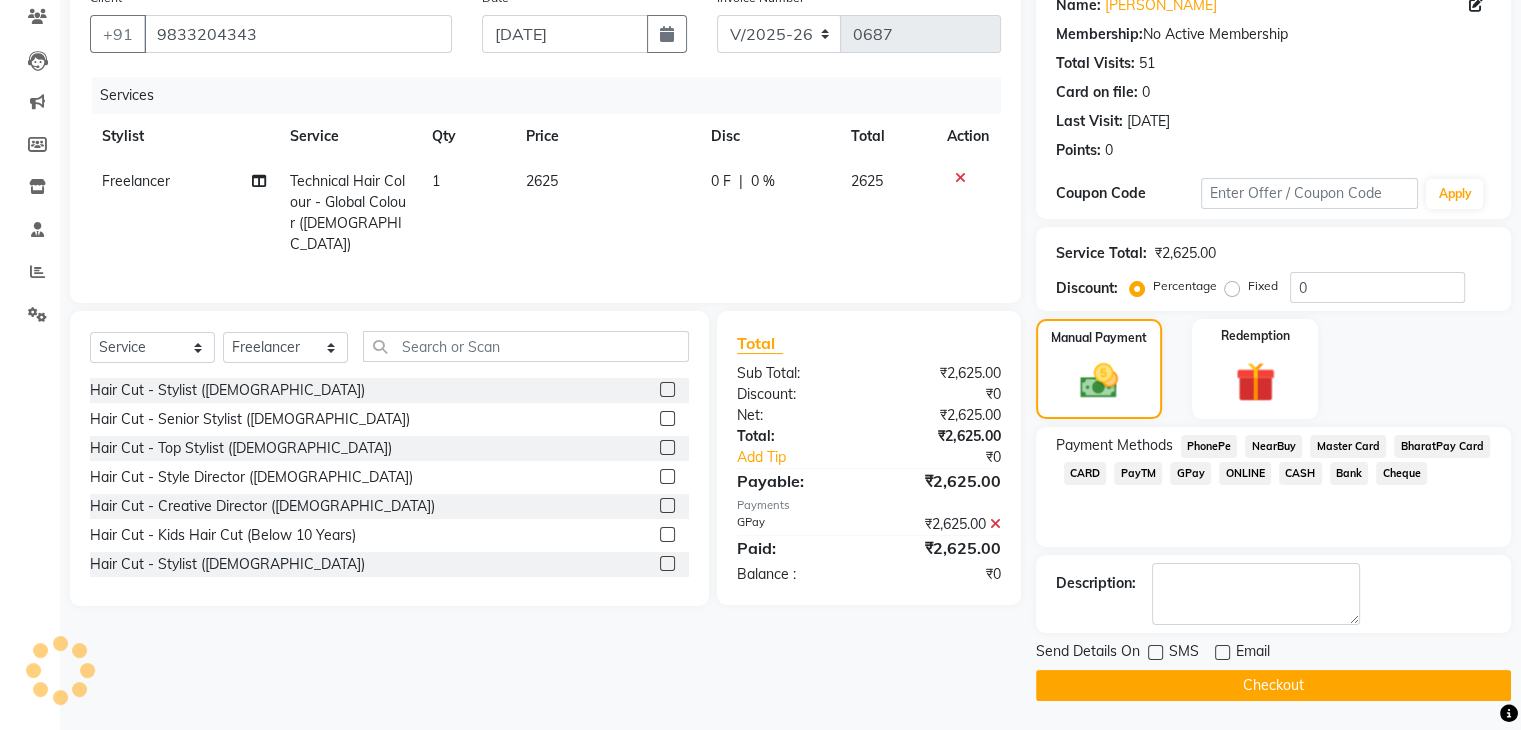 click on "Checkout" 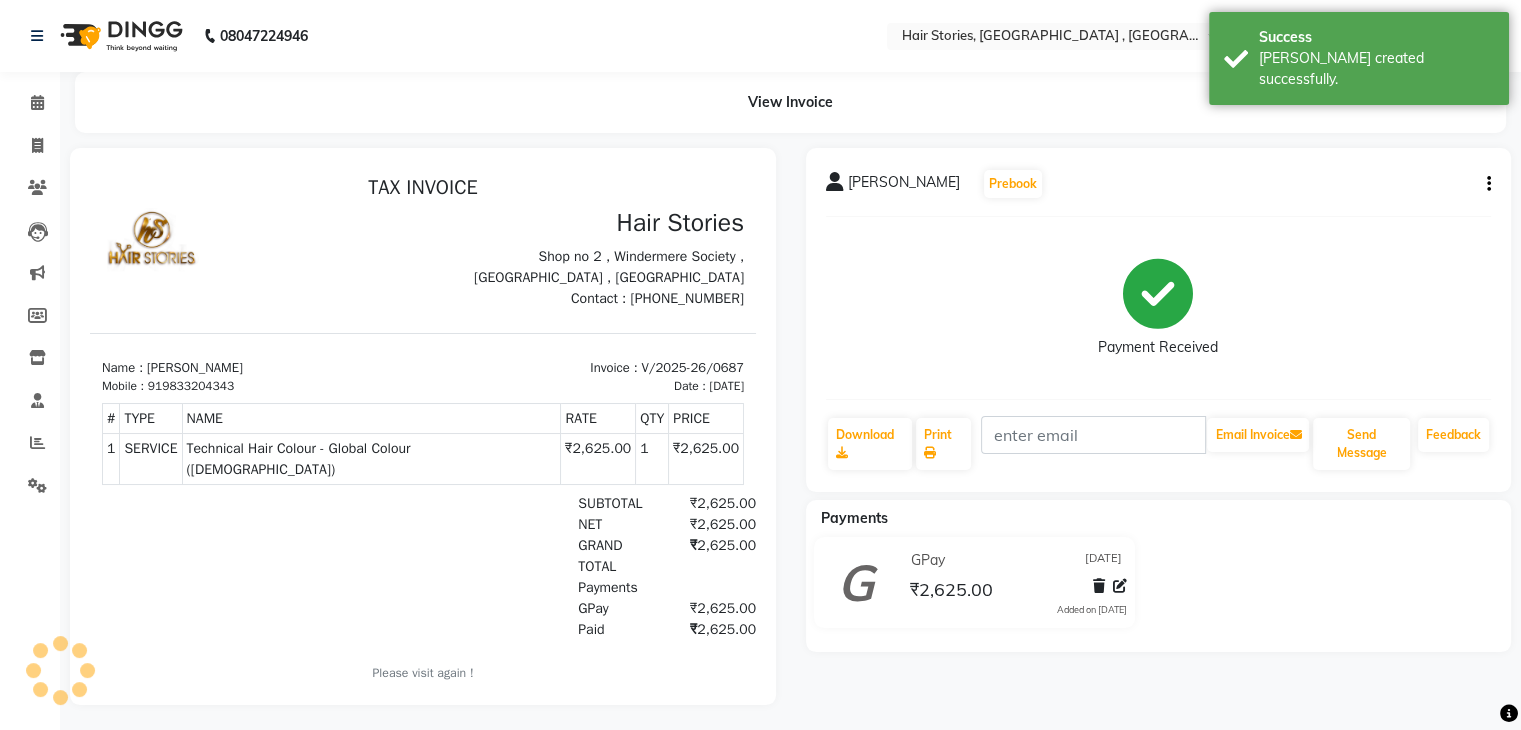scroll, scrollTop: 0, scrollLeft: 0, axis: both 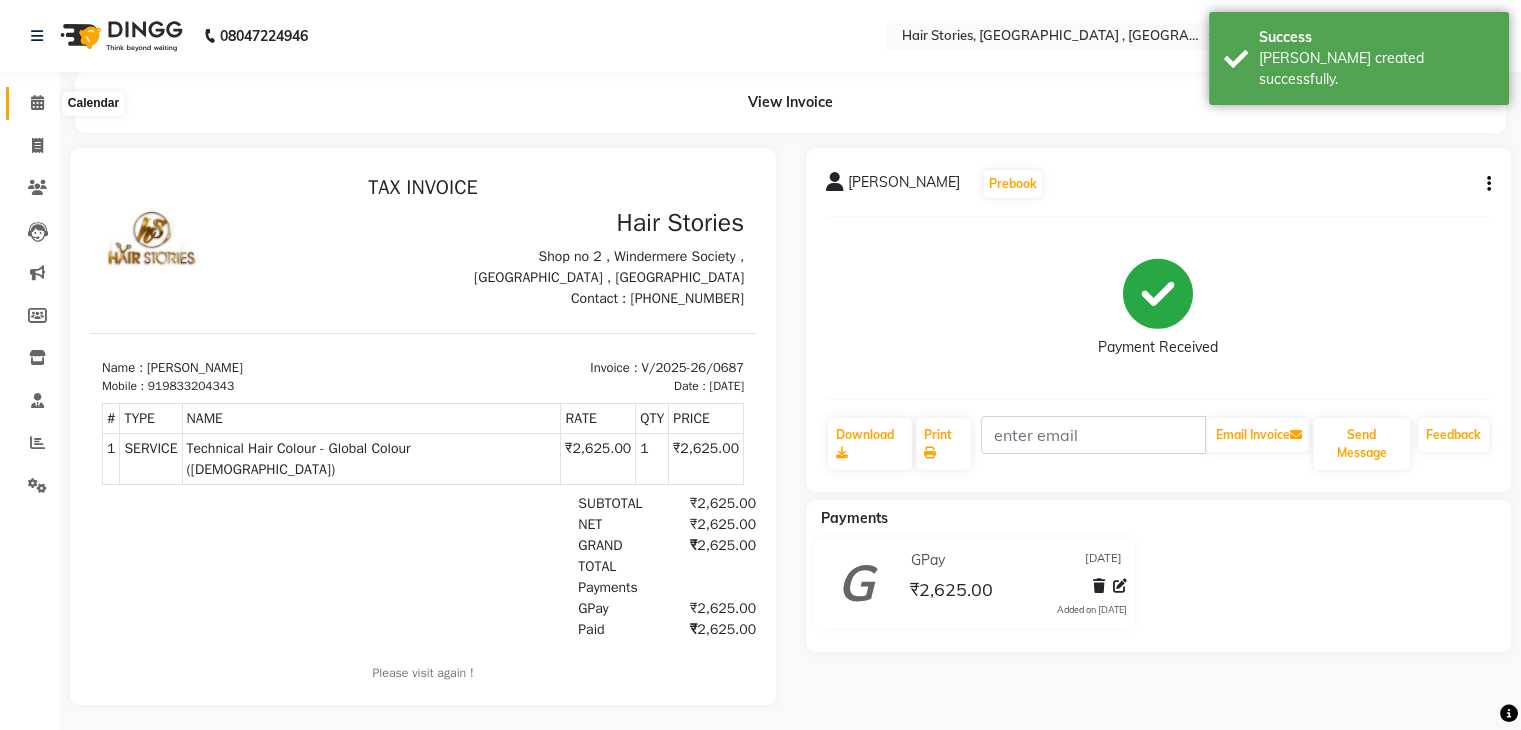 click 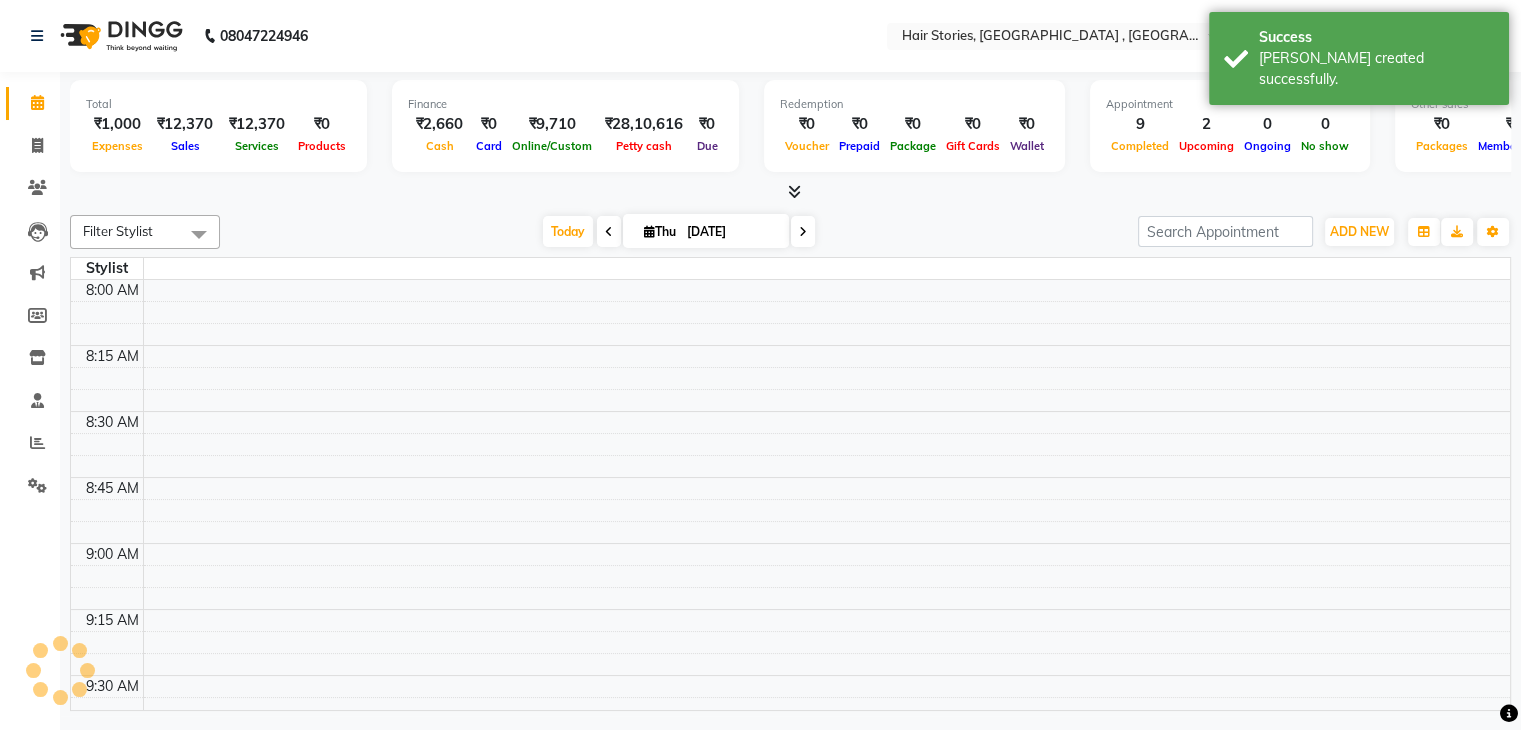 scroll, scrollTop: 0, scrollLeft: 0, axis: both 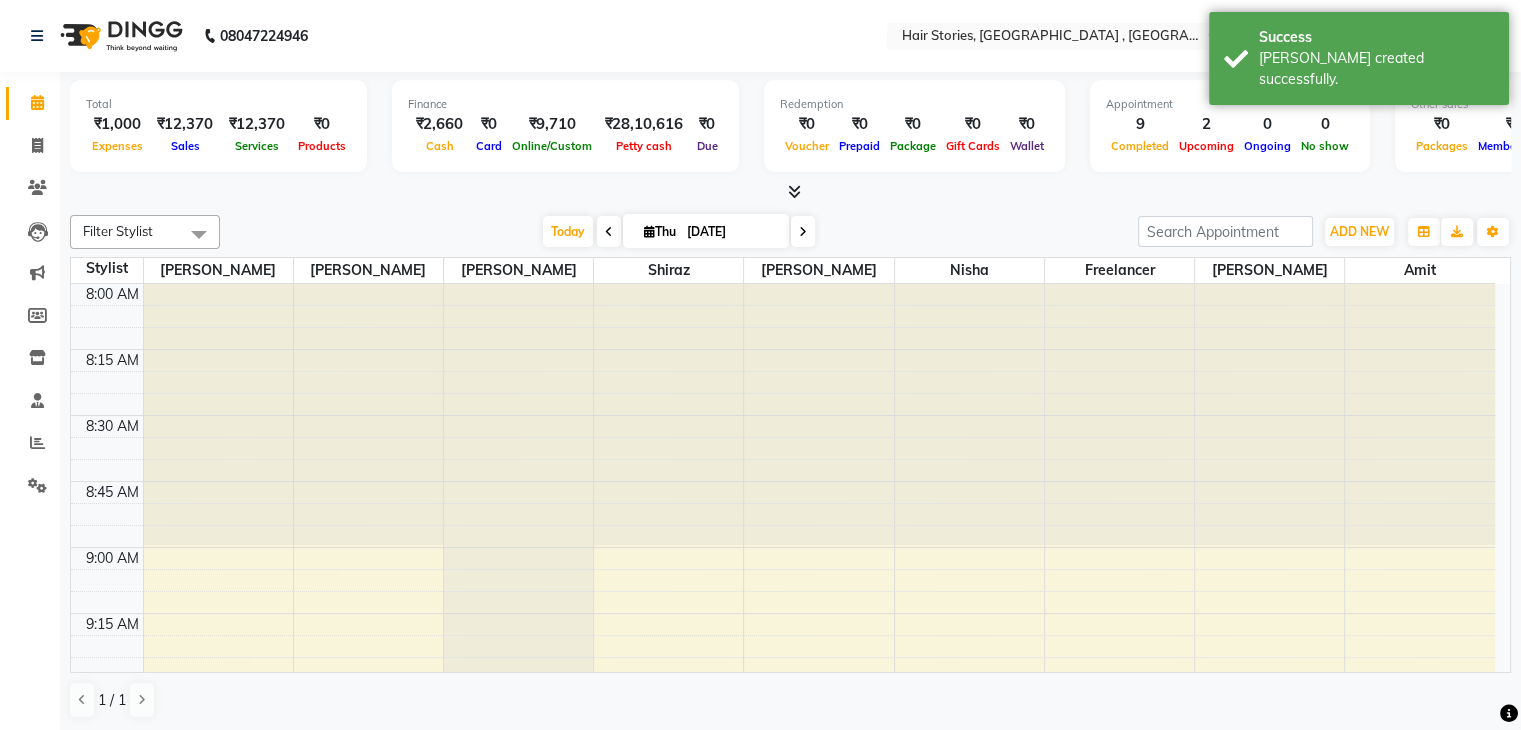 click on "Total  ₹1,000  Expenses ₹12,370  Sales ₹12,370  Services ₹0  Products Finance  ₹2,660  Cash ₹0  Card ₹9,710  Online/Custom ₹28,10,616 Petty cash ₹0 Due  Redemption  ₹0 Voucher ₹0 Prepaid ₹0 Package ₹0  Gift Cards ₹0  Wallet  Appointment  9 Completed 2 Upcoming 0 Ongoing 0 No show  Other sales  ₹0  Packages ₹0  Memberships ₹0  Vouchers ₹0  Prepaids ₹0  Gift Cards Filter Stylist Select All Ahmed Amit Amit Savla Freelancer Habiba Neha Tilak Nisha Ritika Shiraz Today  Thu 10-07-2025 Toggle Dropdown Add Appointment Add Invoice Add Expense Add Attendance Add Client Add Transaction Toggle Dropdown Add Appointment Add Invoice Add Expense Add Attendance Add Client ADD NEW Toggle Dropdown Add Appointment Add Invoice Add Expense Add Attendance Add Client Add Transaction Filter Stylist Select All Ahmed Amit Amit Savla Freelancer Habiba Neha Tilak Nisha Ritika Shiraz Group By  Staff View   Room View  View as Vertical  Vertical - Week View  Horizontal  Horizontal - Week View  List  9" 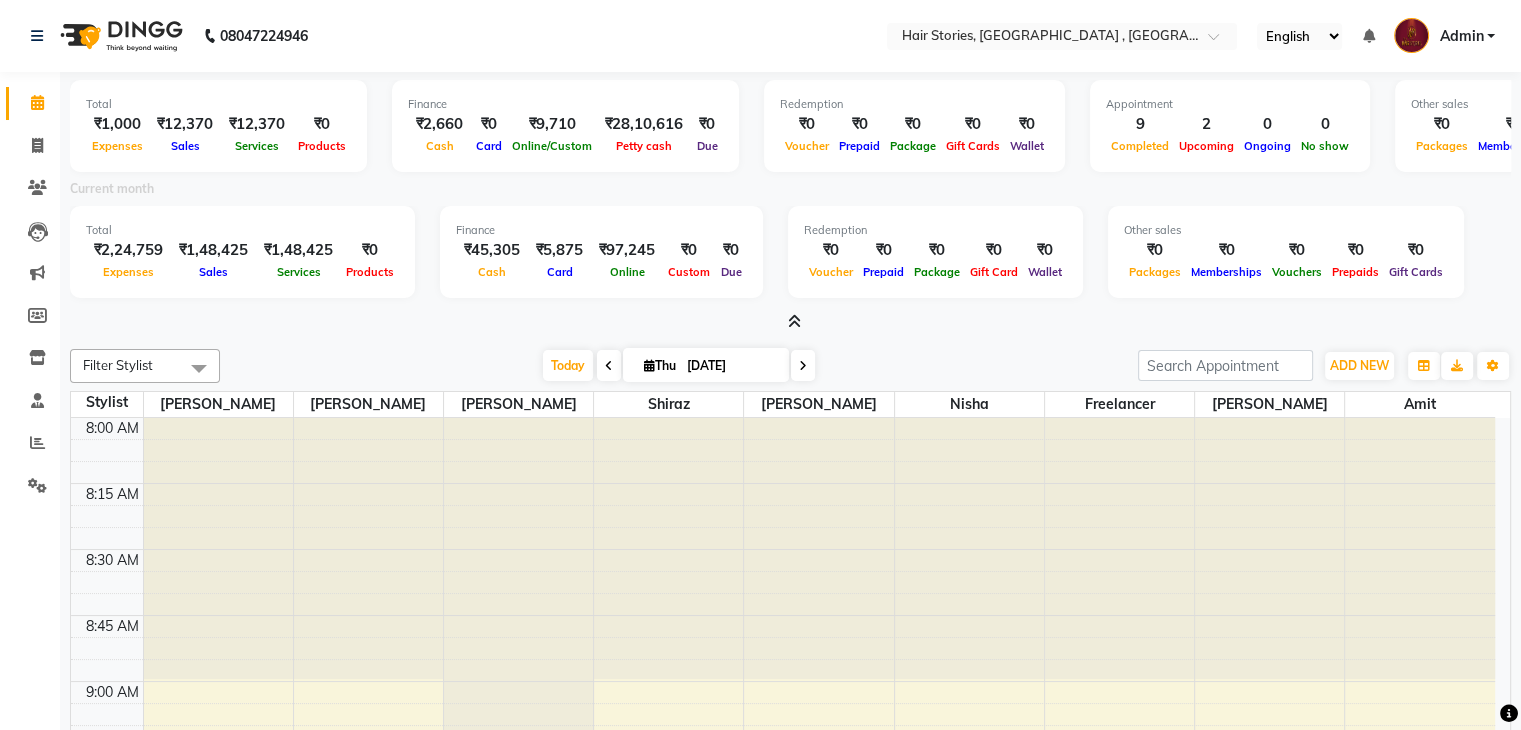 click at bounding box center [794, 321] 